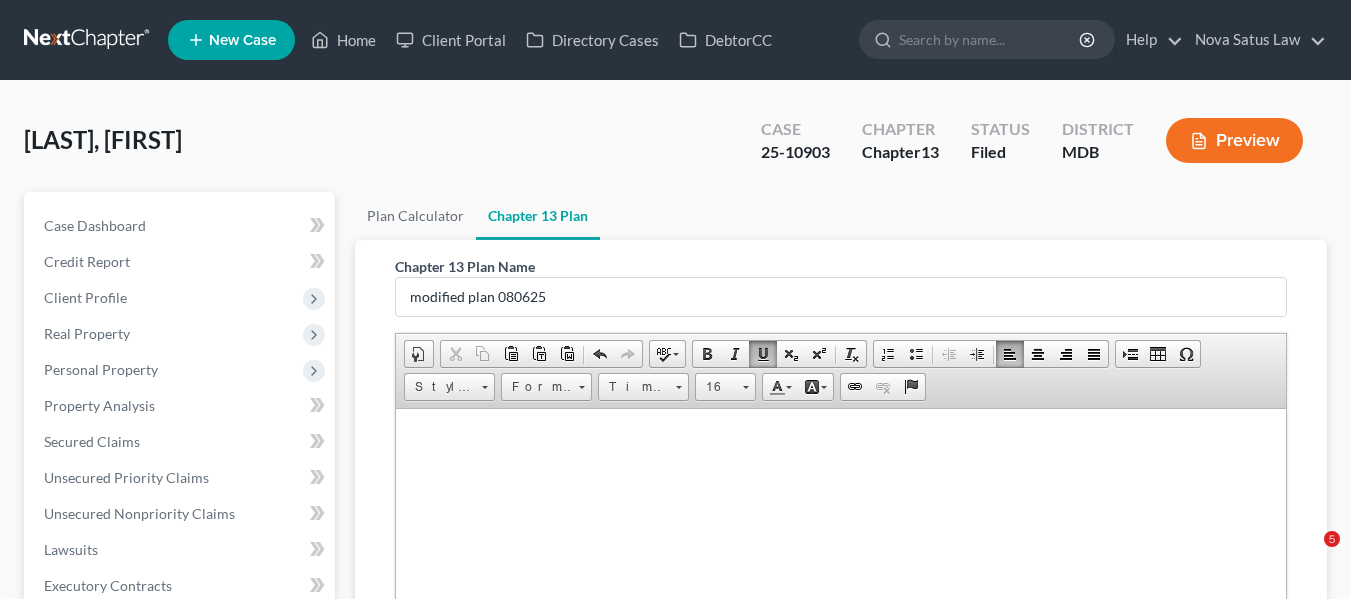 scroll, scrollTop: 524, scrollLeft: 0, axis: vertical 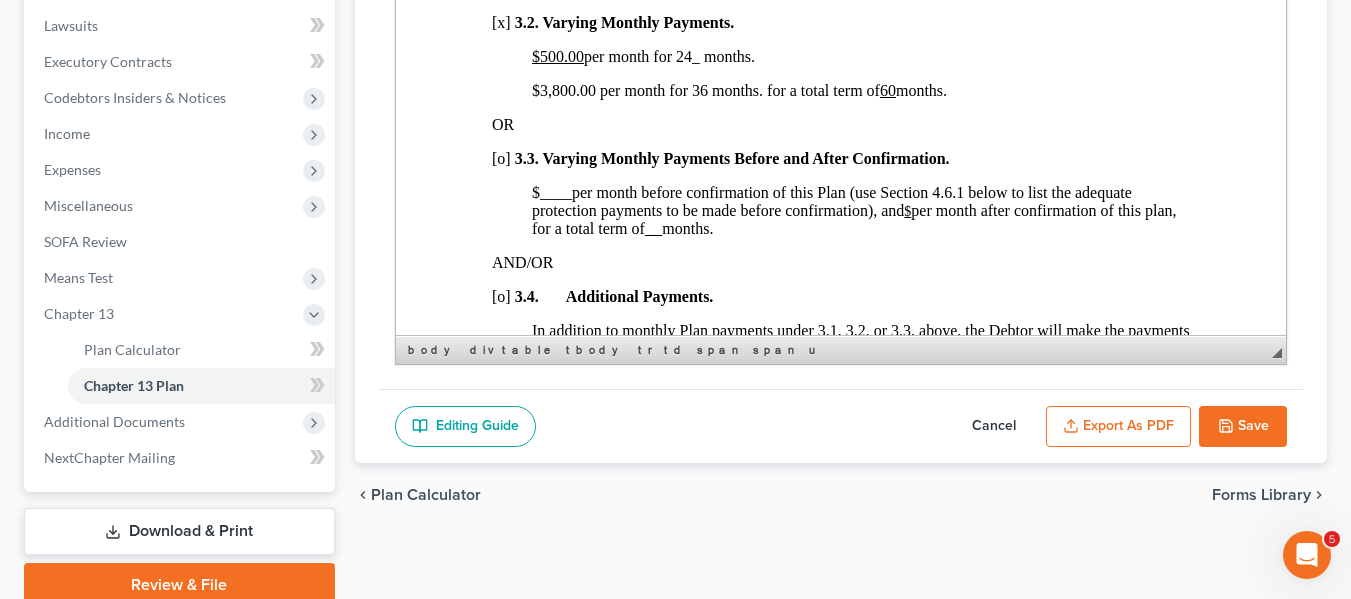 click on "Save" at bounding box center (1243, 427) 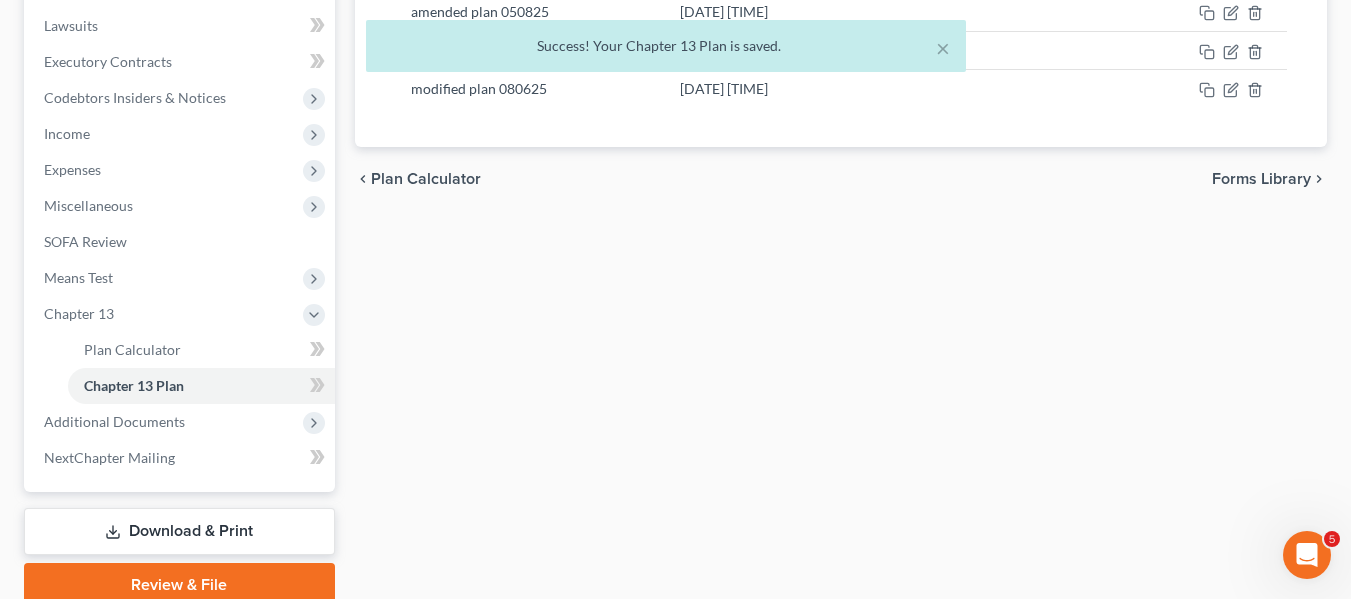 scroll, scrollTop: 0, scrollLeft: 0, axis: both 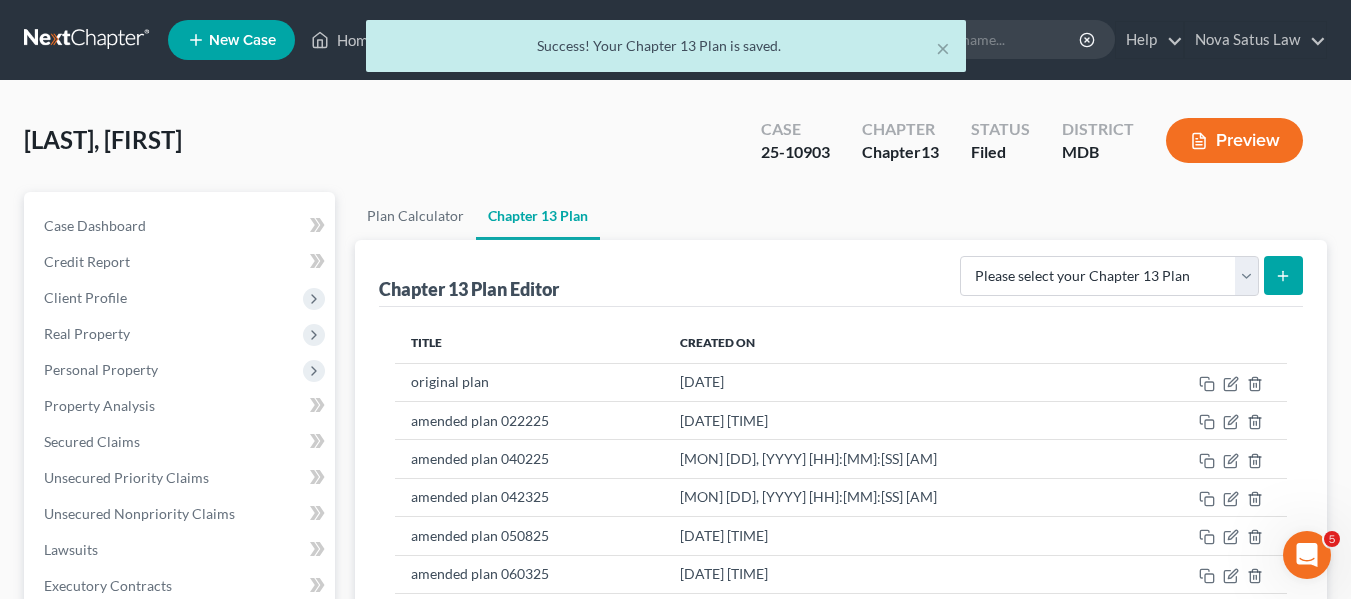 click on "×                     Success! Your Chapter 13 Plan is saved." at bounding box center [665, 51] 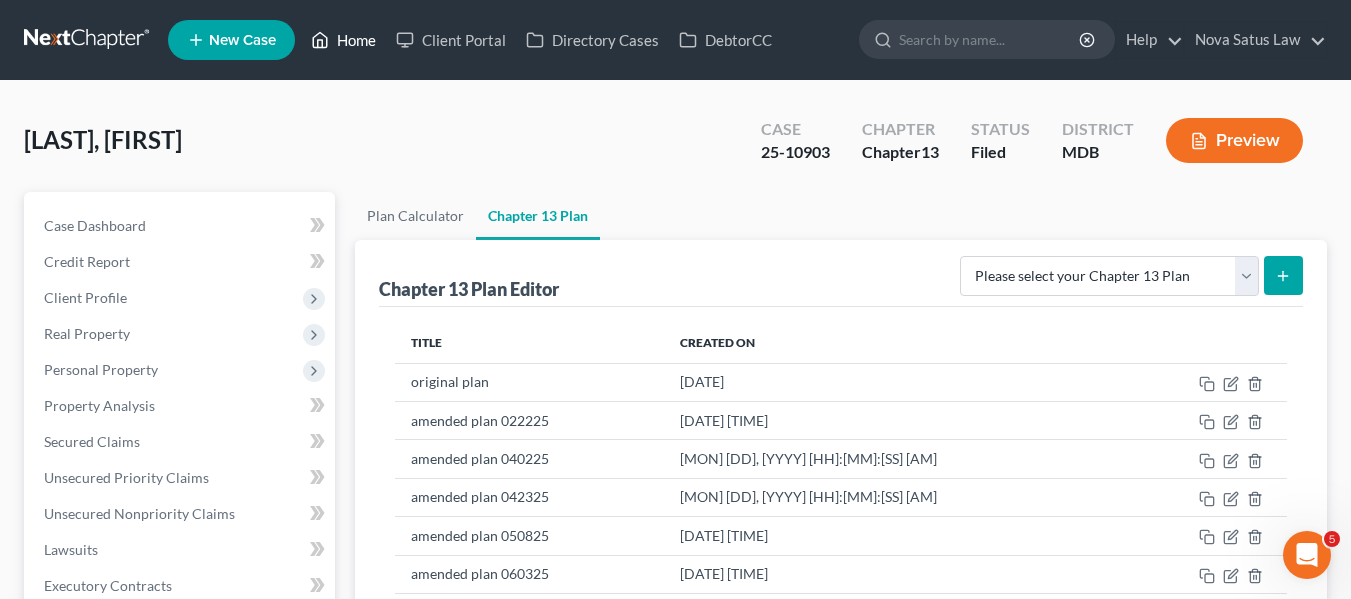 click on "Home" at bounding box center (343, 40) 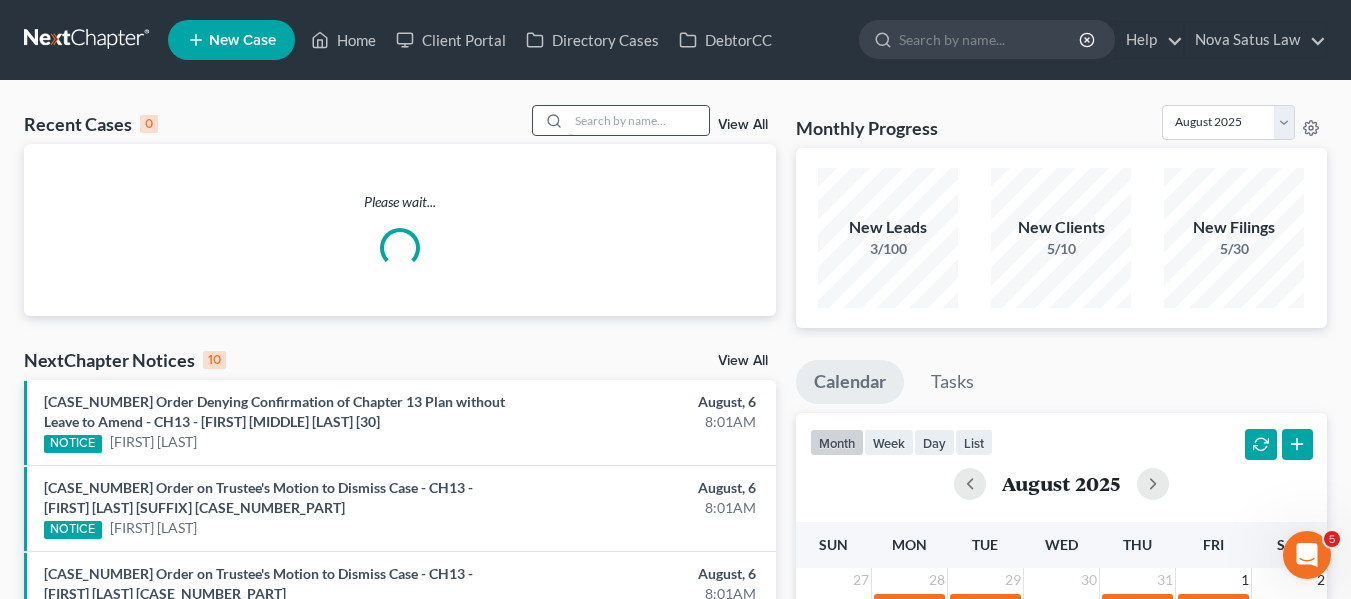 click at bounding box center [639, 120] 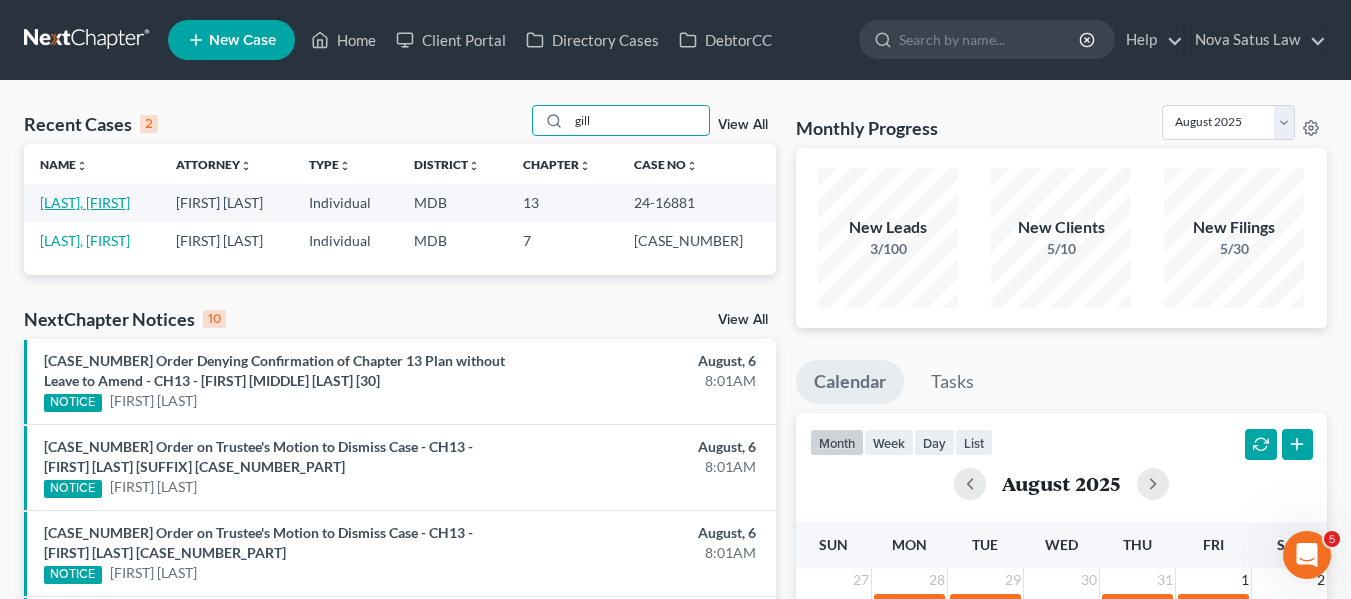type on "gill" 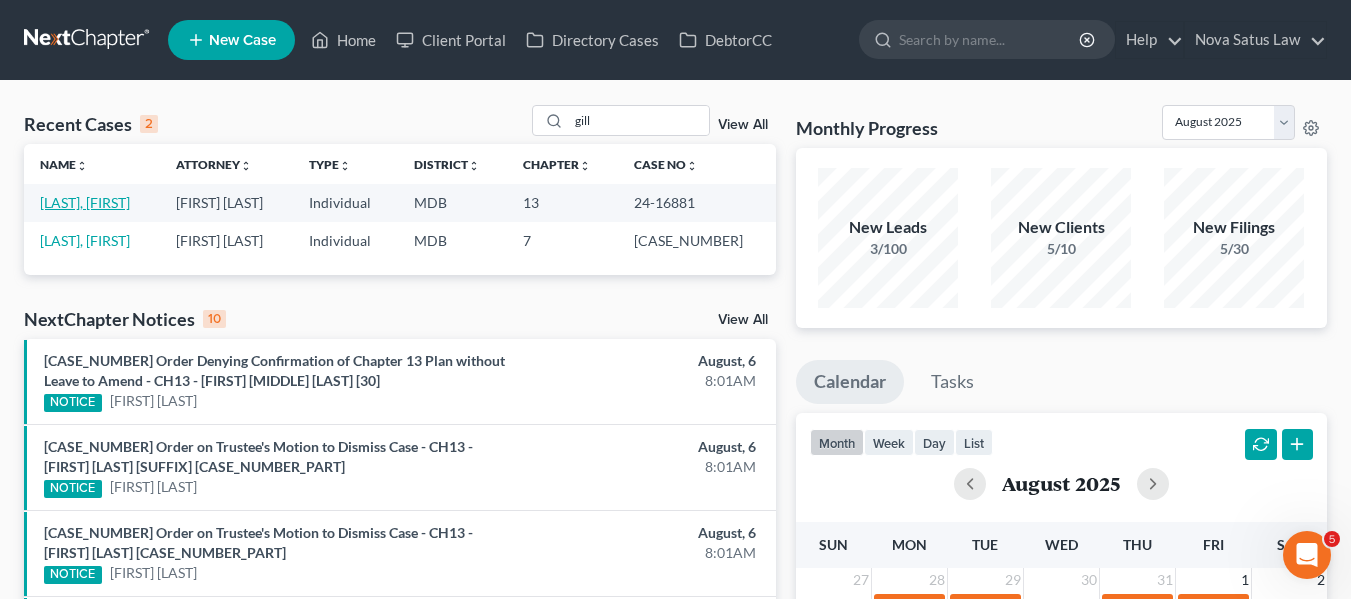 click on "[LAST], [FIRST]" at bounding box center (85, 202) 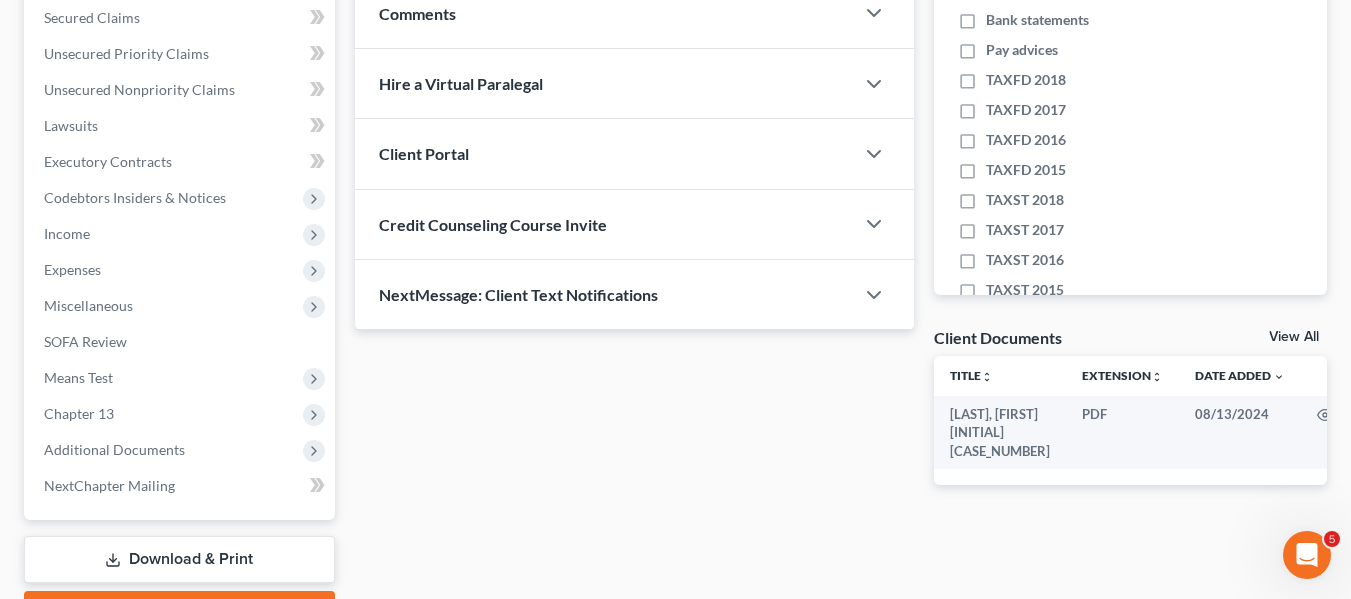 scroll, scrollTop: 536, scrollLeft: 0, axis: vertical 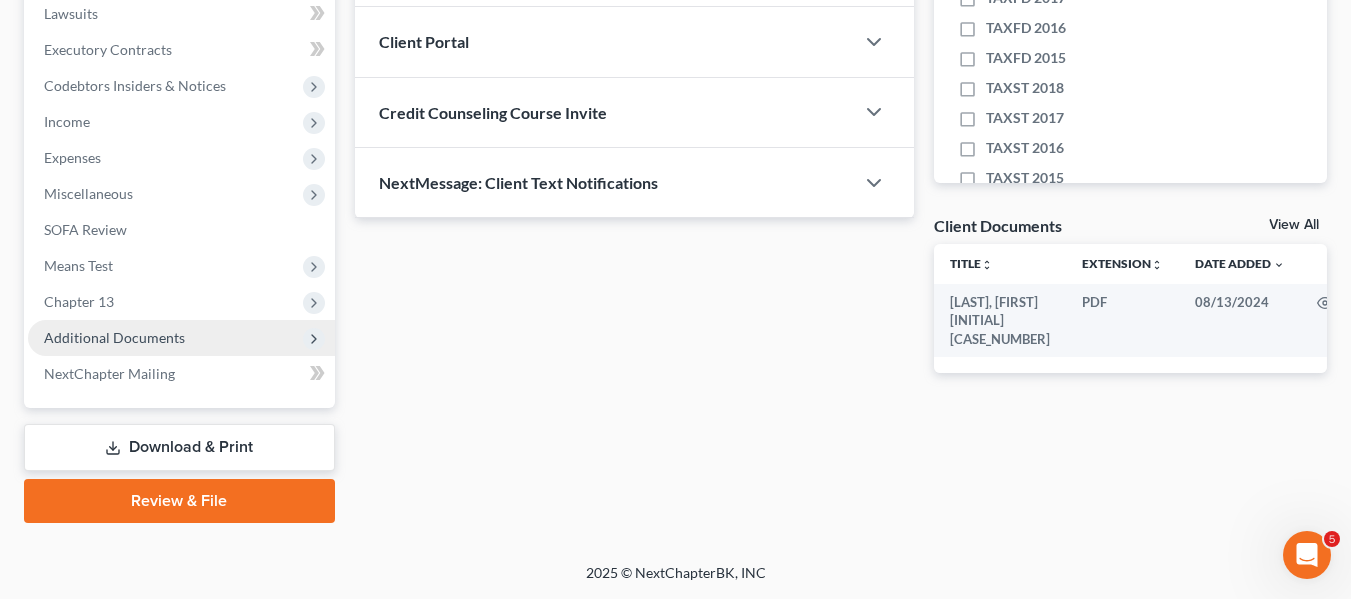 click on "Additional Documents" at bounding box center [114, 337] 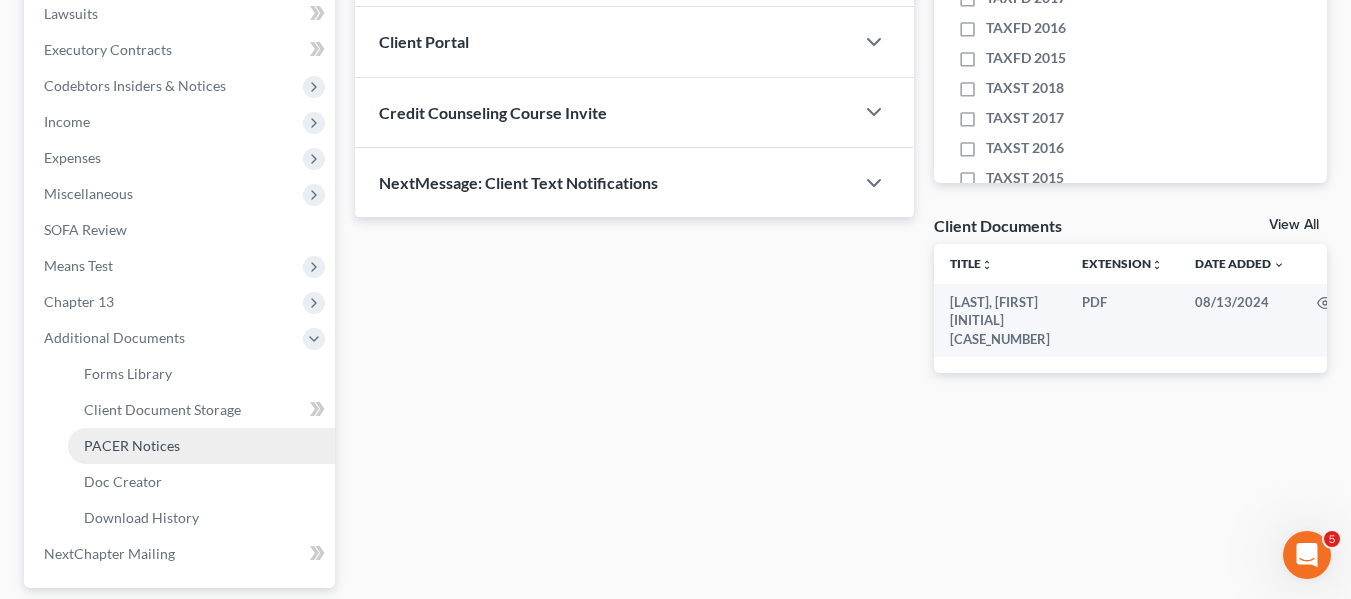 click on "PACER Notices" at bounding box center (132, 445) 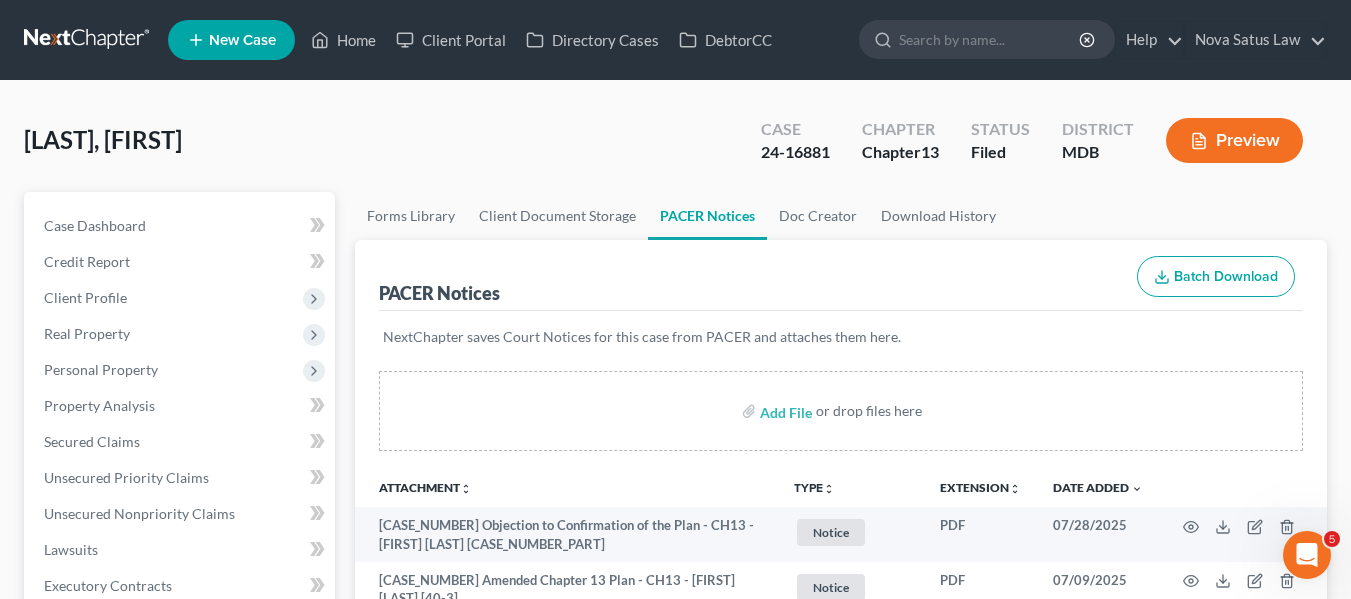scroll, scrollTop: 291, scrollLeft: 0, axis: vertical 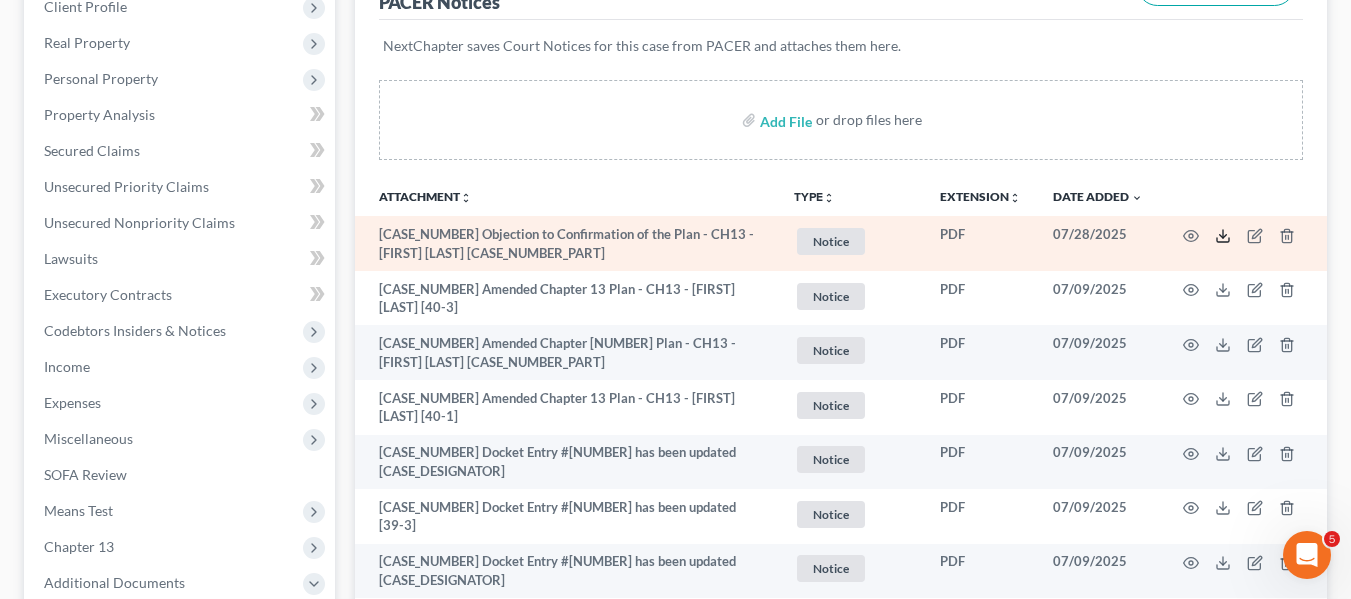 click 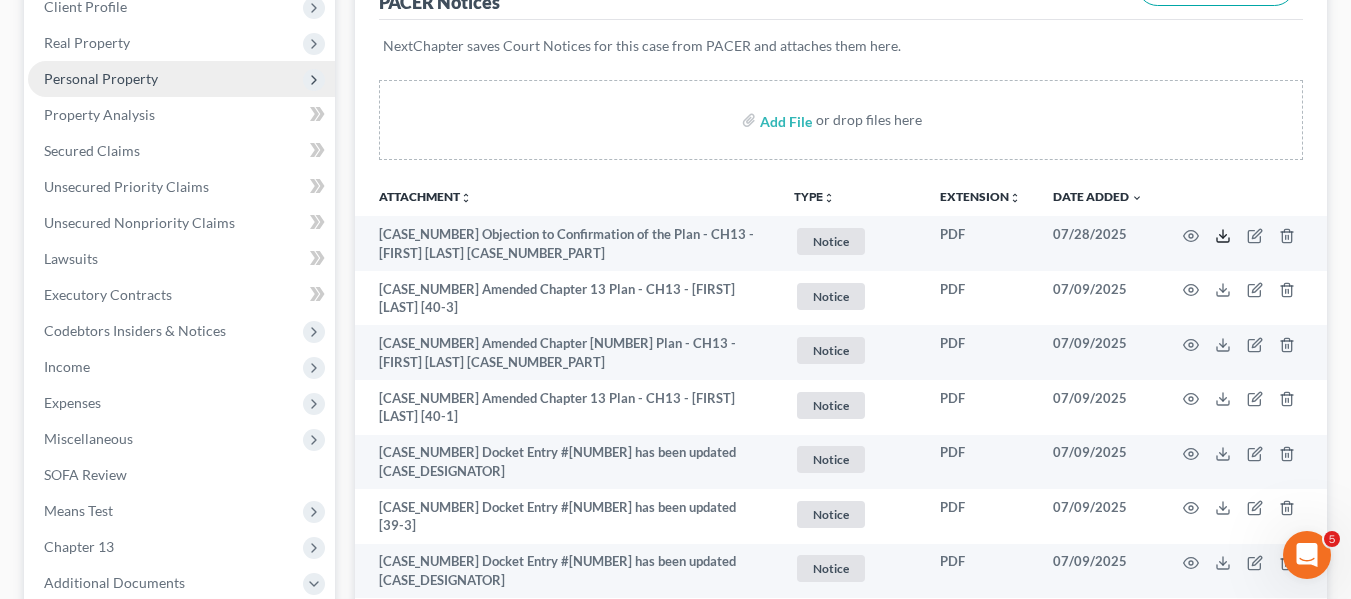 scroll, scrollTop: 0, scrollLeft: 0, axis: both 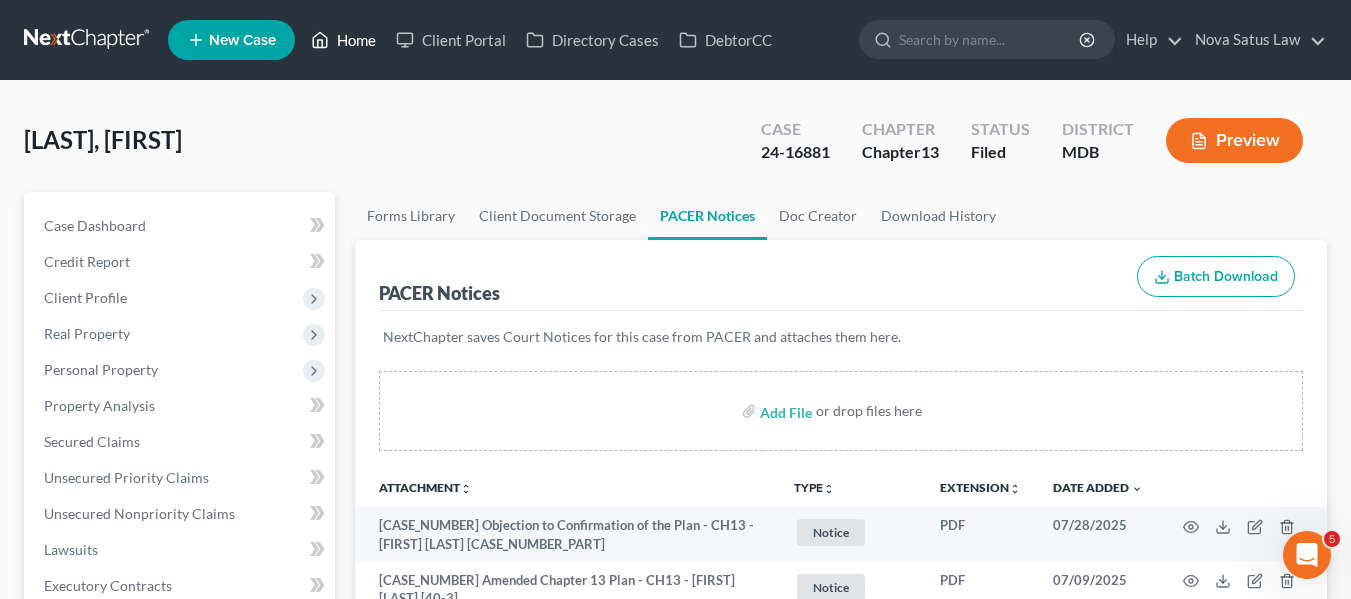 click on "Home" at bounding box center (343, 40) 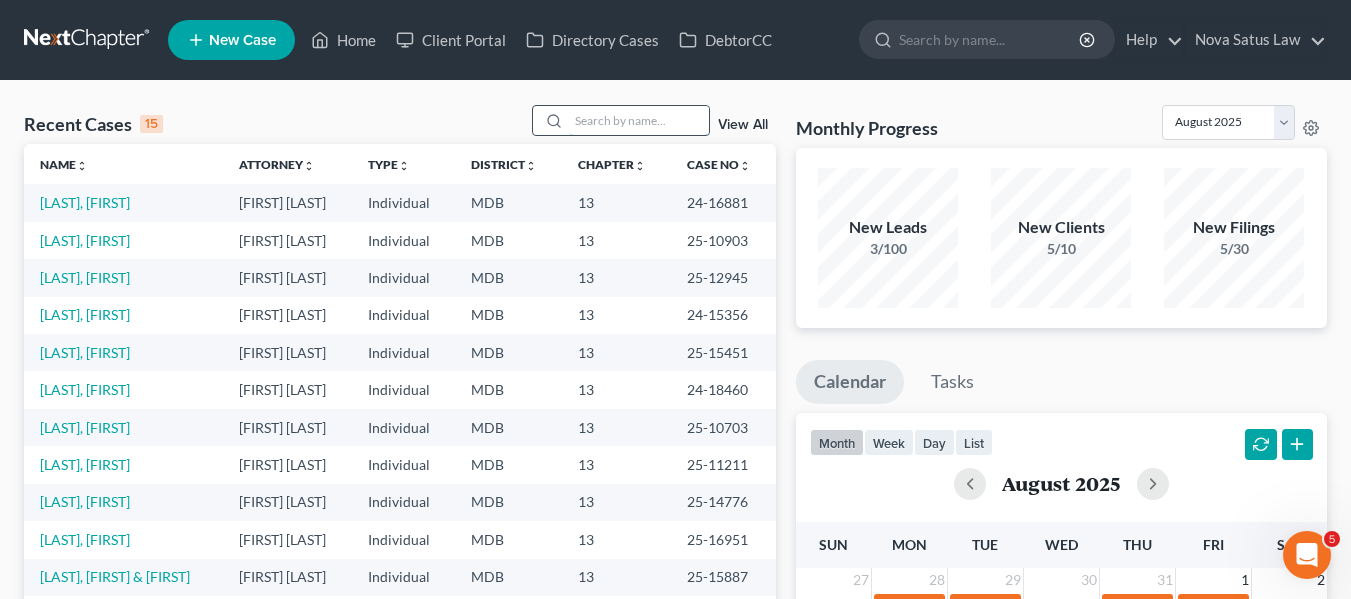 click at bounding box center [639, 120] 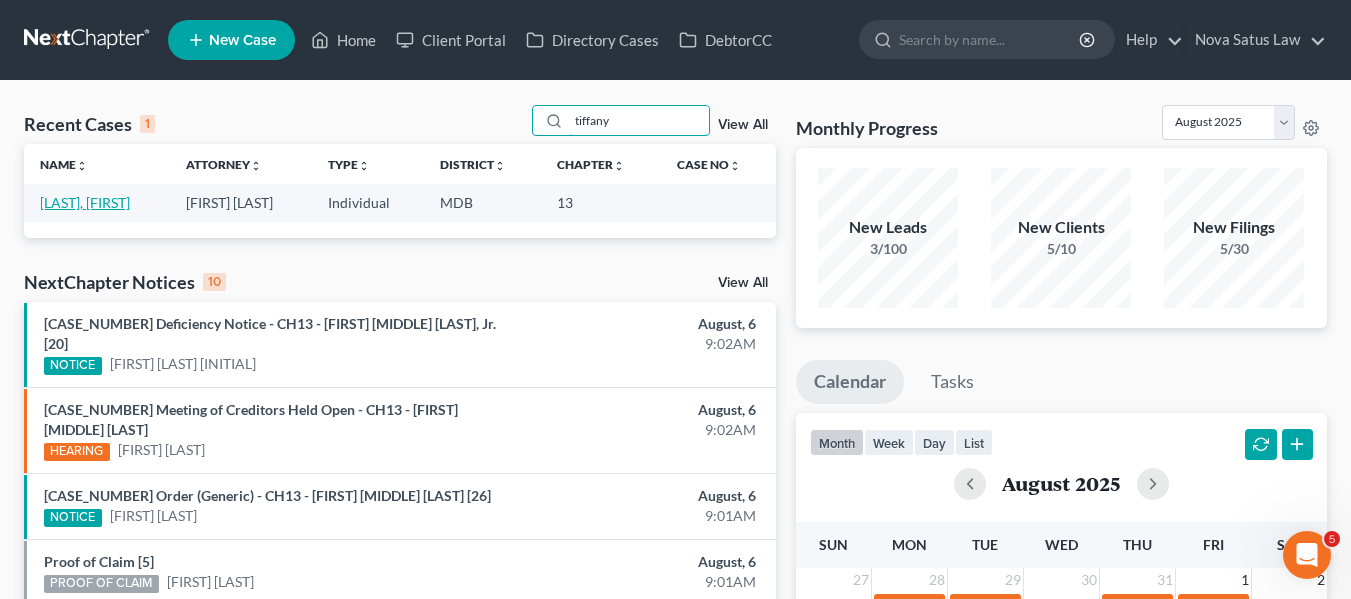 type on "tiffany" 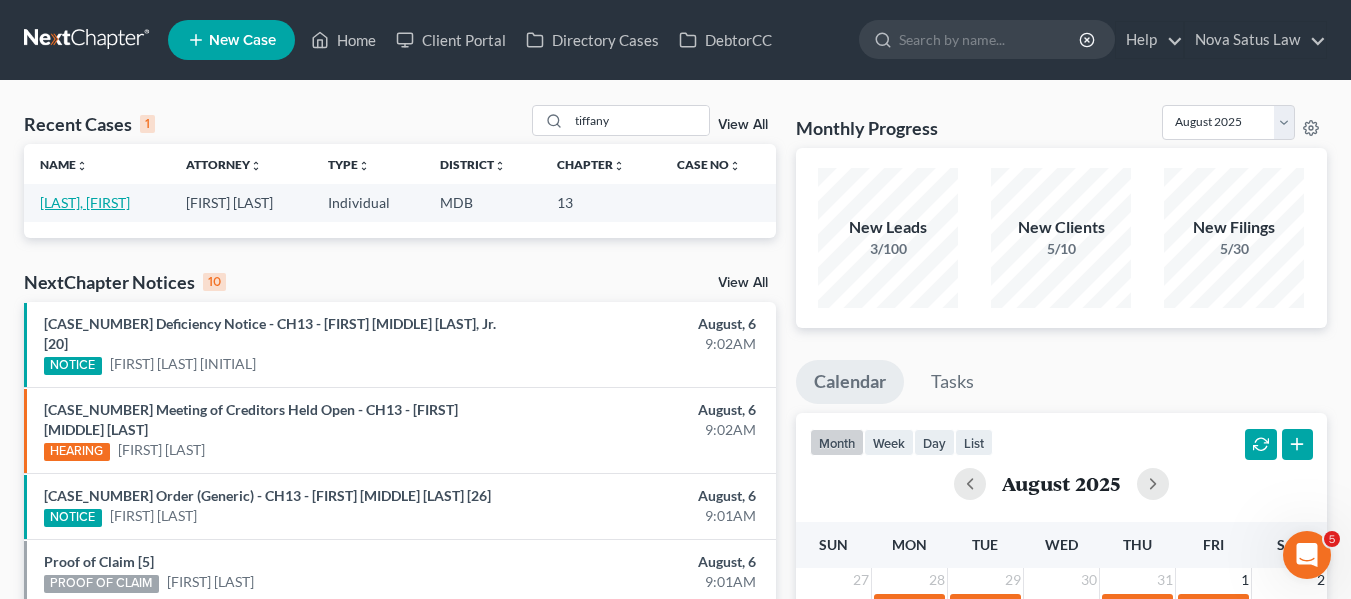 click on "[LAST], [FIRST]" at bounding box center [85, 202] 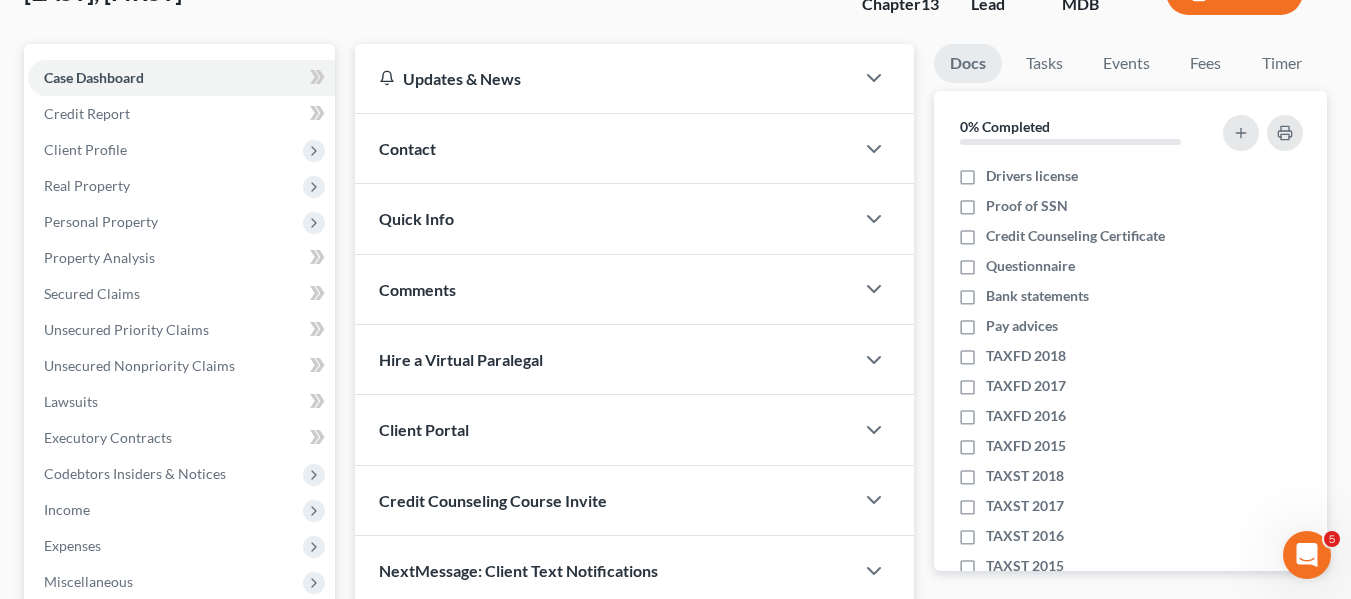 scroll, scrollTop: 149, scrollLeft: 0, axis: vertical 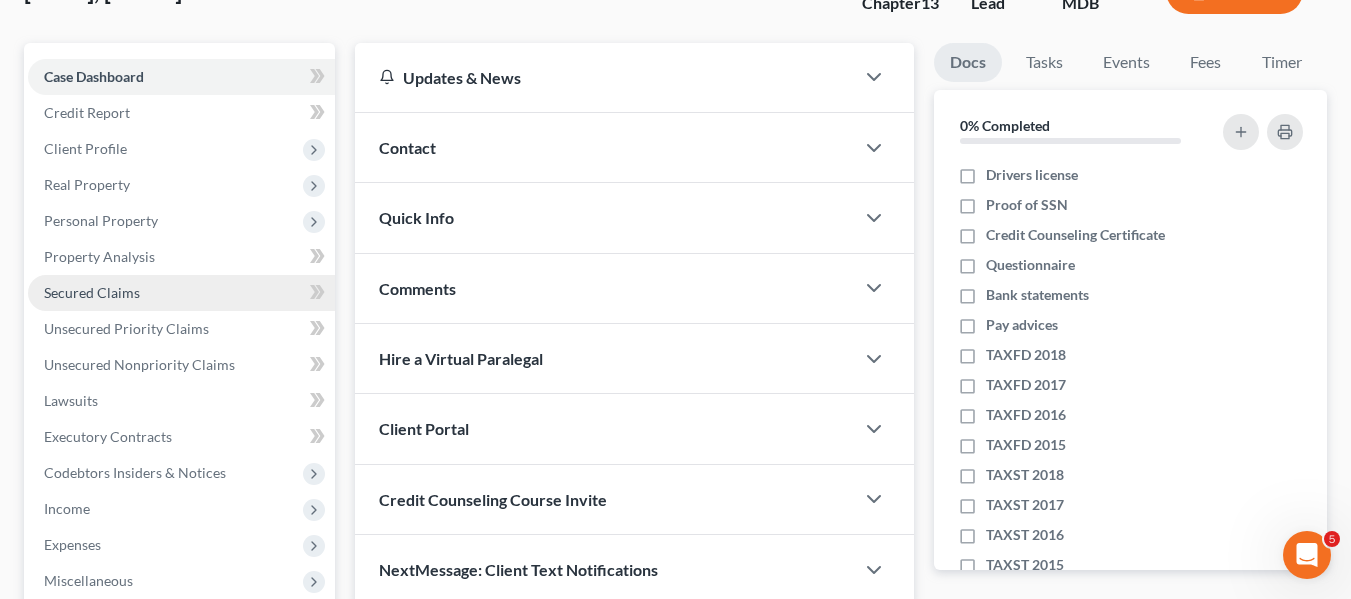 click on "Secured Claims" at bounding box center [92, 292] 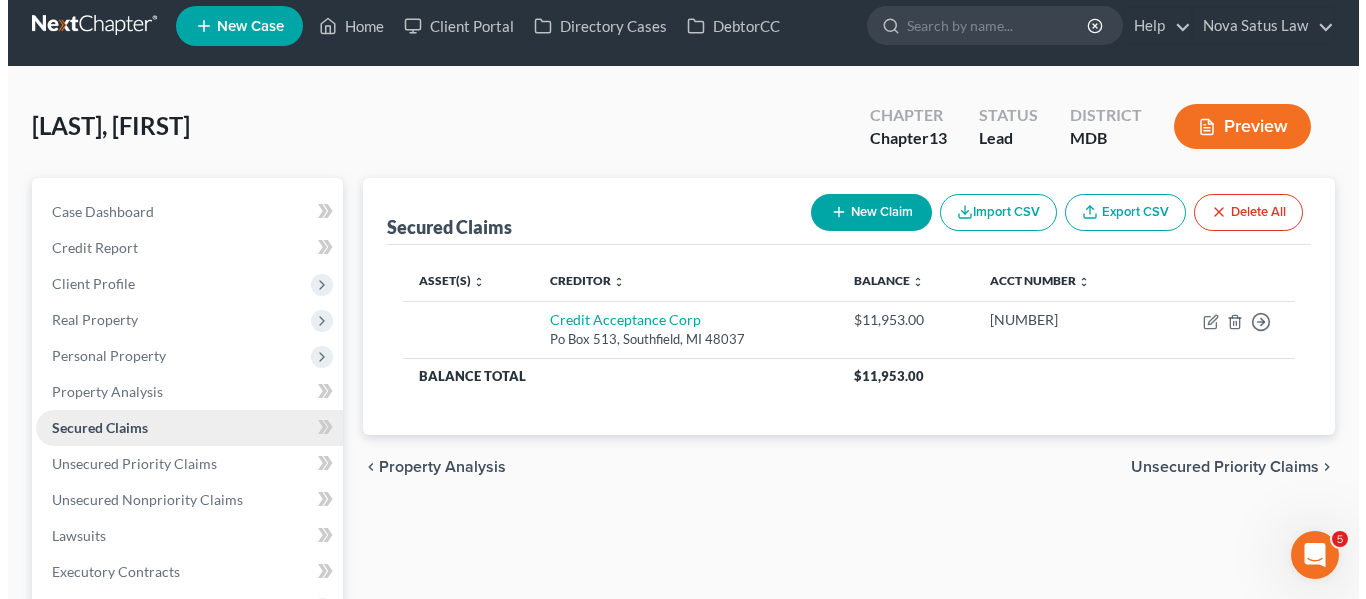 scroll, scrollTop: 0, scrollLeft: 0, axis: both 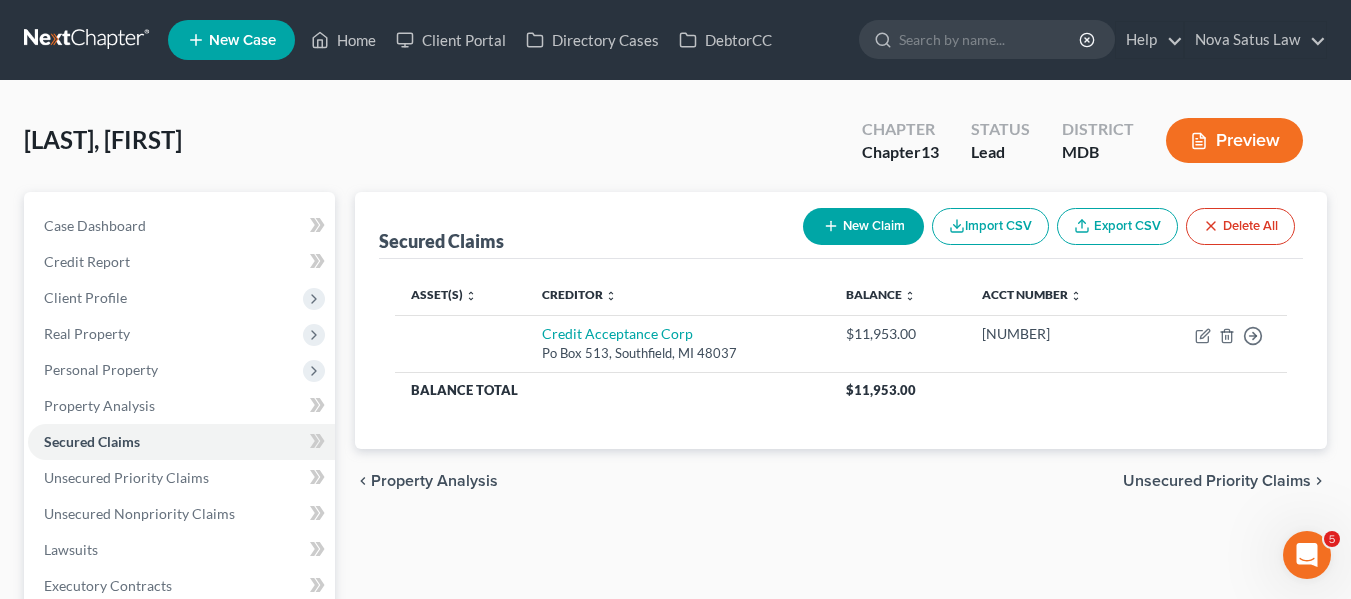 click 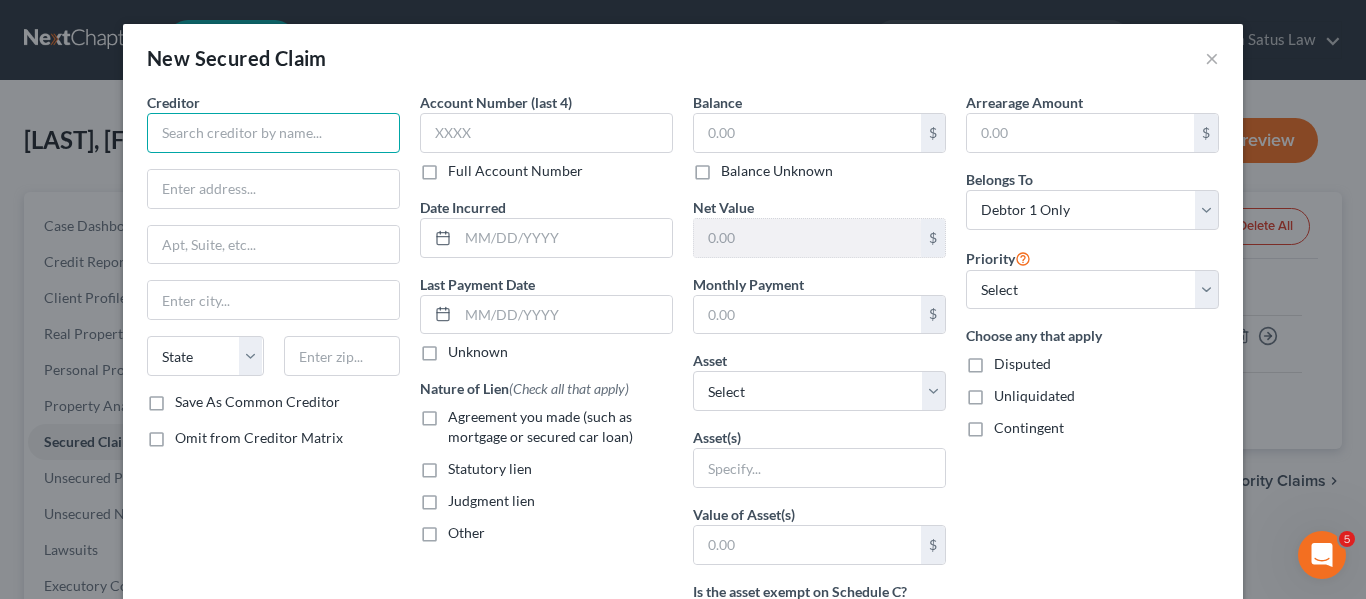 click at bounding box center (273, 133) 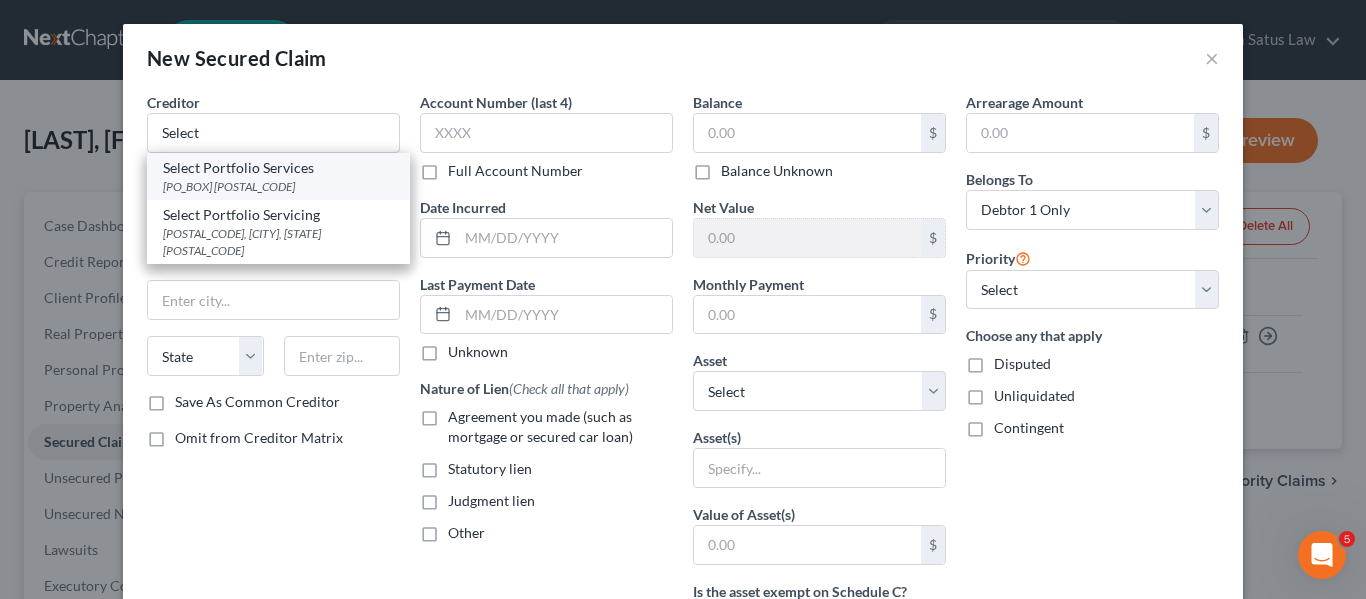 click on "[PO_BOX] [POSTAL_CODE]" at bounding box center [278, 186] 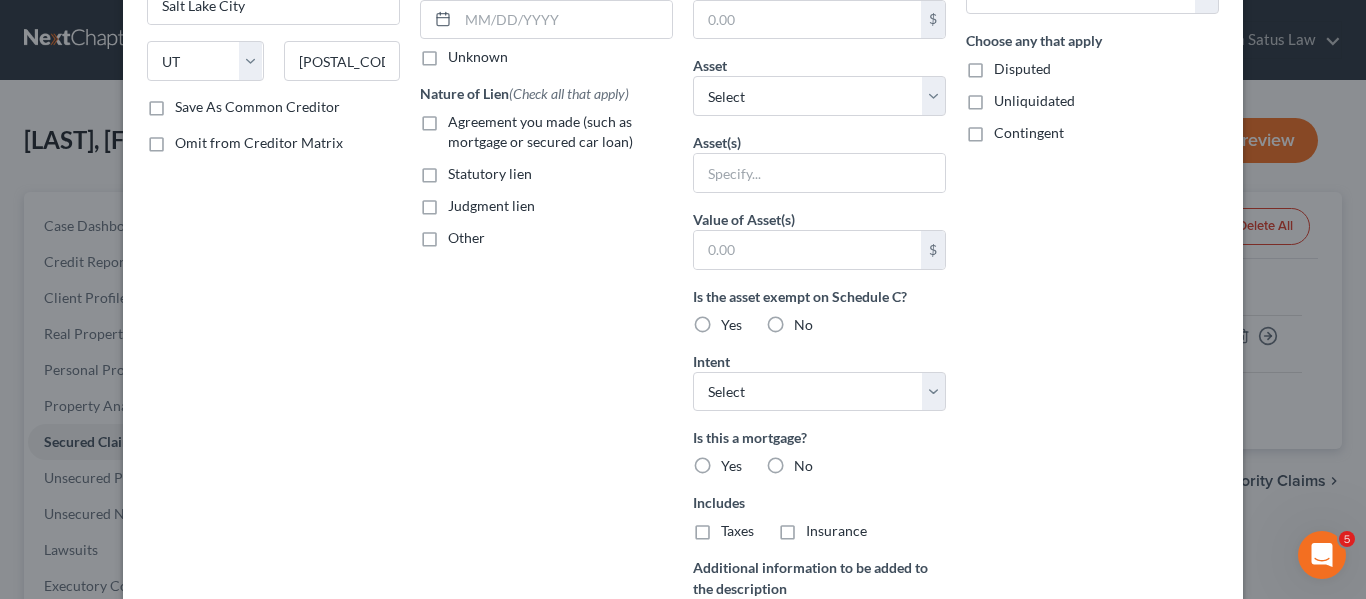 scroll, scrollTop: 511, scrollLeft: 0, axis: vertical 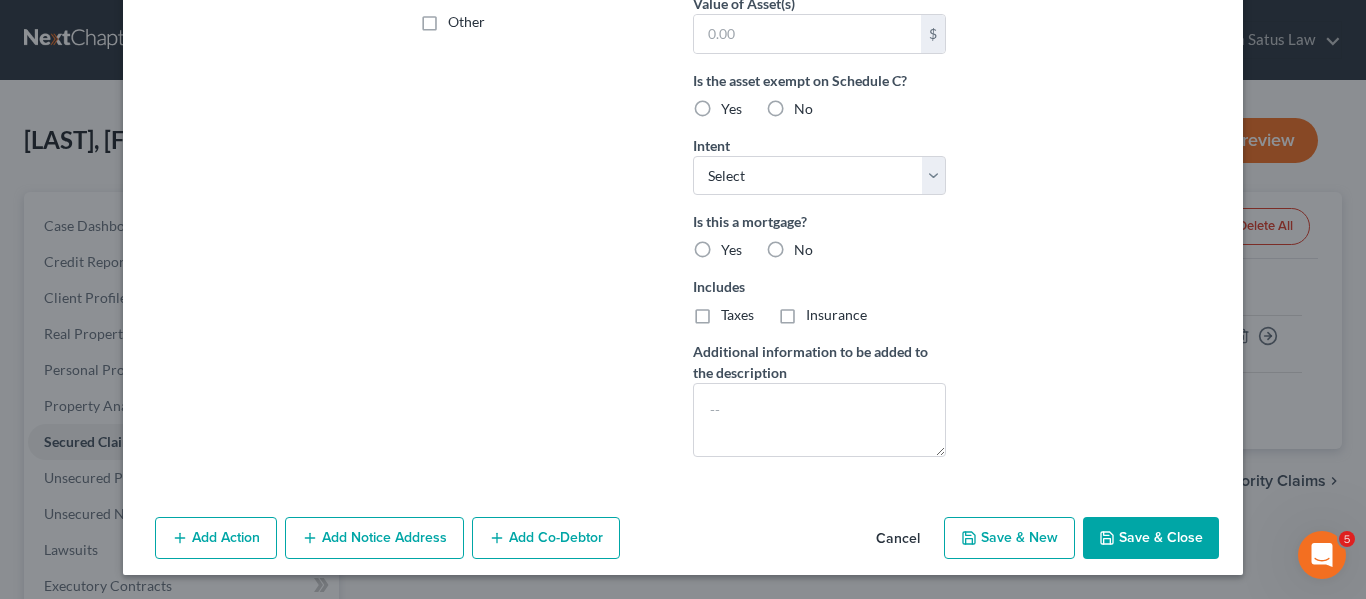 click 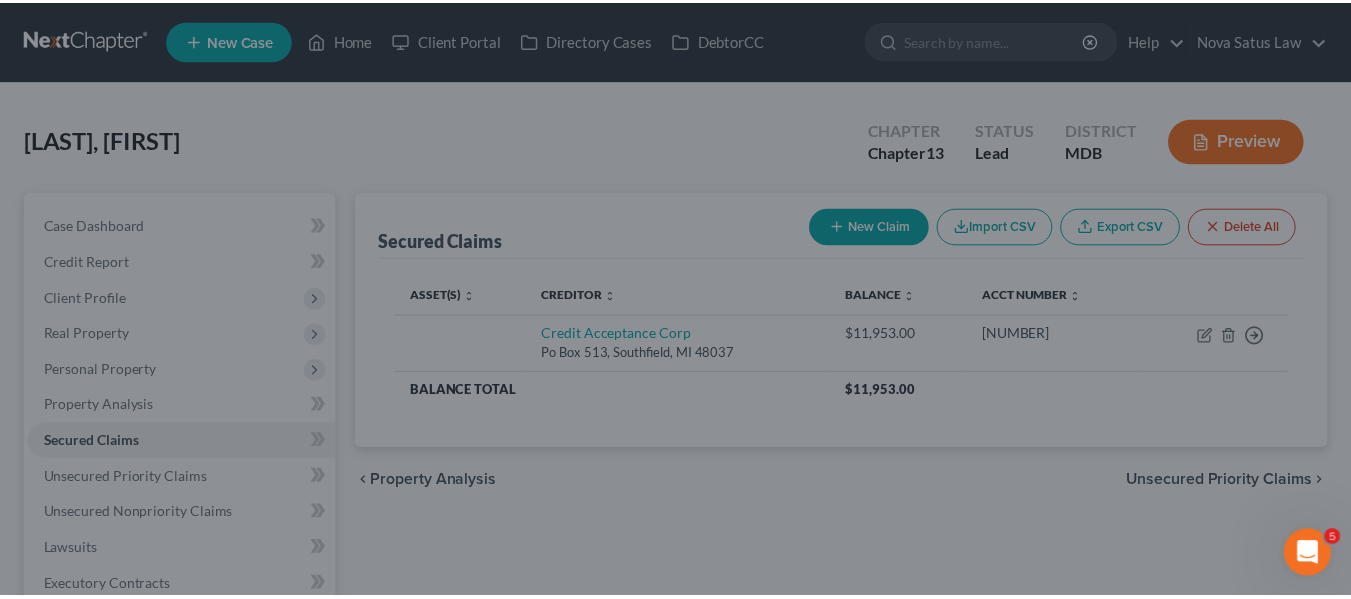 scroll, scrollTop: 293, scrollLeft: 0, axis: vertical 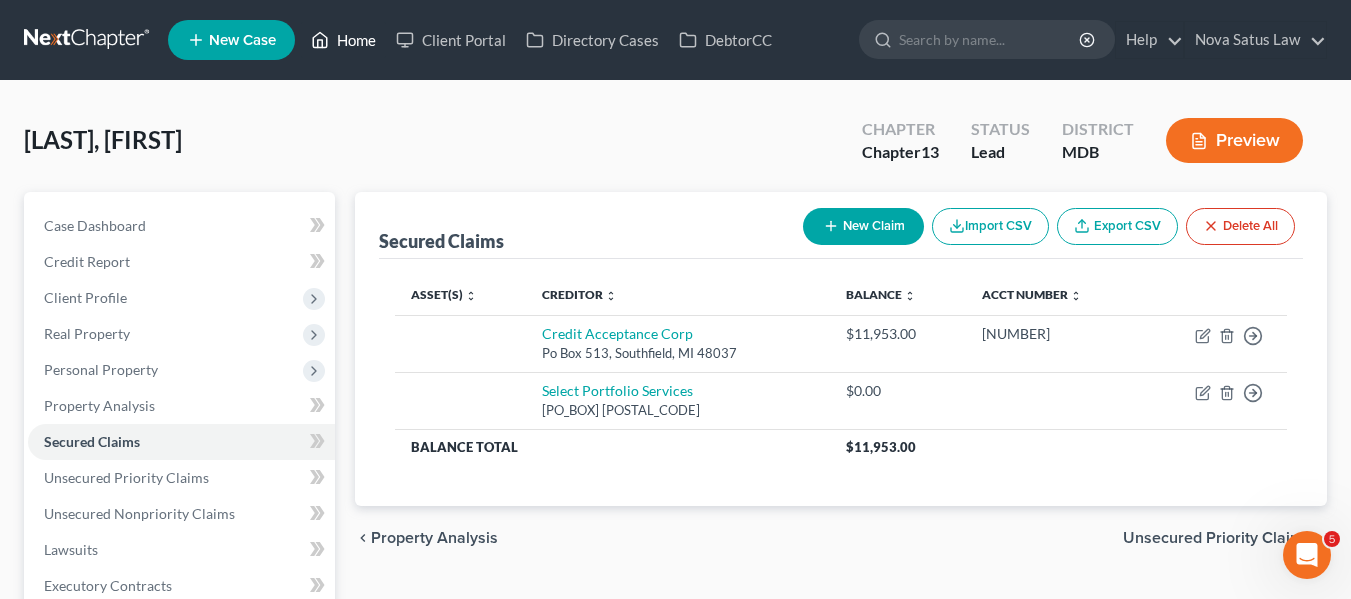click on "Home" at bounding box center (343, 40) 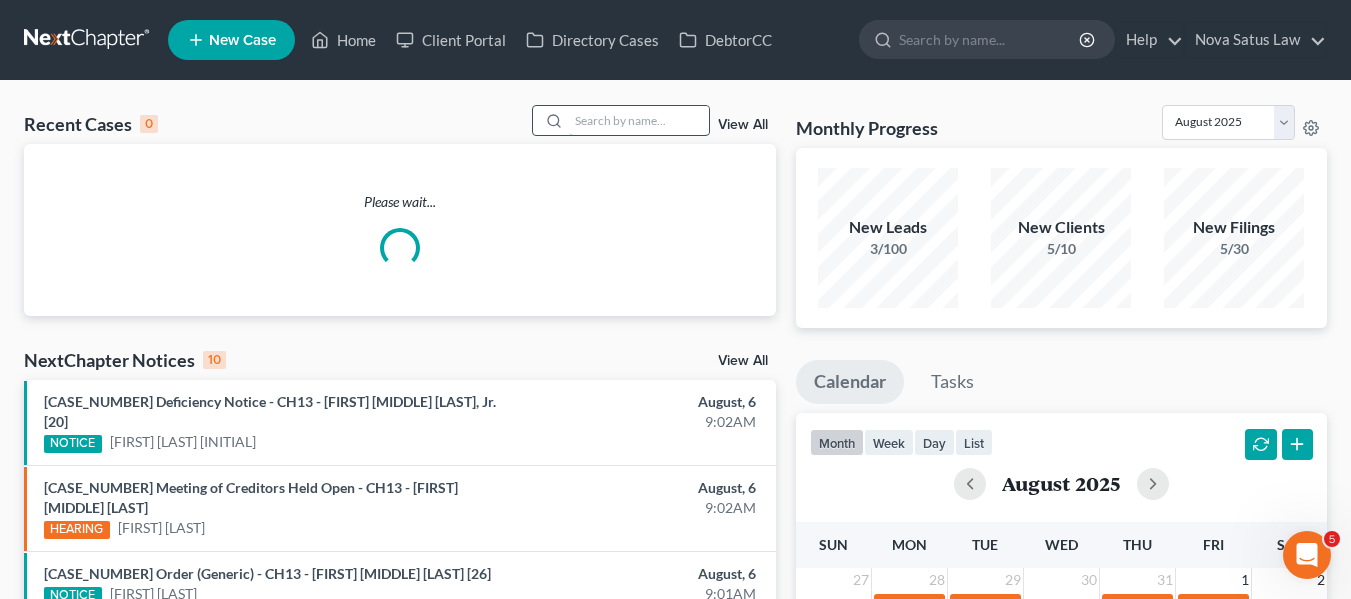 click at bounding box center [639, 120] 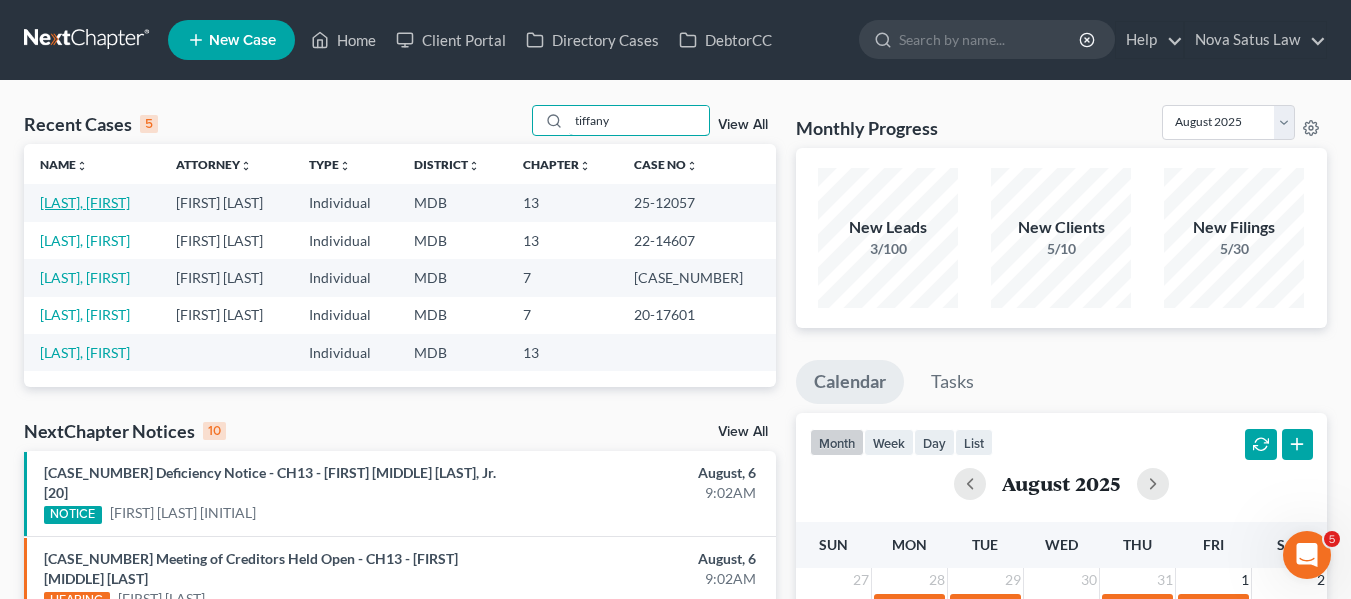 type on "tiffany" 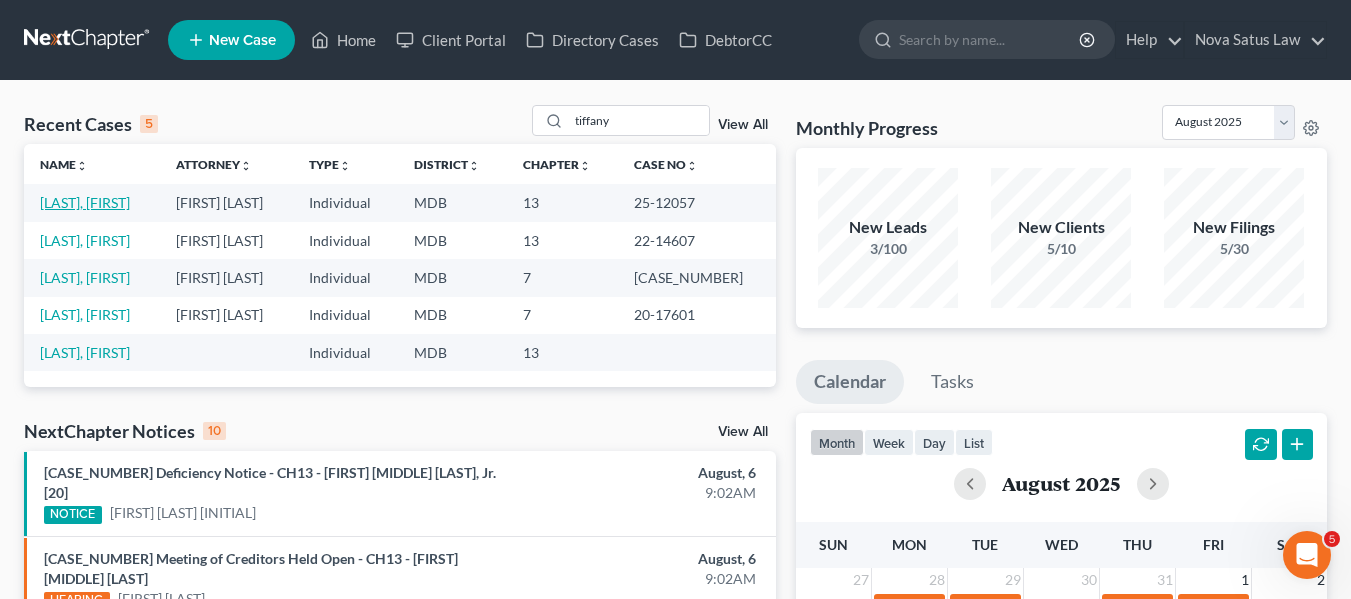 click on "[LAST], [FIRST]" at bounding box center (85, 202) 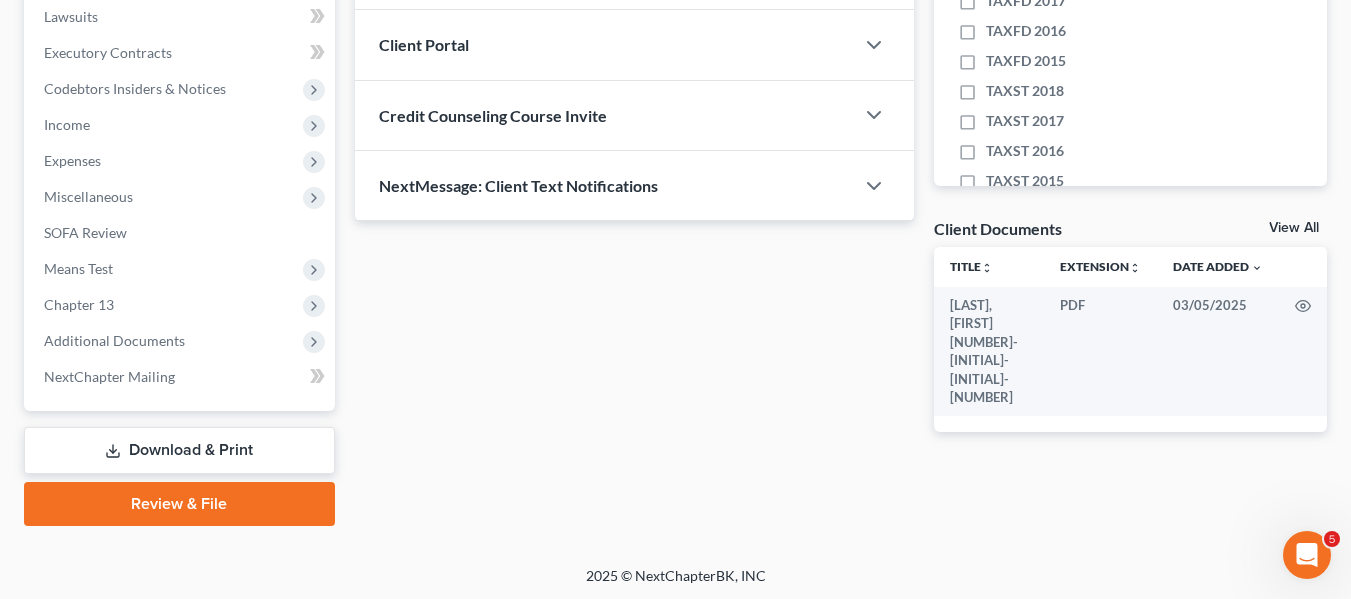 scroll, scrollTop: 536, scrollLeft: 0, axis: vertical 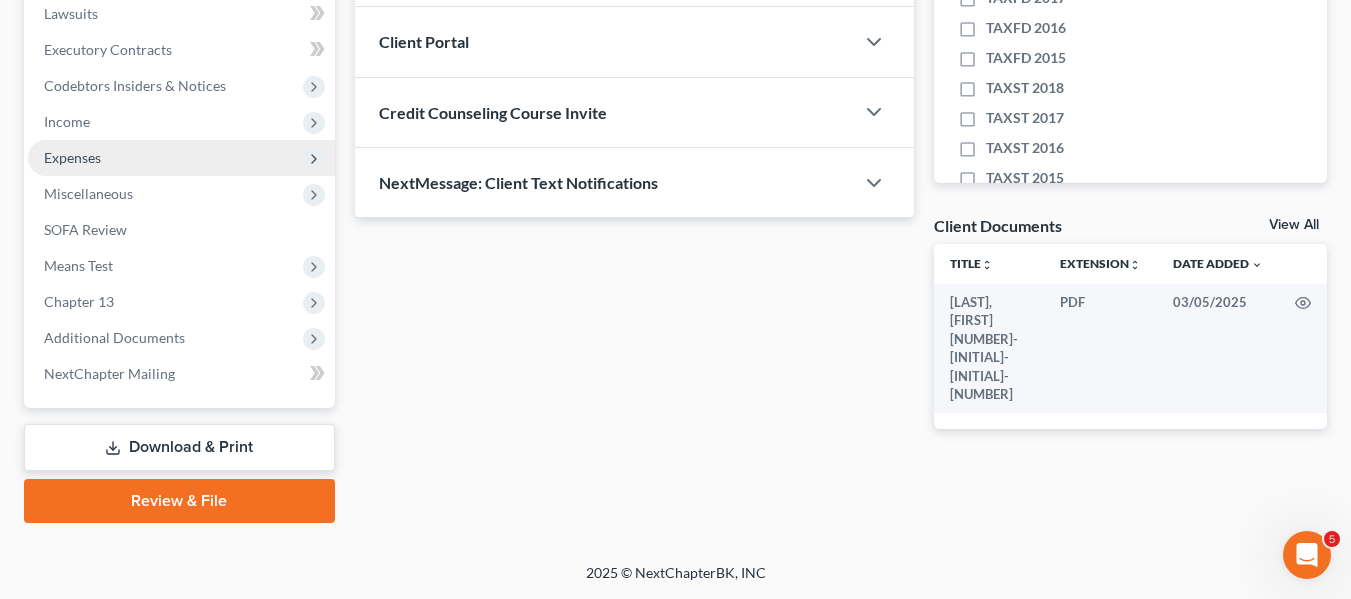 click on "Expenses" at bounding box center [181, 158] 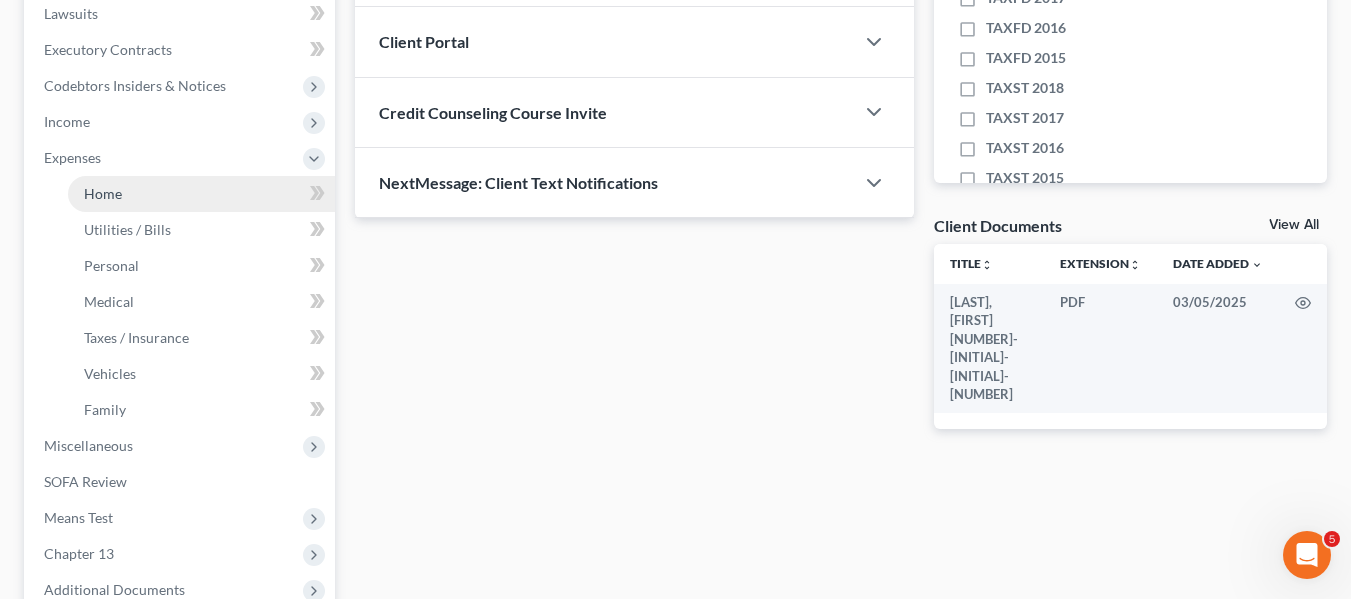 click on "Home" at bounding box center [201, 194] 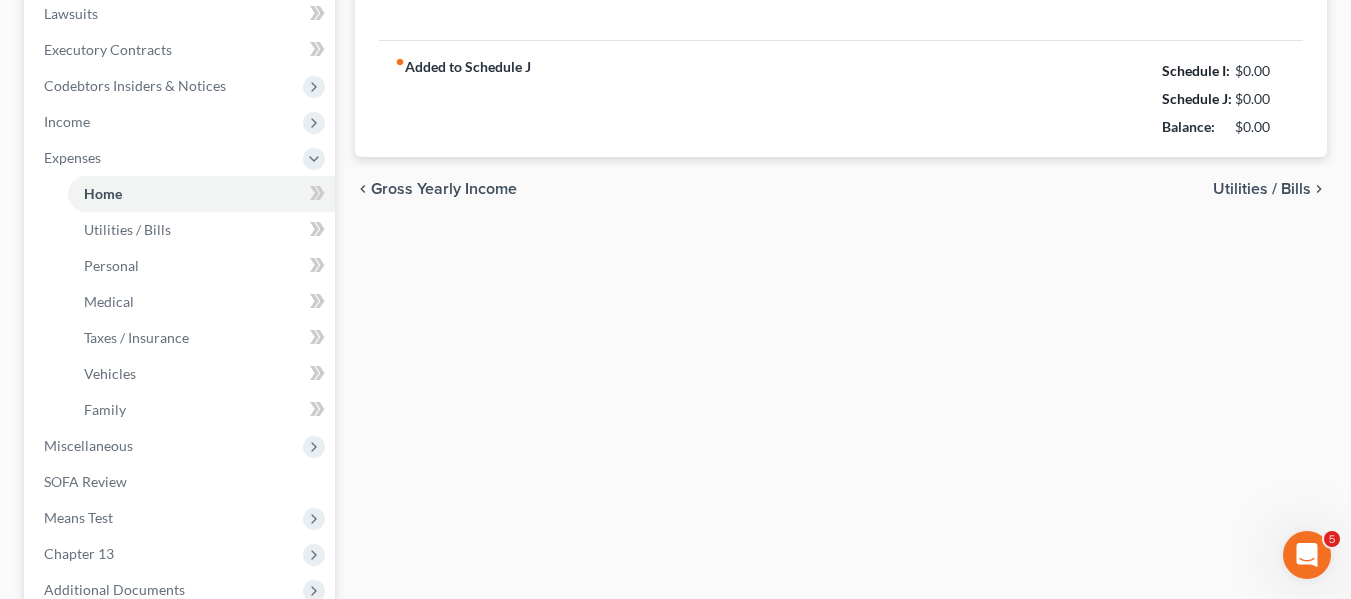 type on "3,600.00" 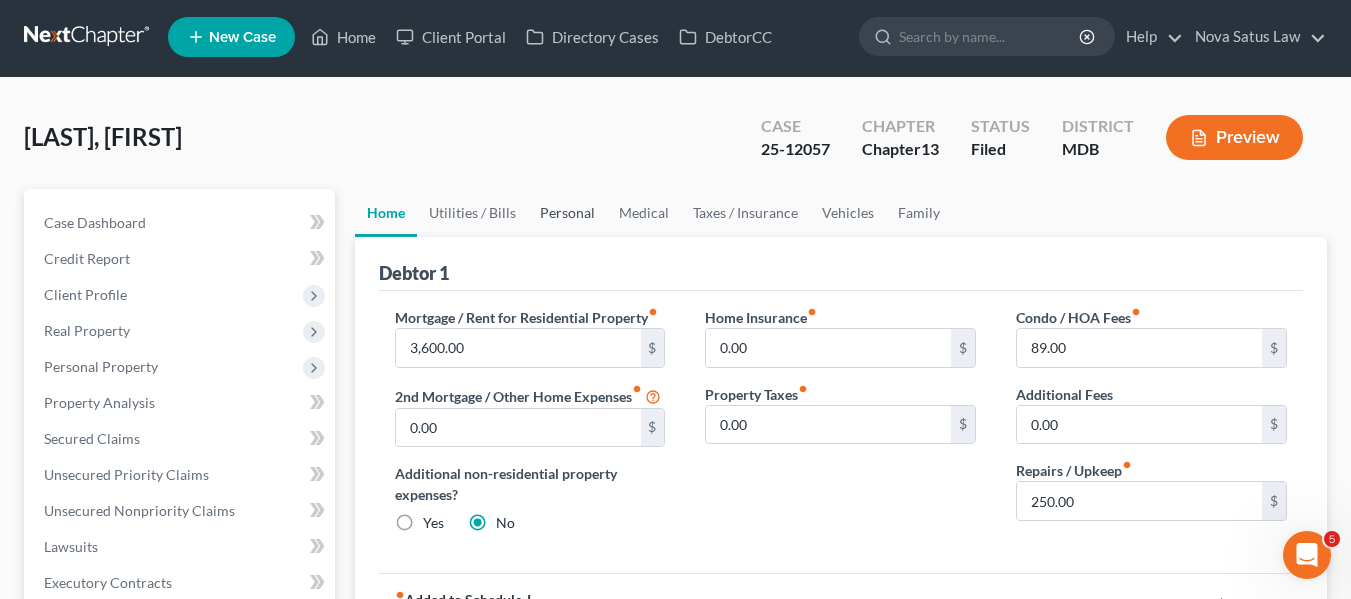 scroll, scrollTop: 2, scrollLeft: 0, axis: vertical 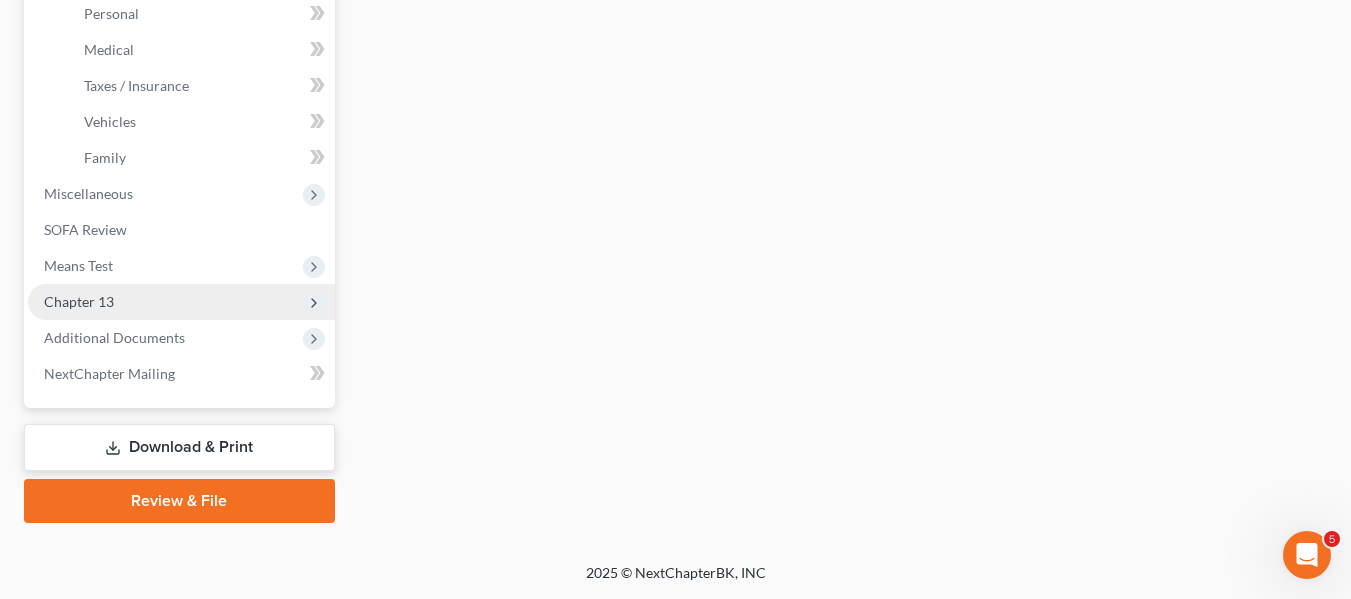 click on "Chapter 13" at bounding box center [79, 301] 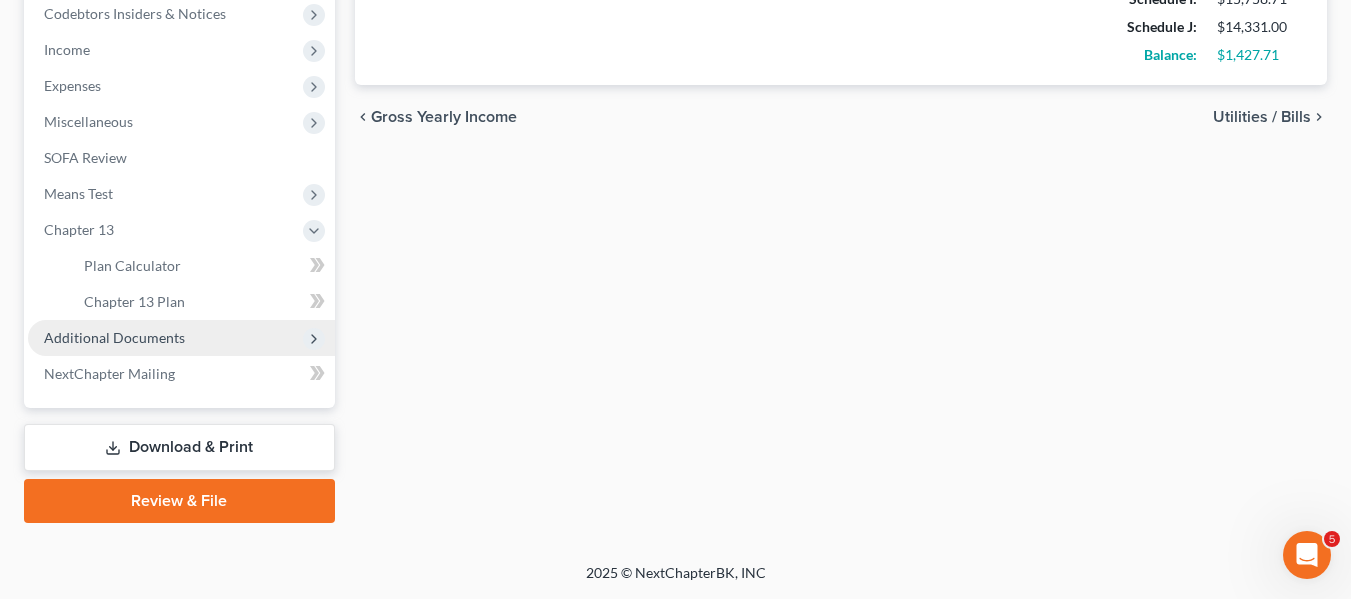 scroll, scrollTop: 608, scrollLeft: 0, axis: vertical 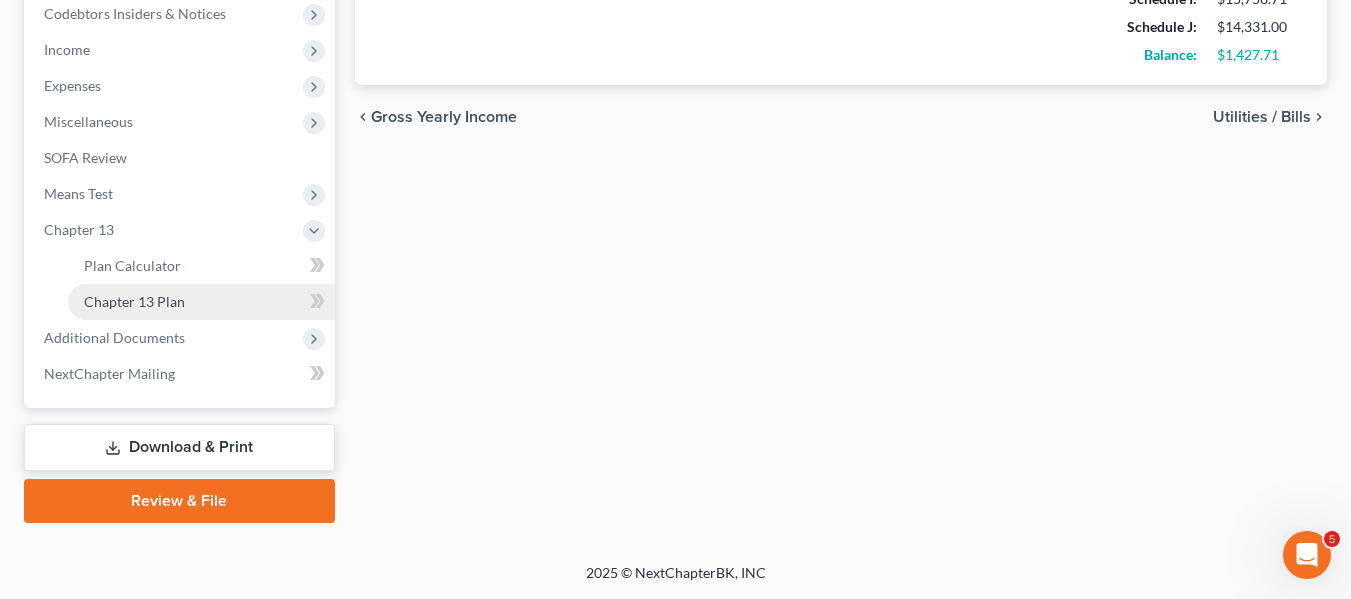 click on "Chapter 13 Plan" at bounding box center [134, 301] 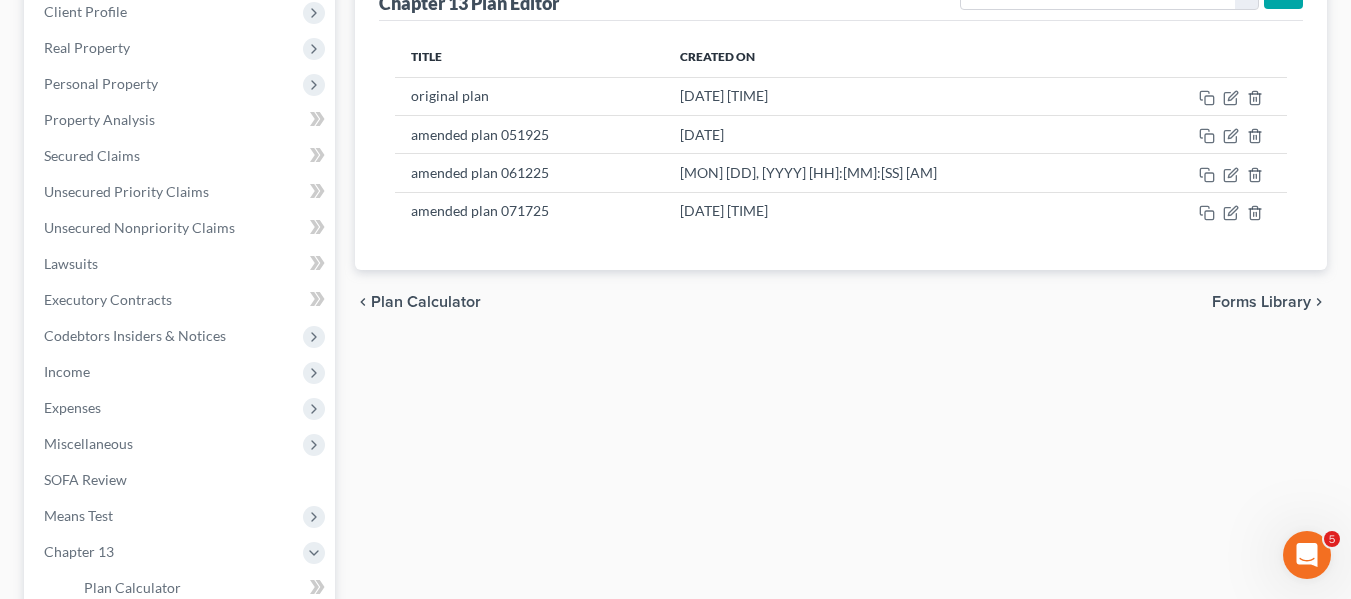 scroll, scrollTop: 288, scrollLeft: 0, axis: vertical 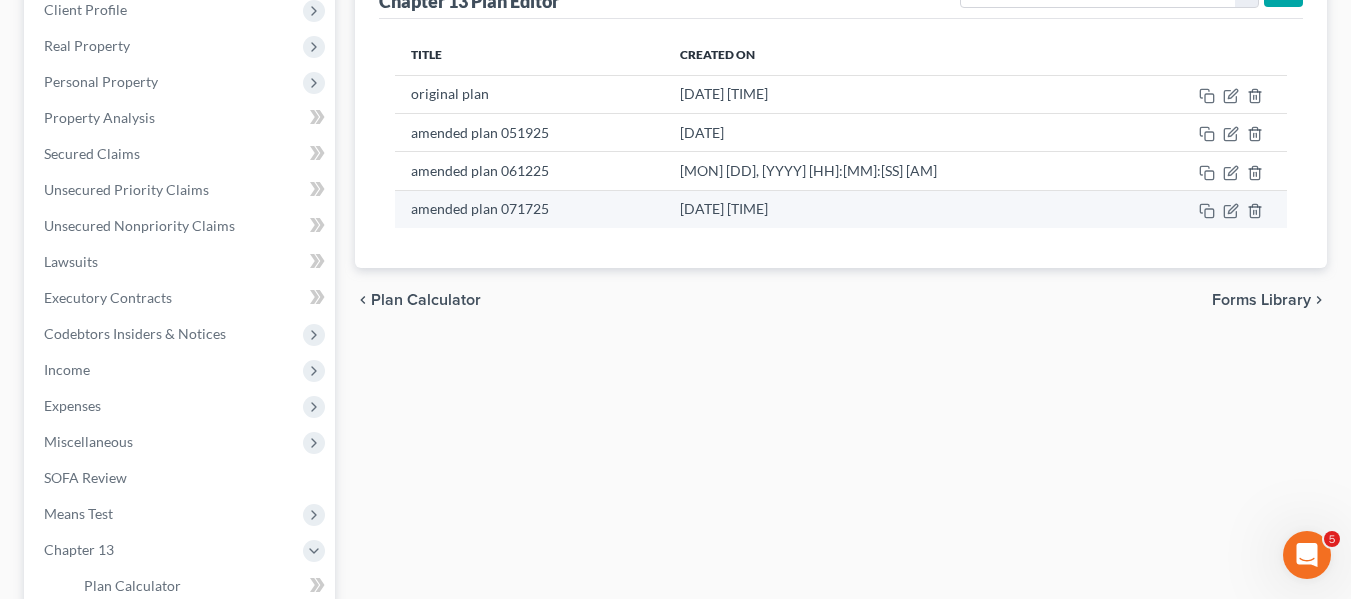 click at bounding box center (1204, 209) 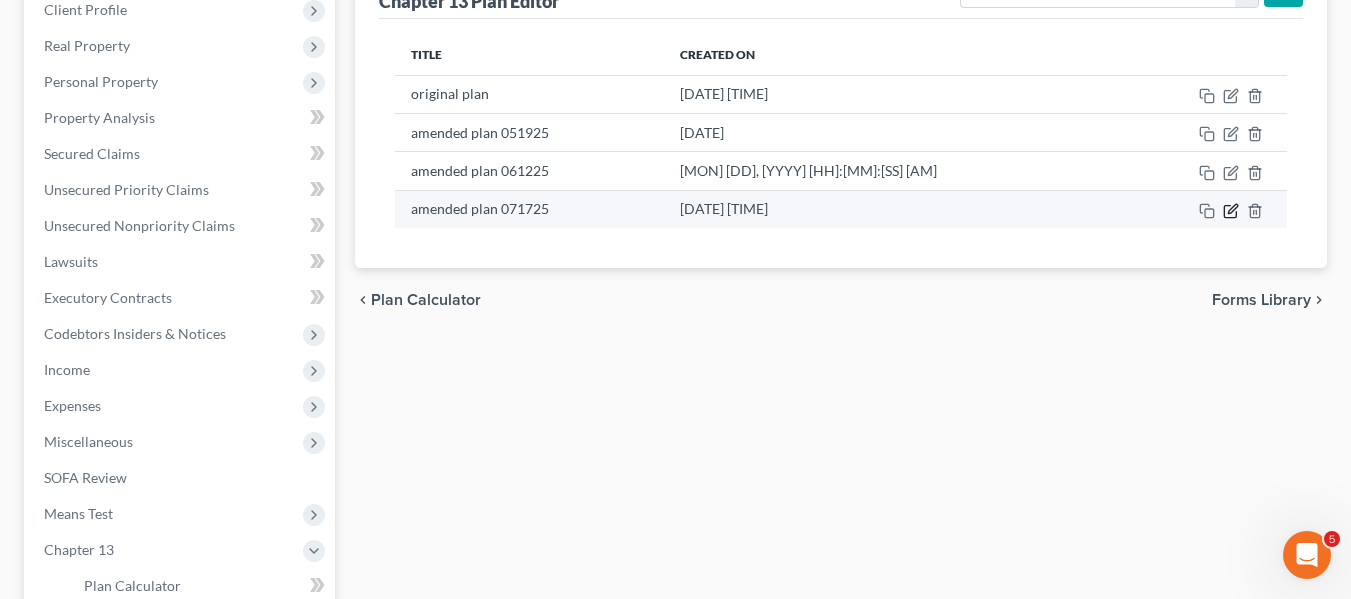 click 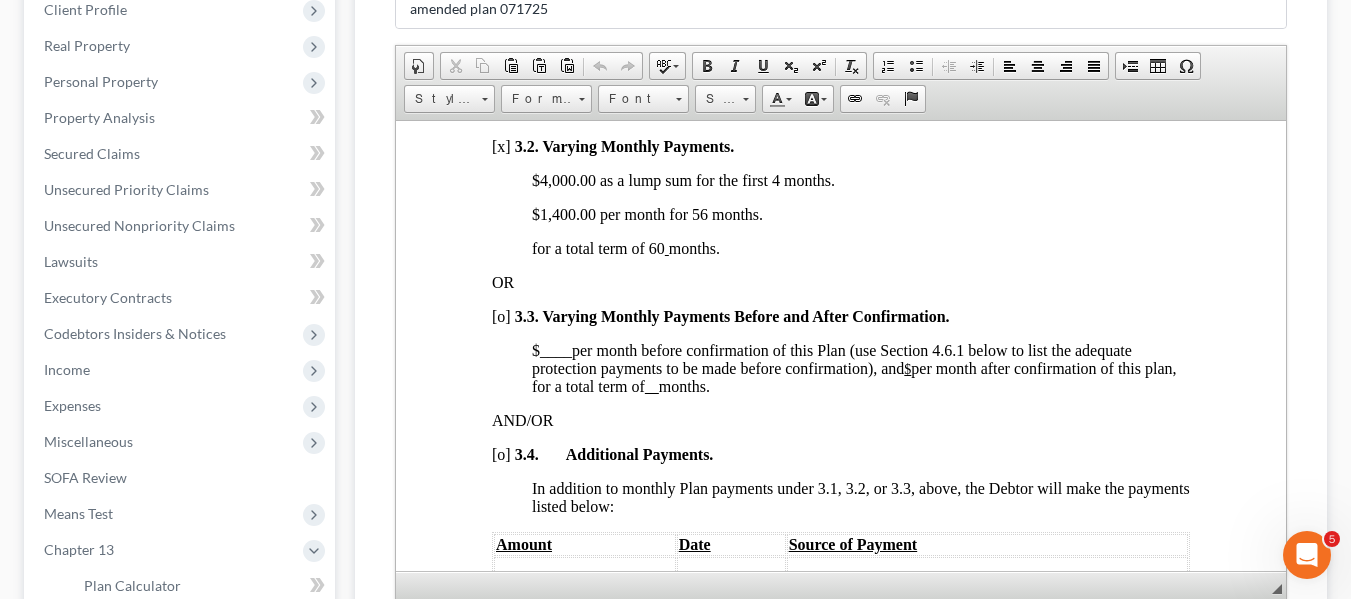 scroll, scrollTop: 1609, scrollLeft: 0, axis: vertical 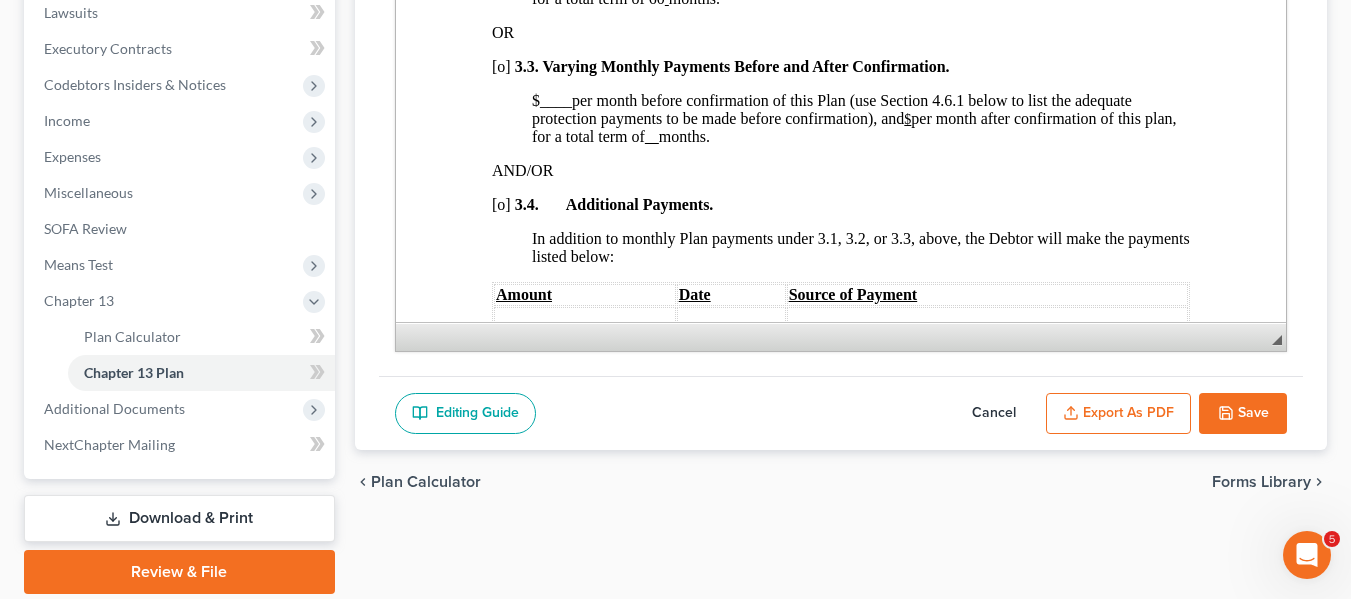 click on "Cancel" at bounding box center (994, 414) 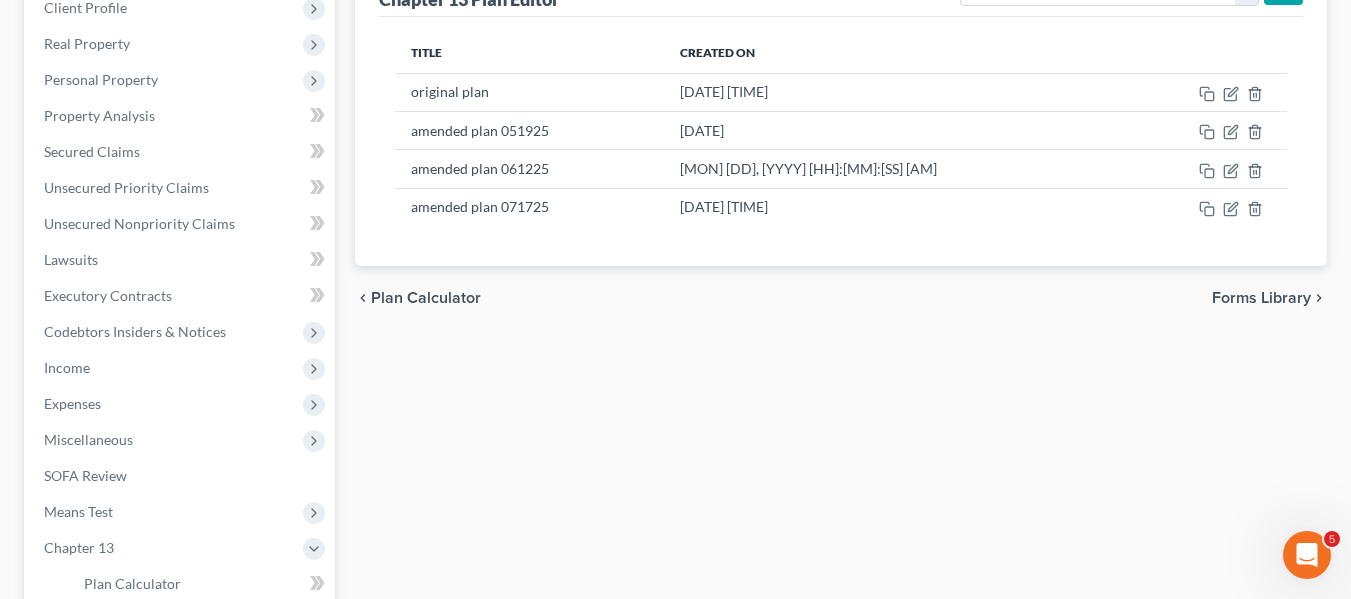 scroll, scrollTop: 286, scrollLeft: 0, axis: vertical 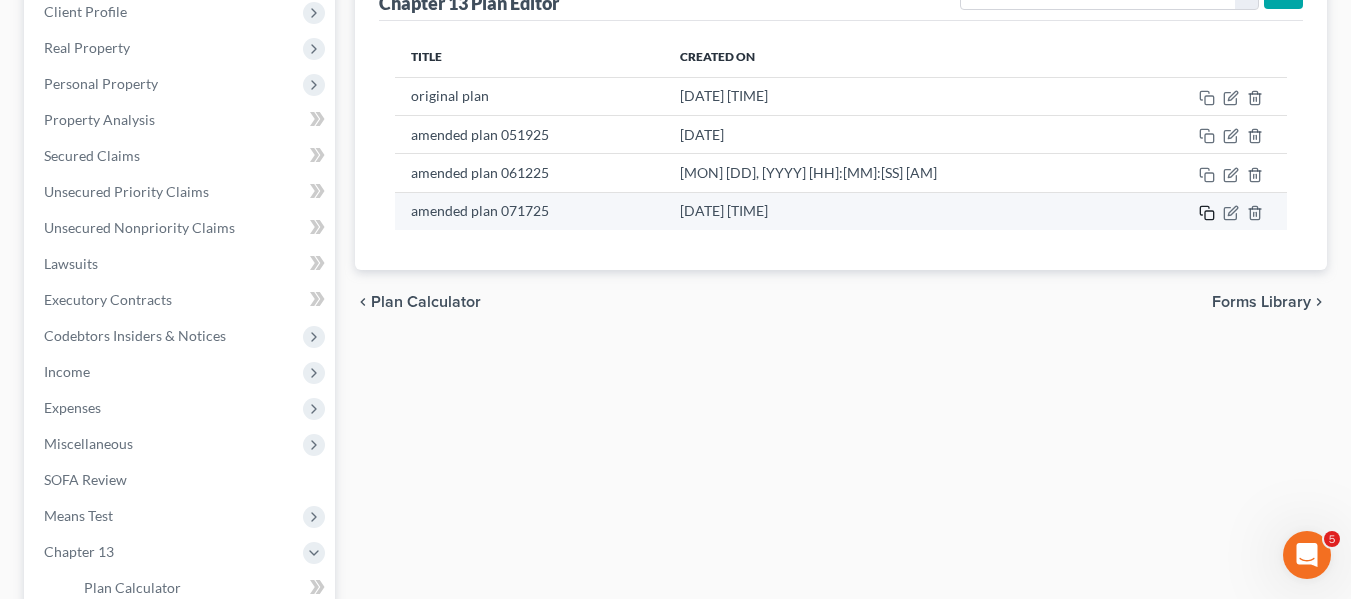 click 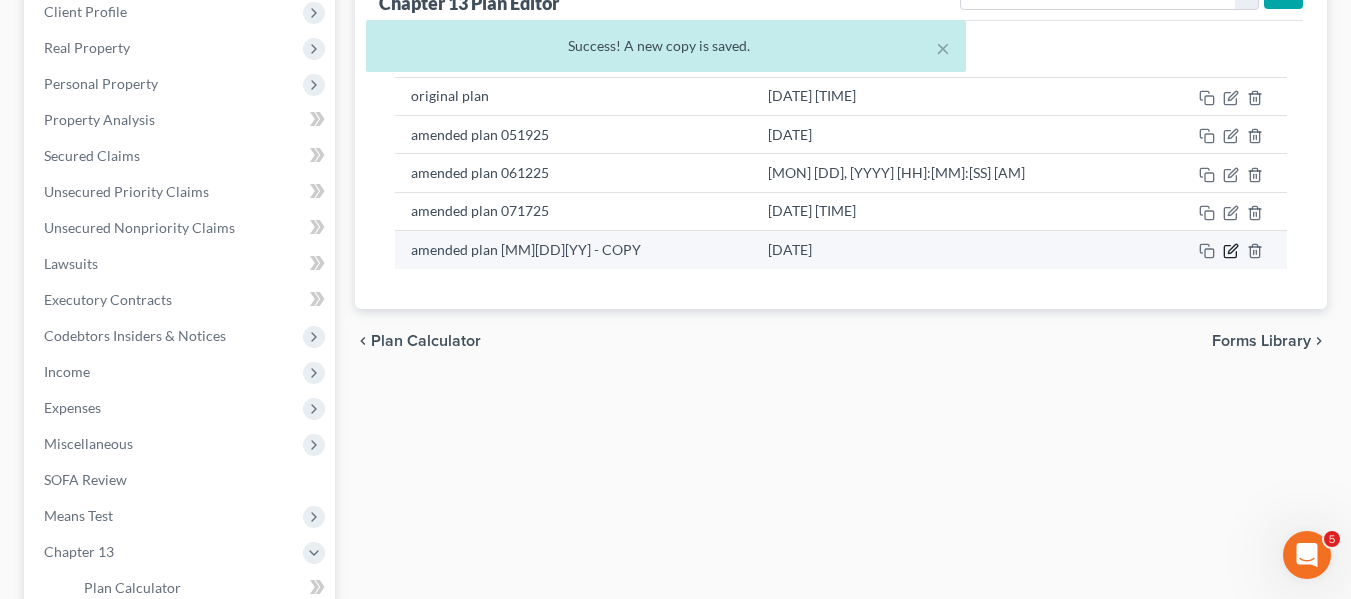 click 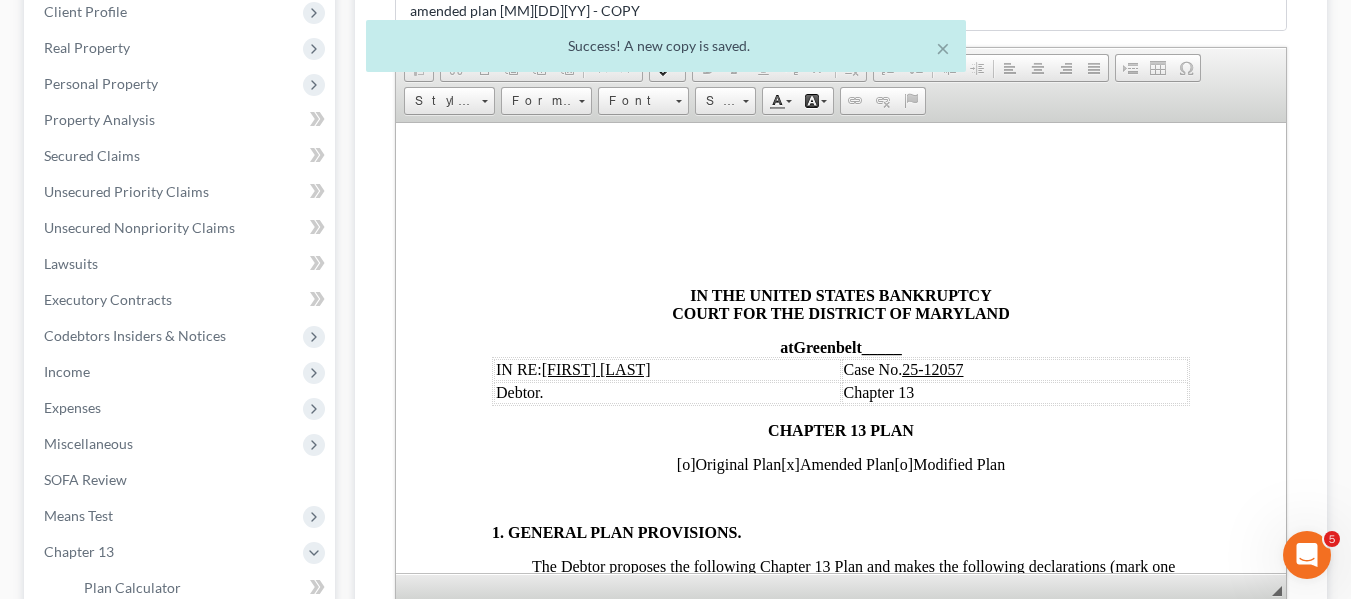 scroll, scrollTop: 0, scrollLeft: 0, axis: both 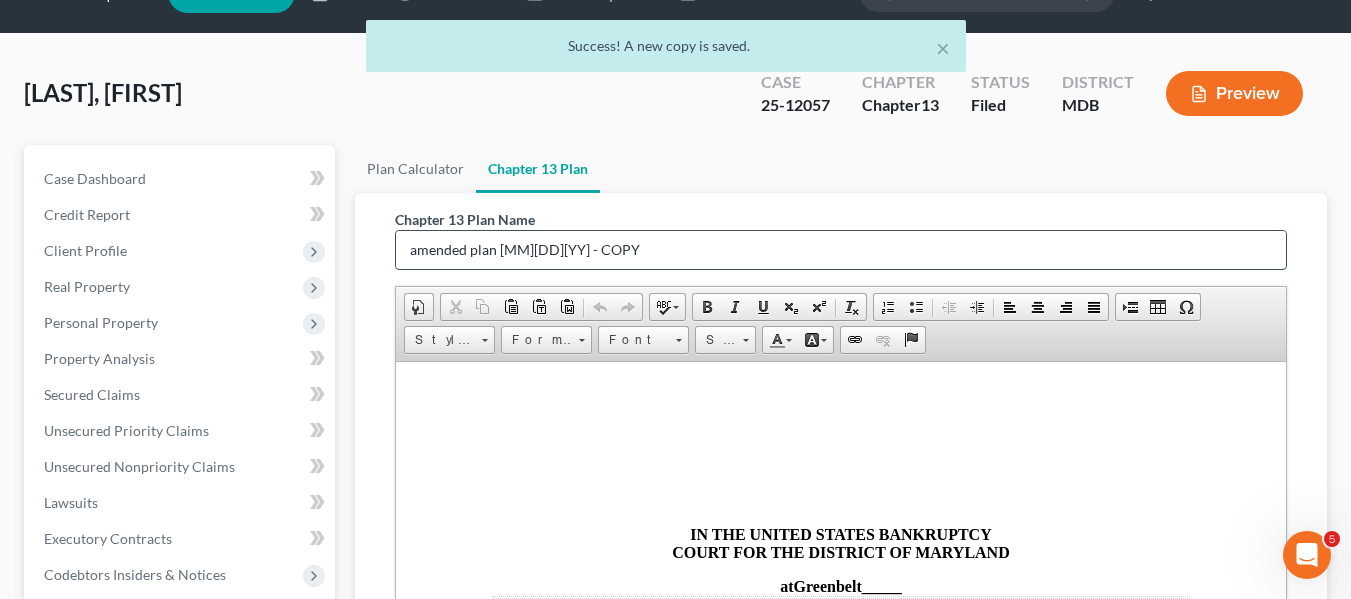 click on "amended plan [MM][DD][YY] - COPY" at bounding box center [841, 250] 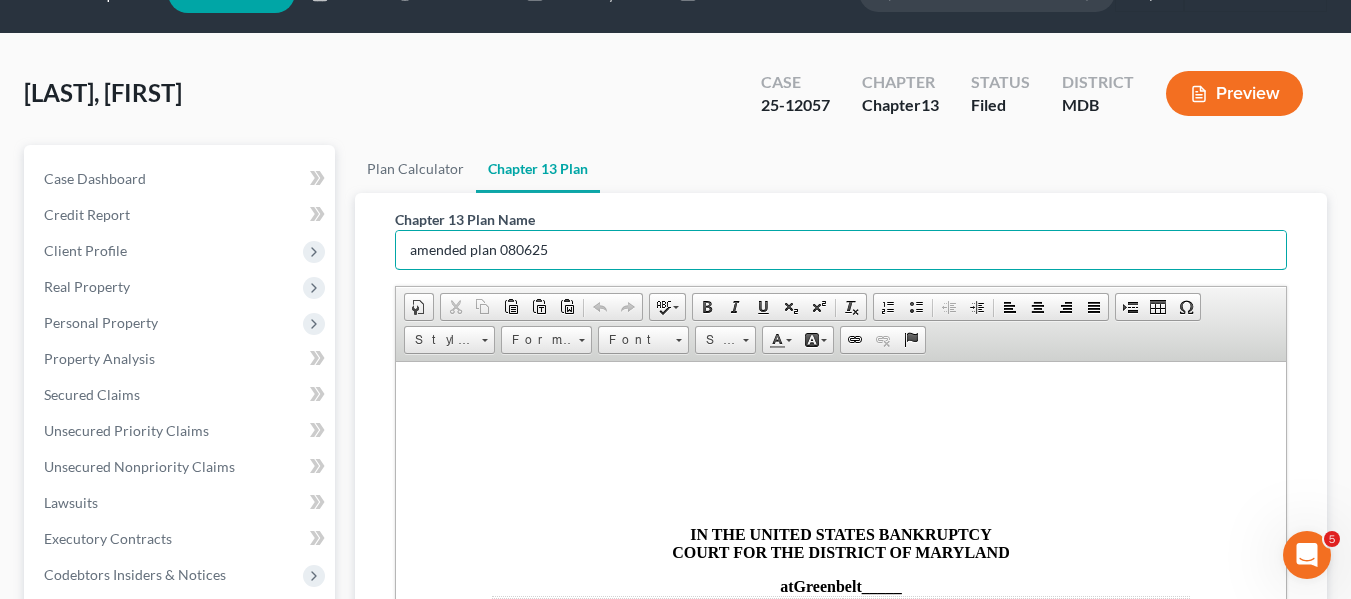 scroll, scrollTop: 571, scrollLeft: 0, axis: vertical 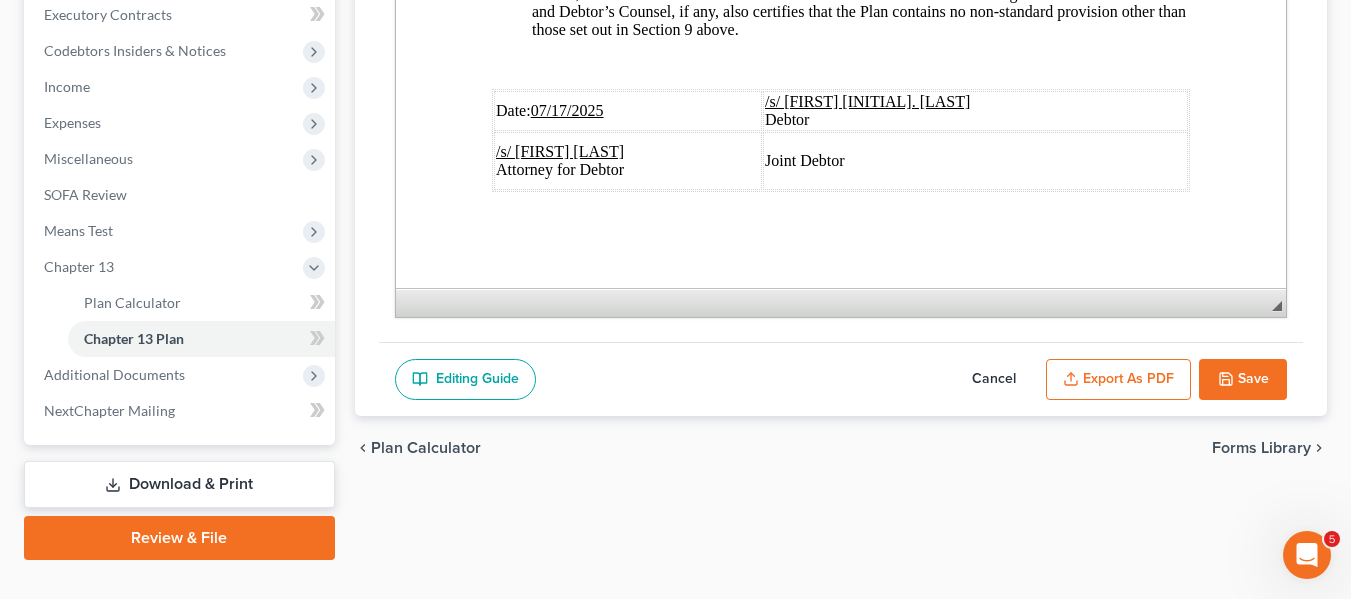 type on "amended plan 080625" 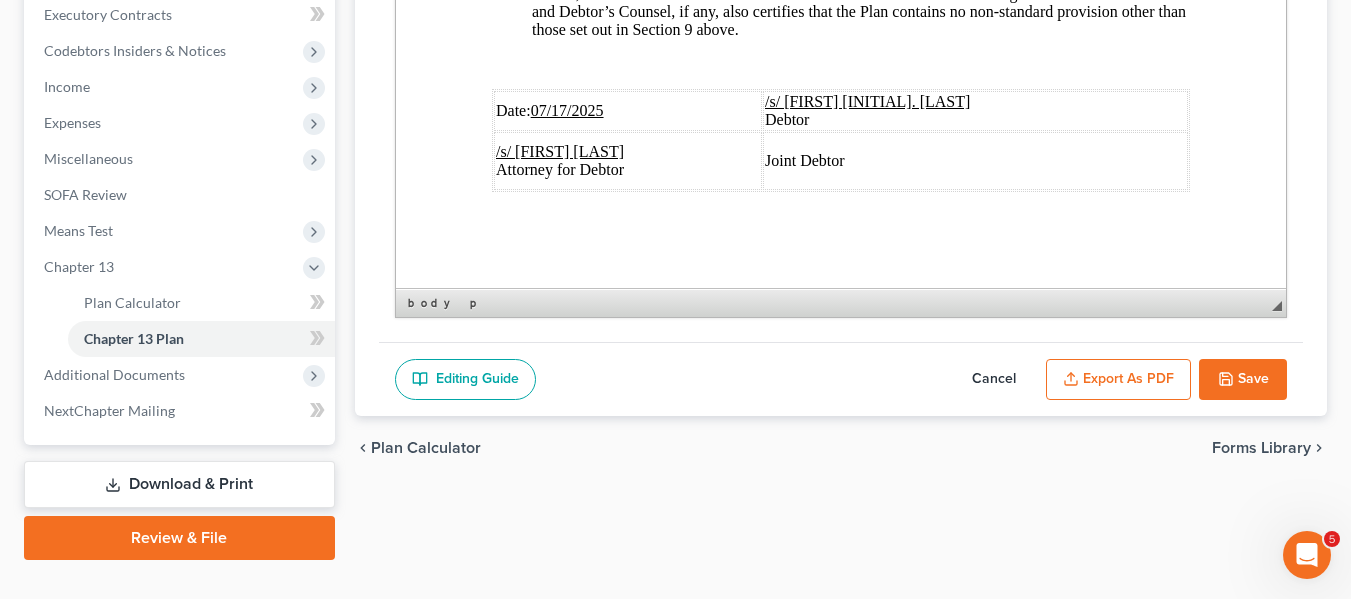 click on "07/17/2025" at bounding box center [566, 110] 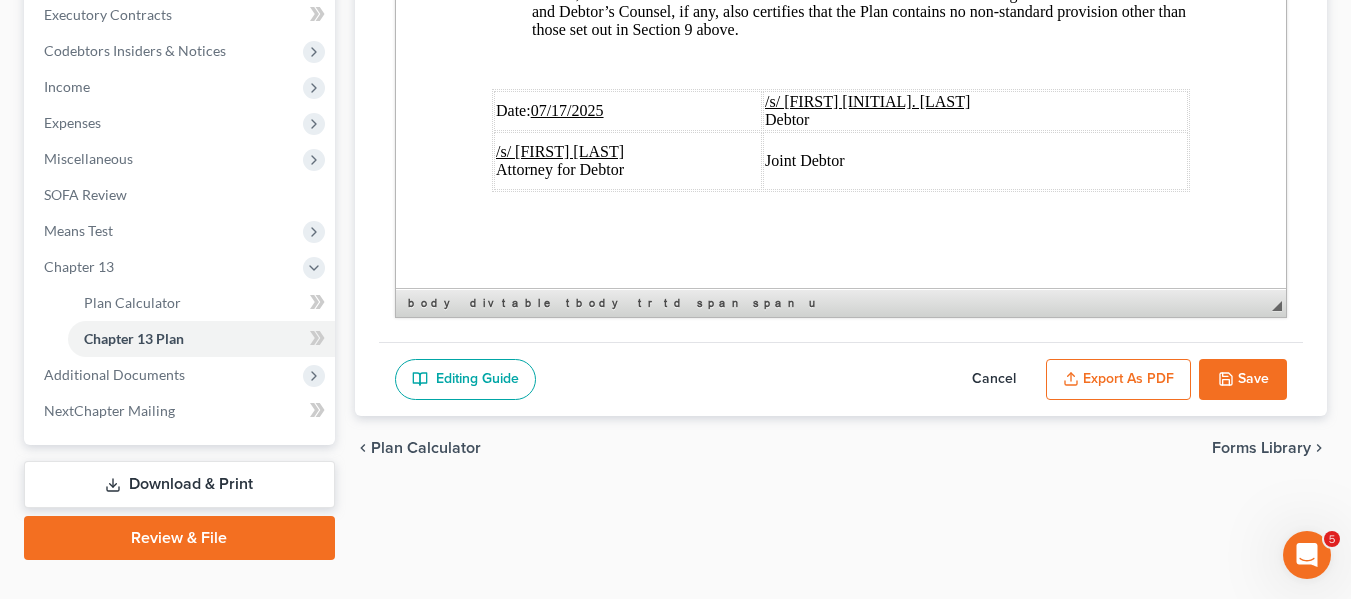 type 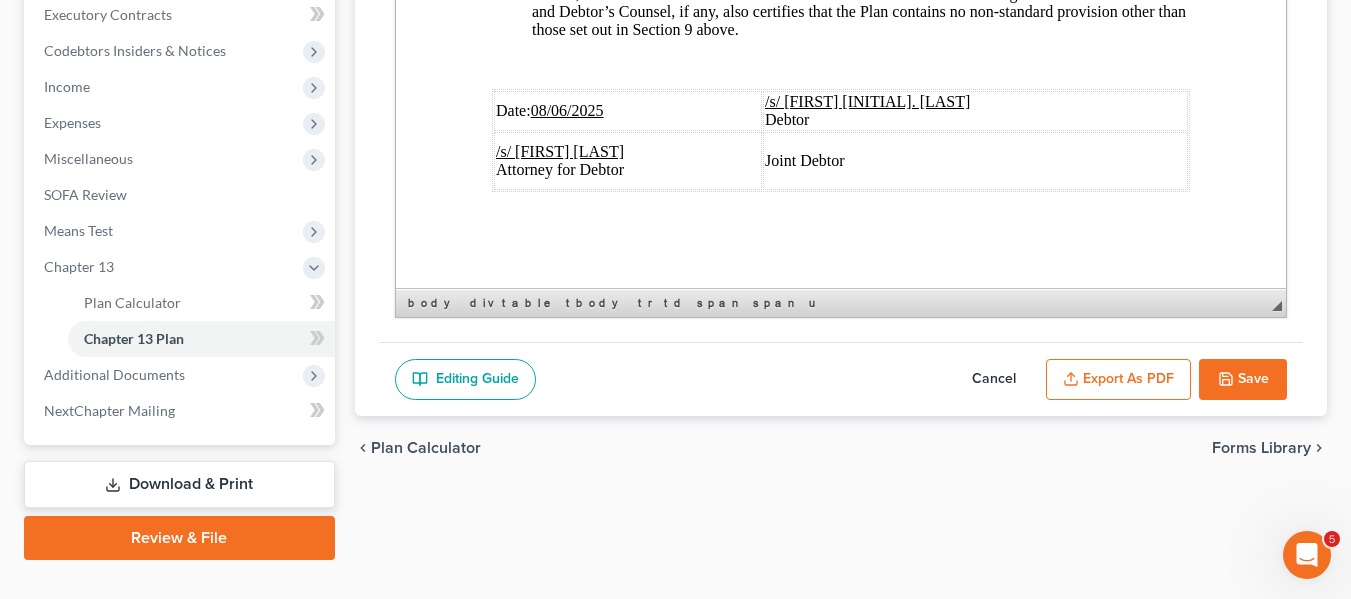 click on "Export as PDF" at bounding box center [1118, 380] 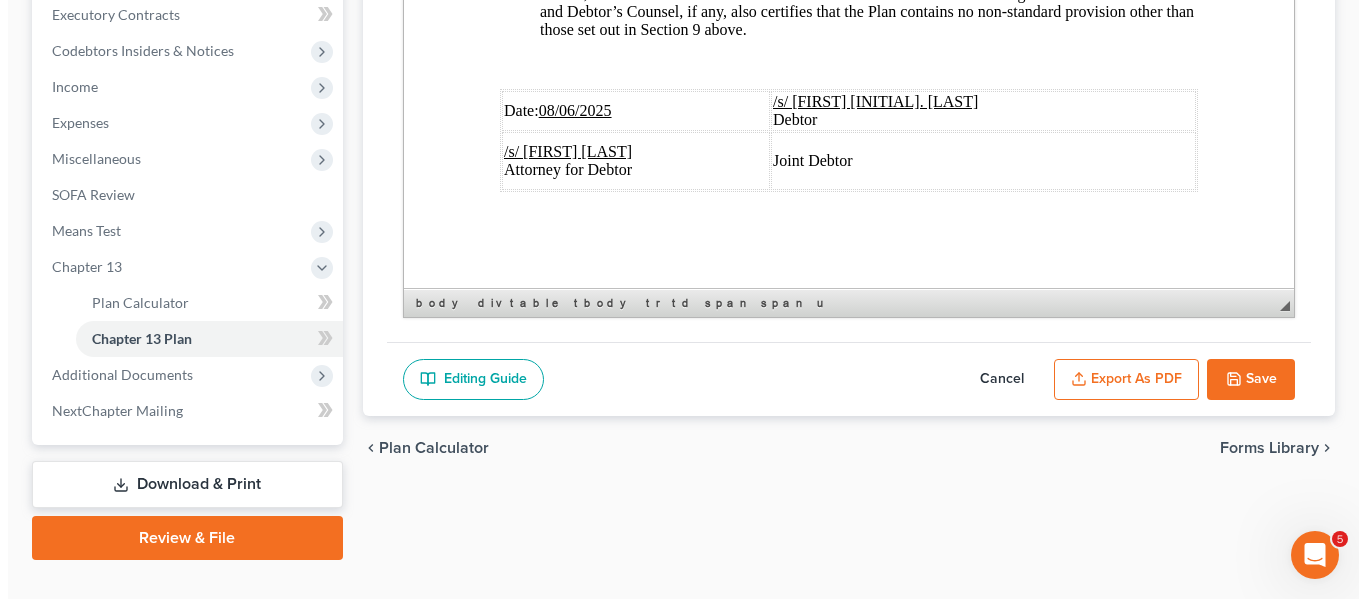 scroll, scrollTop: 7736, scrollLeft: 0, axis: vertical 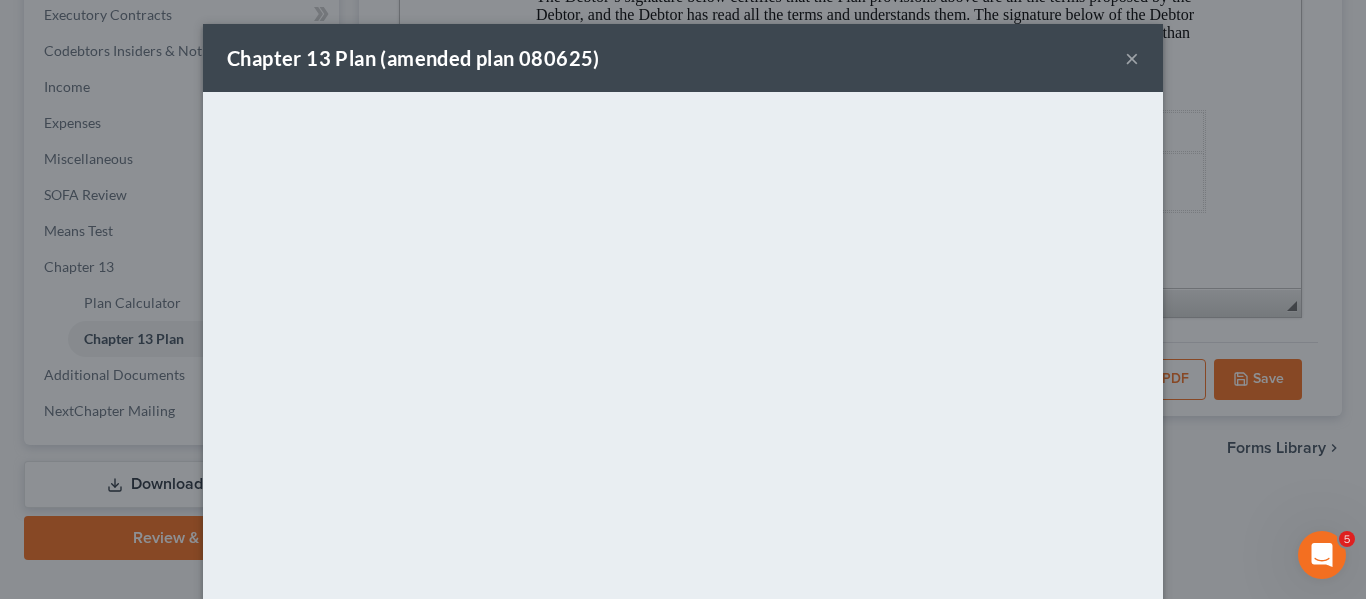 click on "Chapter 13 Plan (amended plan [DATE]) ×" at bounding box center [683, 58] 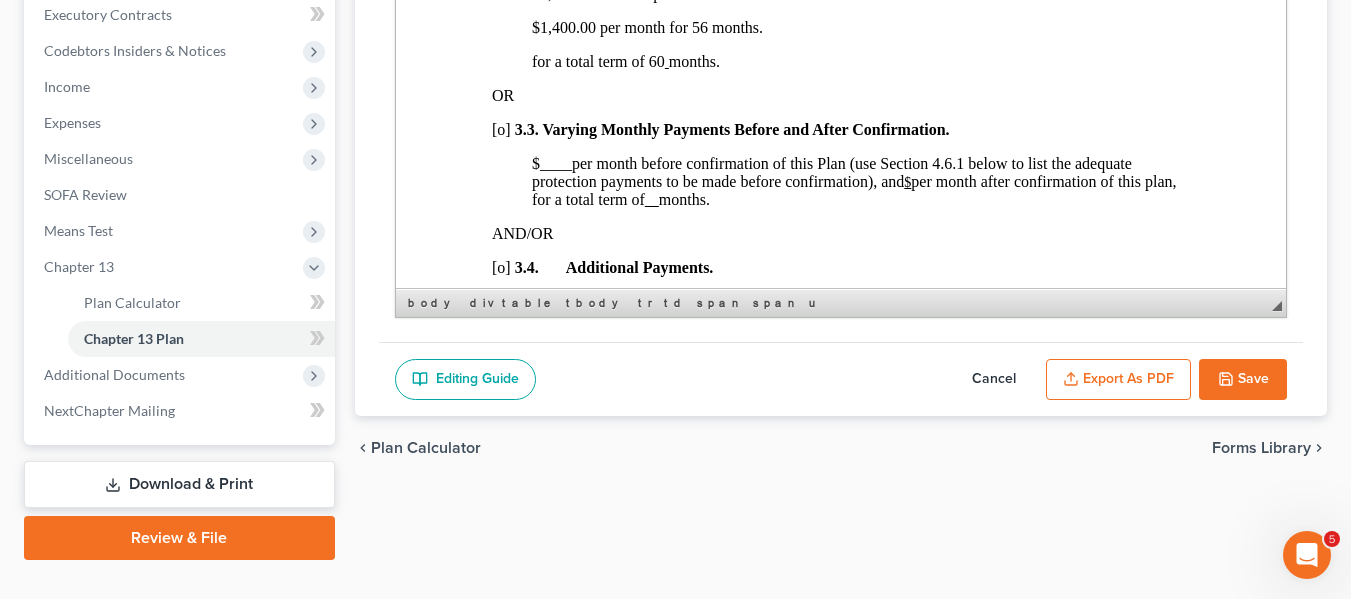 scroll, scrollTop: 1515, scrollLeft: 0, axis: vertical 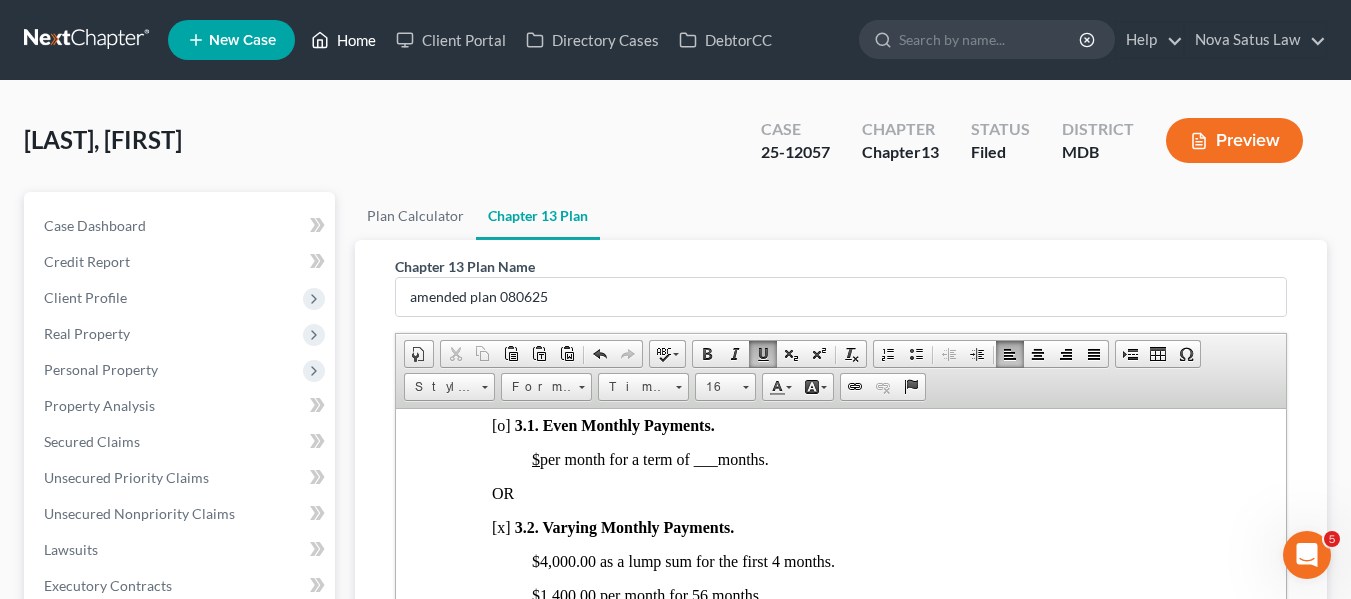 click on "Home" at bounding box center [343, 40] 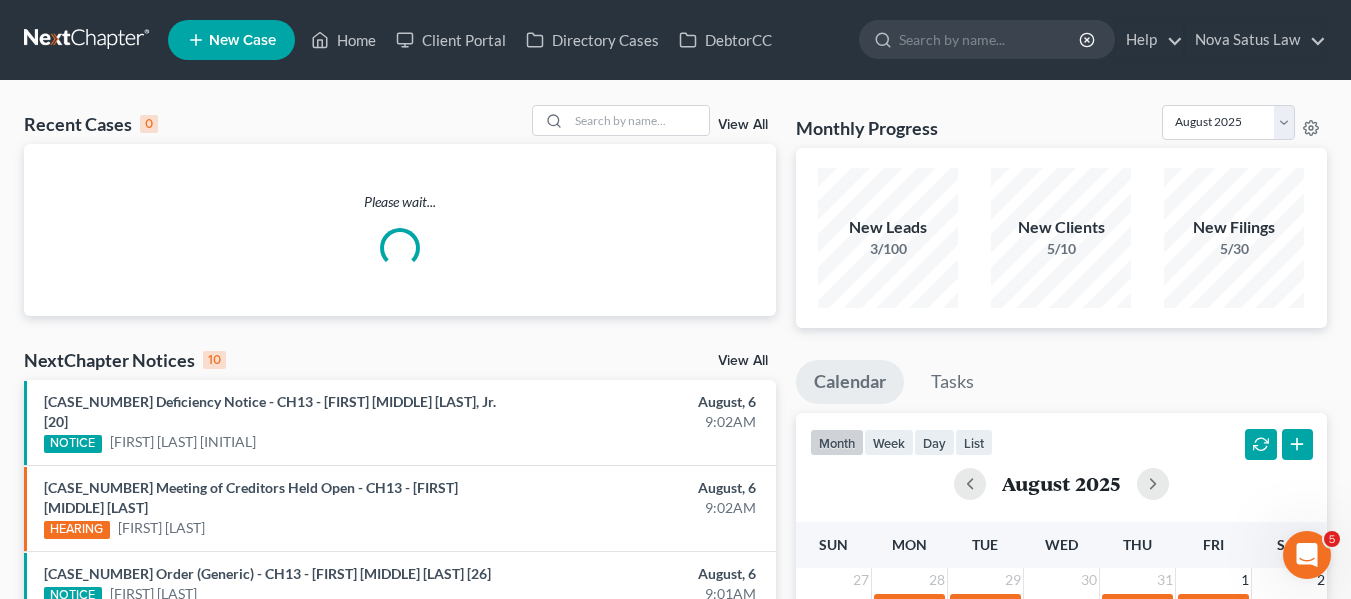 click on "Recent Cases 0         View All
Please wait...
NextChapter Notices 10 View All
[CASE_NUMBER] Deficiency Notice - CH13 - [FIRST] [LAST], Jr. [20] NOTICE [FIRST] [LAST] [MONTH], [DAY] [TIME] [CASE_NUMBER] Meeting of Creditors Held Open - CH13 - [FIRST] [MIDDLE] [LAST] HEARING [FIRST] [LAST] [MONTH], [DAY] [TIME] [CASE_NUMBER] Order (Generic) - CH13 - [FIRST] [MIDDLE] [LAST] [26] NOTICE [FIRST] [MIDDLE] [LAST] [MONTH], [DAY] [TIME] Proof of Claim [5] PROOF OF CLAIM [FIRST] [LAST] [MONTH], [DAY] [TIME] Proof of Claim [5] PROOF OF CLAIM [FIRST] [LAST] [MONTH], [DAY] [TIME] Proof of Claim [3] PROOF OF CLAIM [FIRST] [LAST] [MONTH], [DAY] [TIME] Proof of Claim [2] PROOF OF CLAIM [FIRST] [LAST] [MONTH], [DAY] [TIME] Proof of Claim [20] PROOF OF CLAIM [FIRST] [LAST] & [FIRST] [LAST] [MONTH], [DAY] [TIME] [CASE_NUMBER] Order Denying Confirmation of Chapter 13 Plan without Leave to Amend - CH13 - [FIRST] [MIDDLE] [LAST] [30] NOTICE [FIRST] [MIDDLE] [LAST] [MONTH], [DAY] [TIME]" at bounding box center [675, 628] 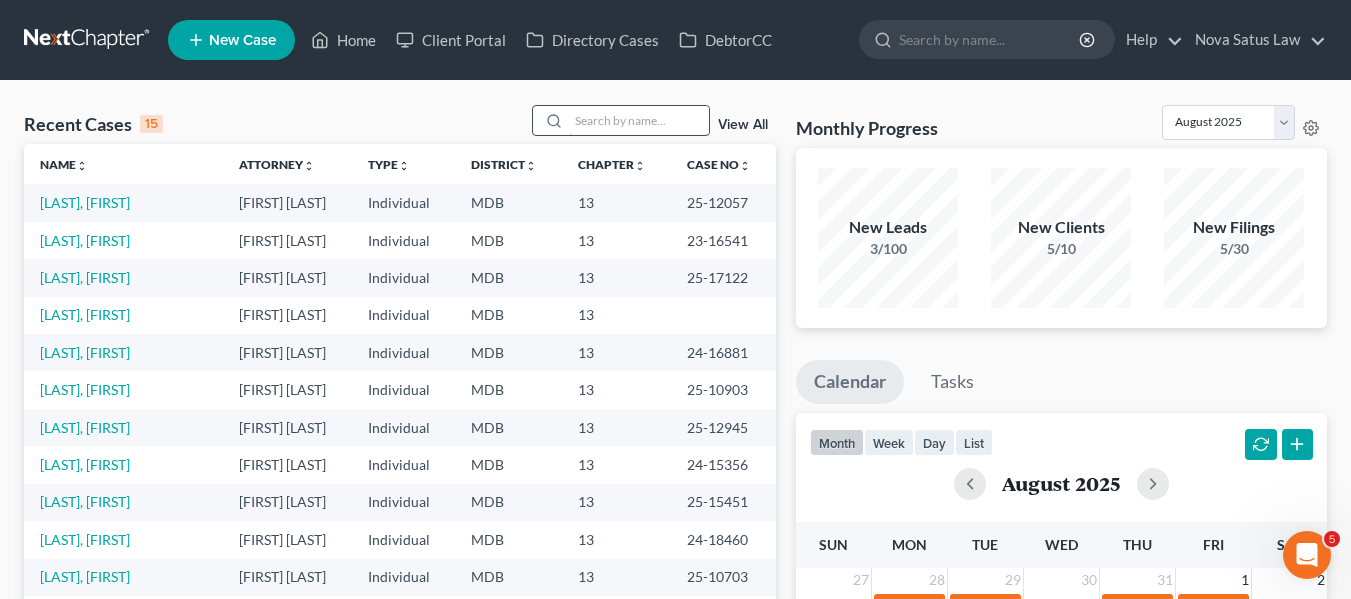 click at bounding box center (639, 120) 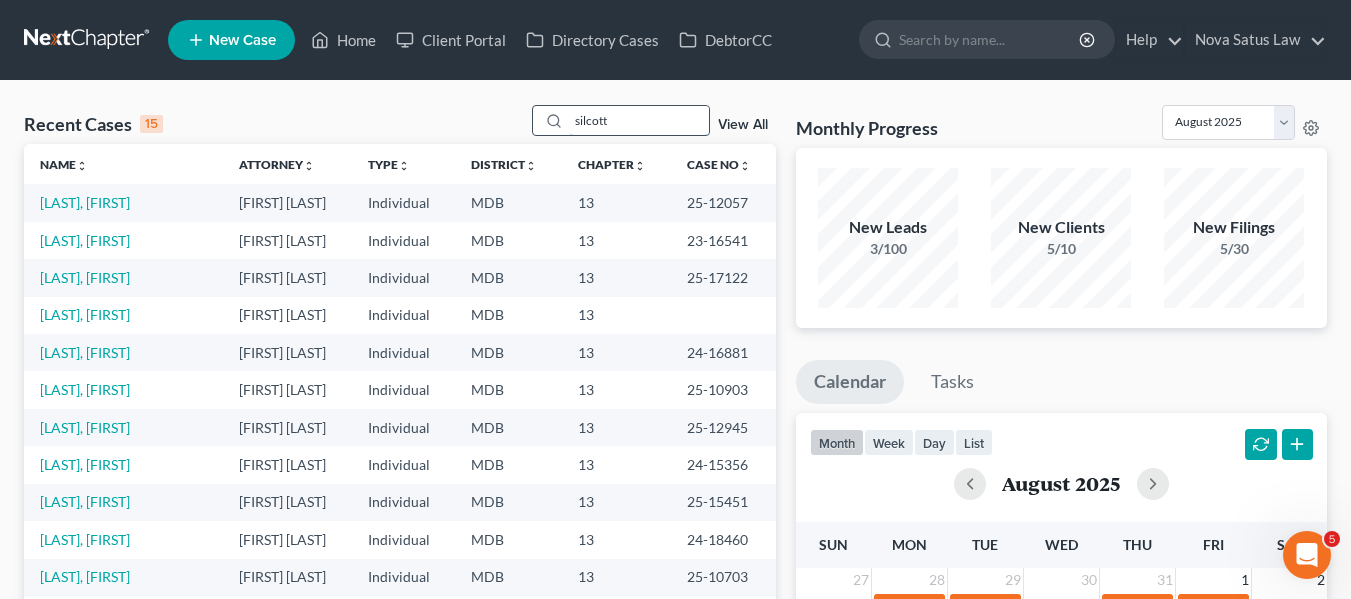 type on "silcott" 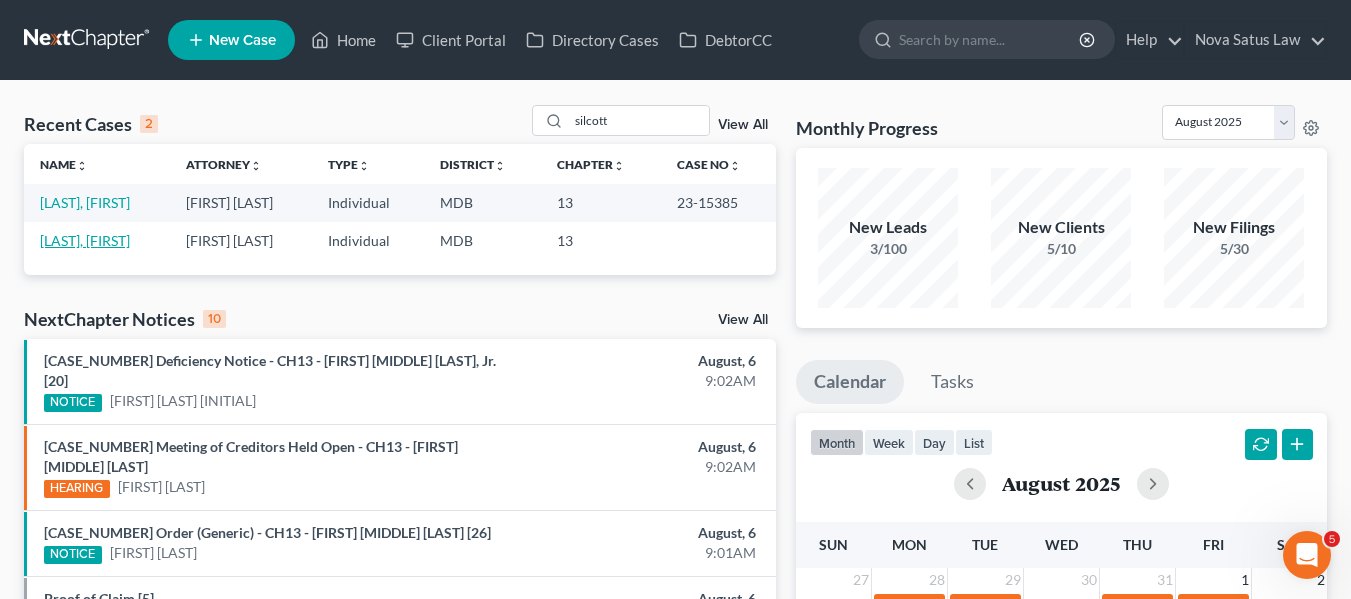 click on "[LAST], [FIRST]" at bounding box center [85, 240] 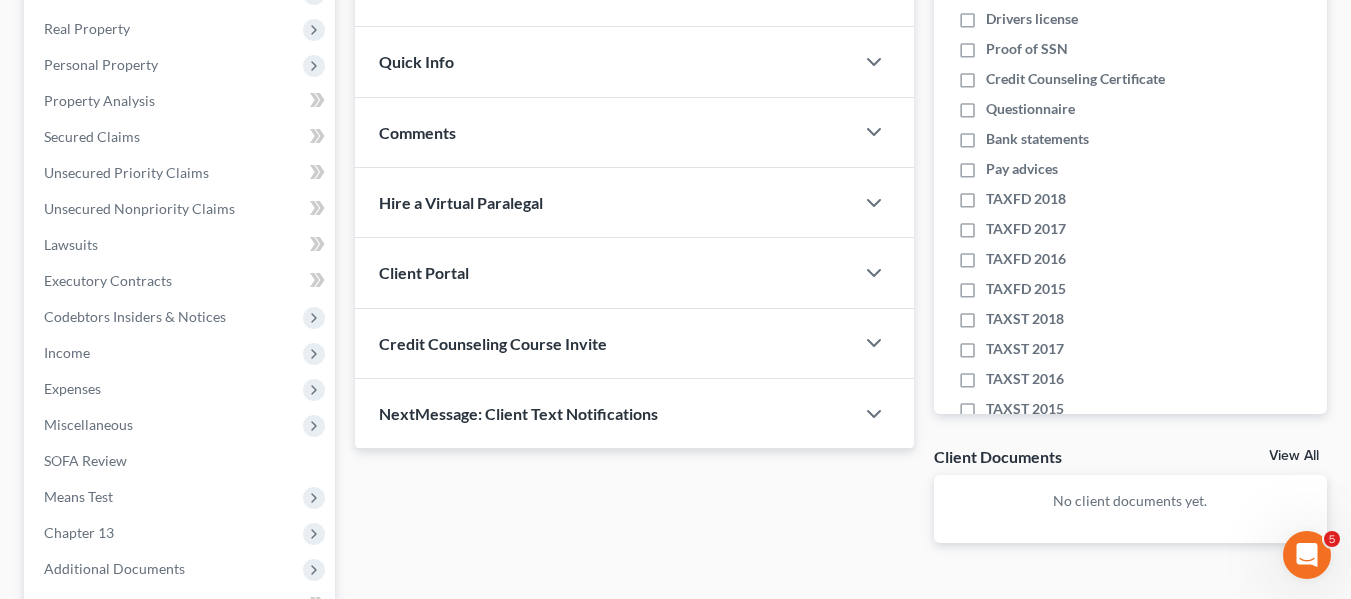 scroll, scrollTop: 536, scrollLeft: 0, axis: vertical 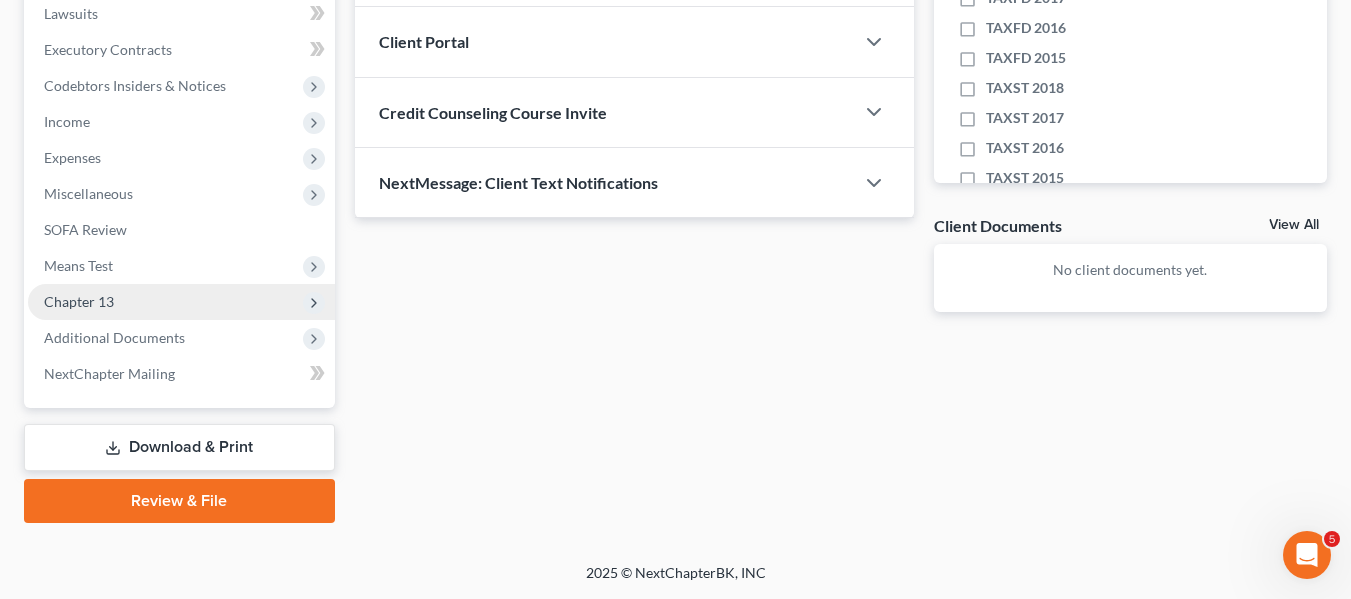 click on "Chapter 13" at bounding box center [79, 301] 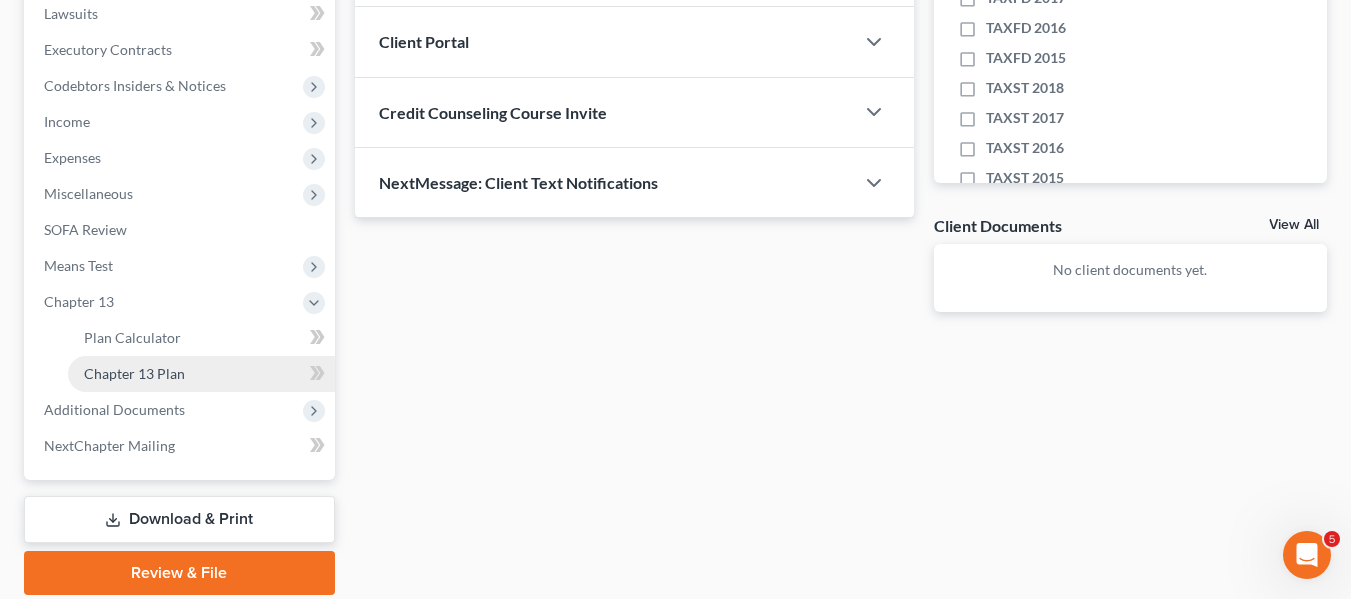 click on "Chapter 13 Plan" at bounding box center [134, 373] 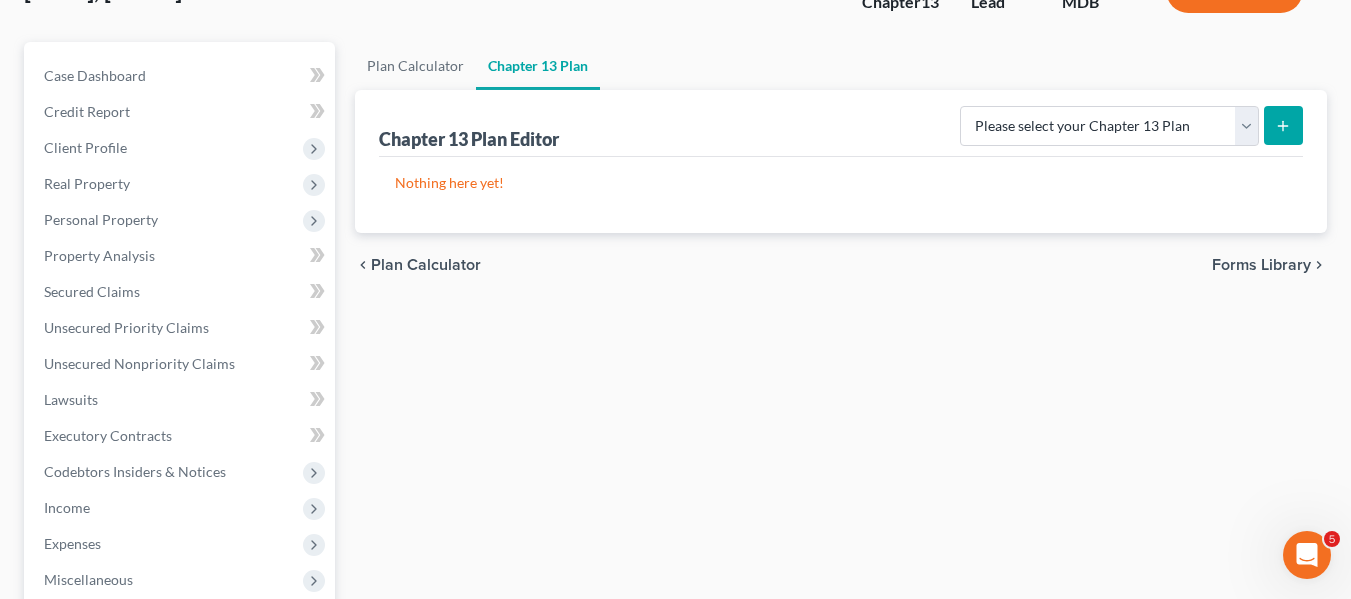 scroll, scrollTop: 0, scrollLeft: 0, axis: both 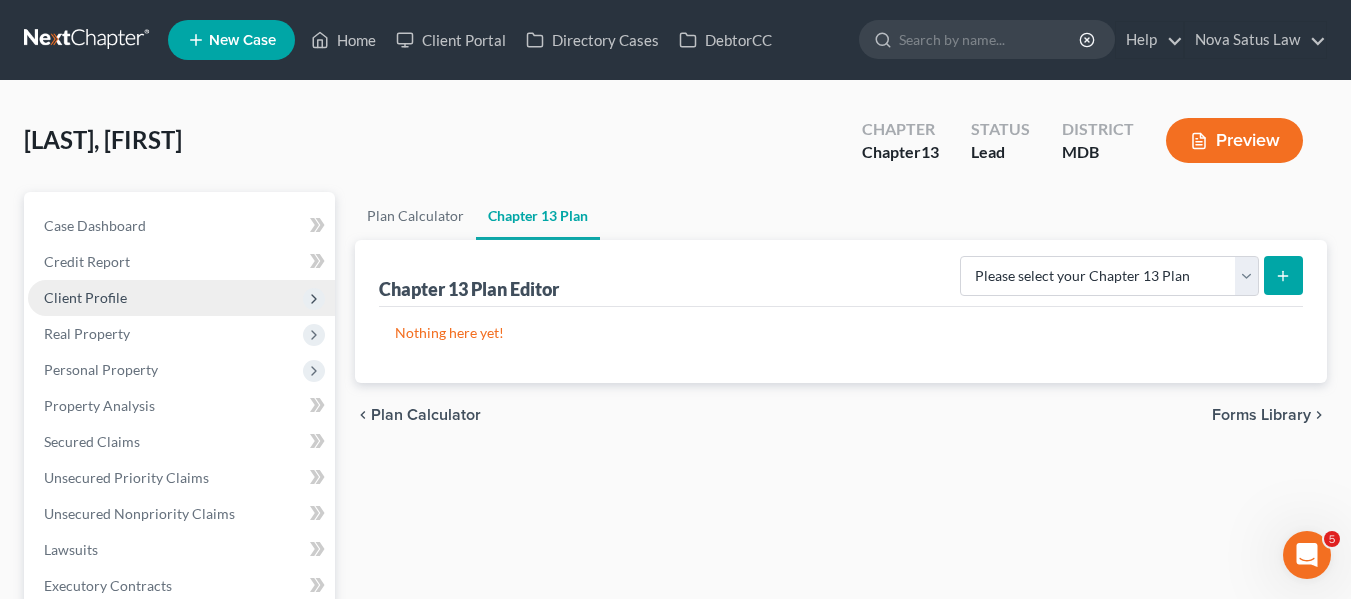 click on "Client Profile" at bounding box center [85, 297] 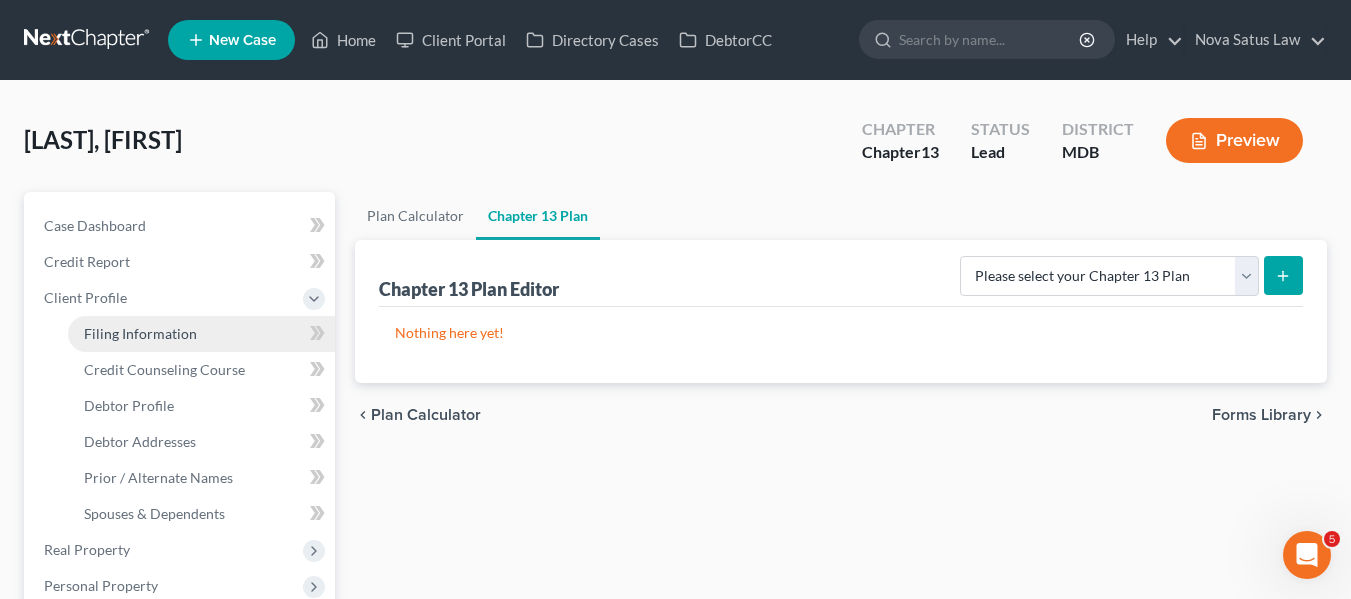 click on "Filing Information" at bounding box center [140, 333] 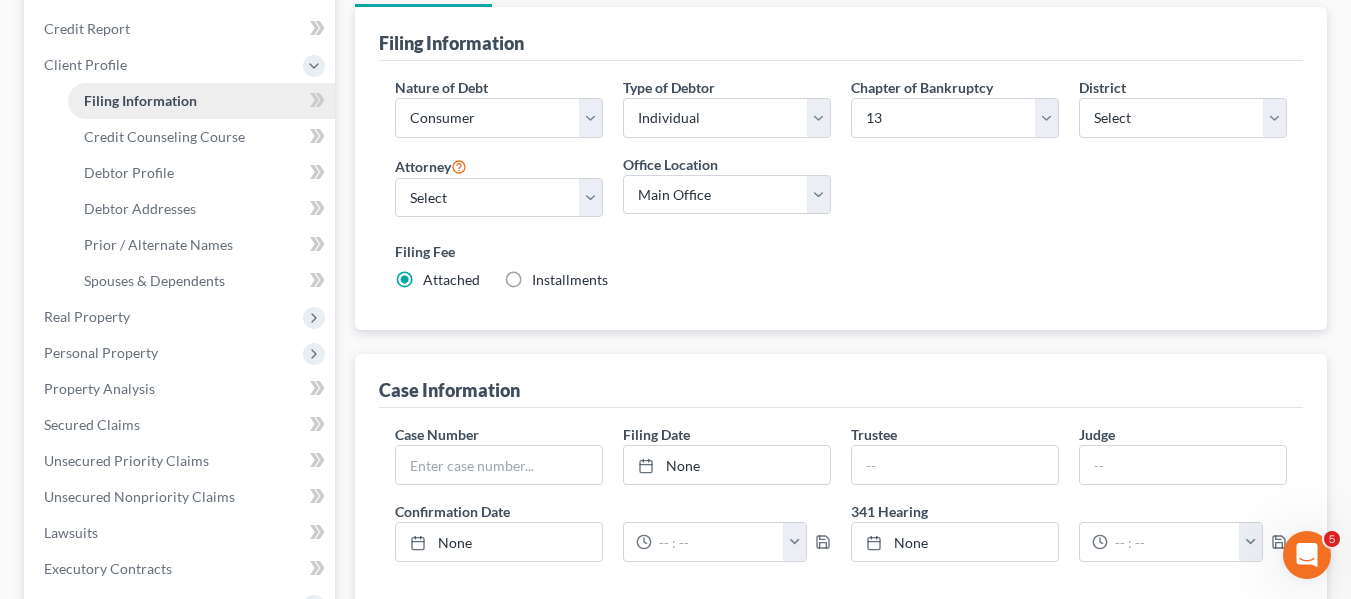 scroll, scrollTop: 237, scrollLeft: 0, axis: vertical 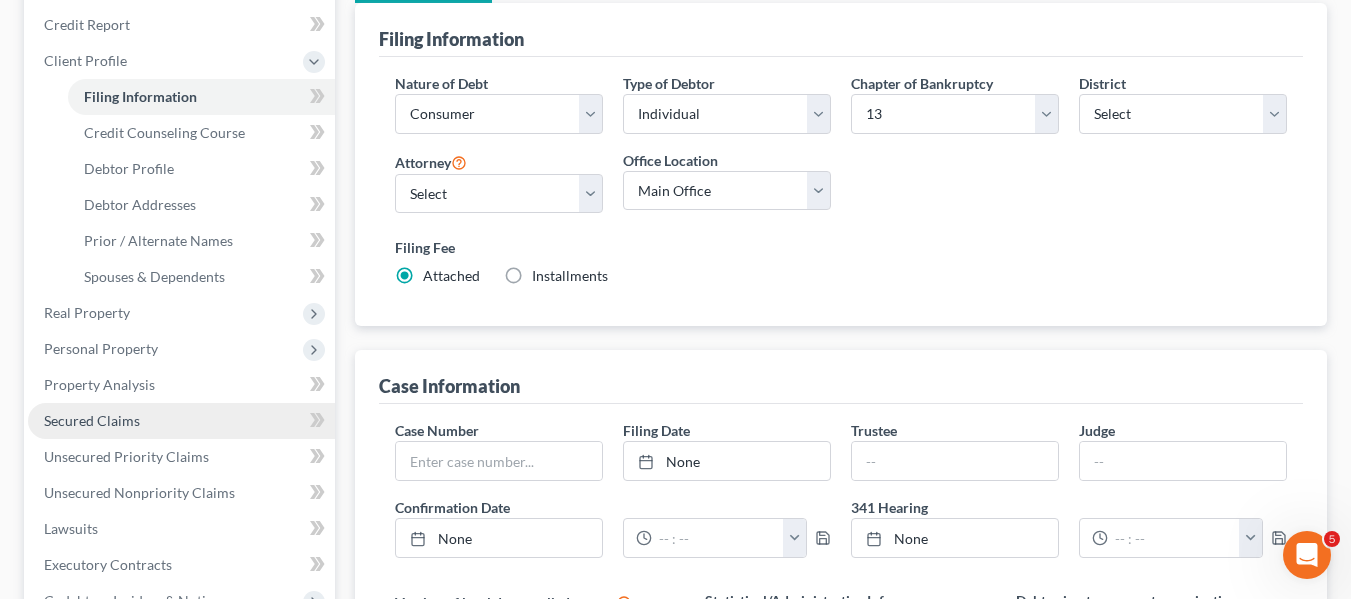 click on "Secured Claims" at bounding box center (92, 420) 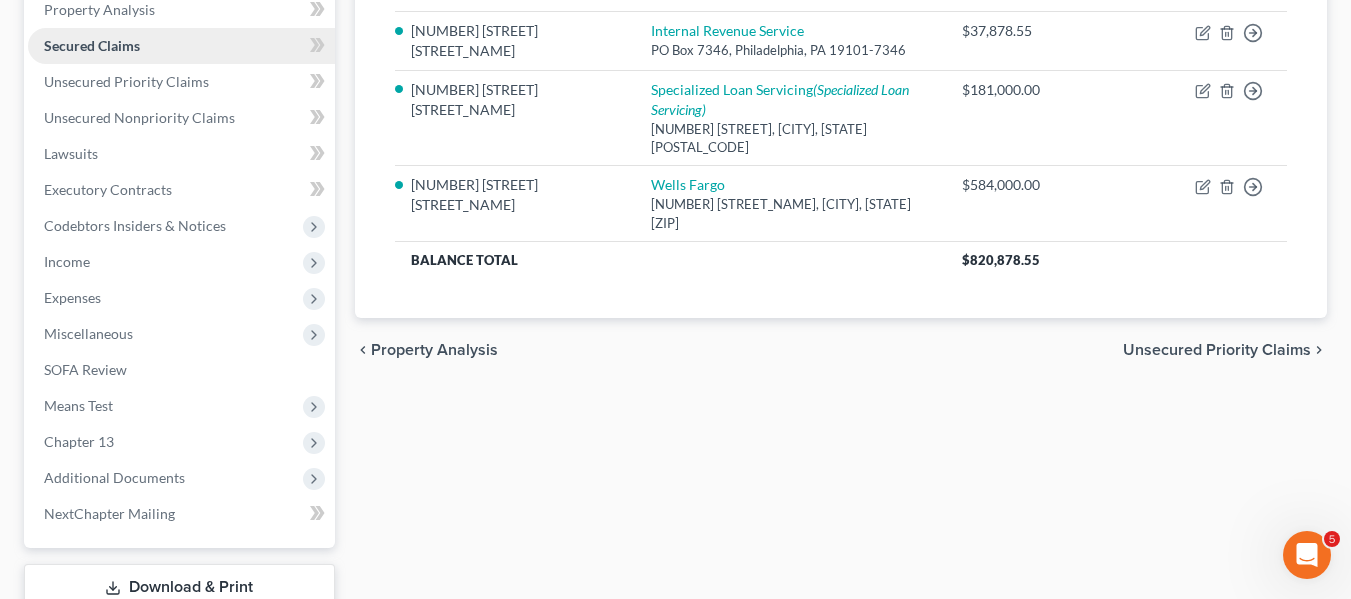 scroll, scrollTop: 536, scrollLeft: 0, axis: vertical 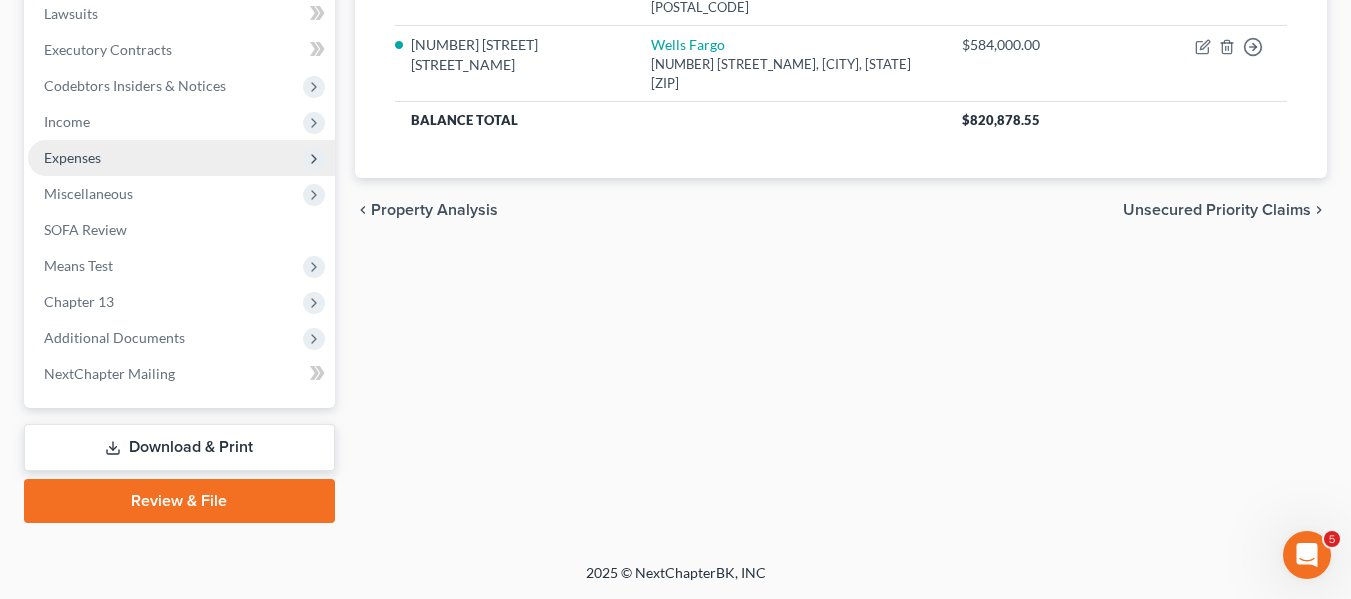 click on "Expenses" at bounding box center [72, 157] 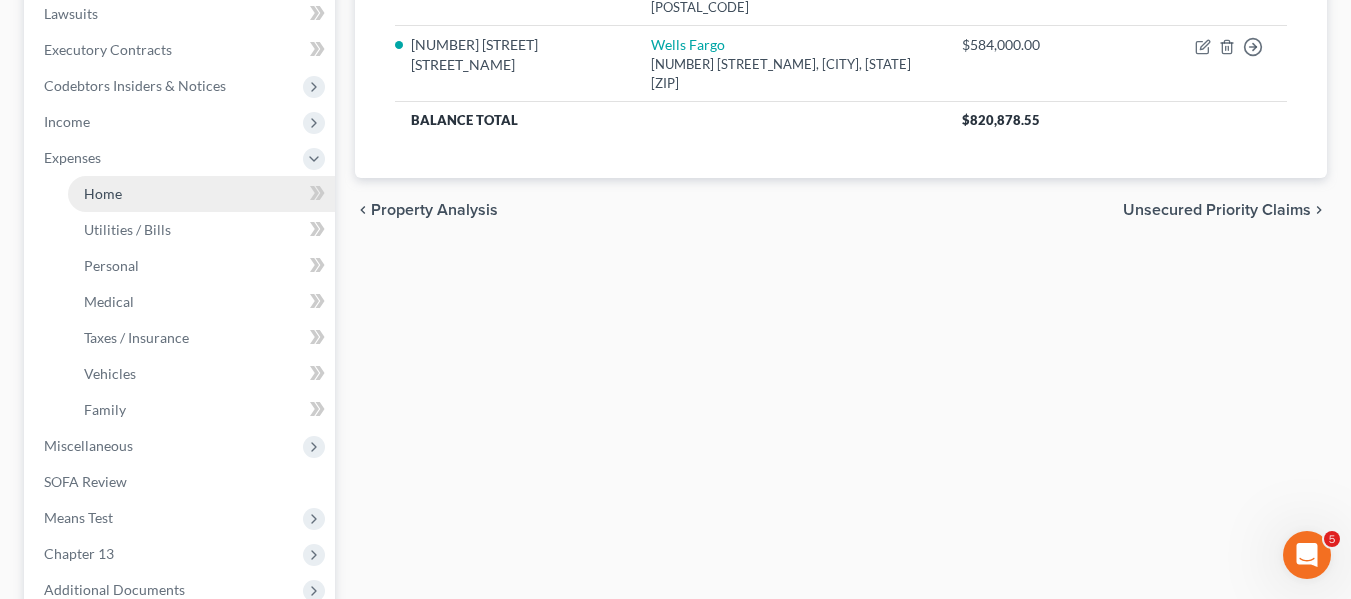 click on "Home" at bounding box center (103, 193) 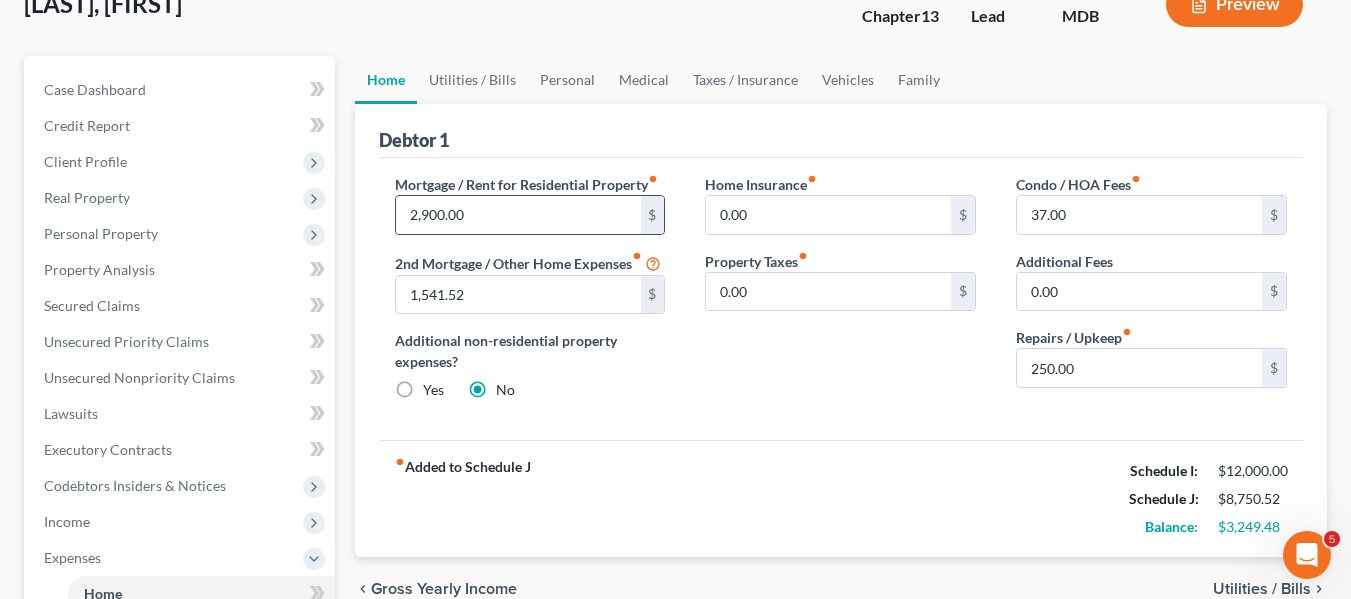 scroll, scrollTop: 135, scrollLeft: 0, axis: vertical 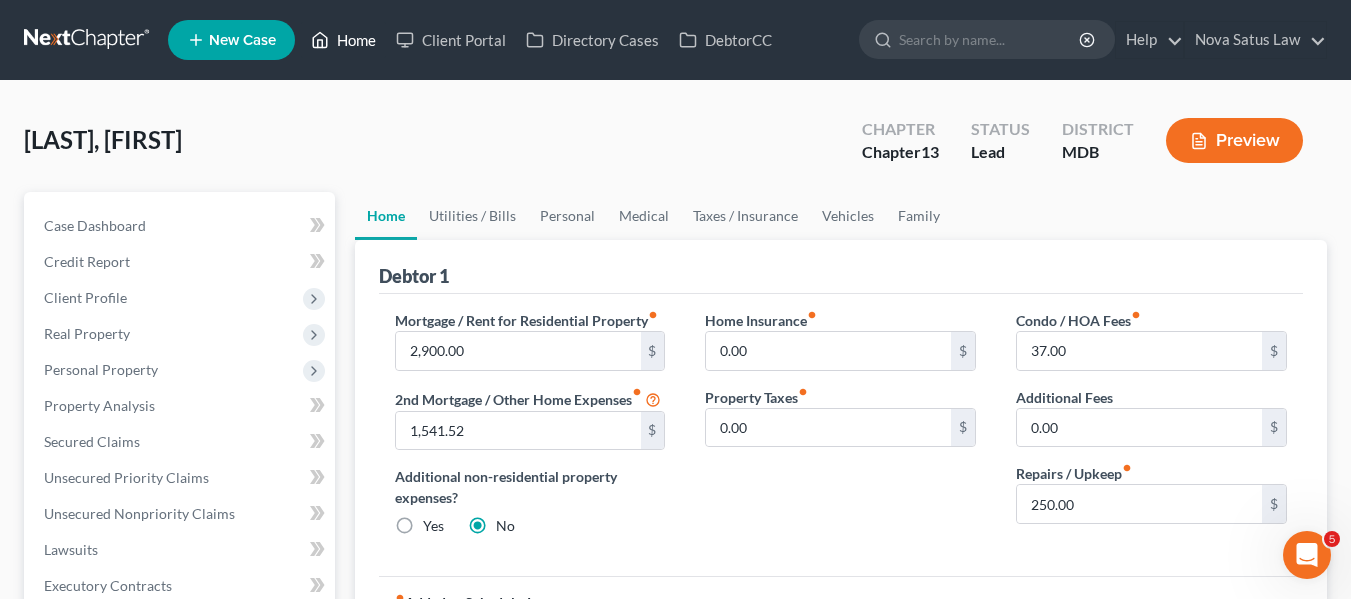 click on "Home" at bounding box center (343, 40) 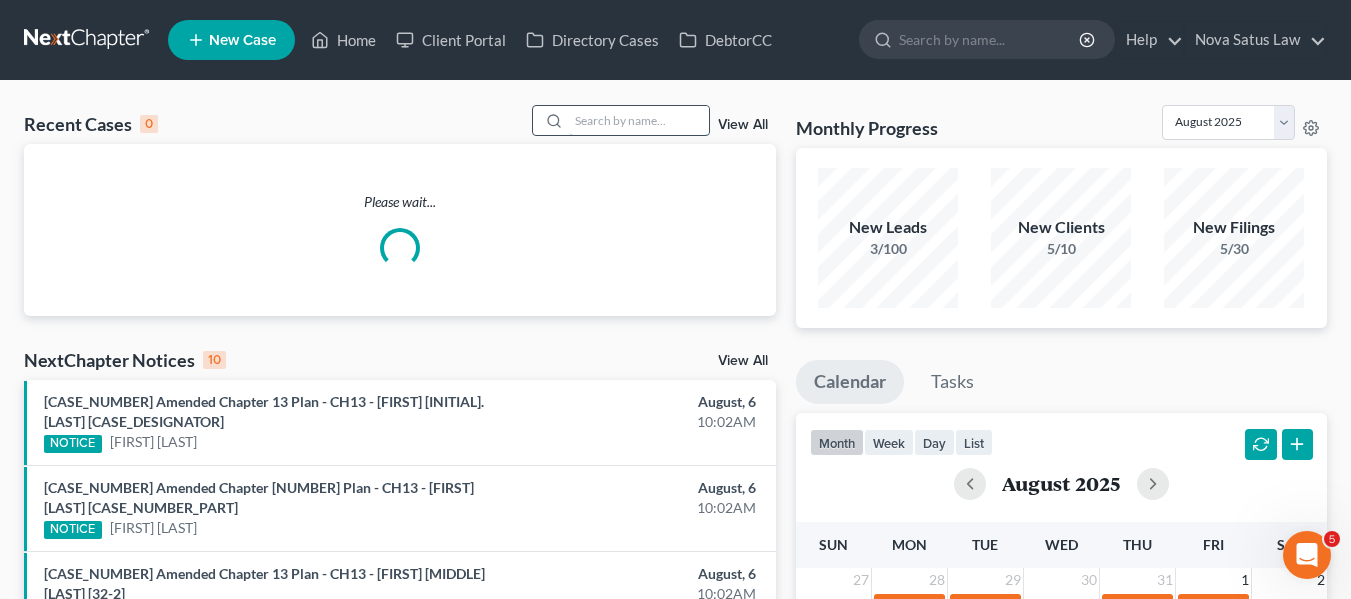 click at bounding box center (639, 120) 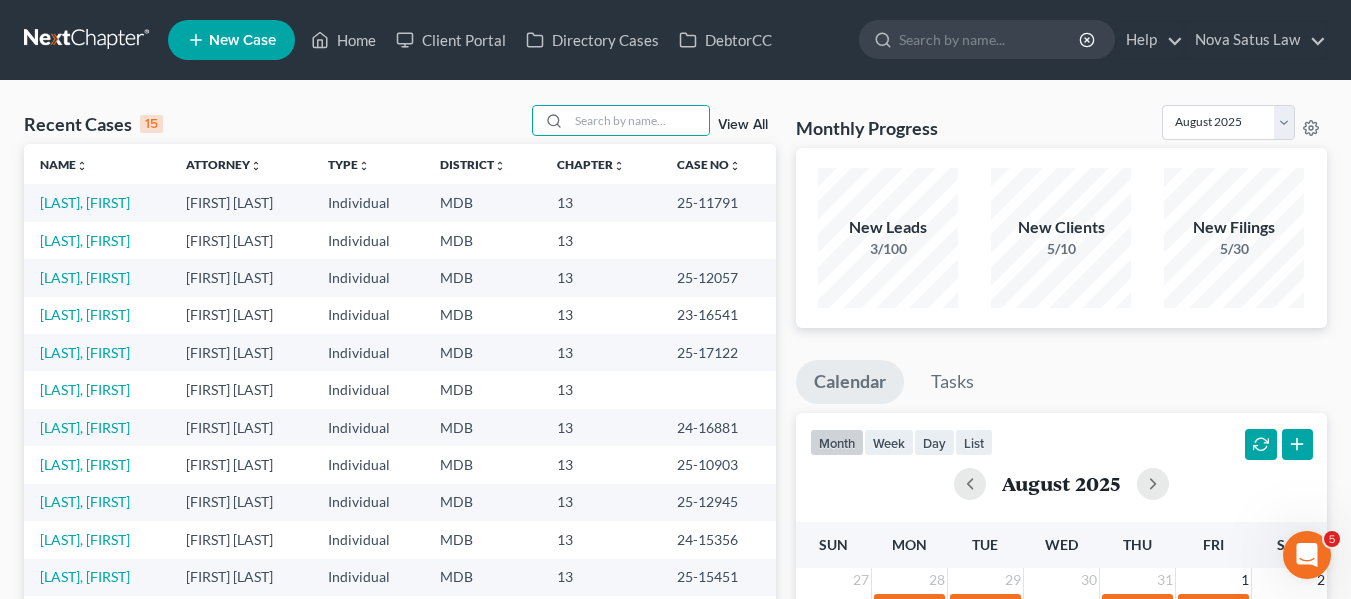 click on "New Case" at bounding box center (242, 40) 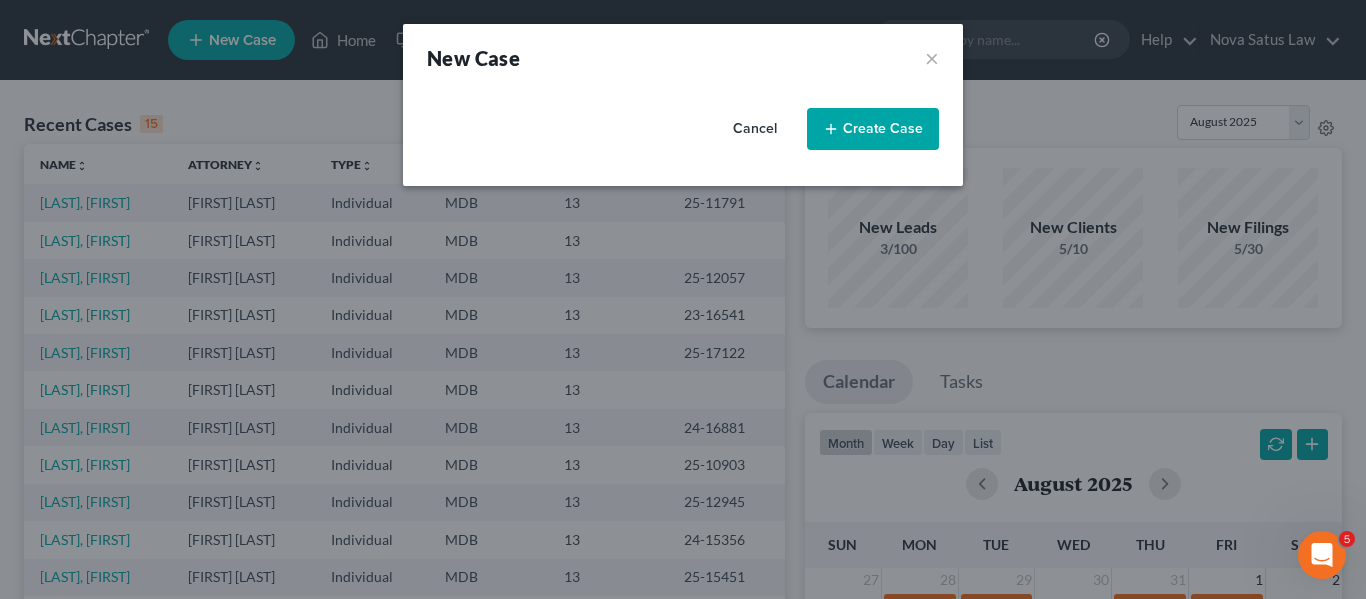 select on "38" 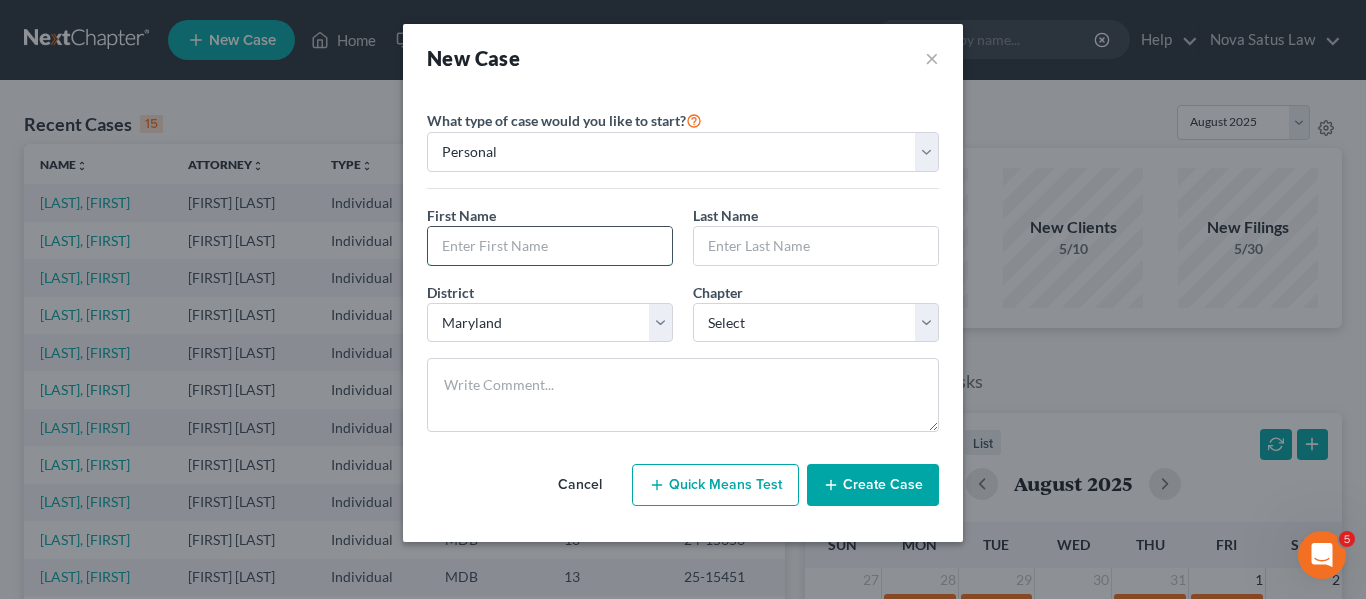 click at bounding box center (550, 246) 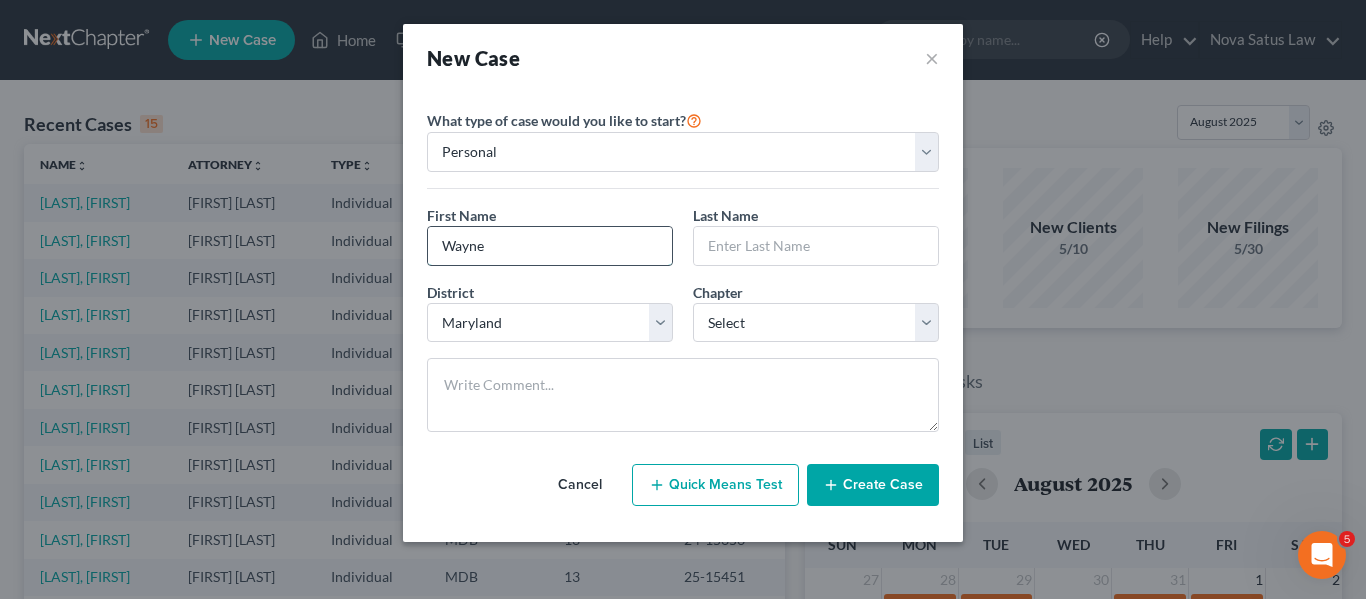 type on "Wayne" 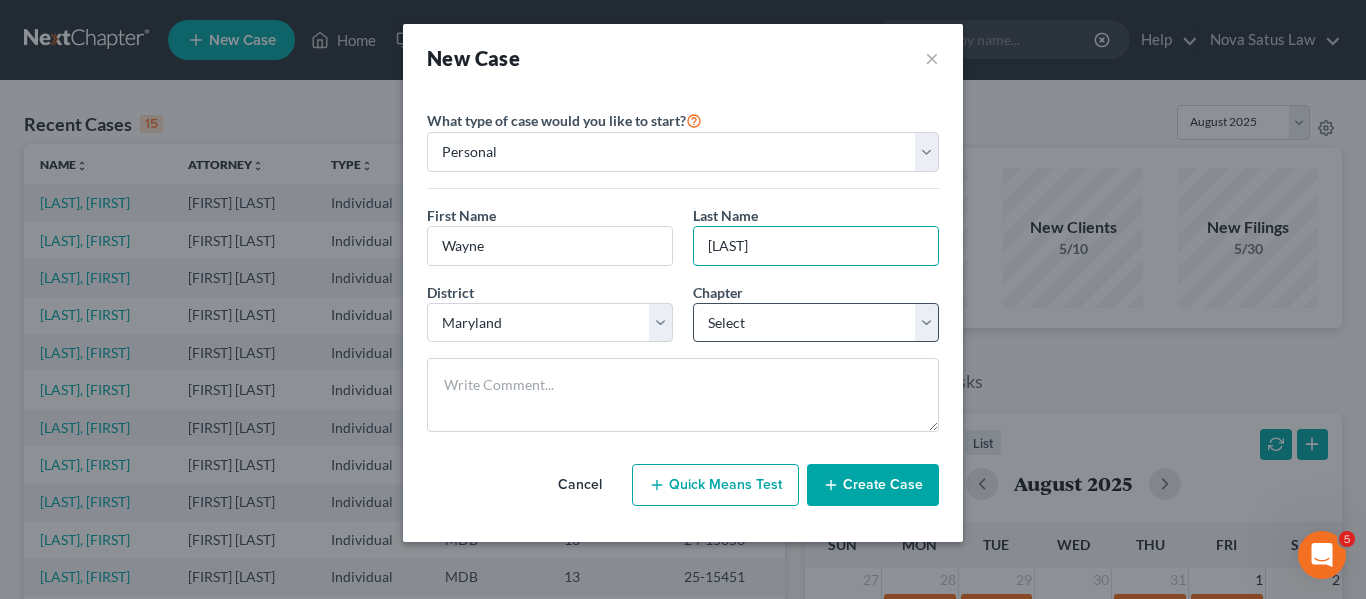 type on "[LAST]" 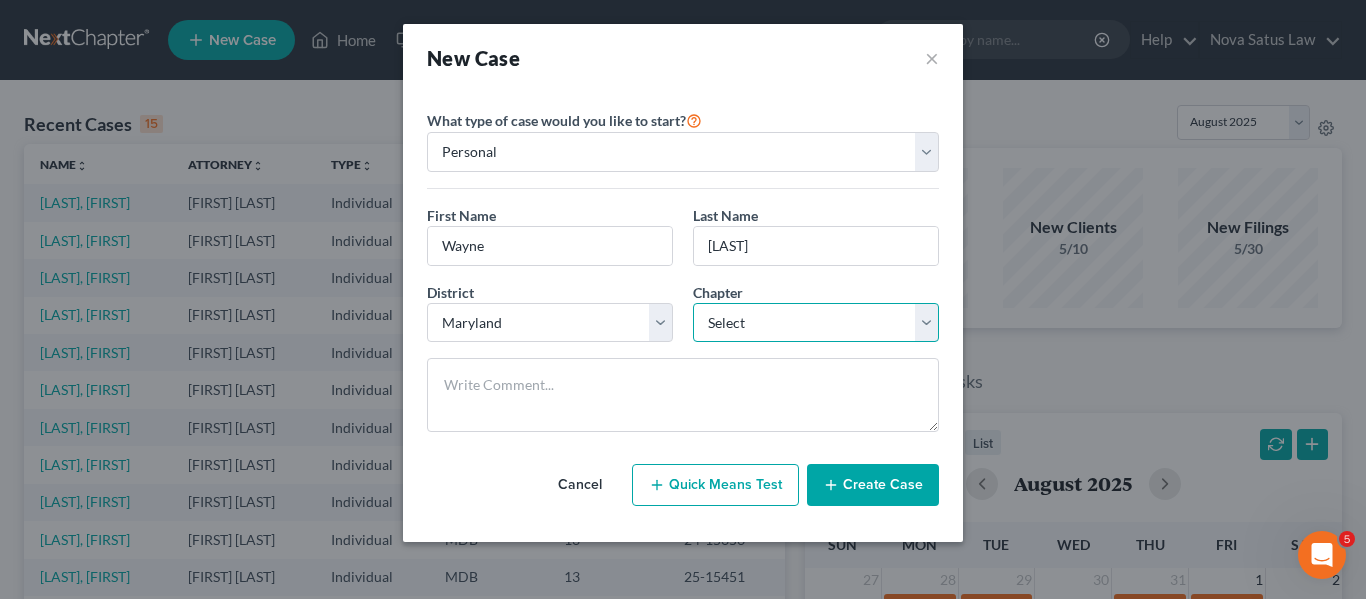 click on "Select 7 11 12 13" at bounding box center [816, 323] 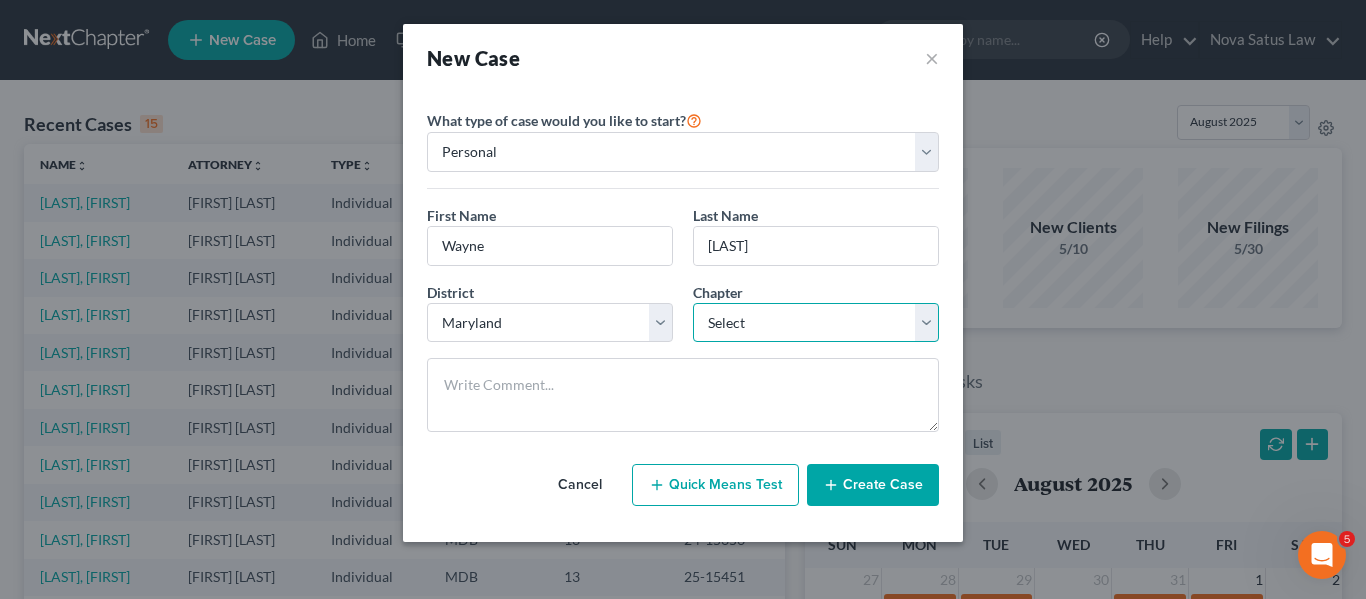 select on "3" 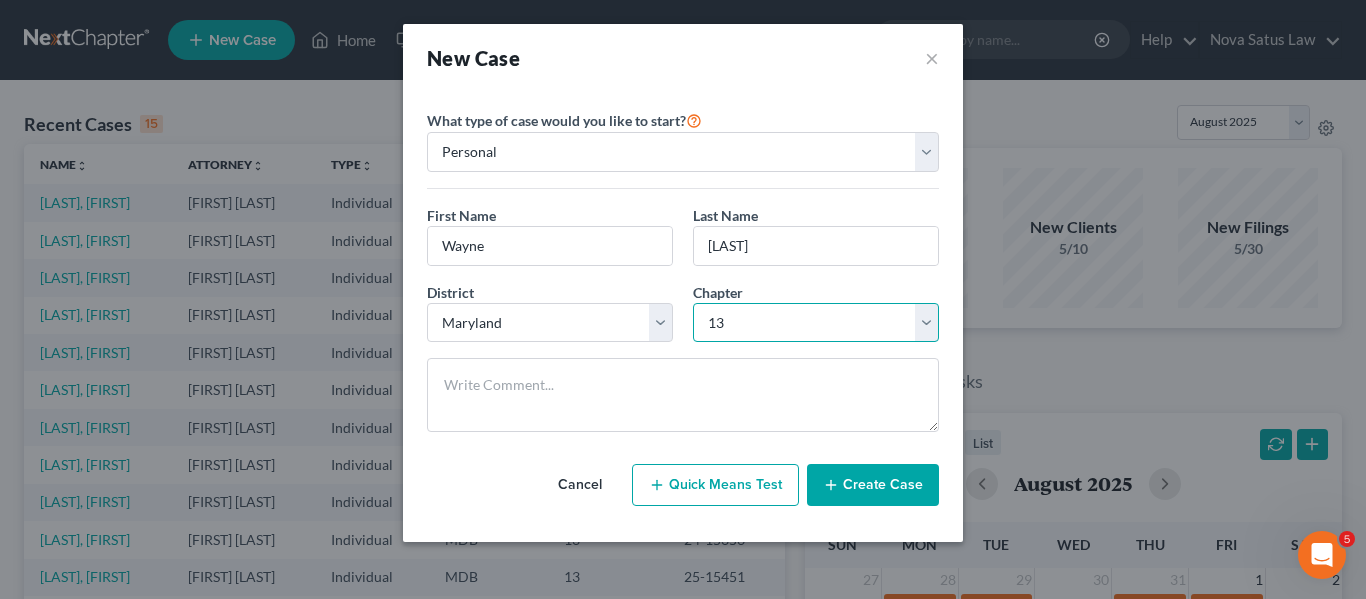 click on "Select 7 11 12 13" at bounding box center [816, 323] 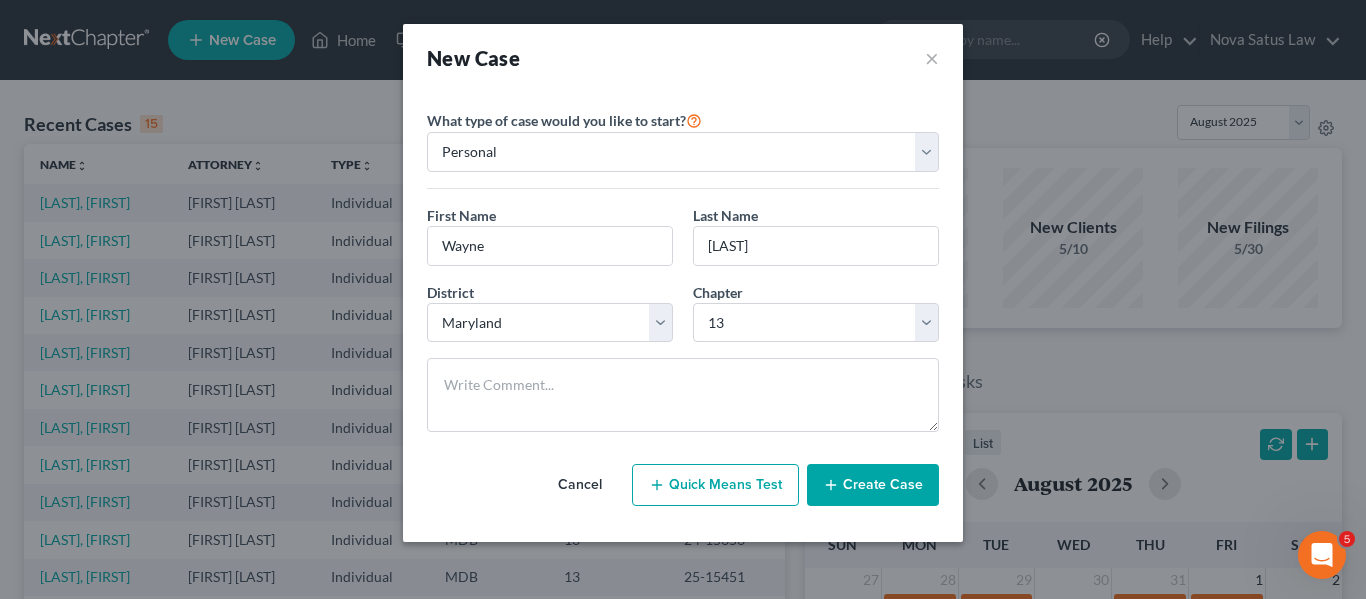 click on "Create Case" at bounding box center (873, 485) 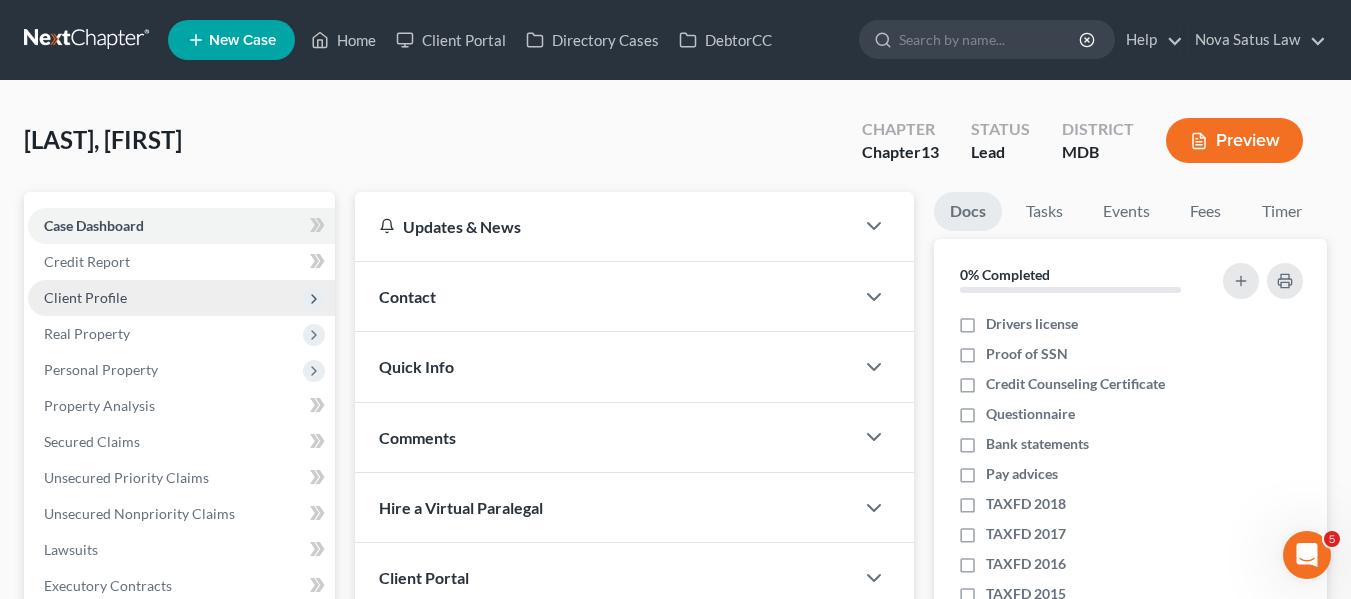 click on "Client Profile" at bounding box center (181, 298) 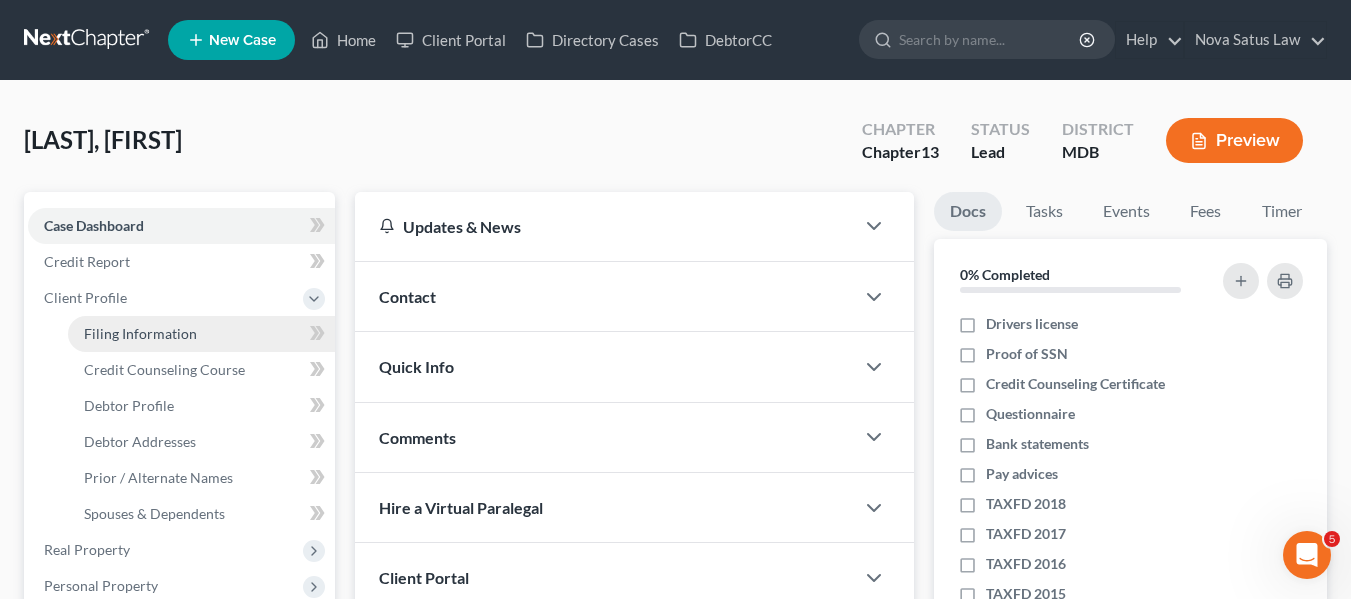 click on "Filing Information" at bounding box center [140, 333] 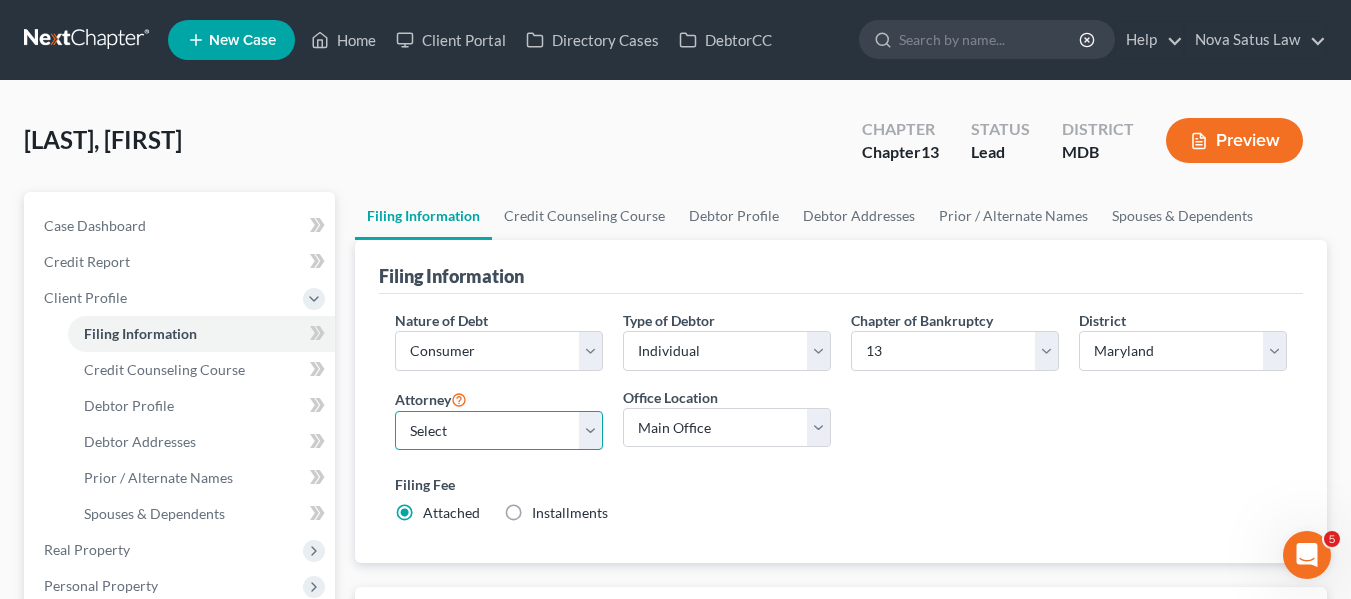 click on "Select [FIRST] [LAST] - MDB [FIRST] [LAST] - MDB [FIRST] [LAST] - null" at bounding box center (499, 431) 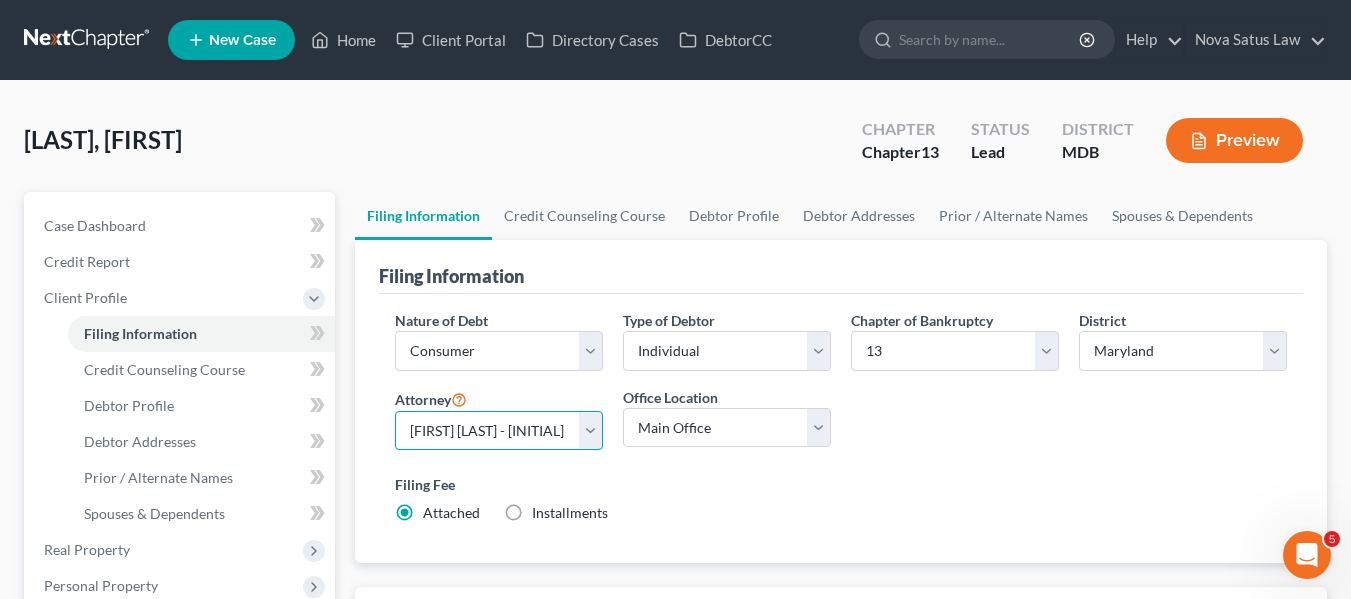 click on "Select [FIRST] [LAST] - MDB [FIRST] [LAST] - MDB [FIRST] [LAST] - null" at bounding box center [499, 431] 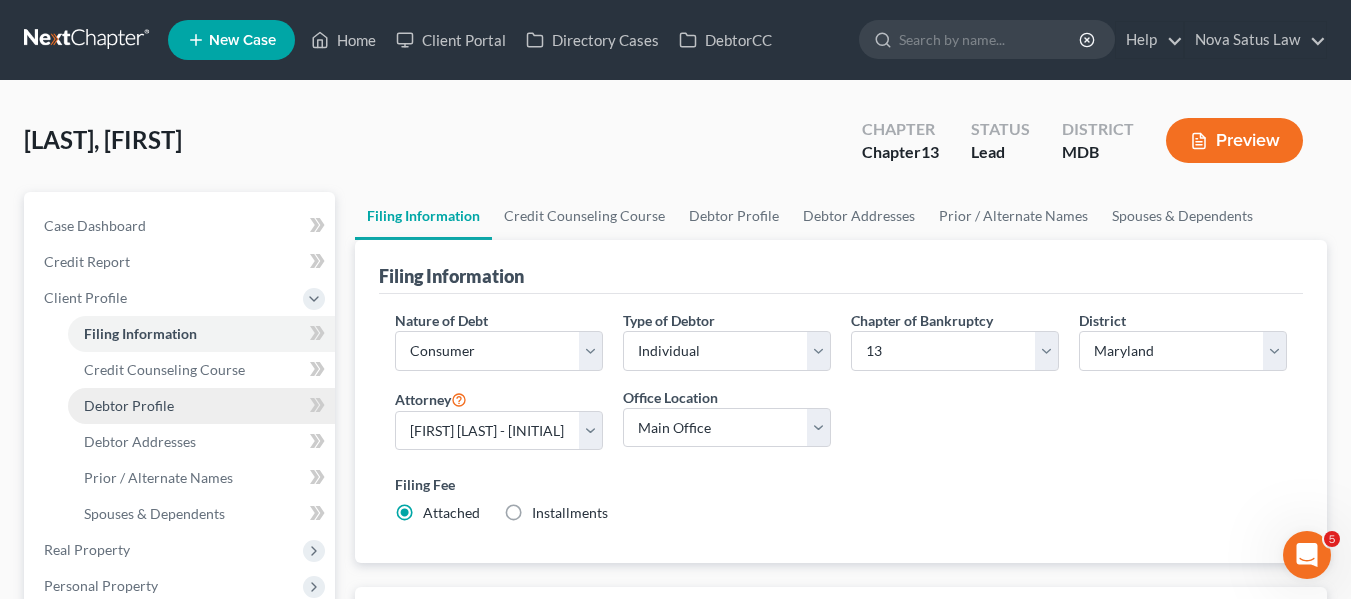 click on "Debtor Profile" at bounding box center (201, 406) 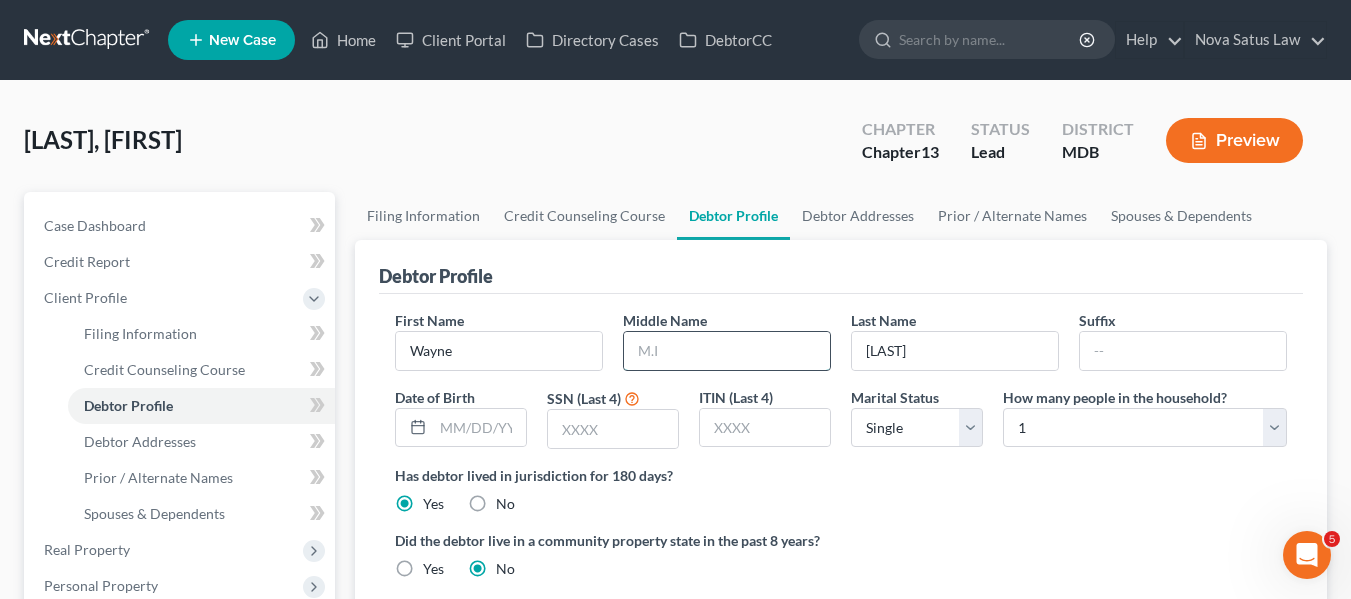 click at bounding box center [727, 351] 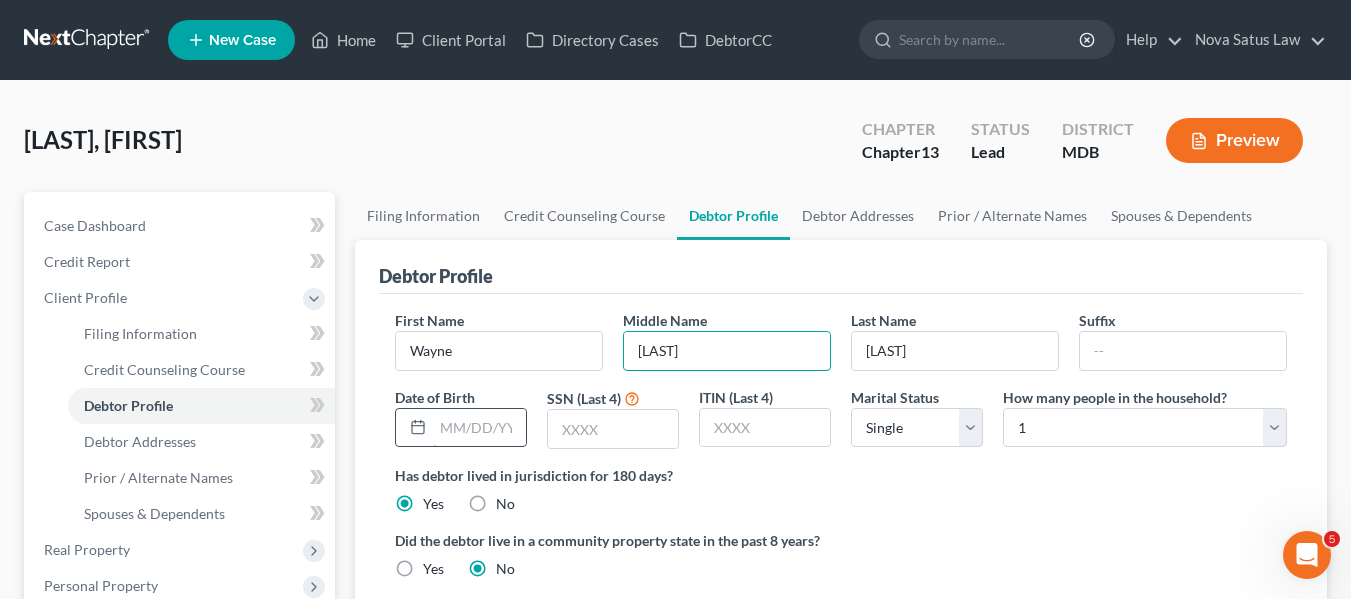 type on "[LAST]" 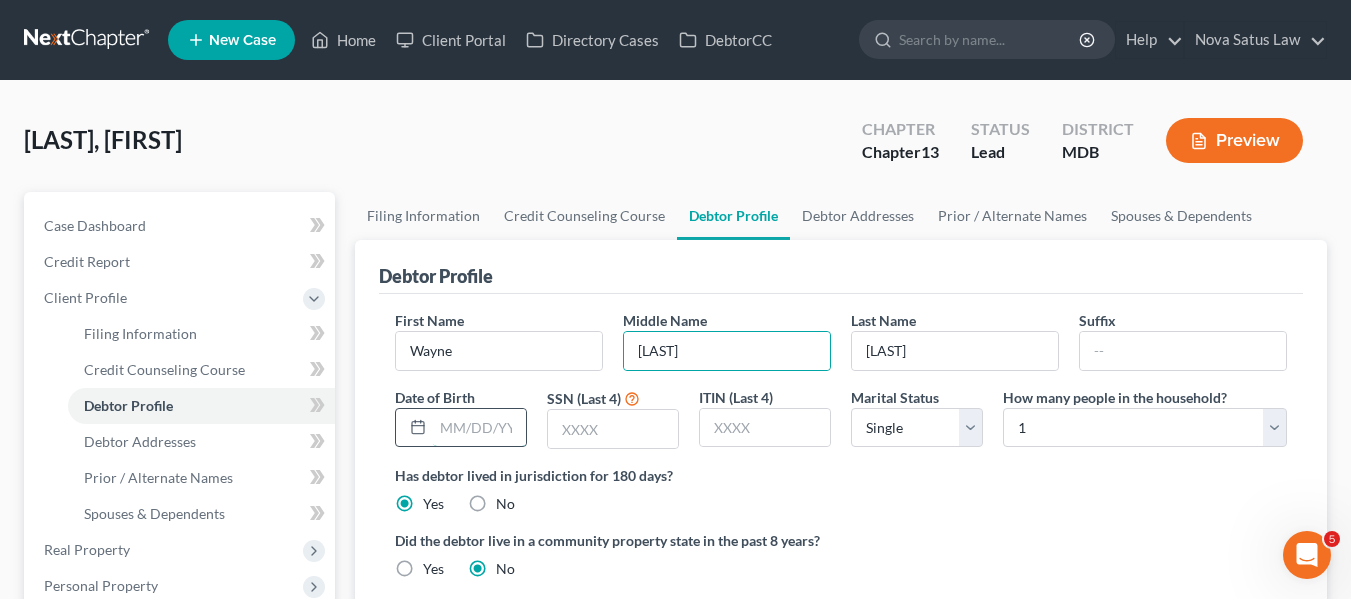click at bounding box center (479, 428) 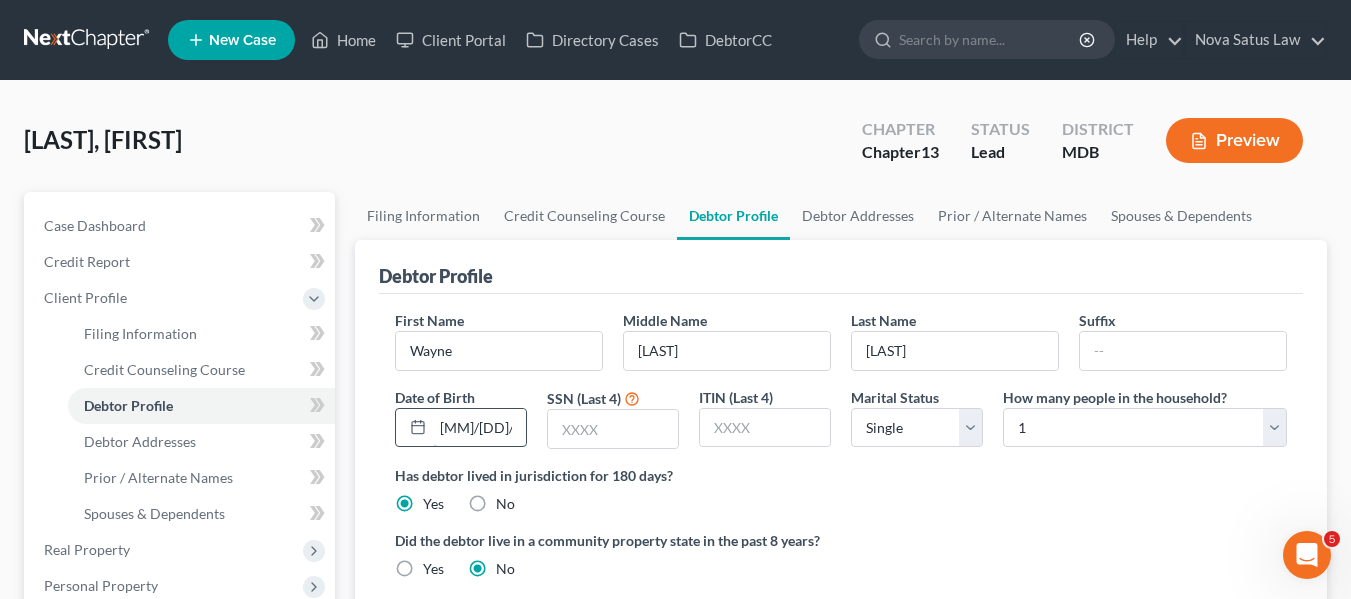 scroll, scrollTop: 0, scrollLeft: 3, axis: horizontal 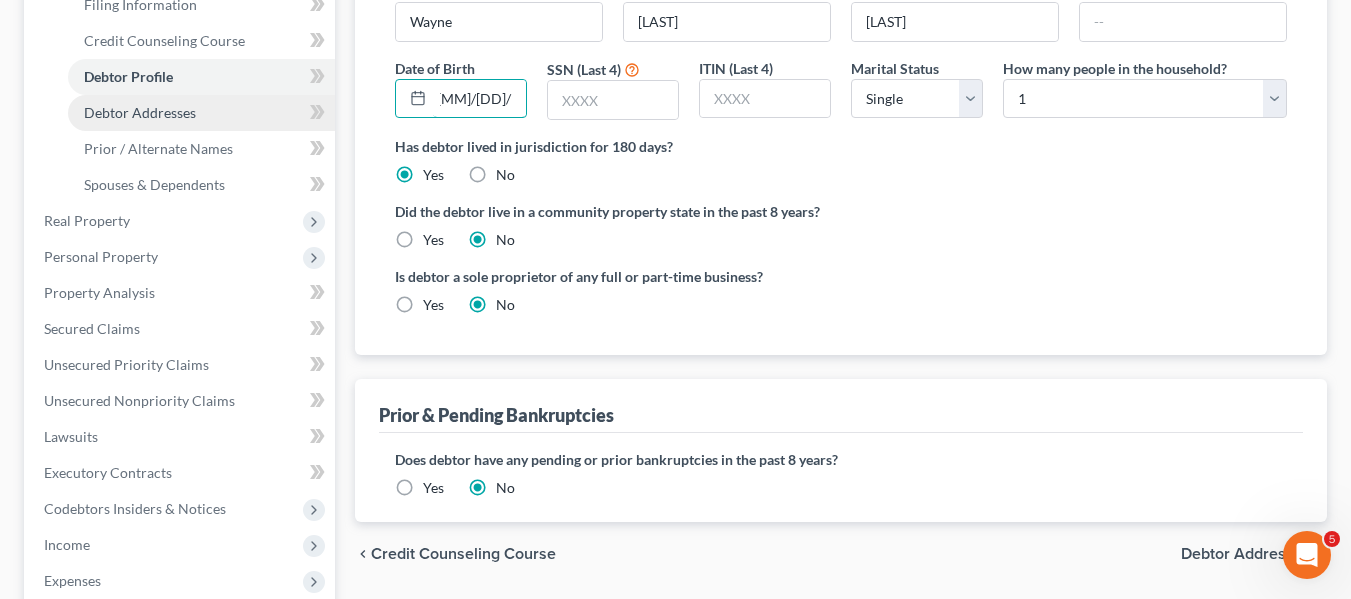 type on "[MM]/[DD]/[YYYY]" 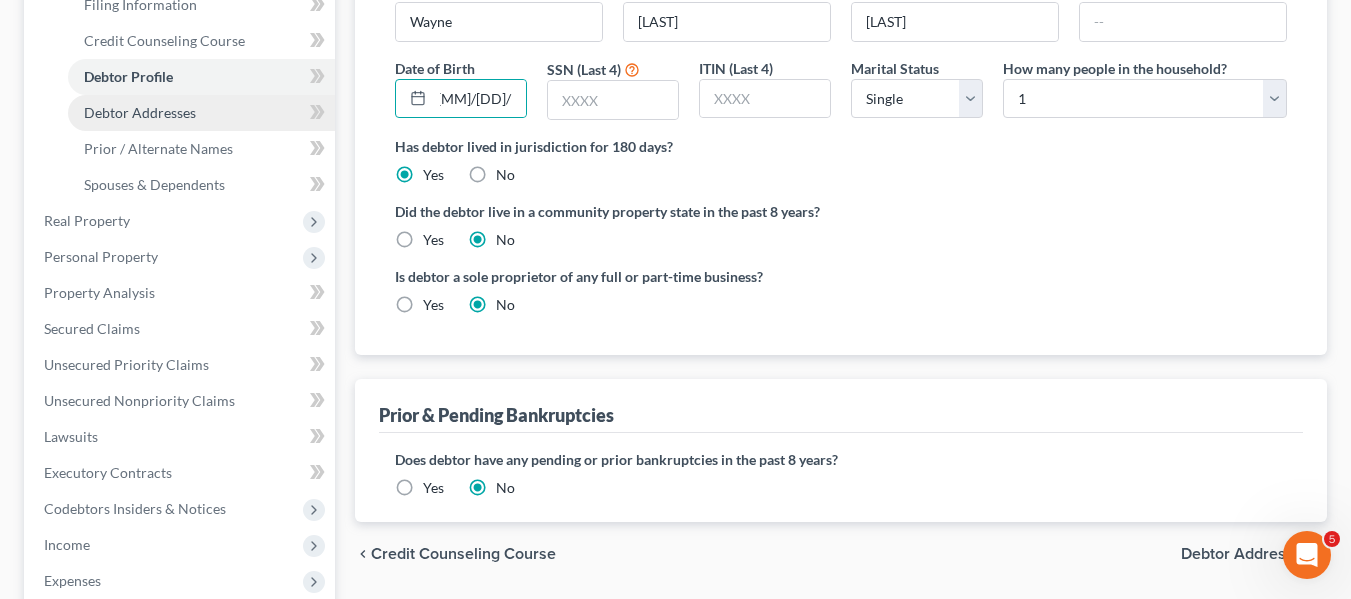 scroll, scrollTop: 0, scrollLeft: 0, axis: both 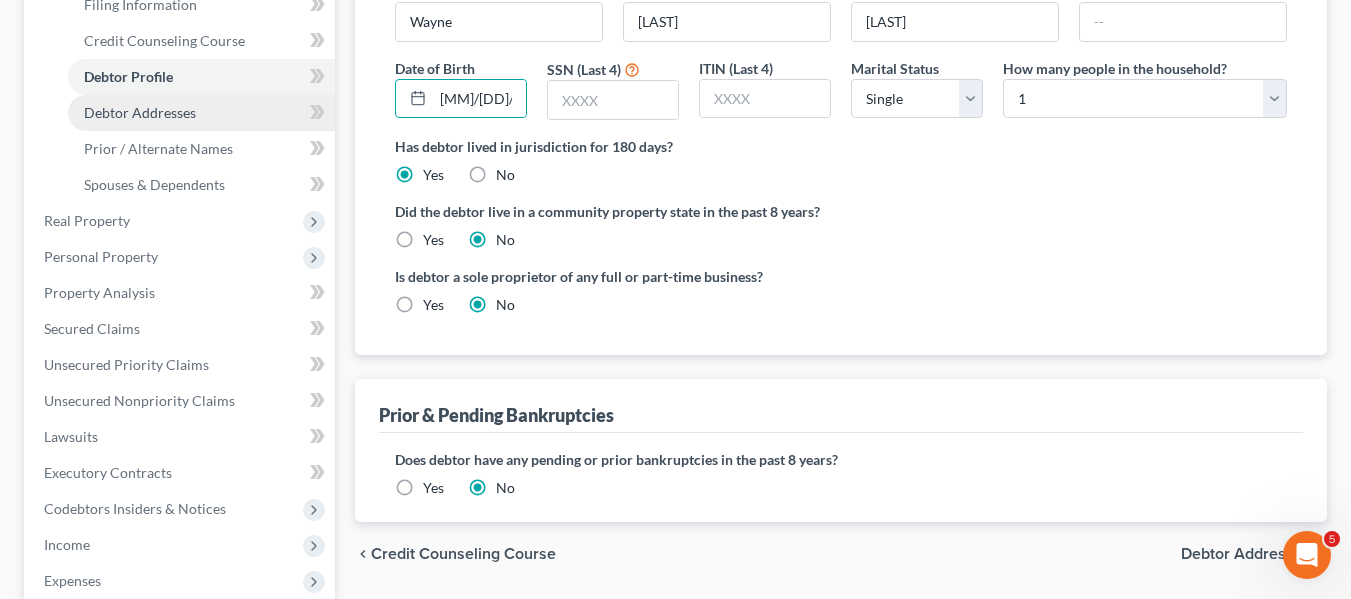 click on "Debtor Addresses" at bounding box center [201, 113] 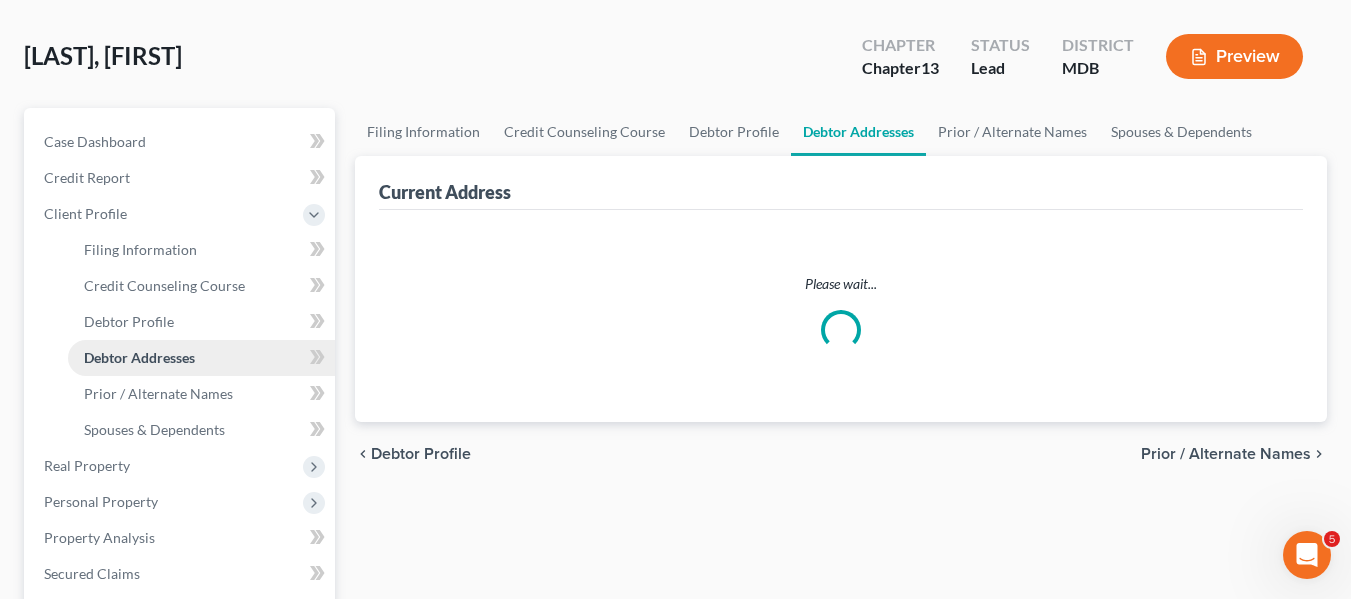 select on "0" 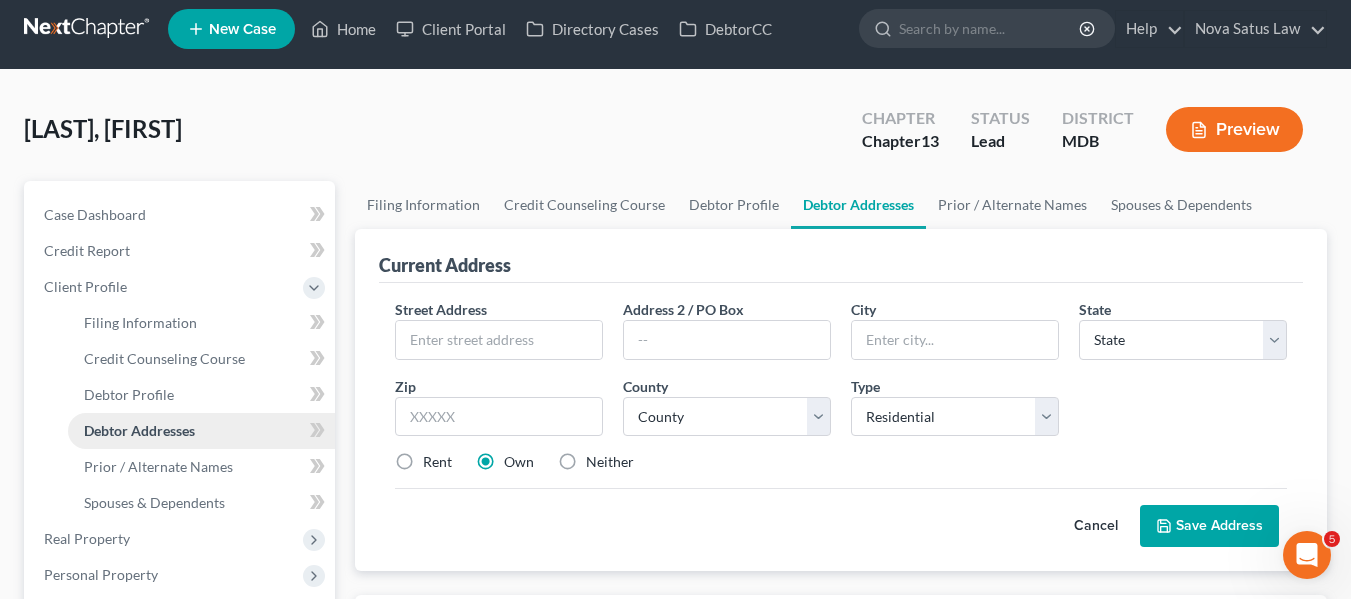 scroll, scrollTop: 0, scrollLeft: 0, axis: both 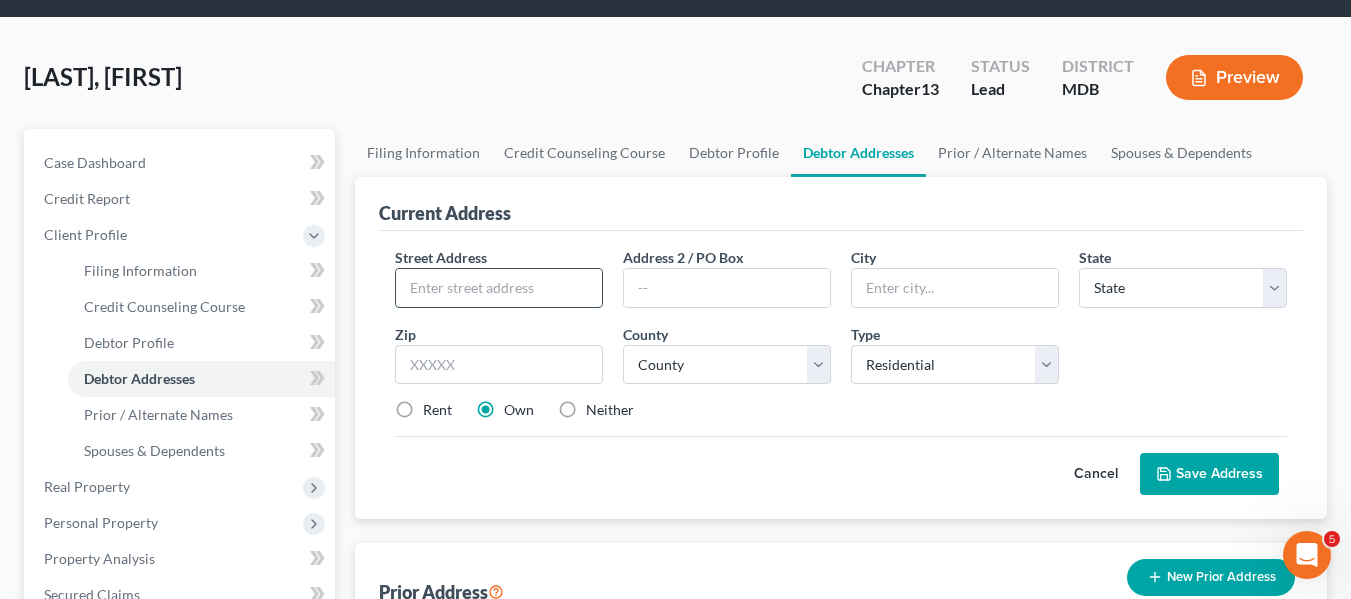 click at bounding box center [499, 288] 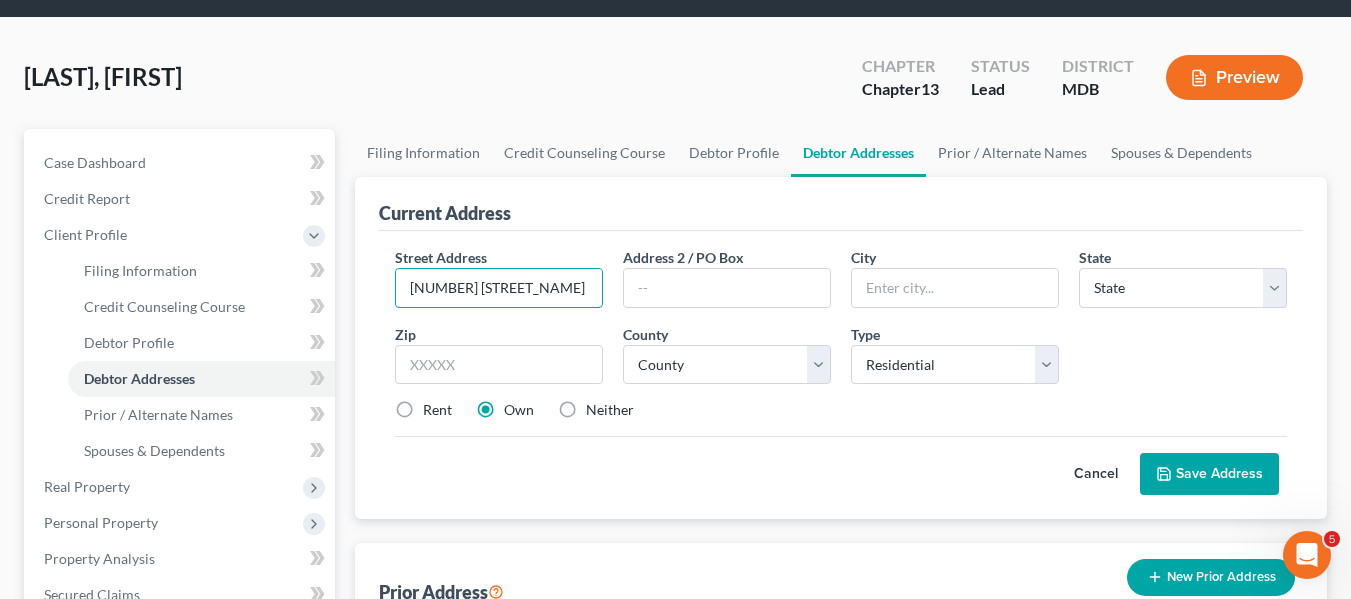 type on "[NUMBER] [STREET_NAME]" 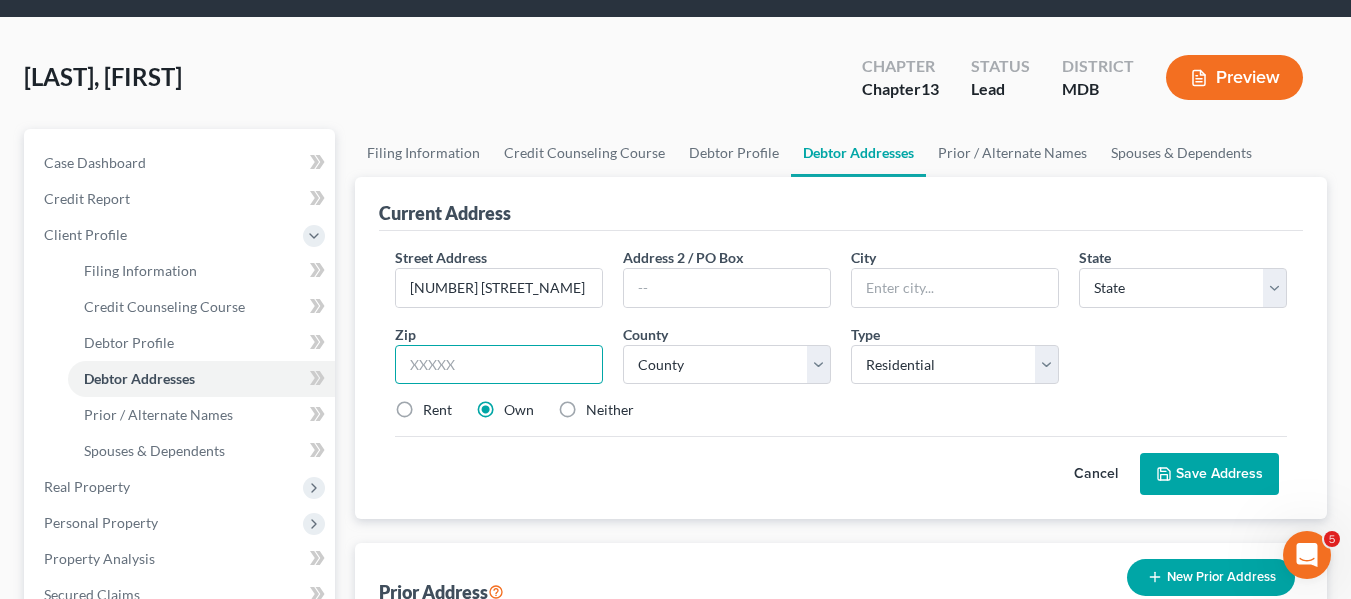 click at bounding box center [499, 365] 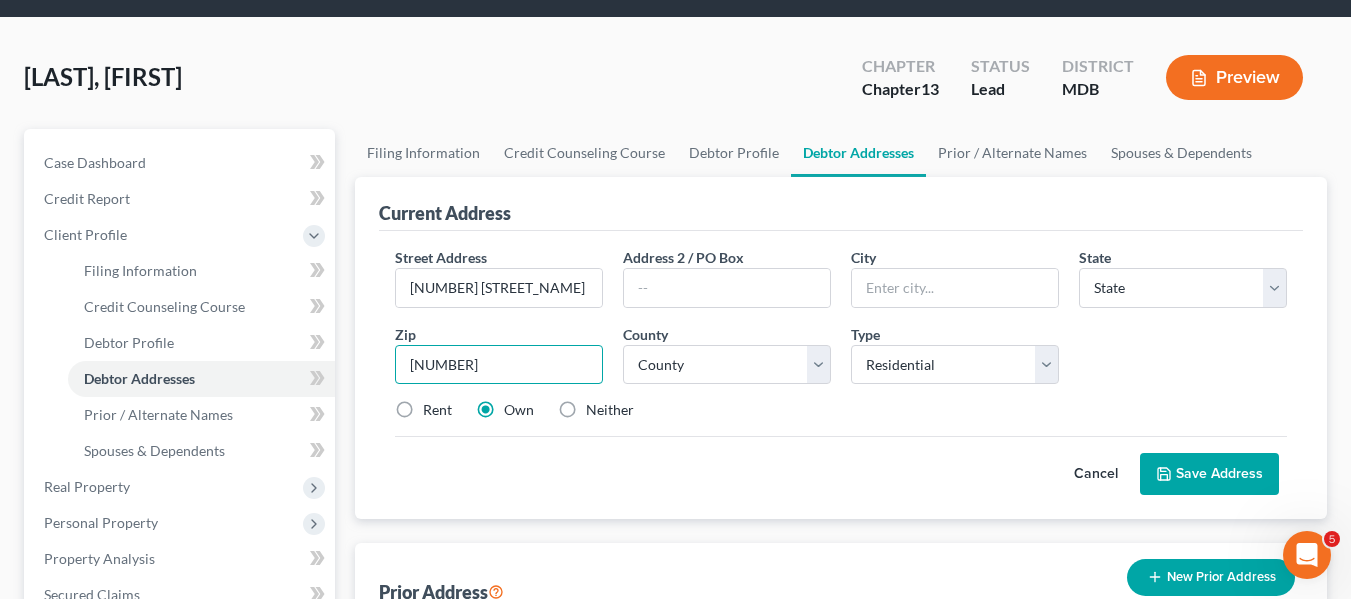 type on "[NUMBER]" 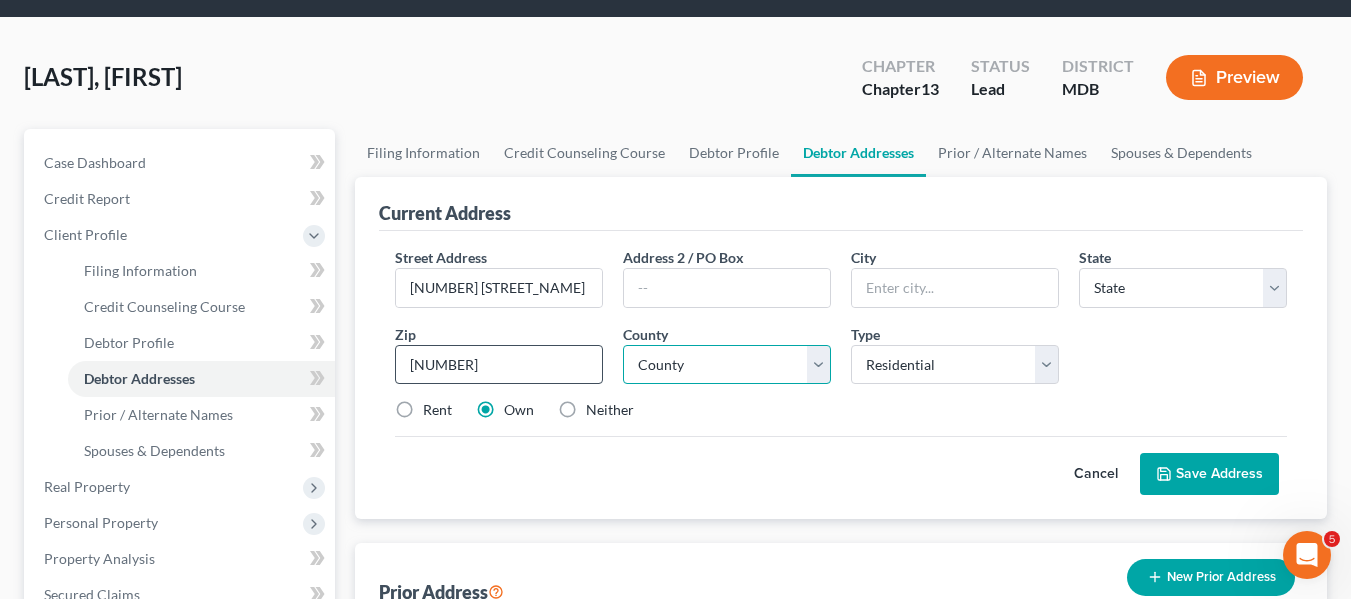 type on "Frostburg" 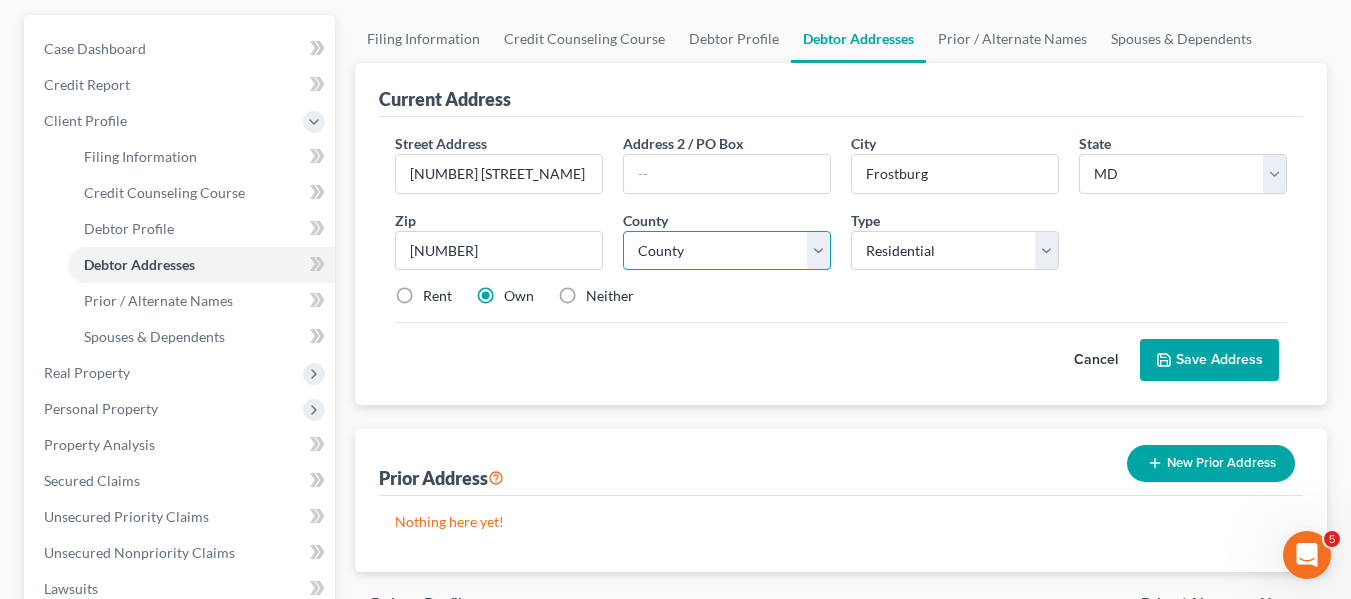 scroll, scrollTop: 178, scrollLeft: 0, axis: vertical 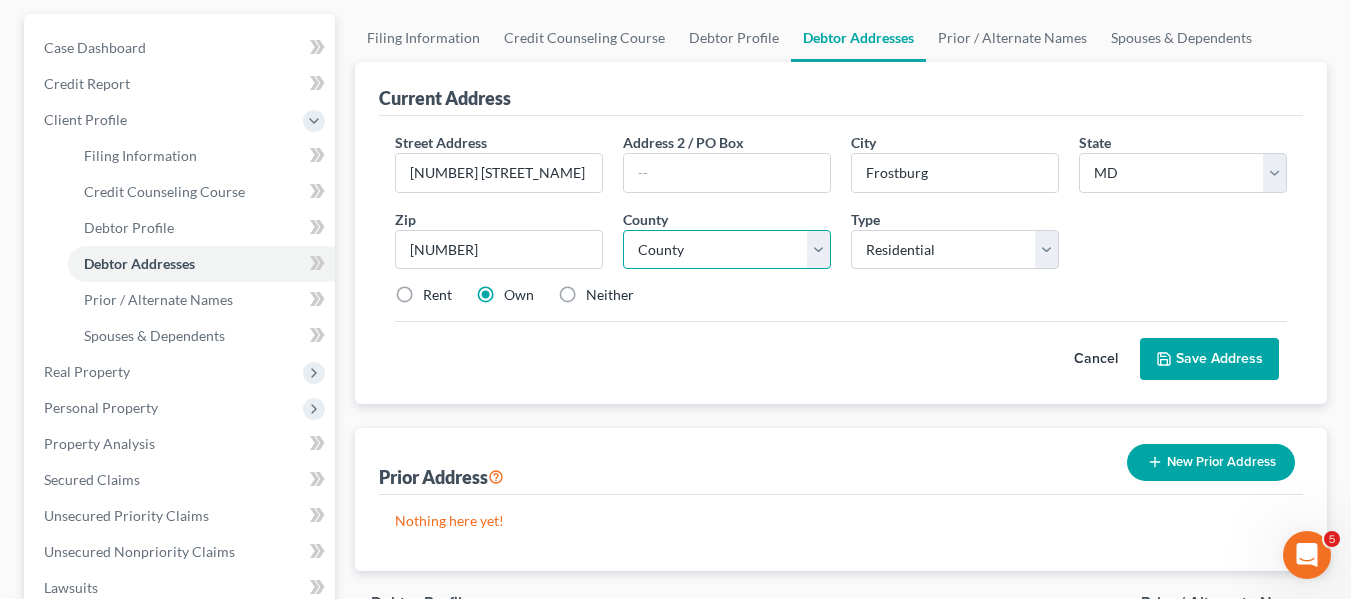 click on "County Allegany County Anne Arundel County Baltimore County Baltimore city Calvert County Caroline County Carroll County Cecil County Charles County Dorchester County Frederick County Garrett County Harford County Howard County Kent County Montgomery County Prince George's County Queen Anne's County Somerset County St. Mary's County Talbot County Washington County Wicomico County Worcester County" at bounding box center (727, 250) 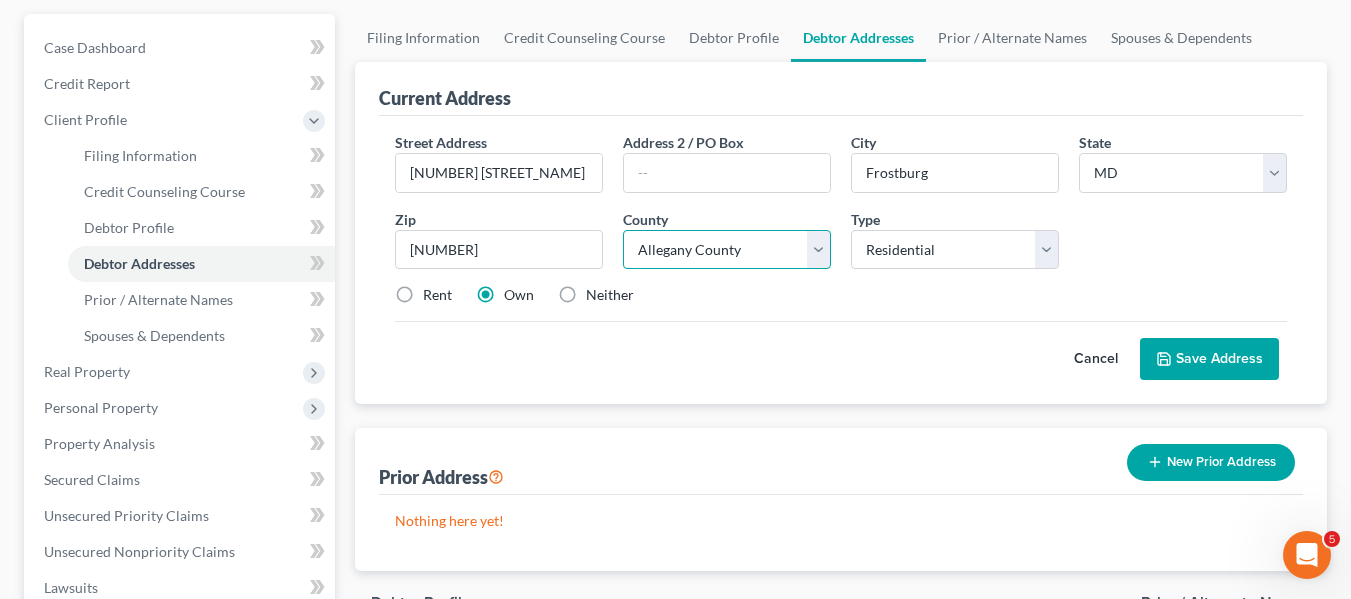 click on "County Allegany County Anne Arundel County Baltimore County Baltimore city Calvert County Caroline County Carroll County Cecil County Charles County Dorchester County Frederick County Garrett County Harford County Howard County Kent County Montgomery County Prince George's County Queen Anne's County Somerset County St. Mary's County Talbot County Washington County Wicomico County Worcester County" at bounding box center [727, 250] 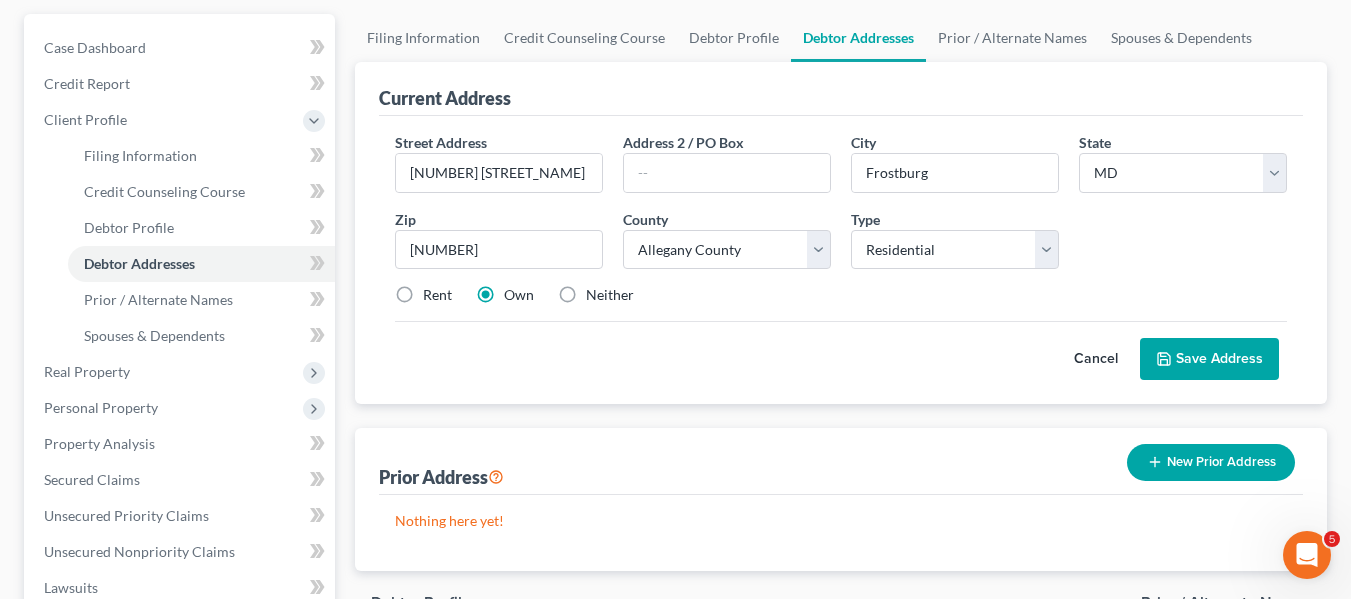 click 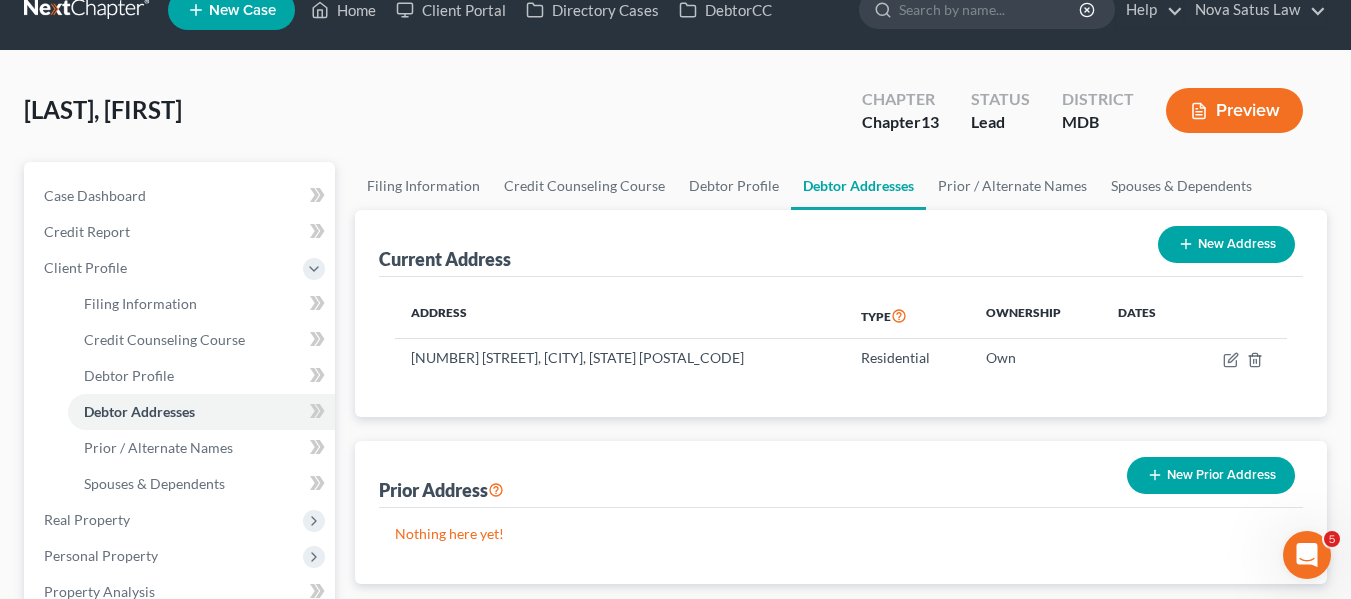 scroll, scrollTop: 0, scrollLeft: 0, axis: both 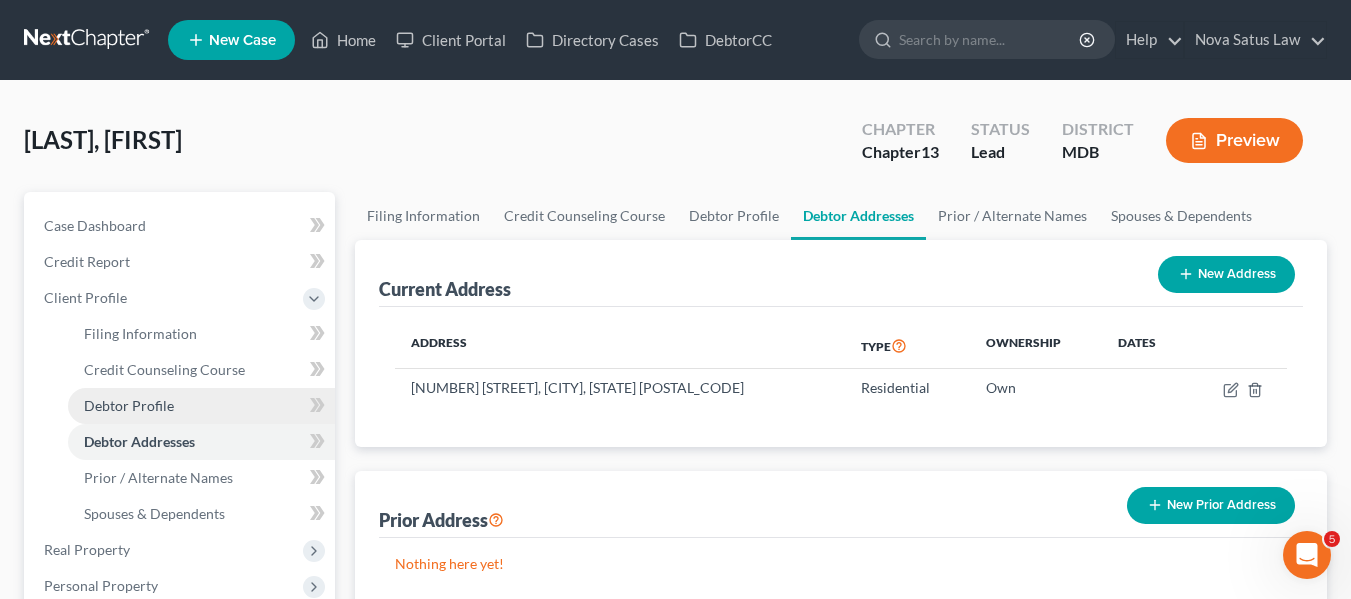 click on "Debtor Profile" at bounding box center (129, 405) 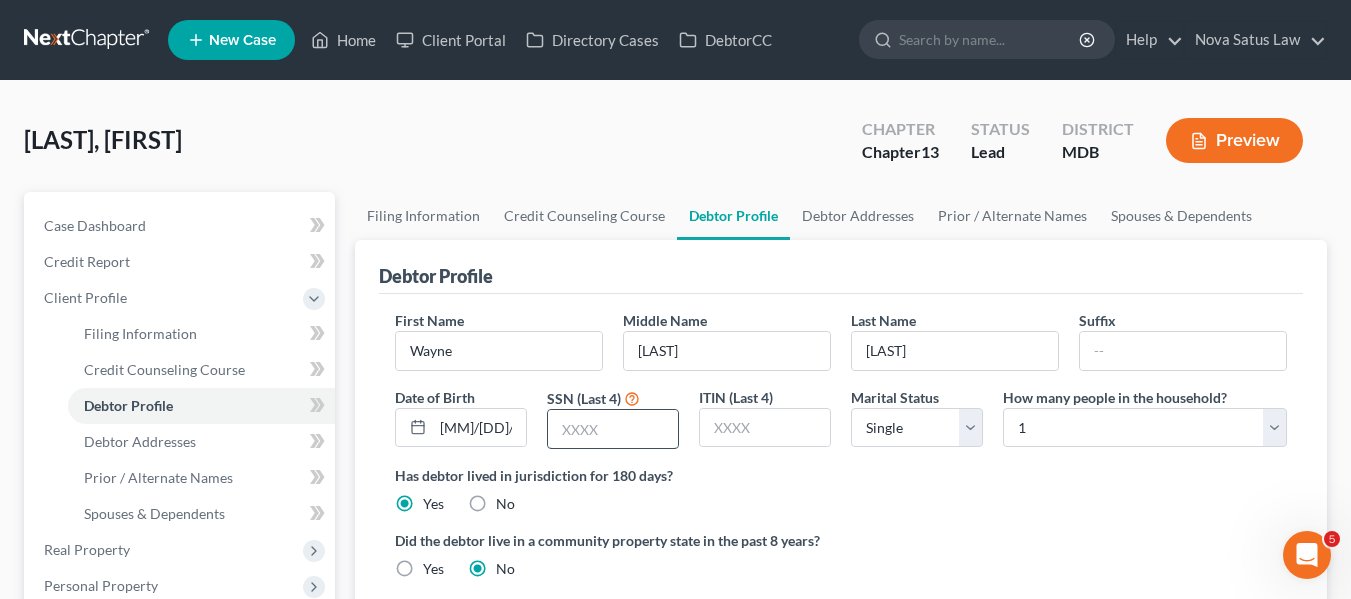 click at bounding box center (613, 429) 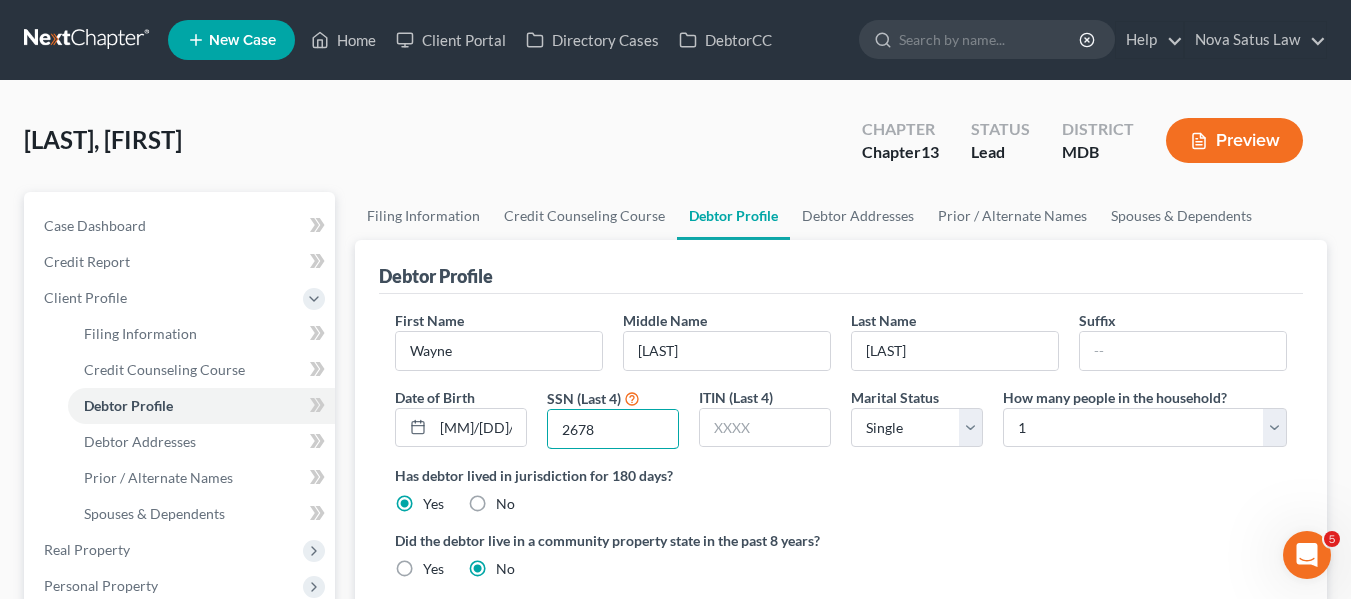 type on "2678" 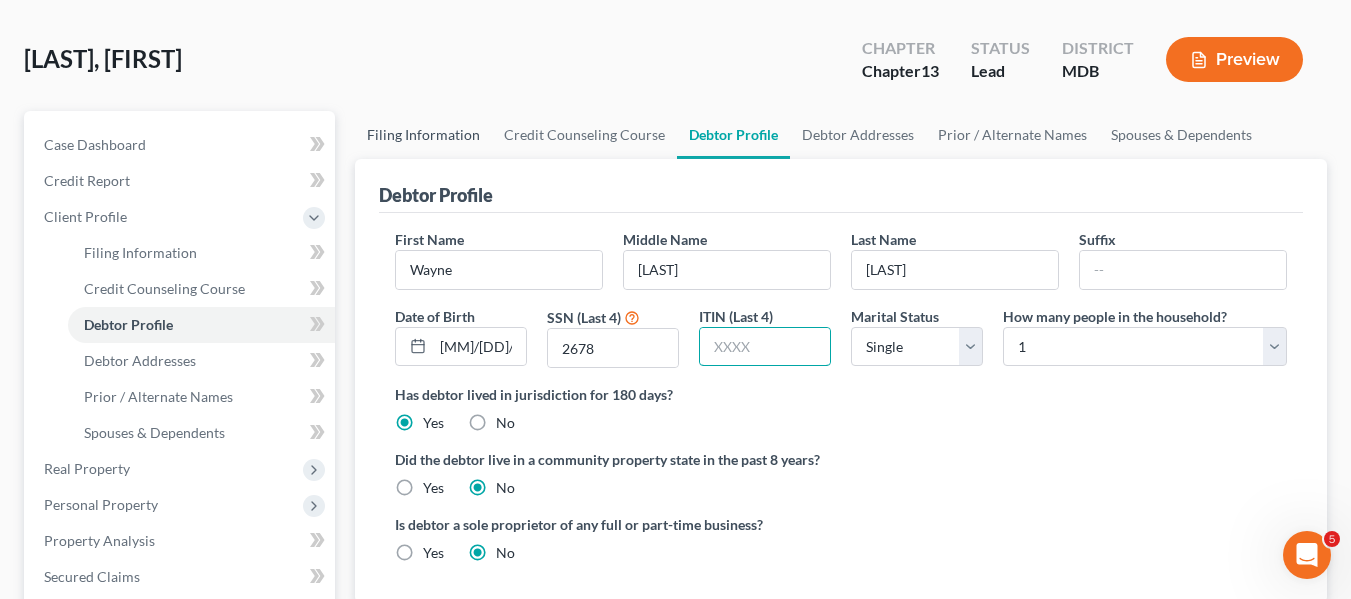 scroll, scrollTop: 82, scrollLeft: 0, axis: vertical 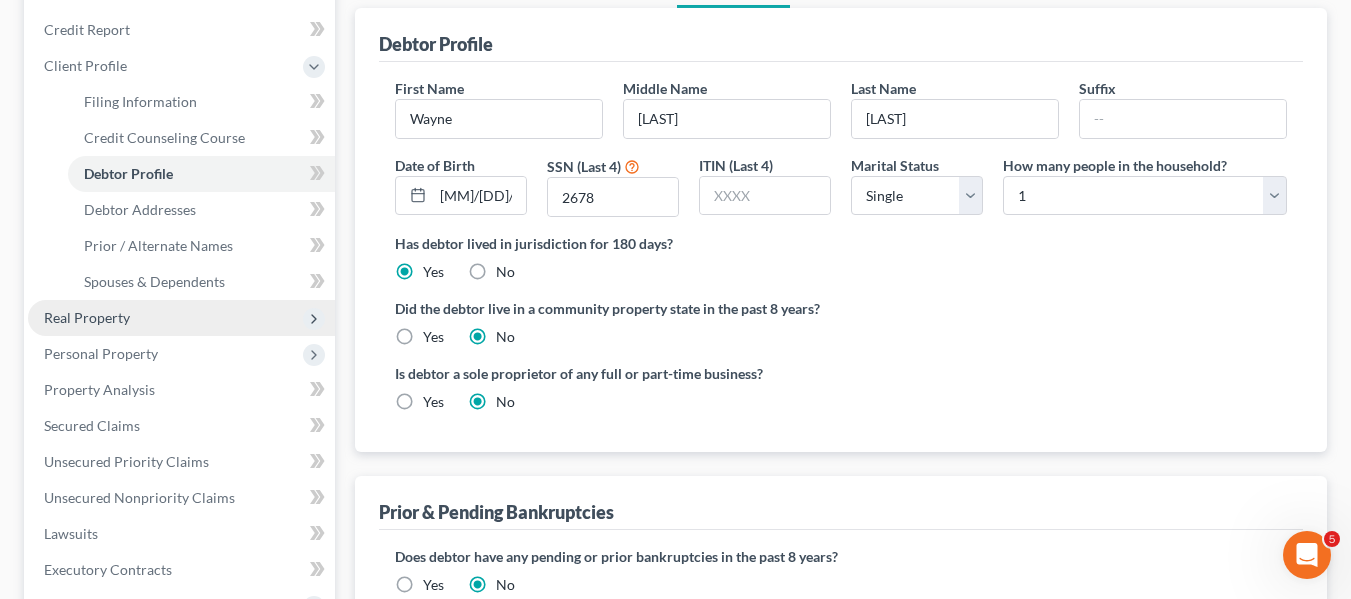 click on "Real Property" at bounding box center [181, 318] 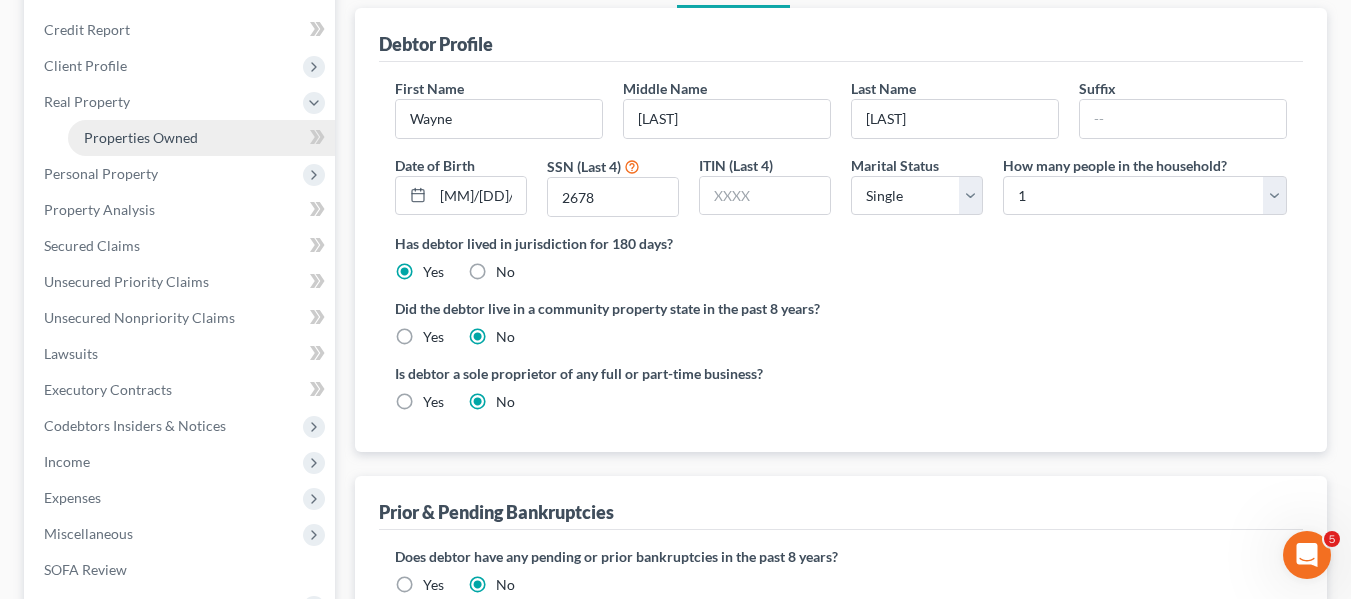 click on "Properties Owned" at bounding box center (201, 138) 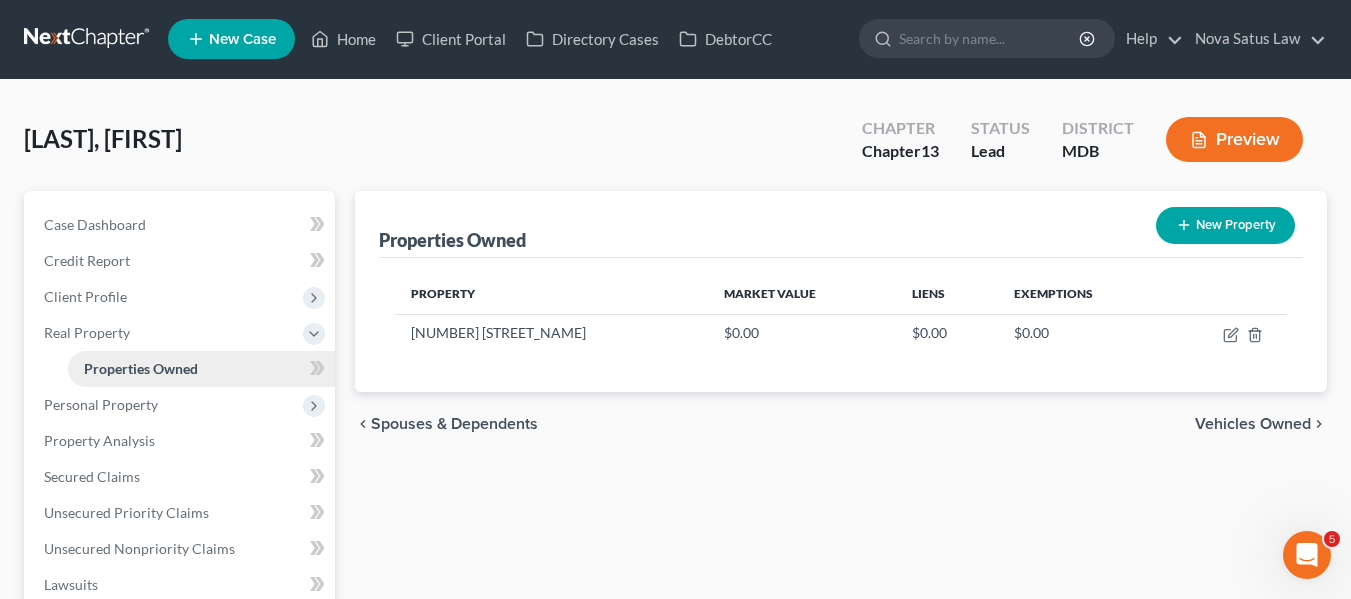 scroll, scrollTop: 0, scrollLeft: 0, axis: both 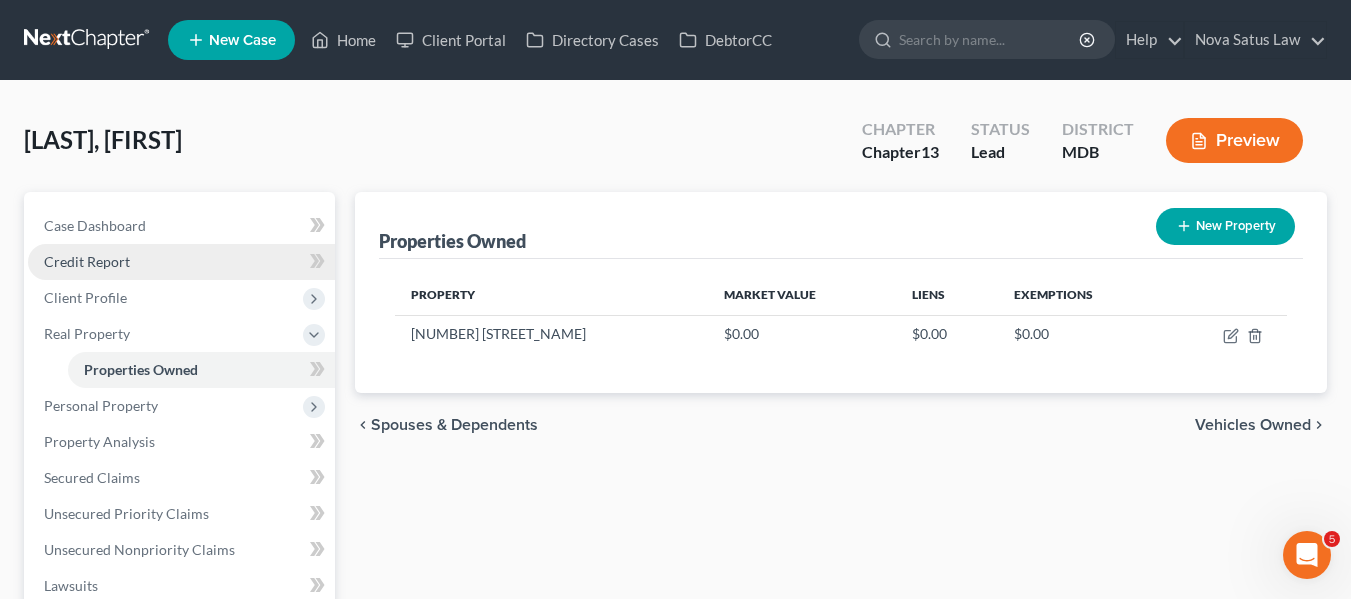 click on "Credit Report" at bounding box center [87, 261] 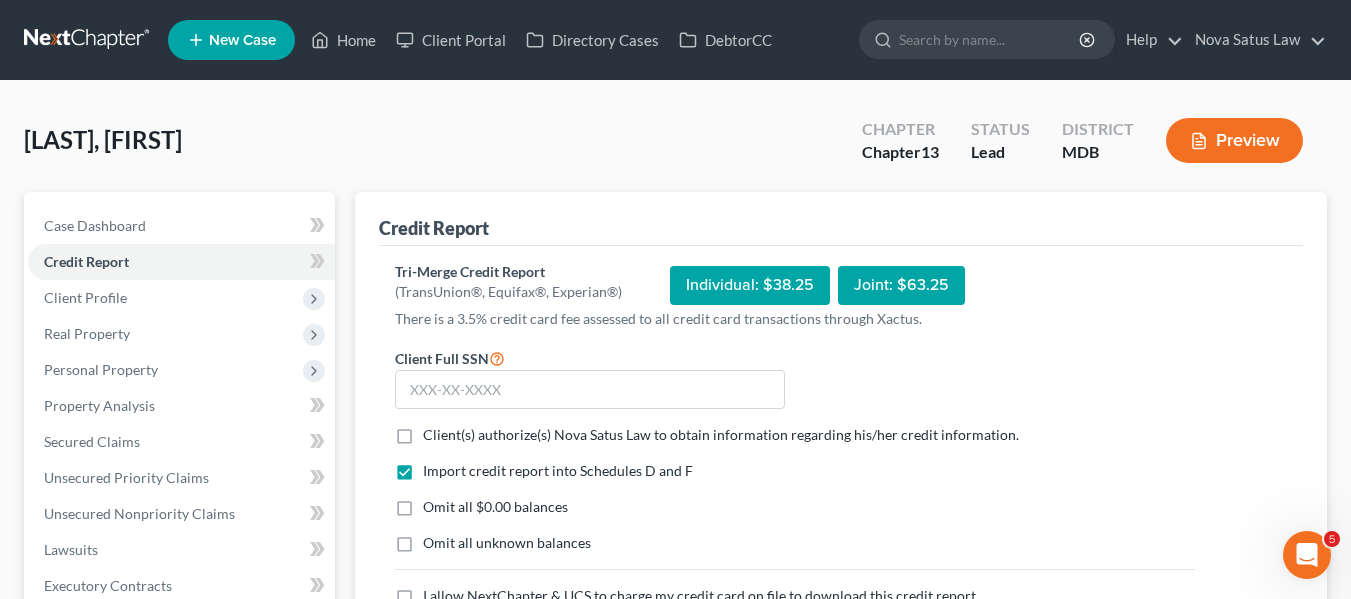 click on "Client(s) authorize(s) [COMPANY_NAME] [COMPANY_NAME] to obtain information regarding his/her credit information.
*" at bounding box center [721, 435] 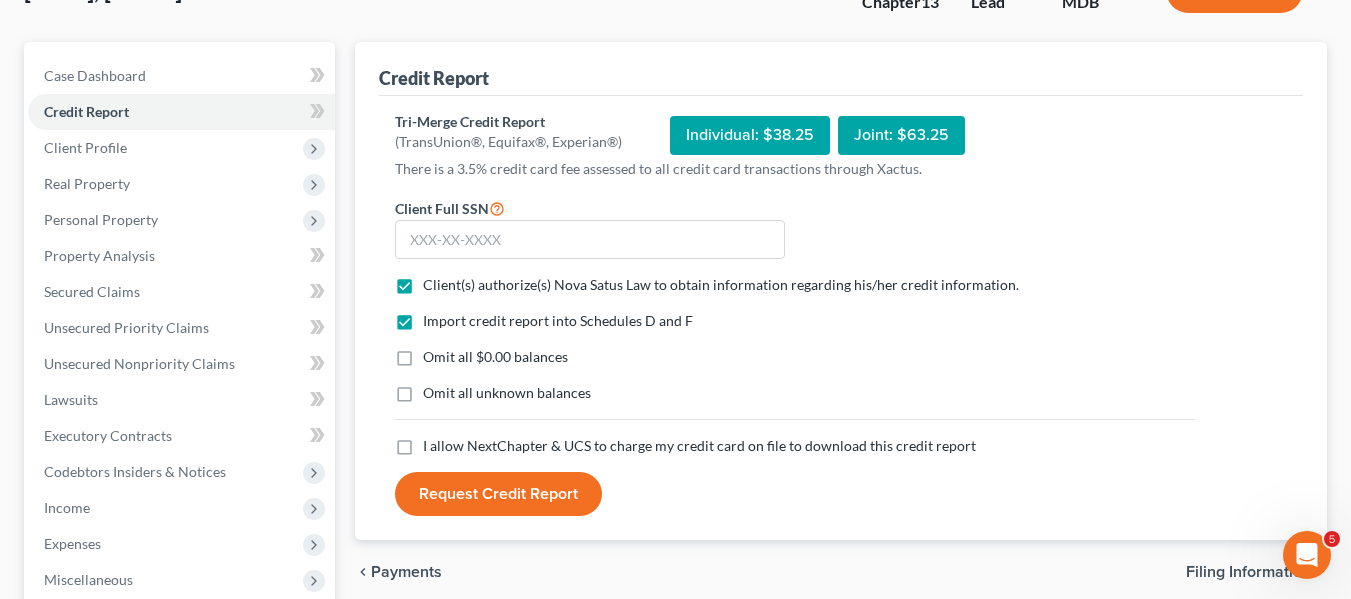 scroll, scrollTop: 151, scrollLeft: 0, axis: vertical 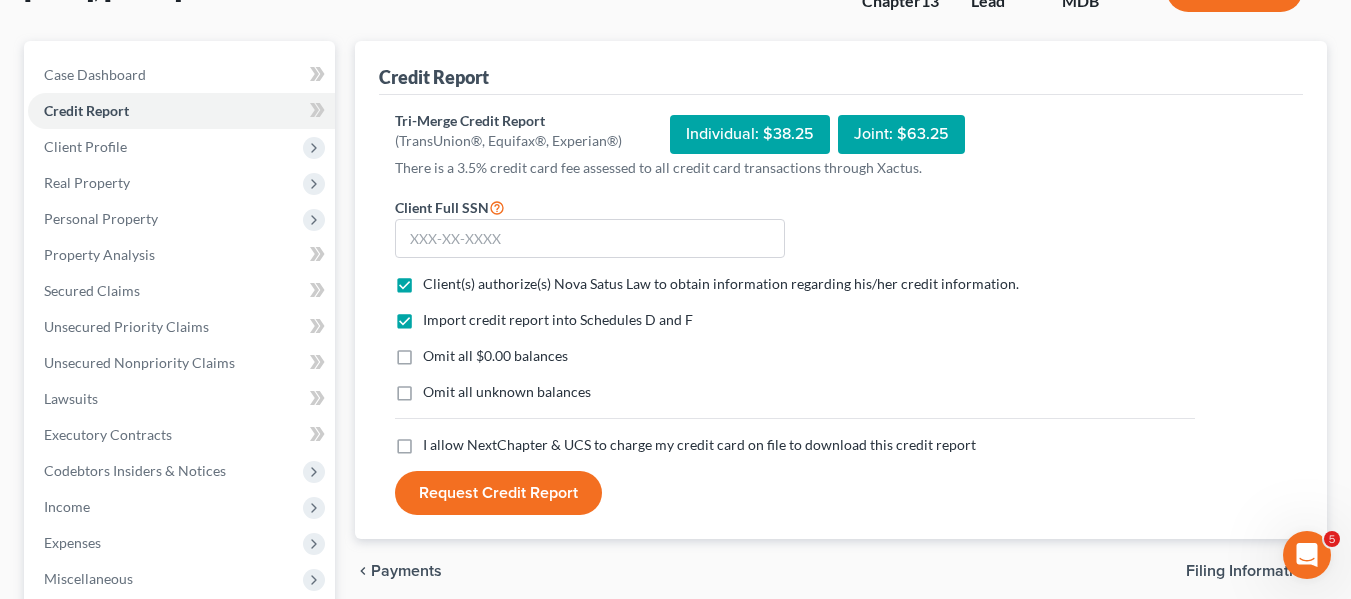 click on "I allow NextChapter & UCS to charge my credit card on file to download this credit report
*" at bounding box center [699, 445] 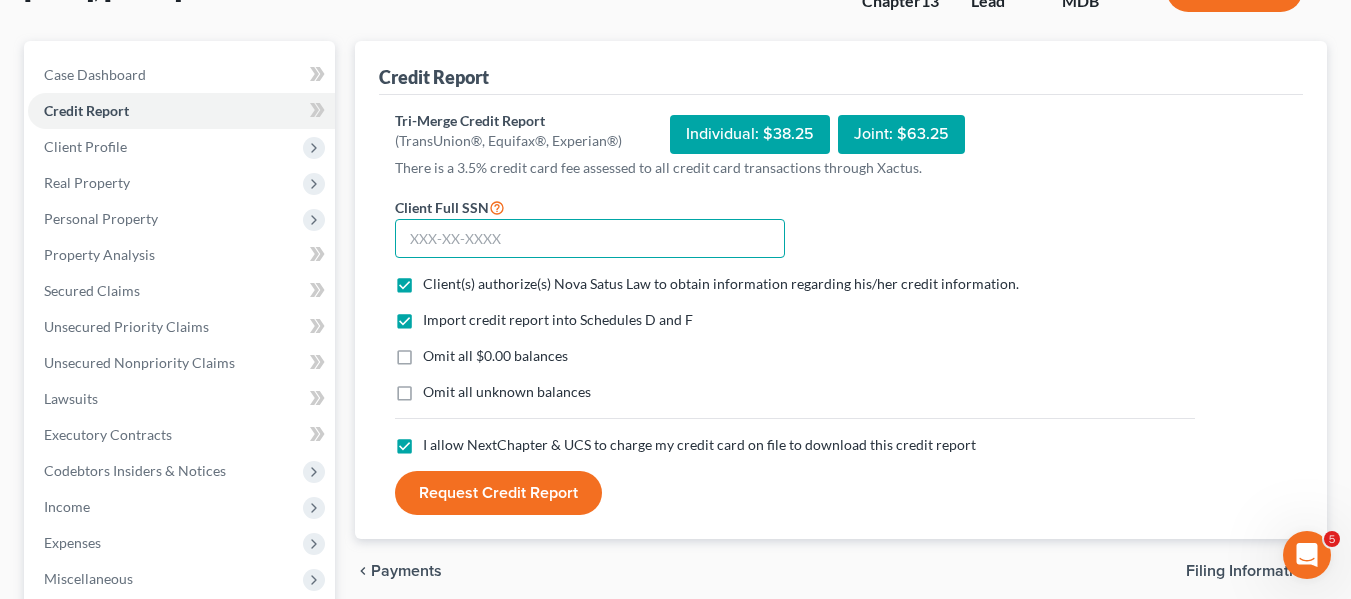 click at bounding box center (590, 239) 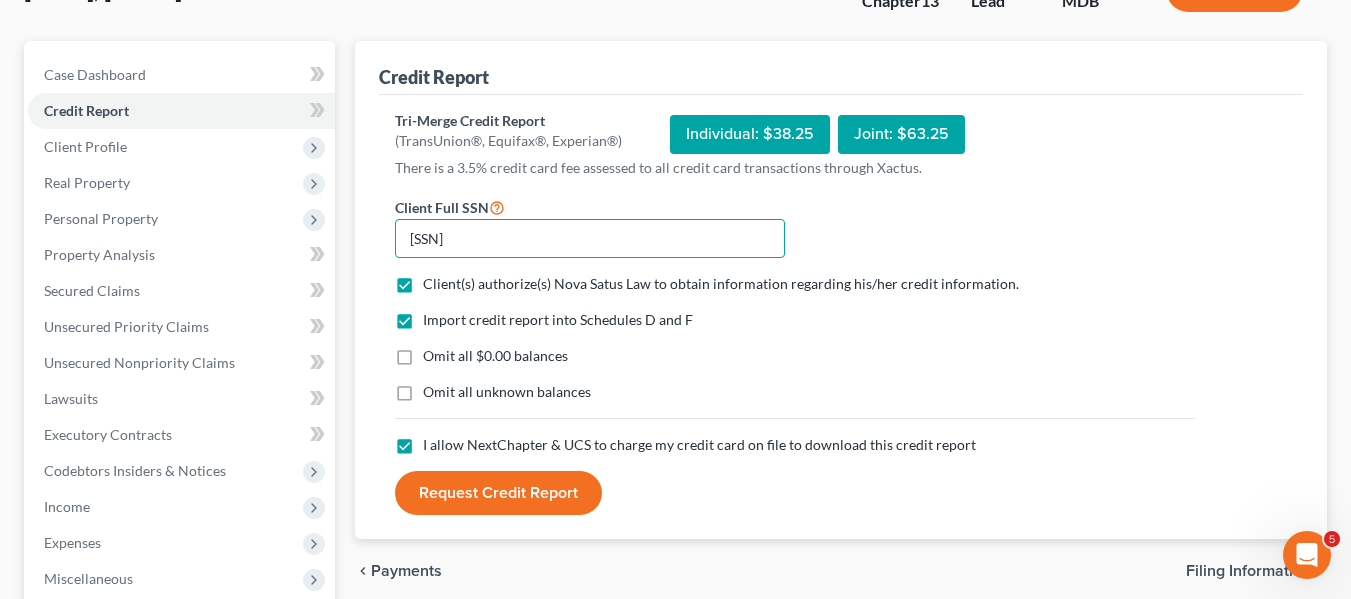 type on "[SSN]" 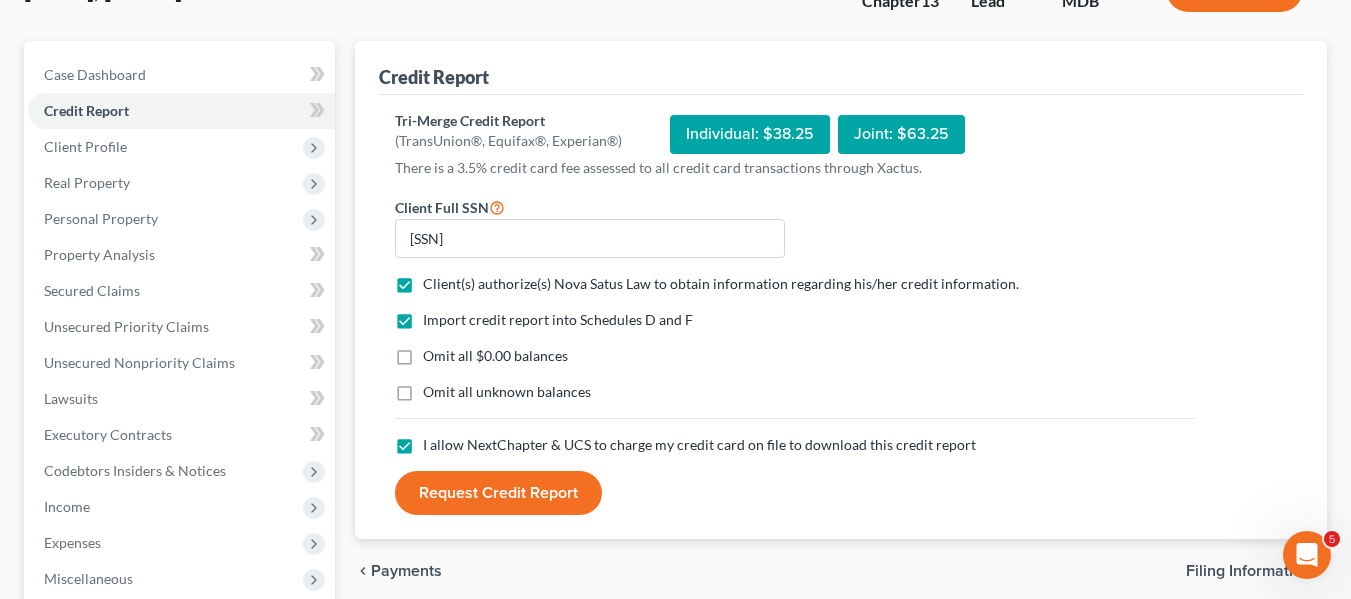 click on "Request Credit Report" at bounding box center (498, 493) 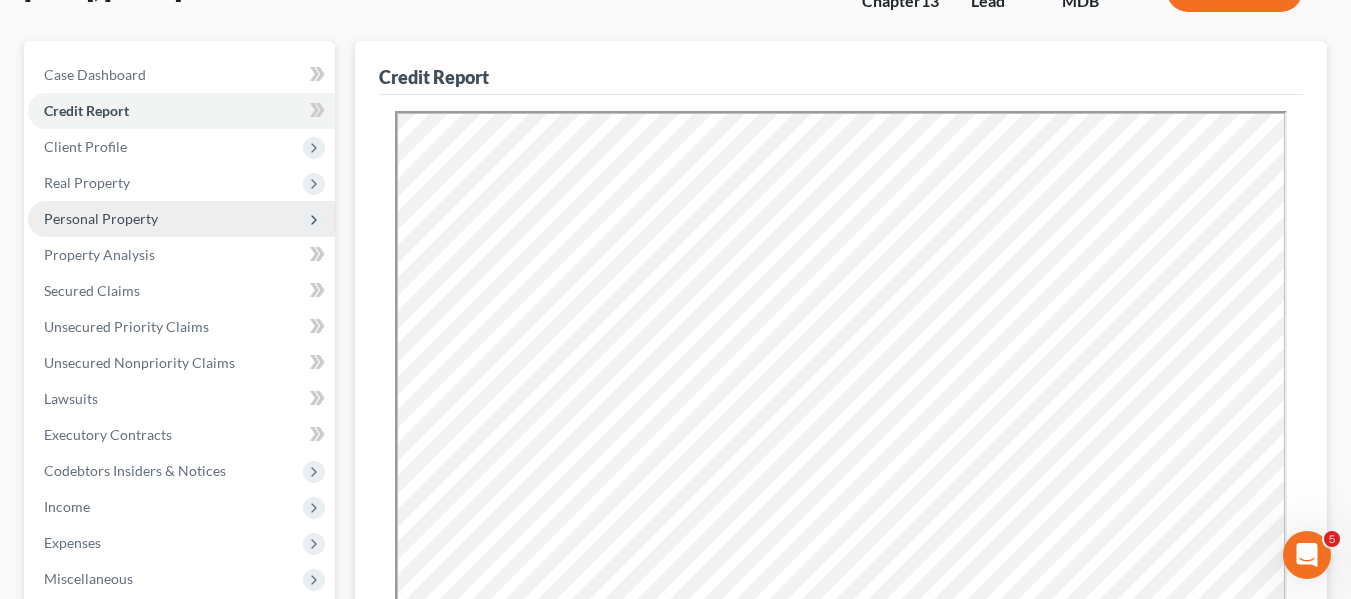 scroll, scrollTop: 371, scrollLeft: 0, axis: vertical 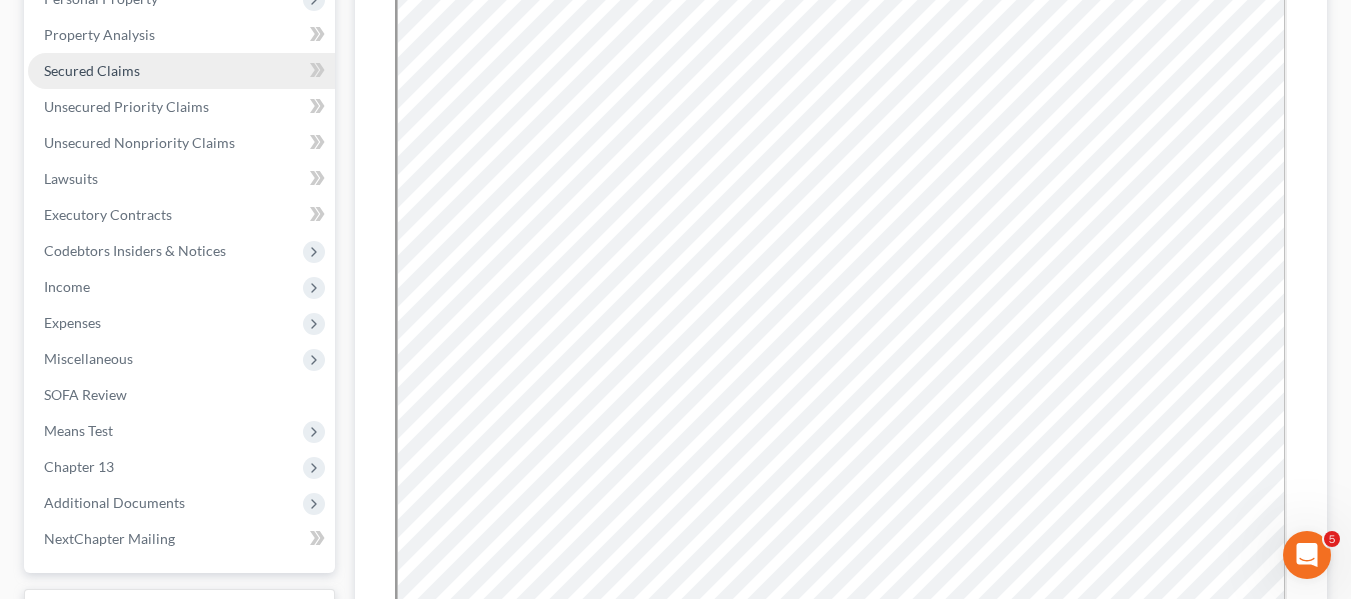 click on "Secured Claims" at bounding box center (181, 71) 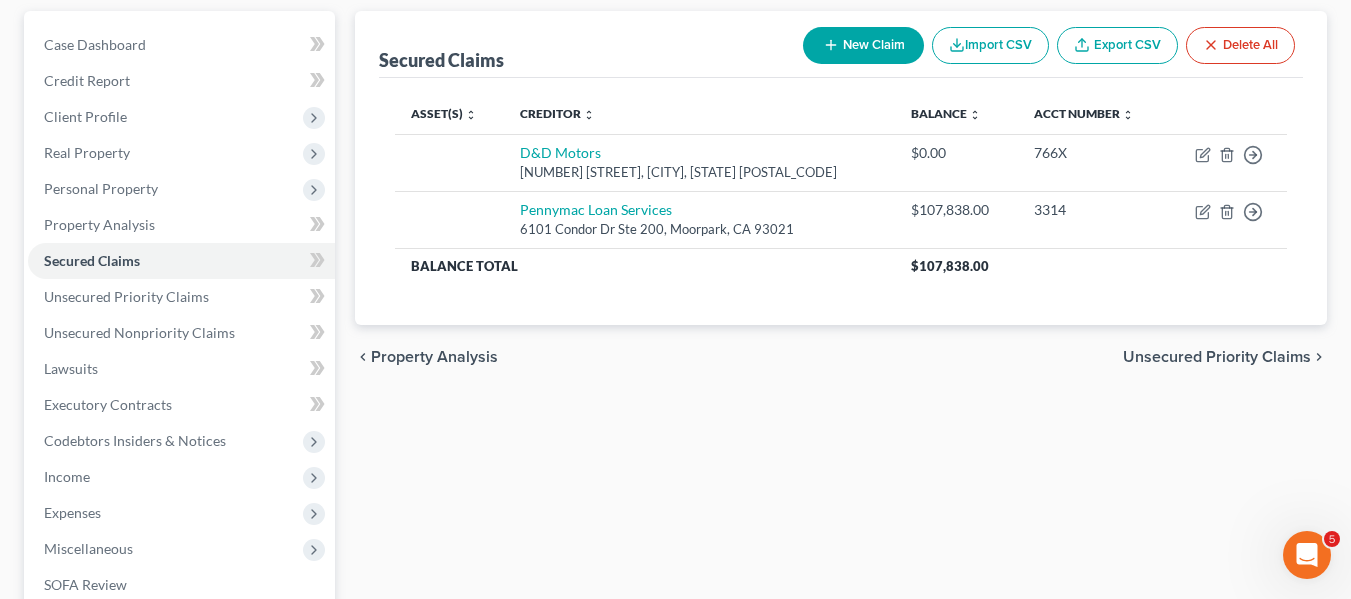 scroll, scrollTop: 182, scrollLeft: 0, axis: vertical 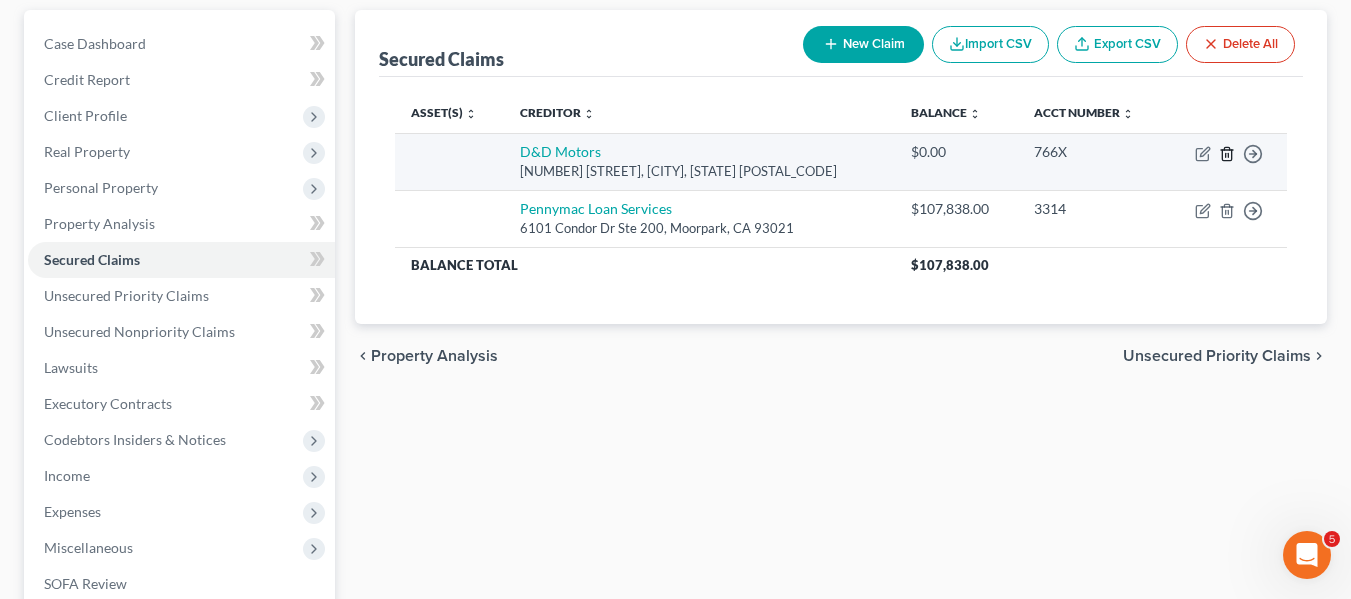 click 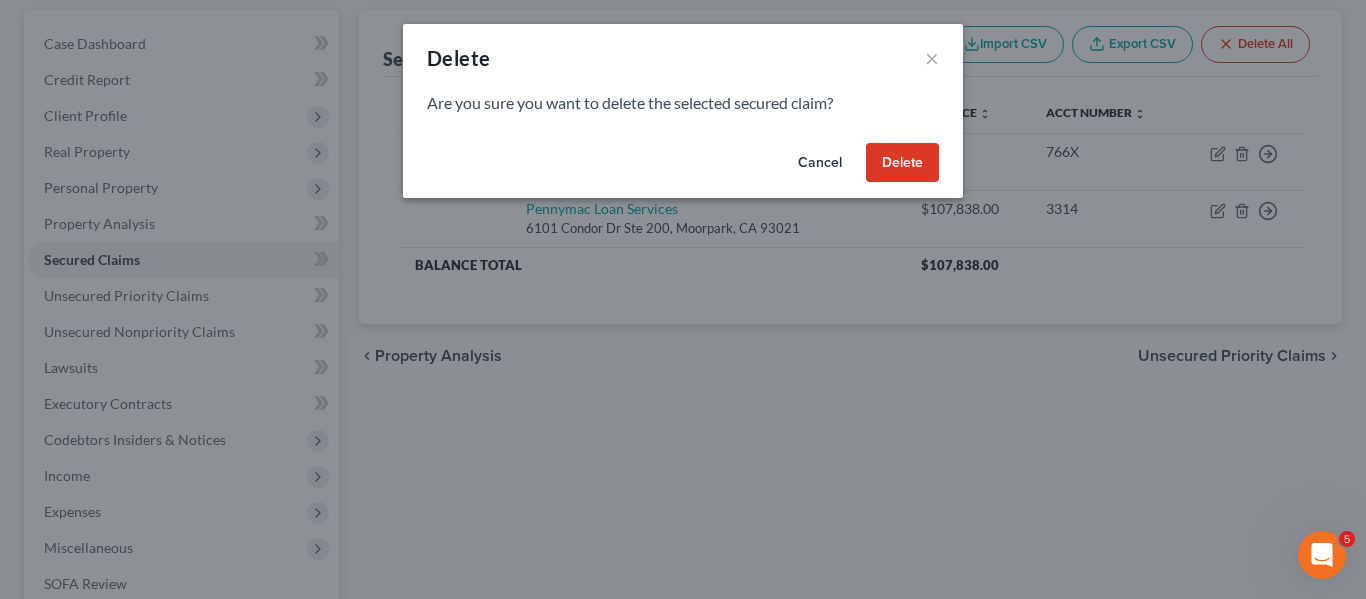 click on "Delete" at bounding box center (902, 163) 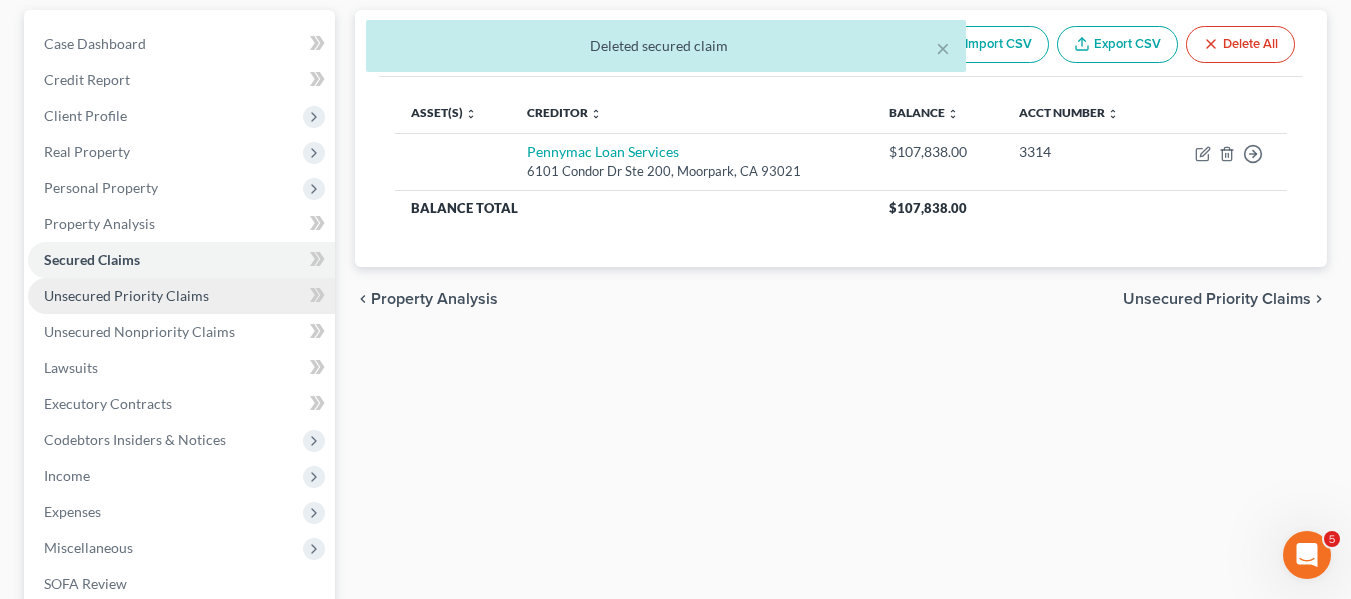 click on "Unsecured Priority Claims" at bounding box center (126, 295) 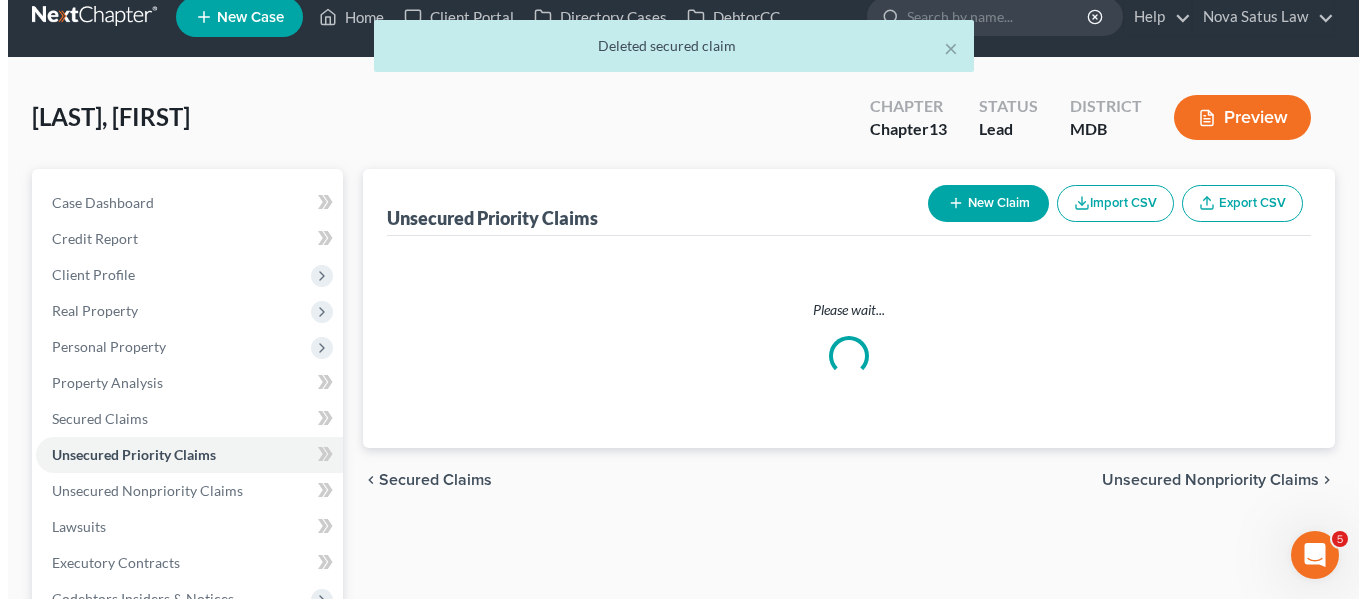 scroll, scrollTop: 0, scrollLeft: 0, axis: both 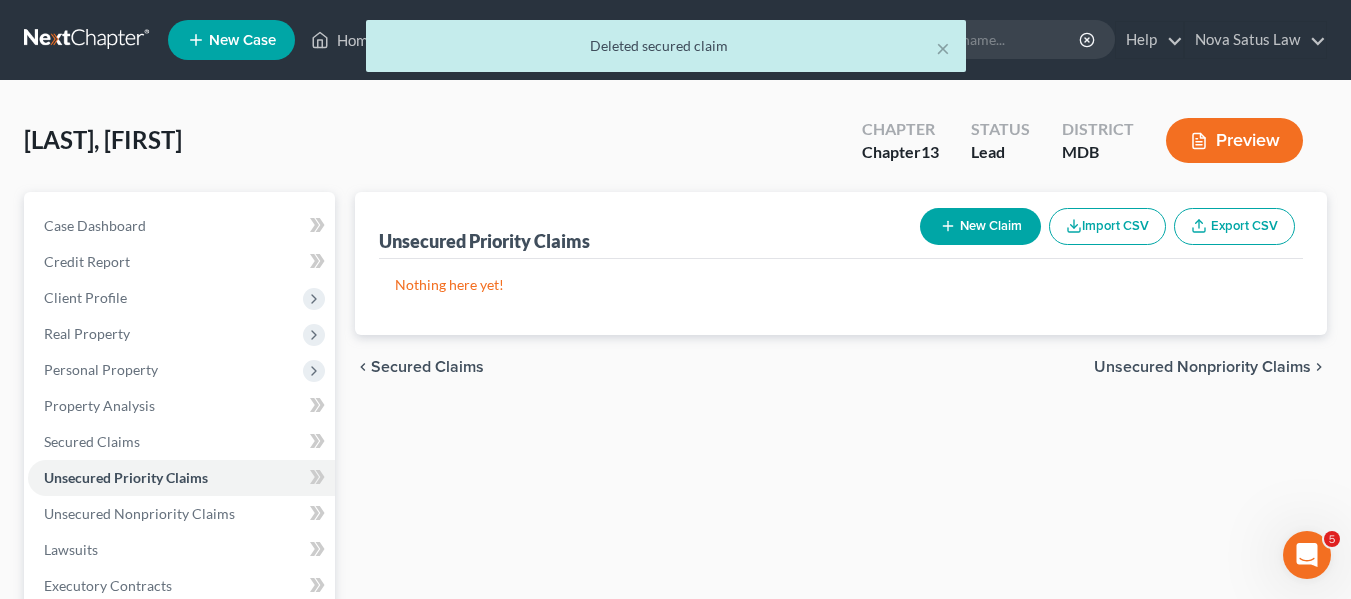 click on "New Claim" at bounding box center (980, 226) 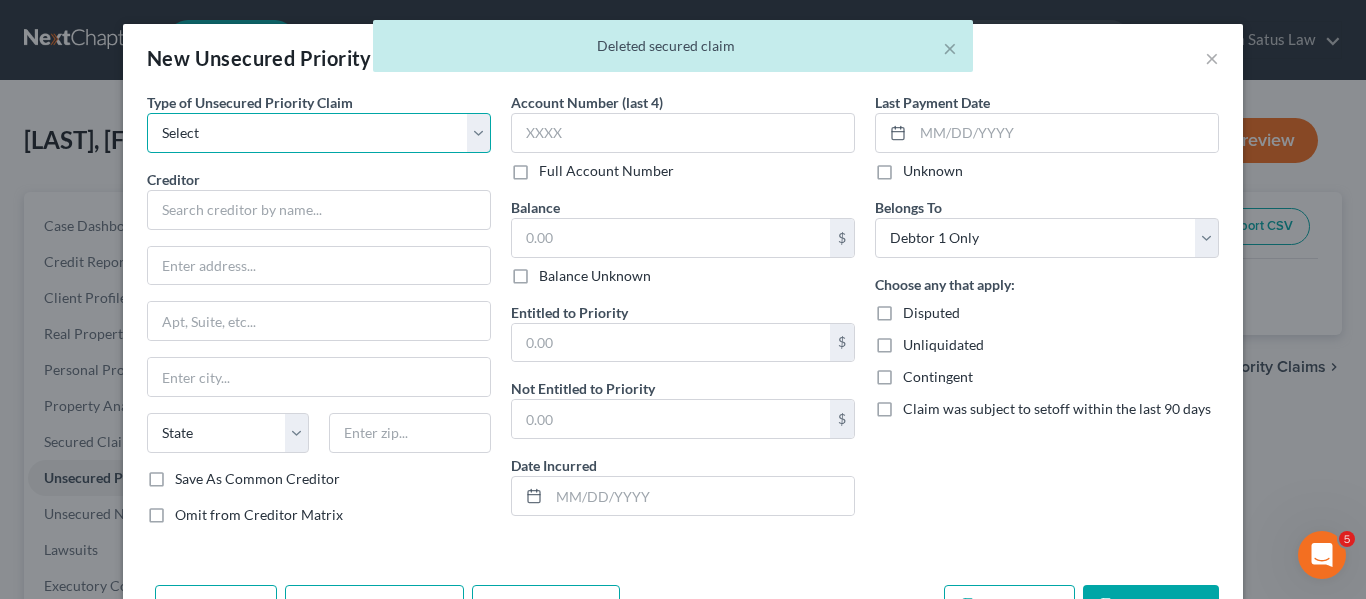 click on "Select Taxes & Other Government Units Domestic Support Obligations Extensions of credit in an involuntary case Wages, Salaries, Commissions Contributions to employee benefits Certain farmers and fisherman Deposits by individuals Commitments to maintain capitals Claims for death or injury while intoxicated Other" at bounding box center (319, 133) 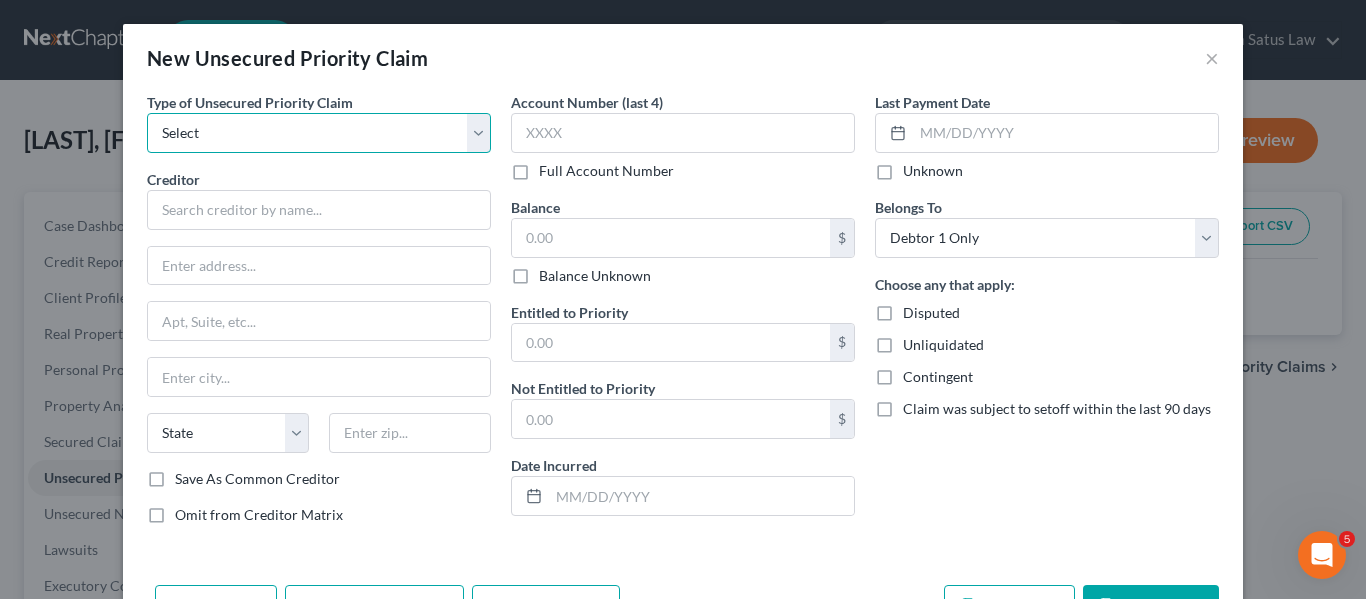 select on "0" 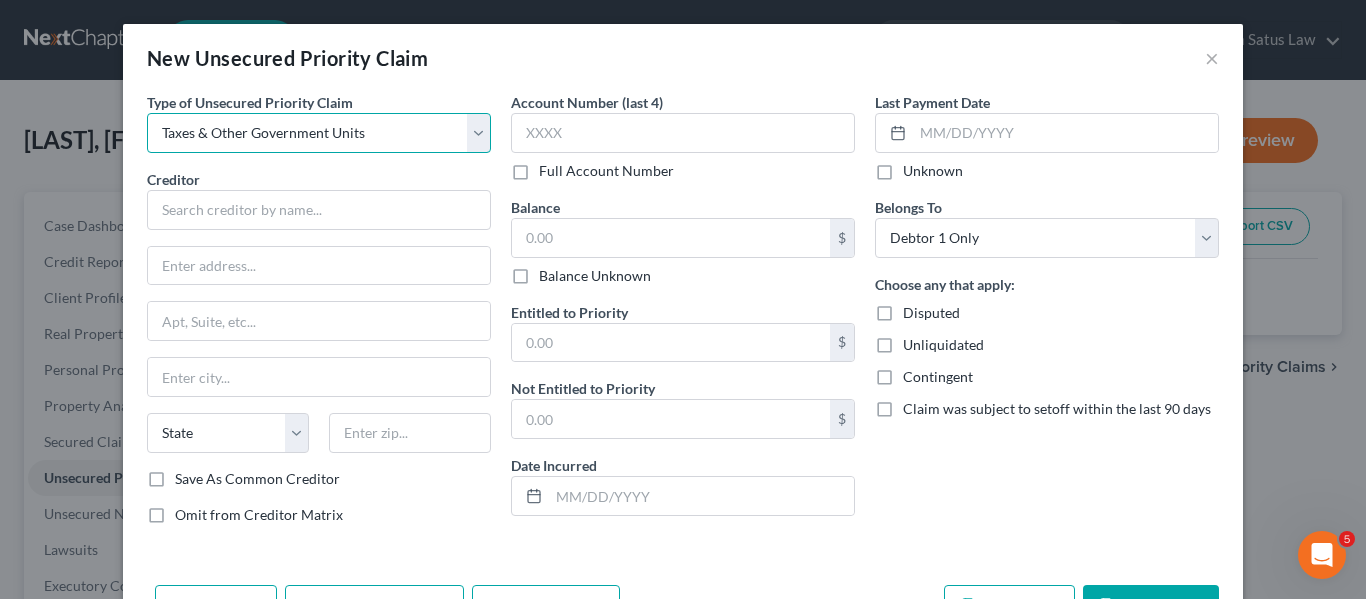 click on "Select Taxes & Other Government Units Domestic Support Obligations Extensions of credit in an involuntary case Wages, Salaries, Commissions Contributions to employee benefits Certain farmers and fisherman Deposits by individuals Commitments to maintain capitals Claims for death or injury while intoxicated Other" at bounding box center [319, 133] 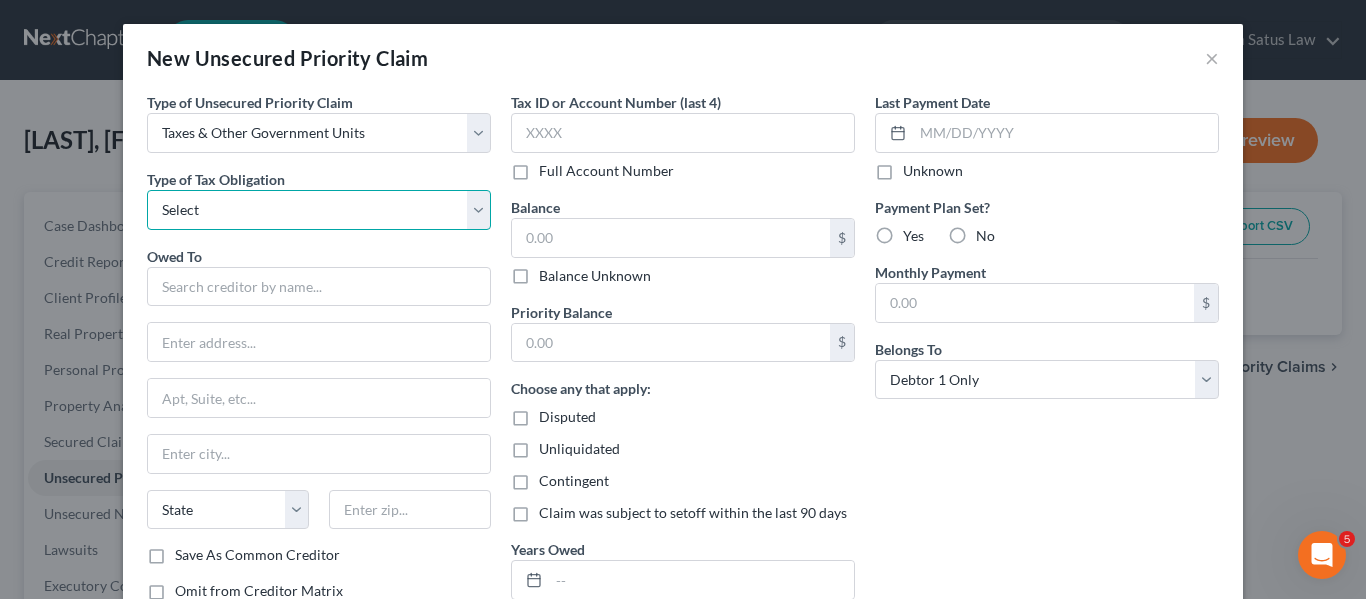 click on "Select Federal City State Franchise Tax Board Other" at bounding box center (319, 210) 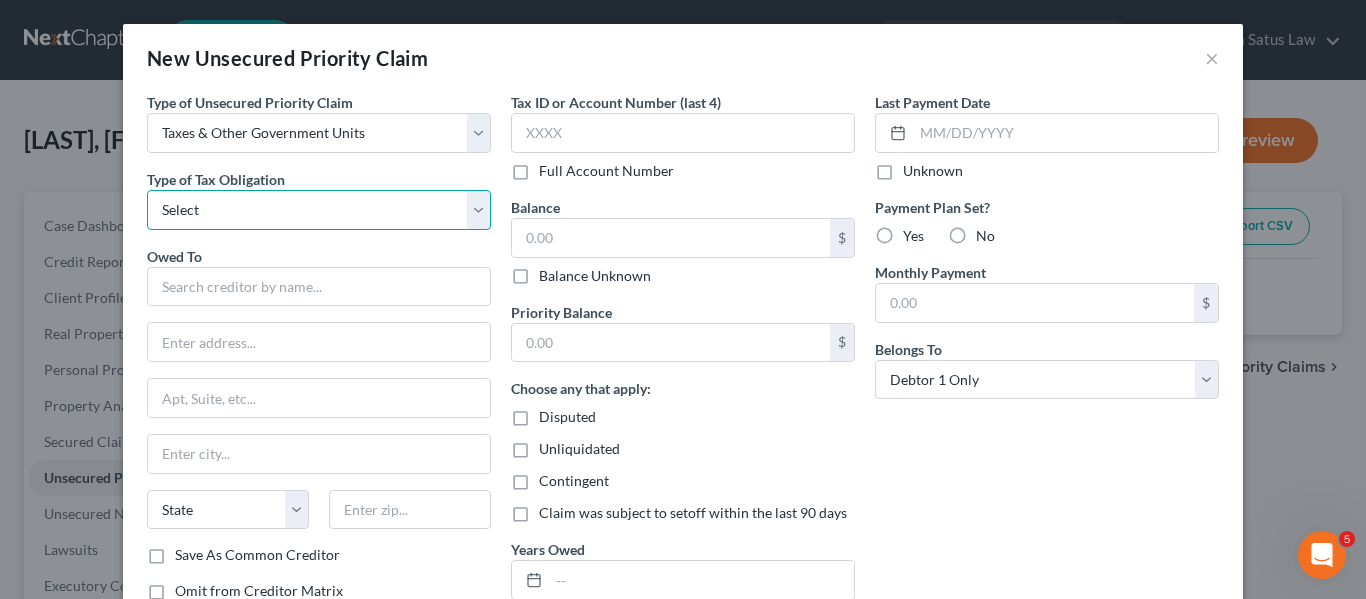 select on "0" 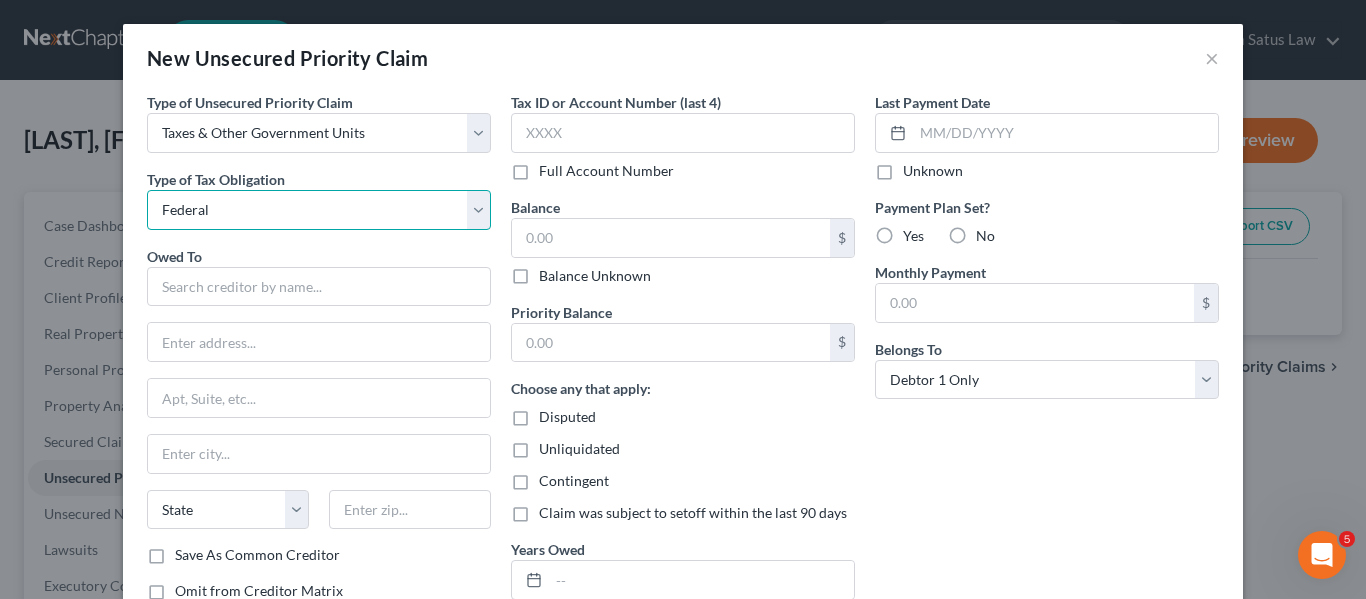 click on "Select Federal City State Franchise Tax Board Other" at bounding box center (319, 210) 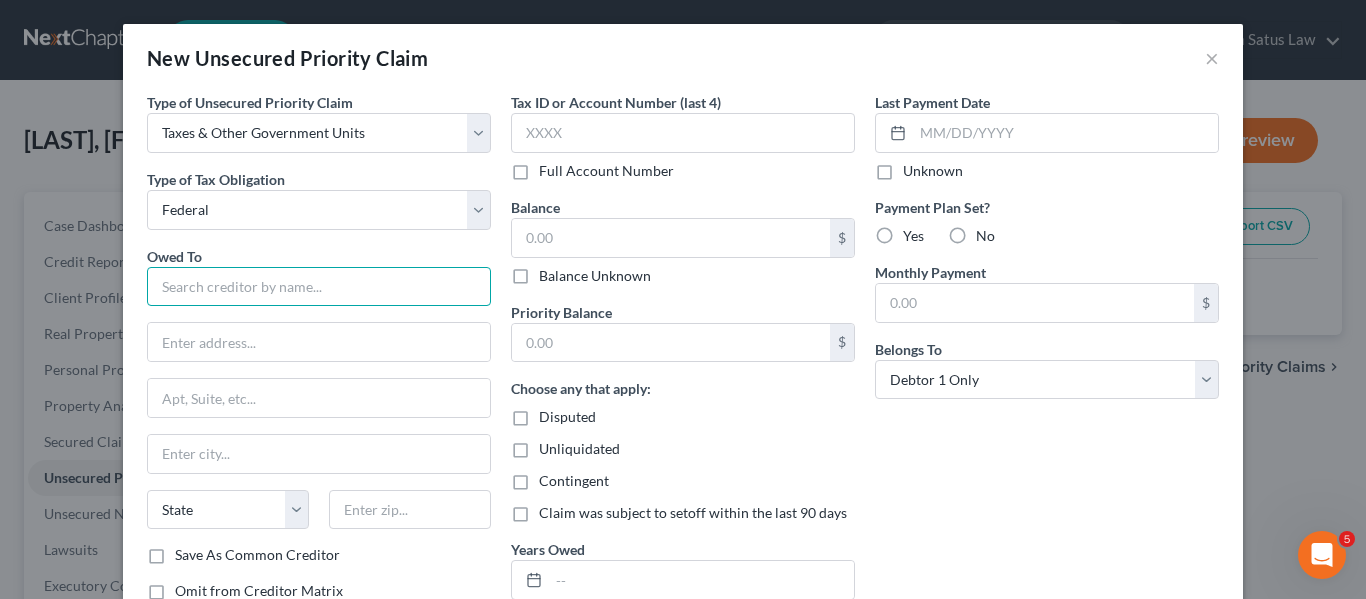 click at bounding box center (319, 287) 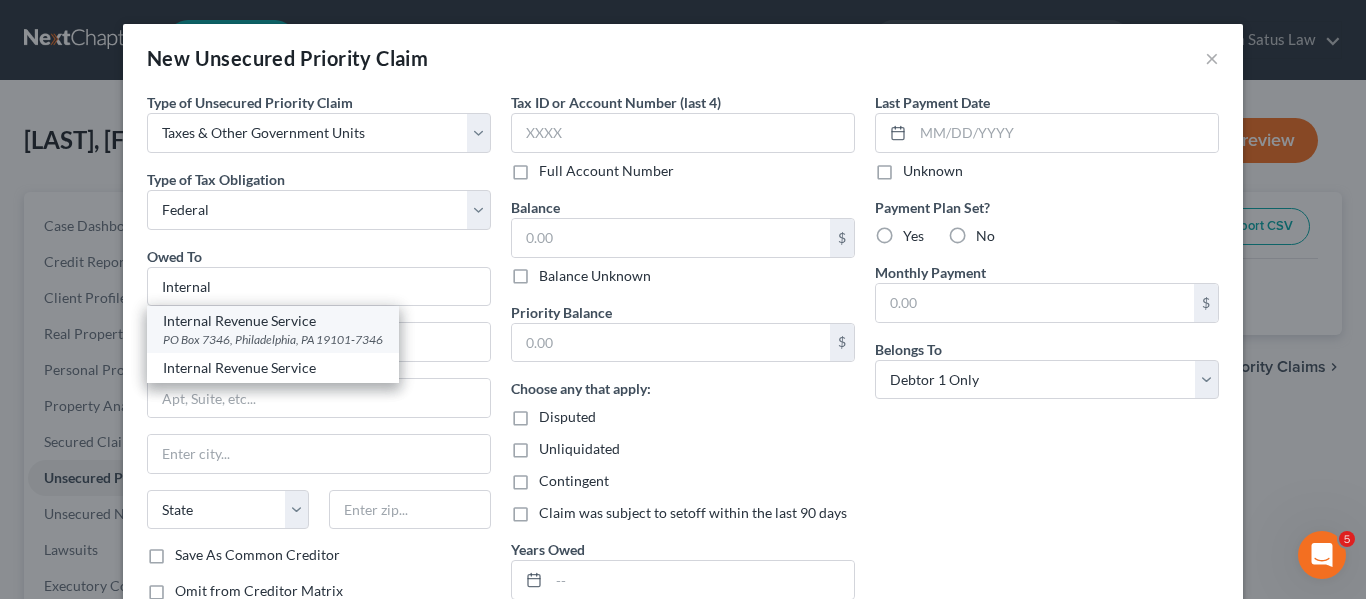 click on "Internal Revenue Service" at bounding box center [273, 321] 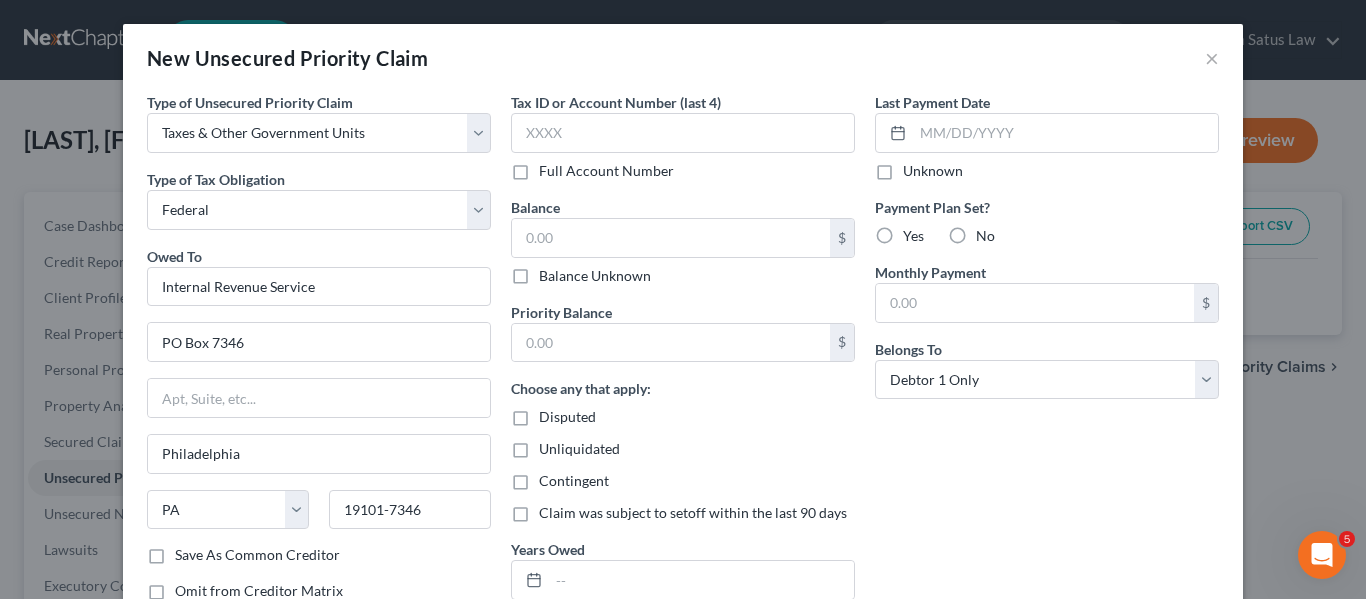 scroll, scrollTop: 144, scrollLeft: 0, axis: vertical 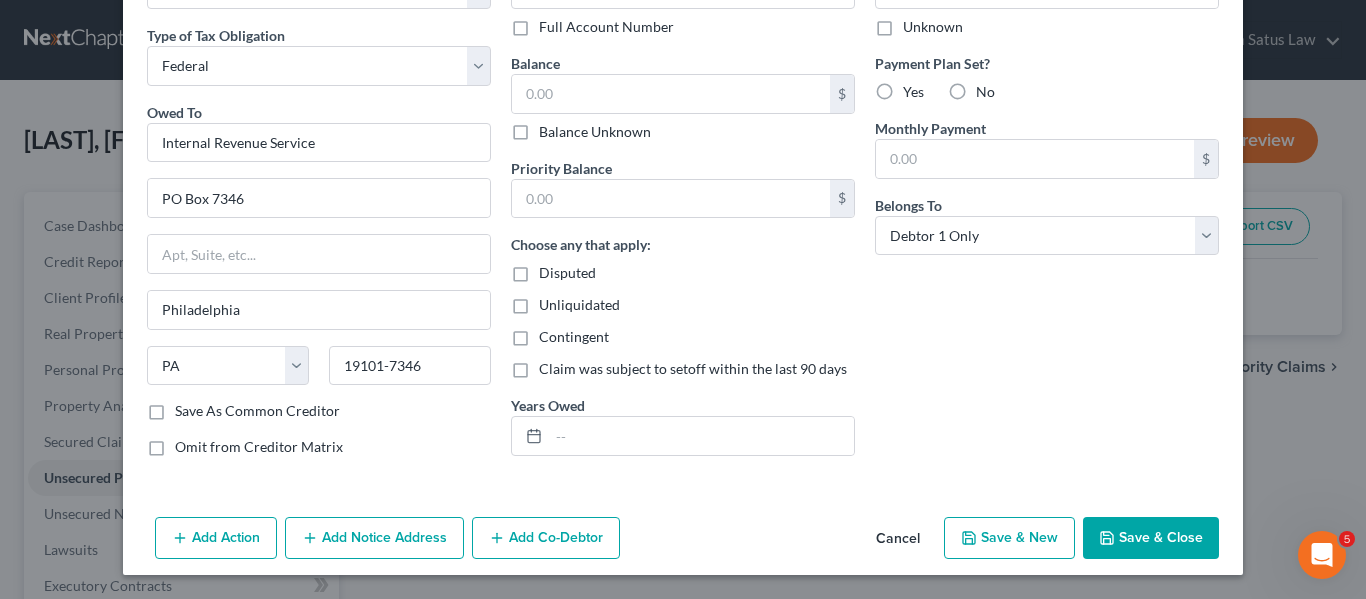 click on "Save & Close" at bounding box center [1151, 538] 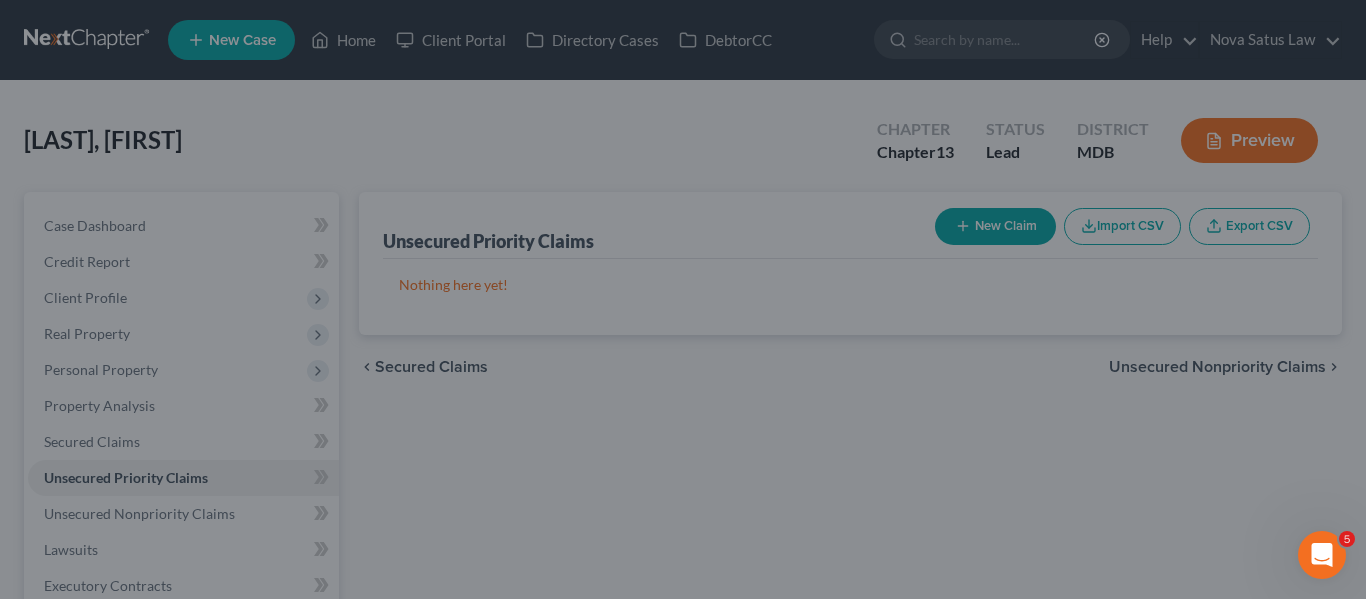 type on "0.00" 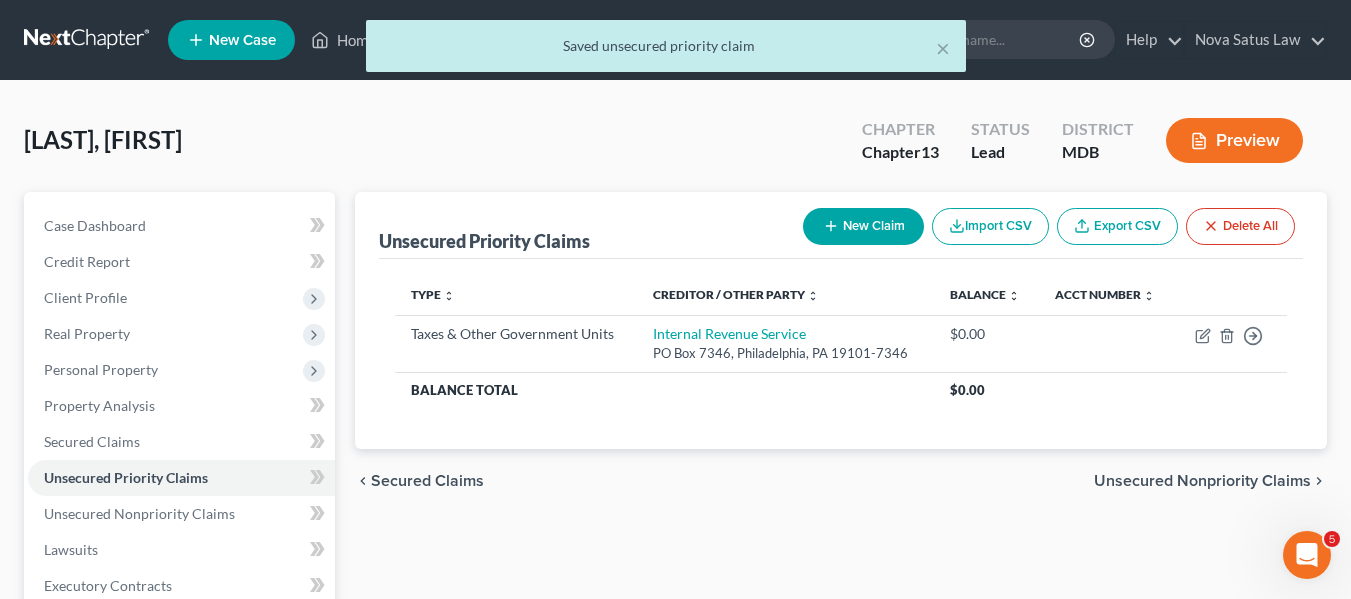 click on "New Claim" at bounding box center [863, 226] 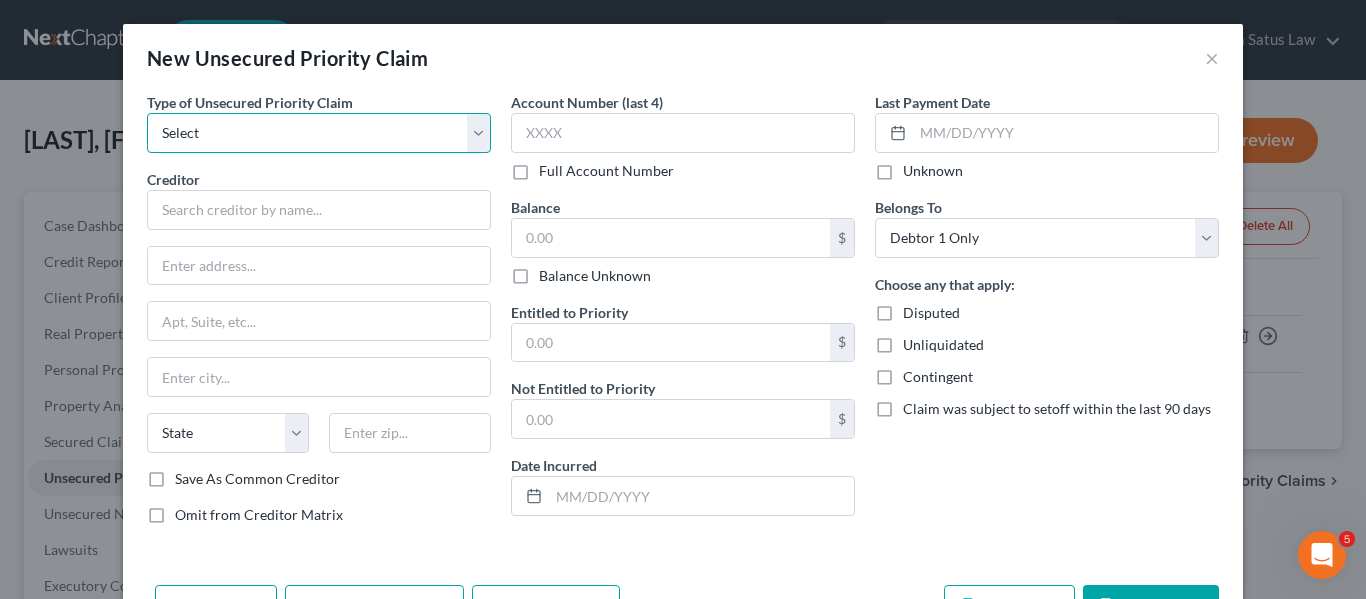 drag, startPoint x: 356, startPoint y: 134, endPoint x: 336, endPoint y: 185, distance: 54.781384 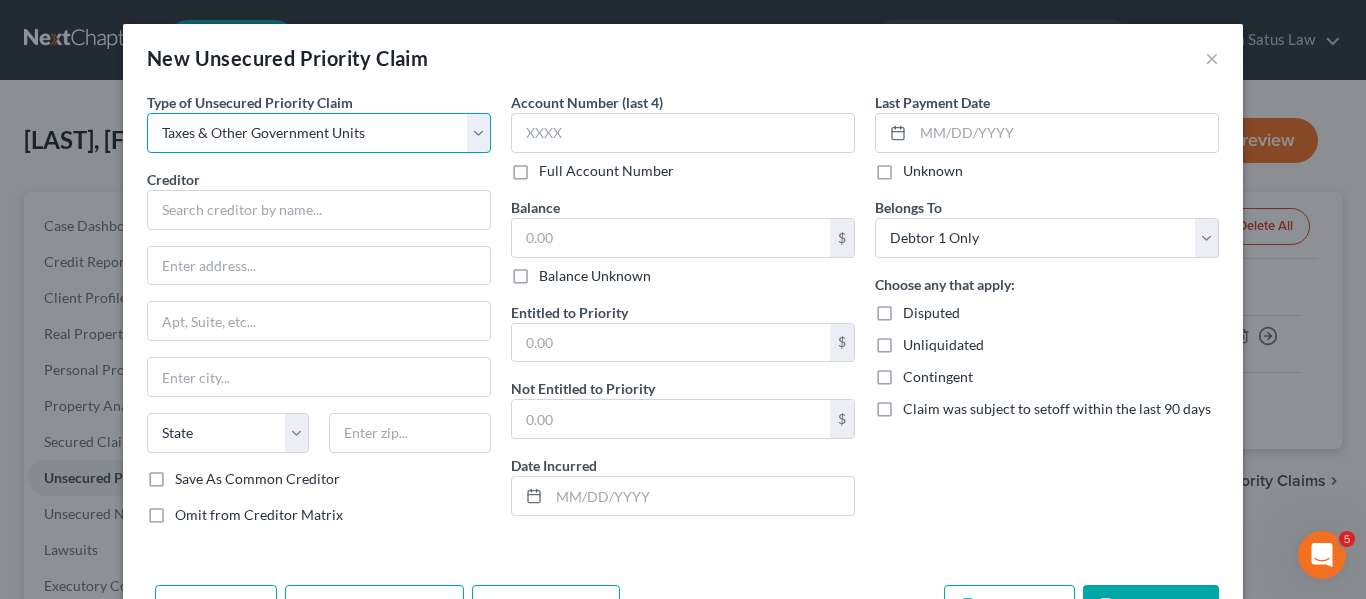 click on "Select Taxes & Other Government Units Domestic Support Obligations Extensions of credit in an involuntary case Wages, Salaries, Commissions Contributions to employee benefits Certain farmers and fisherman Deposits by individuals Commitments to maintain capitals Claims for death or injury while intoxicated Other" at bounding box center (319, 133) 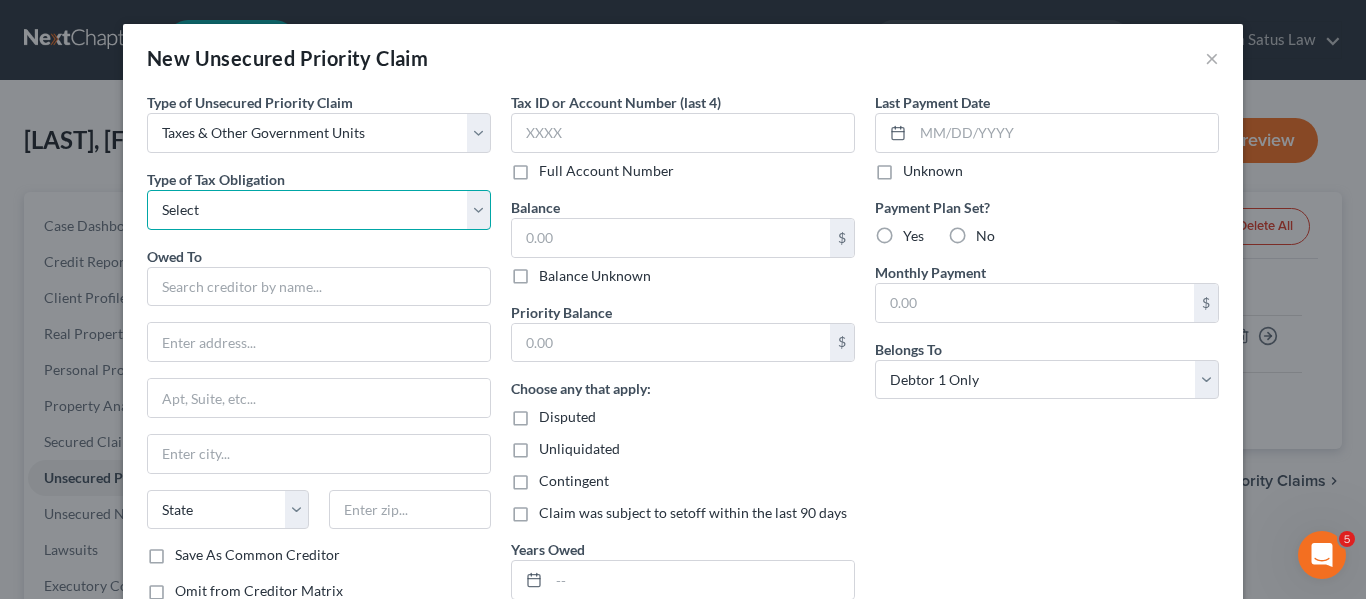 click on "Select Federal City State Franchise Tax Board Other" at bounding box center [319, 210] 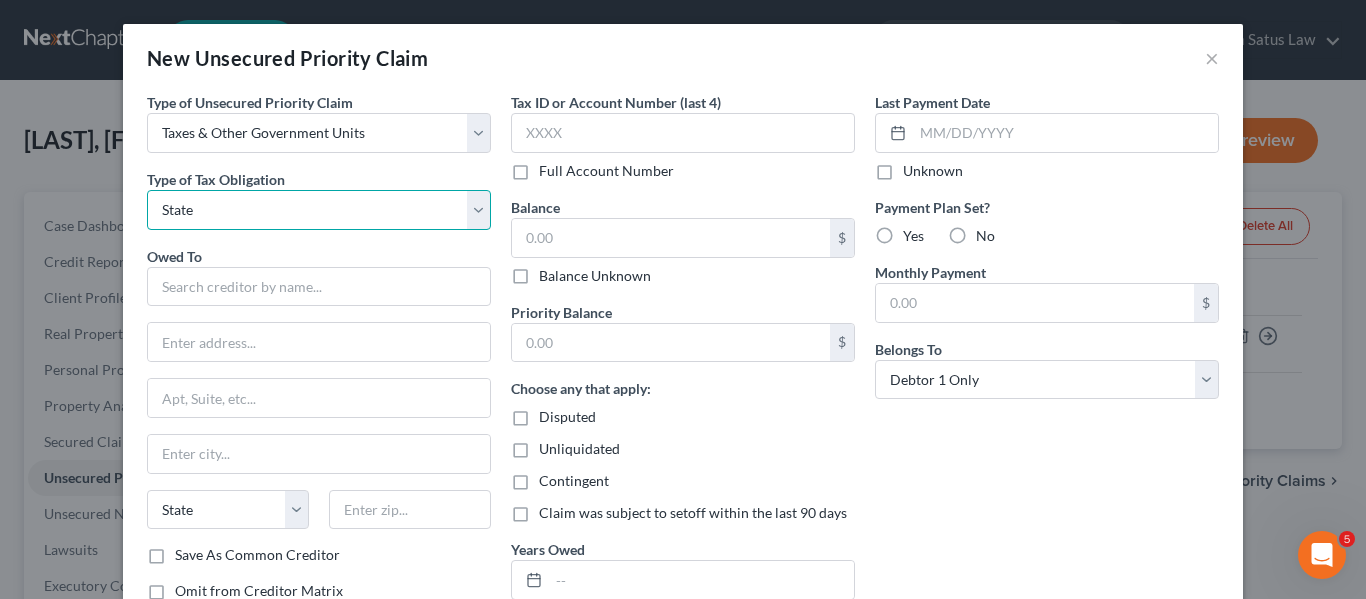 click on "Select Federal City State Franchise Tax Board Other" at bounding box center (319, 210) 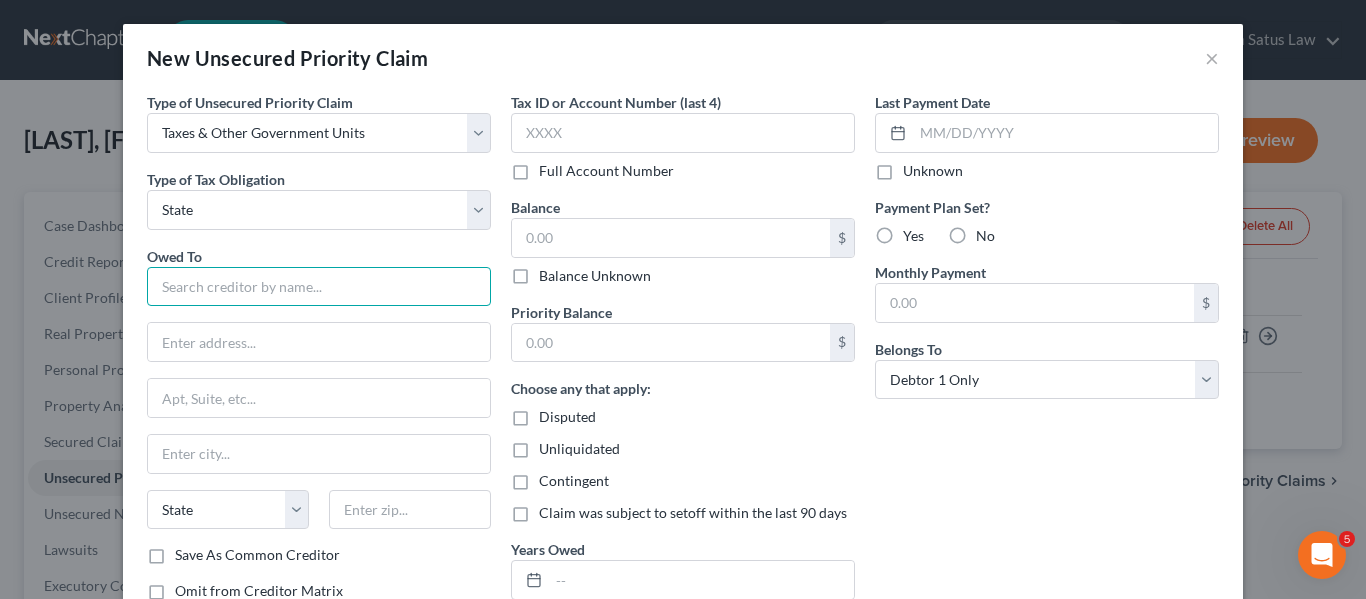 click at bounding box center [319, 287] 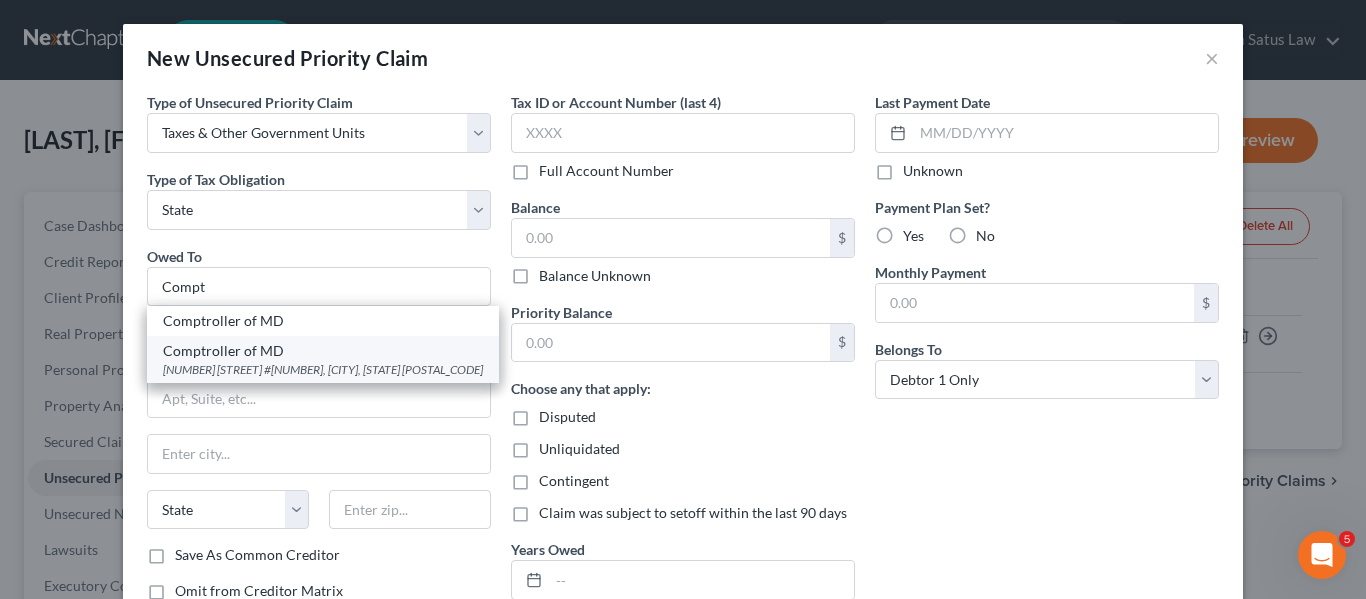 click on "Comptroller of MD" at bounding box center (323, 351) 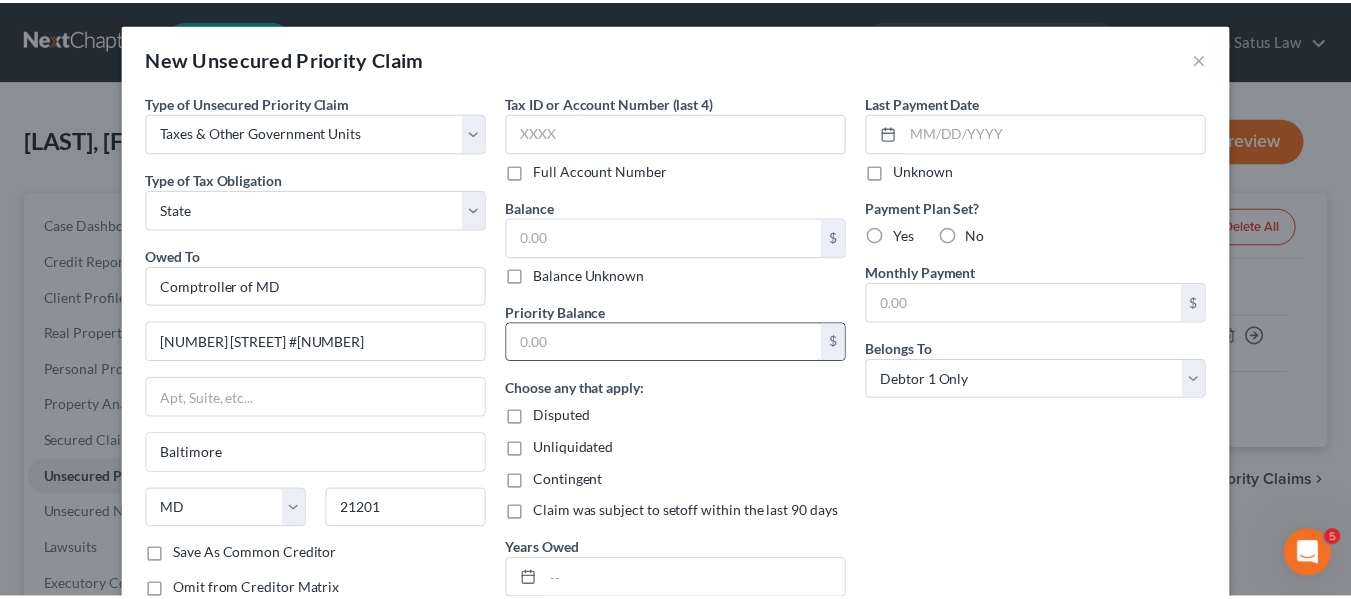 scroll, scrollTop: 144, scrollLeft: 0, axis: vertical 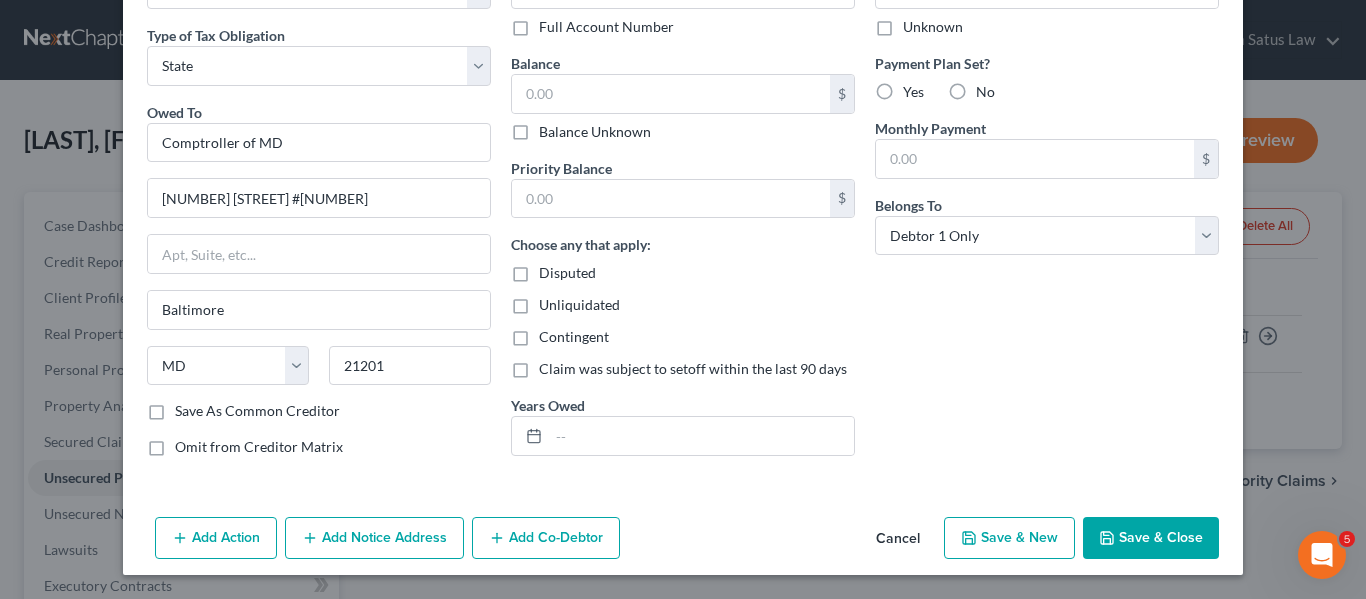 click on "Save & Close" at bounding box center (1151, 538) 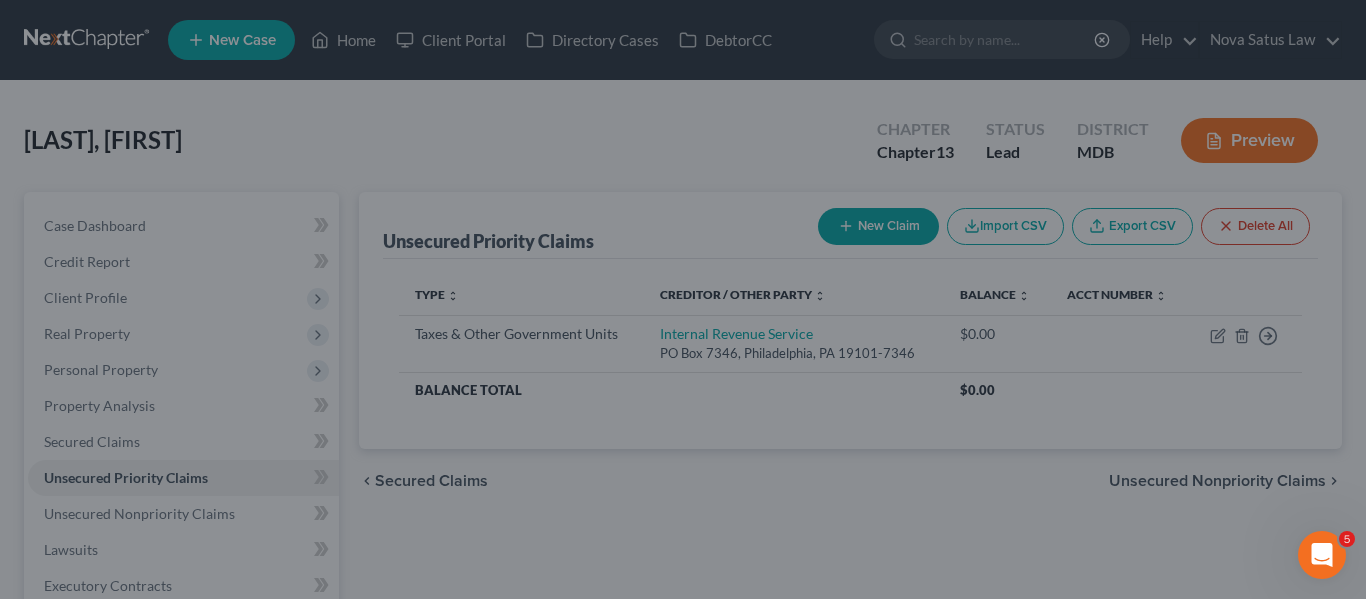 type on "0.00" 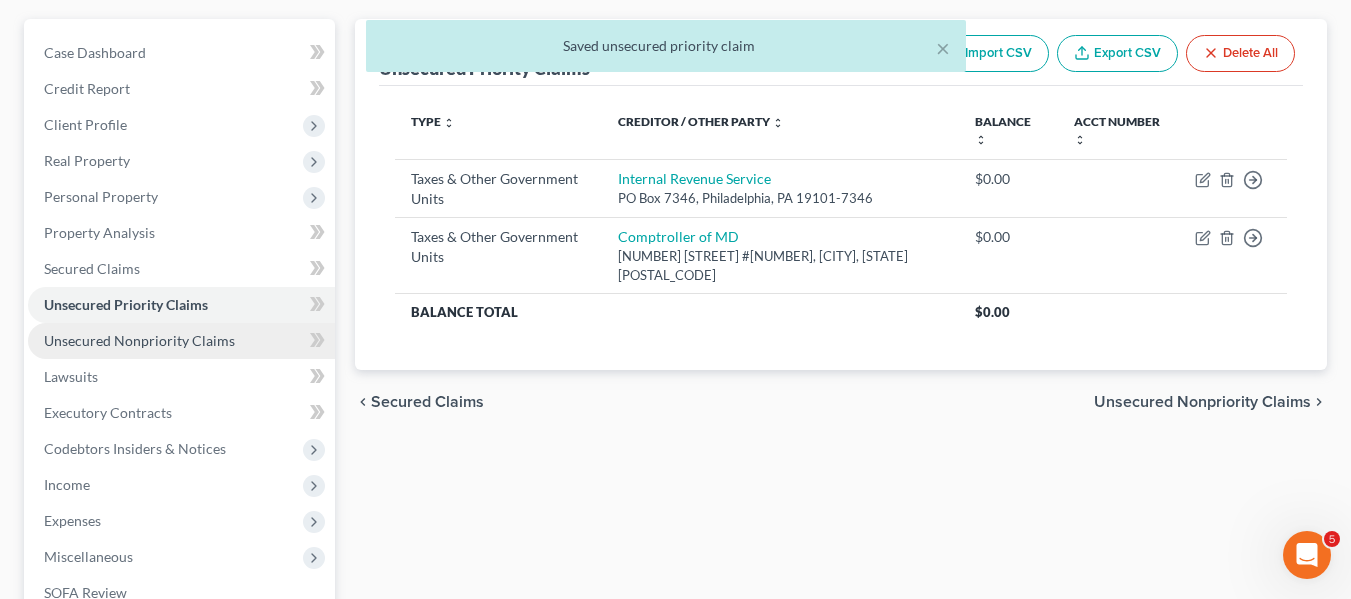 click on "Unsecured Nonpriority Claims" at bounding box center (139, 340) 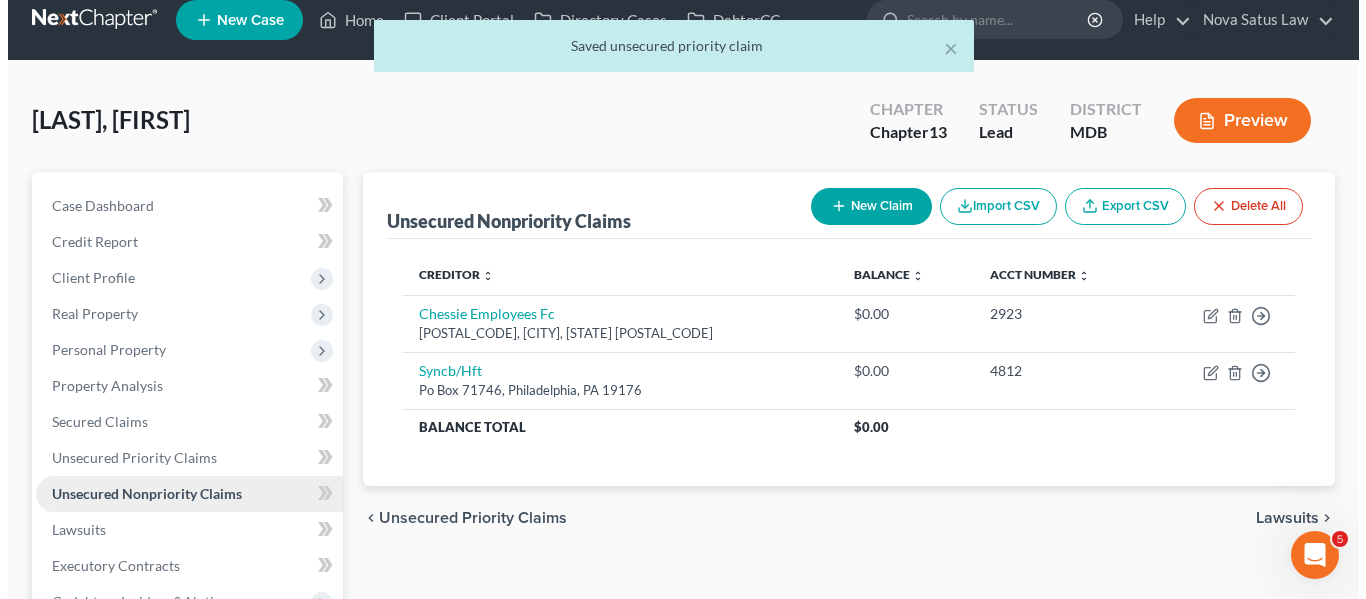 scroll, scrollTop: 0, scrollLeft: 0, axis: both 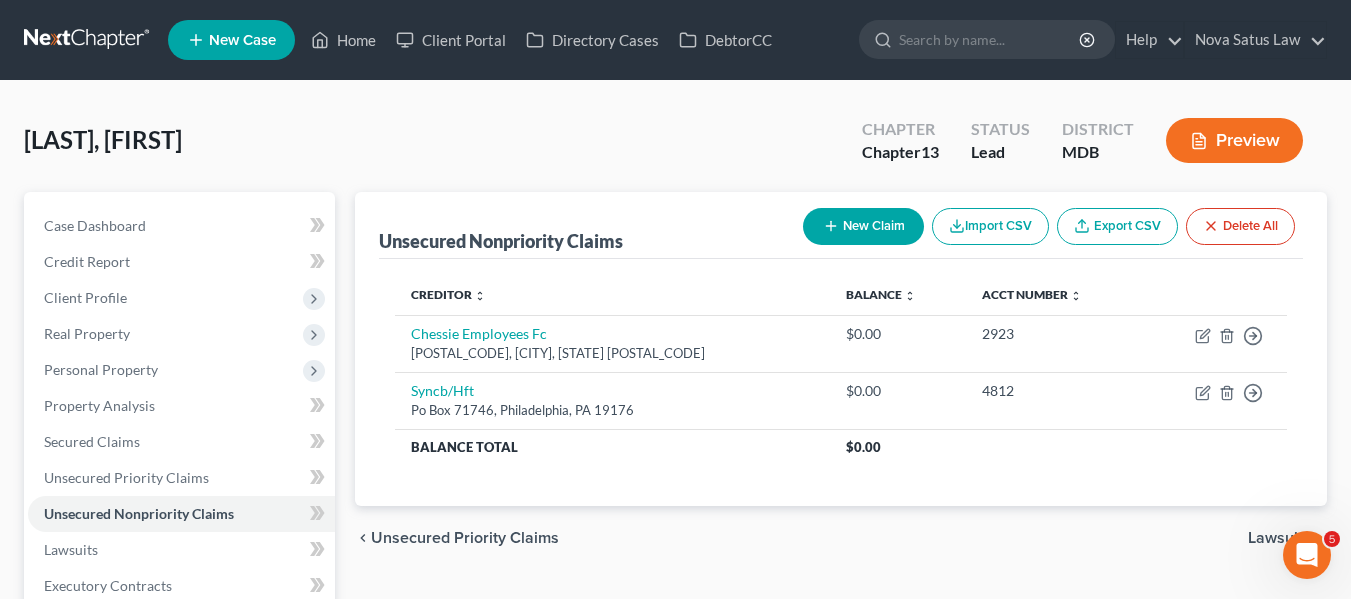 click on "New Claim" at bounding box center [863, 226] 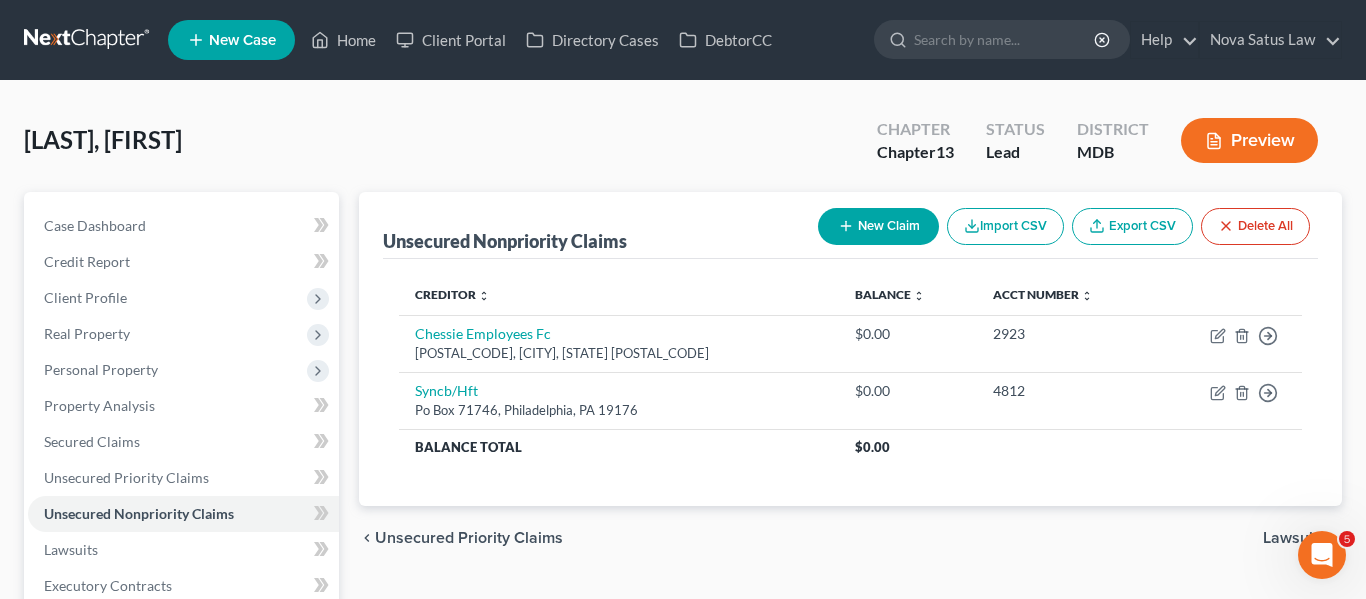 select on "0" 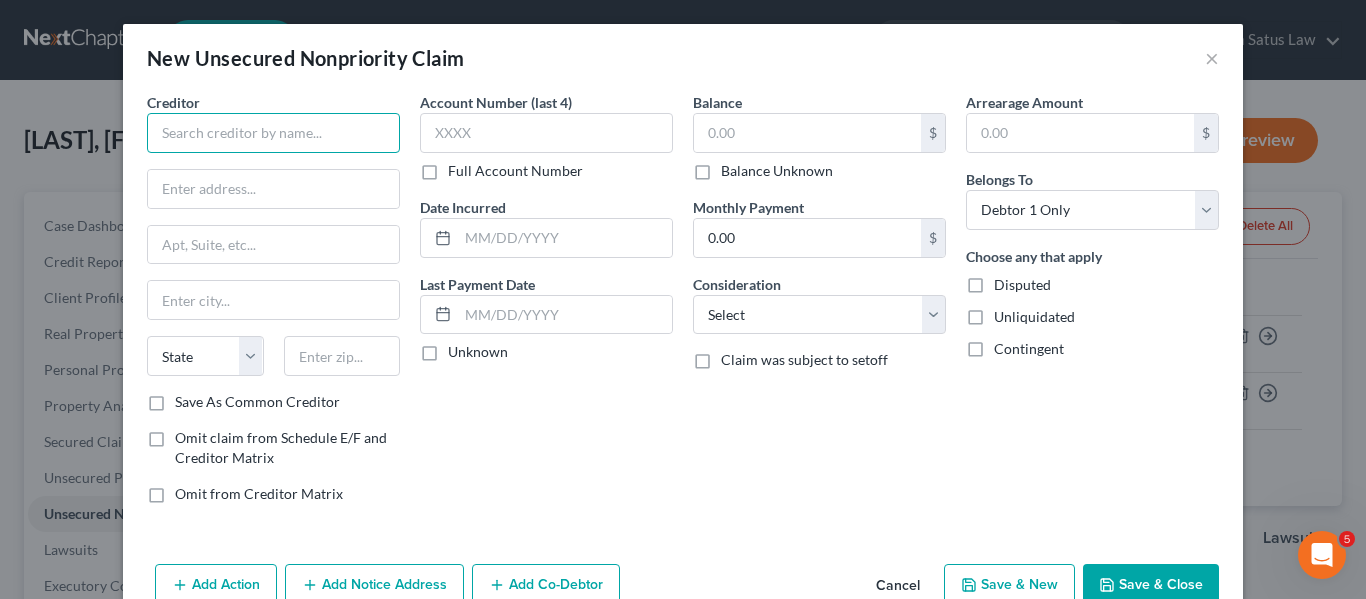 click at bounding box center [273, 133] 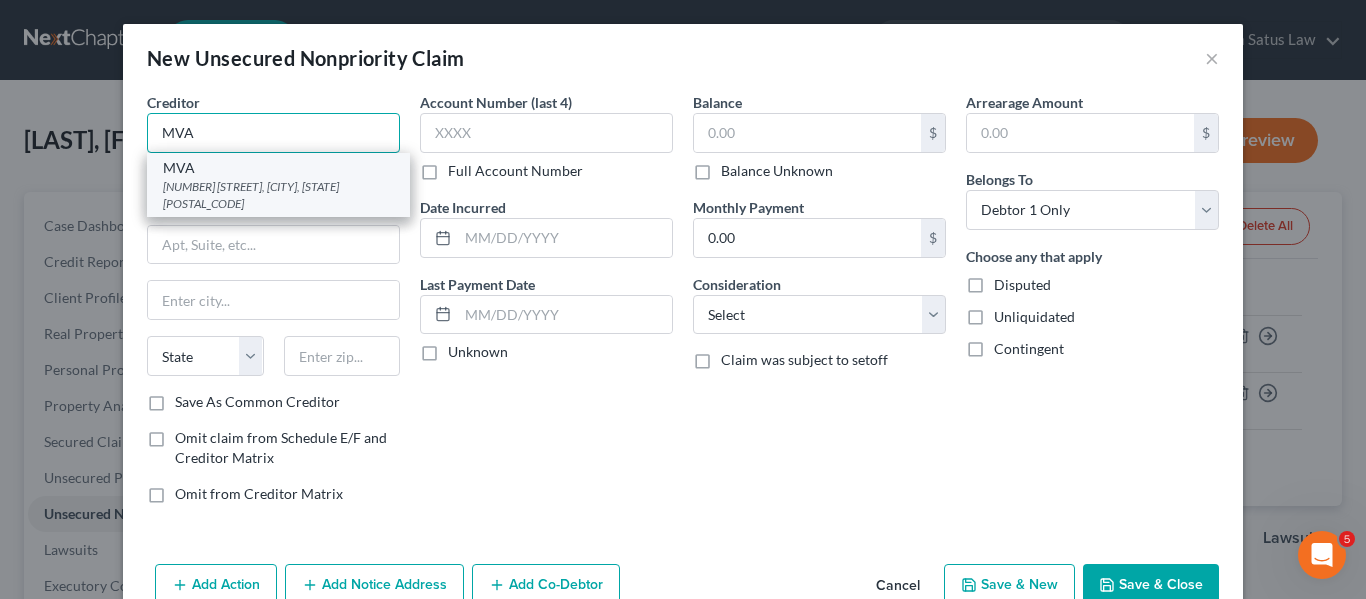 type on "MVA" 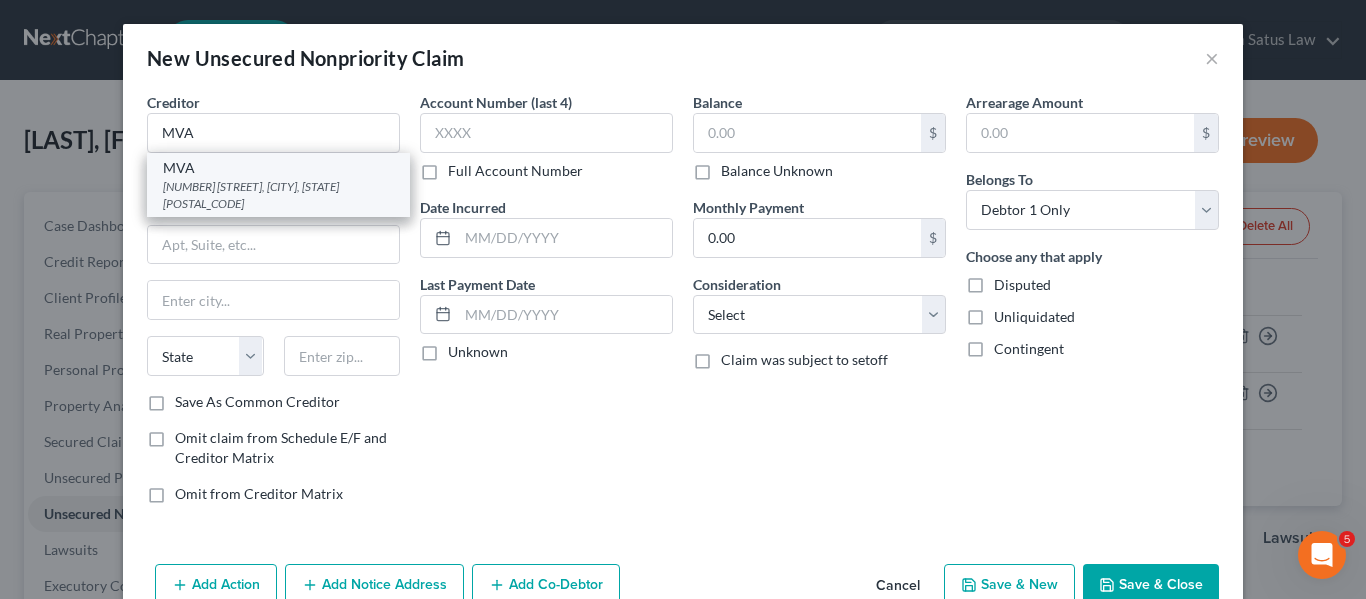 click on "MVA" at bounding box center [278, 168] 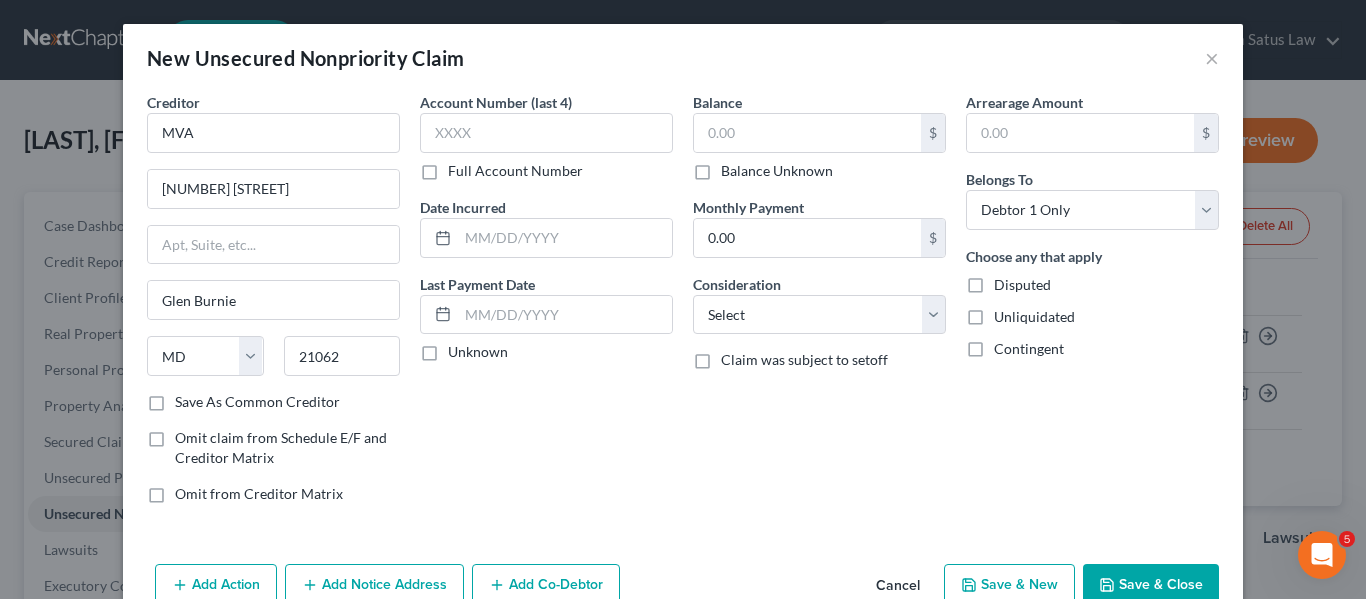 click on "Save & Close" at bounding box center [1151, 585] 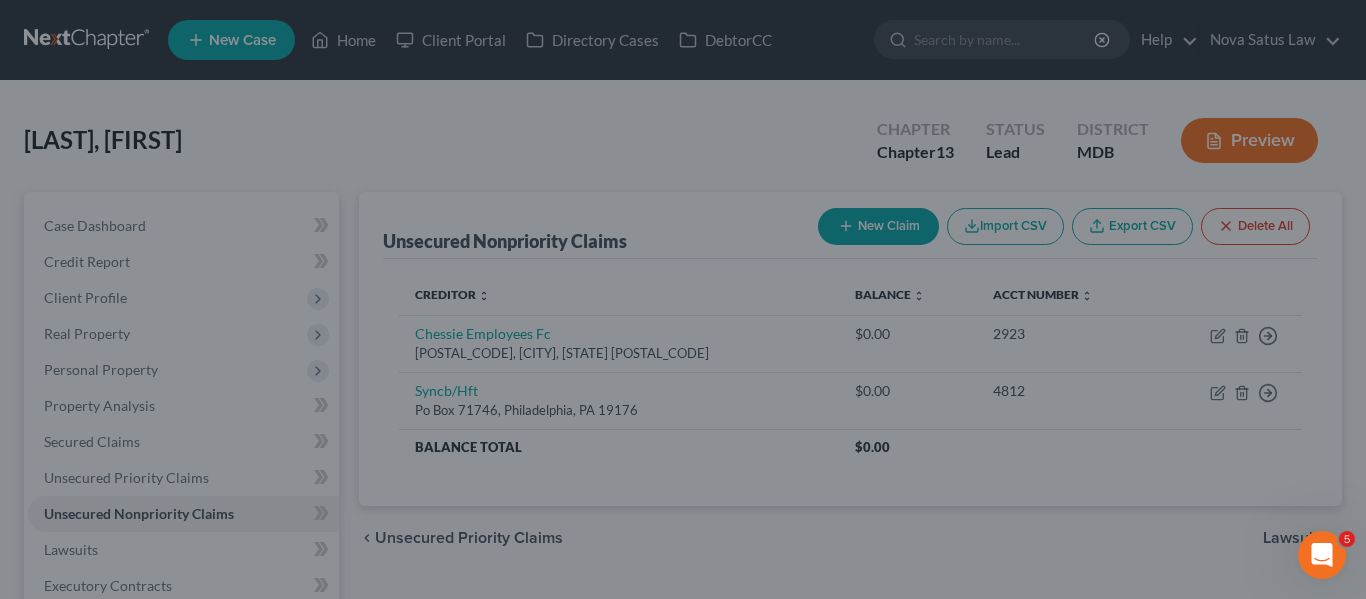 type on "0.00" 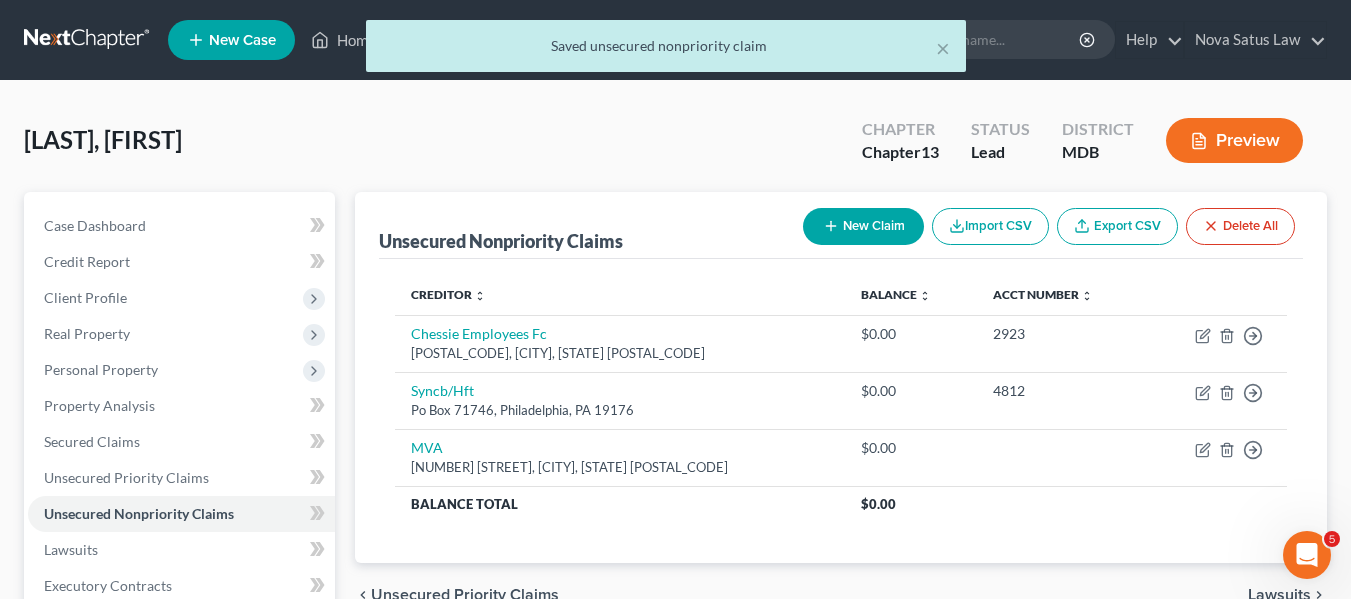 click on "New Claim" at bounding box center (863, 226) 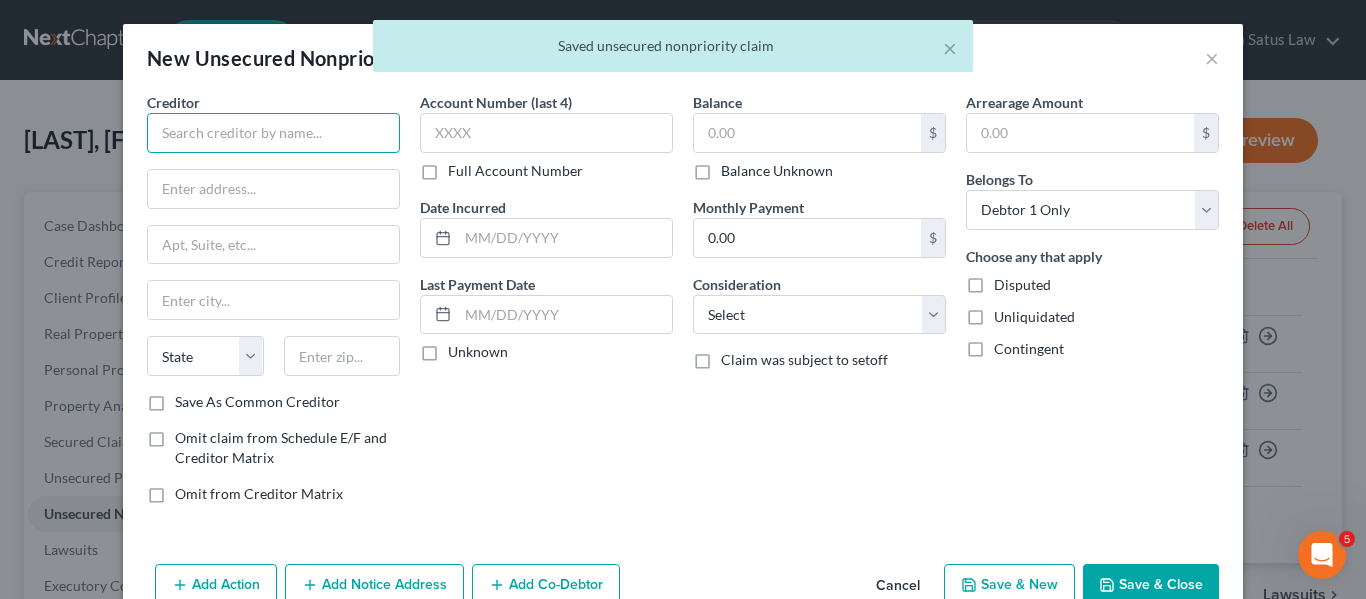 click at bounding box center [273, 133] 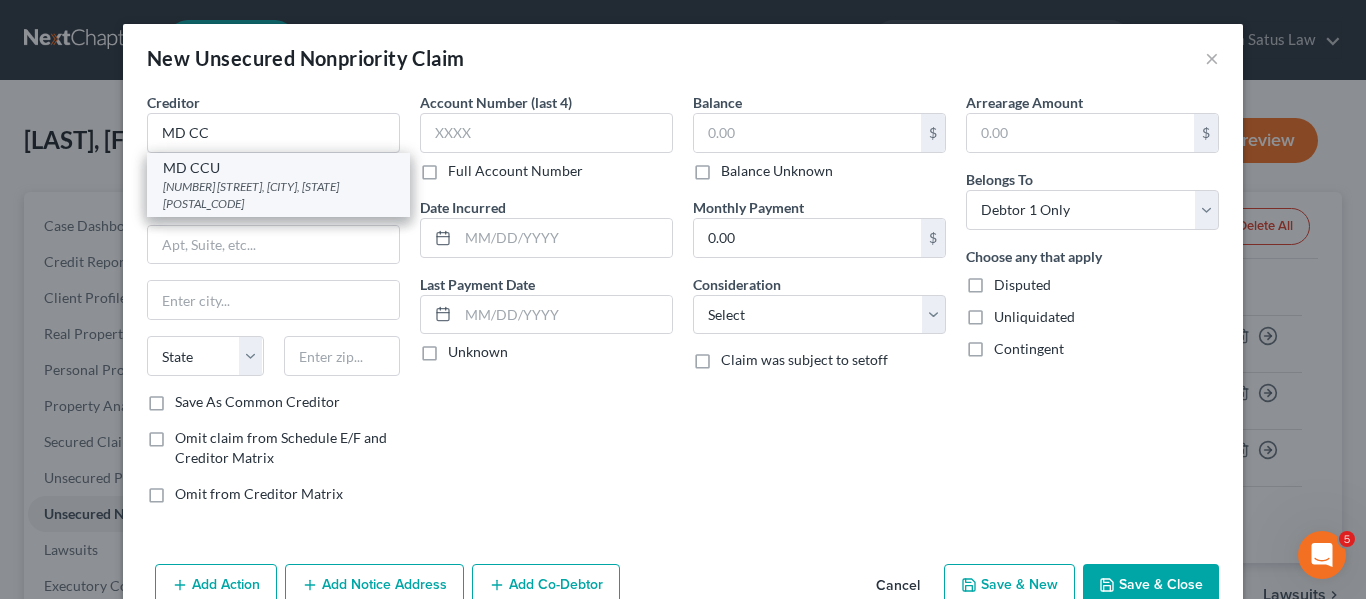 click on "[NUMBER] [STREET], [CITY], [STATE] [POSTAL_CODE]" at bounding box center [278, 195] 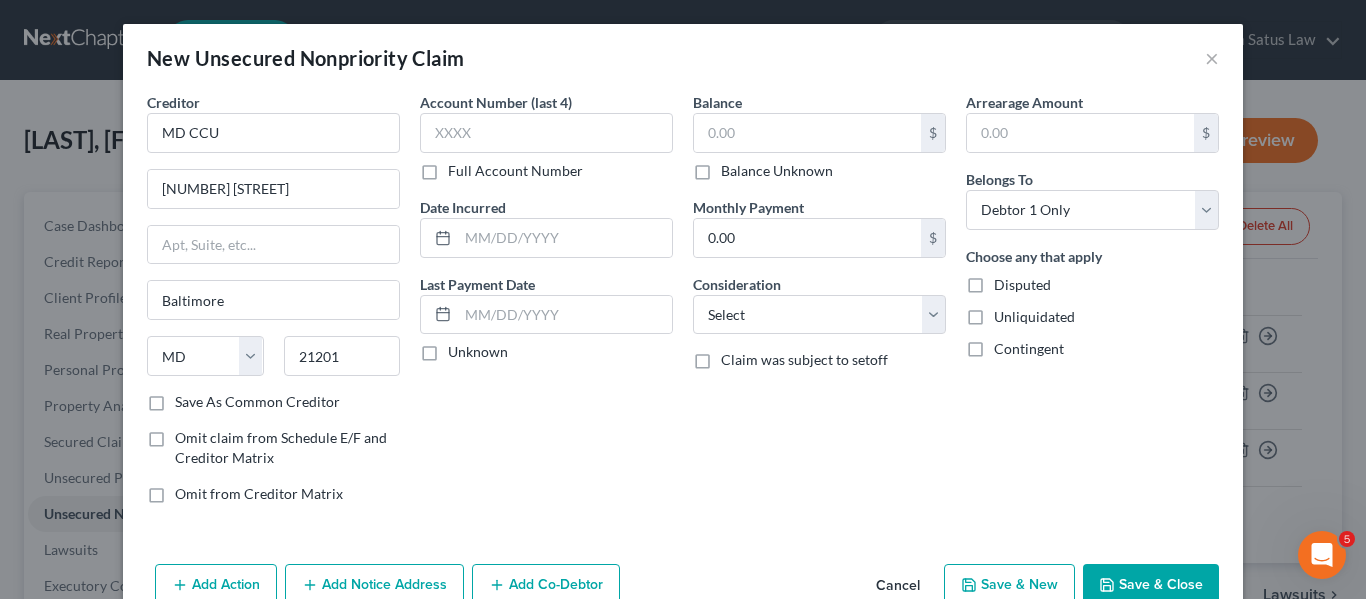 click on "Save & Close" at bounding box center [1151, 585] 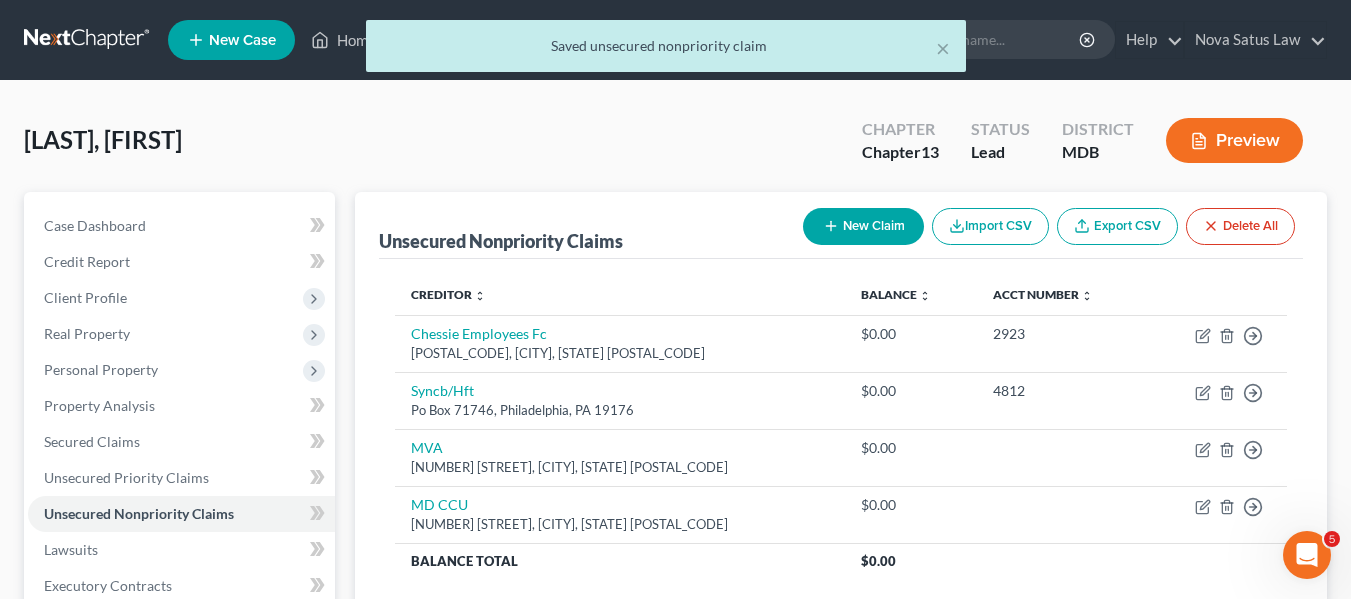 click on "New Claim" at bounding box center (863, 226) 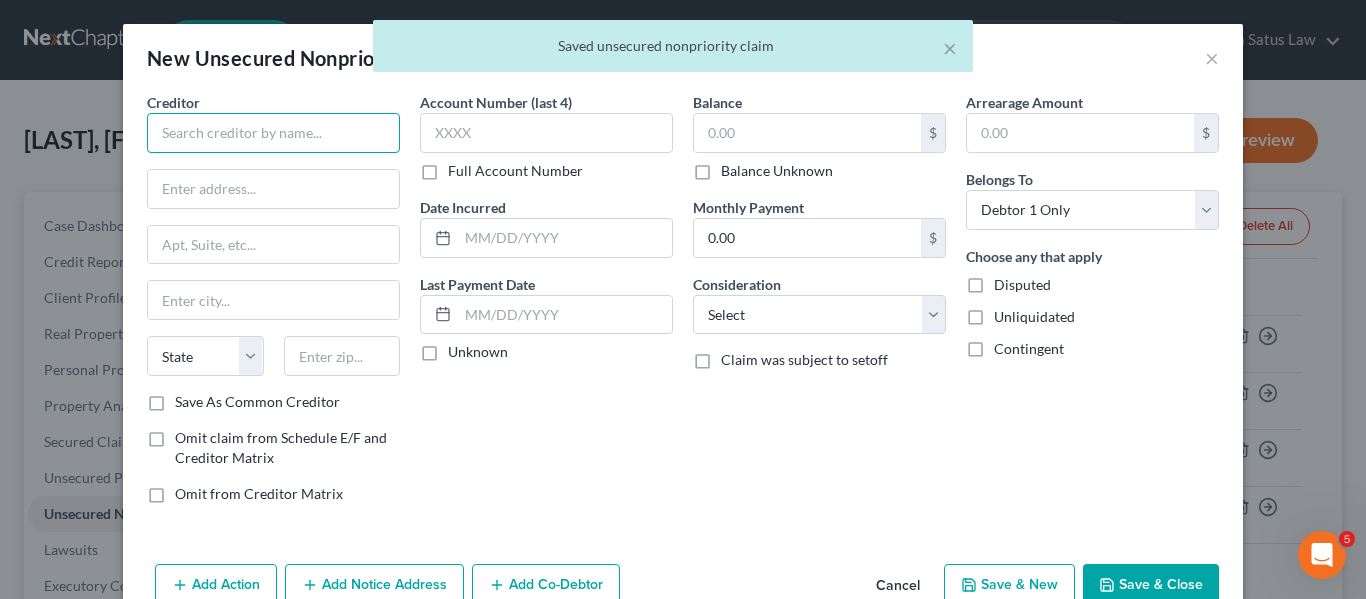 click at bounding box center [273, 133] 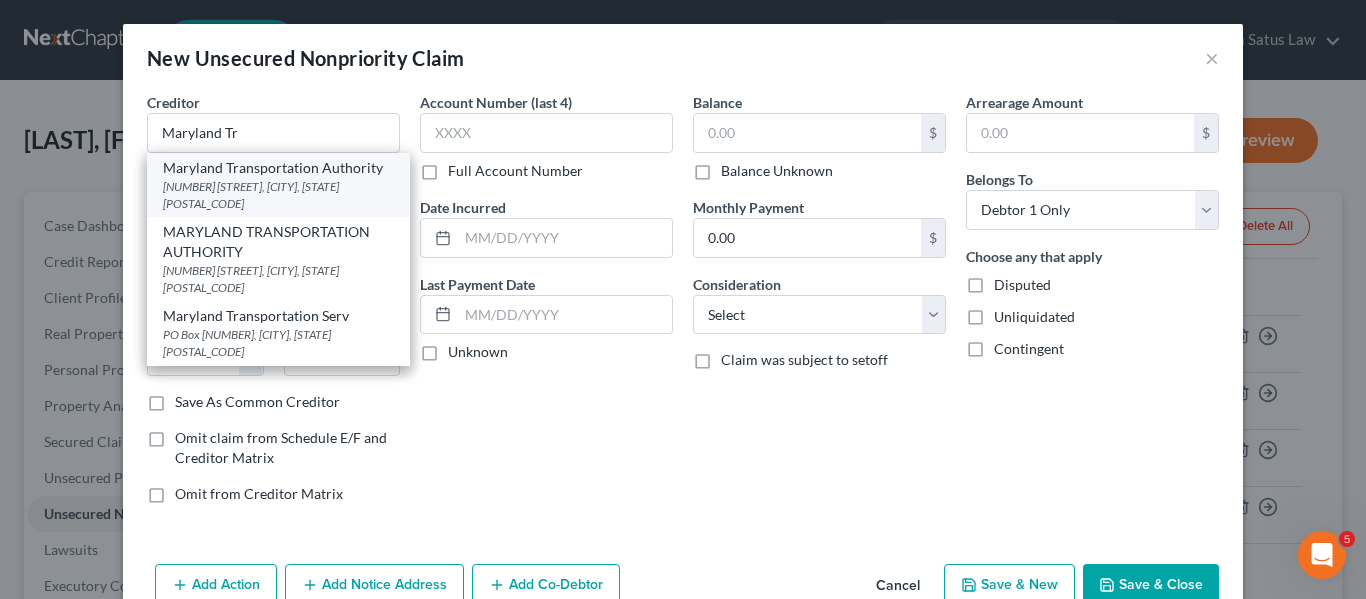 click on "[NUMBER] [STREET], [CITY], [STATE] [POSTAL_CODE]" at bounding box center (278, 195) 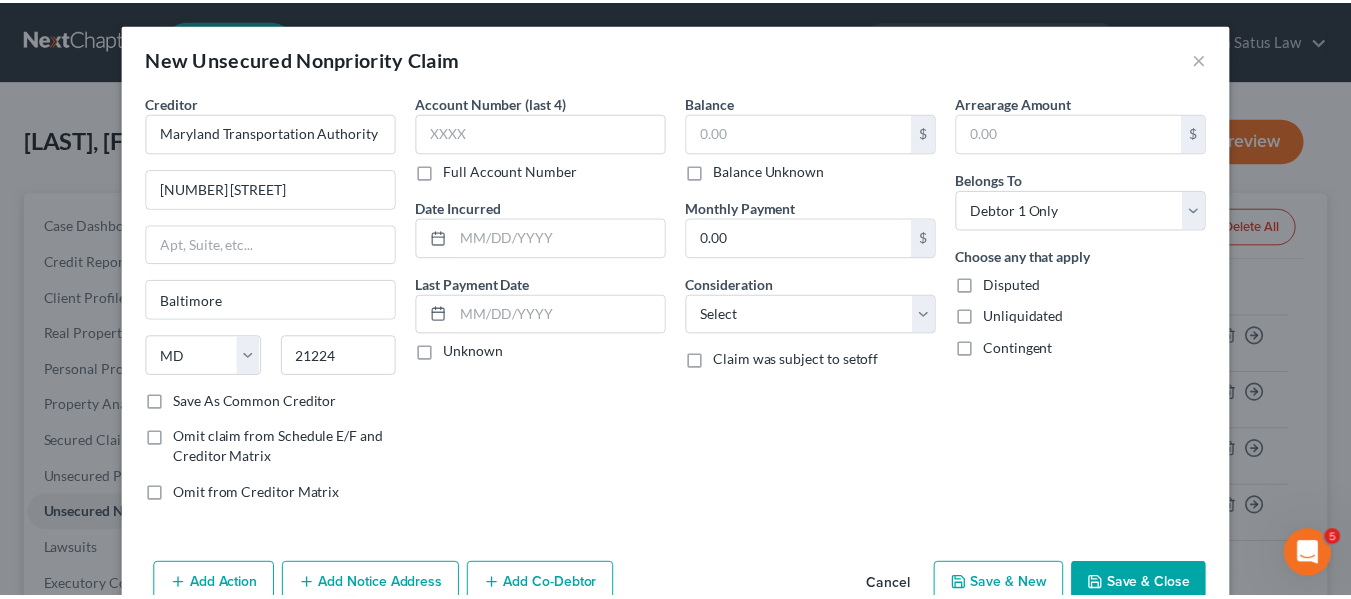 scroll, scrollTop: 47, scrollLeft: 0, axis: vertical 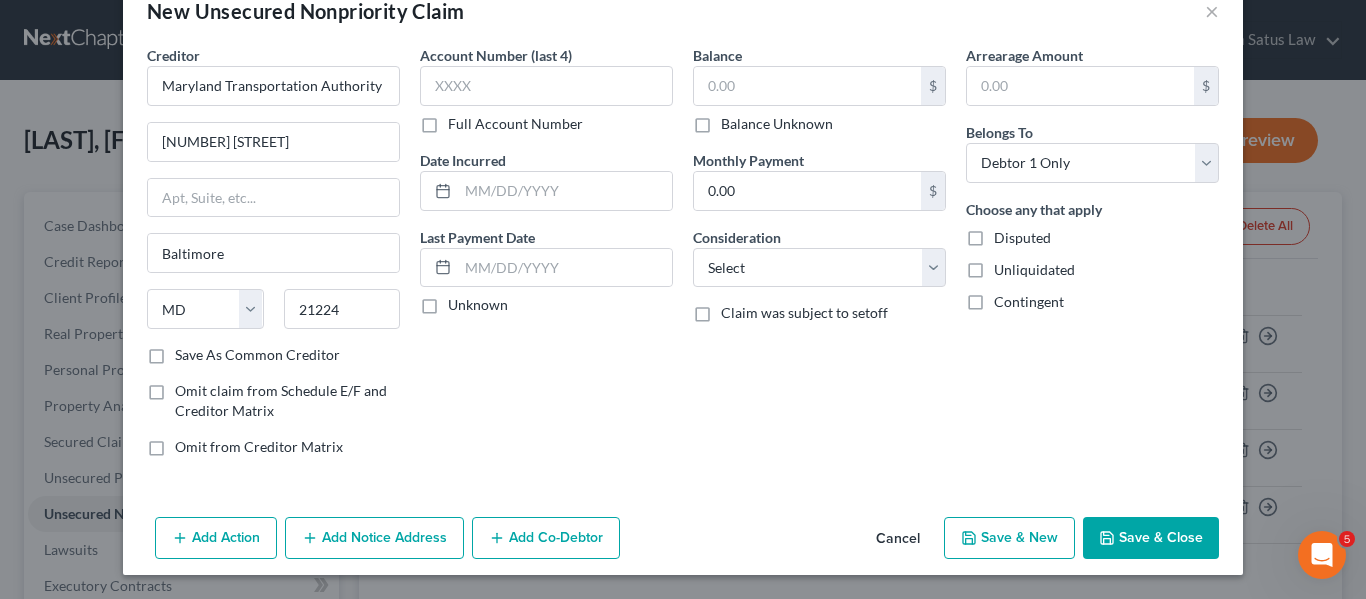 click 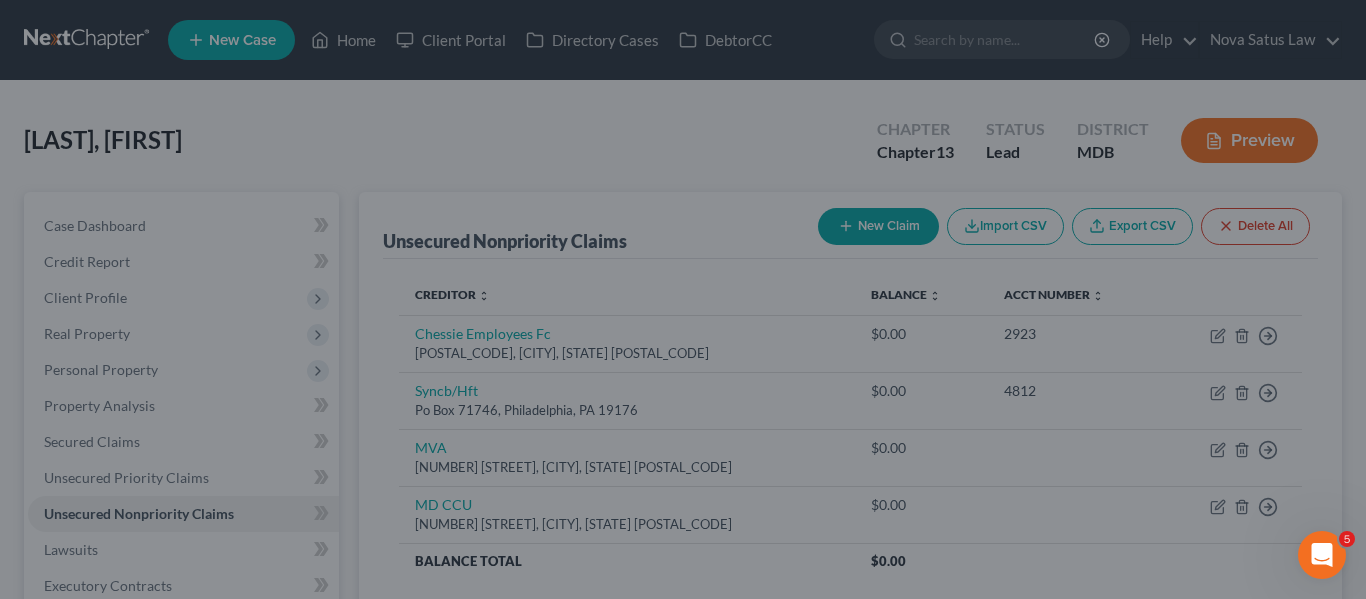 type on "0.00" 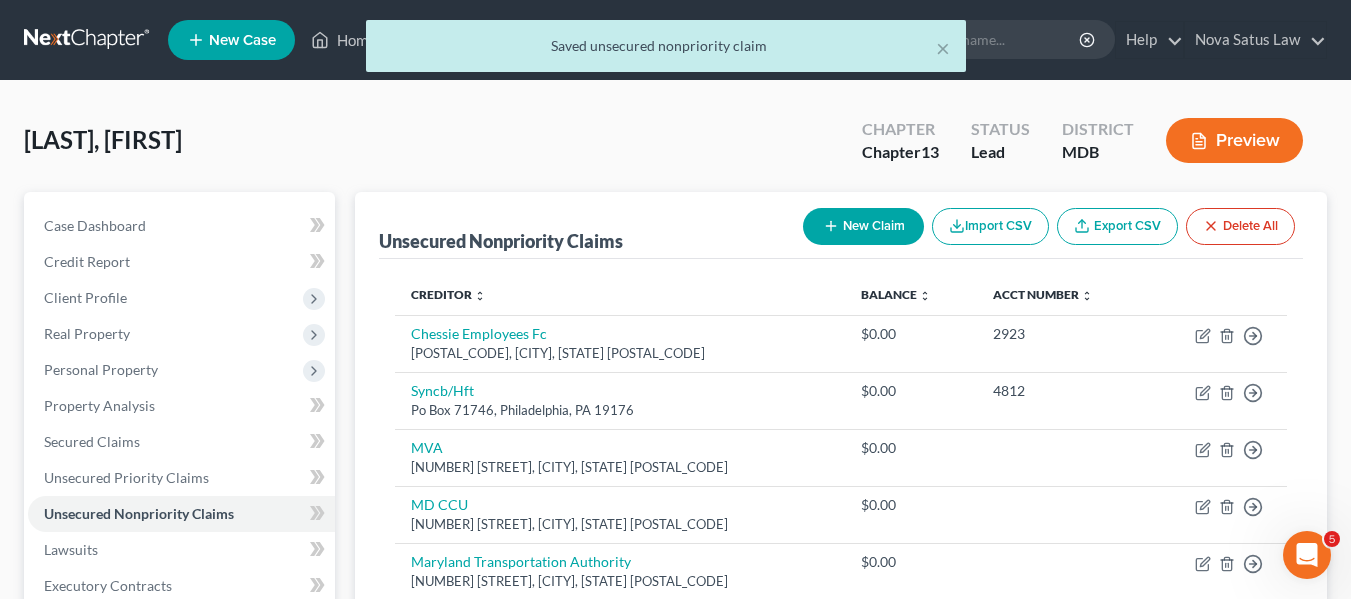 click on "New Claim" at bounding box center [863, 226] 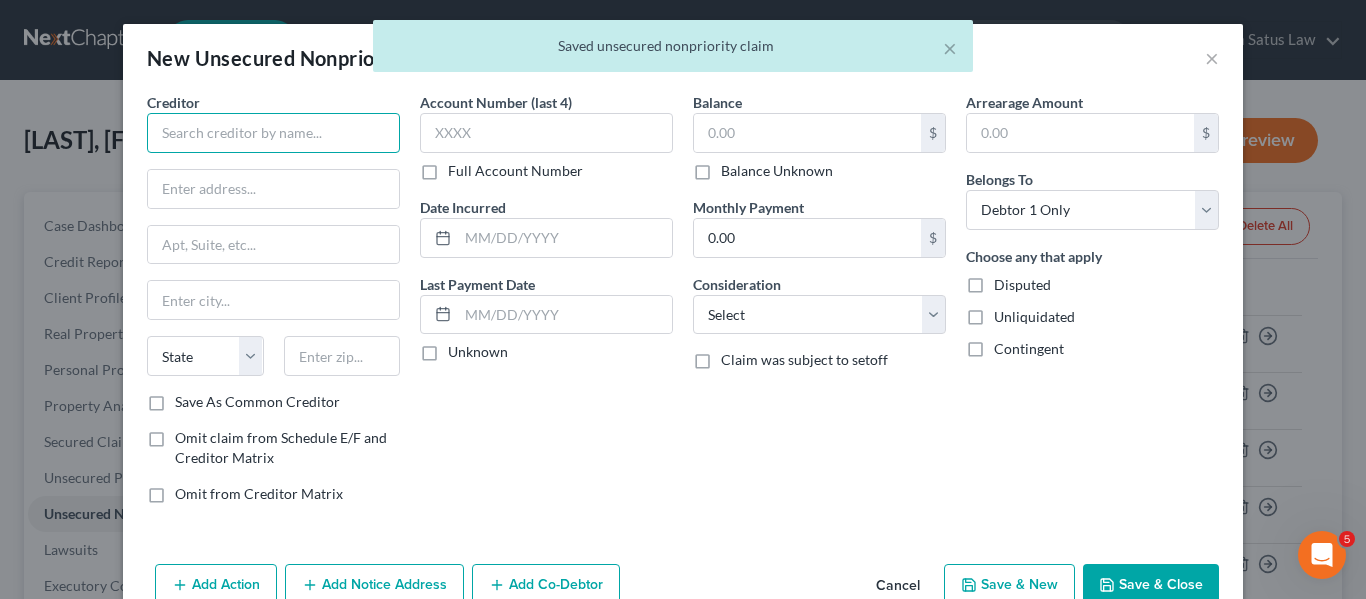 click at bounding box center (273, 133) 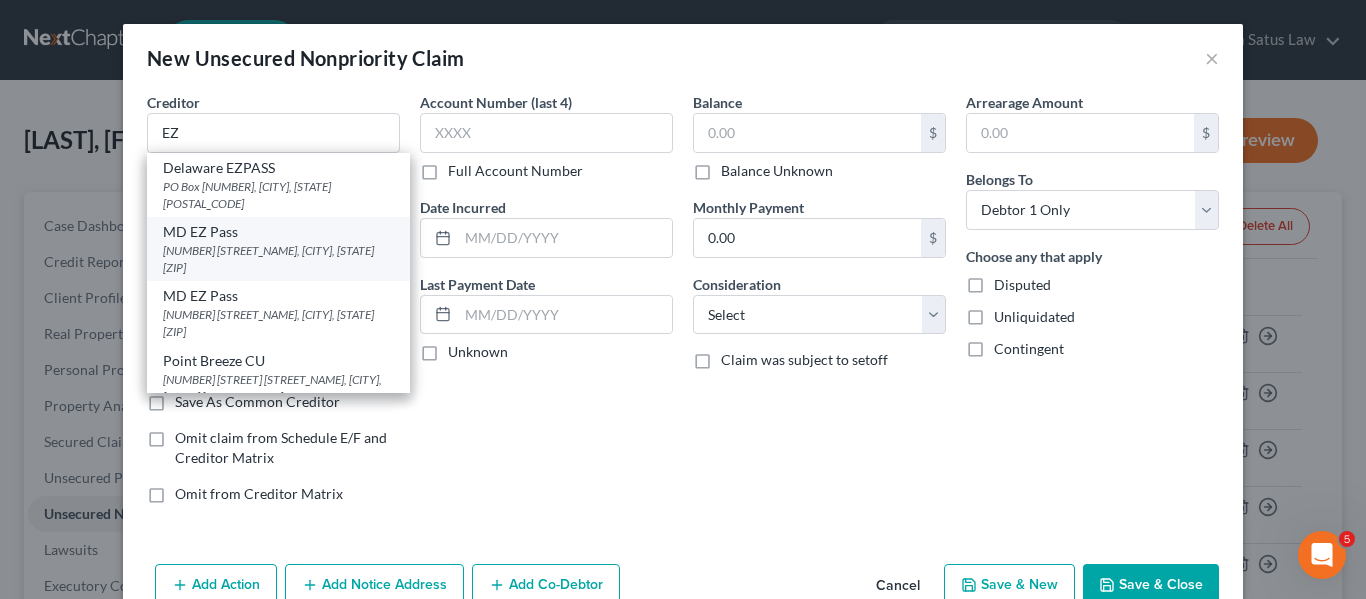 click on "[NUMBER] [STREET_NAME], [CITY], [STATE] [ZIP]" at bounding box center (278, 259) 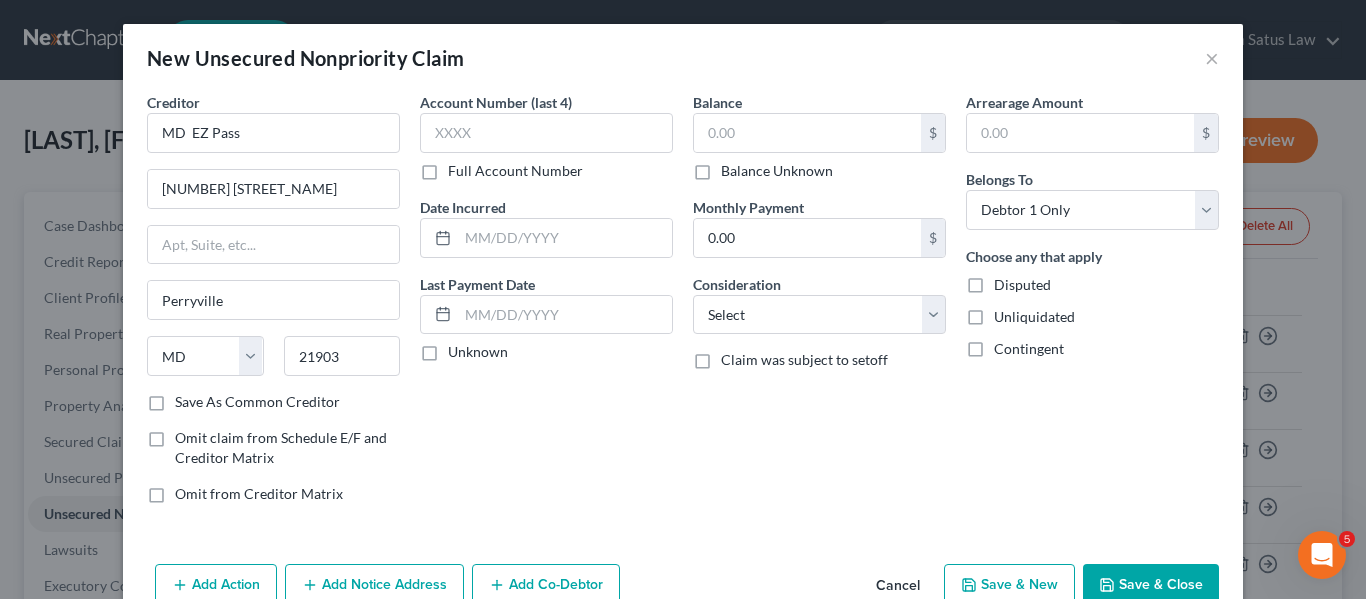 click 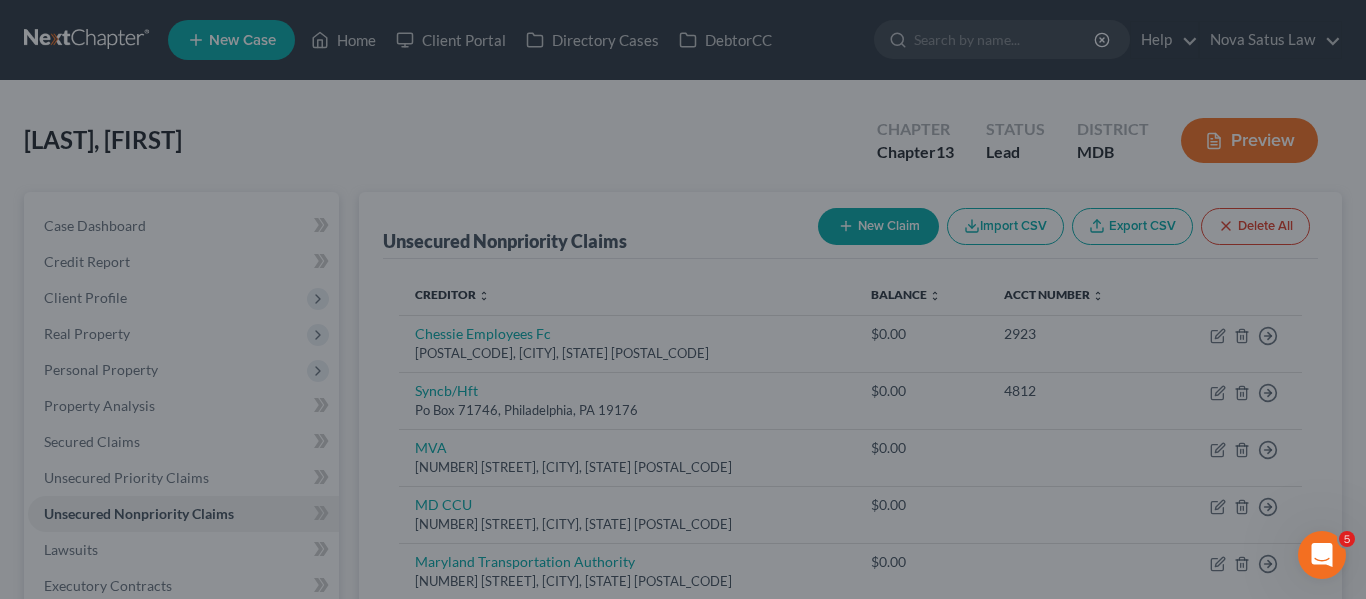 type on "0.00" 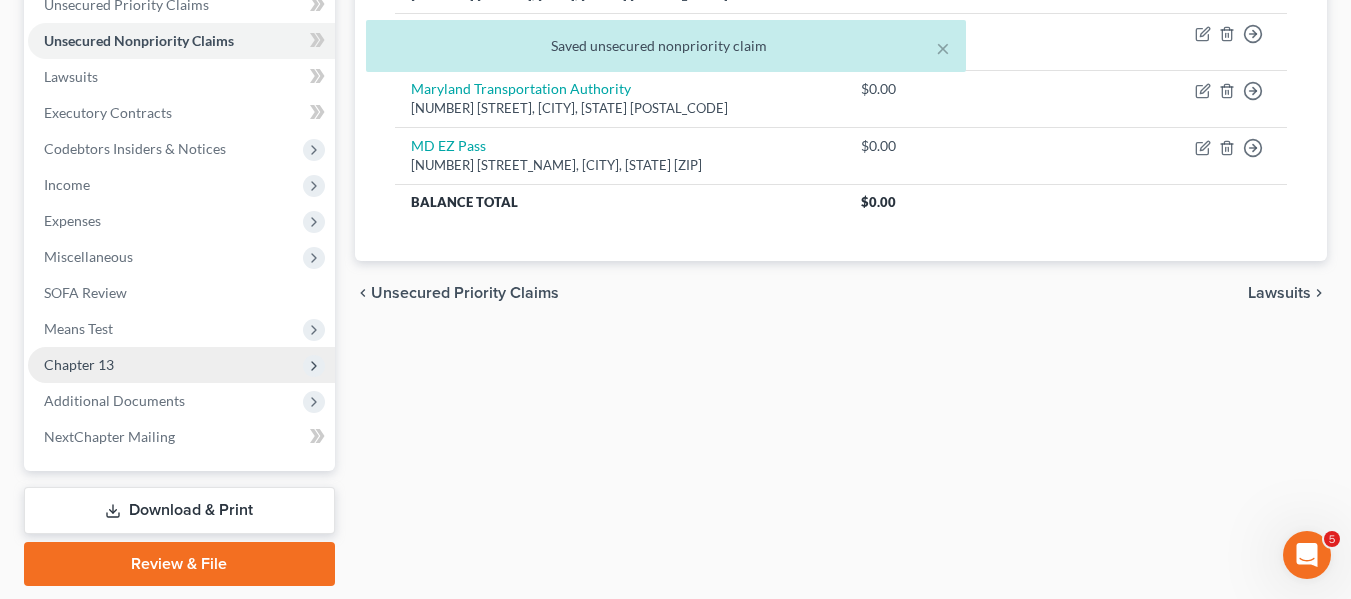 scroll, scrollTop: 477, scrollLeft: 0, axis: vertical 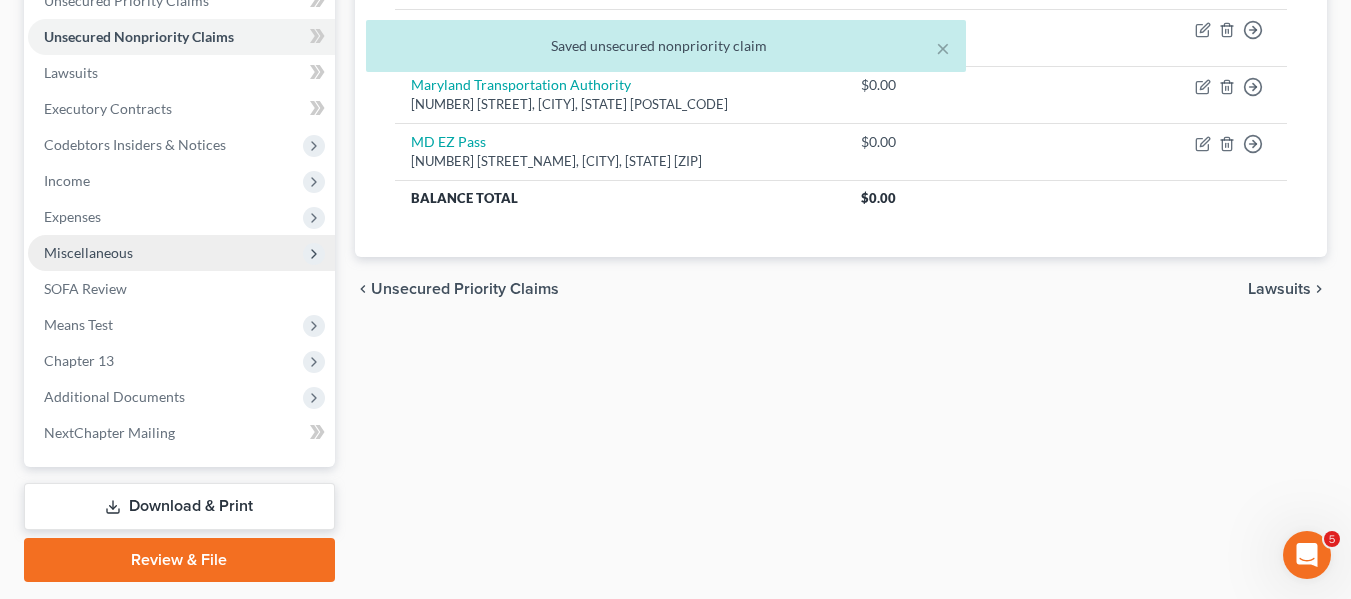 click on "Miscellaneous" at bounding box center [88, 252] 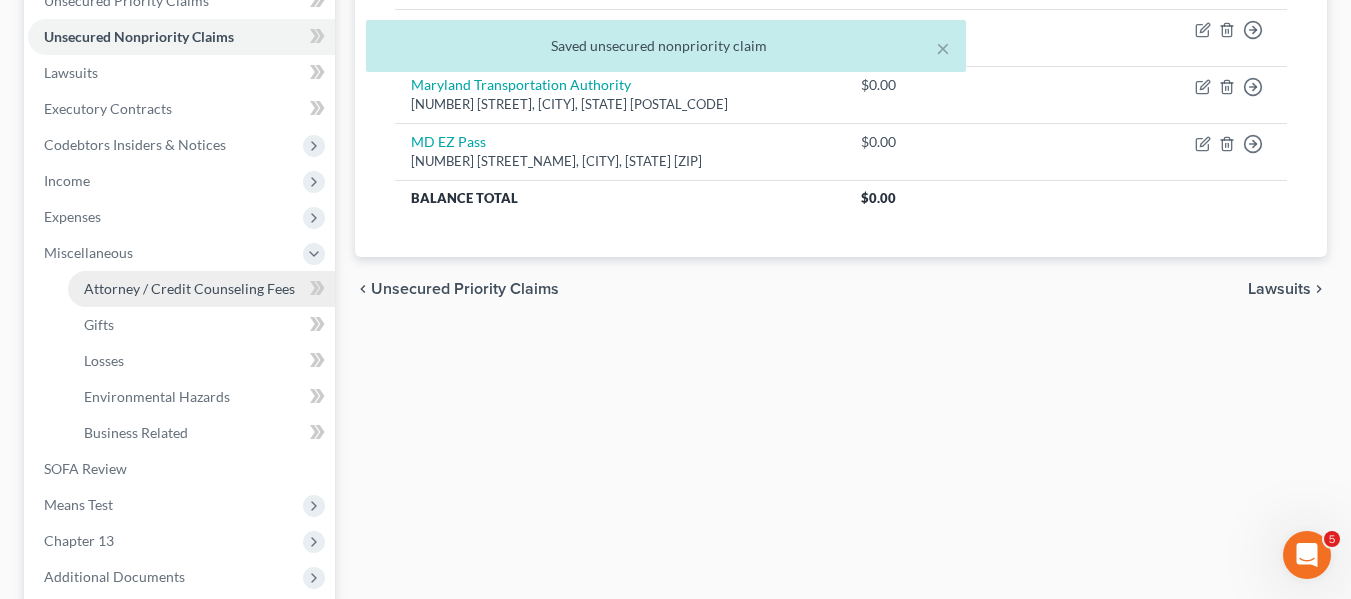 click on "Attorney / Credit Counseling Fees" at bounding box center [189, 288] 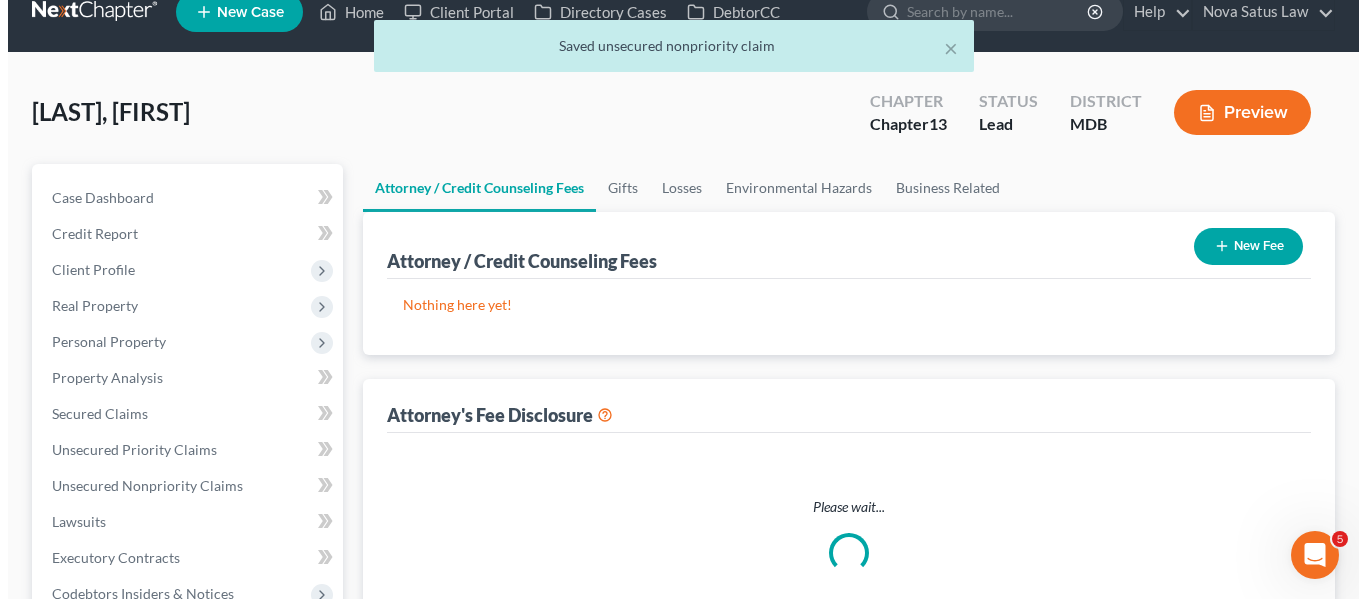 scroll, scrollTop: 0, scrollLeft: 0, axis: both 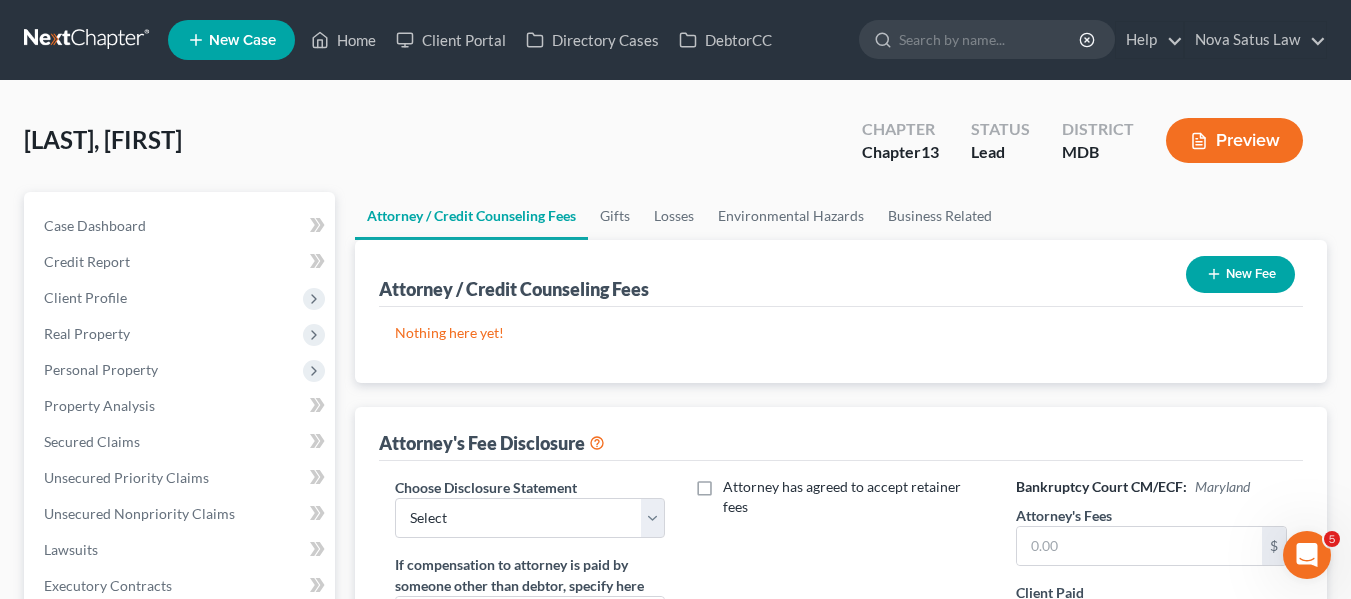 click on "New Fee" at bounding box center [1240, 274] 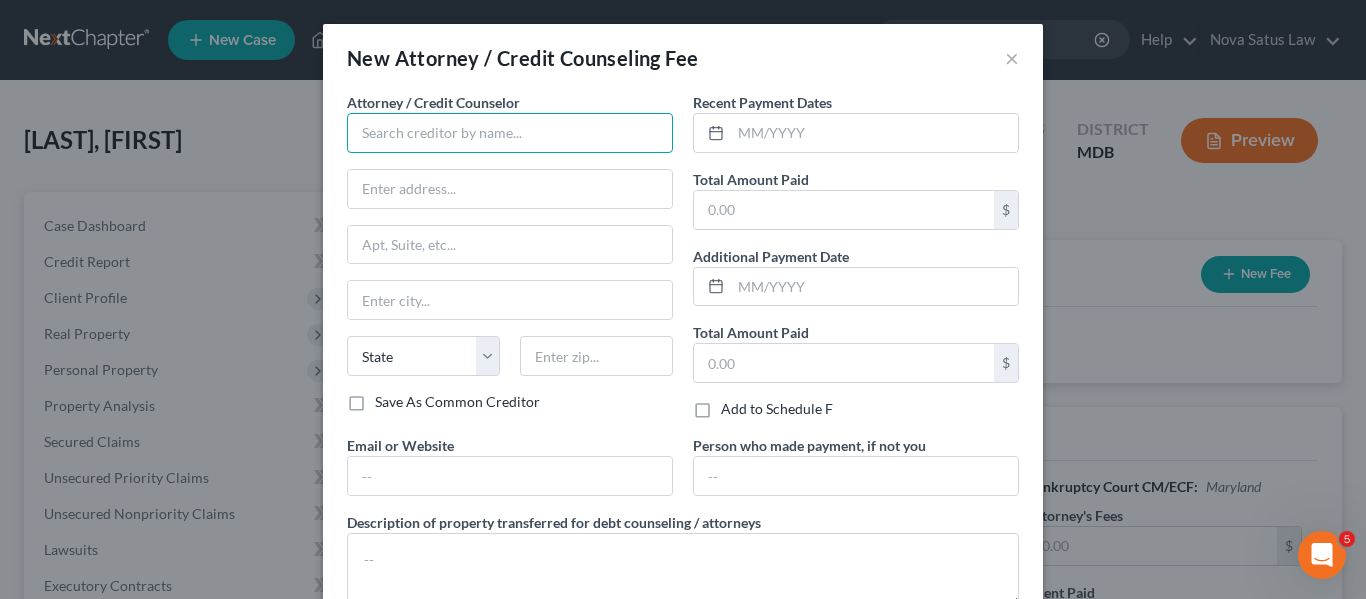 click at bounding box center [510, 133] 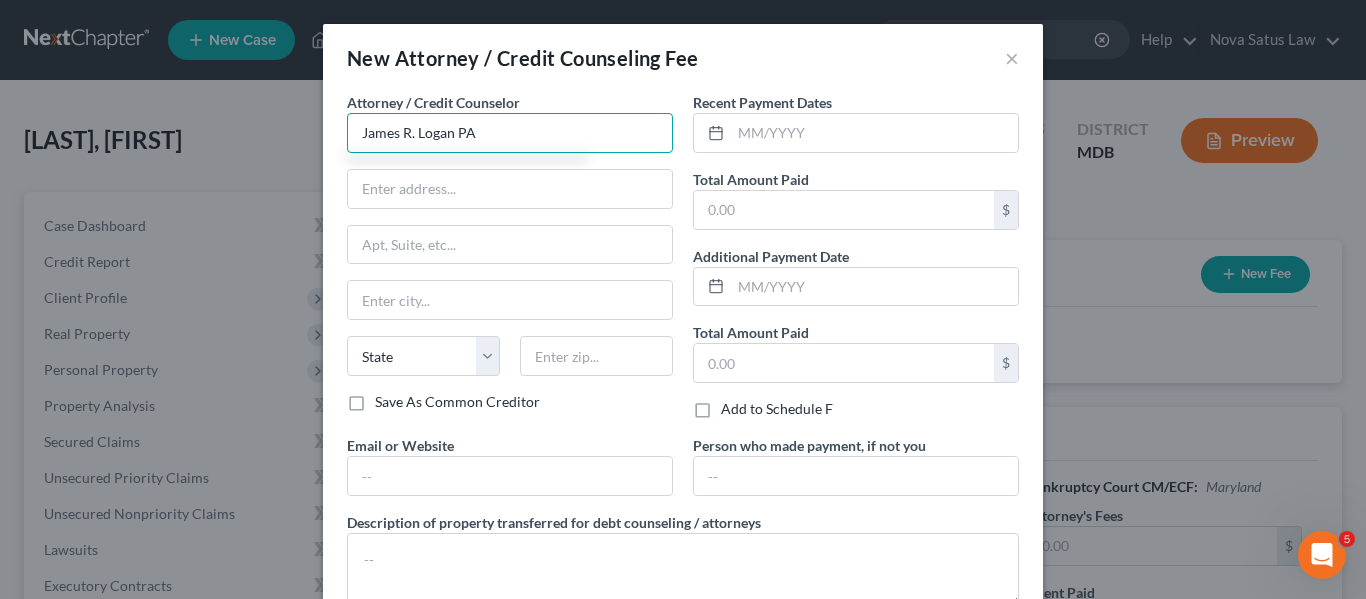 type on "James R. Logan PA" 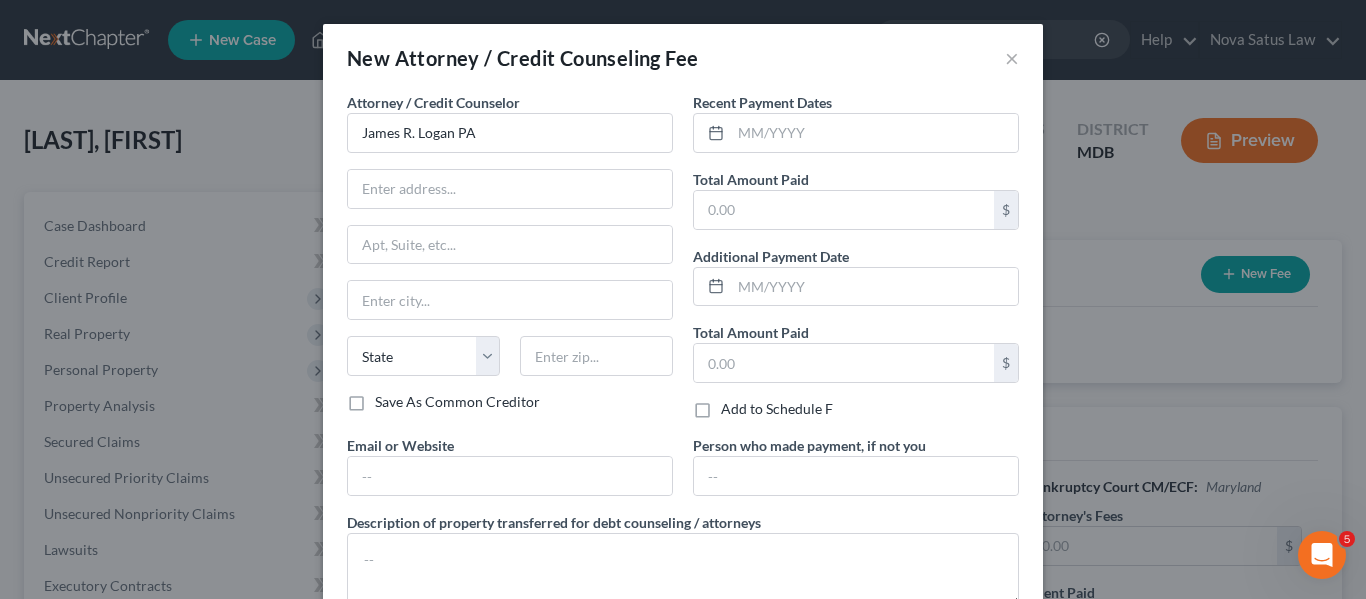 click on "Recent Payment Dates         Total Amount Paid $ Additional Payment Date         Total Amount Paid $ Add to Schedule F" at bounding box center [856, 263] 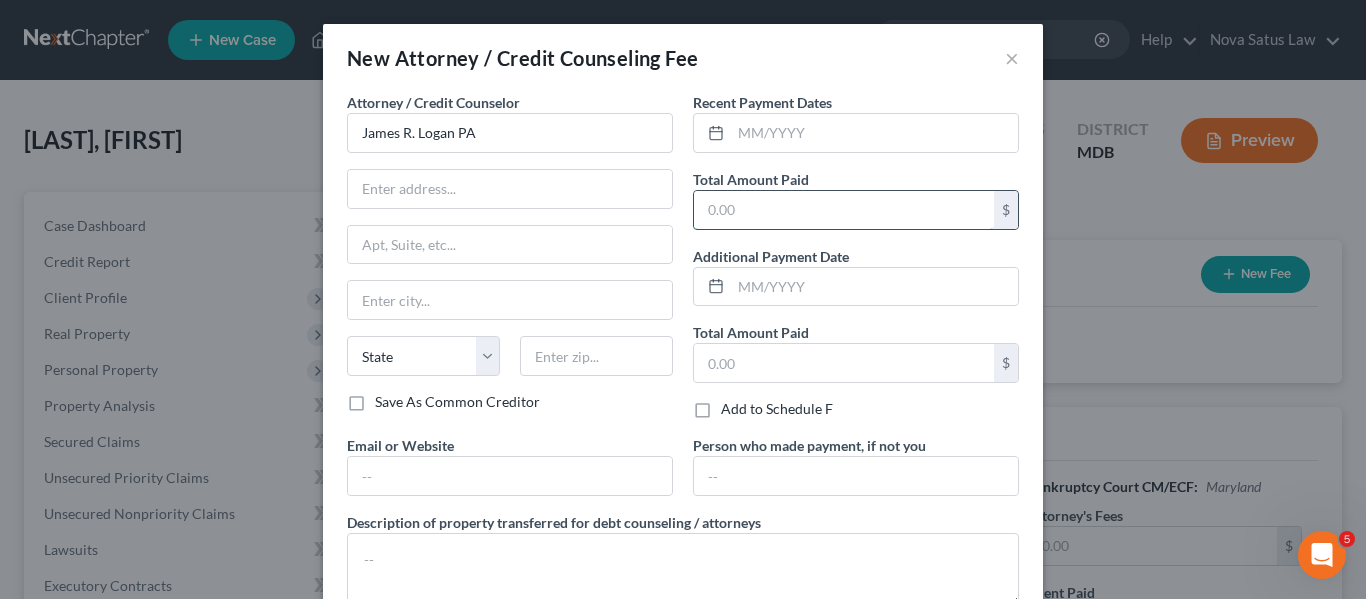 click at bounding box center [844, 210] 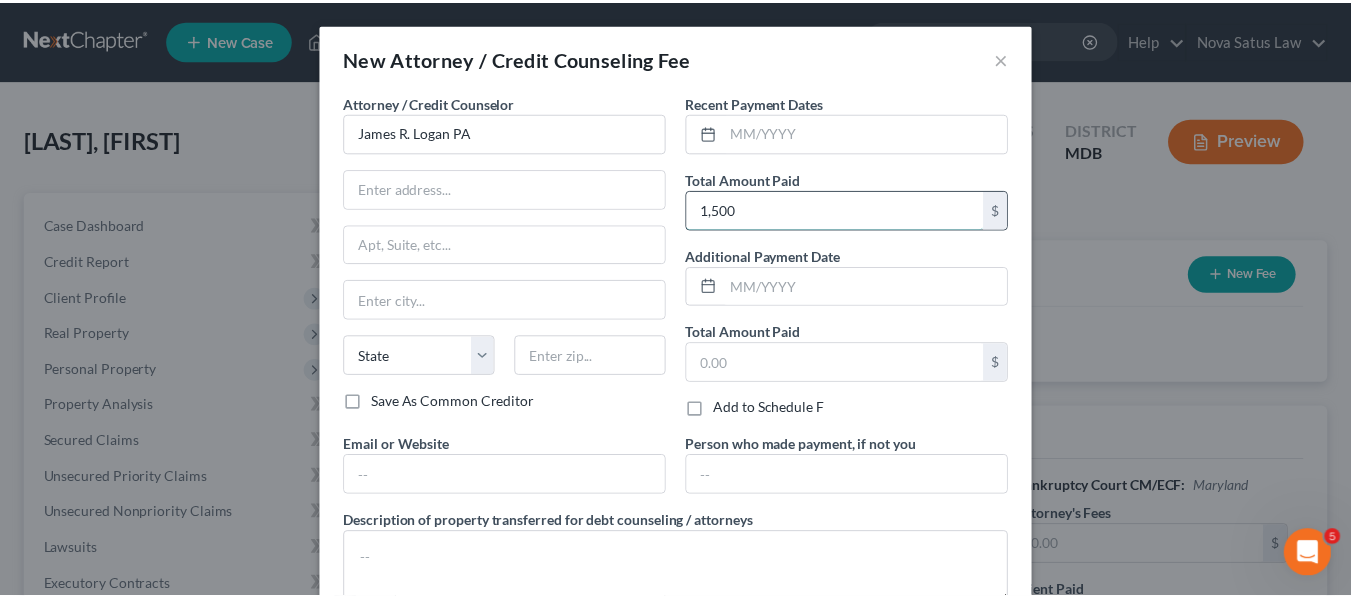 scroll, scrollTop: 134, scrollLeft: 0, axis: vertical 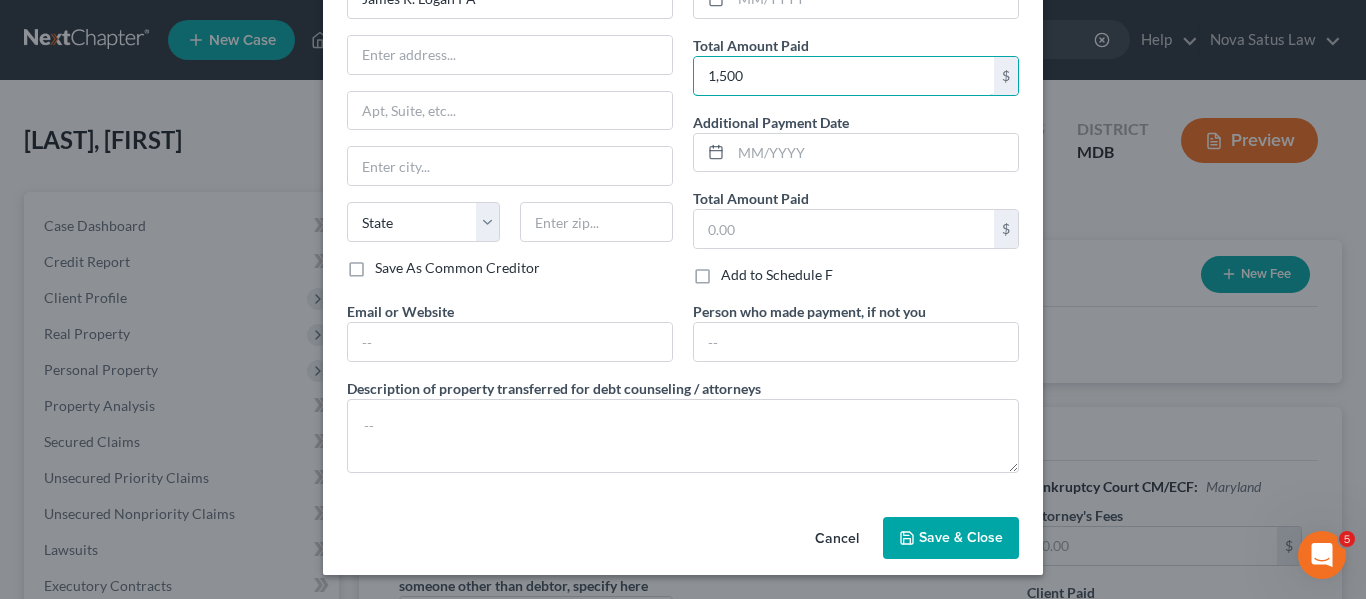 type on "1,500" 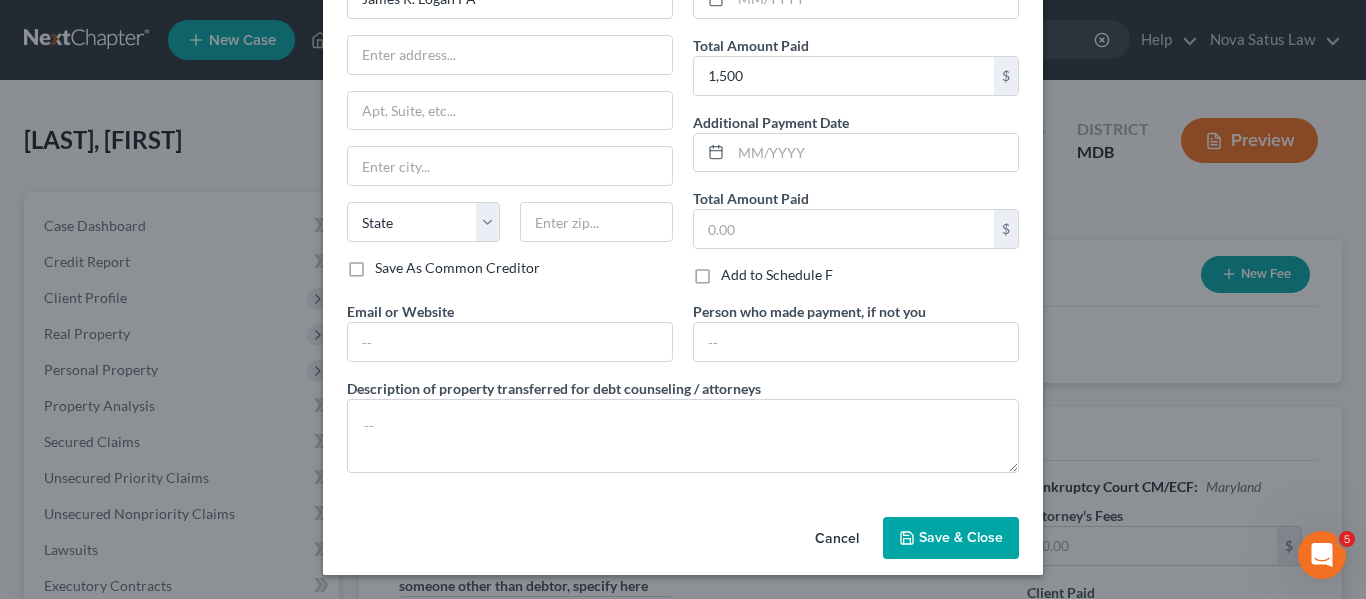 click on "Save & Close" at bounding box center (951, 538) 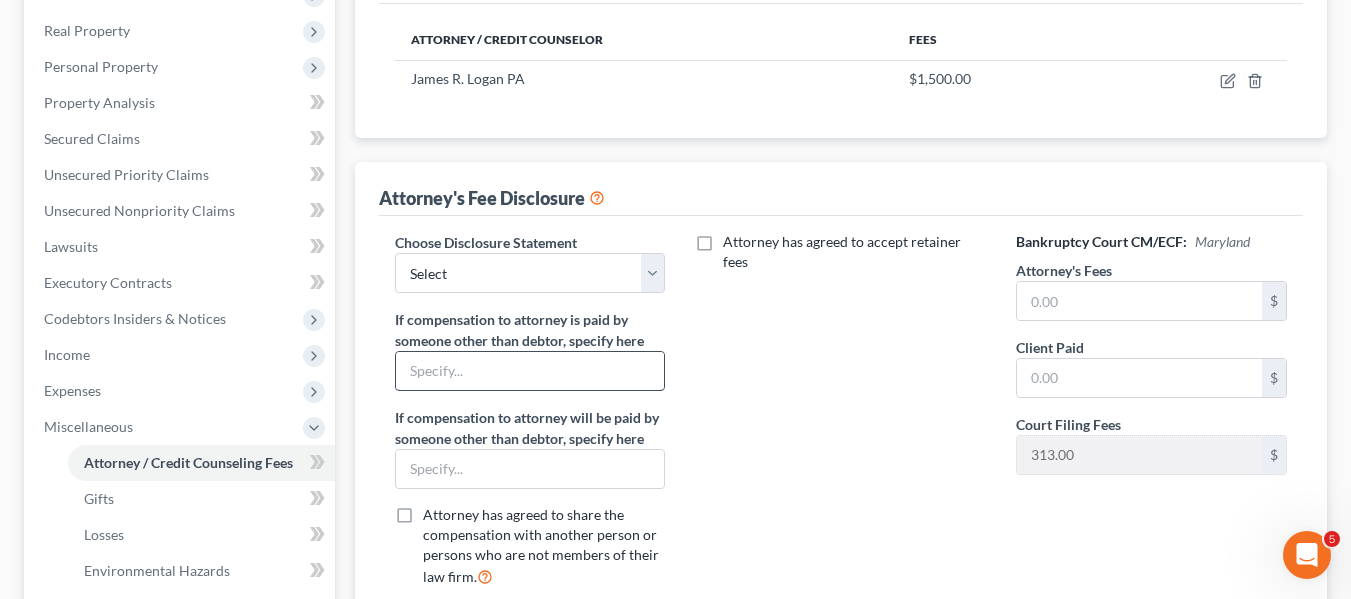 scroll, scrollTop: 321, scrollLeft: 0, axis: vertical 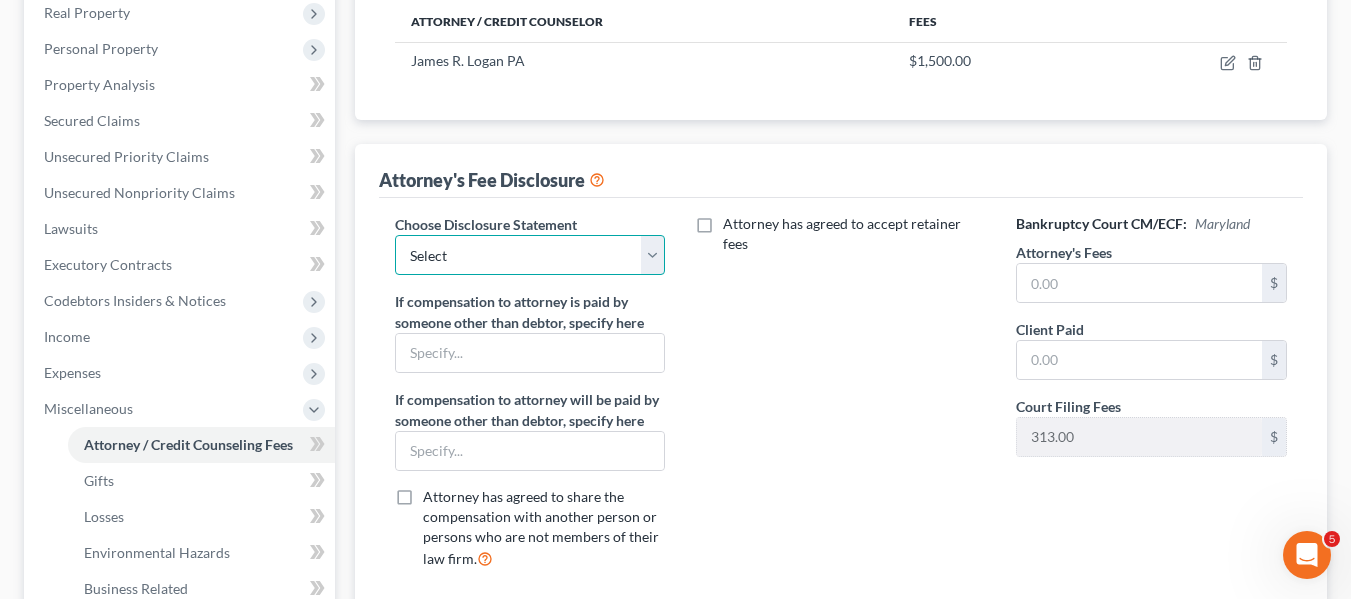 click on "Select [FIRST] [LAST] Disclosure [NUMBER] Disclosure [NUMBER]" at bounding box center [530, 255] 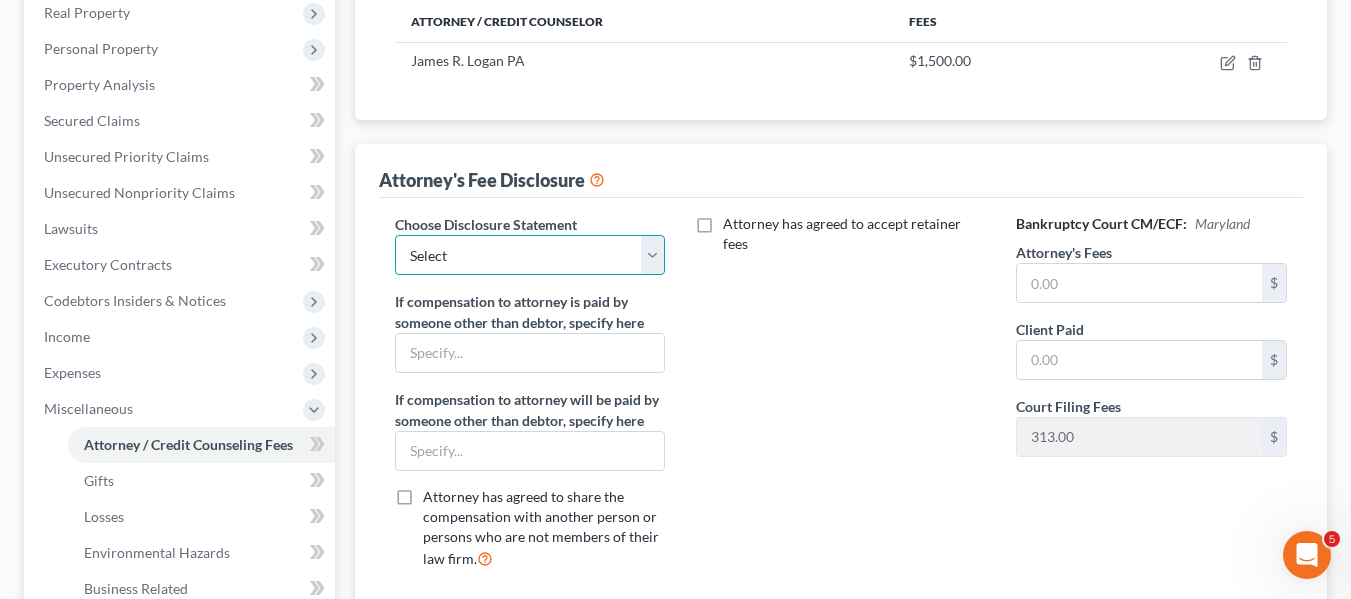 select on "2" 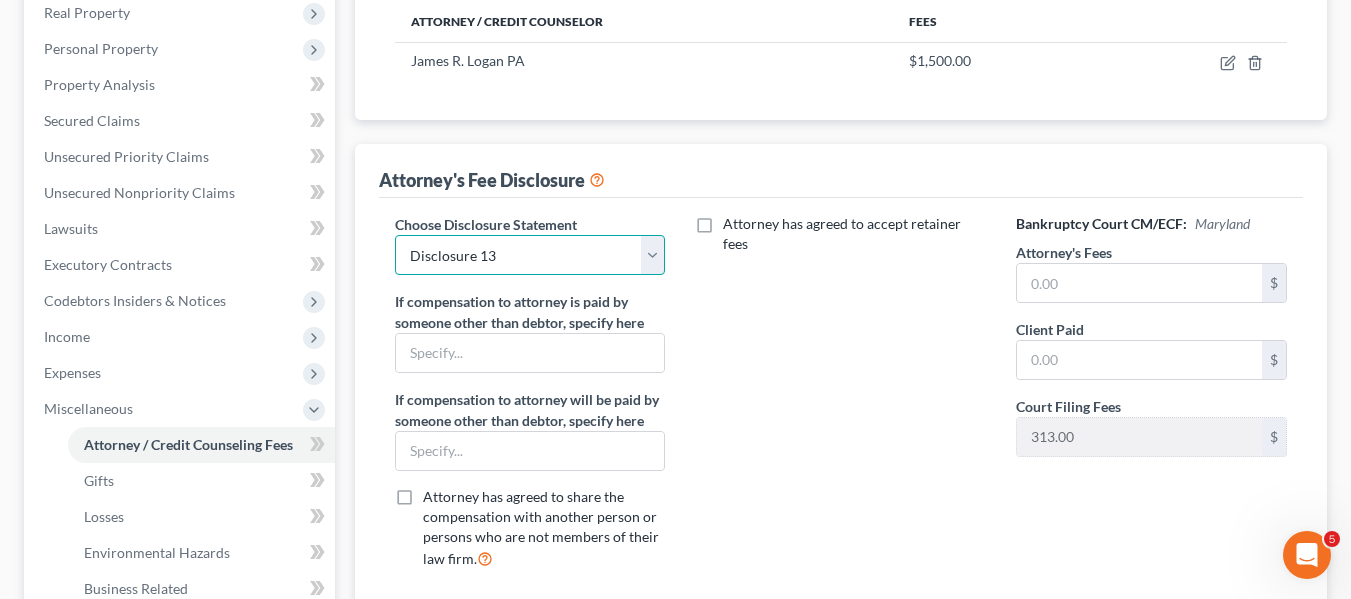 click on "Select [FIRST] [LAST] Disclosure [NUMBER] Disclosure [NUMBER]" at bounding box center (530, 255) 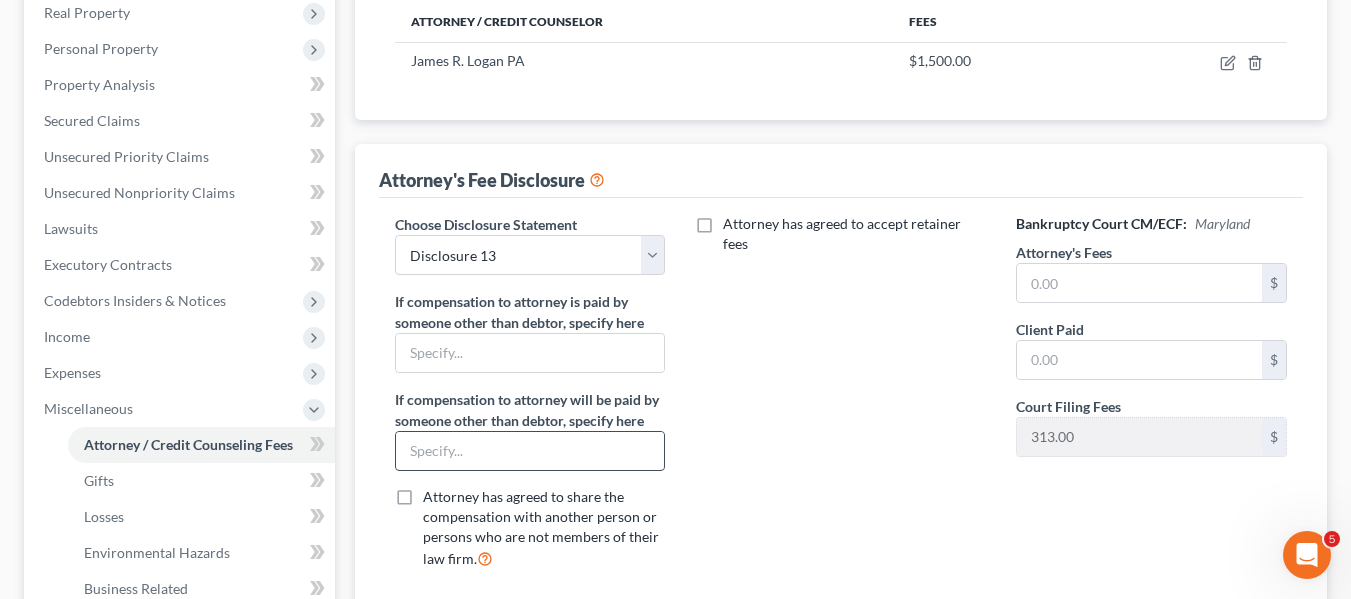 click at bounding box center (530, 451) 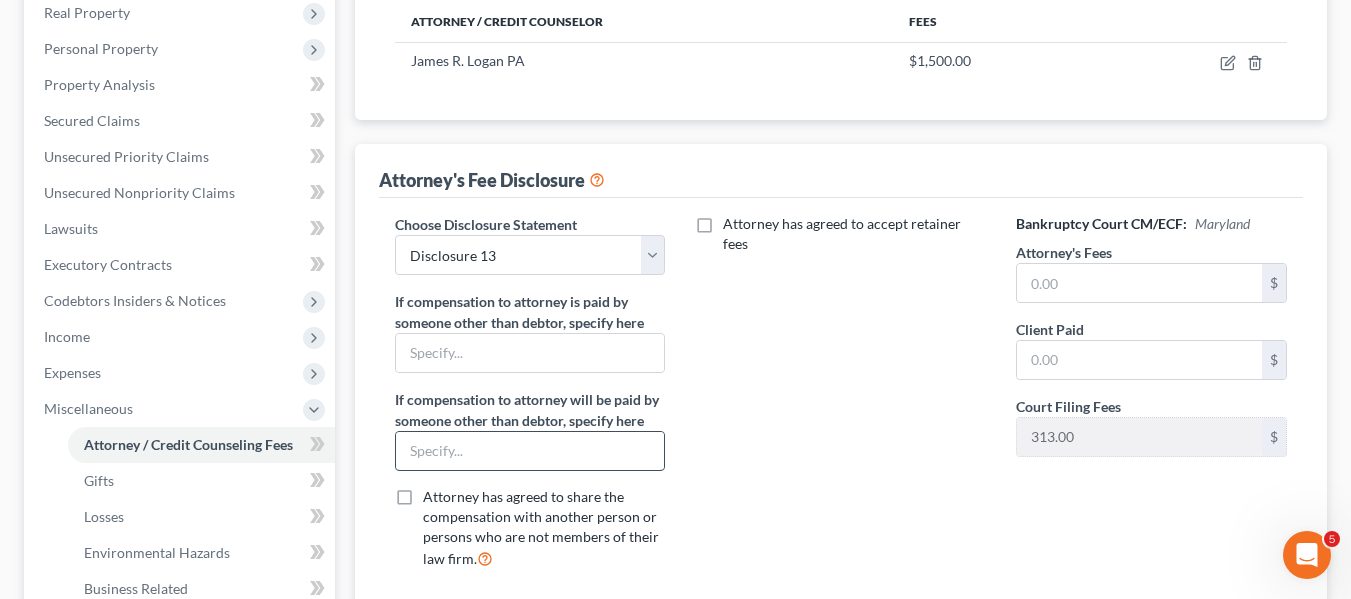 type on "Chapter 13 Trustee through plan" 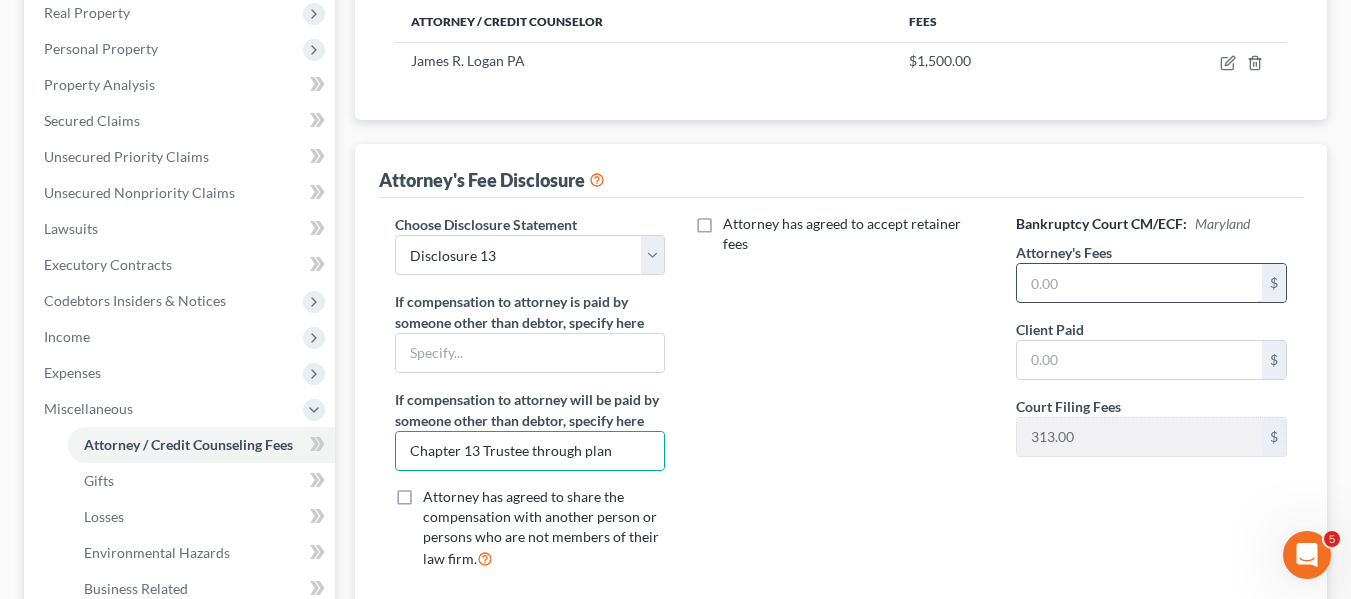 click at bounding box center (1139, 283) 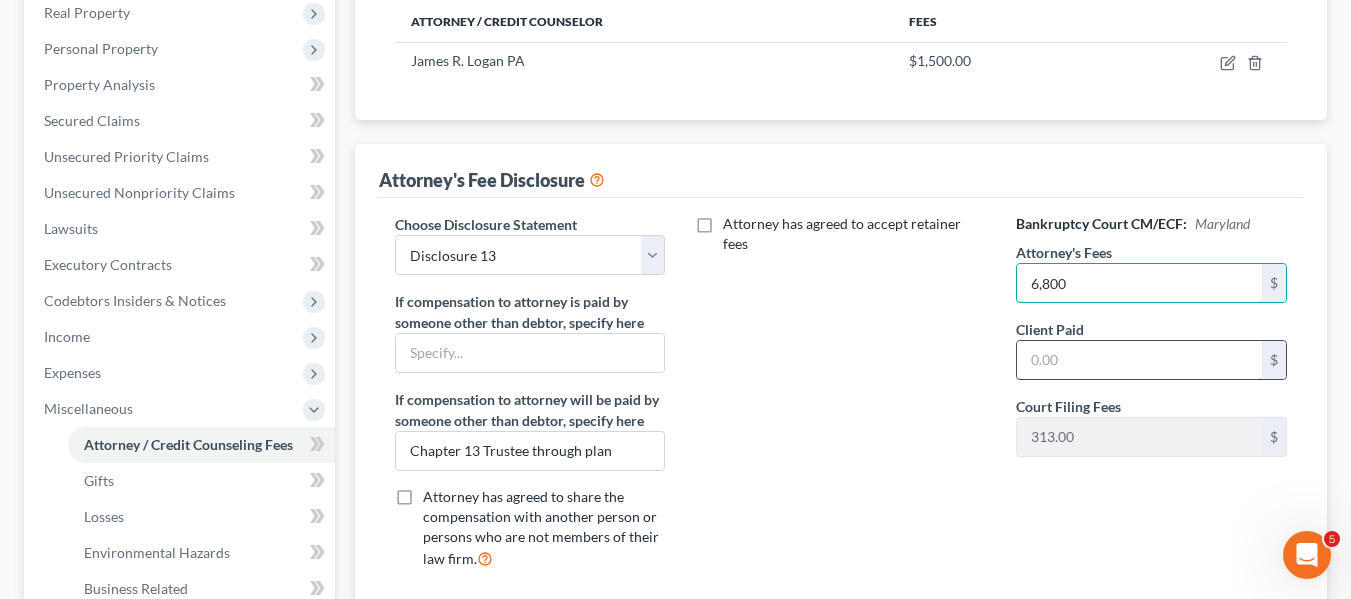 type on "6,800" 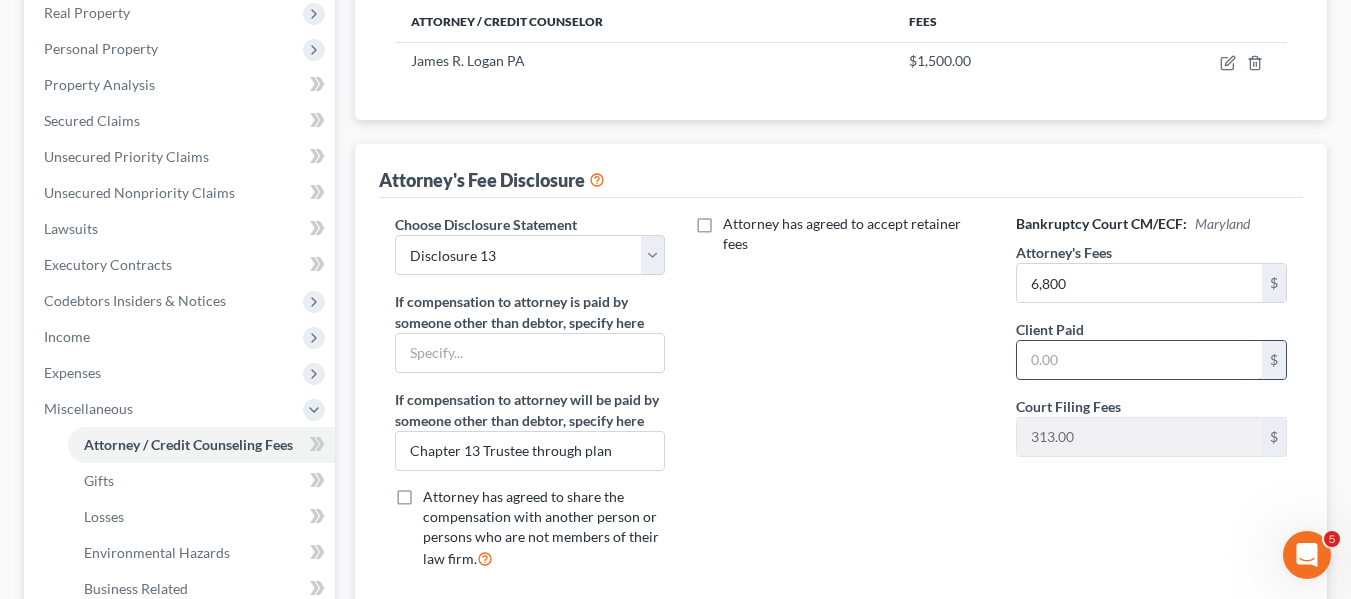 click at bounding box center [1139, 360] 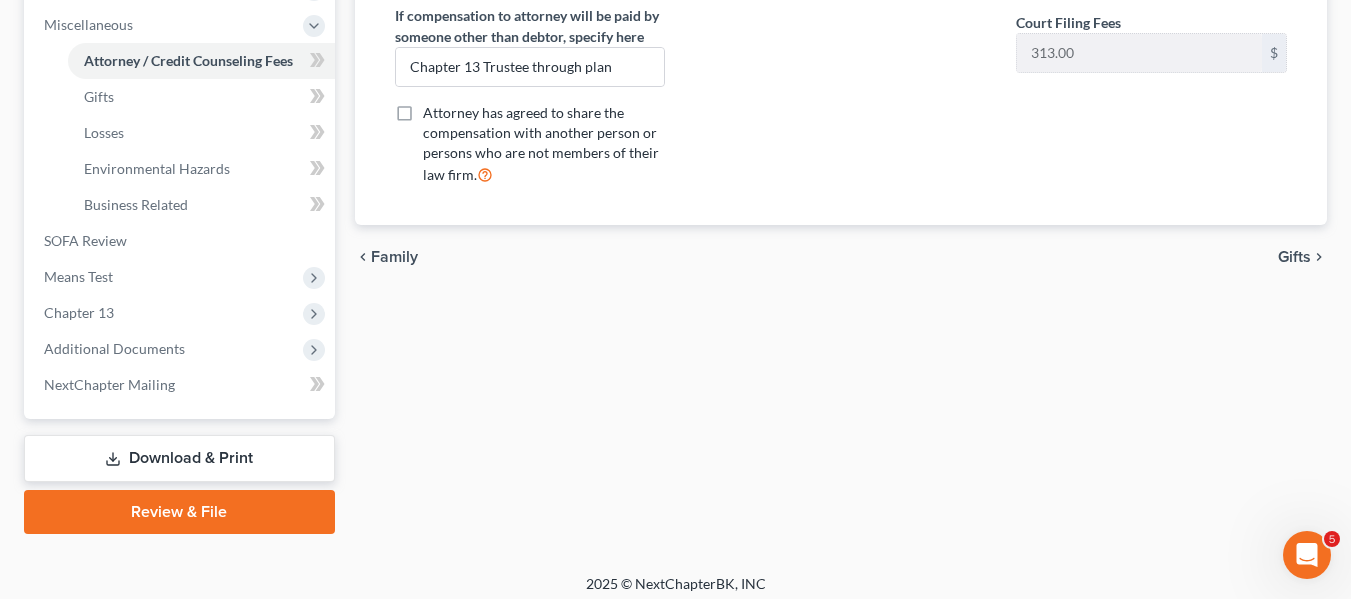 scroll, scrollTop: 716, scrollLeft: 0, axis: vertical 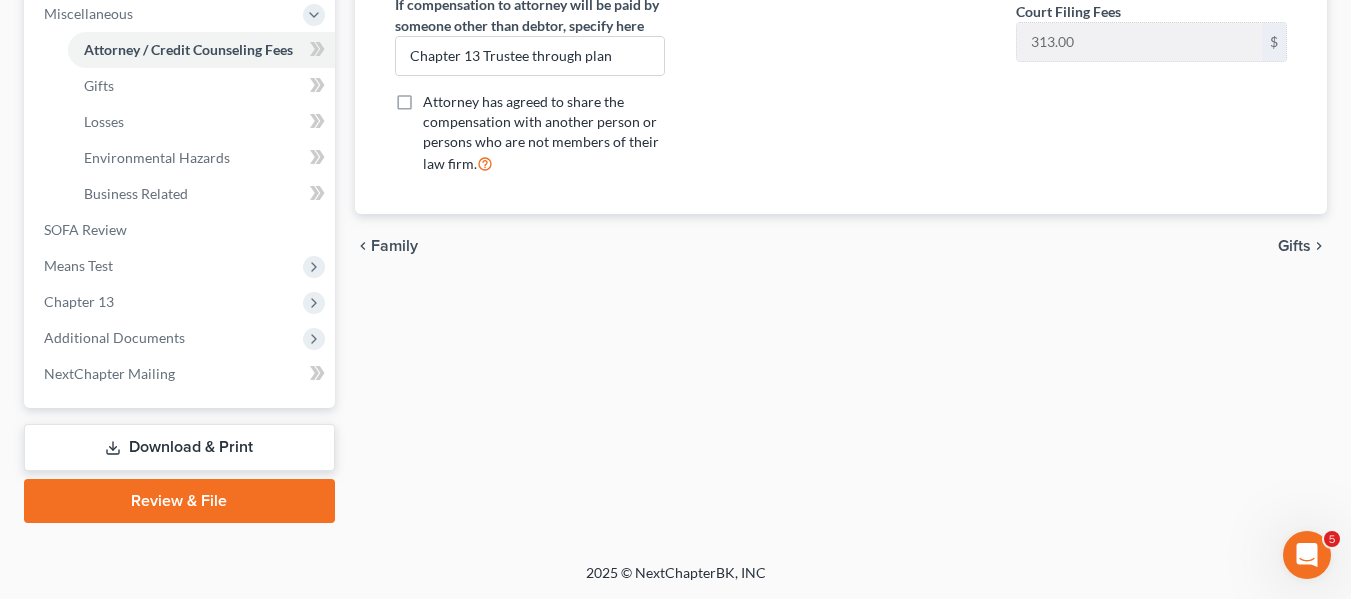 type on "1,500" 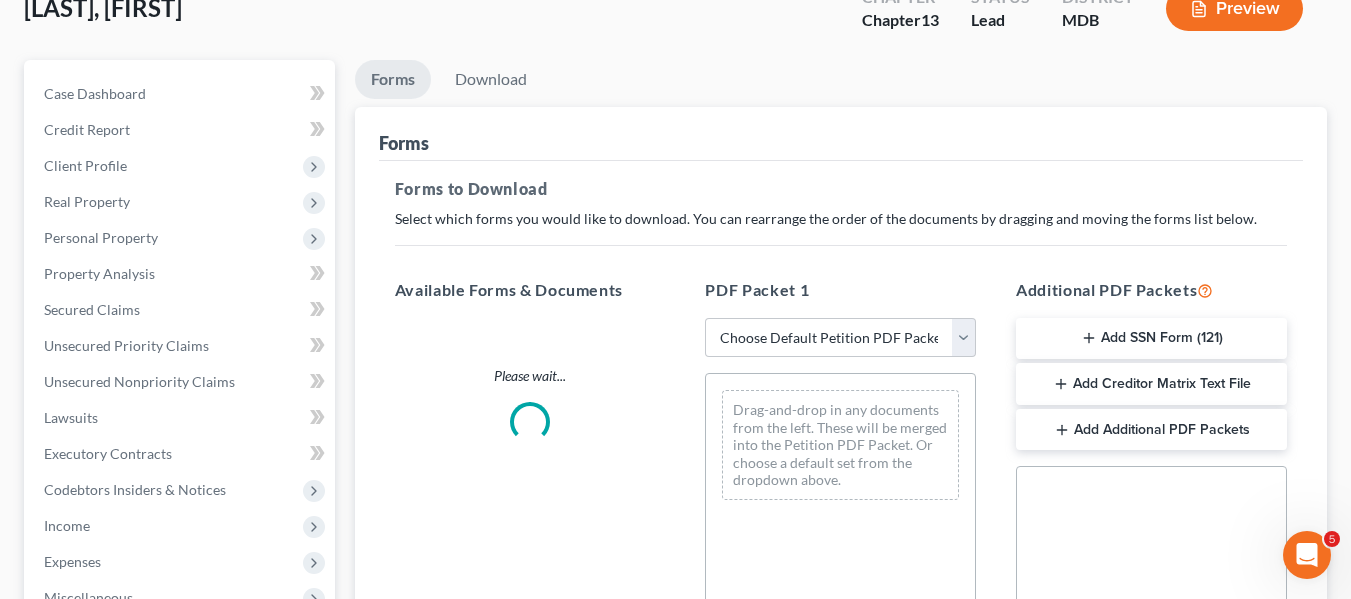 scroll, scrollTop: 0, scrollLeft: 0, axis: both 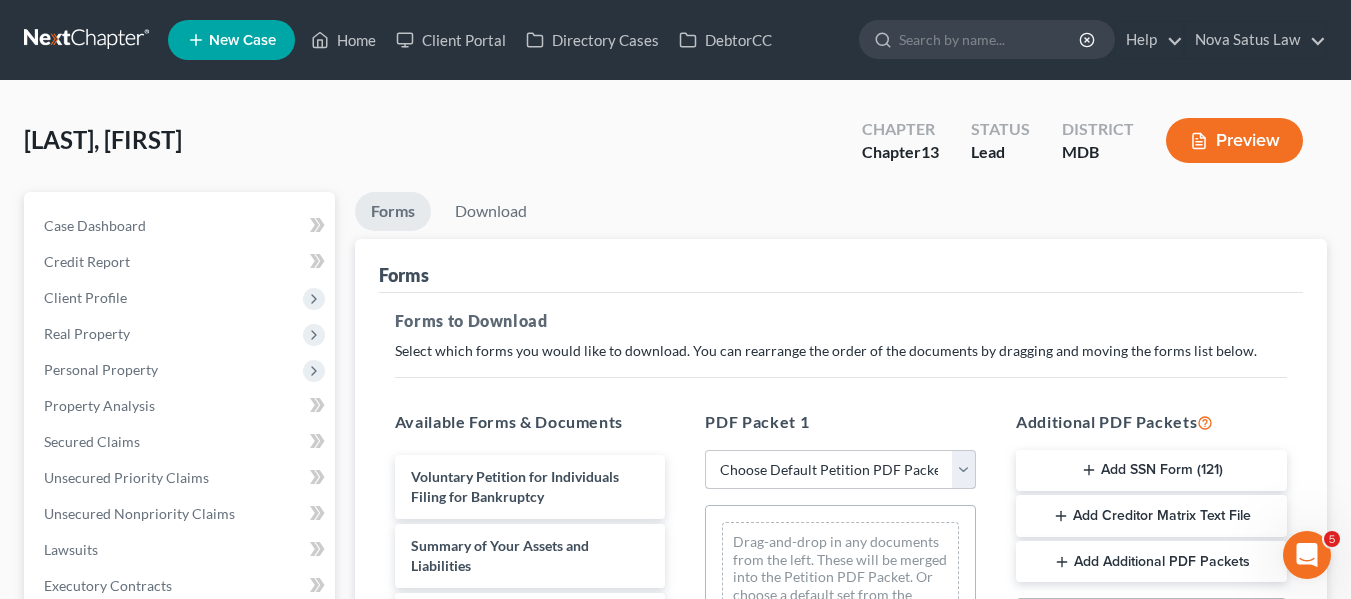 click on "Choose Default Petition PDF Packet Complete Bankruptcy Petition (all forms and schedules) Emergency Filing Forms (Petition and Creditor List Only) Amended Forms Signature Pages Only Supplemental Post Petition (Sch. I & J) Supplemental Post Petition (Sch. I) Supplemental Post Petition (Sch. J) AJ" at bounding box center (840, 470) 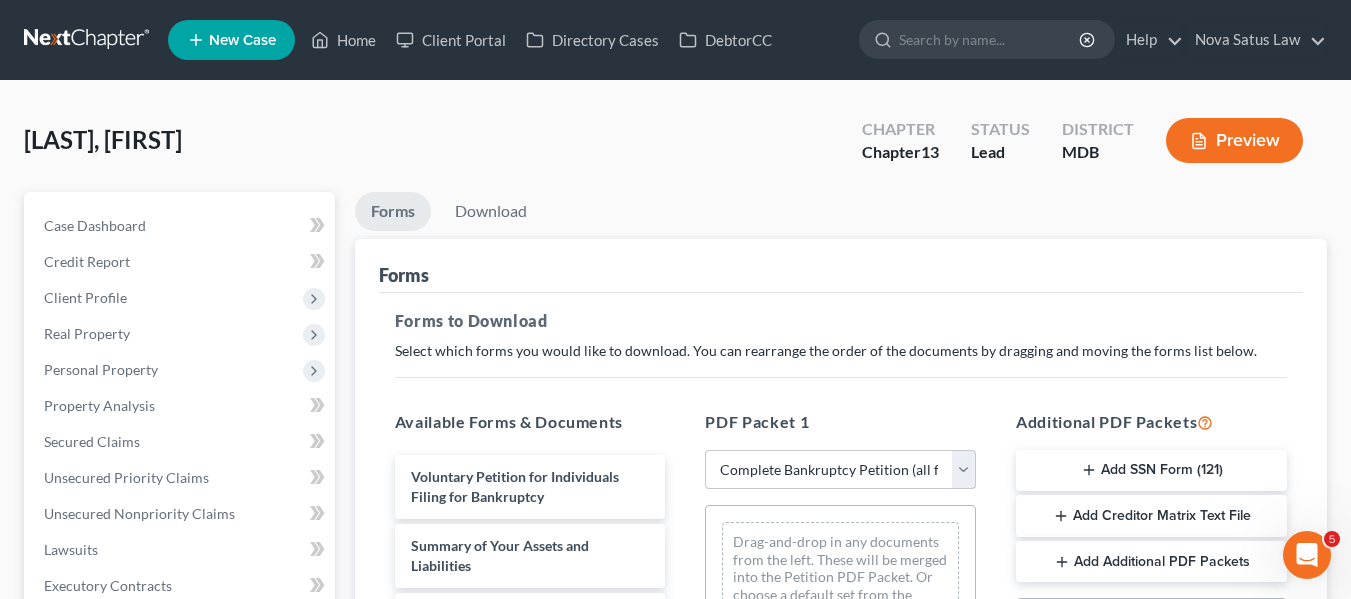 click on "Choose Default Petition PDF Packet Complete Bankruptcy Petition (all forms and schedules) Emergency Filing Forms (Petition and Creditor List Only) Amended Forms Signature Pages Only Supplemental Post Petition (Sch. I & J) Supplemental Post Petition (Sch. I) Supplemental Post Petition (Sch. J) AJ" at bounding box center [840, 470] 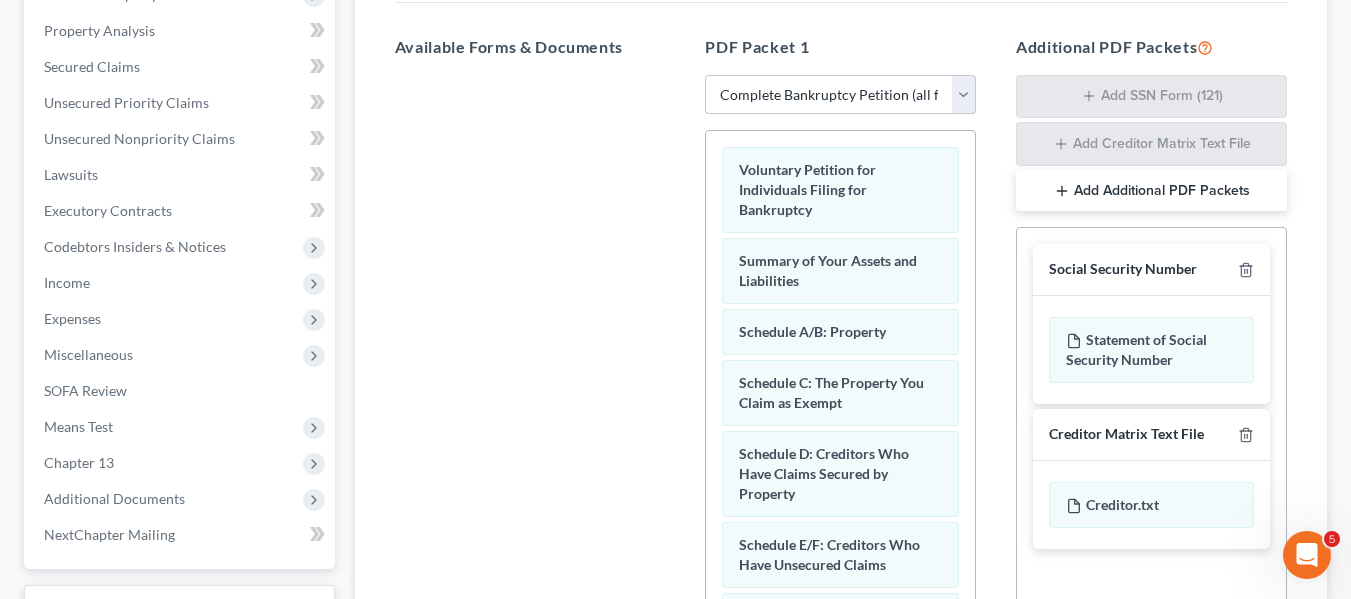 scroll, scrollTop: 378, scrollLeft: 0, axis: vertical 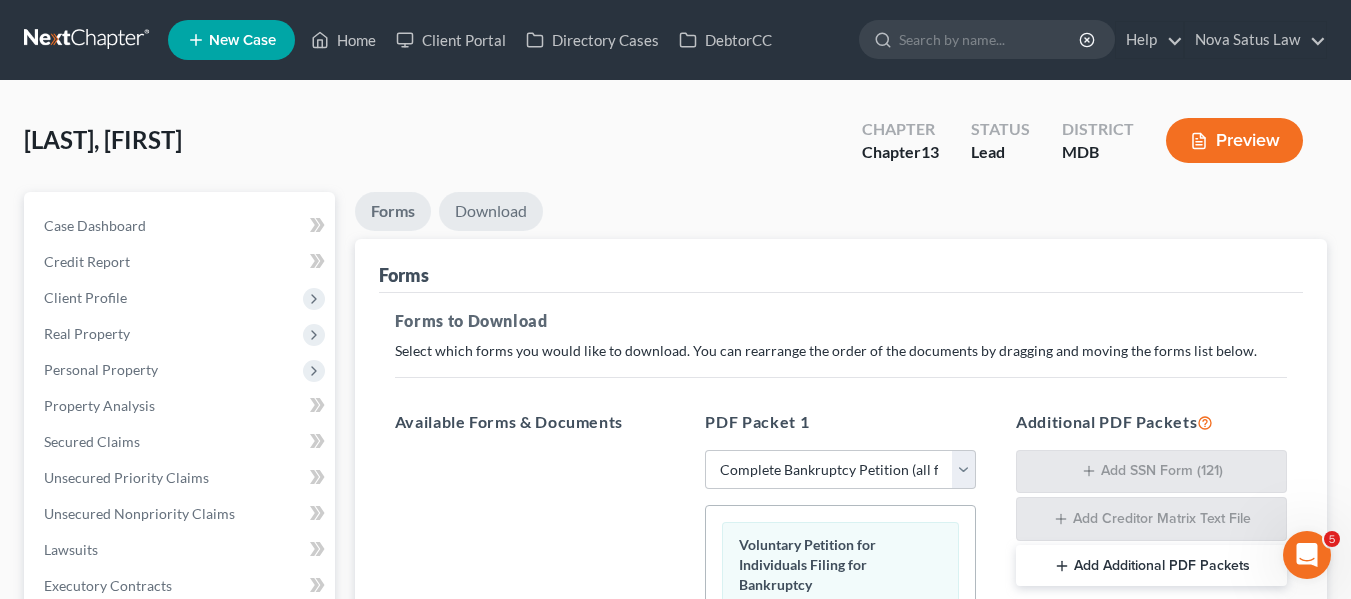 click on "Download" at bounding box center [491, 211] 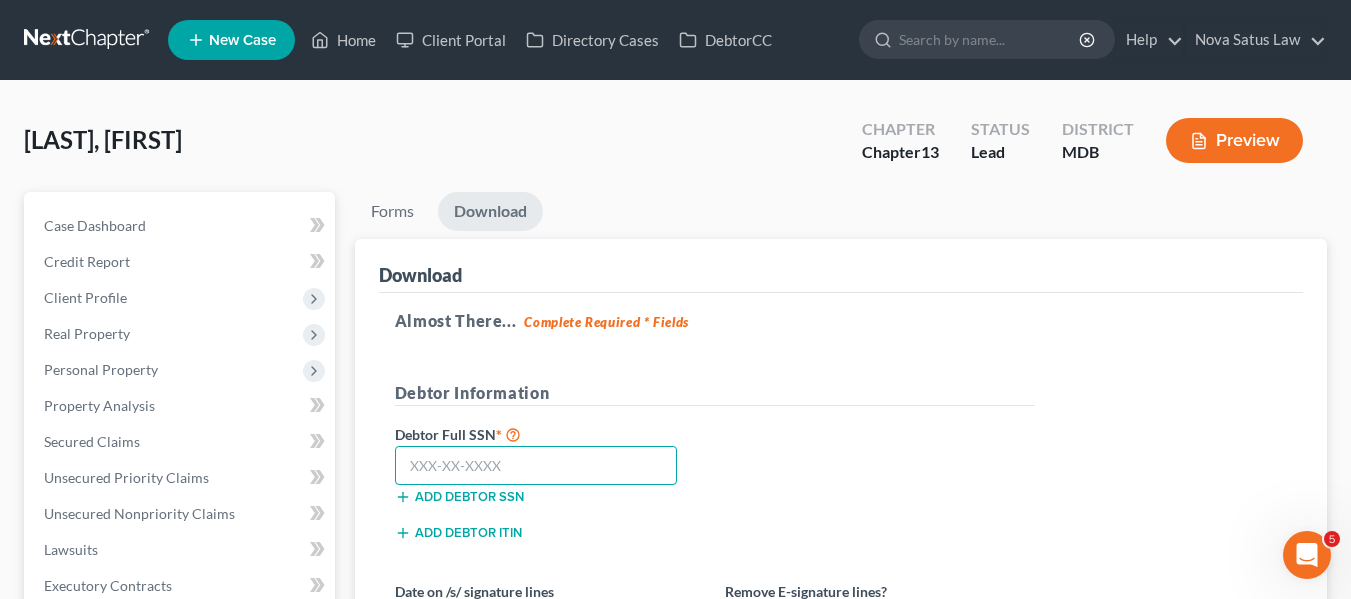 click at bounding box center (536, 466) 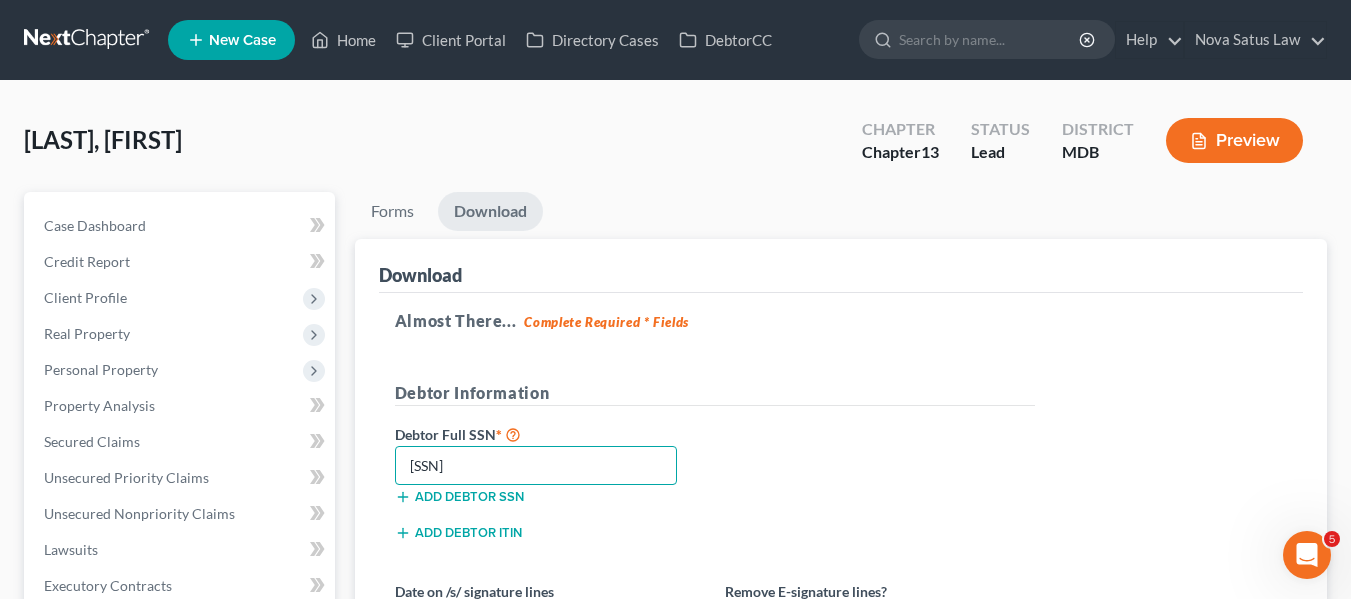 scroll, scrollTop: 141, scrollLeft: 0, axis: vertical 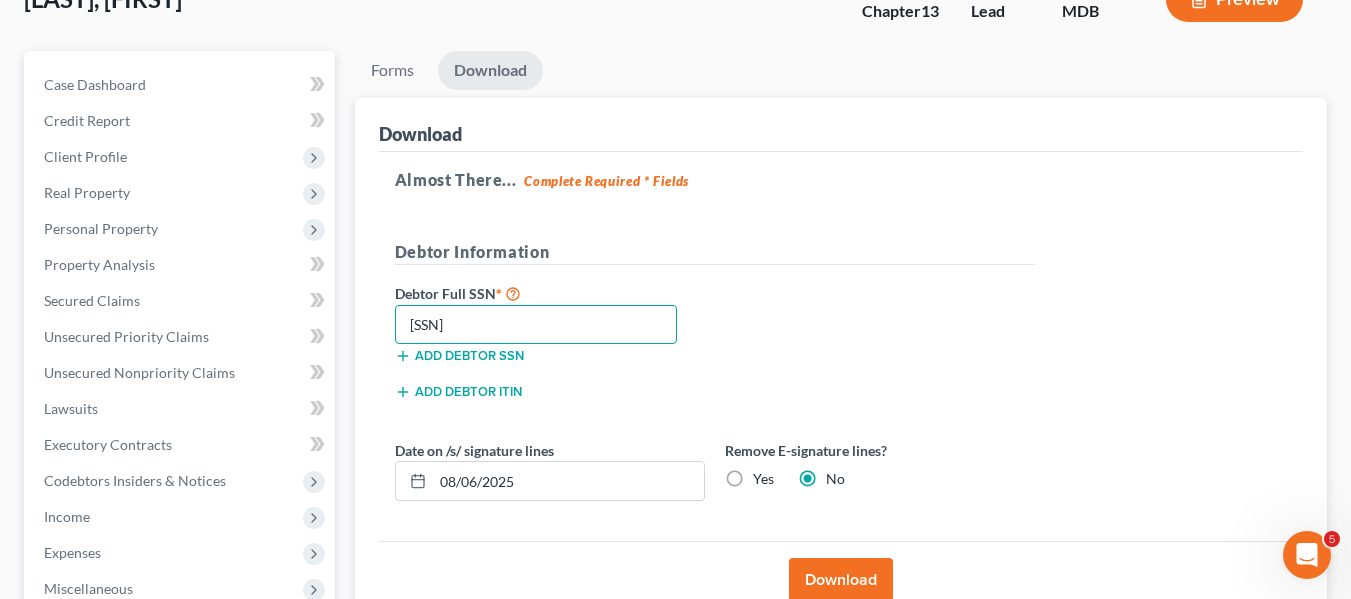 type on "[SSN]" 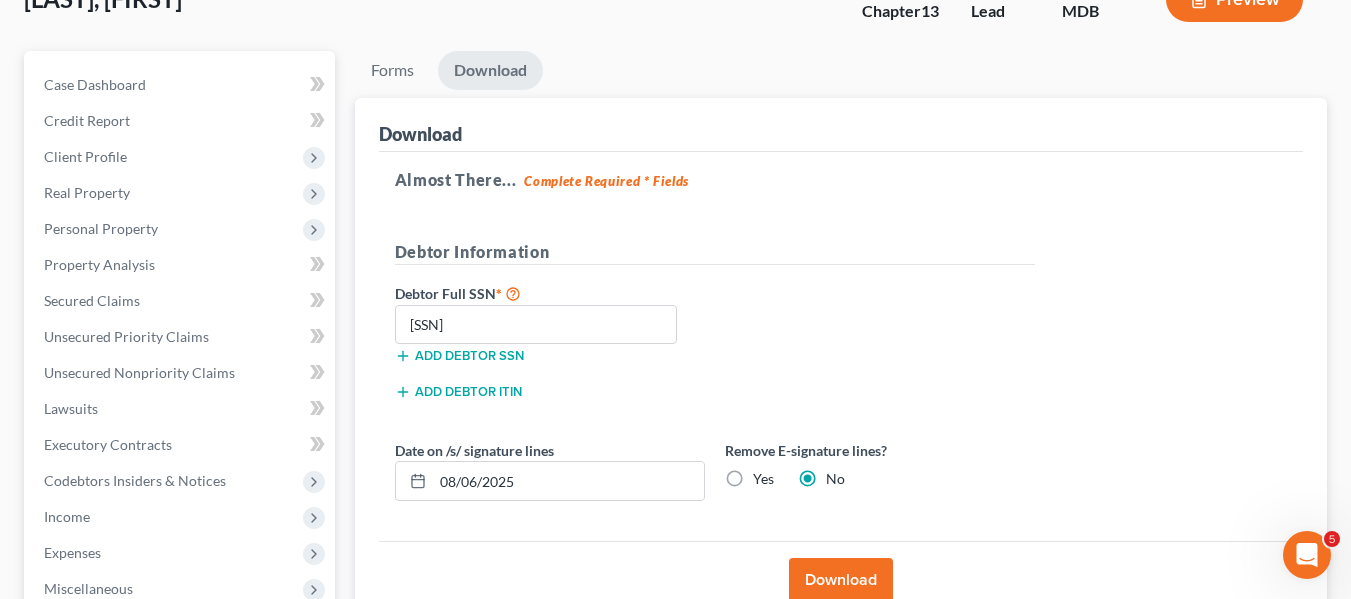 click on "Download" at bounding box center [841, 580] 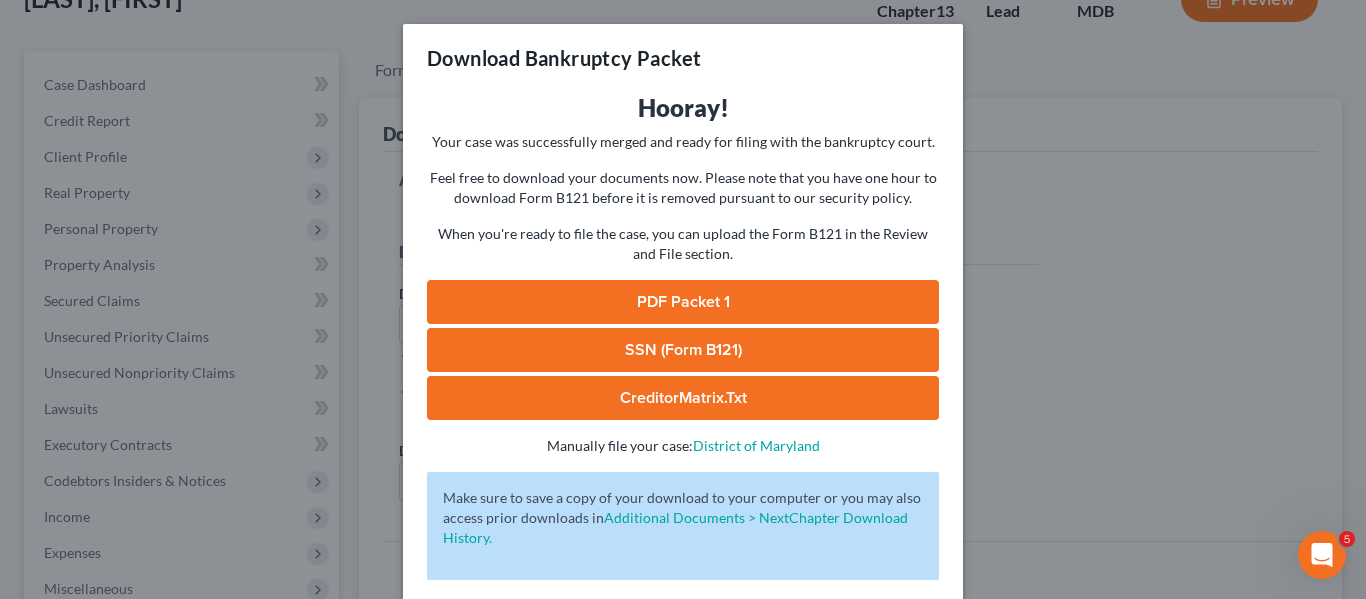 click on "PDF Packet 1" at bounding box center [683, 302] 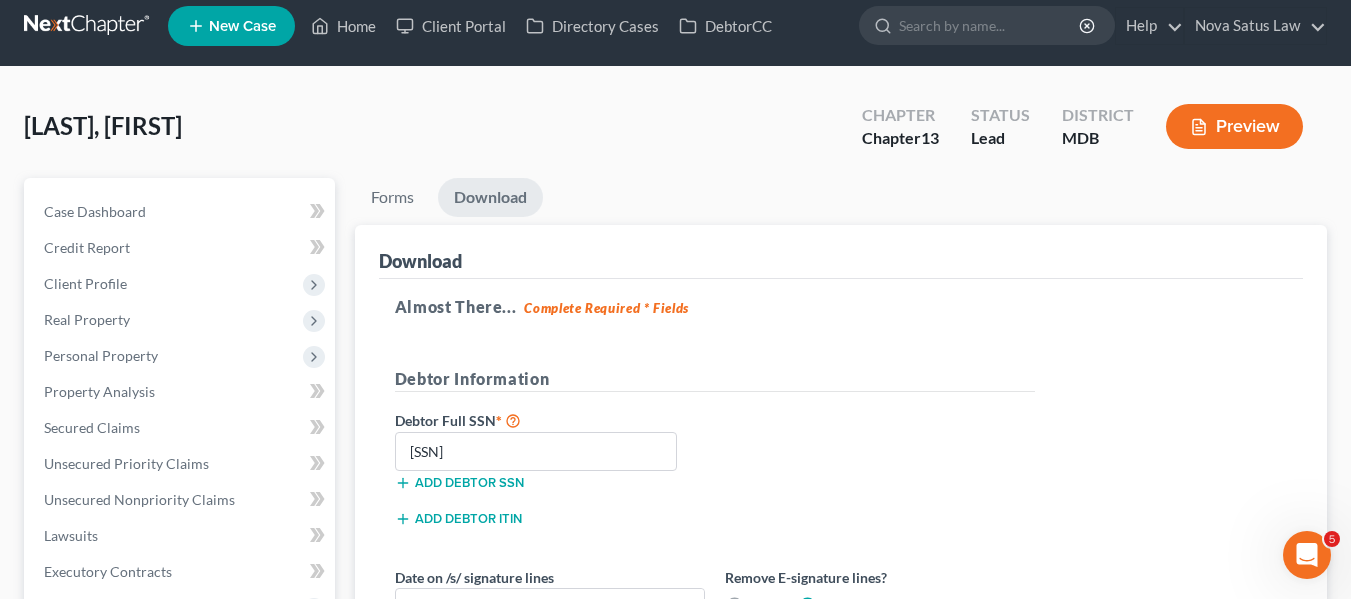 scroll, scrollTop: 0, scrollLeft: 0, axis: both 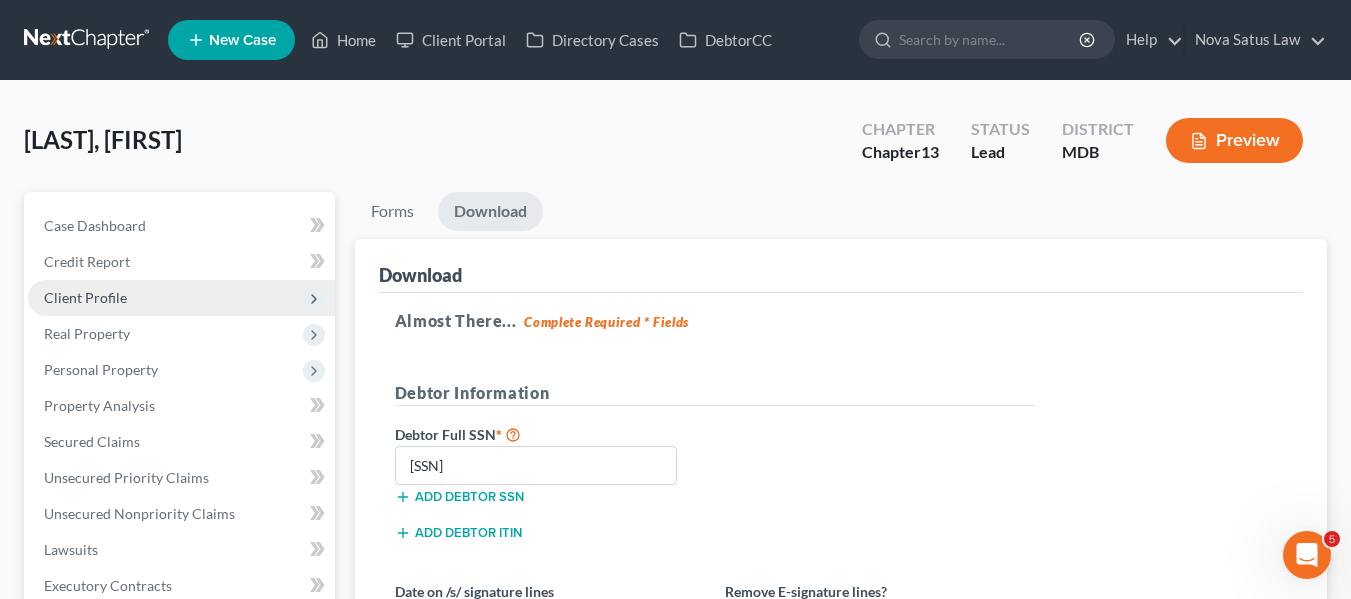 click on "Client Profile" at bounding box center [85, 297] 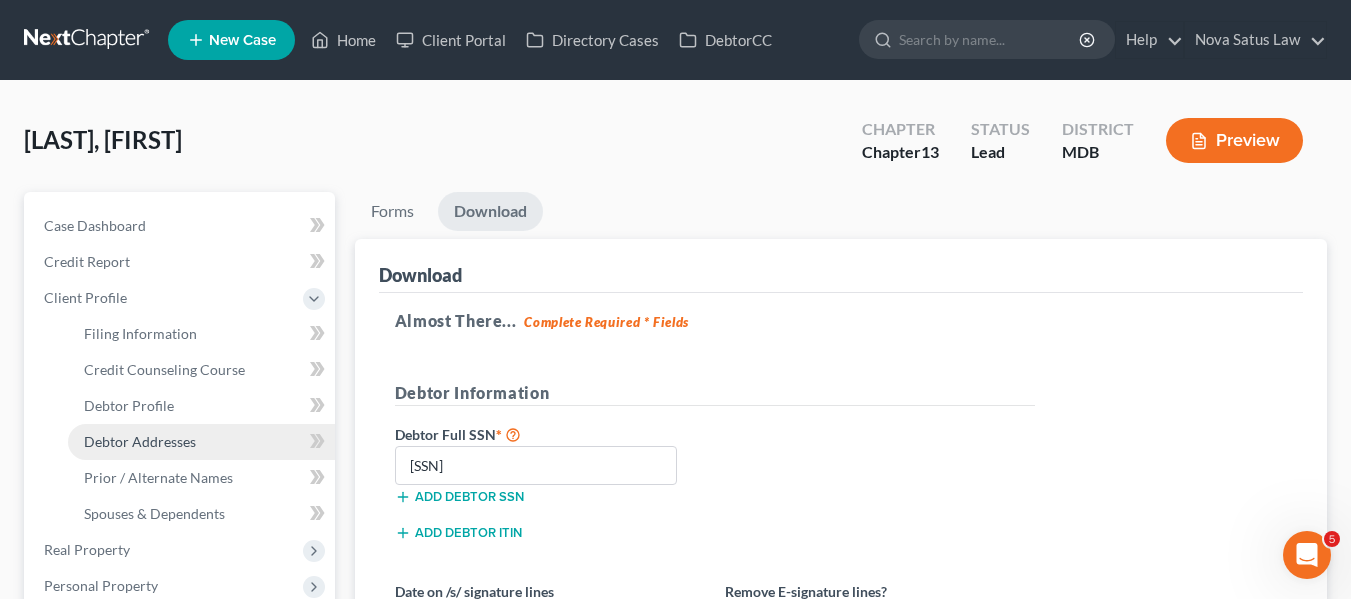 click on "Debtor Addresses" at bounding box center (140, 441) 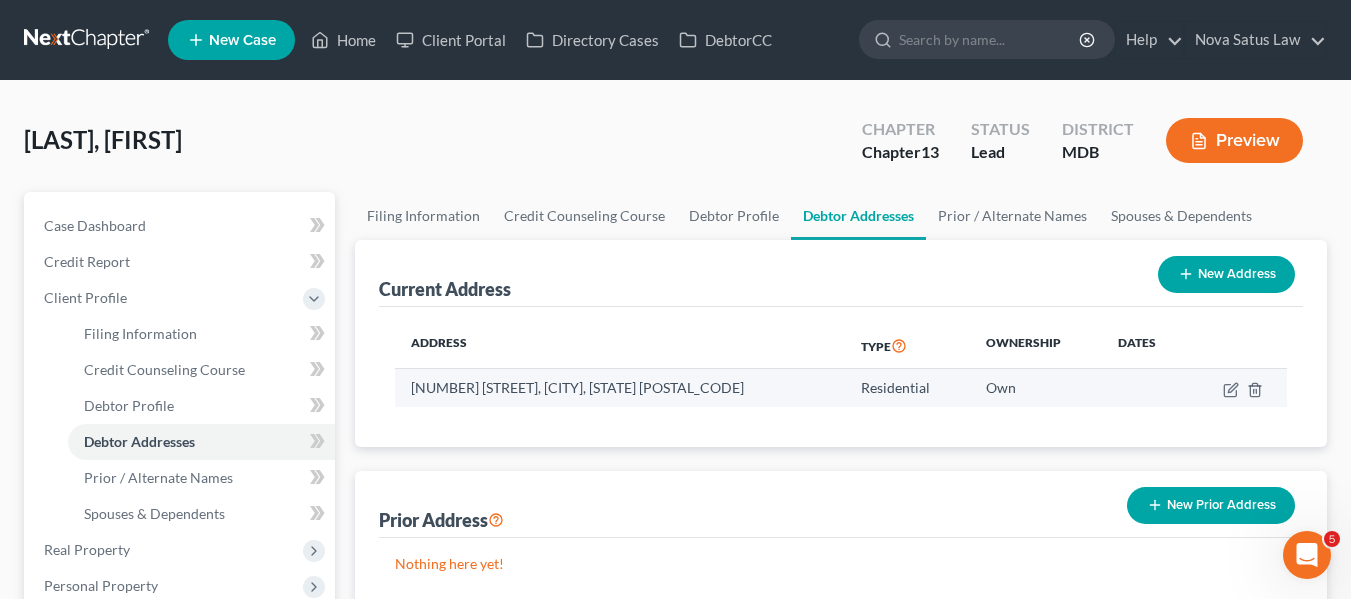 click on "[NUMBER] [STREET], [CITY], [STATE] [POSTAL_CODE]" at bounding box center (620, 388) 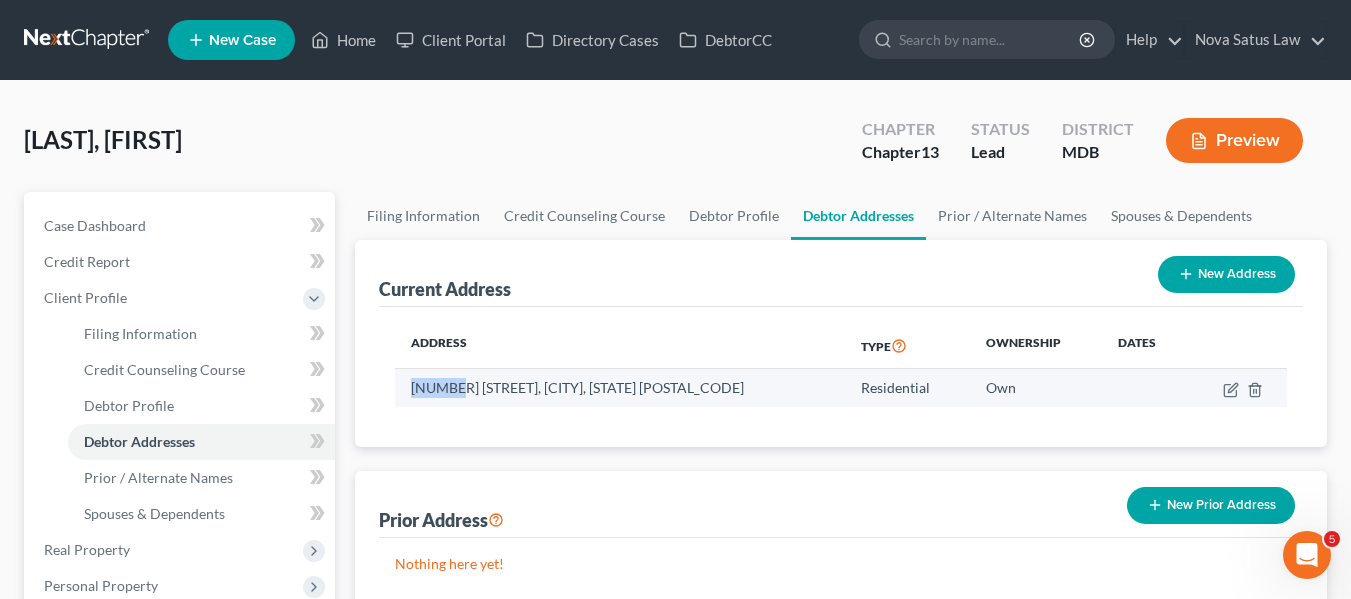 click on "[NUMBER] [STREET], [CITY], [STATE] [POSTAL_CODE]" at bounding box center [620, 388] 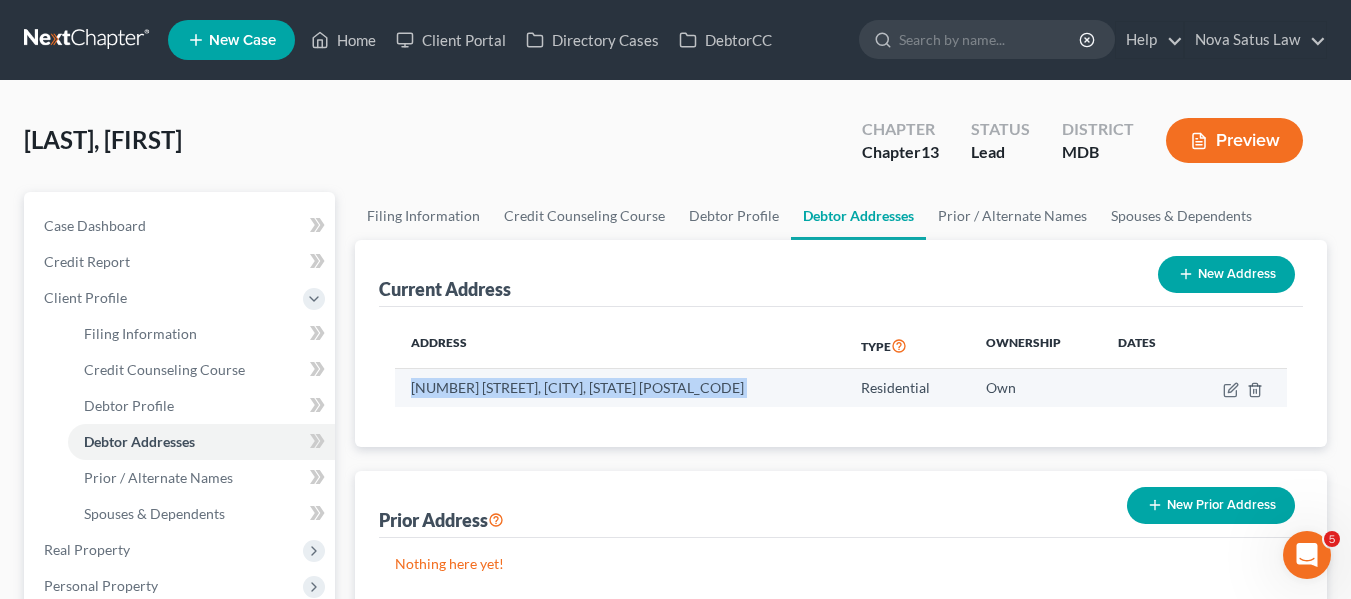click on "[NUMBER] [STREET], [CITY], [STATE] [POSTAL_CODE]" at bounding box center [620, 388] 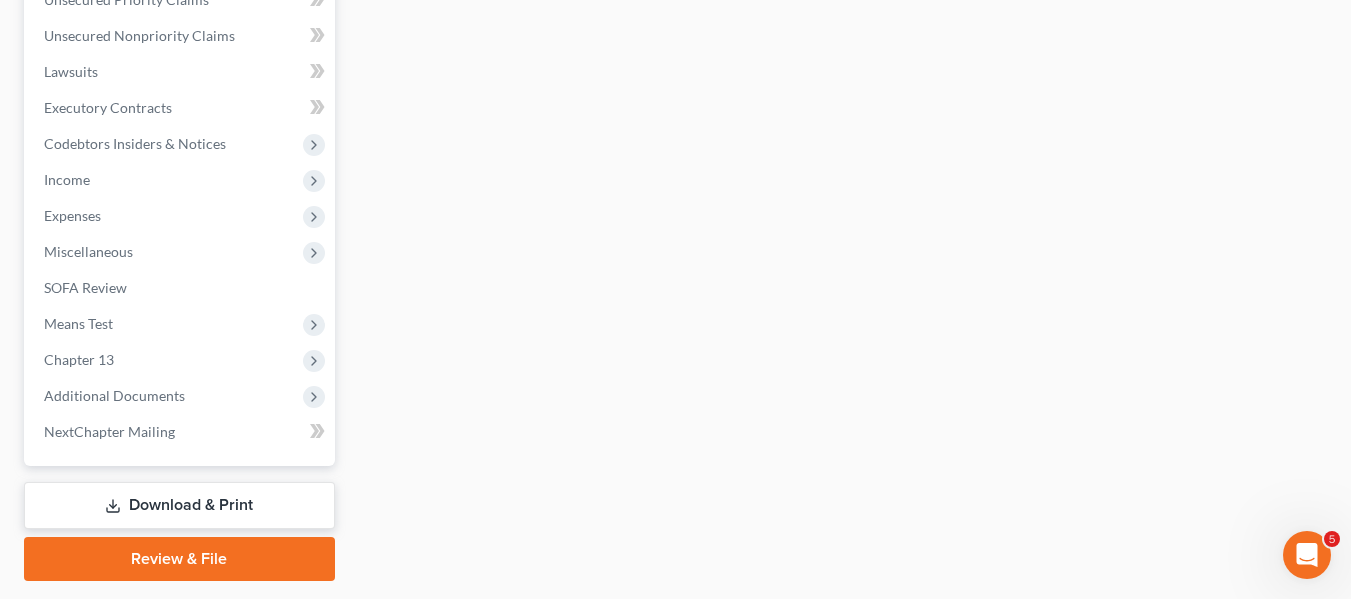 scroll, scrollTop: 752, scrollLeft: 0, axis: vertical 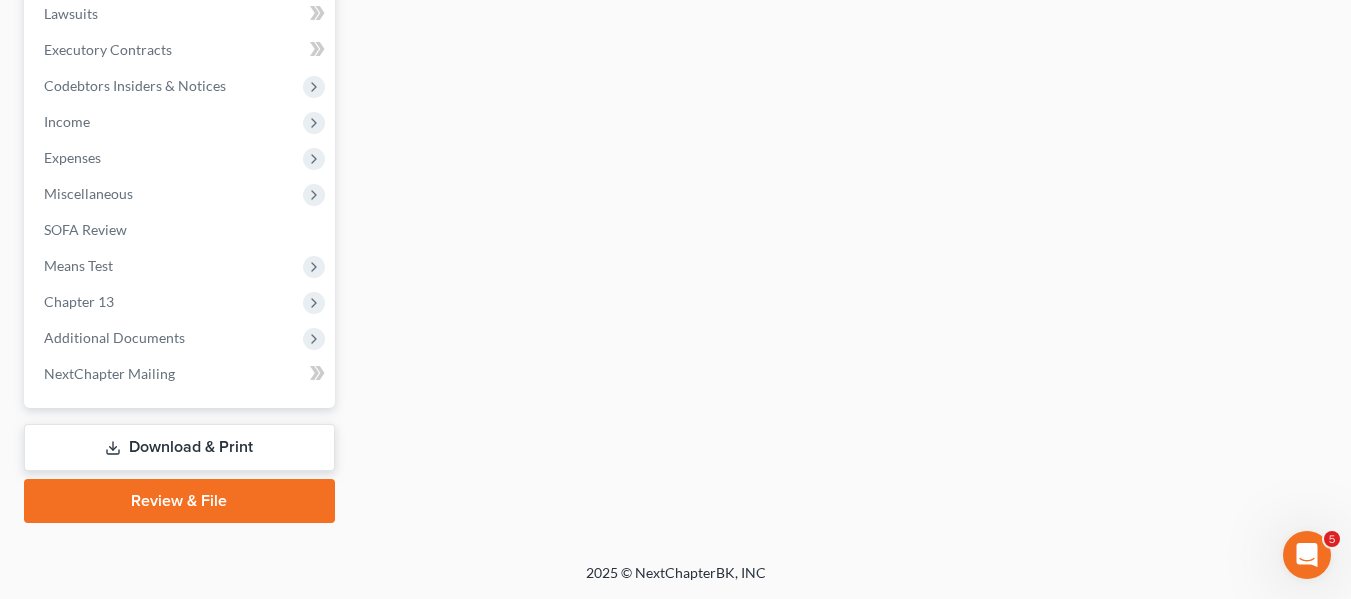 click on "Review & File" at bounding box center (179, 501) 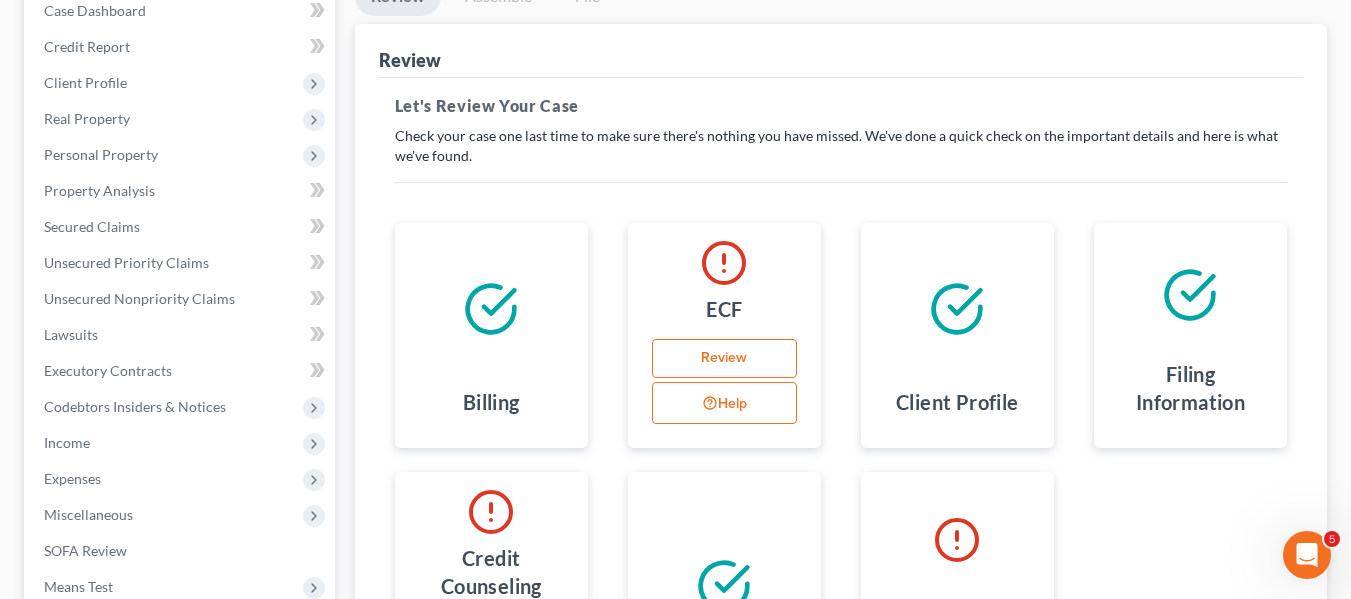 scroll, scrollTop: 0, scrollLeft: 0, axis: both 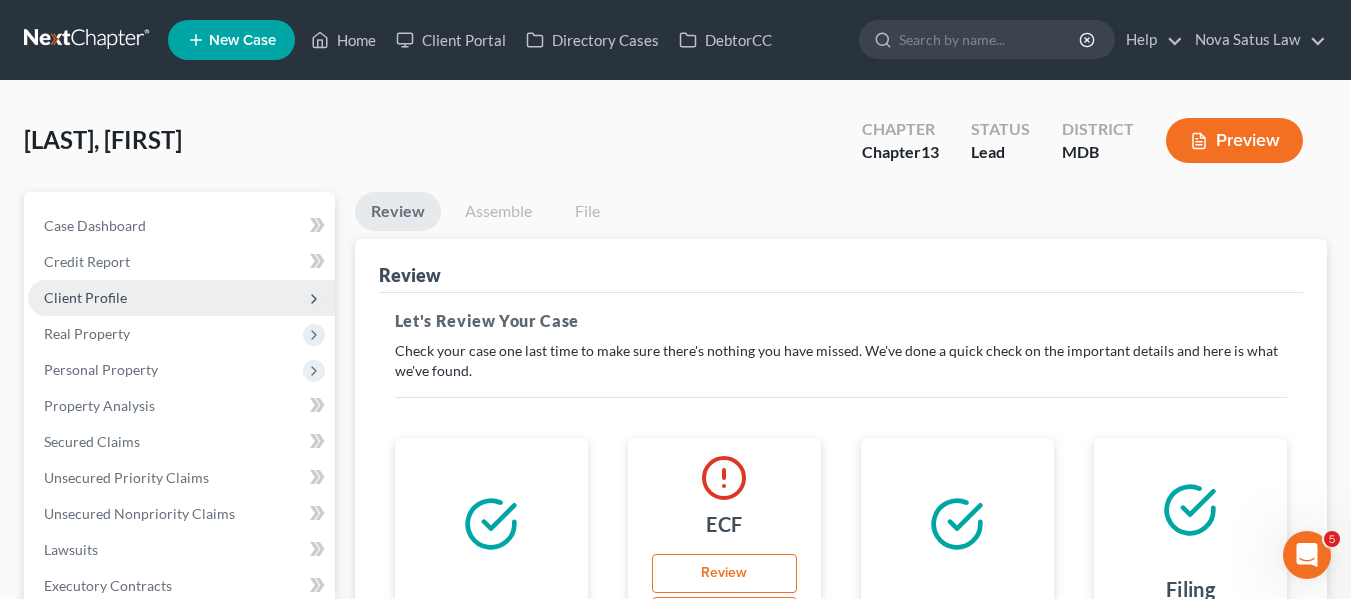 click on "Client Profile" at bounding box center (181, 298) 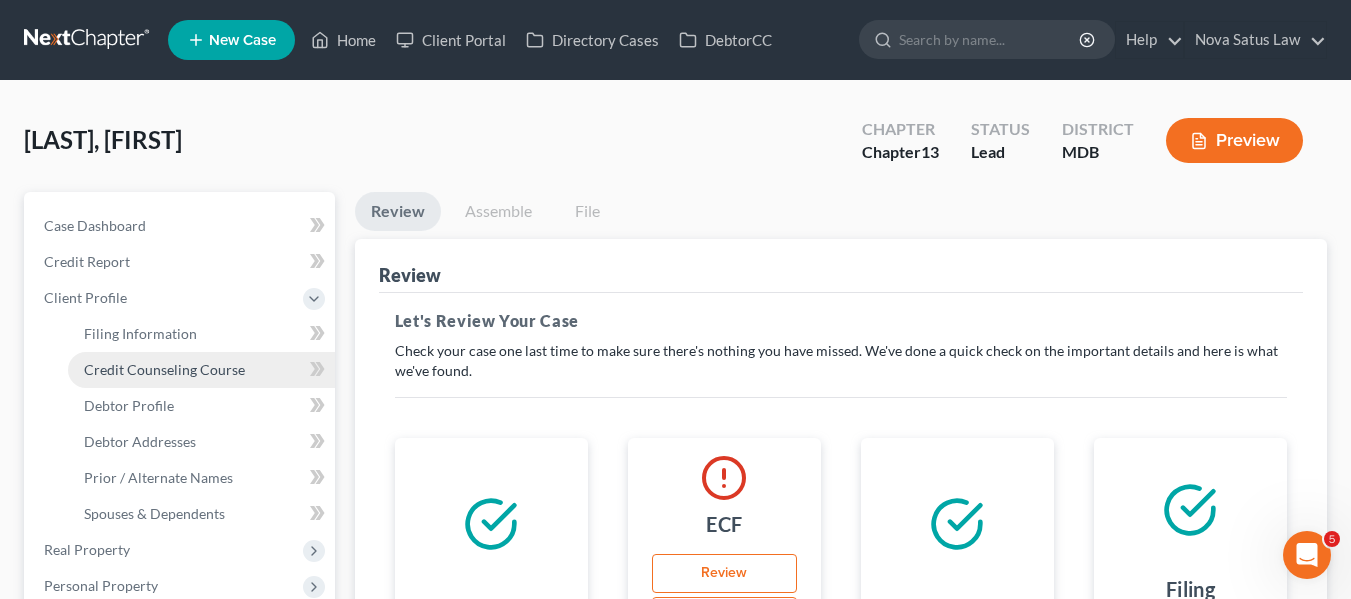 click on "Credit Counseling Course" at bounding box center (164, 369) 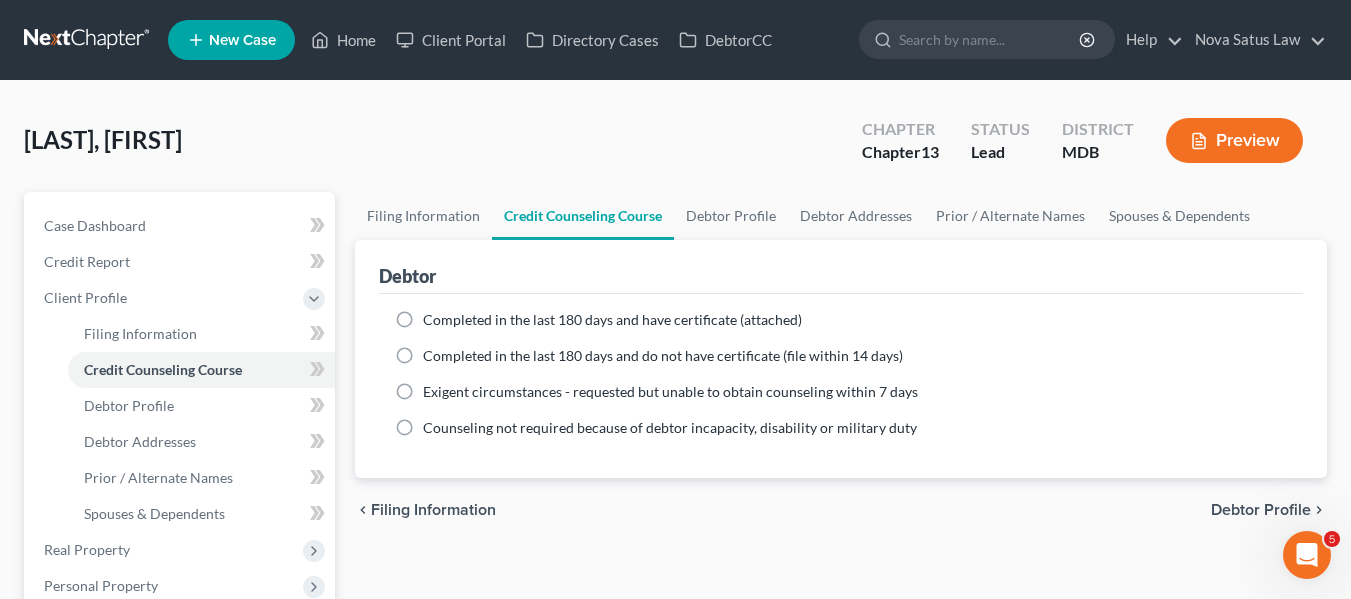 click on "Exigent circumstances - requested but unable to obtain counseling within 7 days" at bounding box center [670, 392] 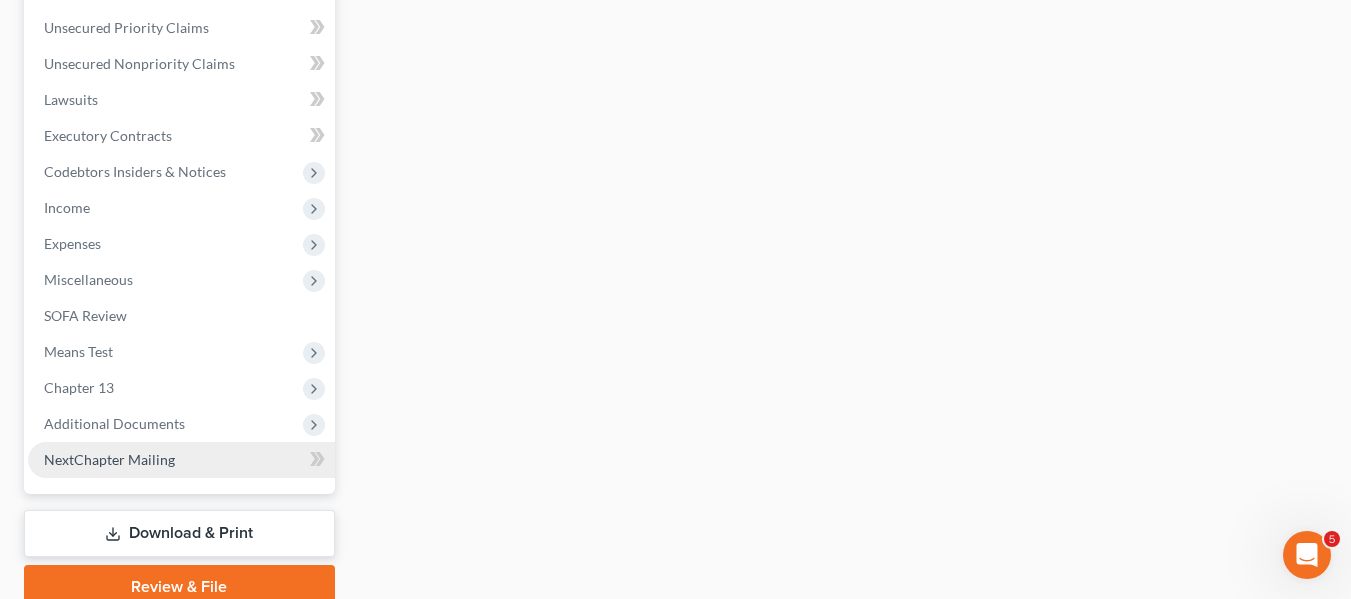 scroll, scrollTop: 752, scrollLeft: 0, axis: vertical 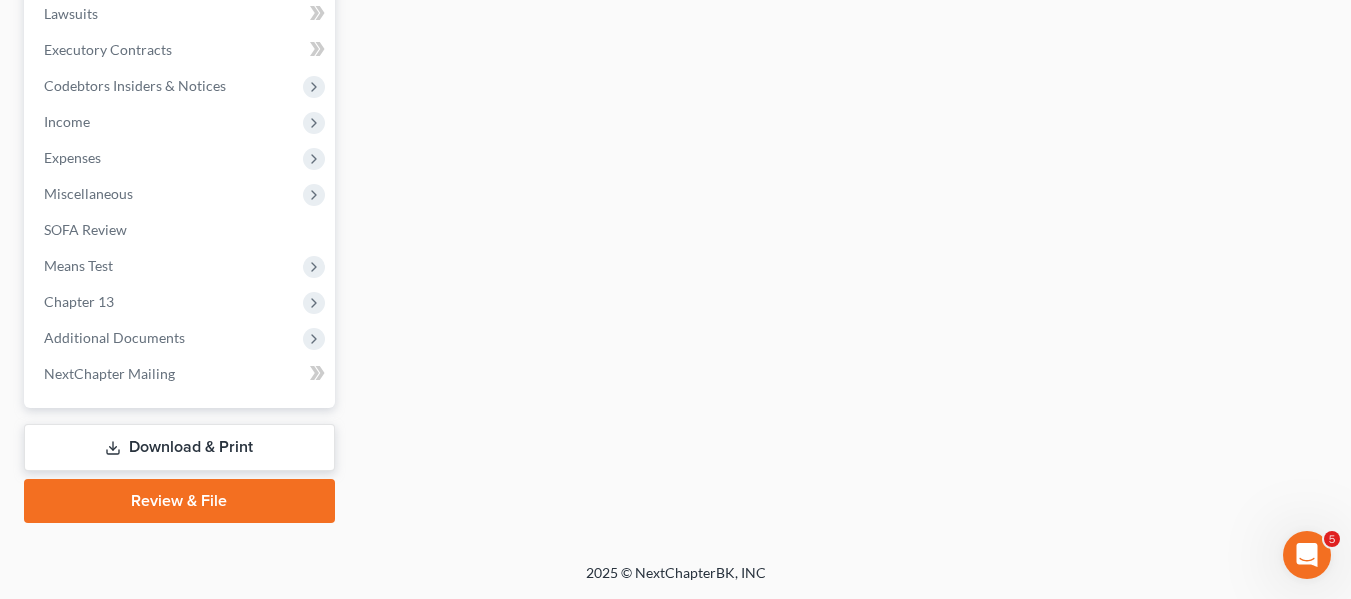 click on "Review & File" at bounding box center (179, 501) 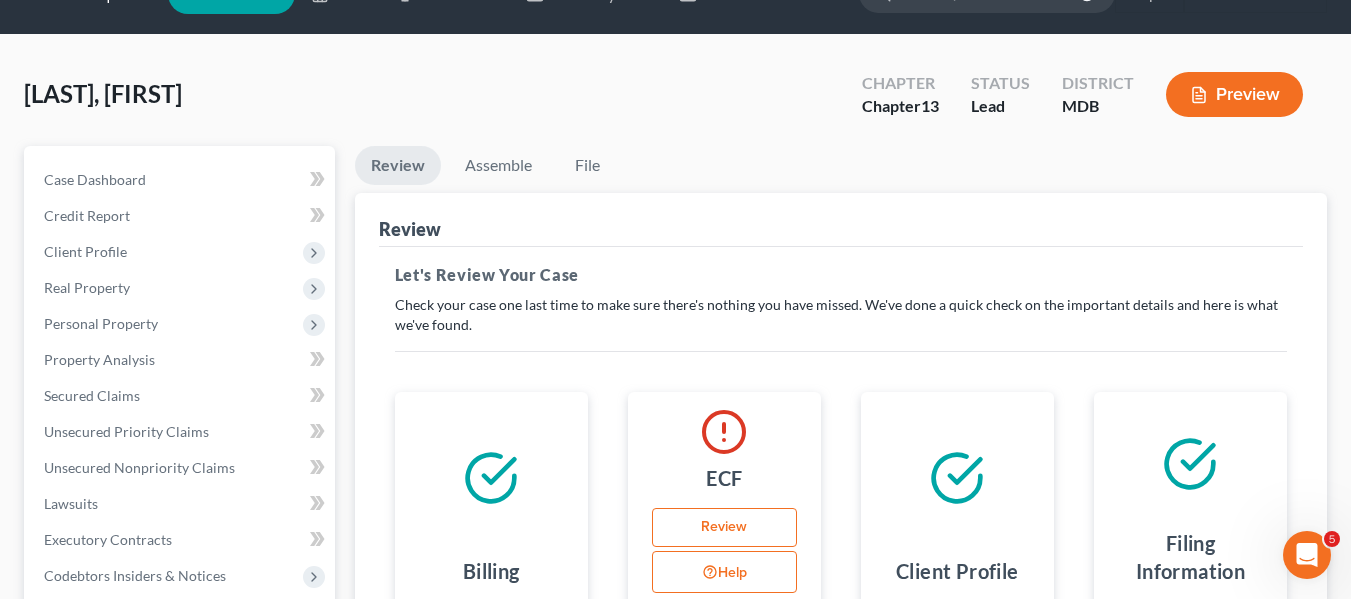 scroll, scrollTop: 43, scrollLeft: 0, axis: vertical 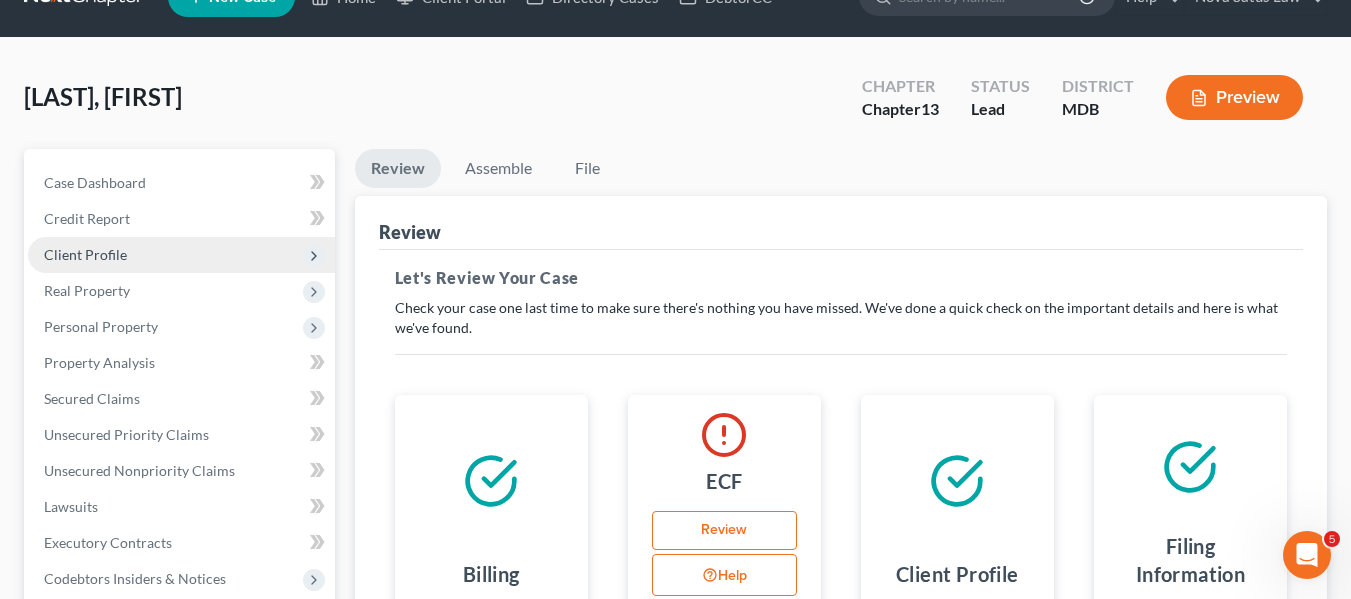 click on "Client Profile" at bounding box center [181, 255] 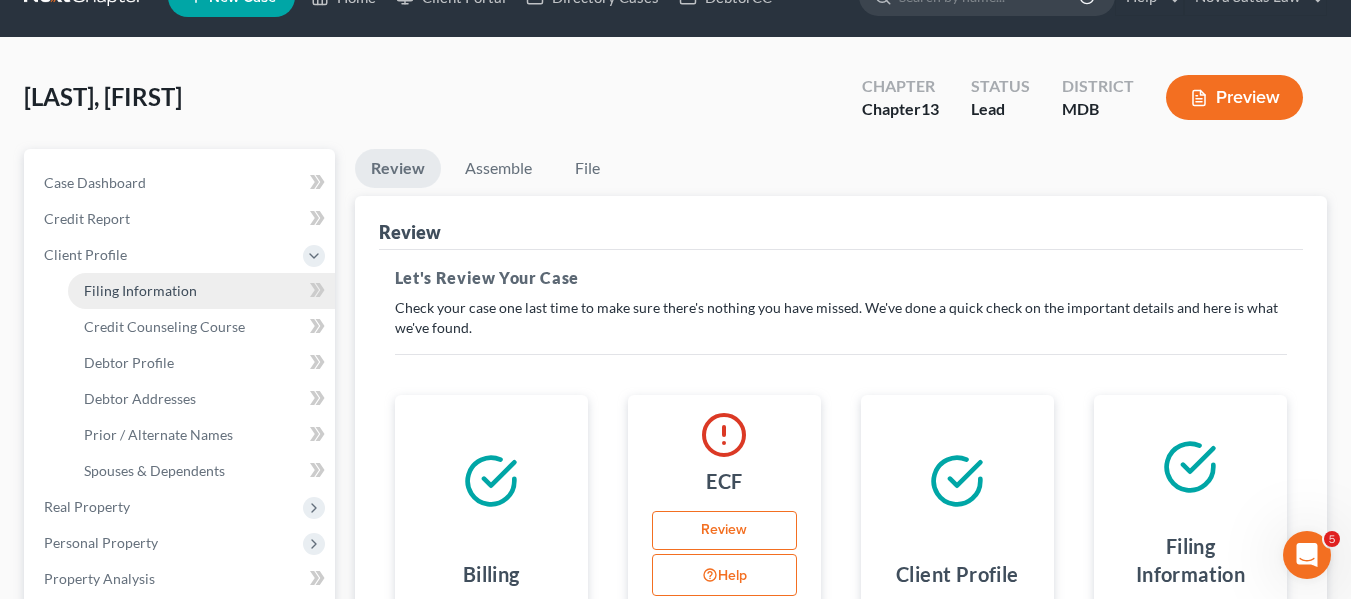 click on "Filing Information" at bounding box center (201, 291) 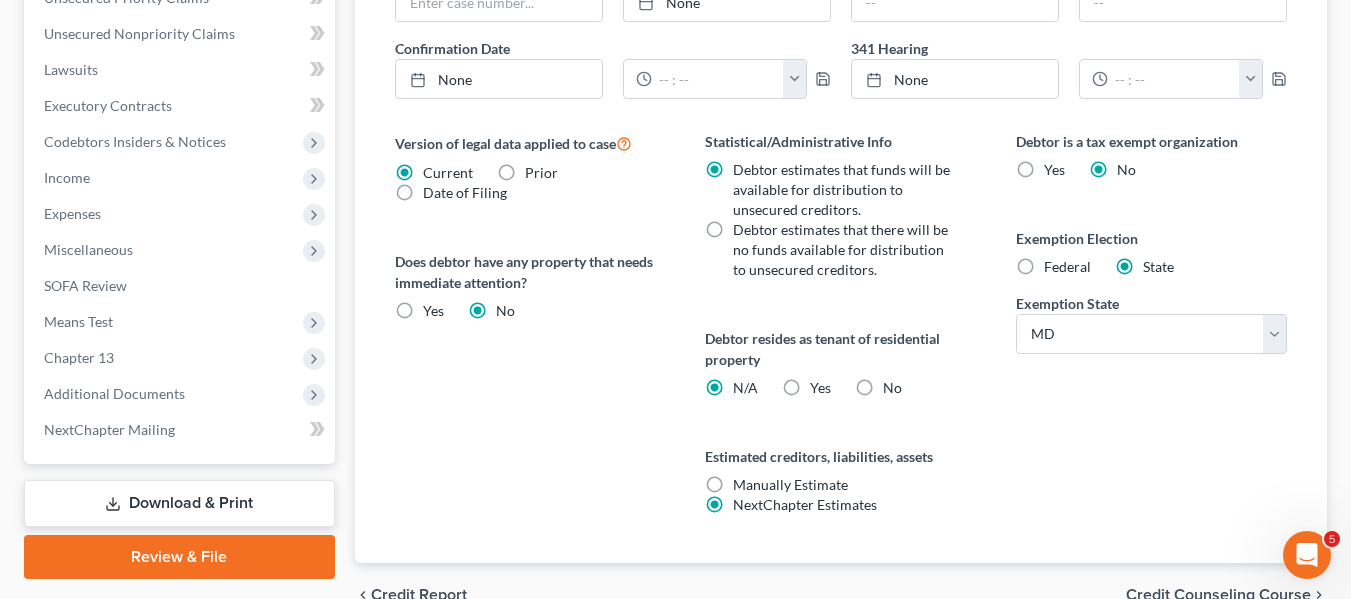 scroll, scrollTop: 800, scrollLeft: 0, axis: vertical 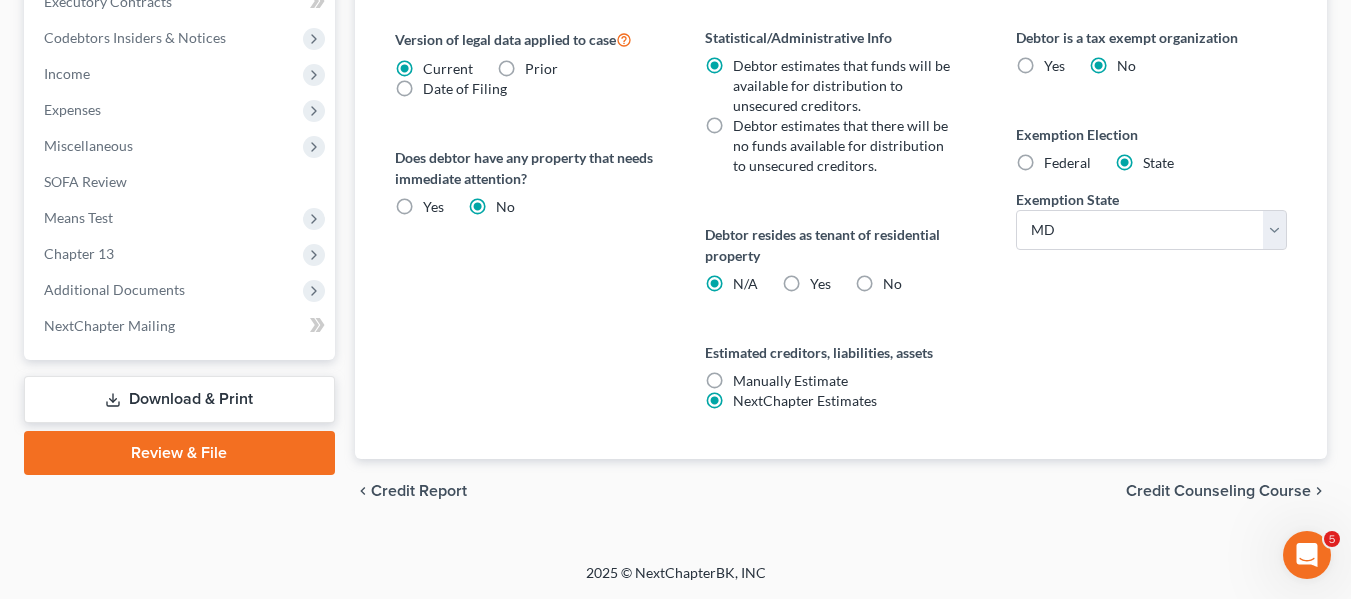 click on "Review & File" at bounding box center [179, 453] 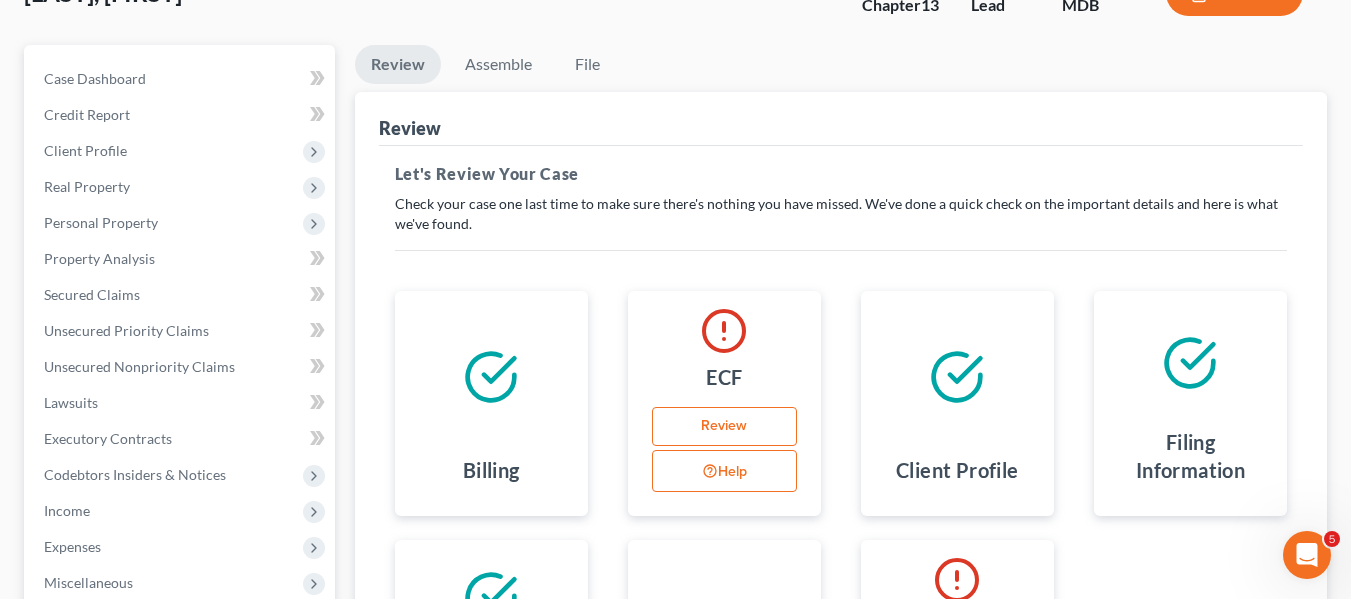 scroll, scrollTop: 0, scrollLeft: 0, axis: both 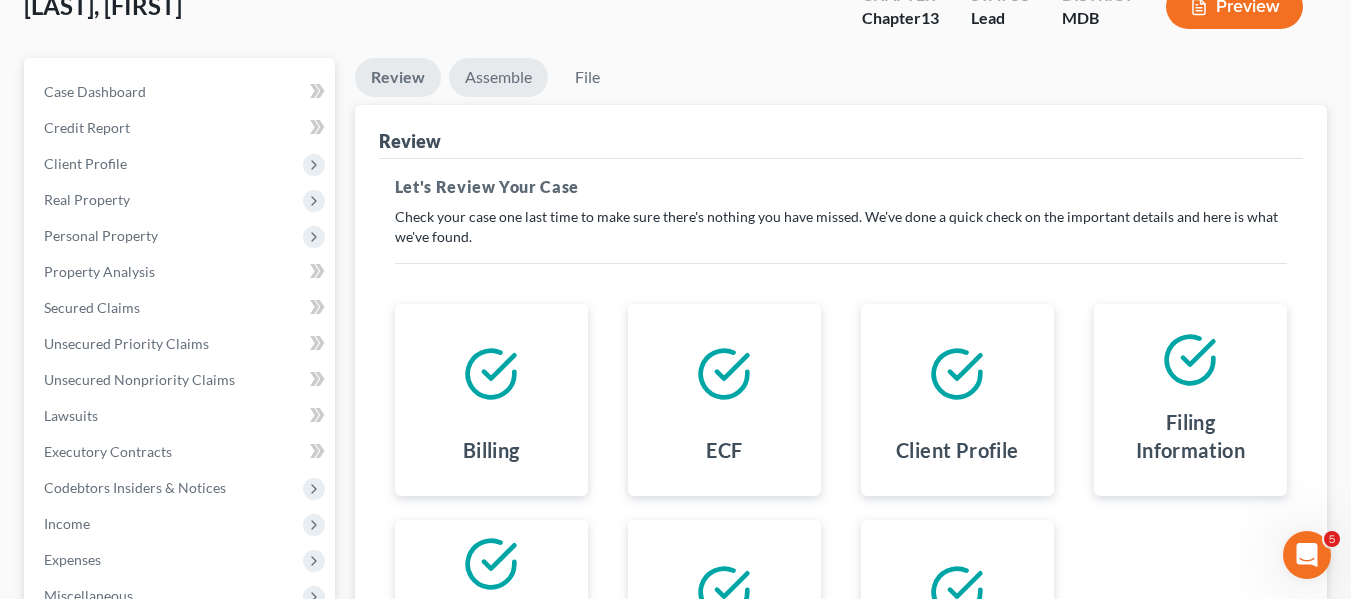 click on "Assemble" at bounding box center [498, 77] 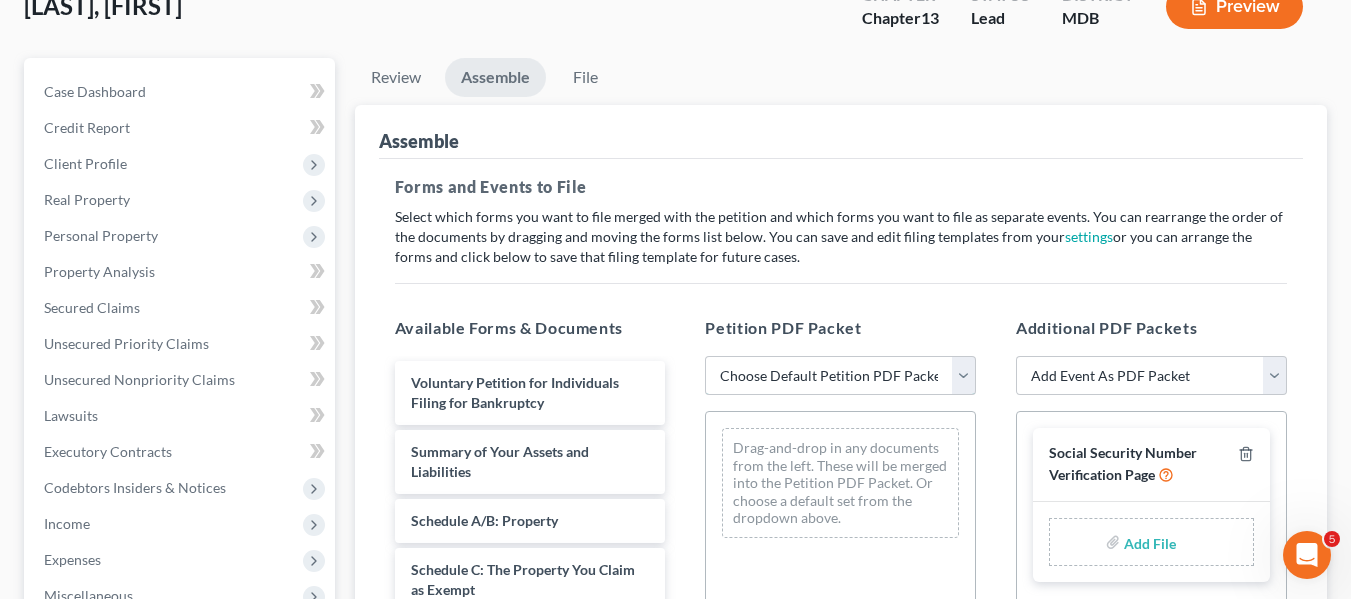 click on "Choose Default Petition PDF Packet Emergency Filing (Voluntary Petition and Creditor List Only) Chapter 13 Template" at bounding box center (840, 376) 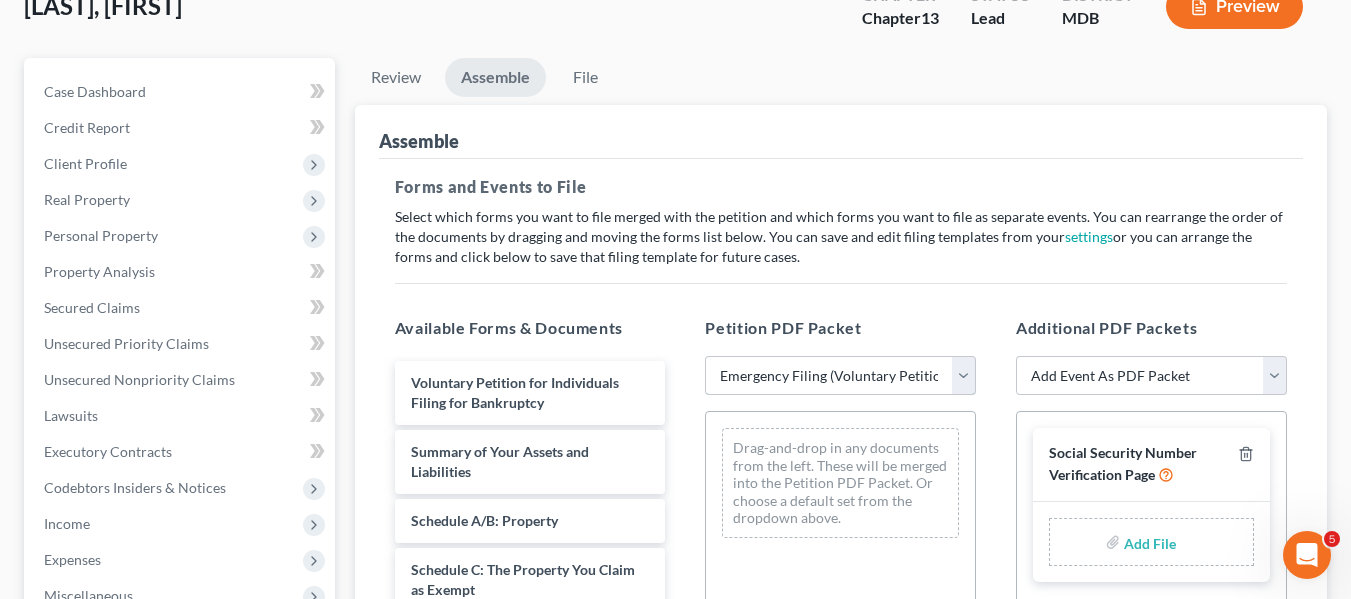 click on "Choose Default Petition PDF Packet Emergency Filing (Voluntary Petition and Creditor List Only) Chapter 13 Template" at bounding box center (840, 376) 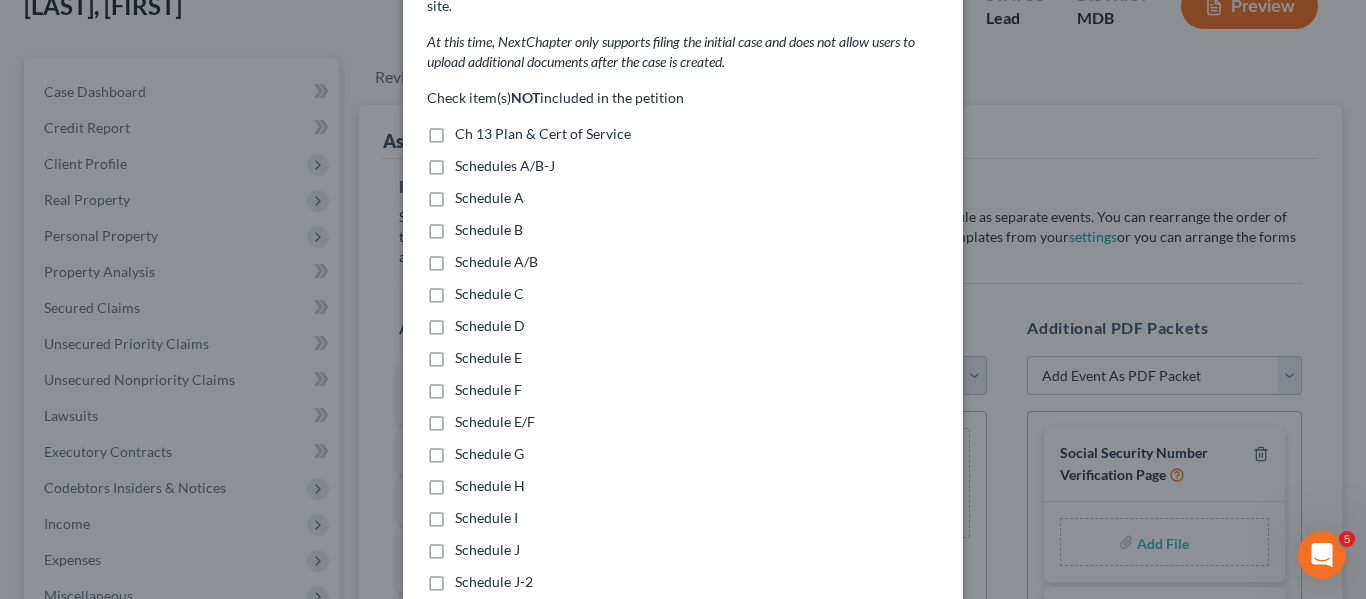 scroll, scrollTop: 157, scrollLeft: 0, axis: vertical 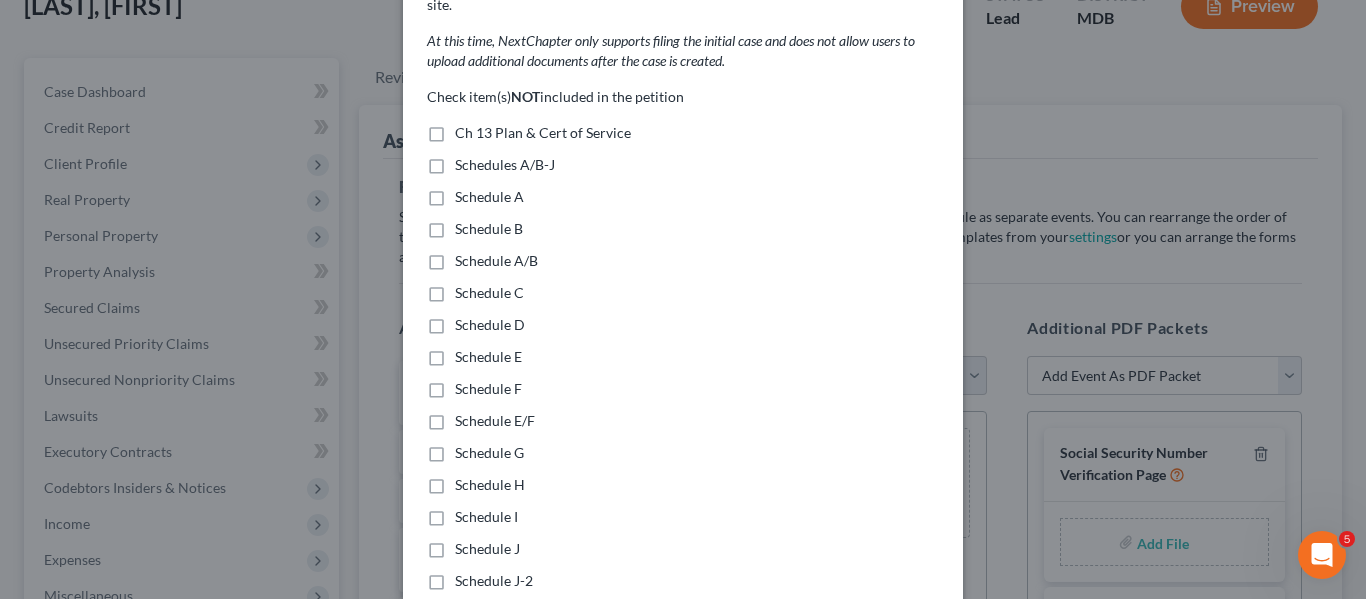 click on "Ch 13 Plan & Cert of Service" at bounding box center (543, 133) 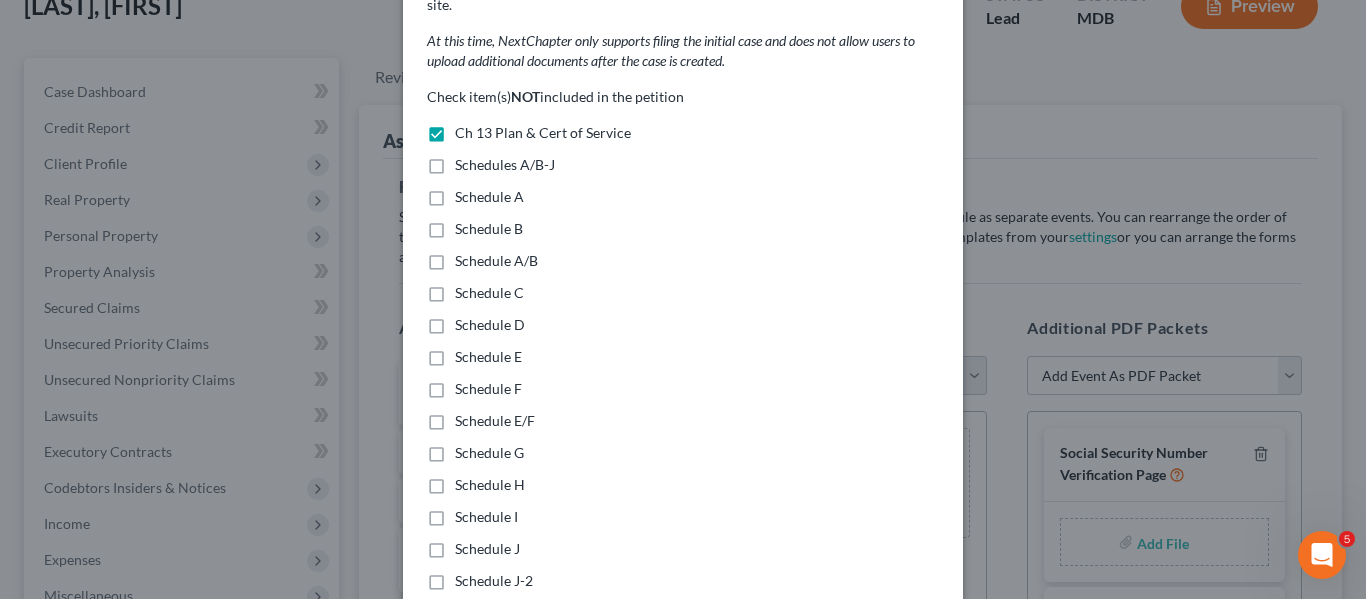 click on "Schedules A/B-J" at bounding box center [505, 165] 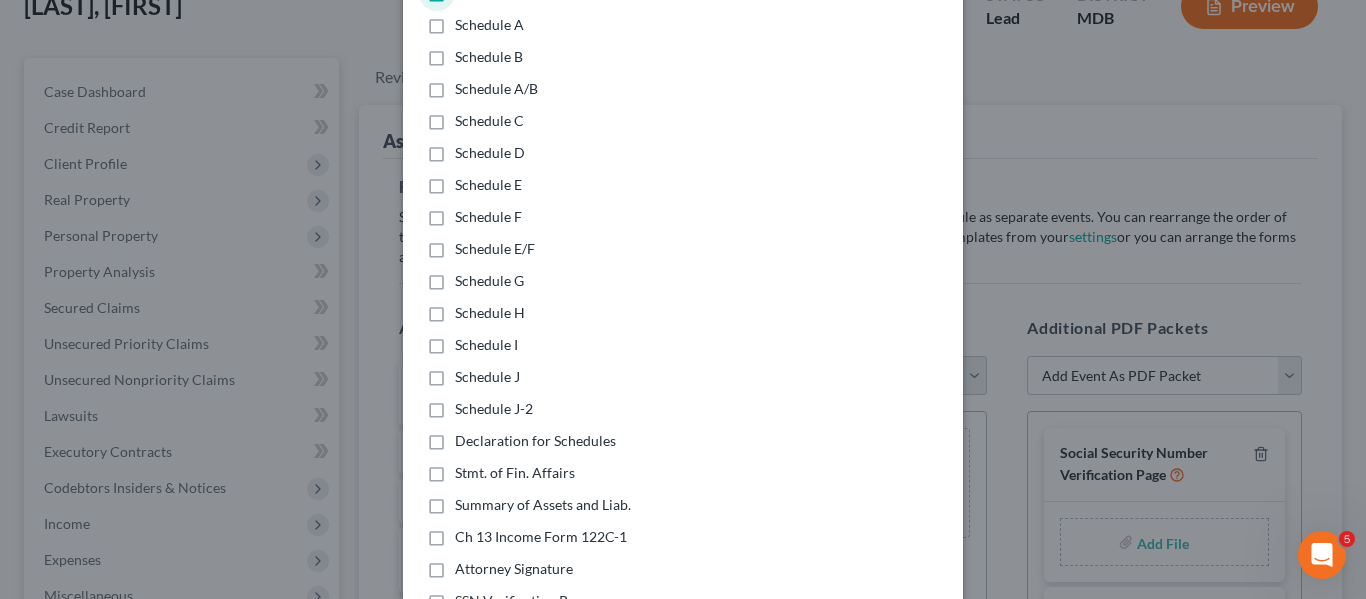 scroll, scrollTop: 473, scrollLeft: 0, axis: vertical 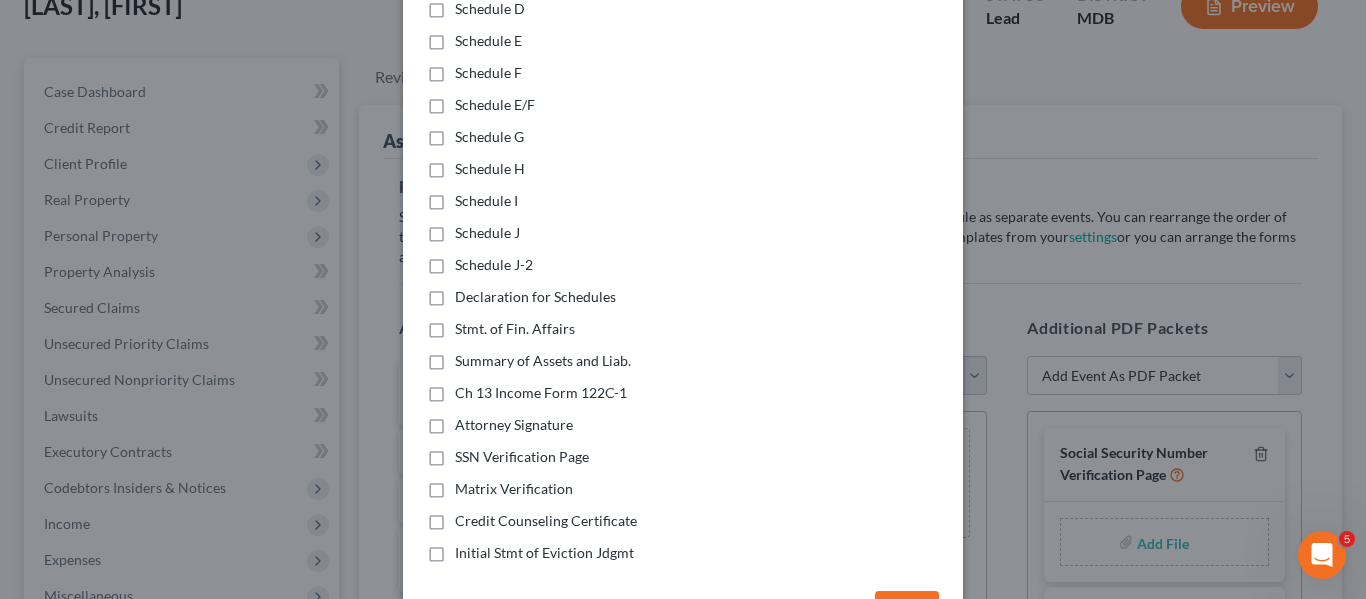 click on "Declaration for Schedules" at bounding box center [535, 297] 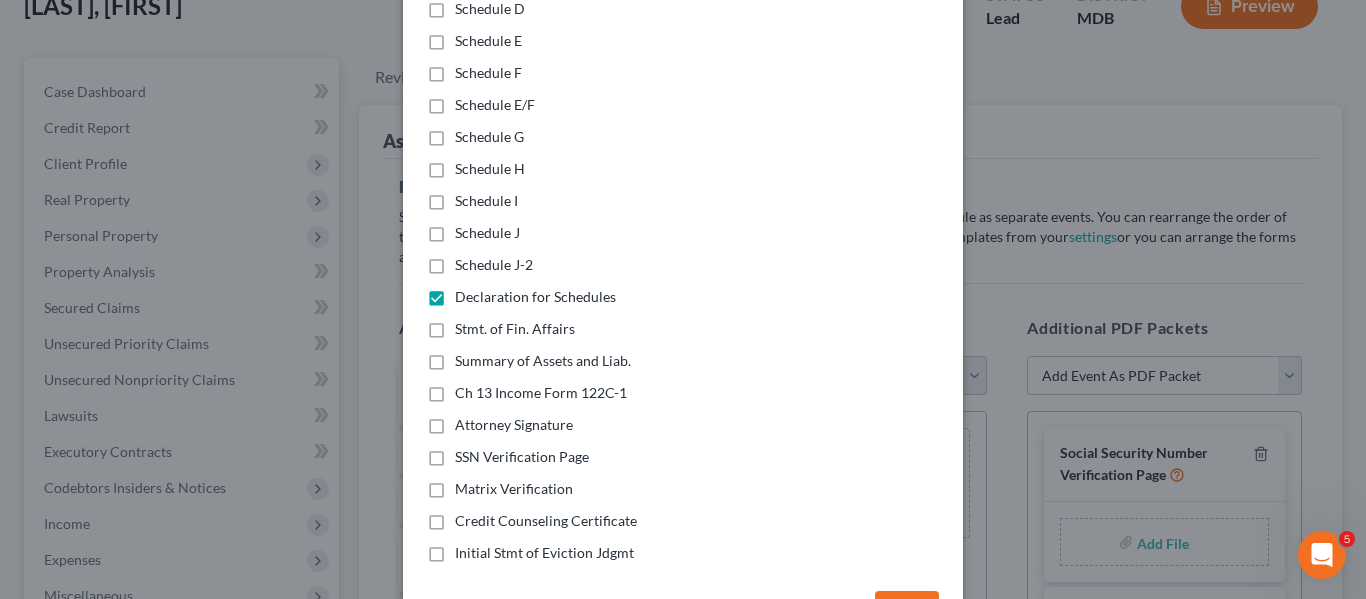 click on "Stmt. of Fin. Affairs" at bounding box center (515, 329) 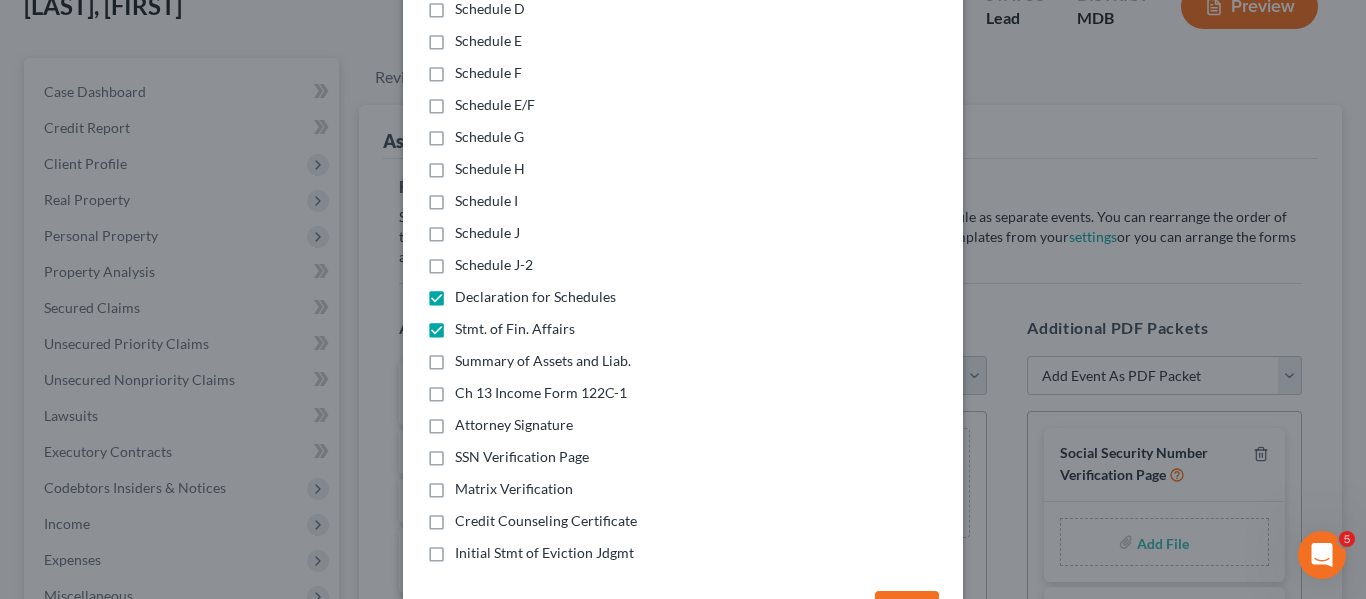 click on "Summary of Assets and Liab." at bounding box center (543, 361) 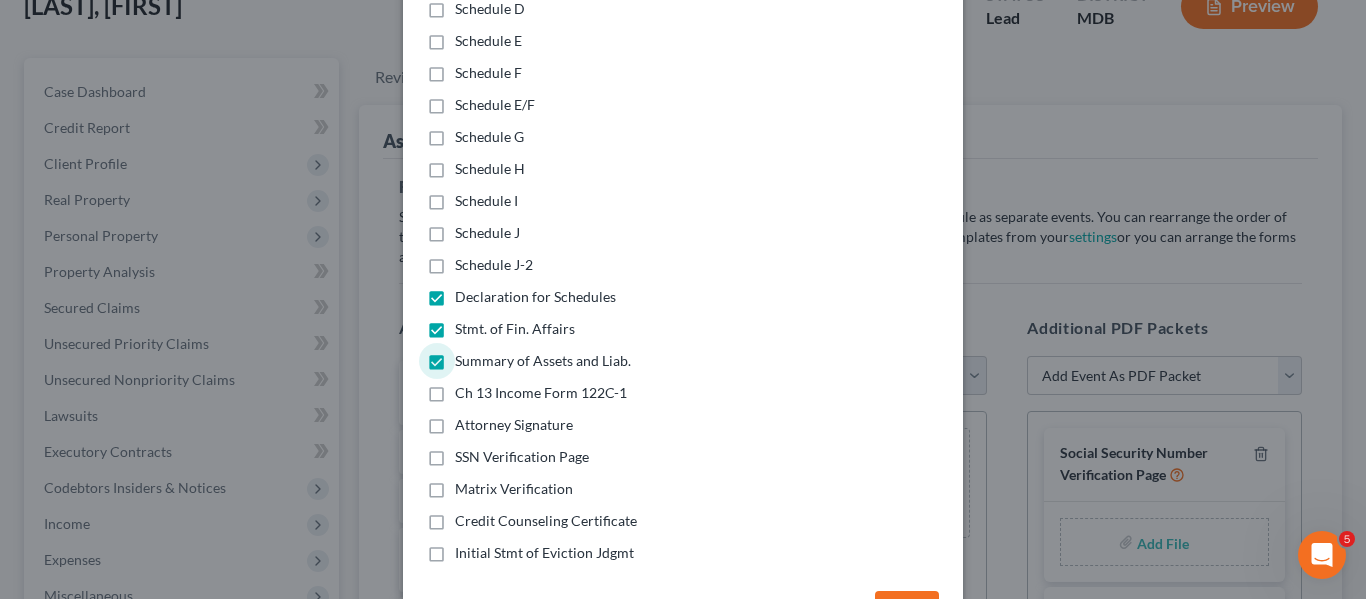 click on "Ch 13 Income Form 122C-1" at bounding box center [541, 393] 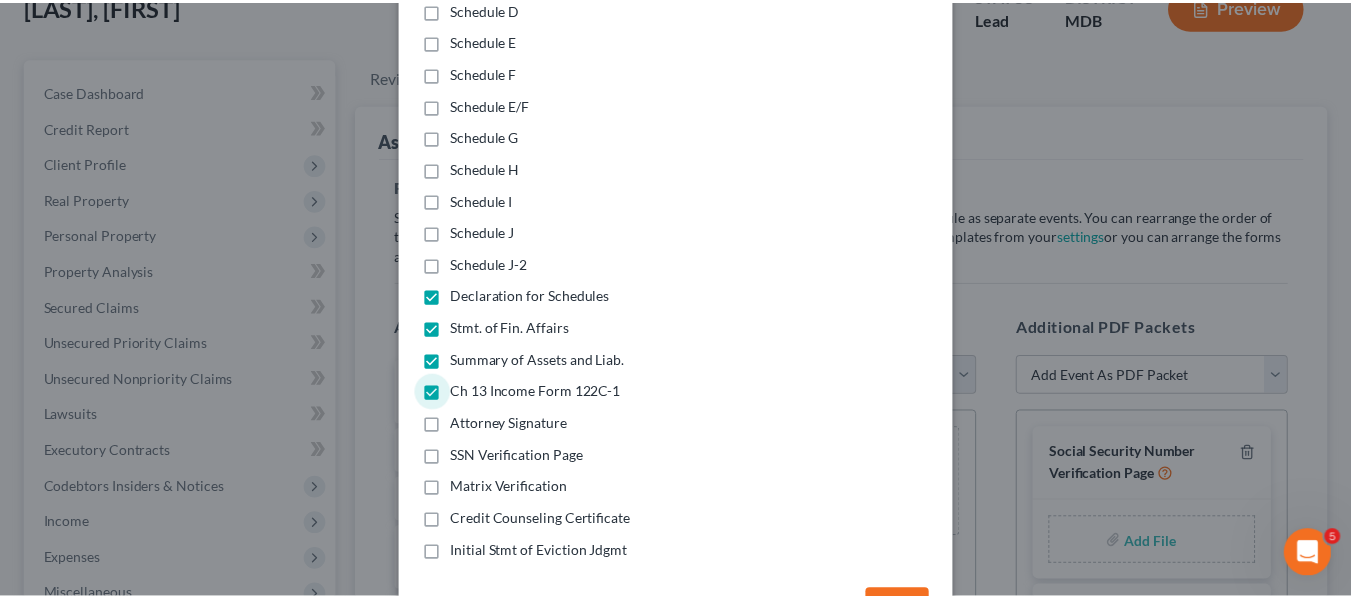 scroll, scrollTop: 525, scrollLeft: 0, axis: vertical 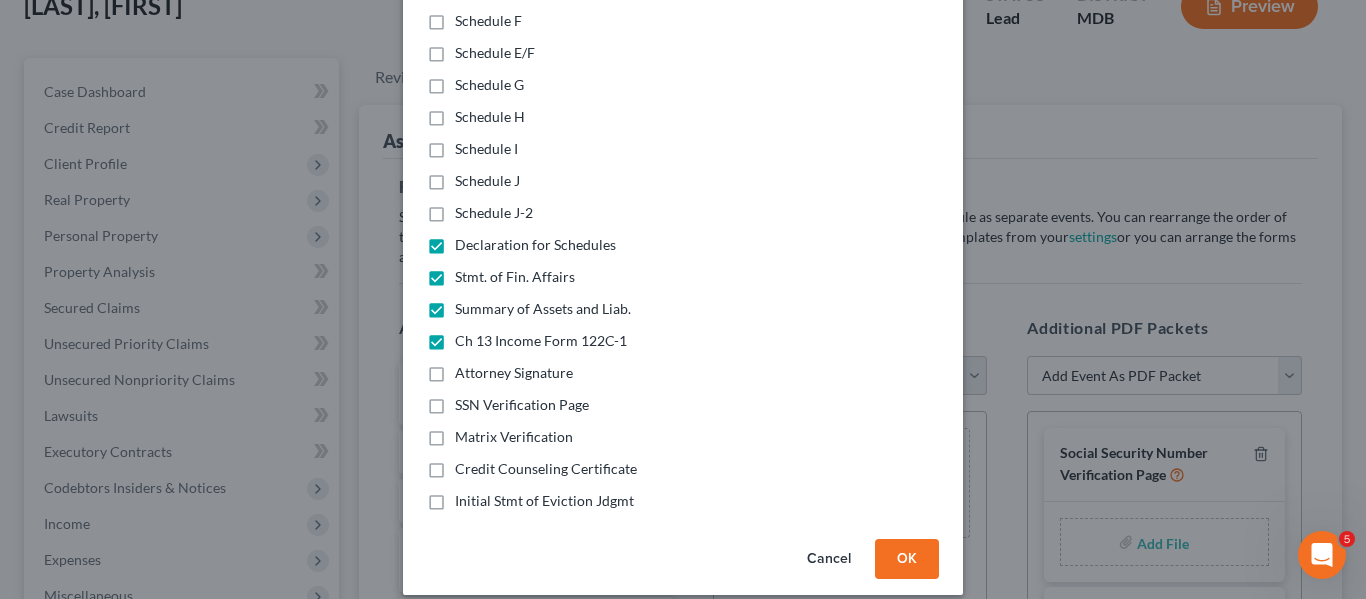 click on "Credit Counseling Certificate" at bounding box center [546, 469] 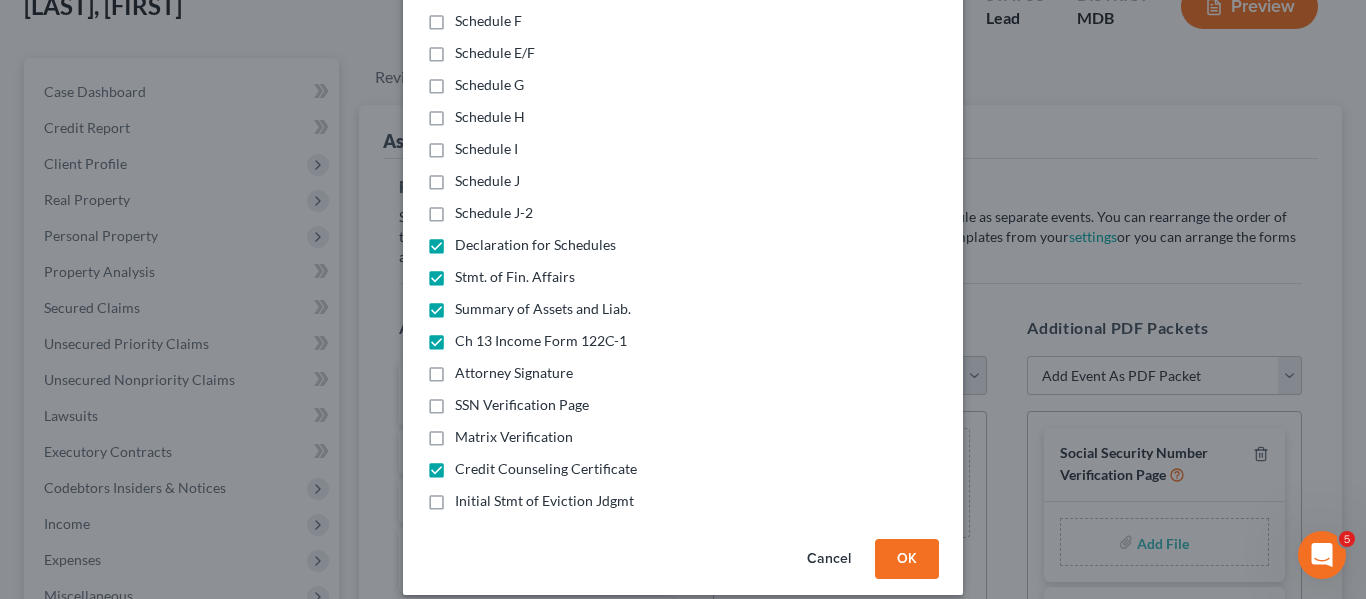 click on "OK" at bounding box center [907, 559] 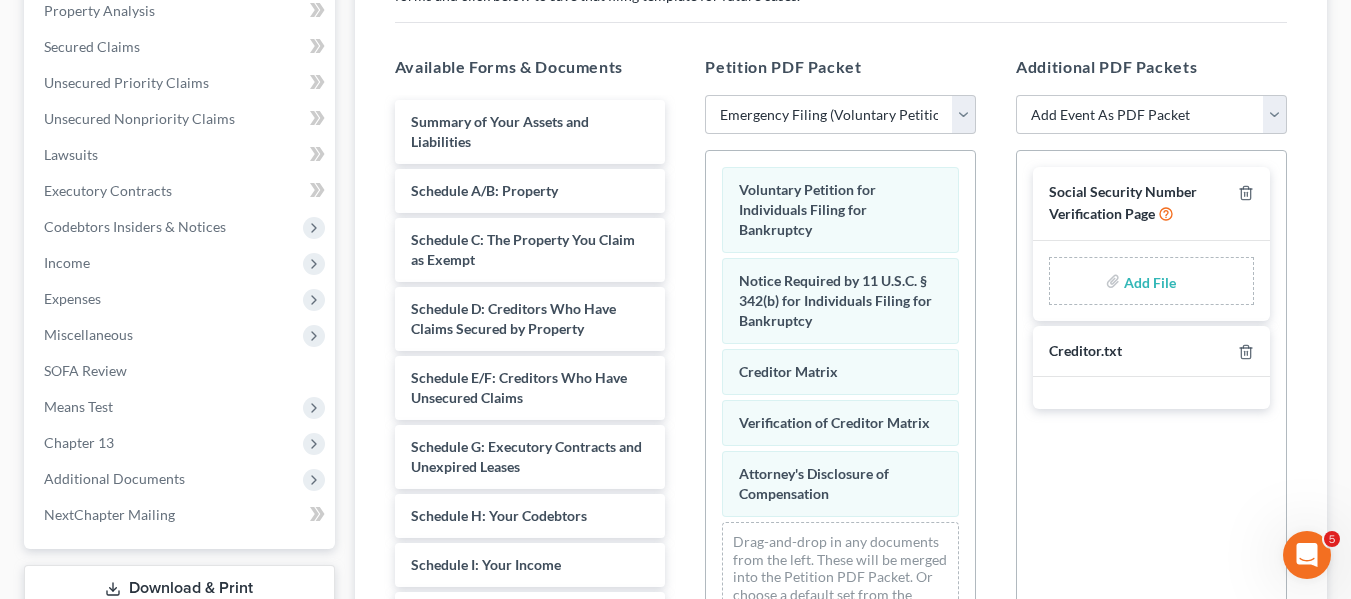 scroll, scrollTop: 393, scrollLeft: 0, axis: vertical 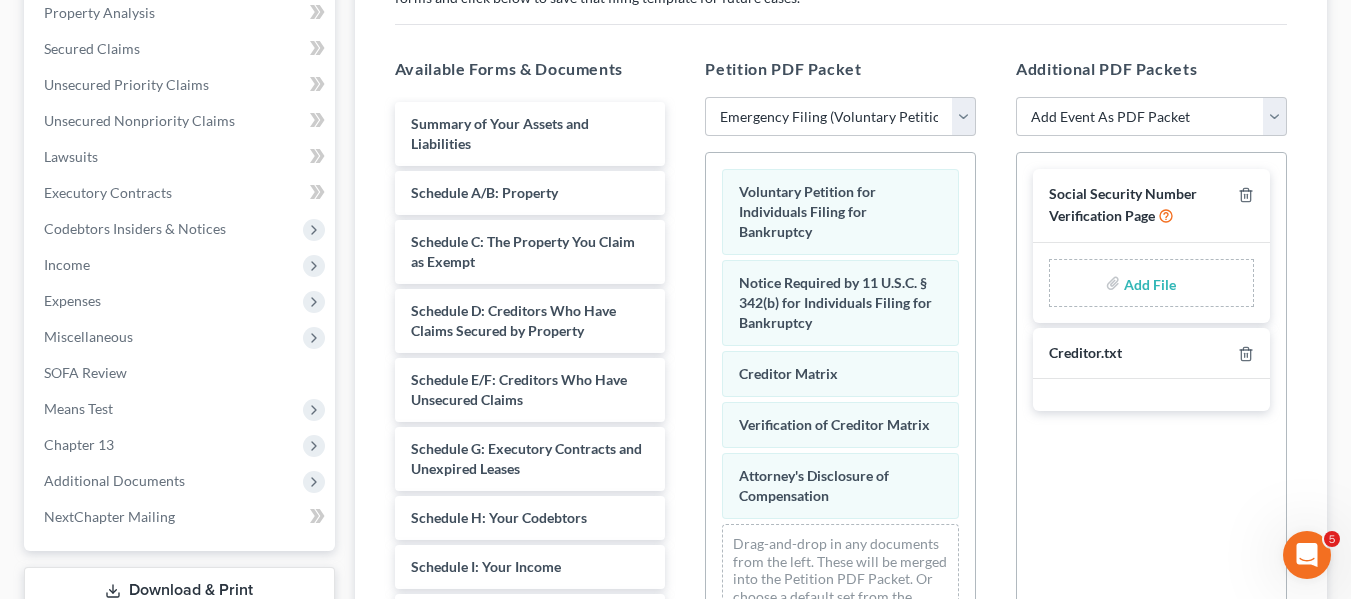 click at bounding box center [1148, 283] 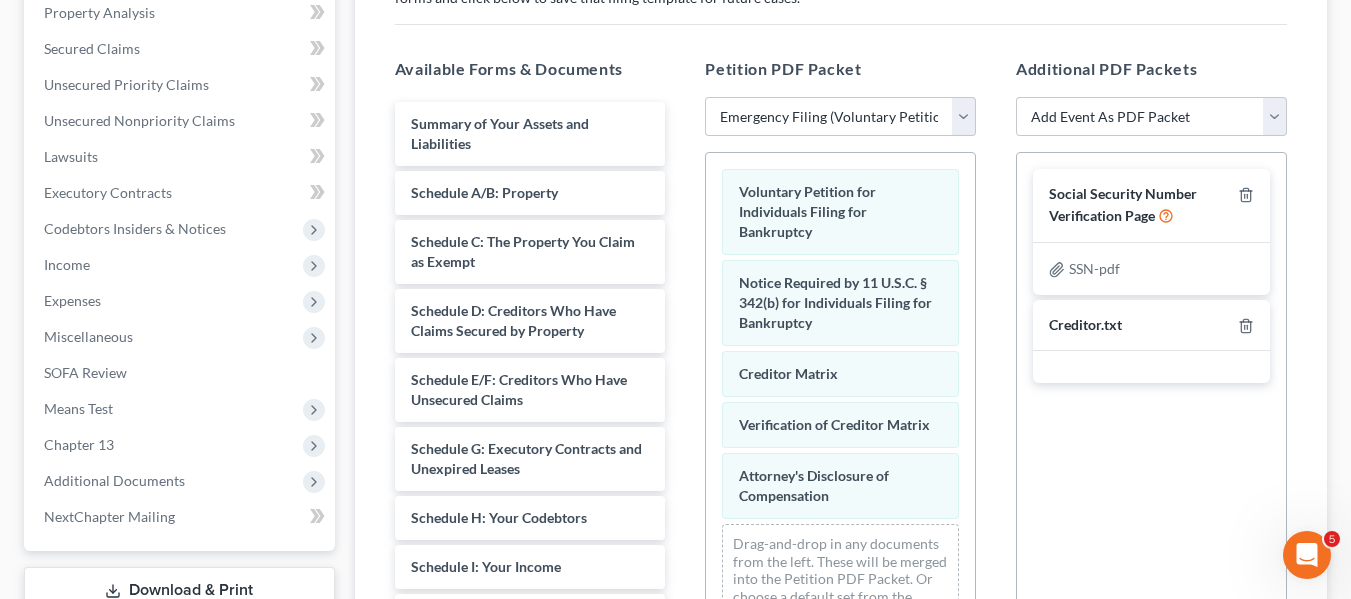 scroll, scrollTop: 1, scrollLeft: 0, axis: vertical 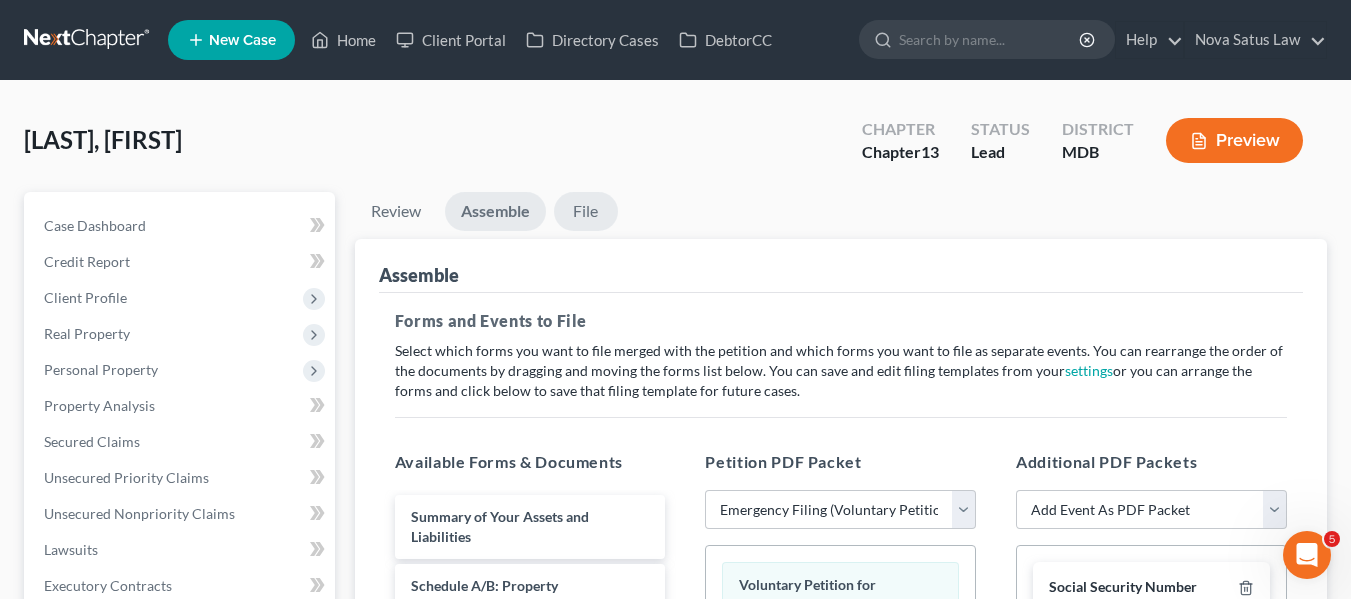 click on "File" at bounding box center [586, 211] 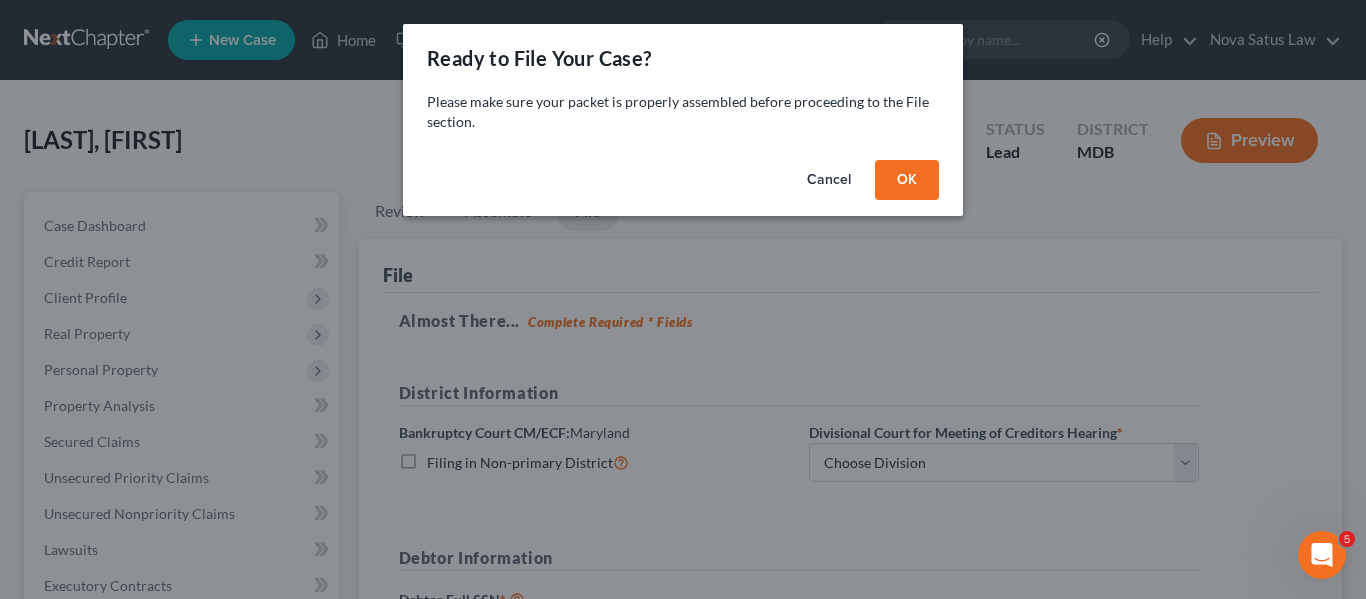 click on "OK" at bounding box center [907, 180] 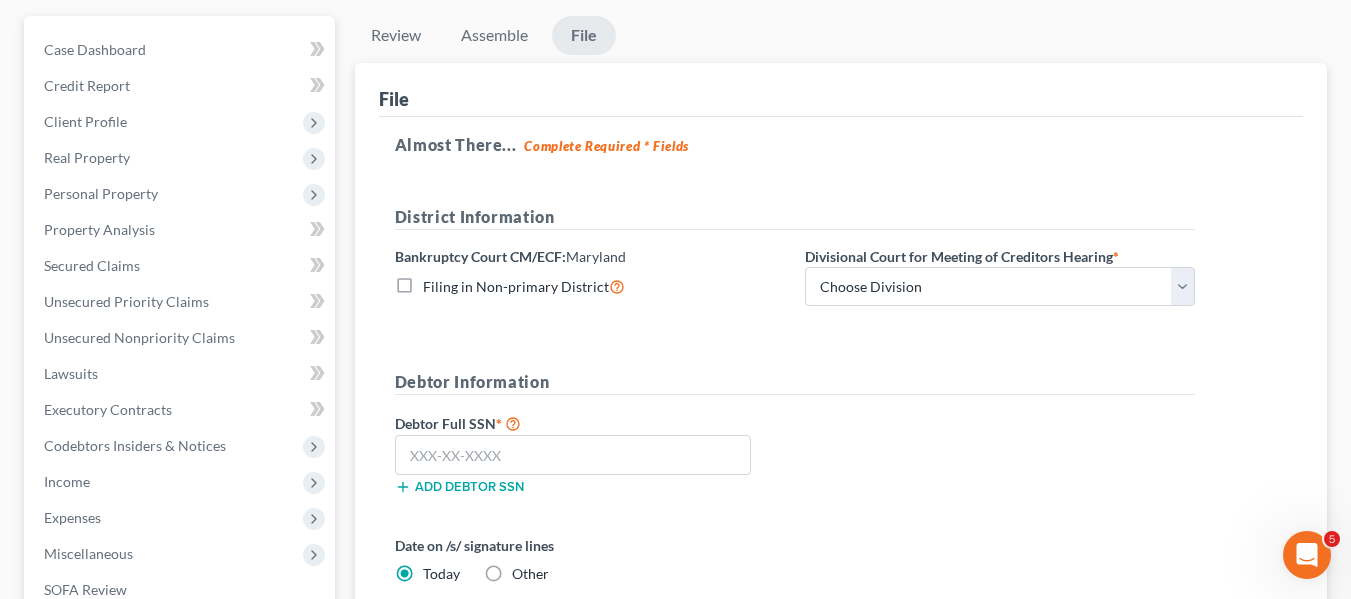 scroll, scrollTop: 179, scrollLeft: 0, axis: vertical 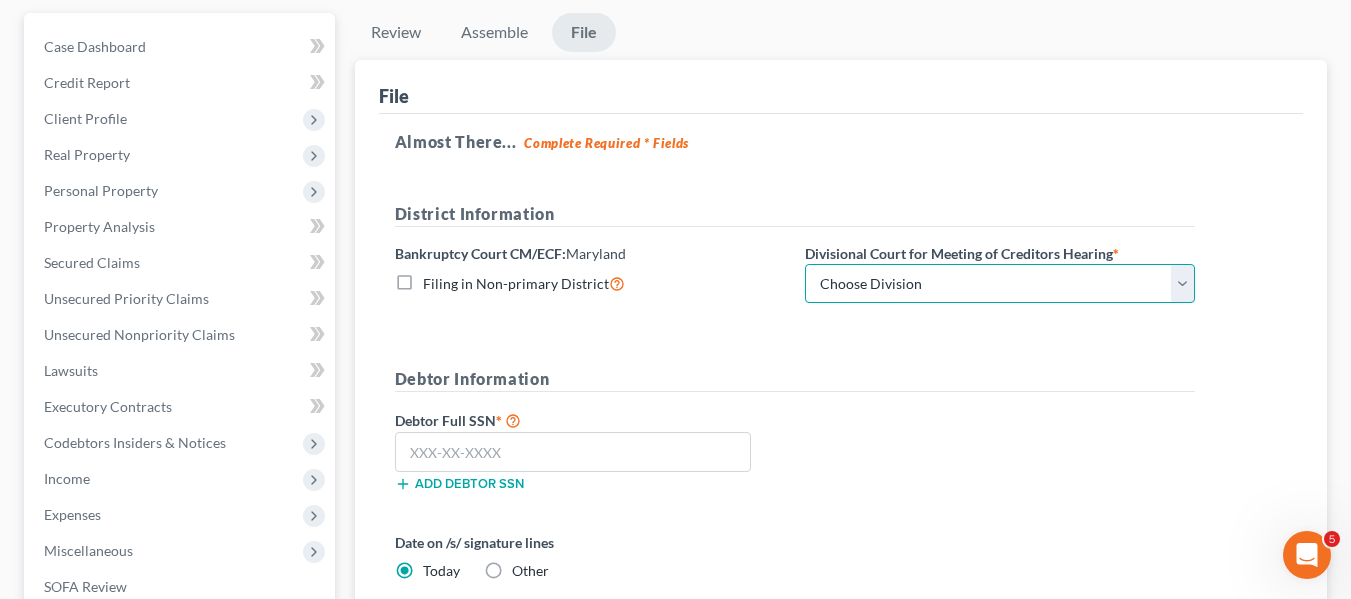 click on "Choose Division Baltimore Greenbelt" at bounding box center [1000, 284] 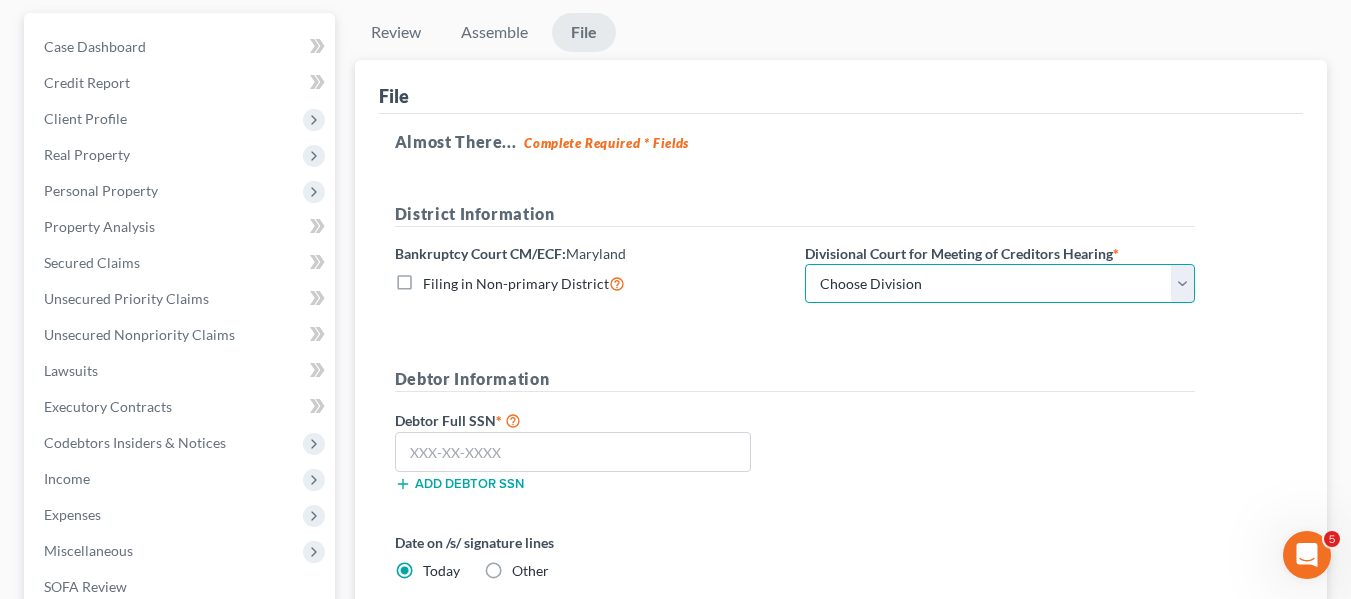select on "1" 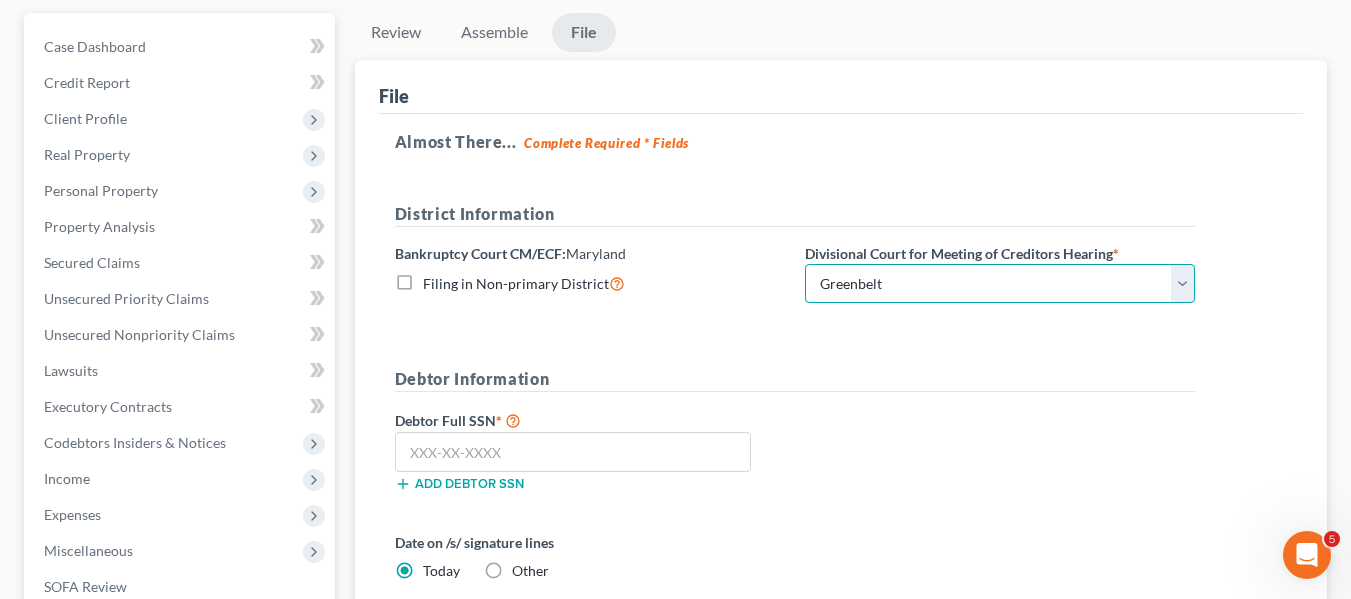 click on "Choose Division Baltimore Greenbelt" at bounding box center [1000, 284] 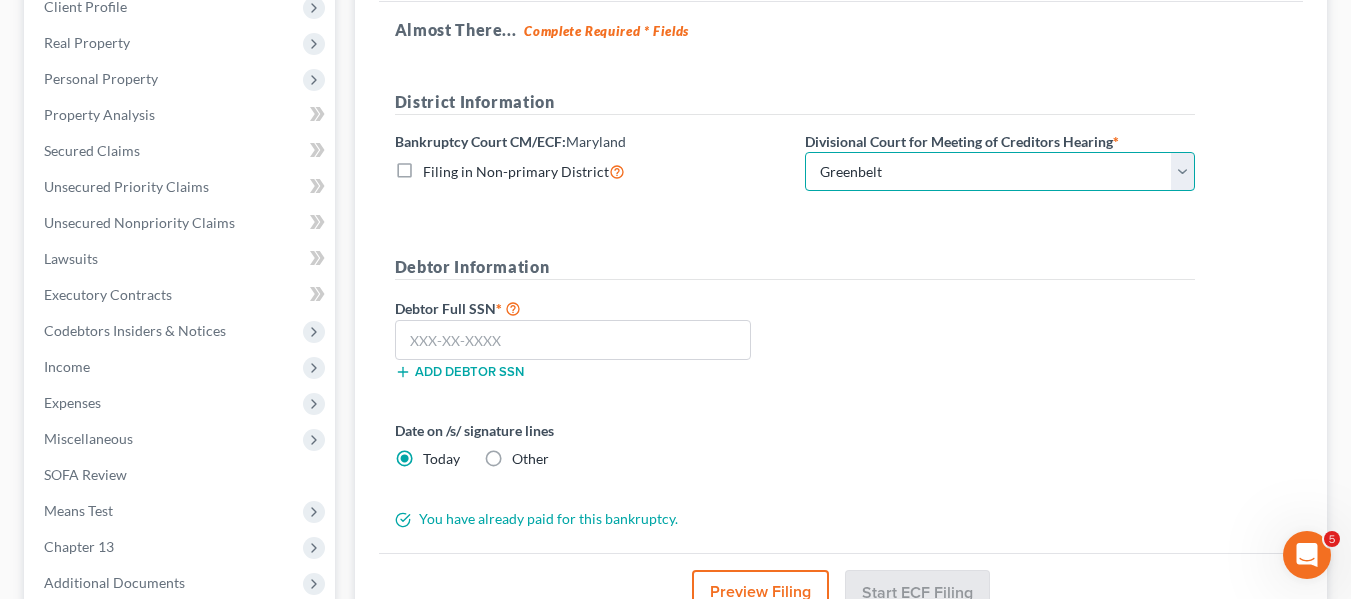 scroll, scrollTop: 292, scrollLeft: 0, axis: vertical 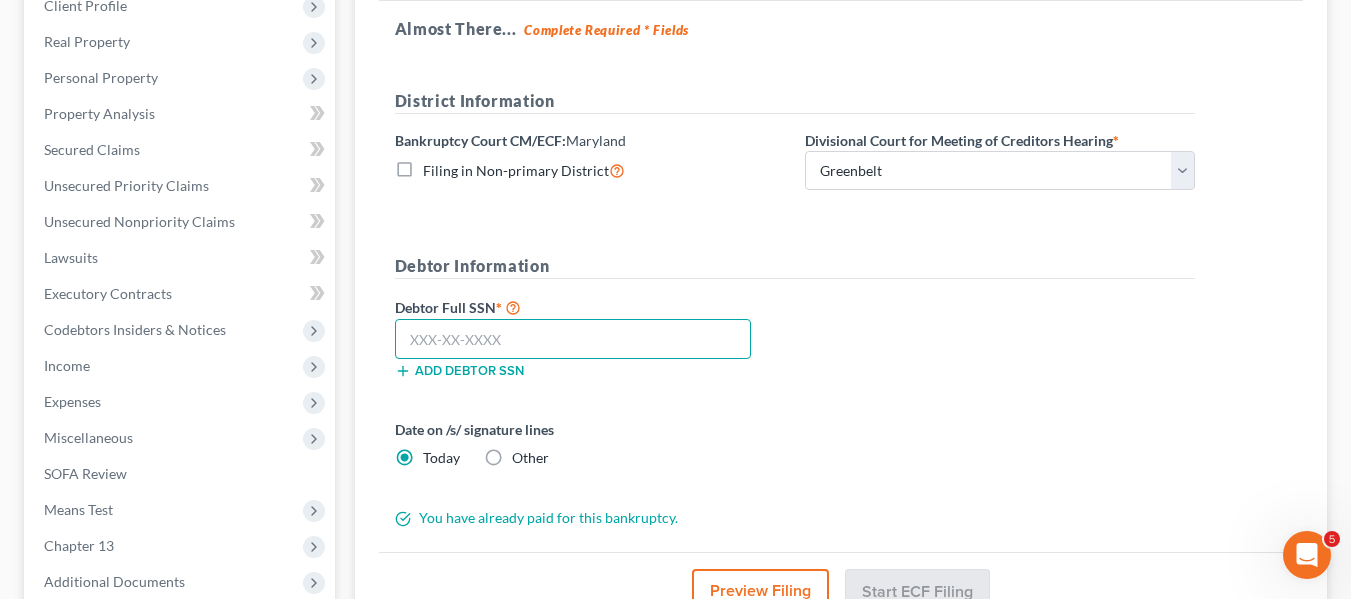 click at bounding box center (573, 339) 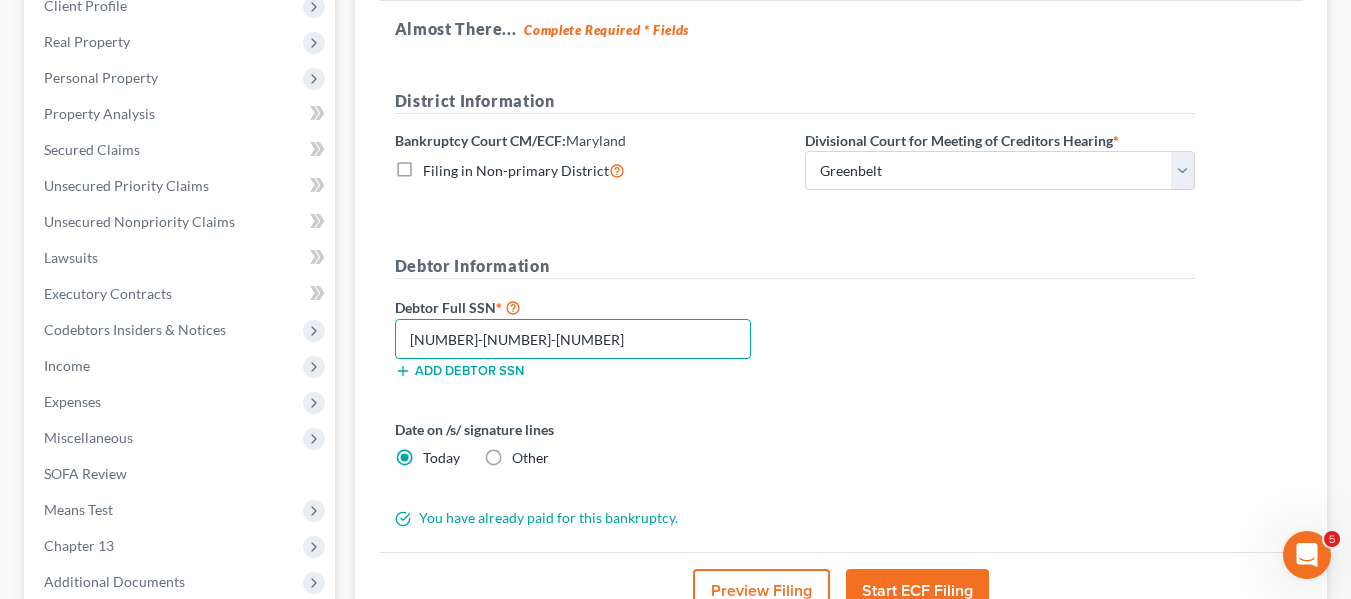 scroll, scrollTop: 427, scrollLeft: 0, axis: vertical 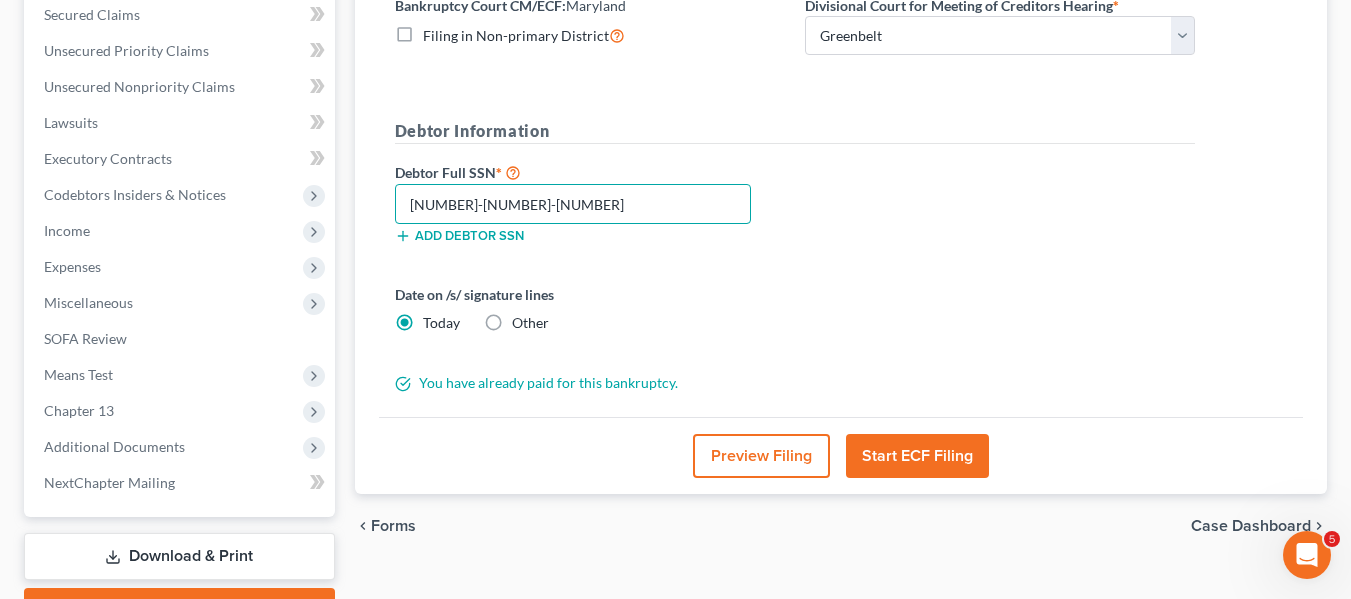 type on "[SSN]" 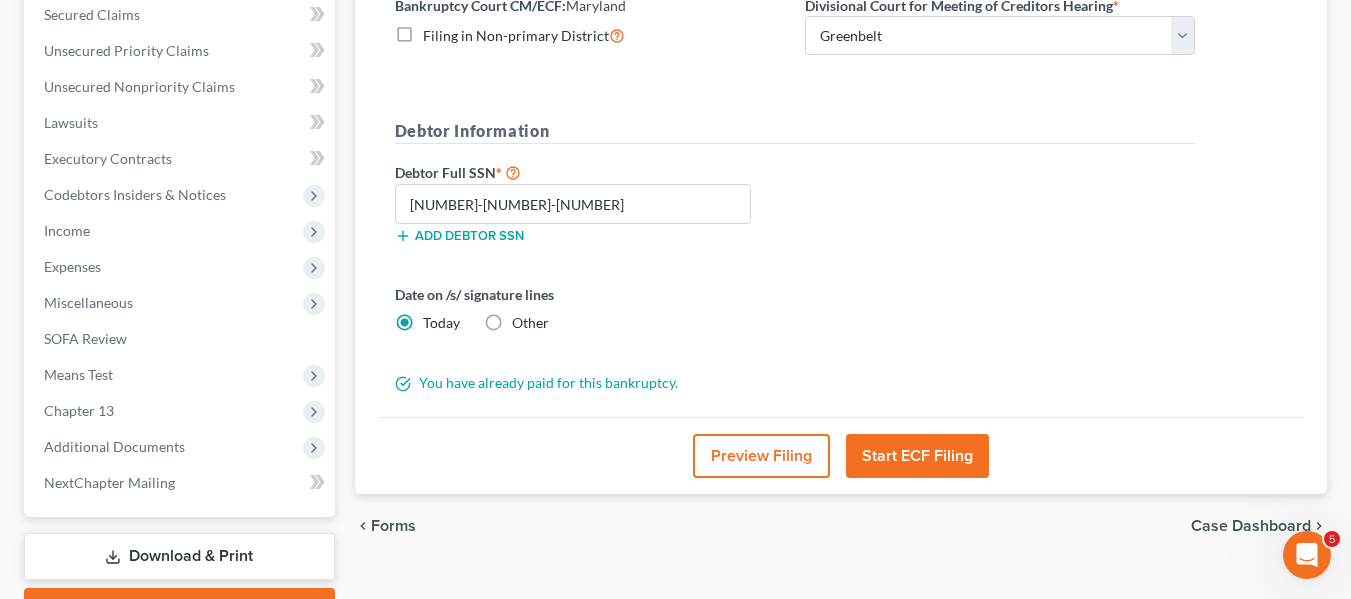 click on "Start ECF Filing" at bounding box center [917, 456] 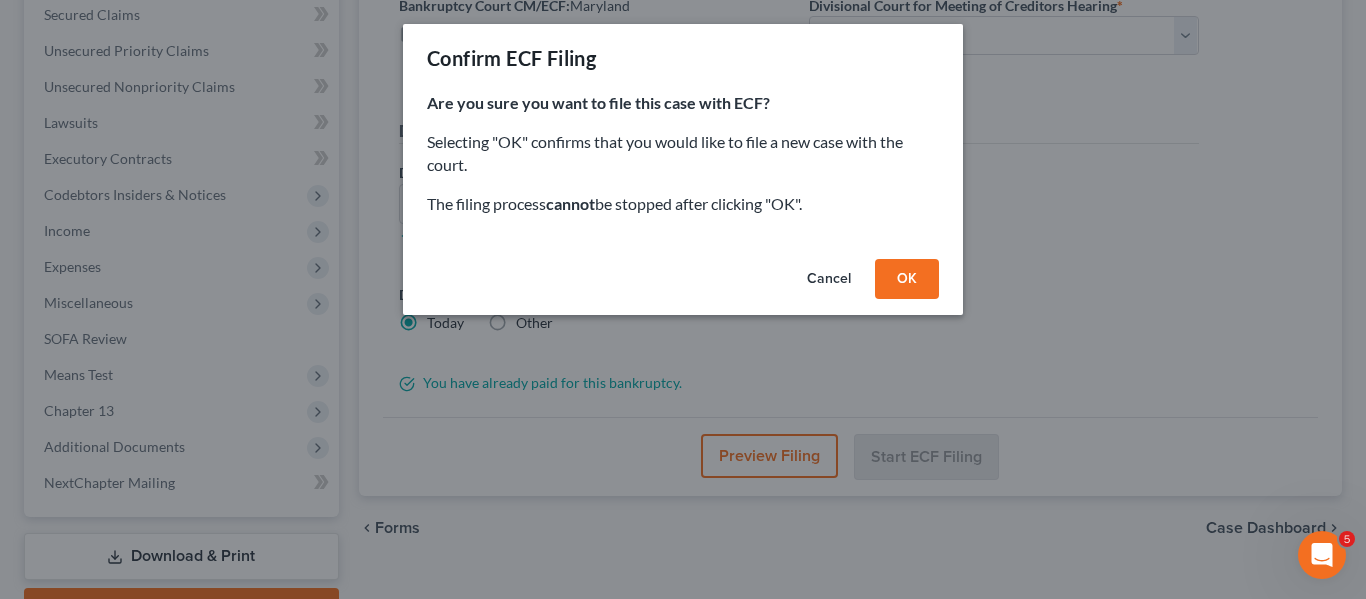 click on "OK" at bounding box center [907, 279] 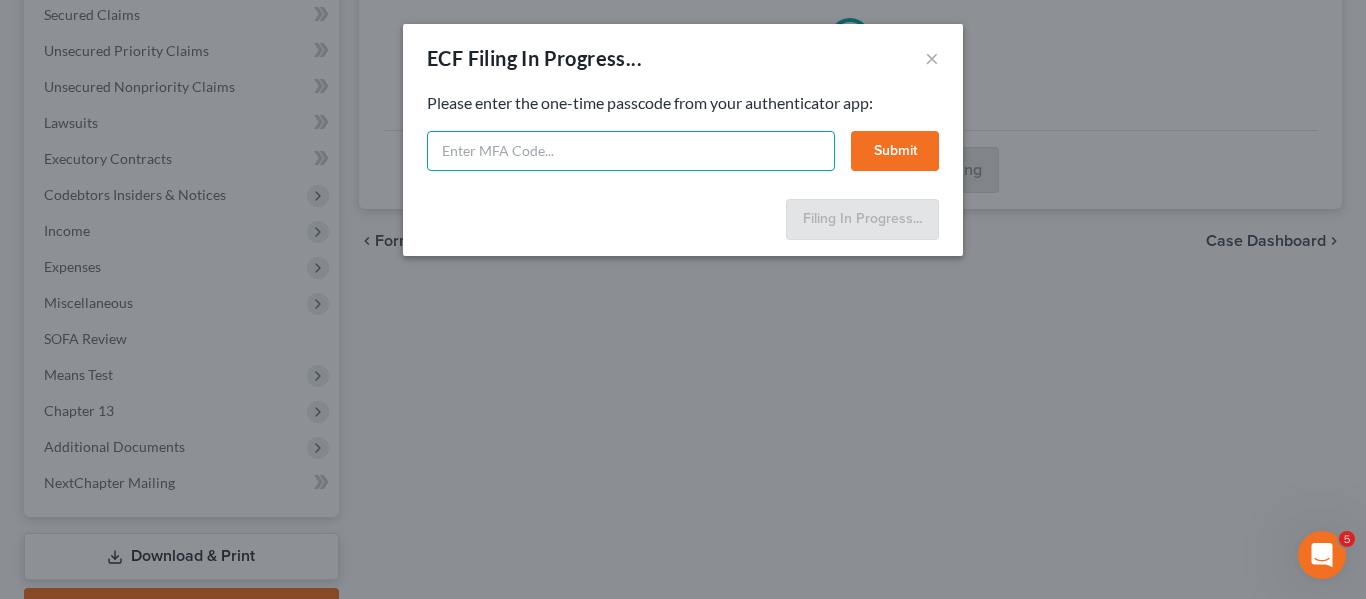 click at bounding box center [631, 151] 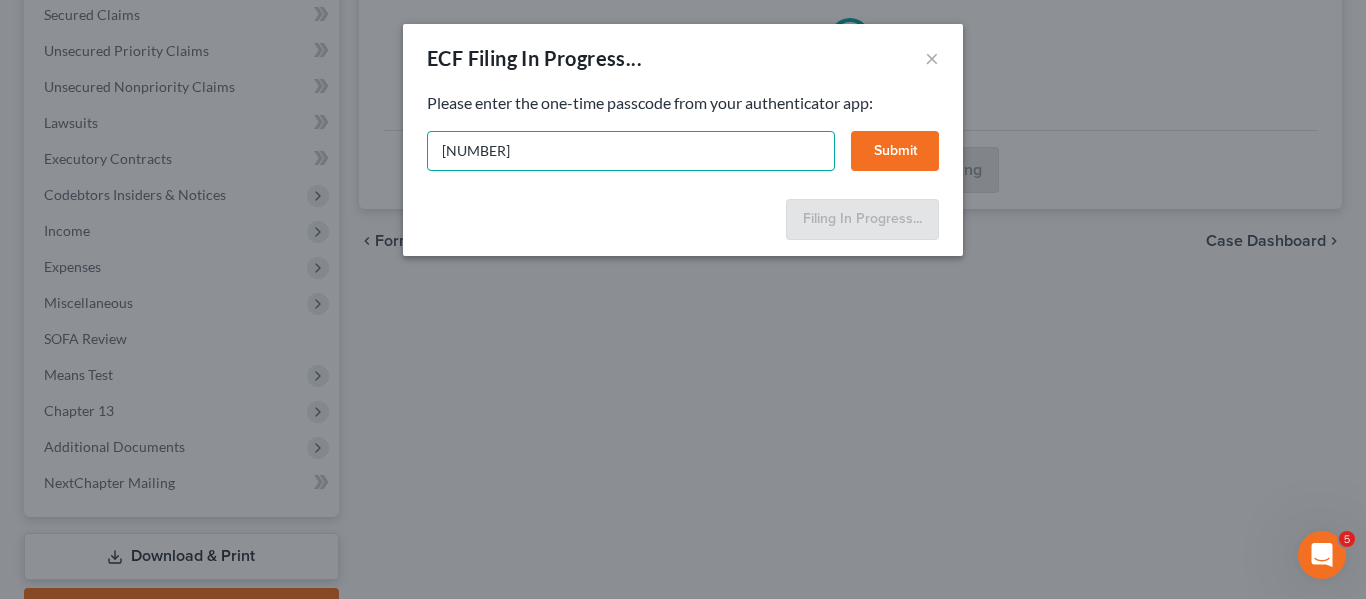 type on "638304" 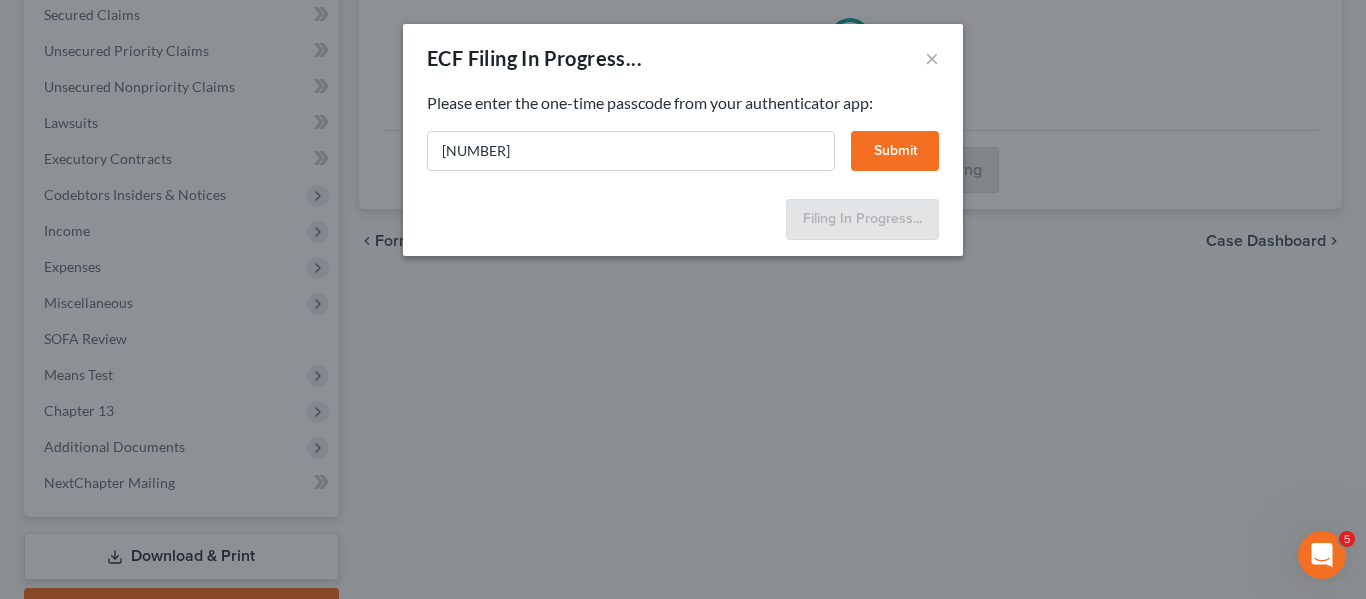 click on "Submit" at bounding box center [895, 151] 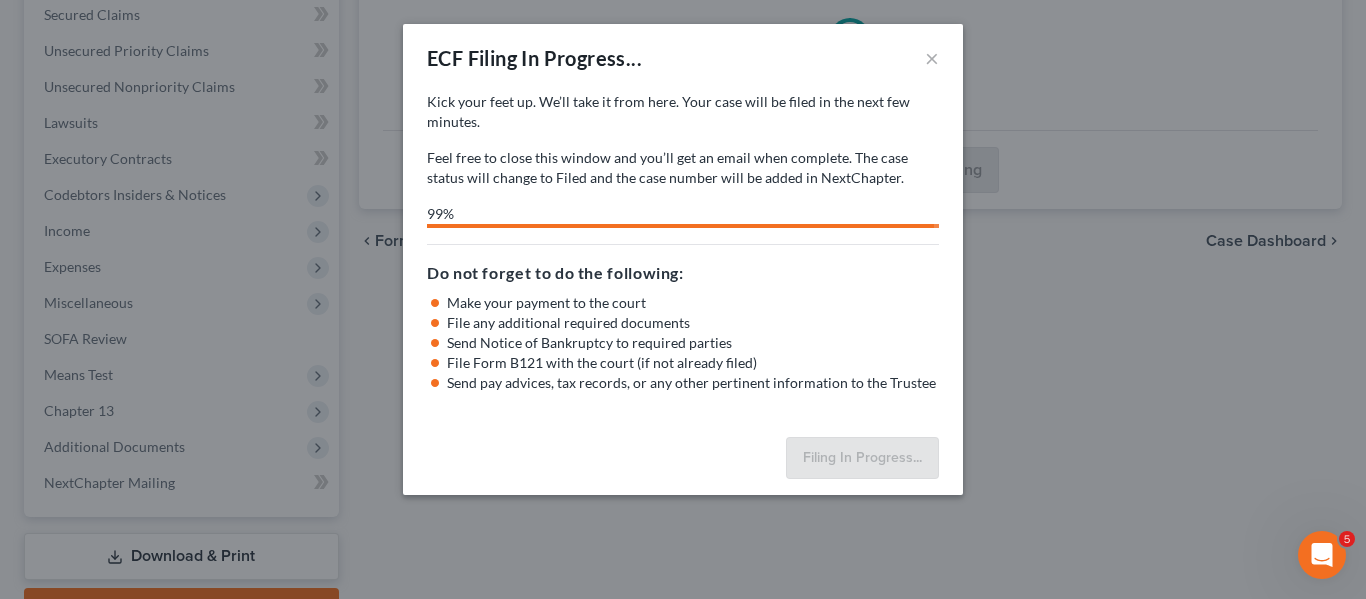 select on "1" 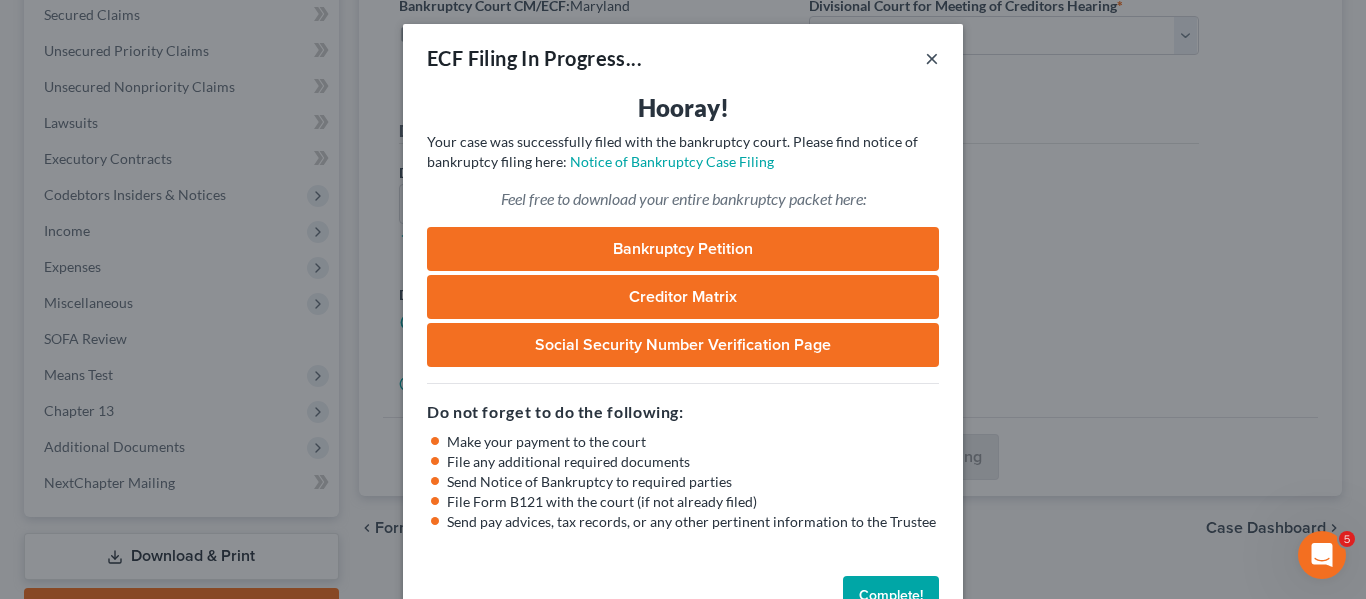 click on "×" at bounding box center (932, 58) 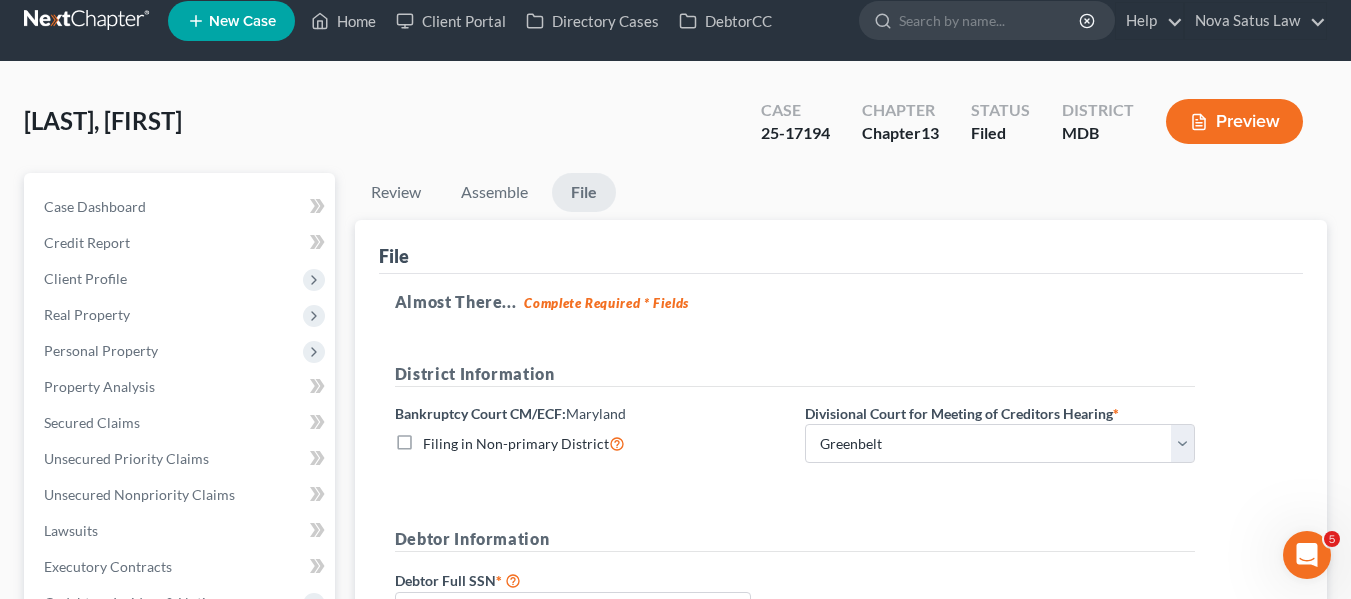scroll, scrollTop: 0, scrollLeft: 0, axis: both 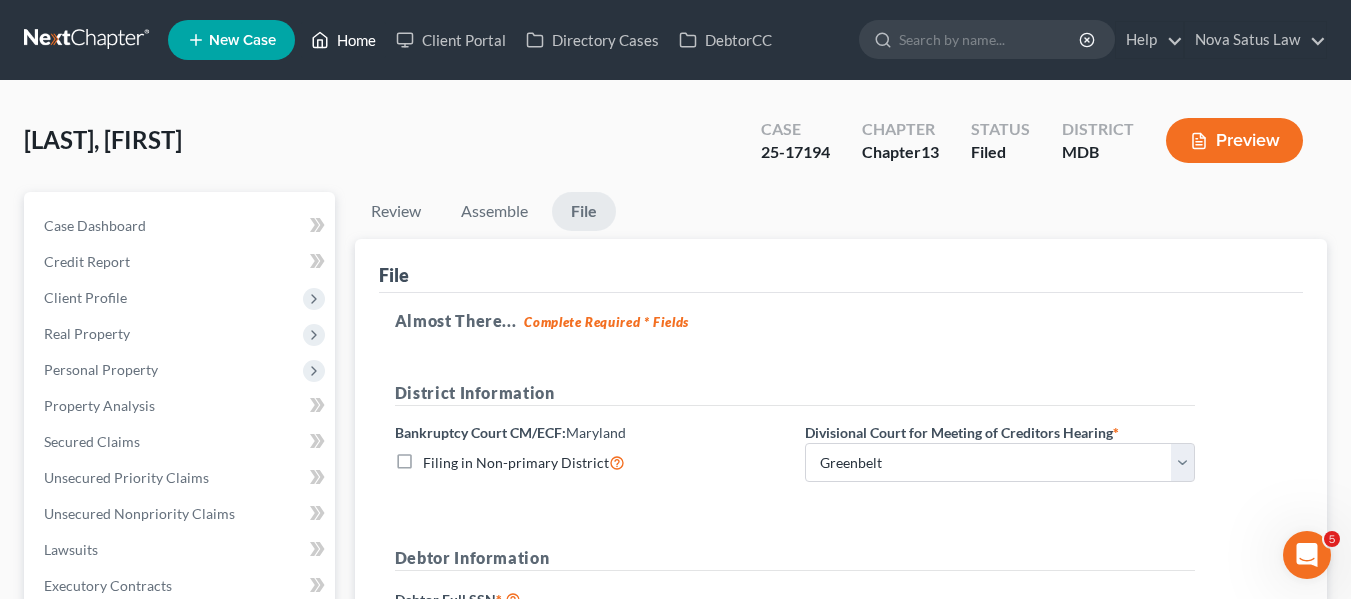 click on "Home" at bounding box center (343, 40) 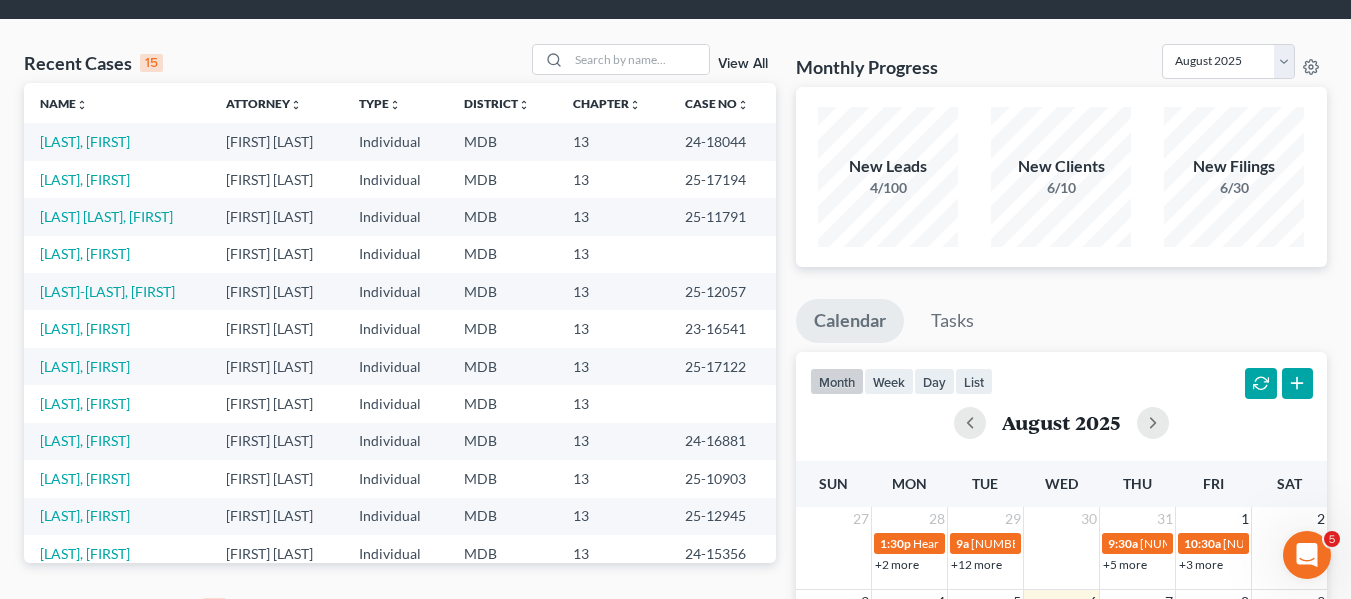 scroll, scrollTop: 60, scrollLeft: 0, axis: vertical 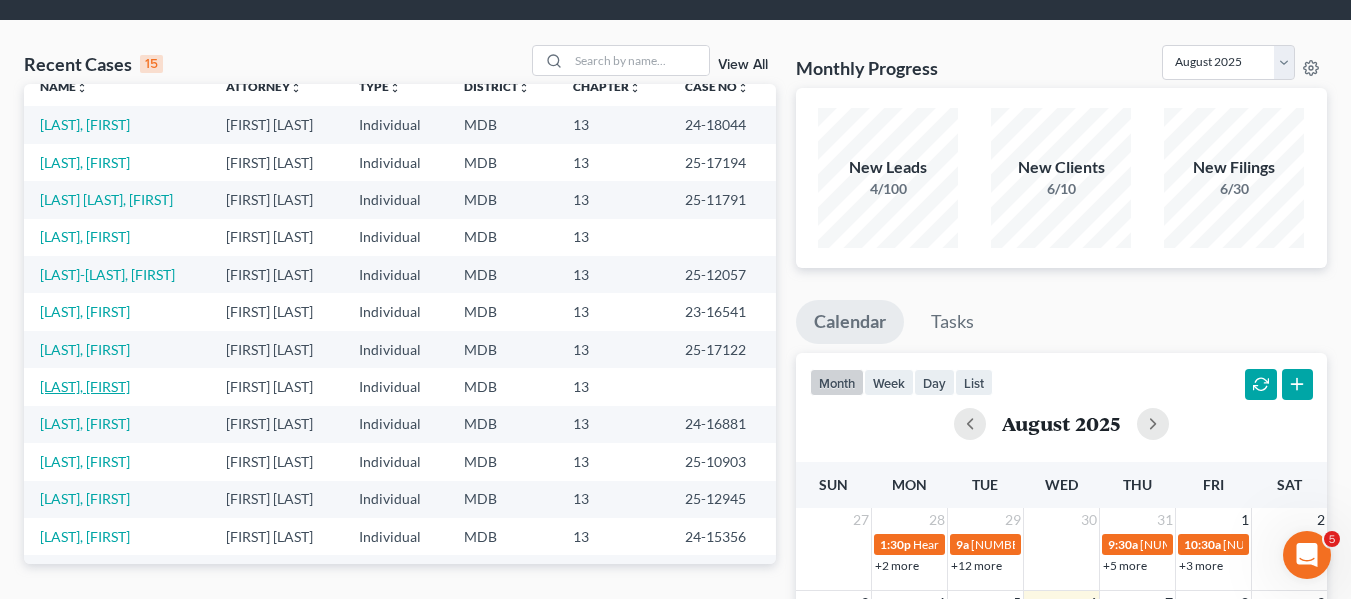 click on "[LAST], [FIRST]" at bounding box center [85, 386] 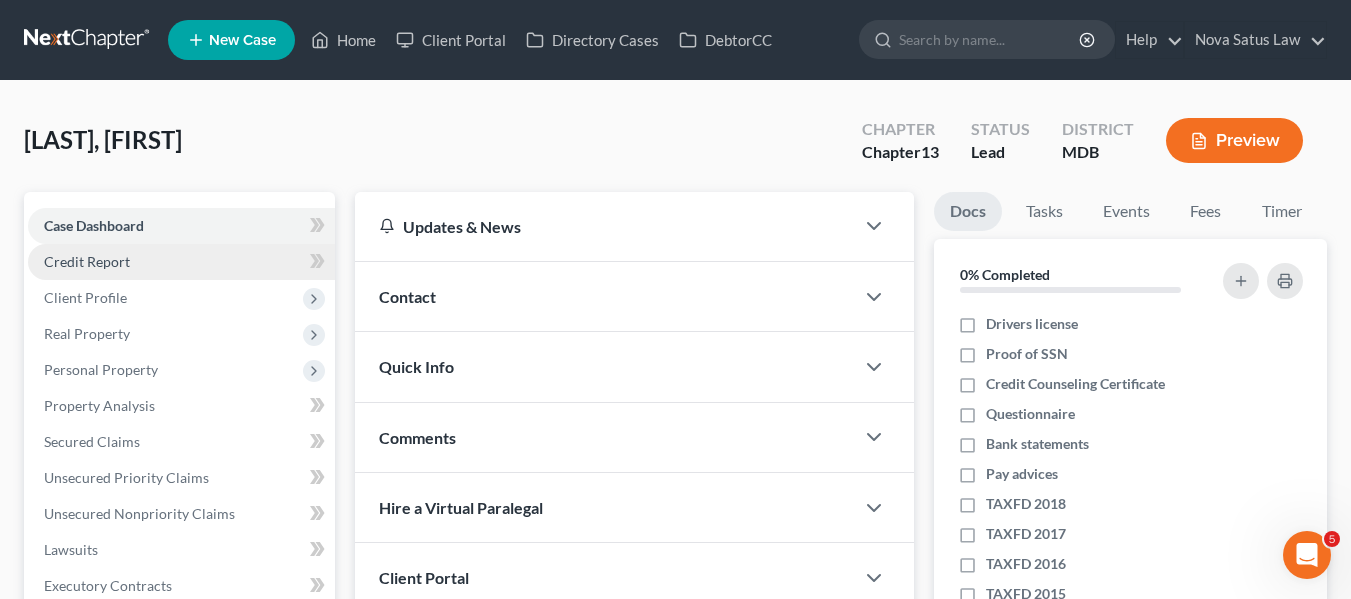 scroll, scrollTop: 64, scrollLeft: 0, axis: vertical 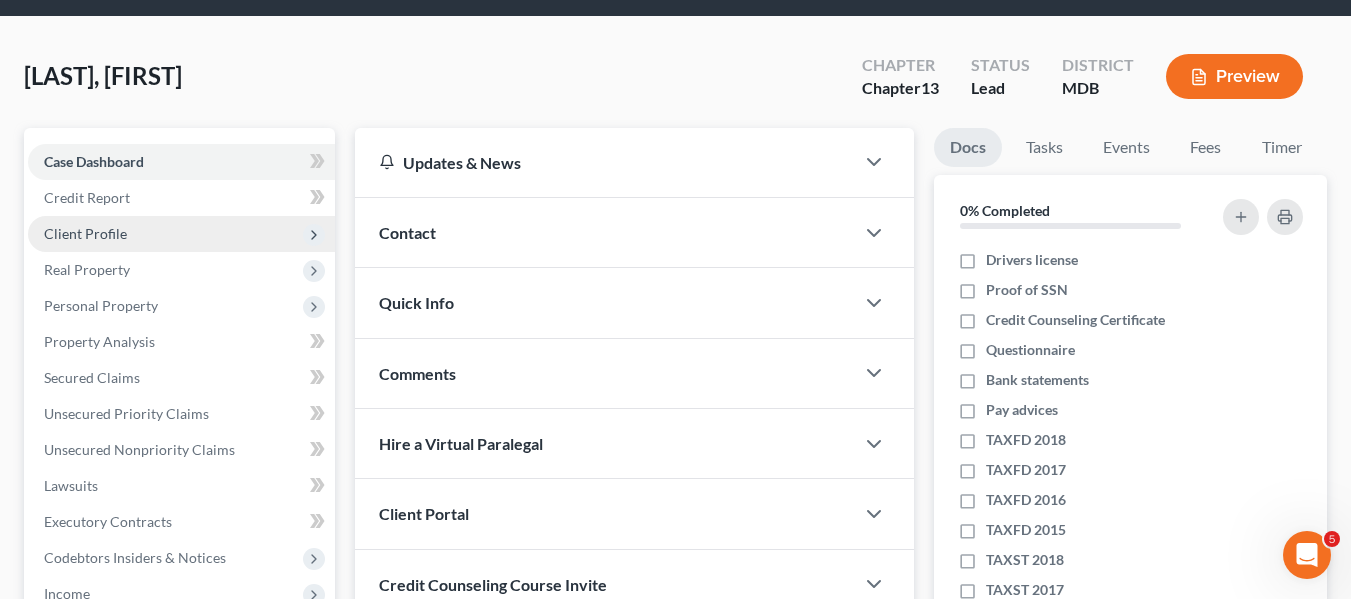 click on "Client Profile" at bounding box center [181, 234] 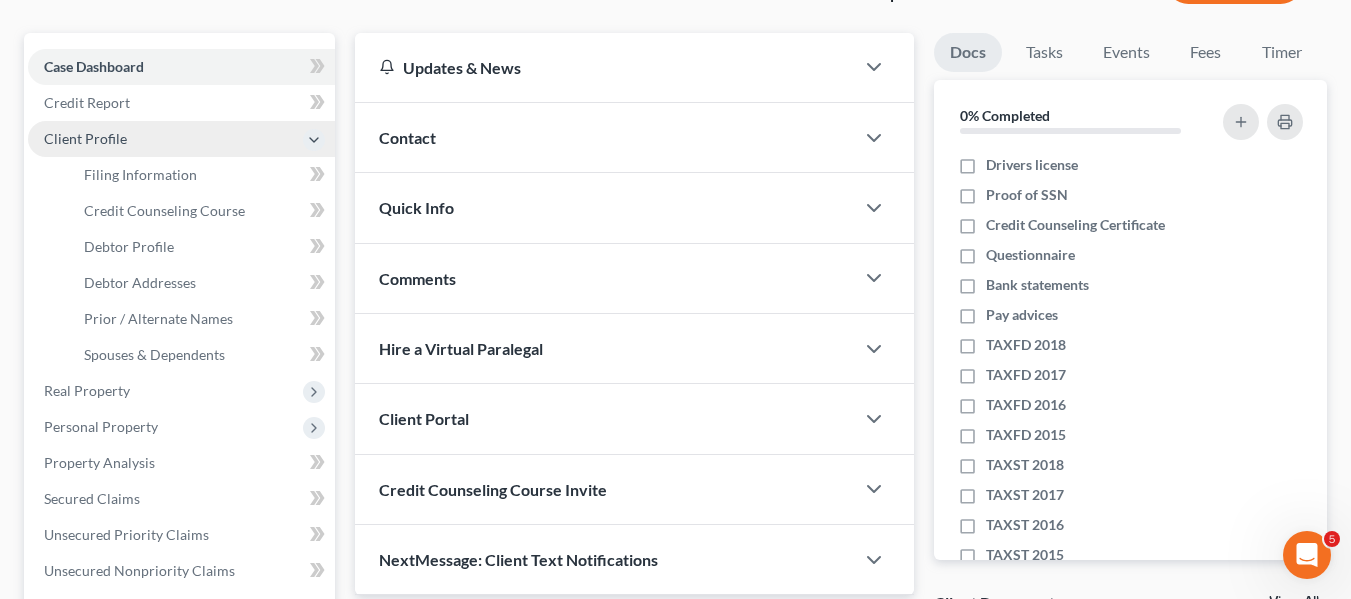 scroll, scrollTop: 160, scrollLeft: 0, axis: vertical 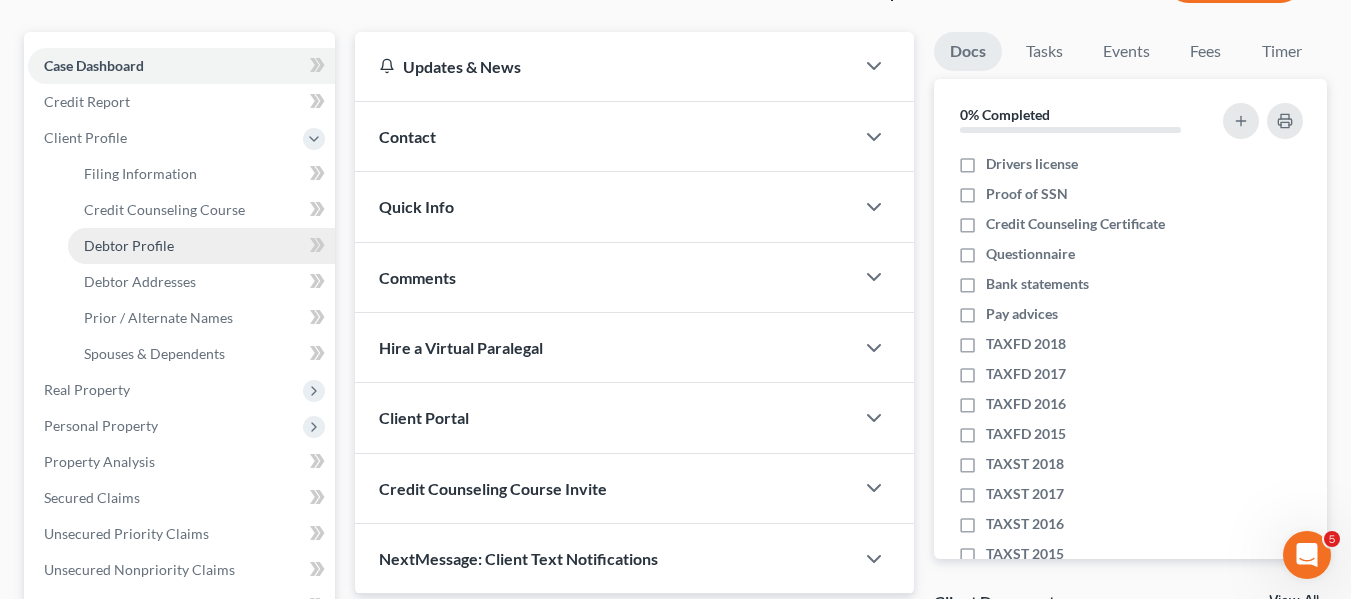 click on "Debtor Profile" at bounding box center (129, 245) 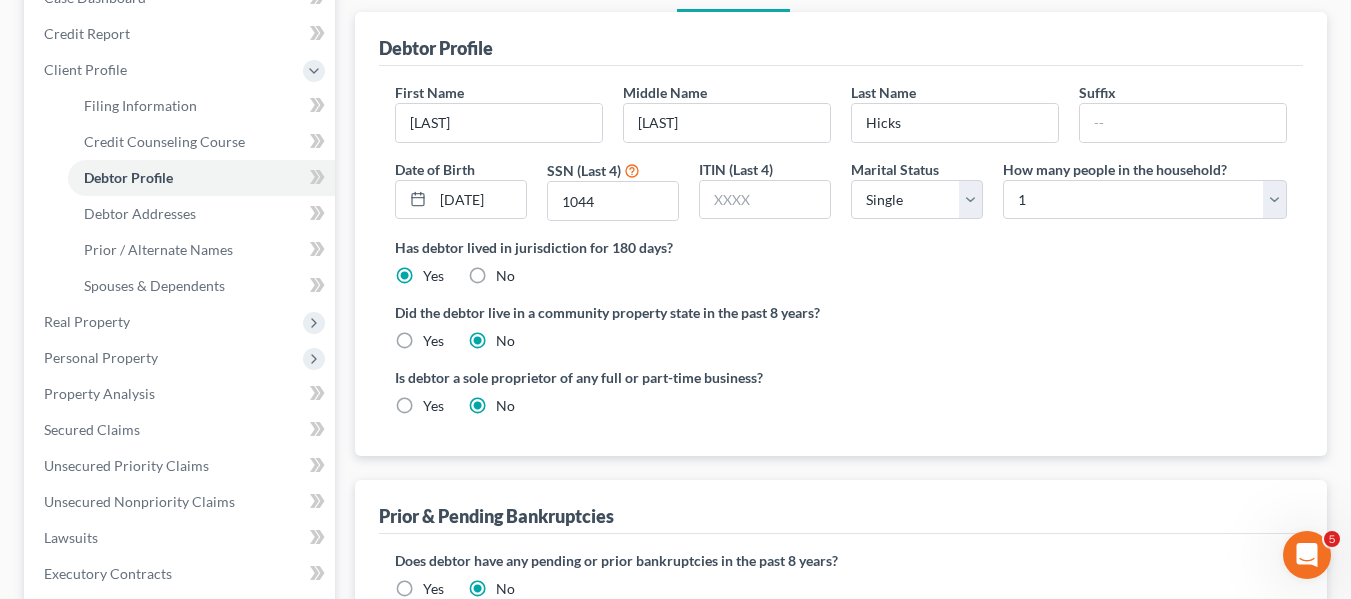 scroll, scrollTop: 229, scrollLeft: 0, axis: vertical 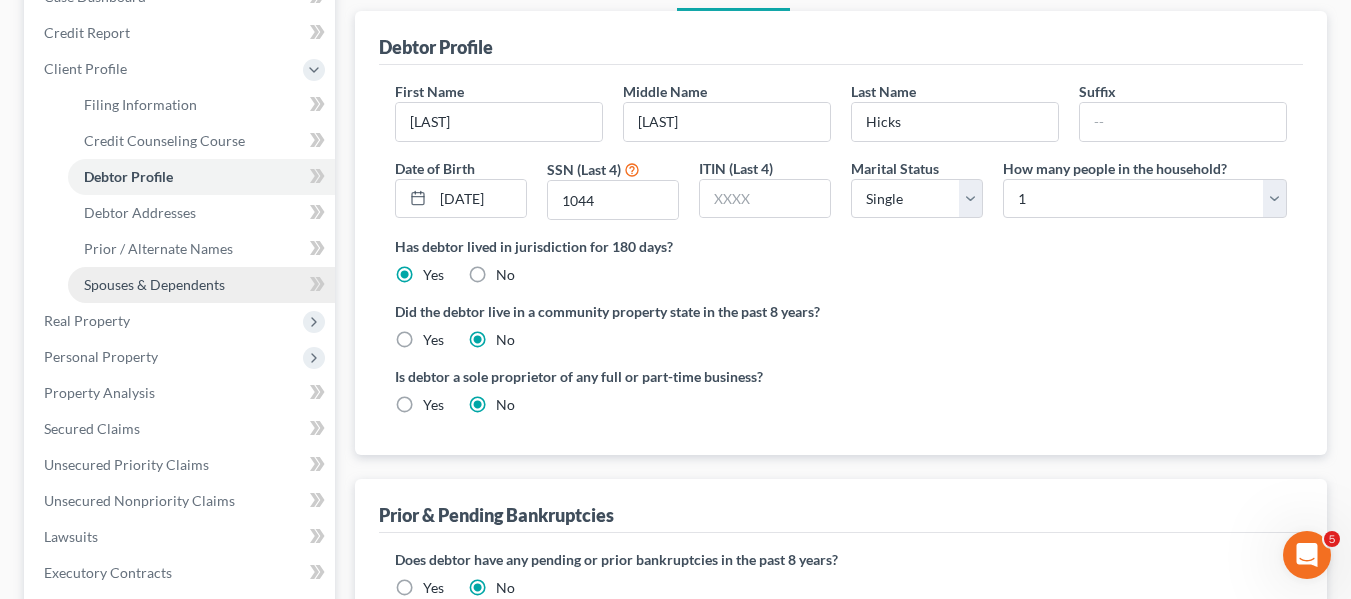click on "Spouses & Dependents" at bounding box center [201, 285] 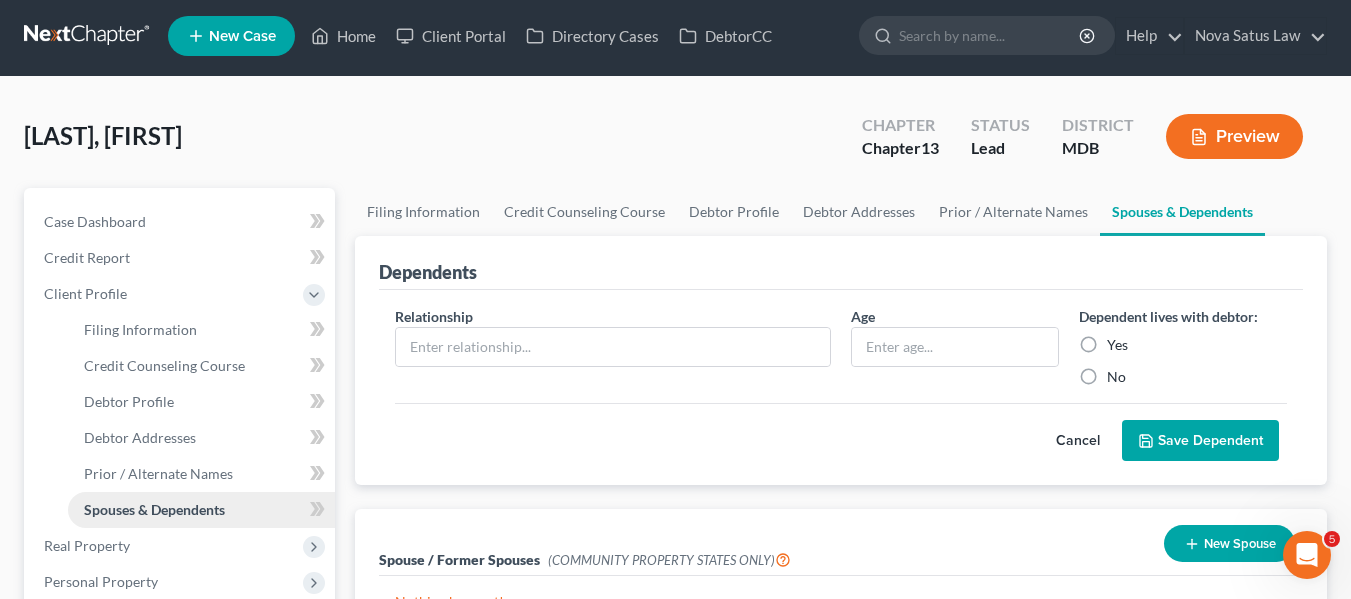 scroll, scrollTop: 0, scrollLeft: 0, axis: both 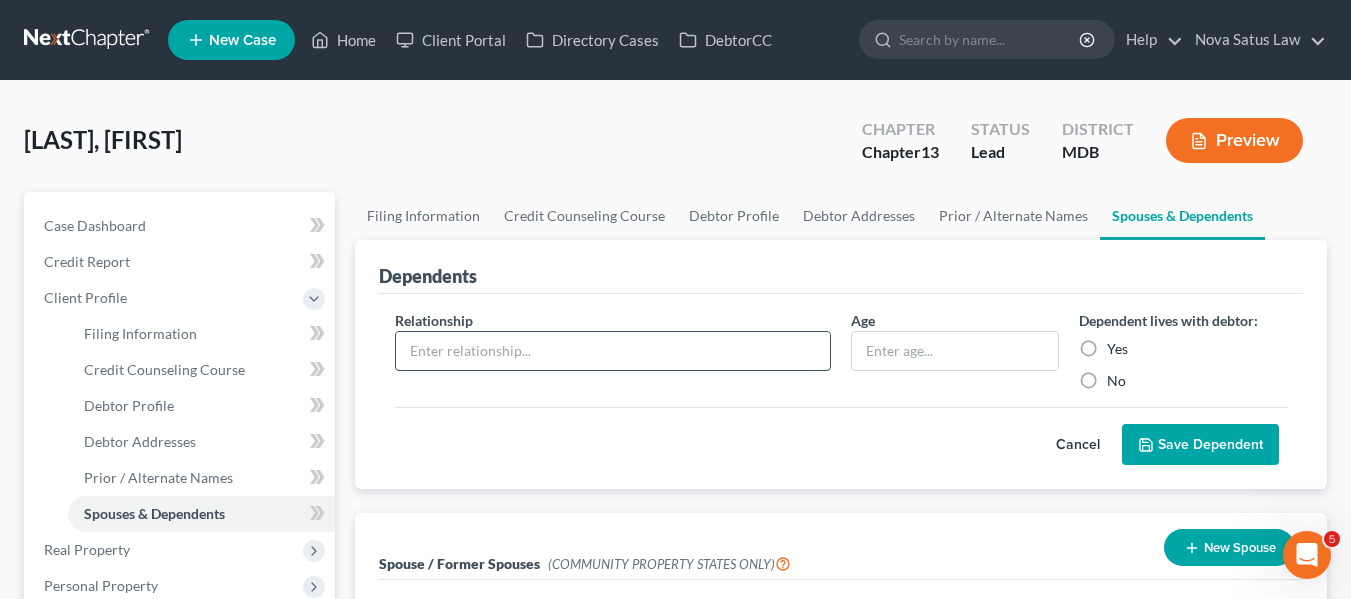 click at bounding box center (613, 351) 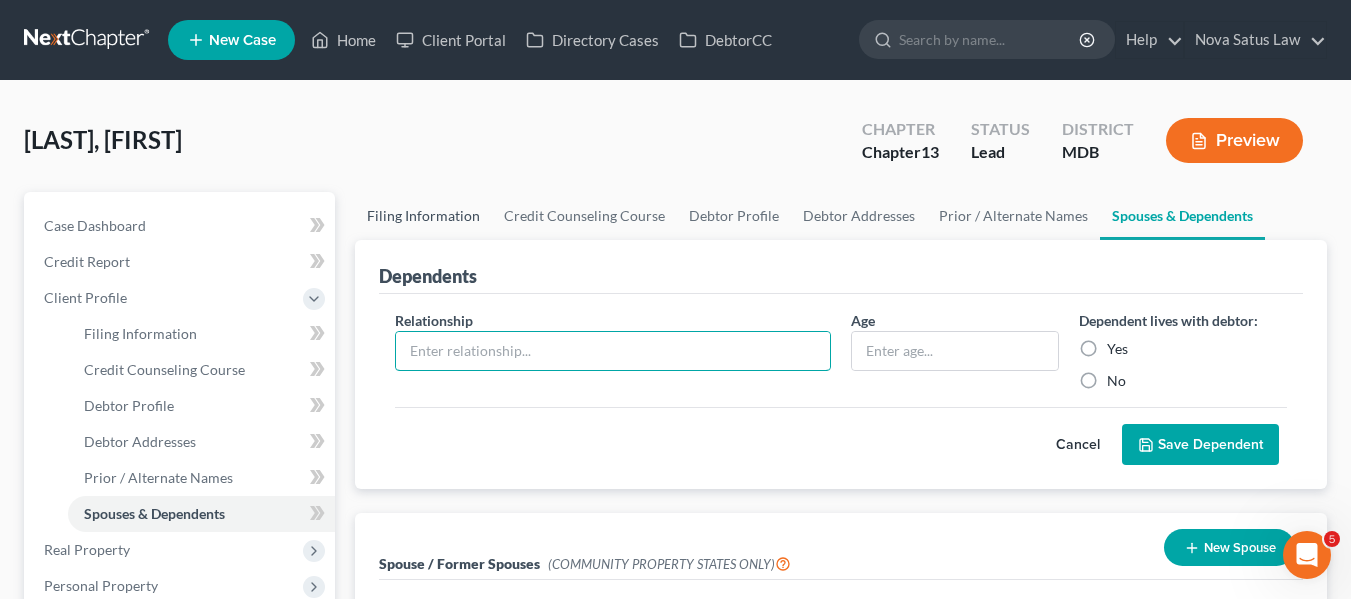 type on "Daughter" 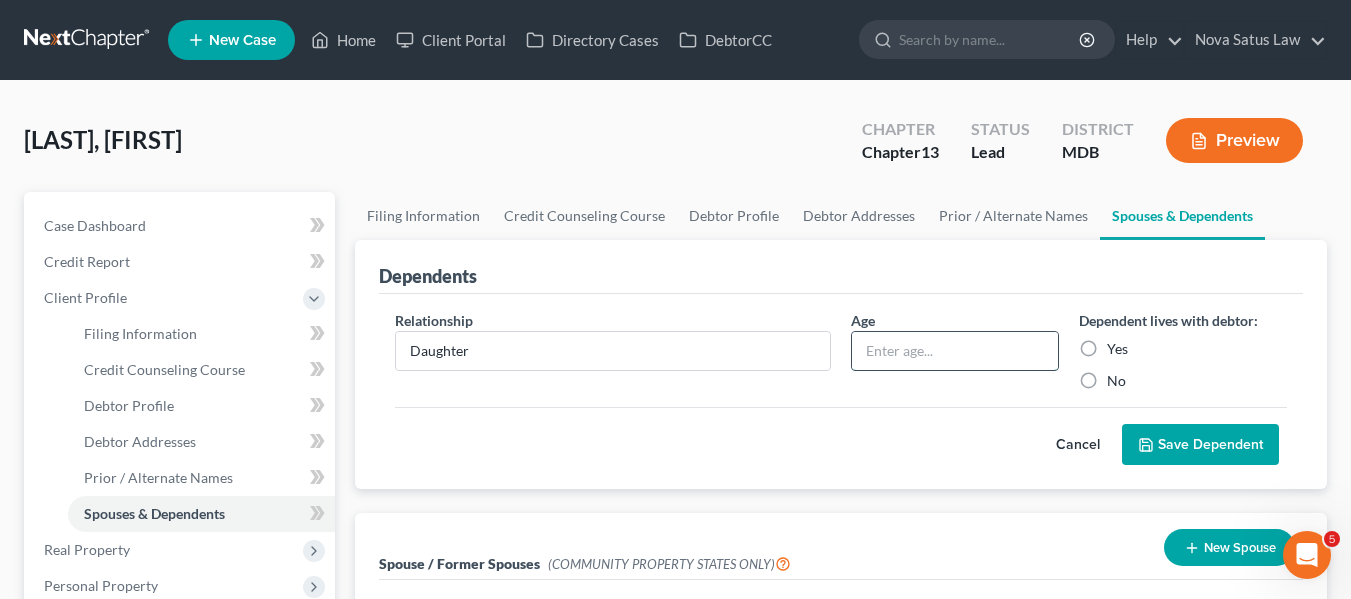 click at bounding box center [955, 351] 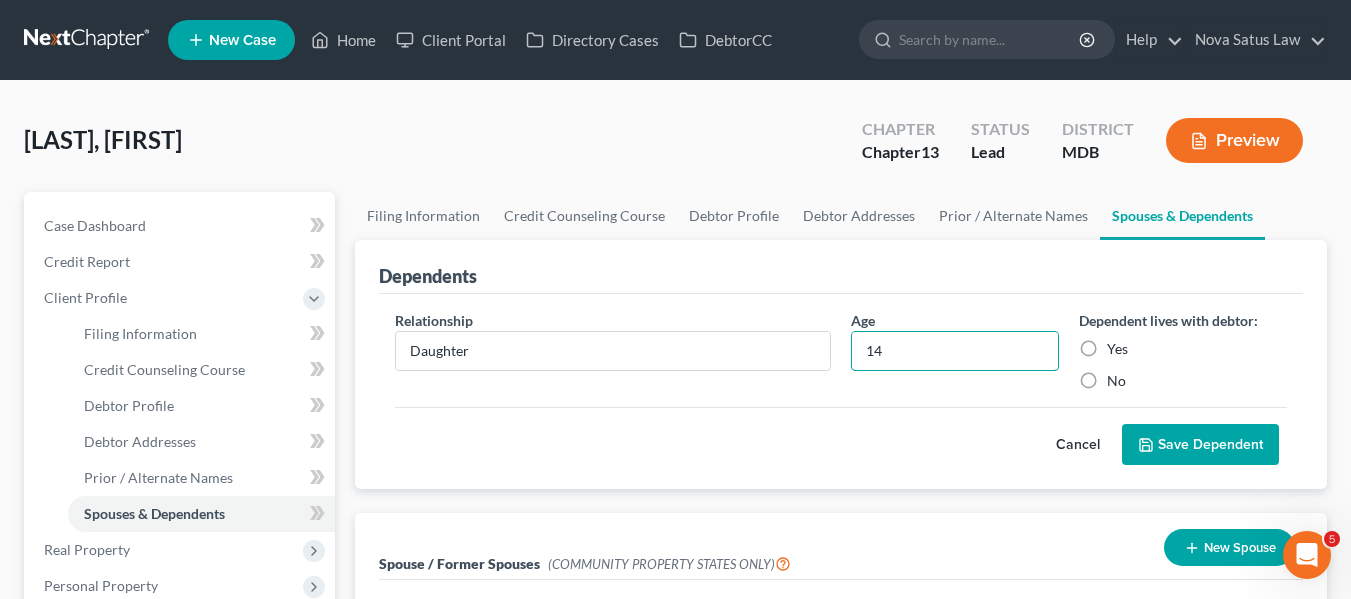 type on "14" 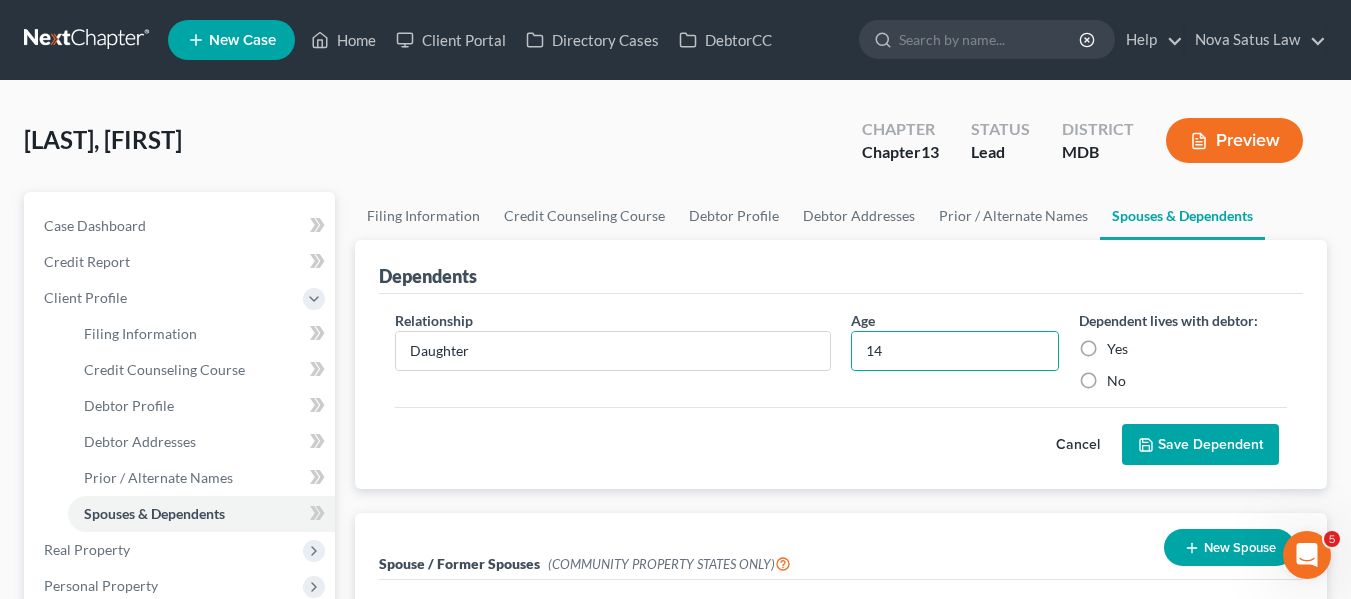 click on "Yes" at bounding box center [1117, 349] 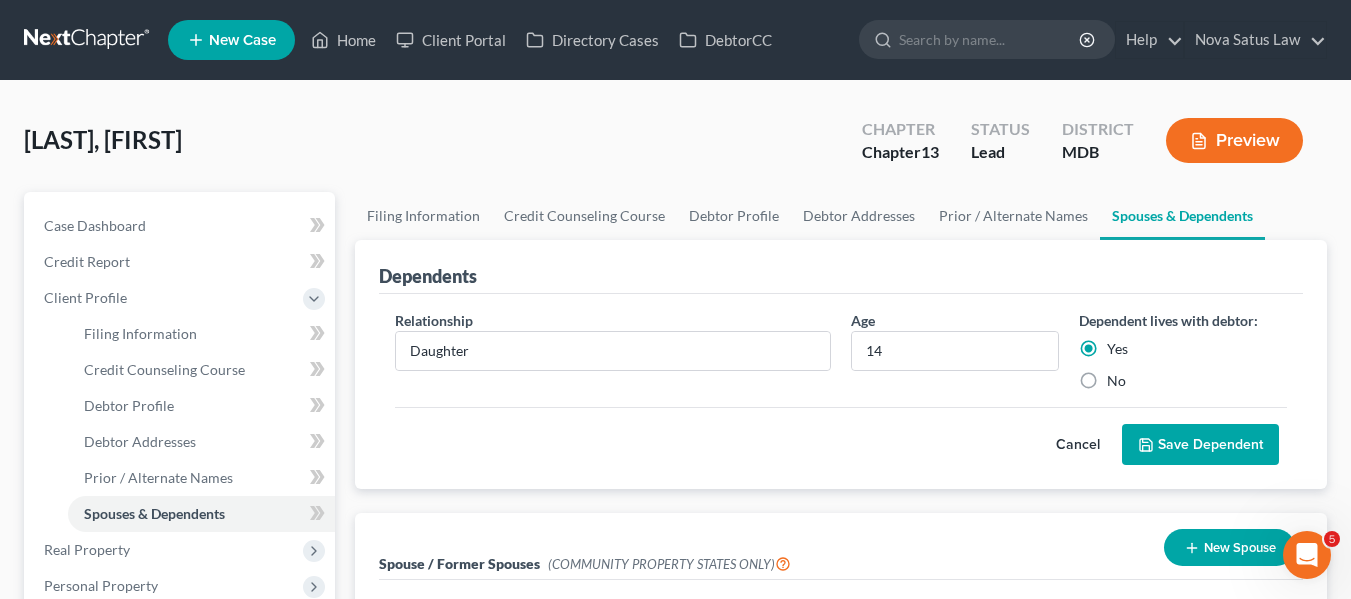 click 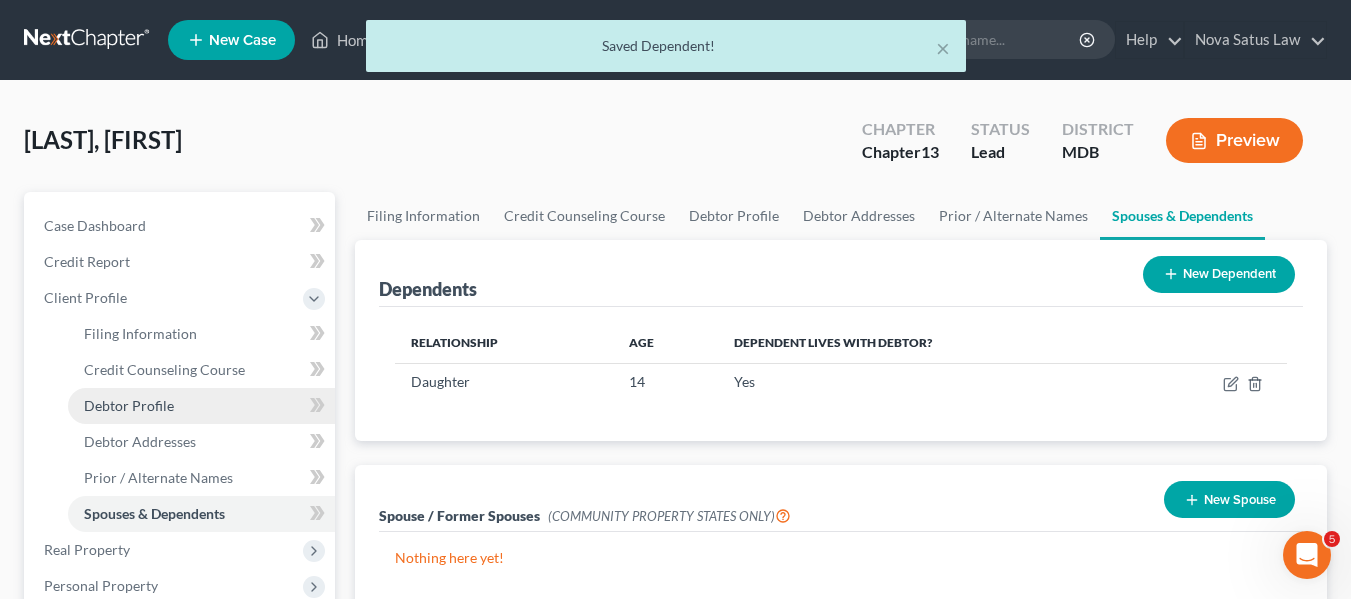 click on "Debtor Profile" at bounding box center [129, 405] 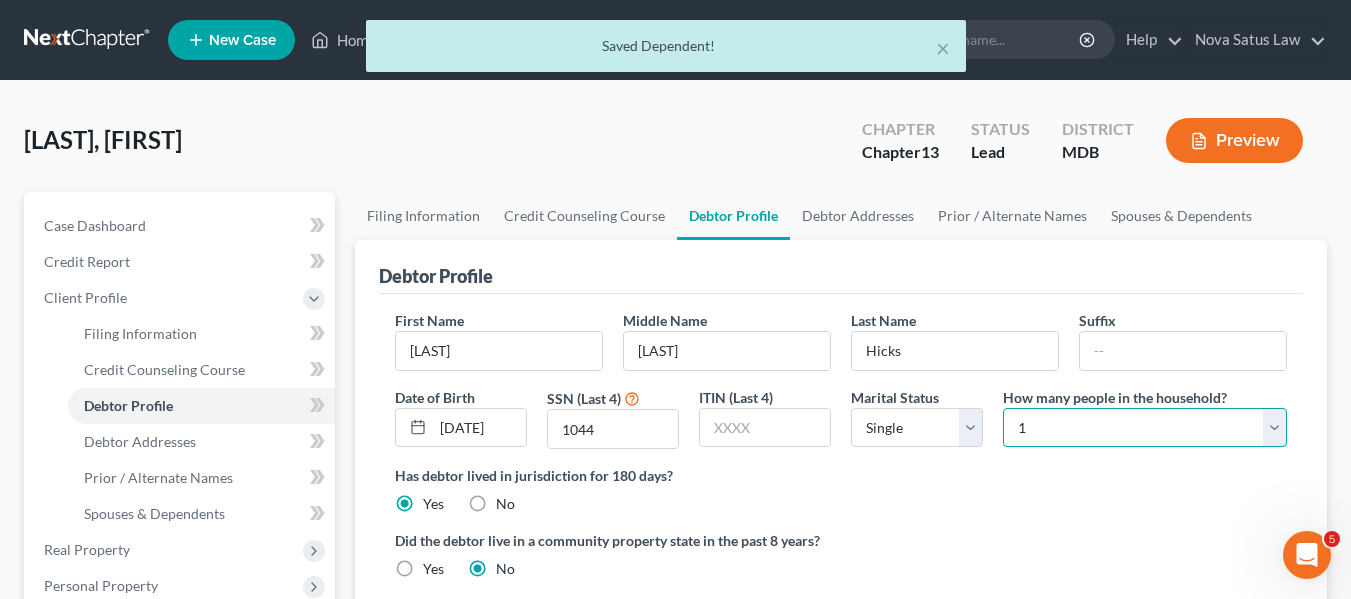 click on "Select 1 2 3 4 5 6 7 8 9 10 11 12 13 14 15 16 17 18 19 20" at bounding box center (1145, 428) 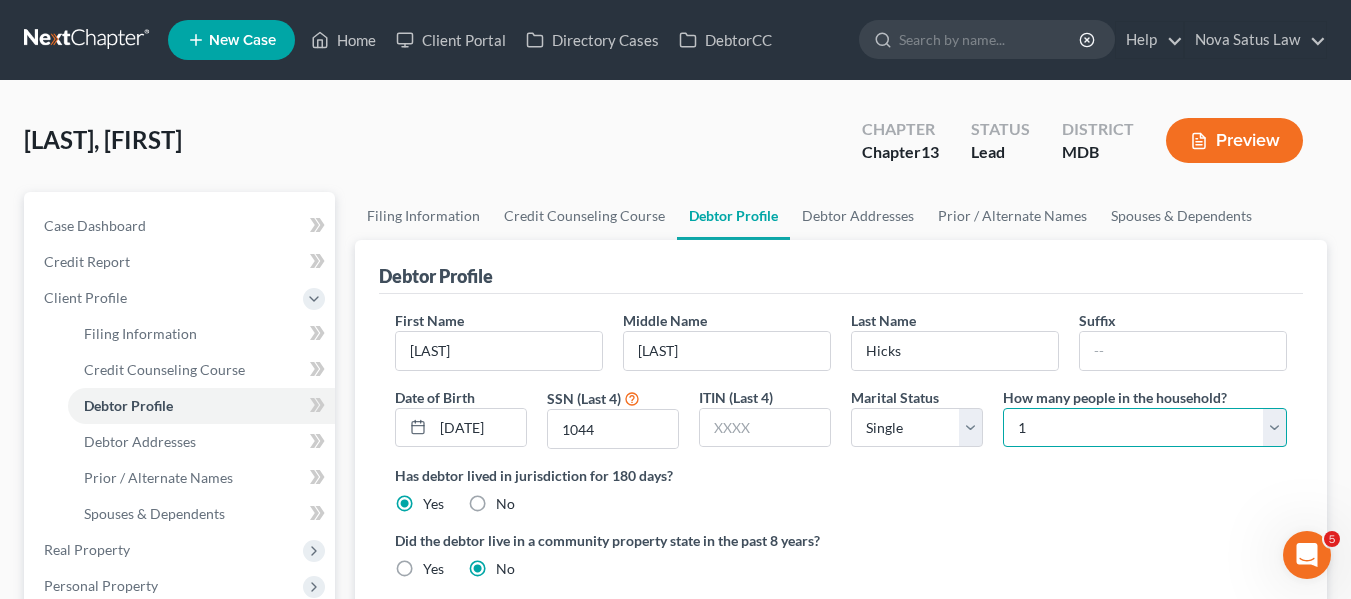 select on "1" 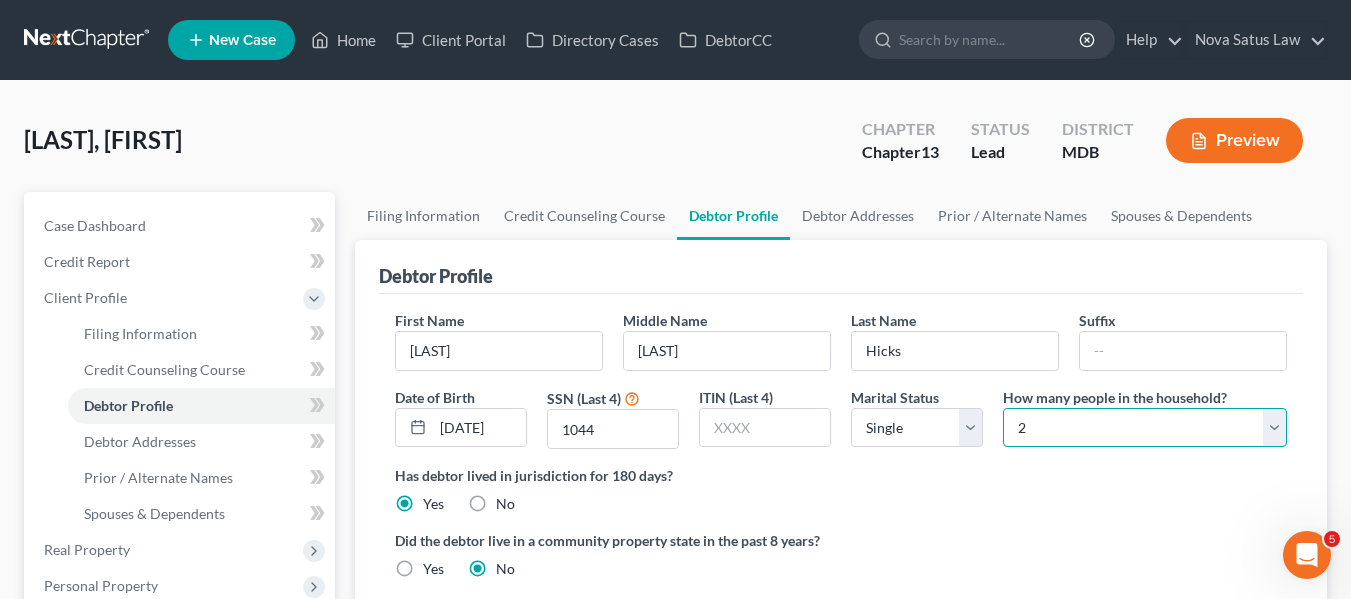 click on "Select 1 2 3 4 5 6 7 8 9 10 11 12 13 14 15 16 17 18 19 20" at bounding box center (1145, 428) 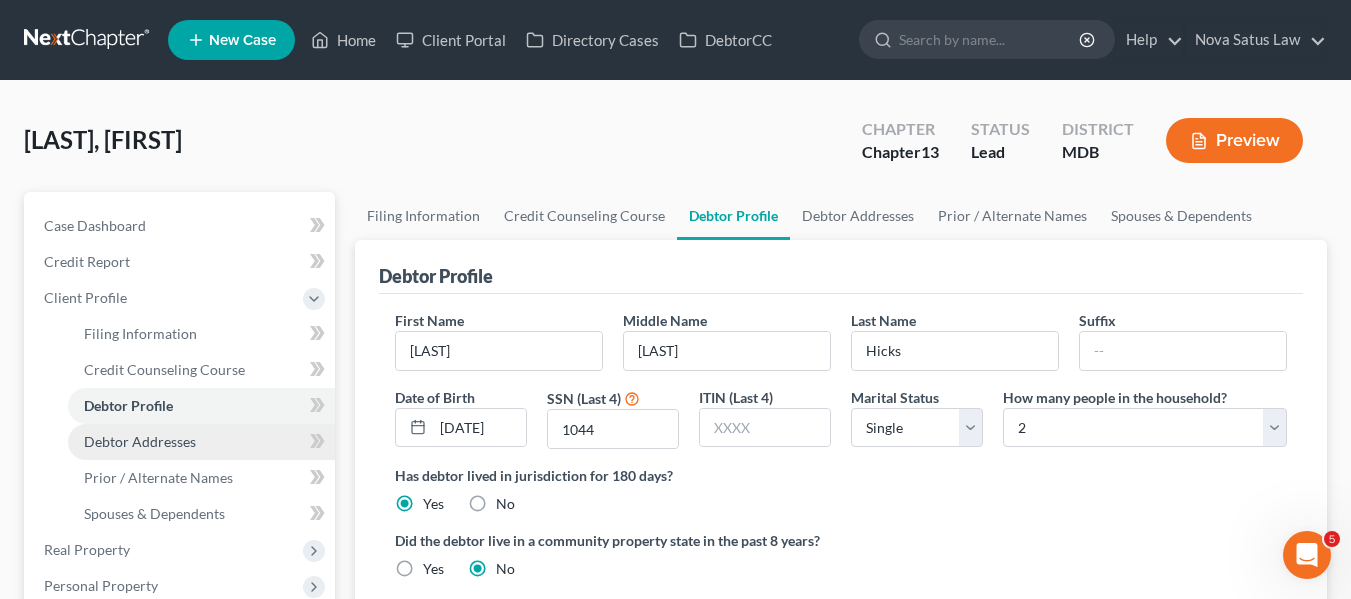 click on "Debtor Addresses" at bounding box center (201, 442) 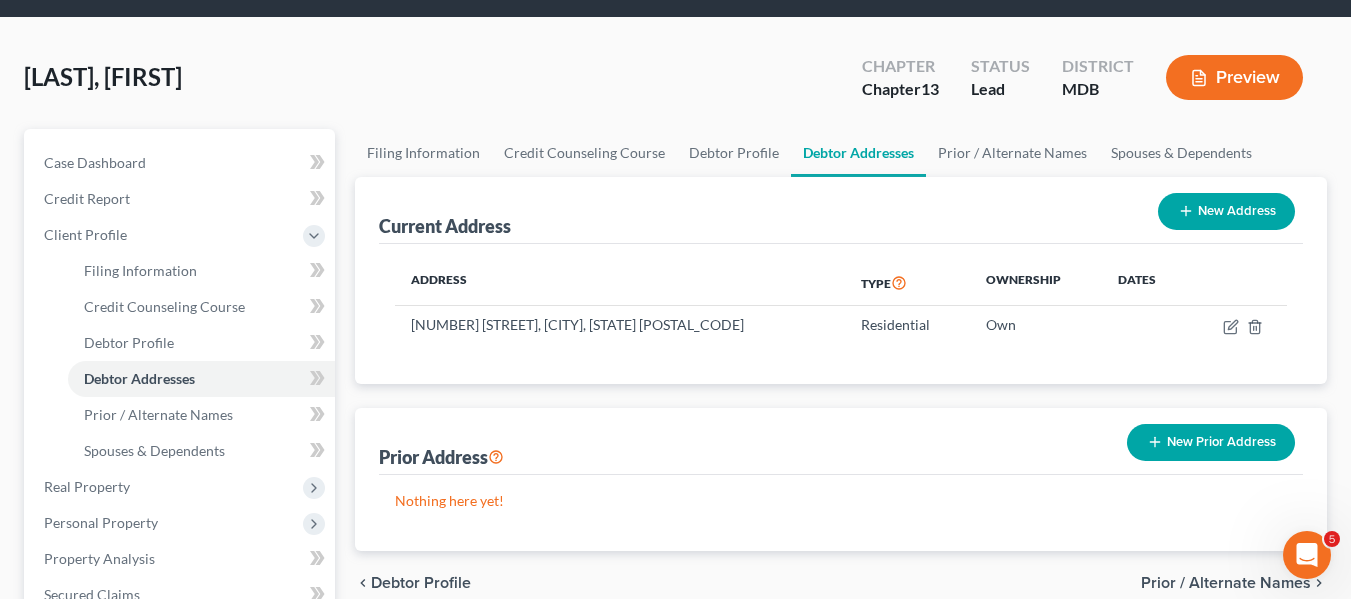 scroll, scrollTop: 67, scrollLeft: 0, axis: vertical 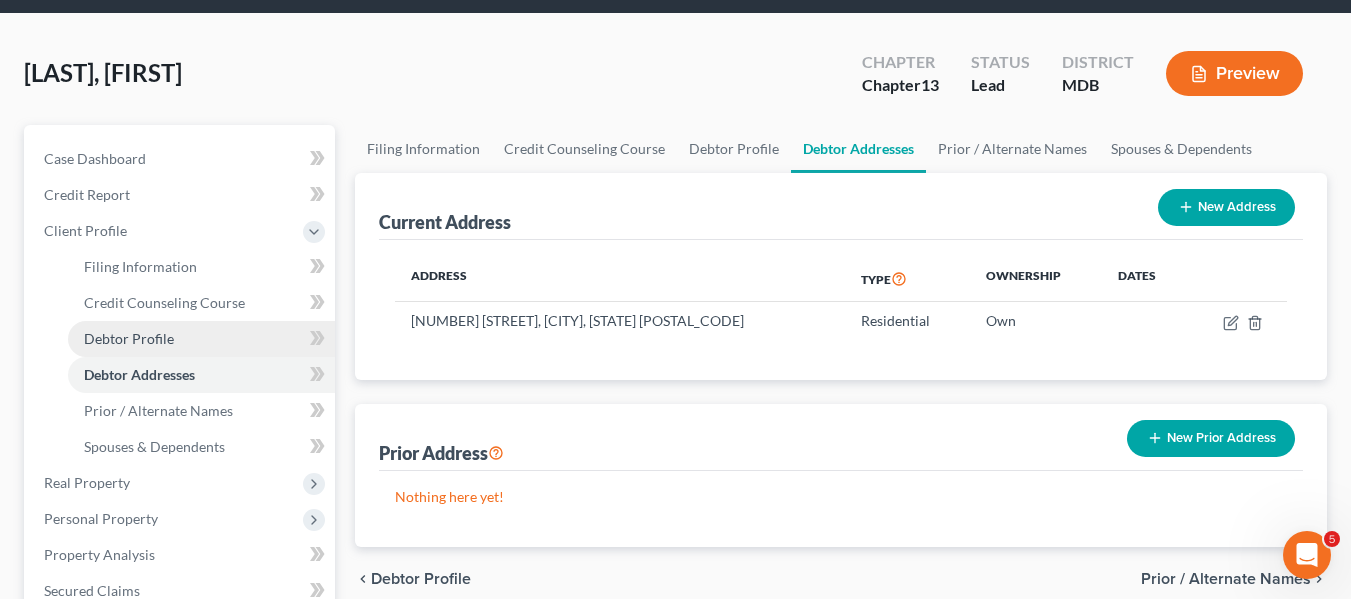 click on "Debtor Profile" at bounding box center [201, 339] 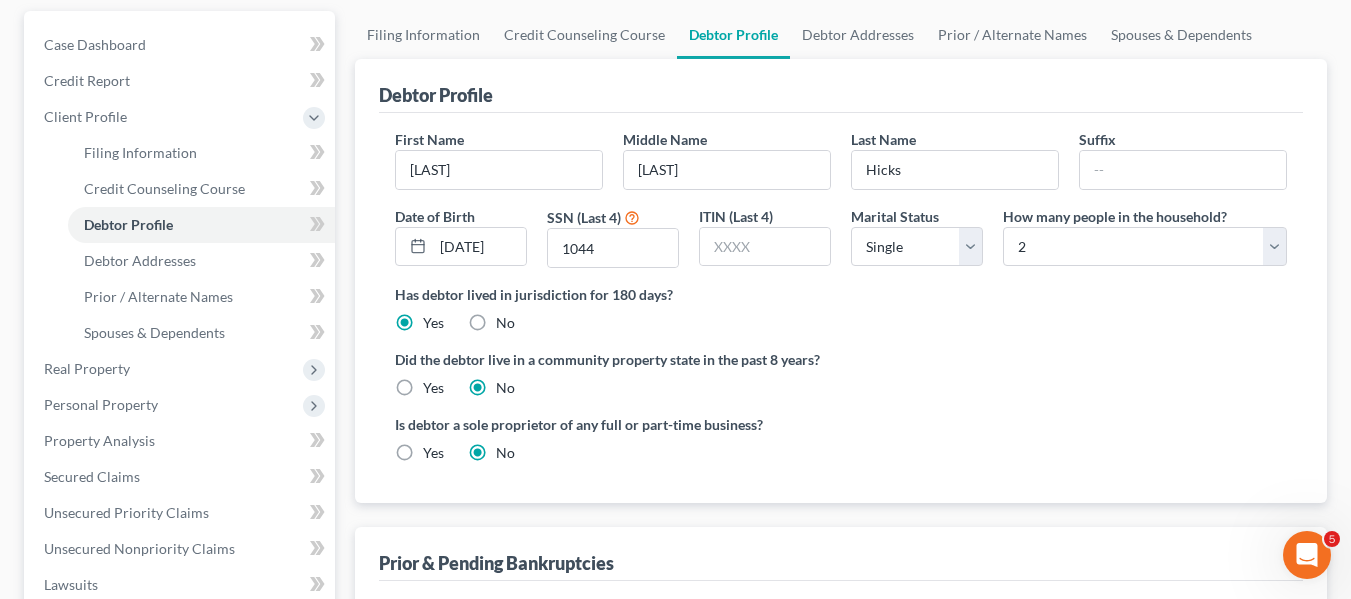 scroll, scrollTop: 180, scrollLeft: 0, axis: vertical 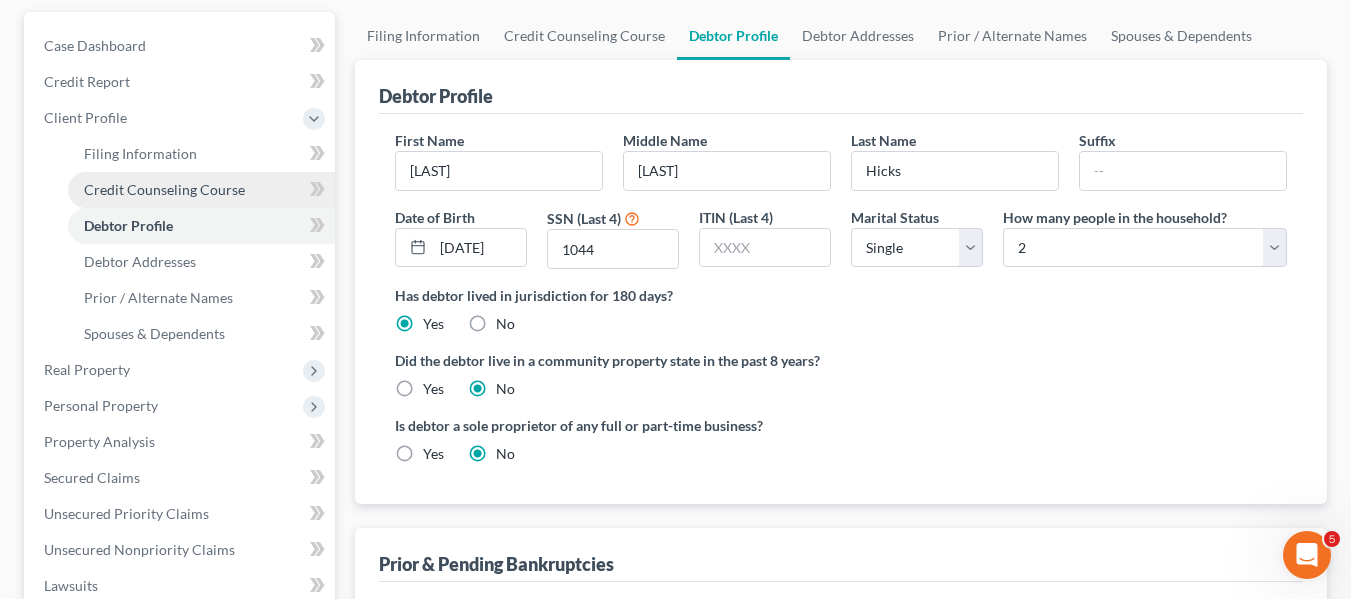 click on "Credit Counseling Course" at bounding box center (164, 189) 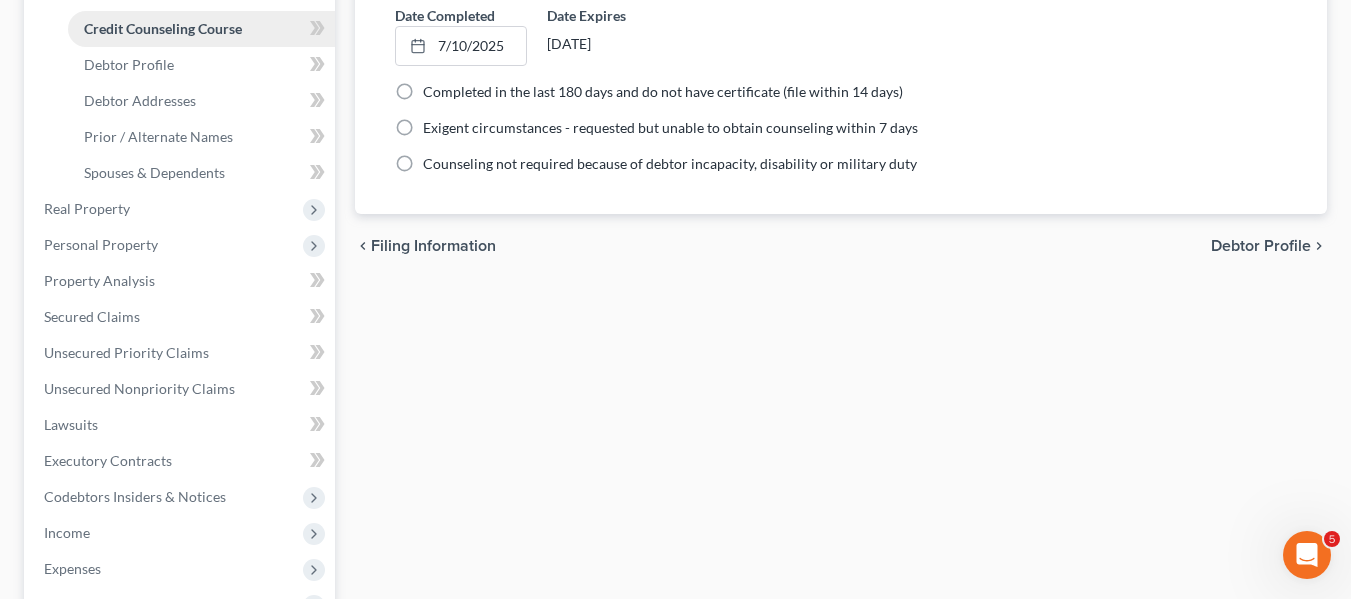 scroll, scrollTop: 343, scrollLeft: 0, axis: vertical 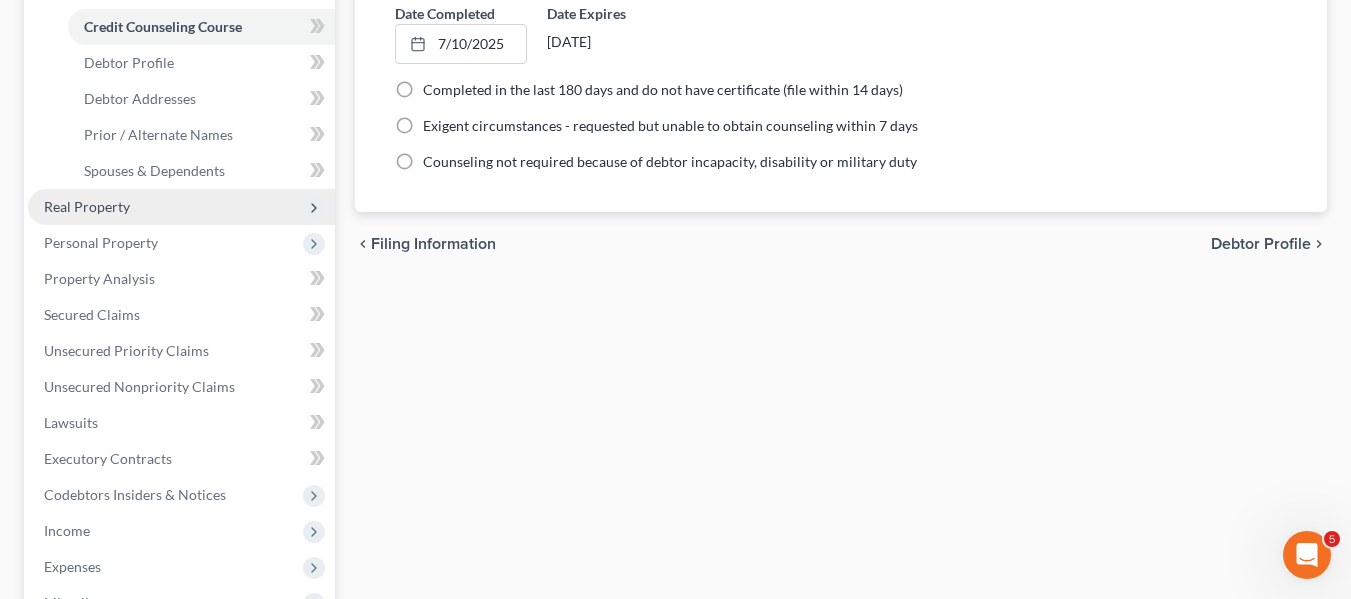 click on "Real Property" at bounding box center [87, 206] 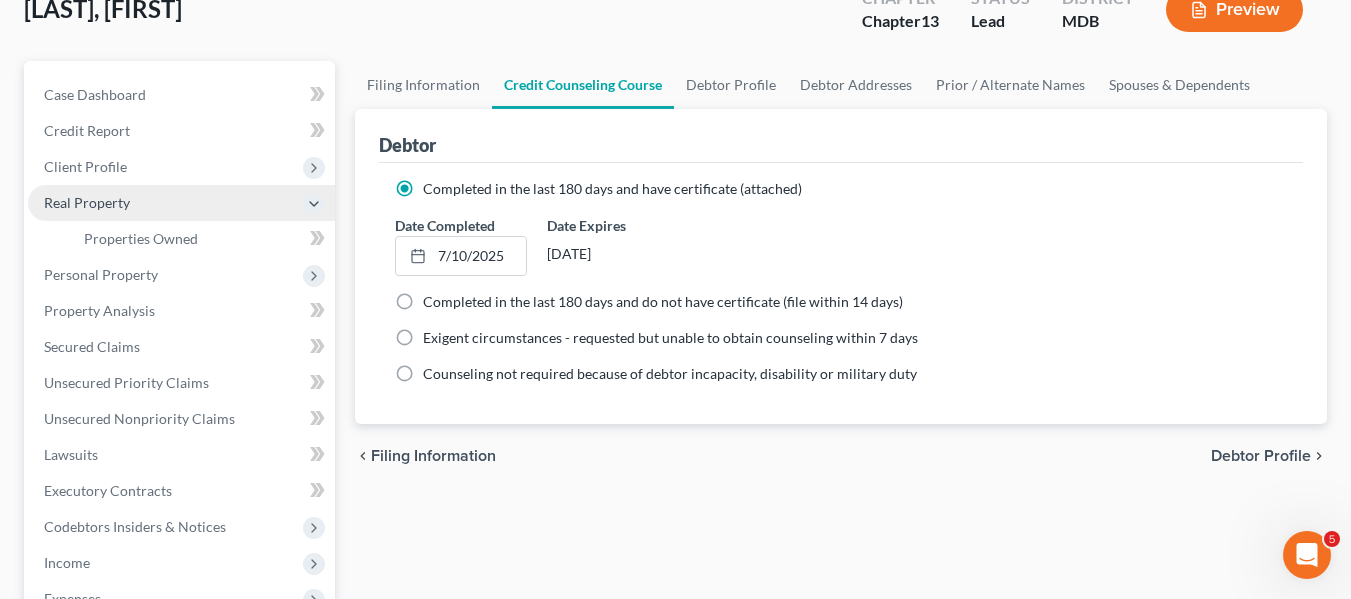 scroll, scrollTop: 130, scrollLeft: 0, axis: vertical 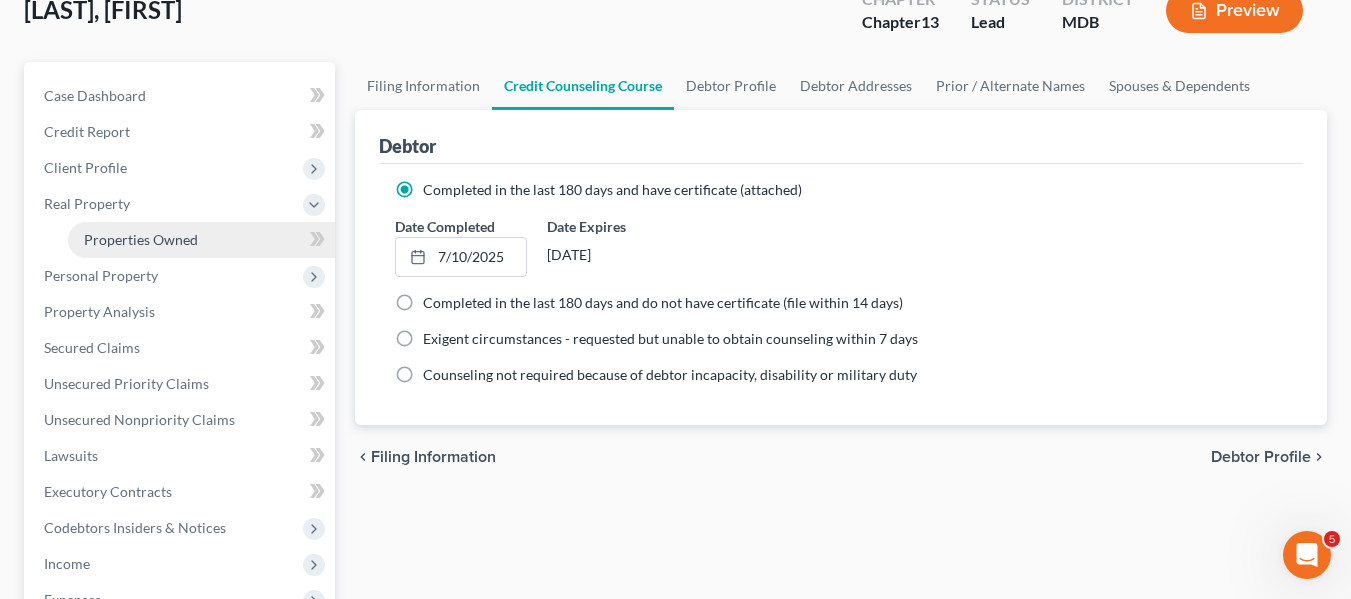 click on "Properties Owned" at bounding box center [141, 239] 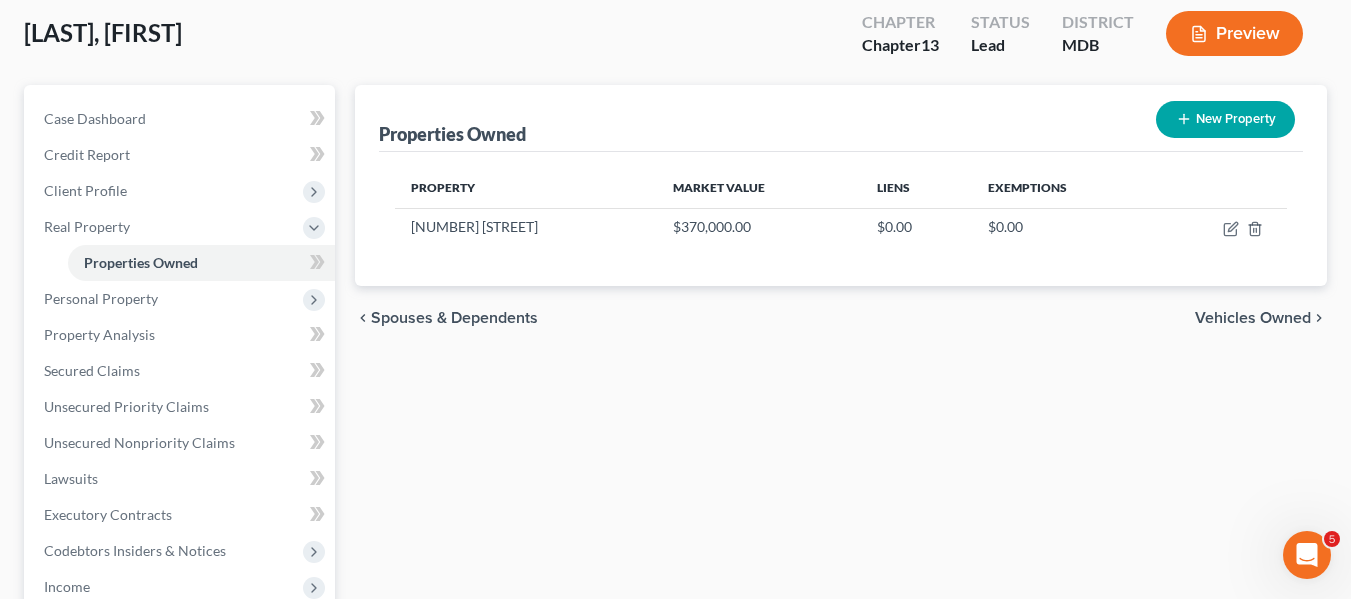 scroll, scrollTop: 108, scrollLeft: 0, axis: vertical 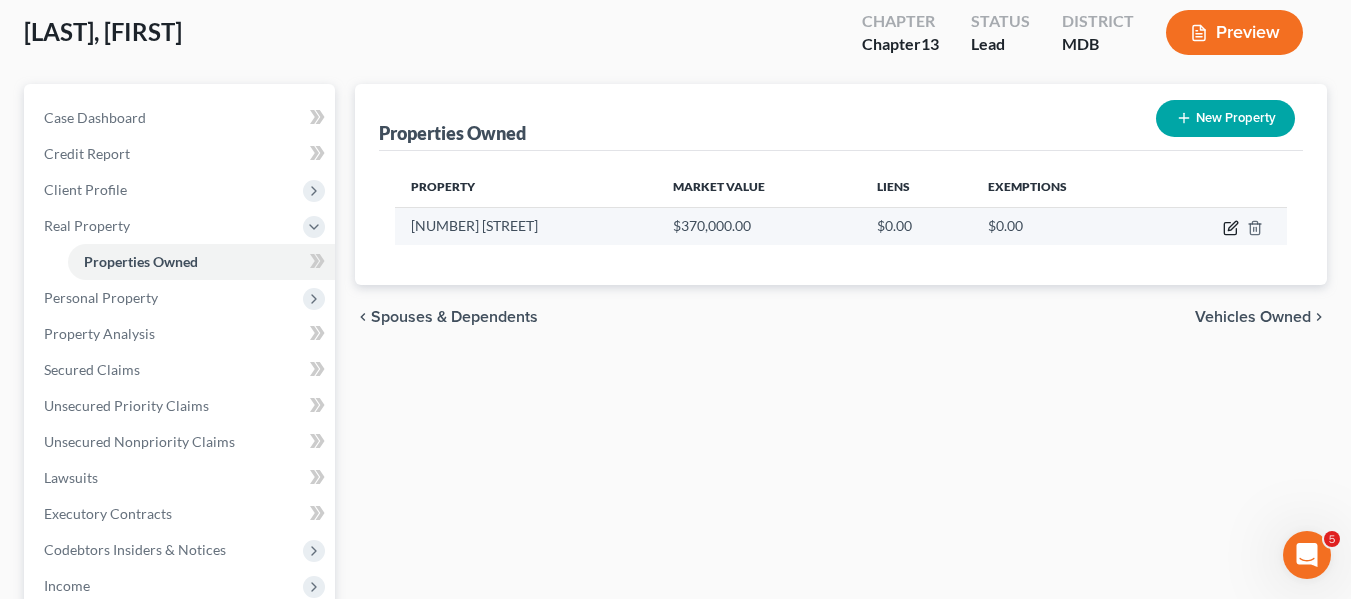 click 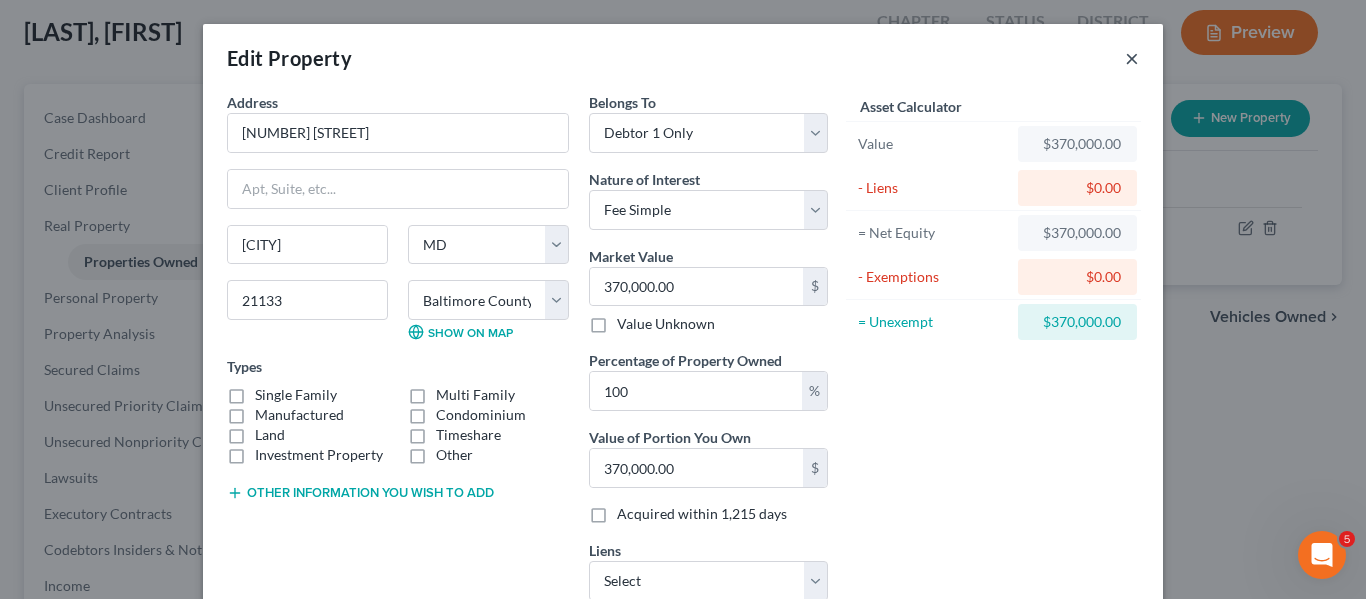 click on "×" at bounding box center (1132, 58) 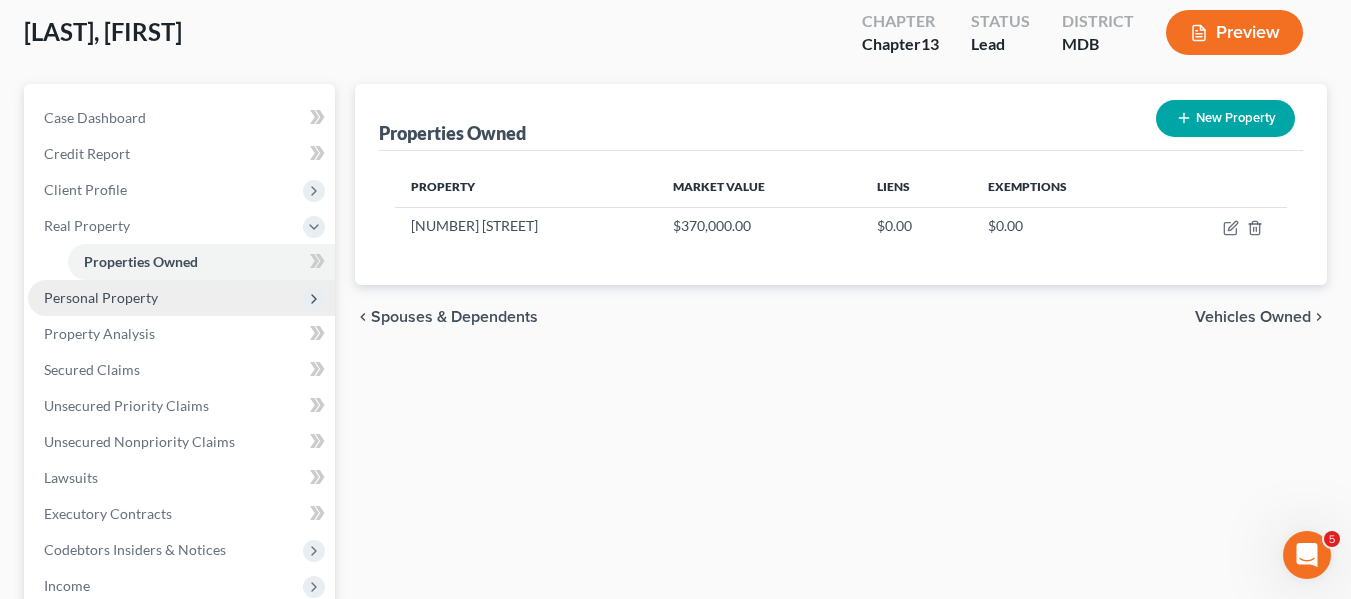 click on "Personal Property" at bounding box center (181, 298) 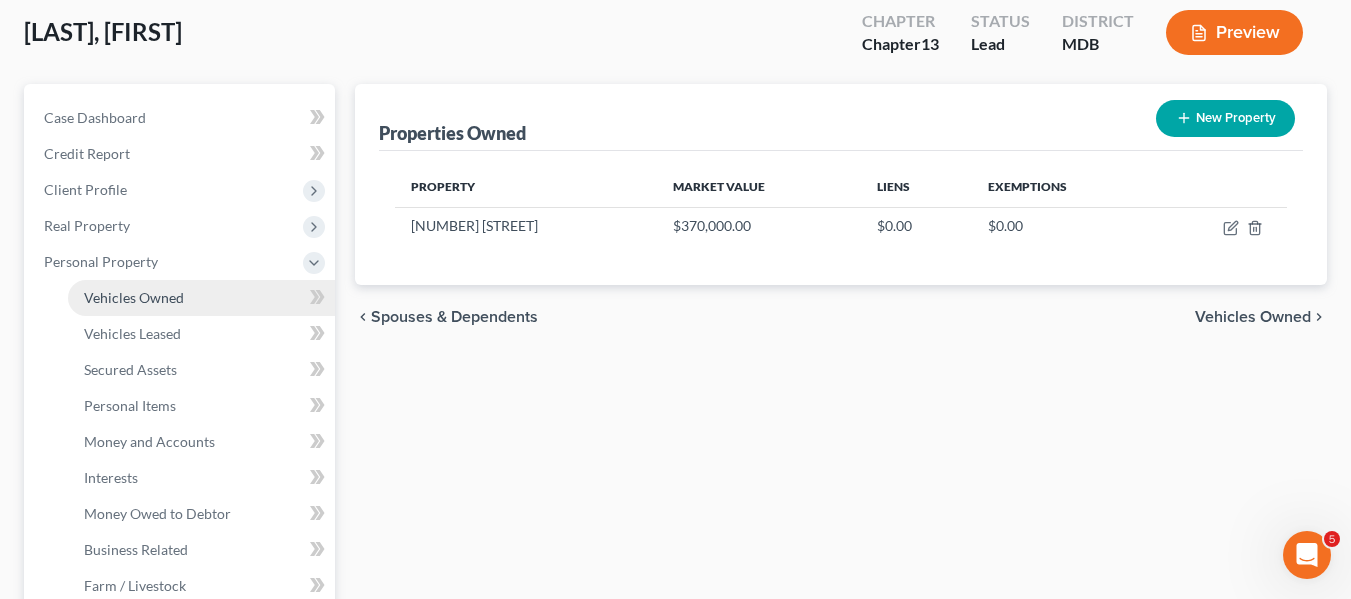 click on "Vehicles Owned" at bounding box center (134, 297) 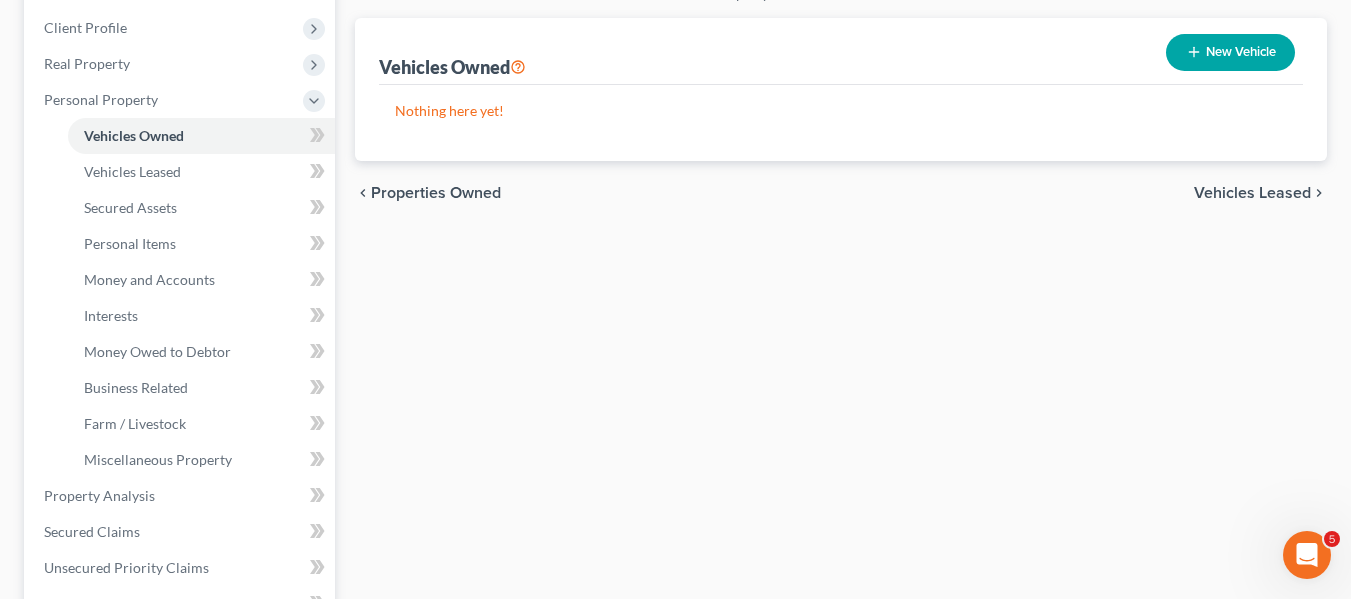 scroll, scrollTop: 271, scrollLeft: 0, axis: vertical 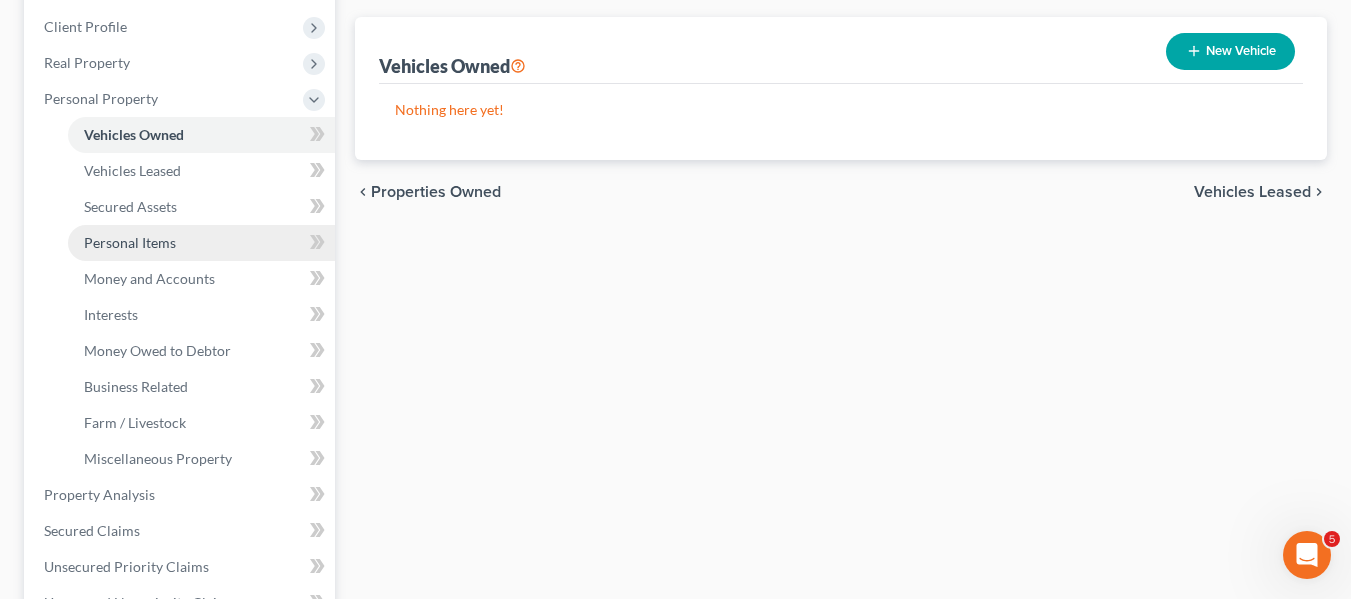 click on "Personal Items" at bounding box center (201, 243) 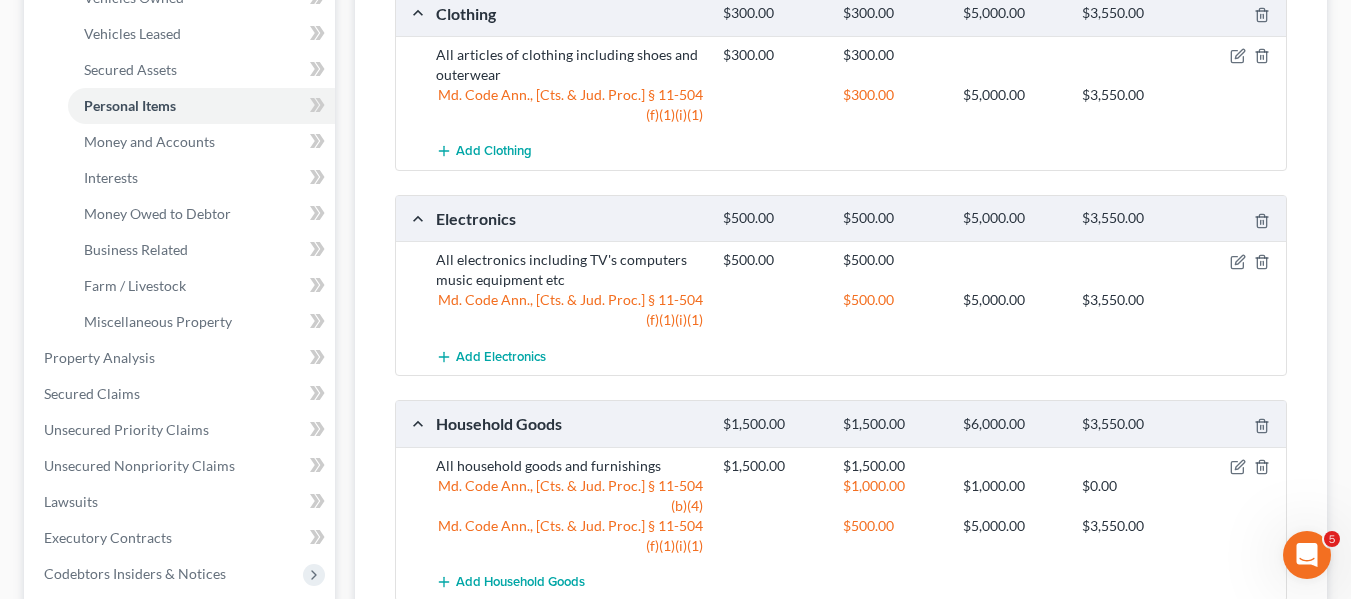 scroll, scrollTop: 409, scrollLeft: 0, axis: vertical 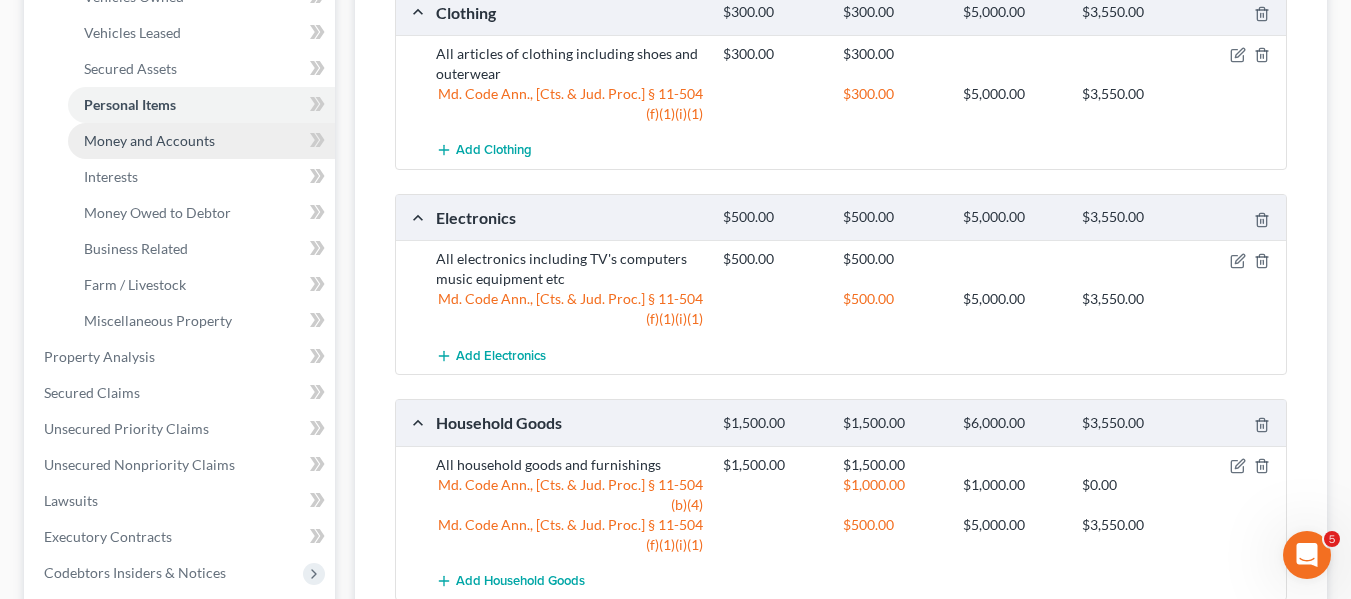 click on "Money and Accounts" at bounding box center [201, 141] 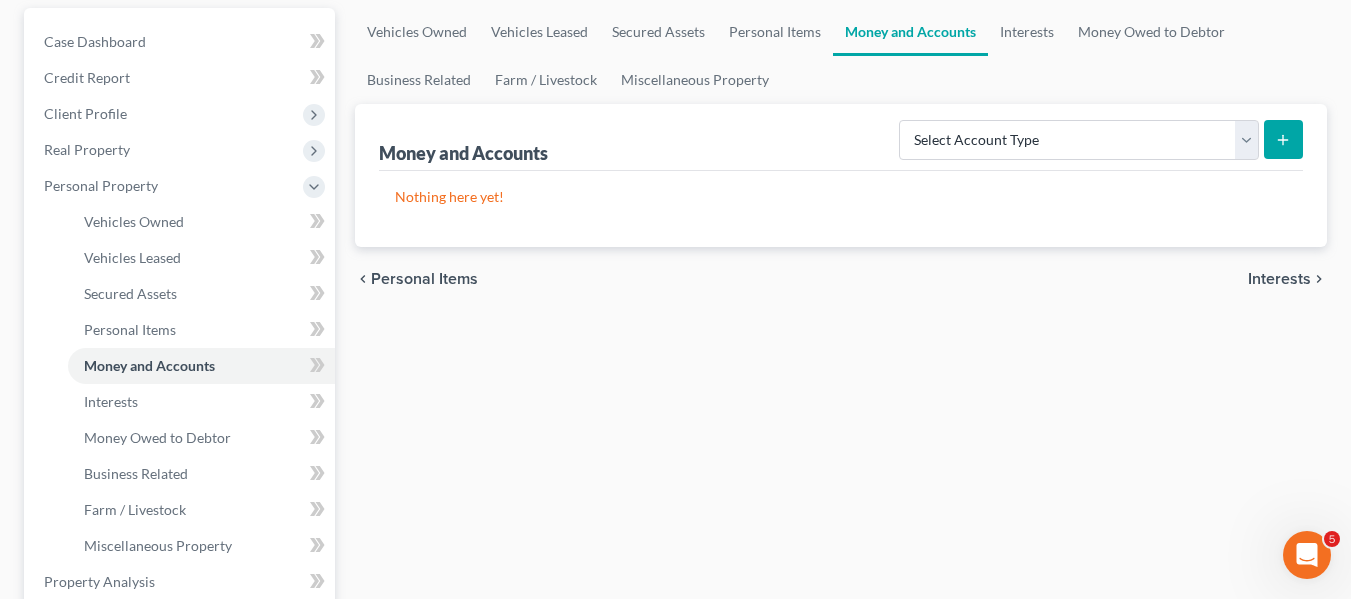 scroll, scrollTop: 185, scrollLeft: 0, axis: vertical 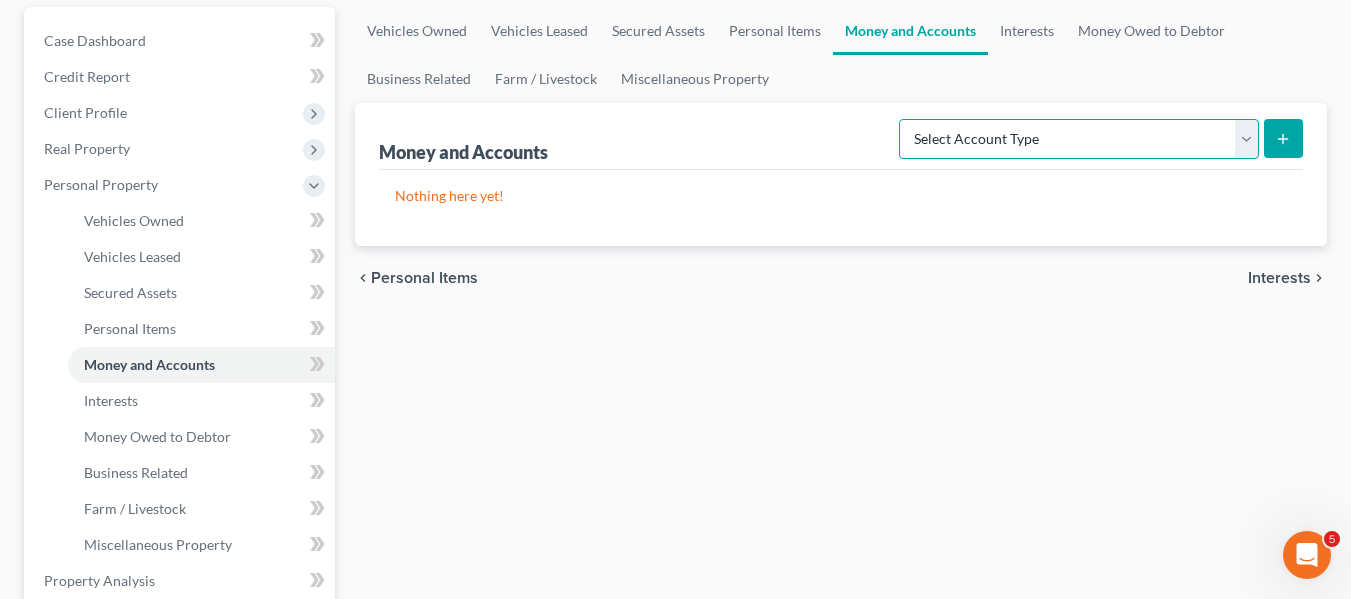 click on "Select Account Type Brokerage Cash on Hand Certificates of Deposit Checking Account Money Market Other (Credit Union, Health Savings Account, etc) Safe Deposit Box Savings Account Security Deposits or Prepayments" at bounding box center [1079, 139] 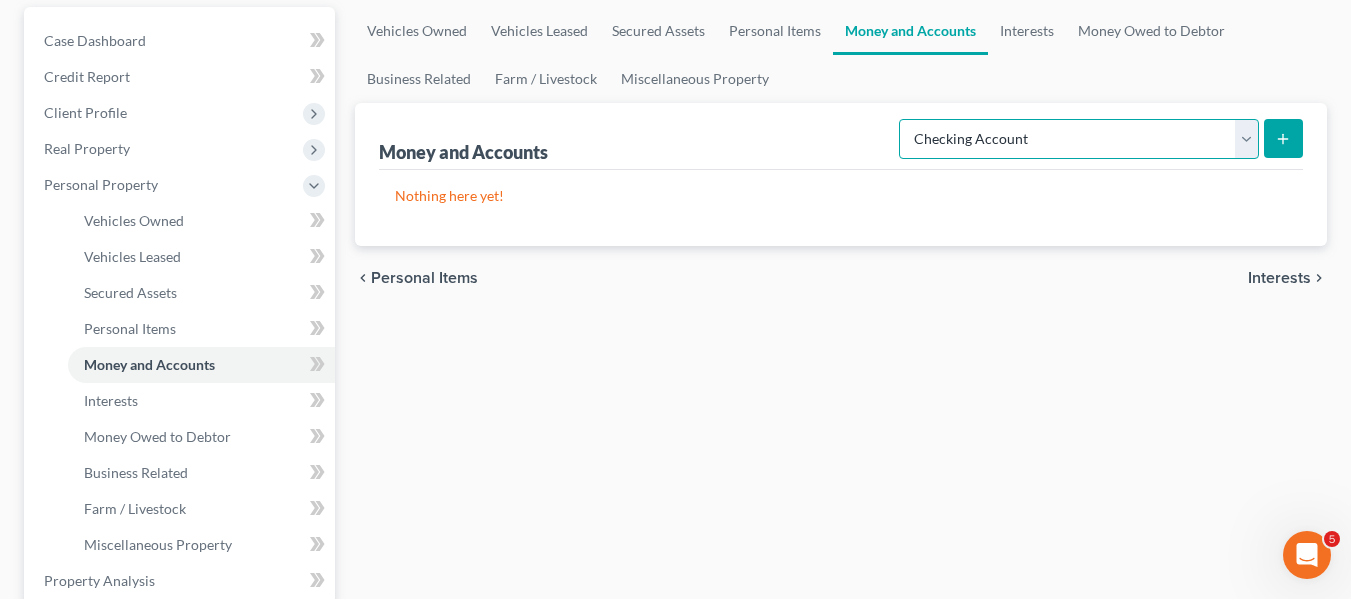 click on "Select Account Type Brokerage Cash on Hand Certificates of Deposit Checking Account Money Market Other (Credit Union, Health Savings Account, etc) Safe Deposit Box Savings Account Security Deposits or Prepayments" at bounding box center [1079, 139] 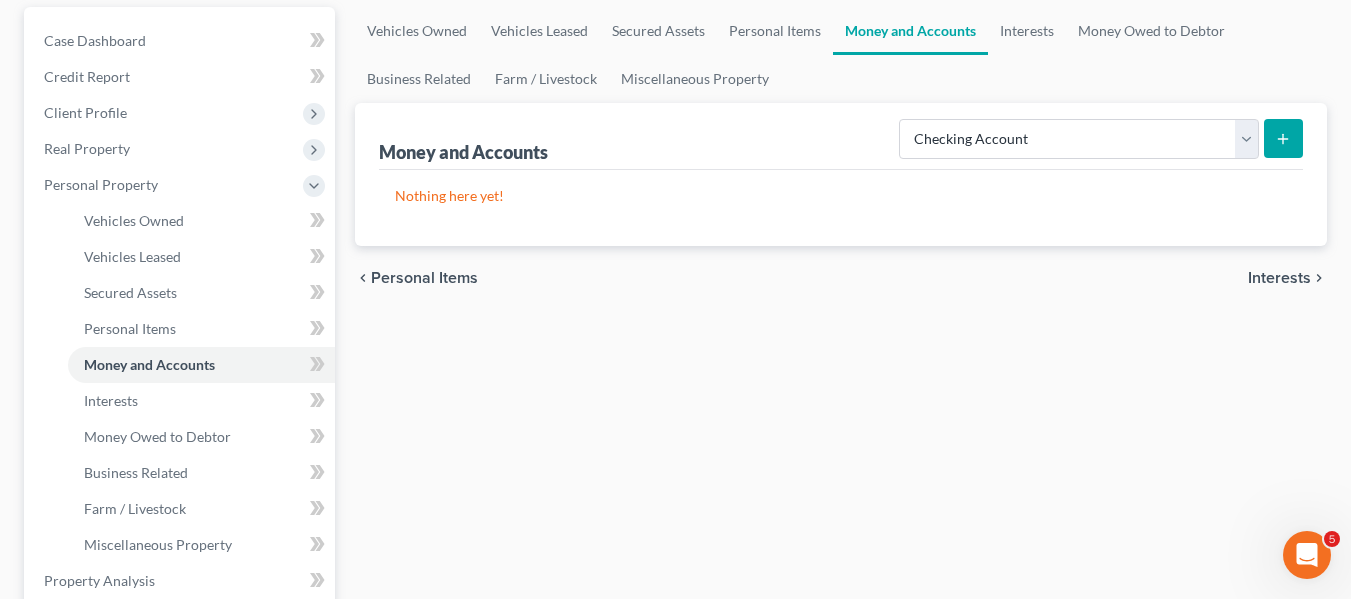 click at bounding box center [1283, 138] 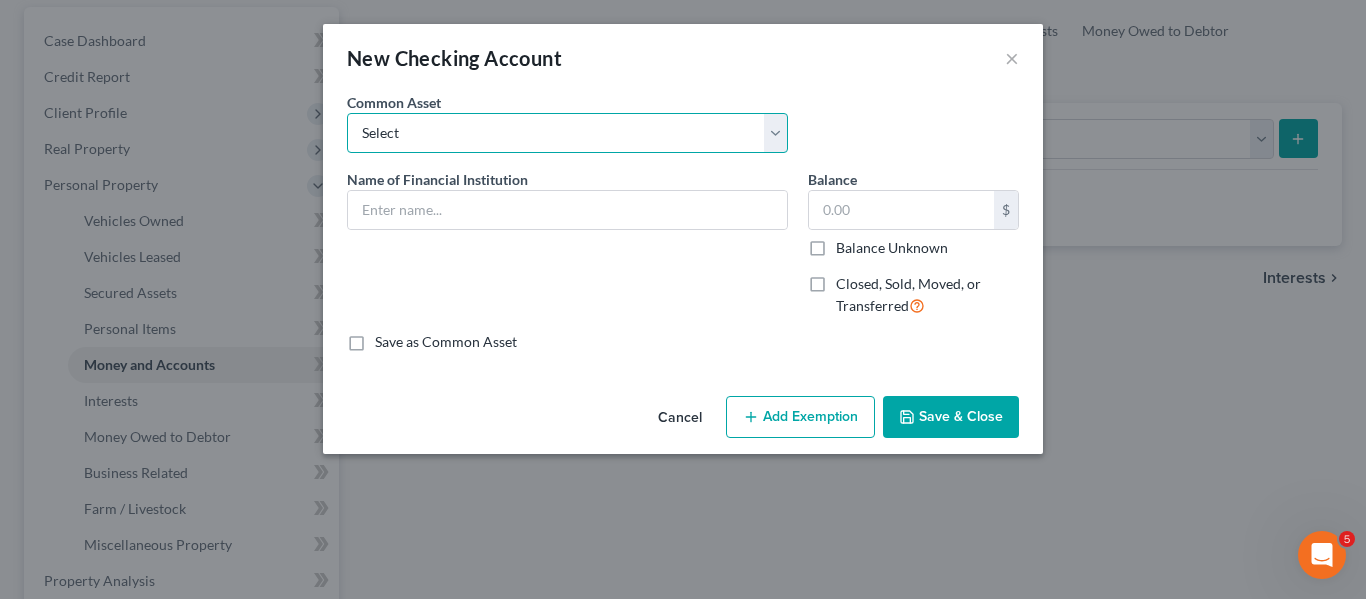 click on "Select HarCO FCU balance as of" at bounding box center [567, 133] 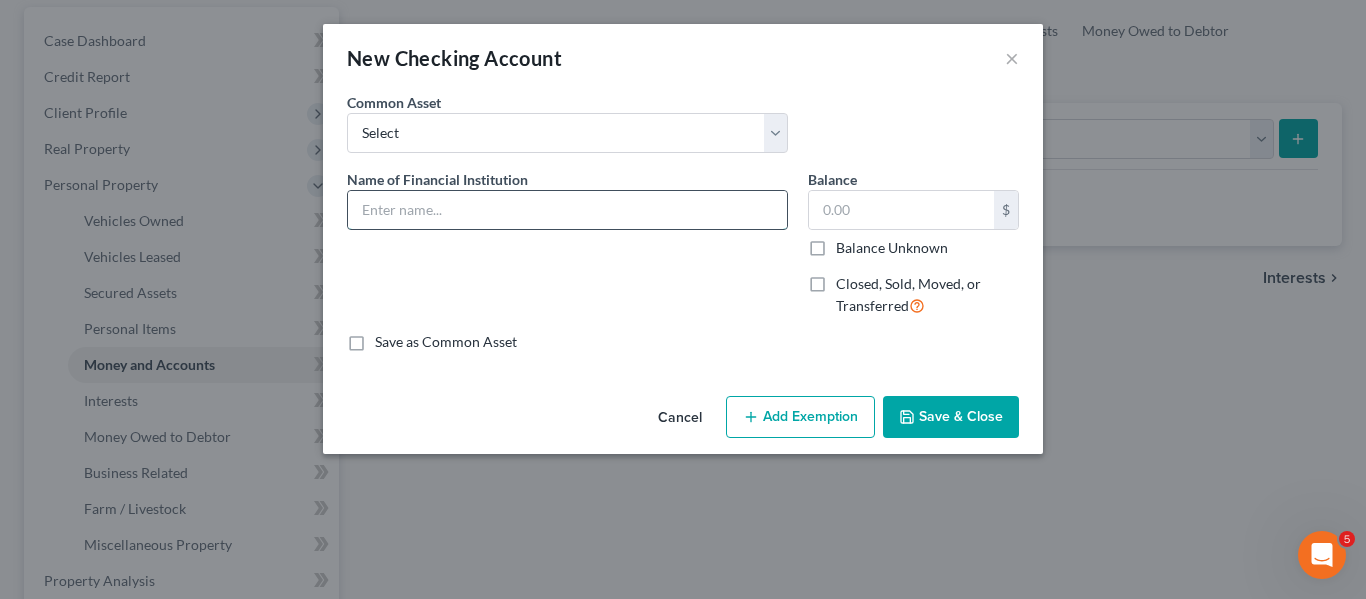 click at bounding box center (567, 210) 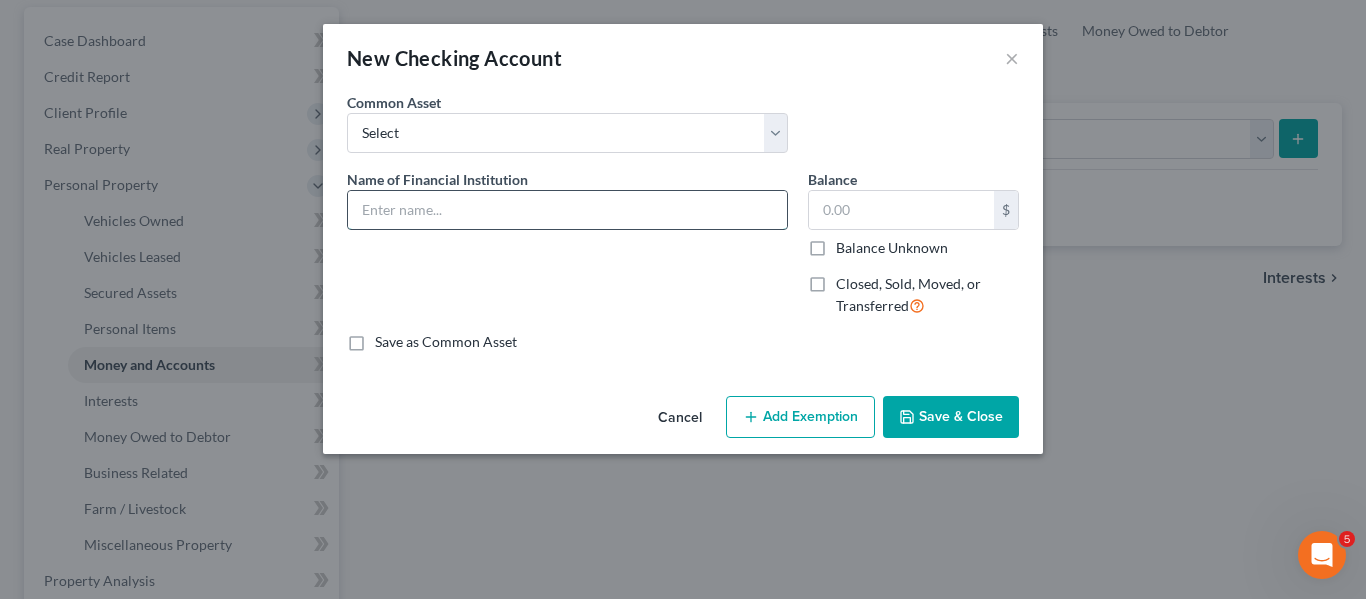type on "Capital One; balance as of" 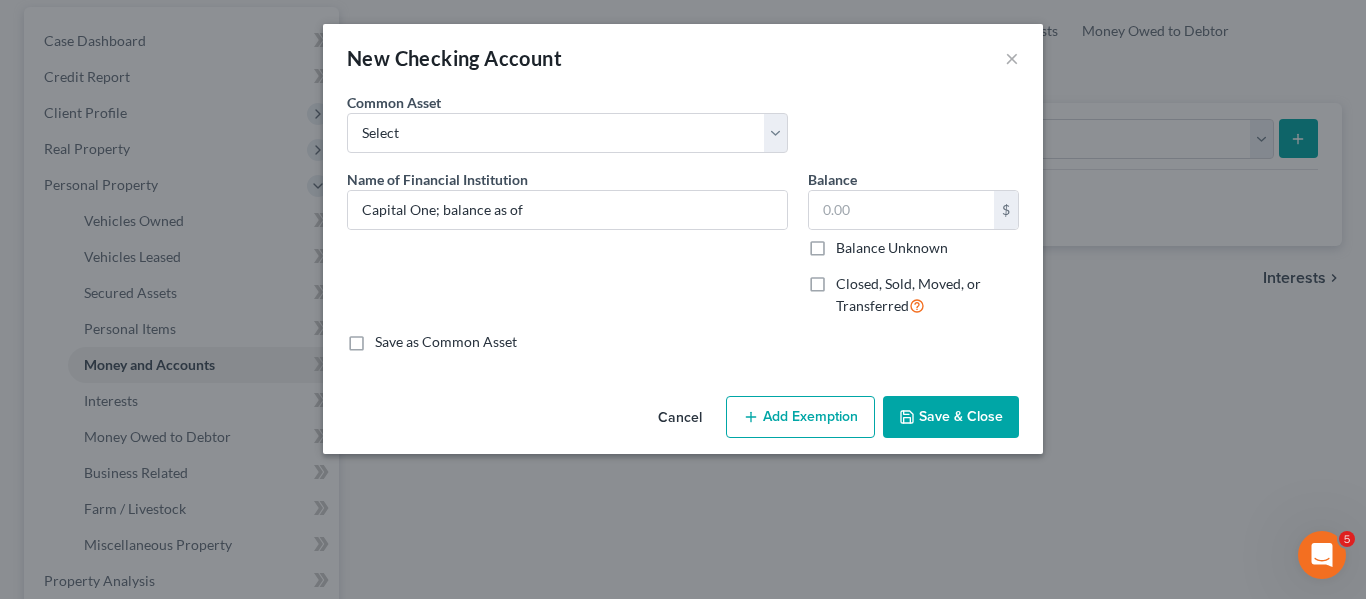 click on "Save & Close" at bounding box center [951, 417] 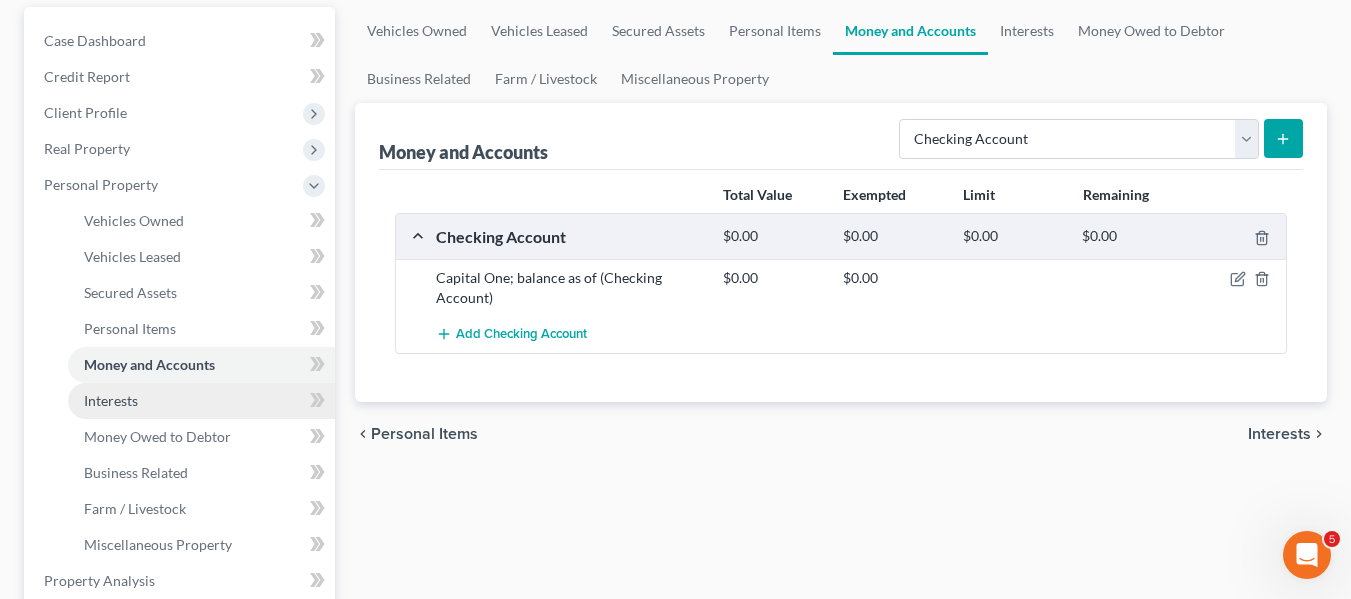 click on "Interests" at bounding box center [201, 401] 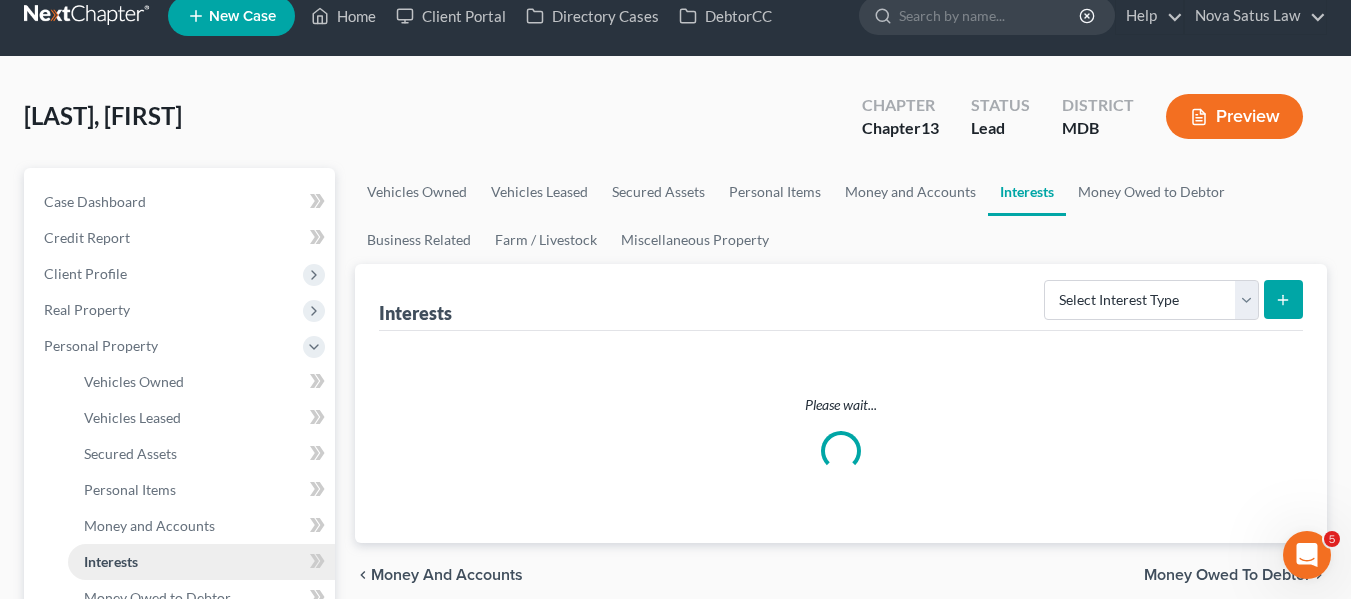 scroll, scrollTop: 0, scrollLeft: 0, axis: both 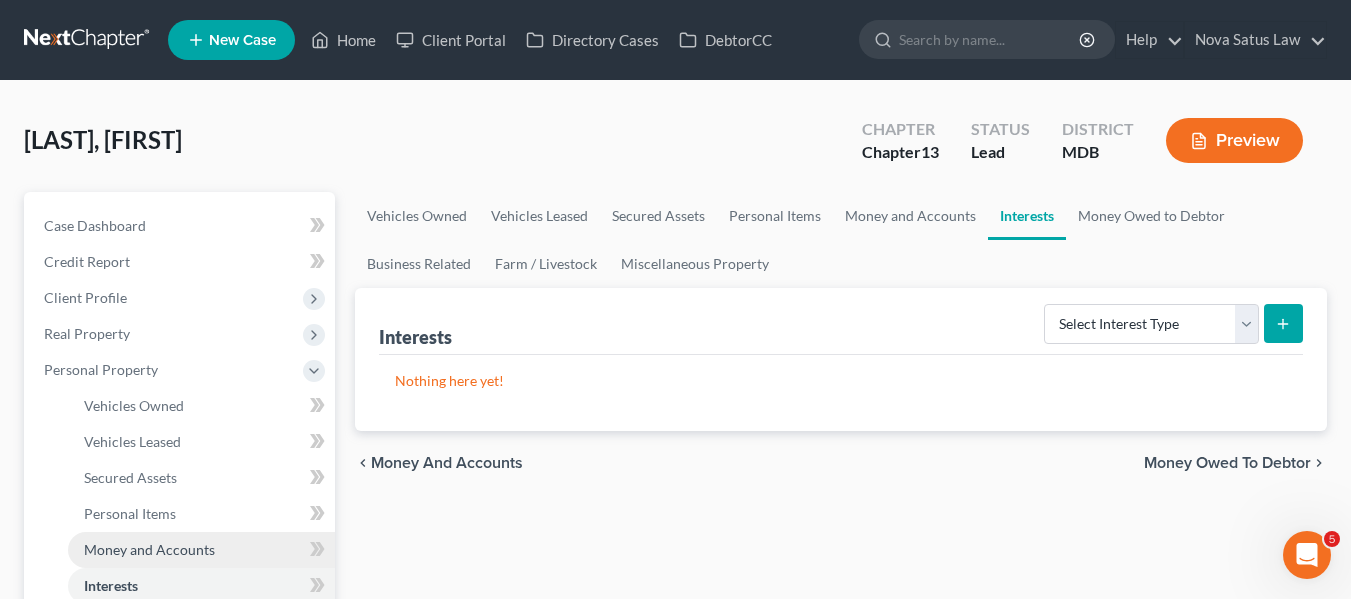 click on "Money and Accounts" at bounding box center [149, 549] 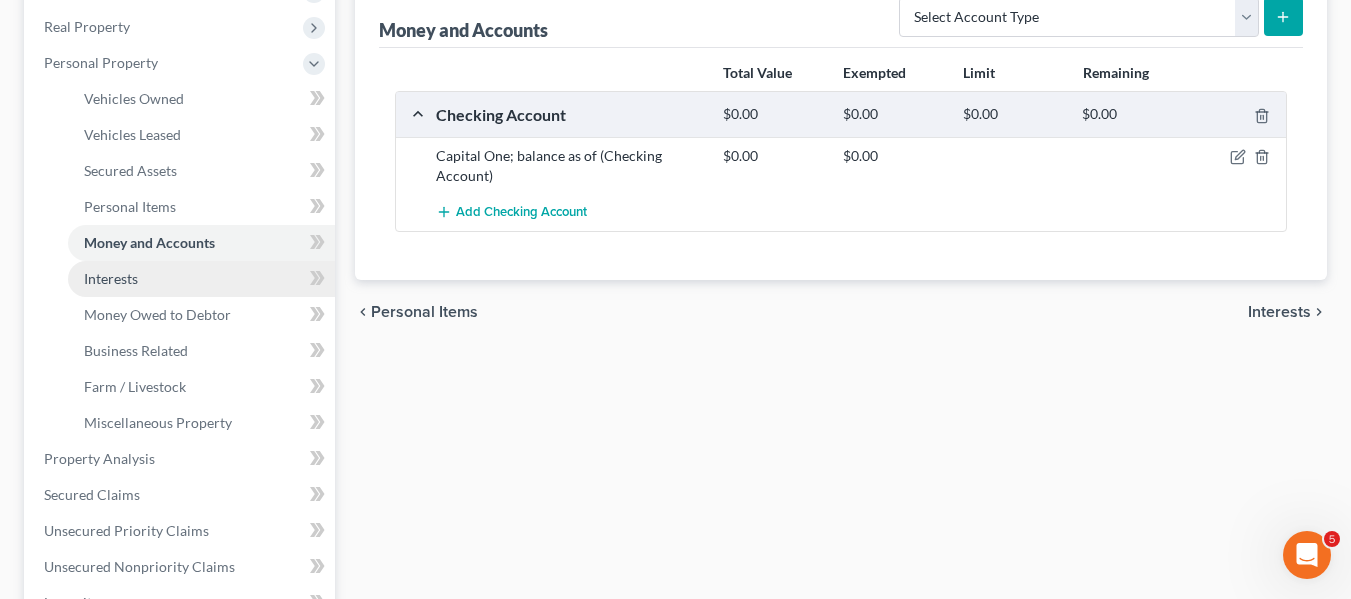 scroll, scrollTop: 427, scrollLeft: 0, axis: vertical 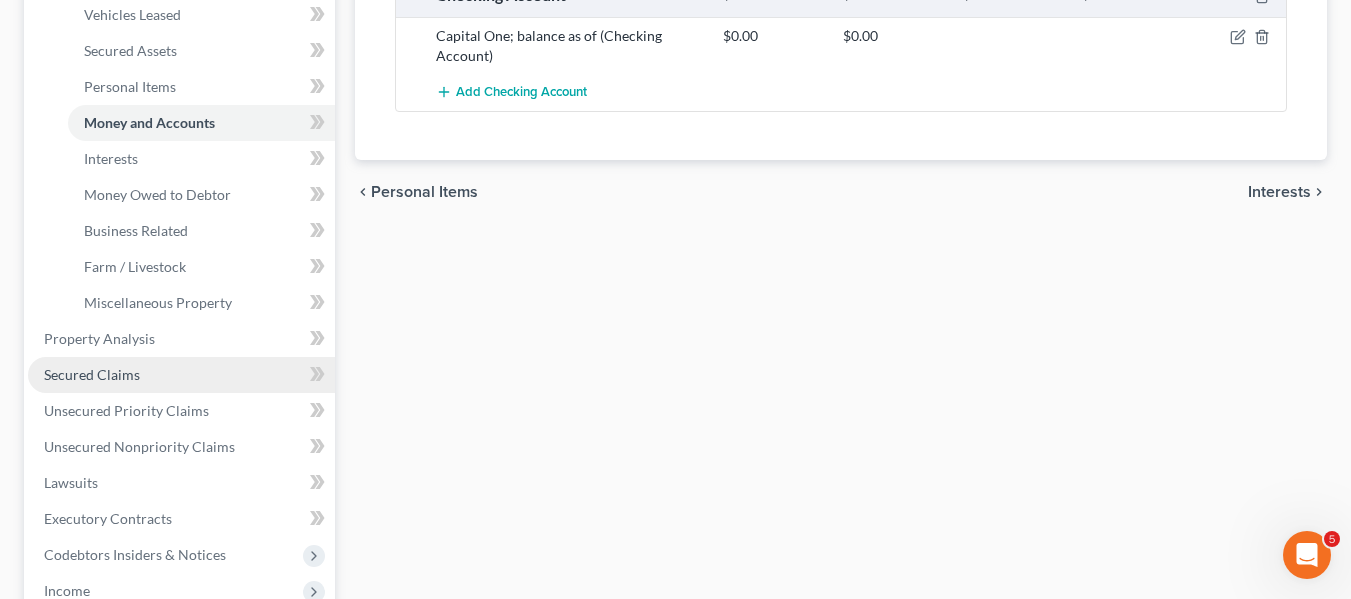 click on "Secured Claims" at bounding box center [181, 375] 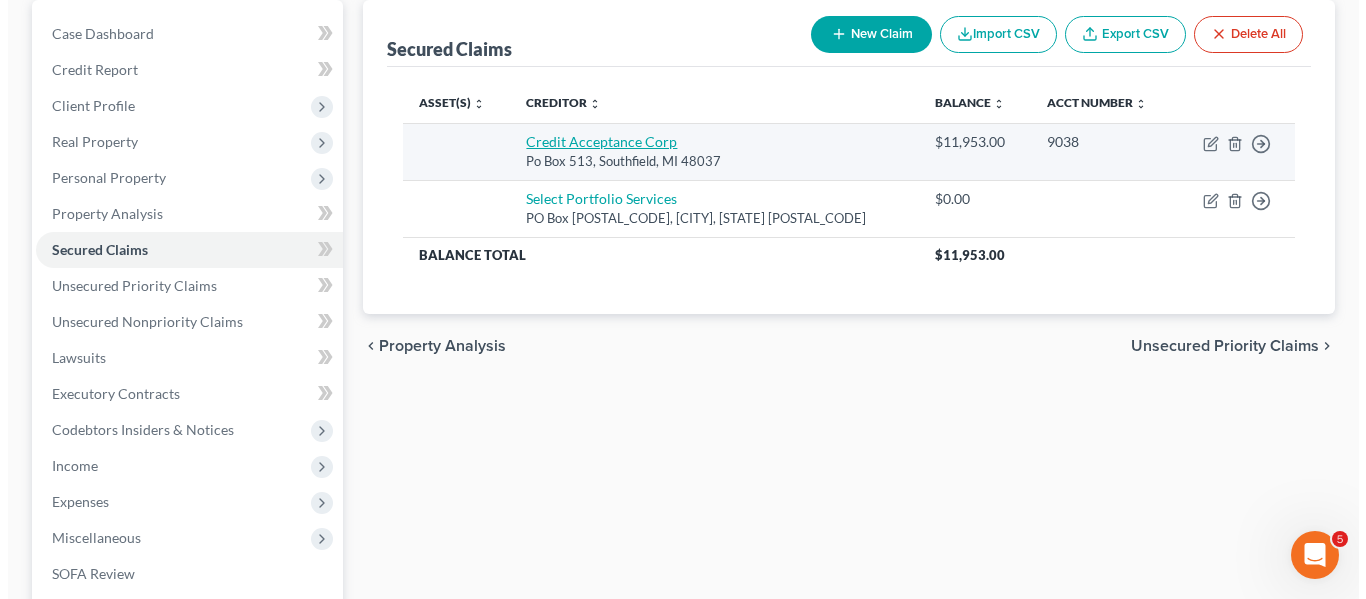 scroll, scrollTop: 194, scrollLeft: 0, axis: vertical 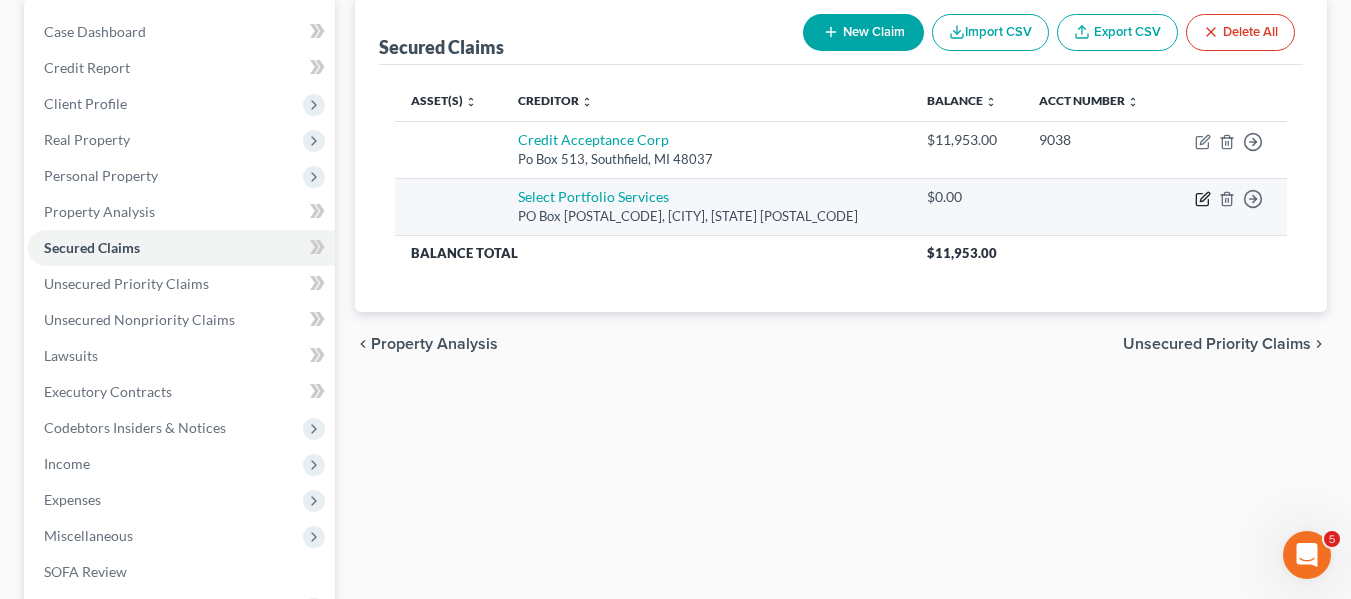 click 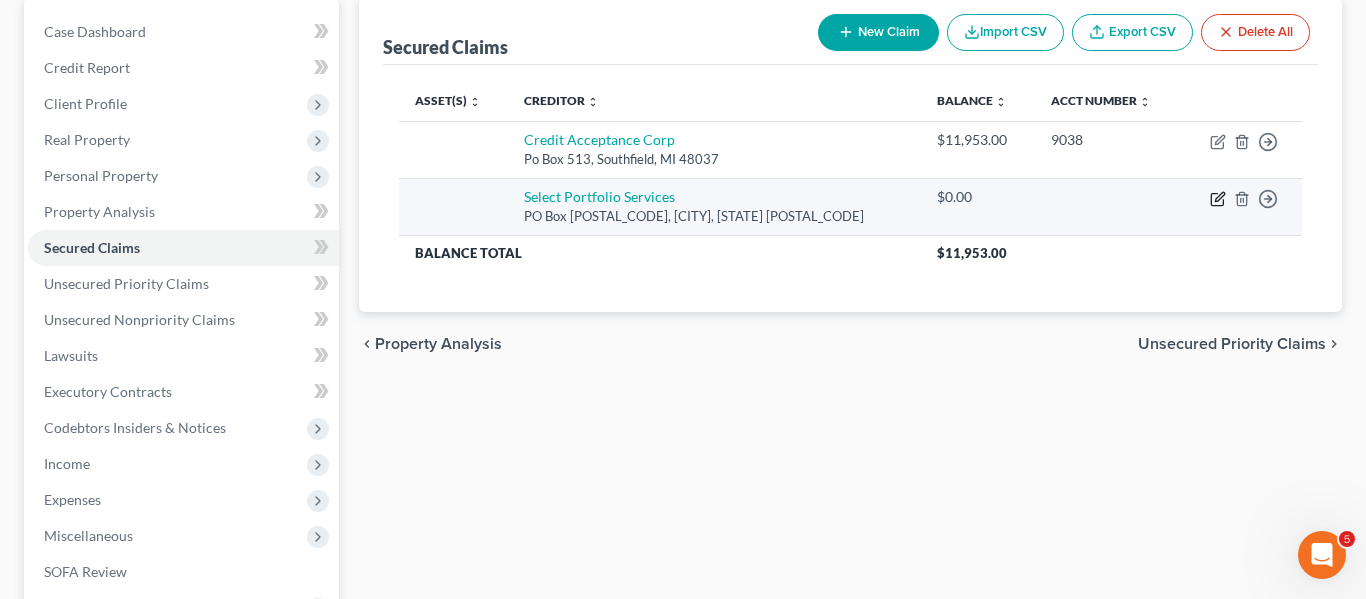select on "46" 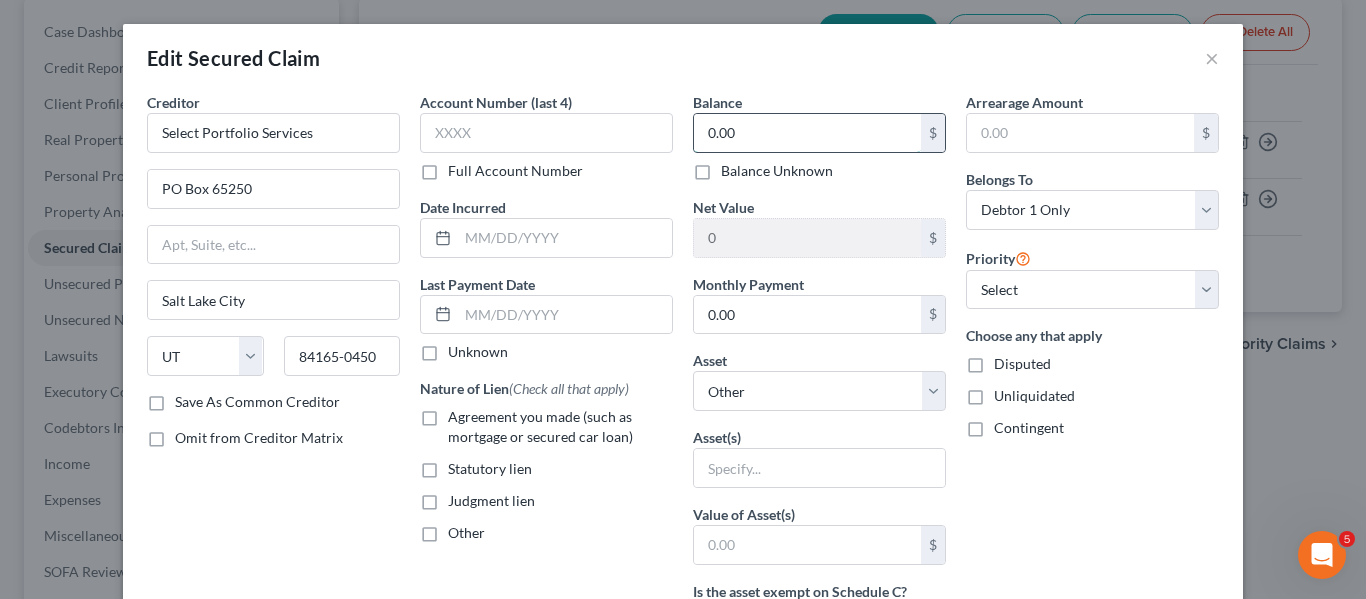 click on "0.00" at bounding box center (807, 133) 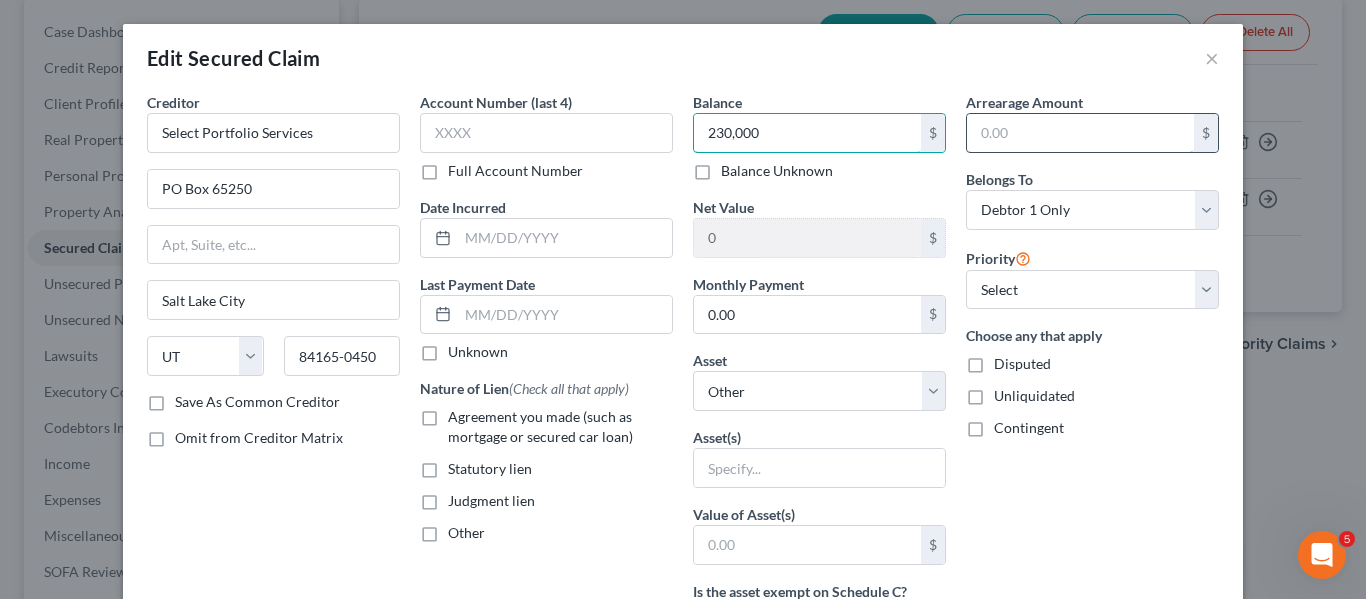 type on "230,000" 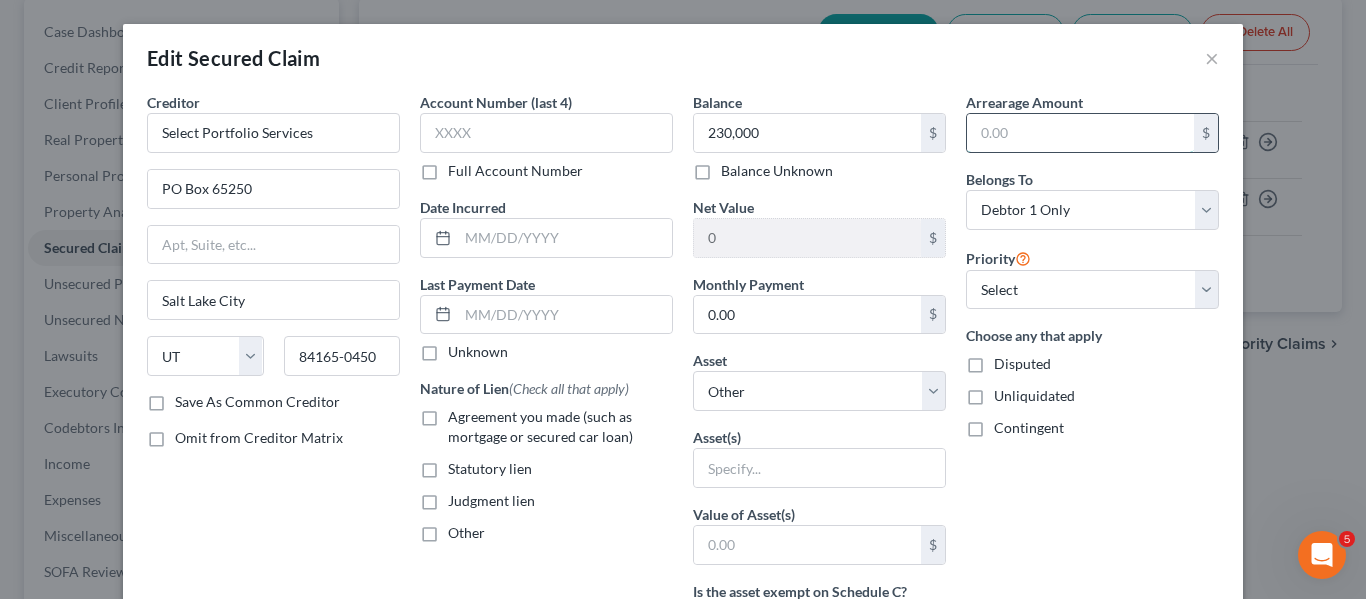 click at bounding box center (1080, 133) 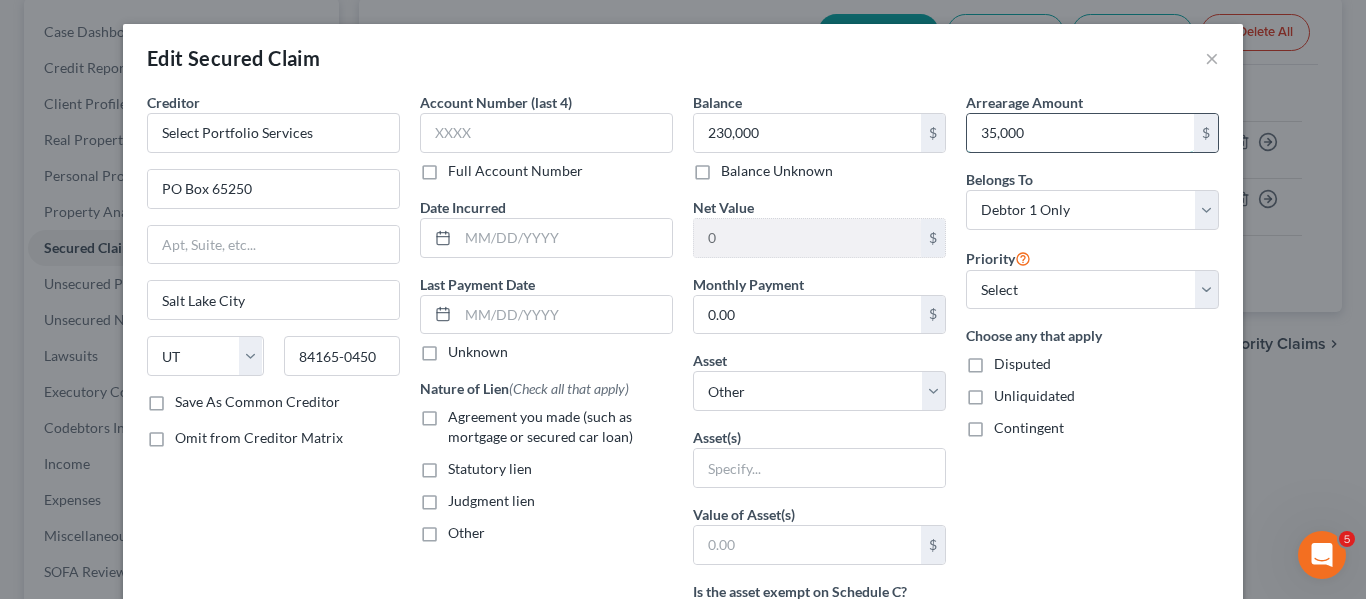 scroll, scrollTop: 134, scrollLeft: 0, axis: vertical 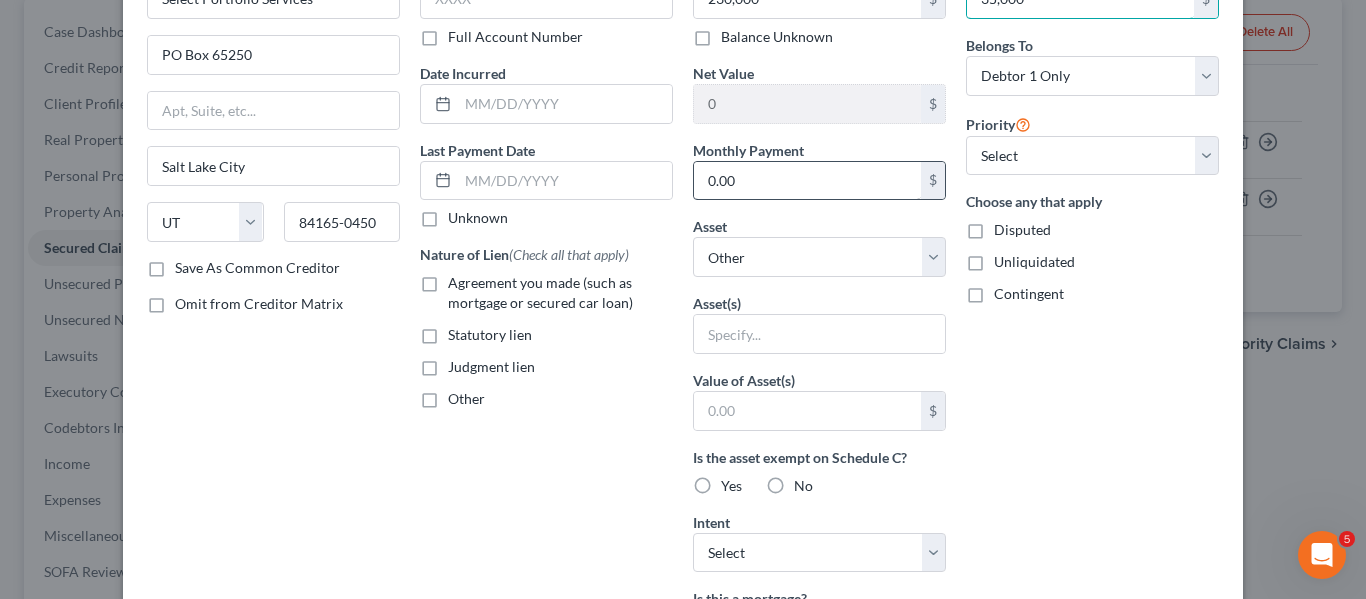 type on "35,000" 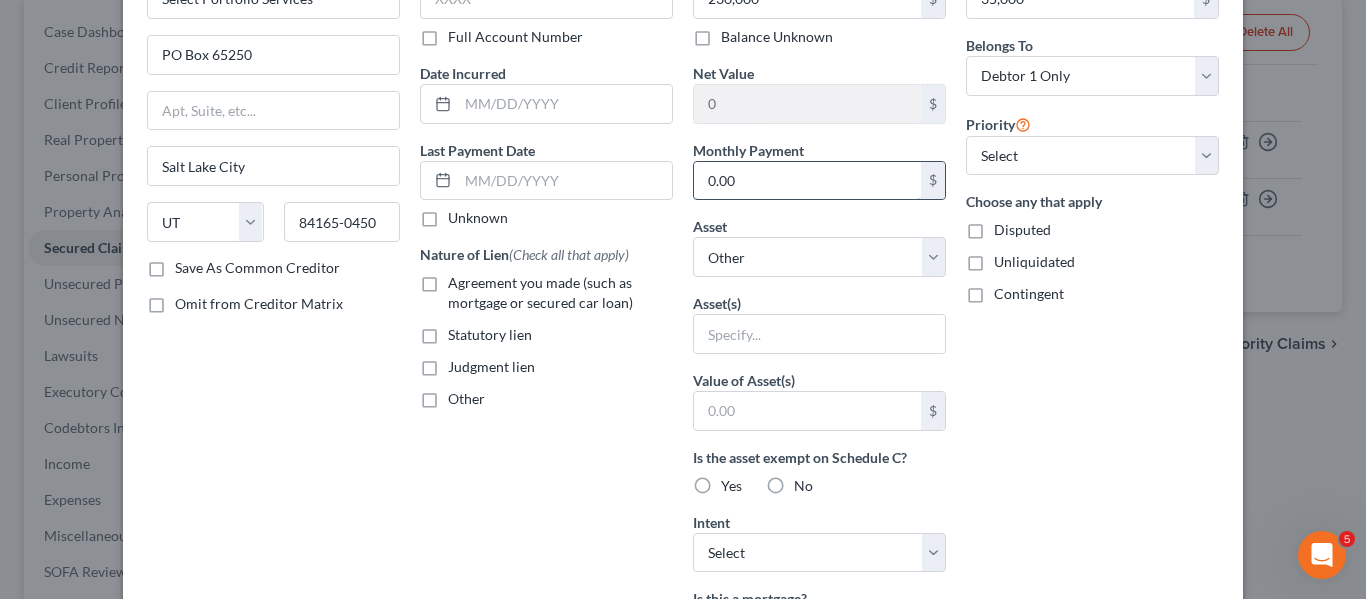 click on "0.00" at bounding box center (807, 181) 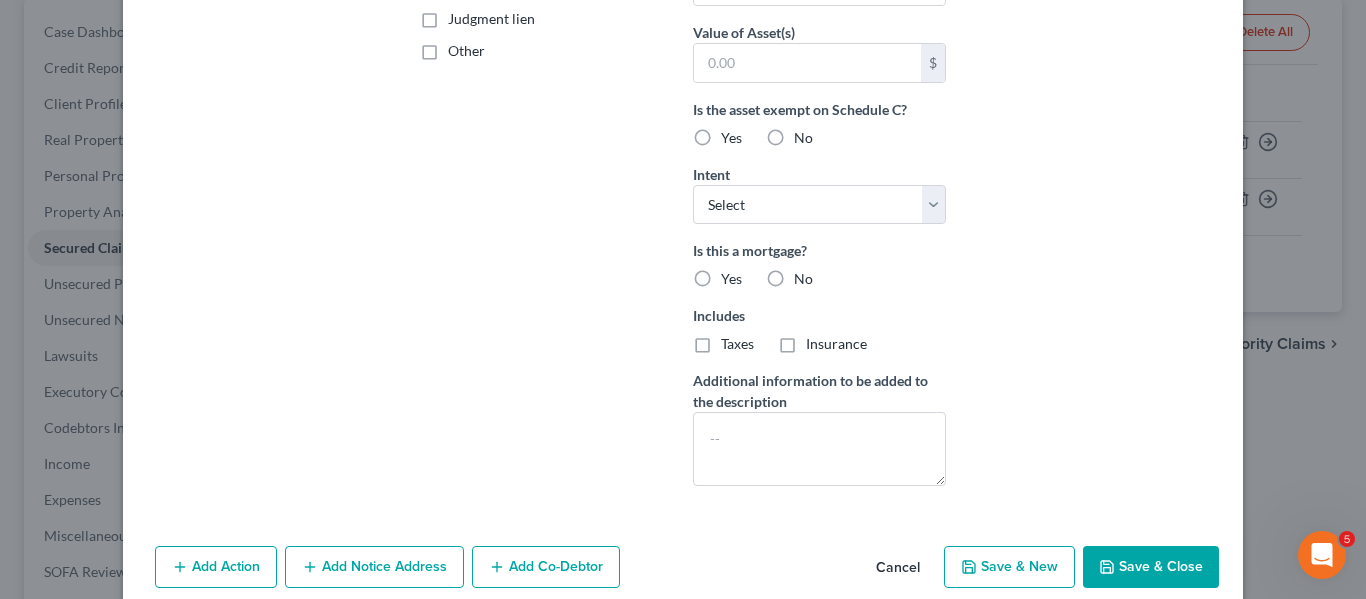 scroll, scrollTop: 544, scrollLeft: 0, axis: vertical 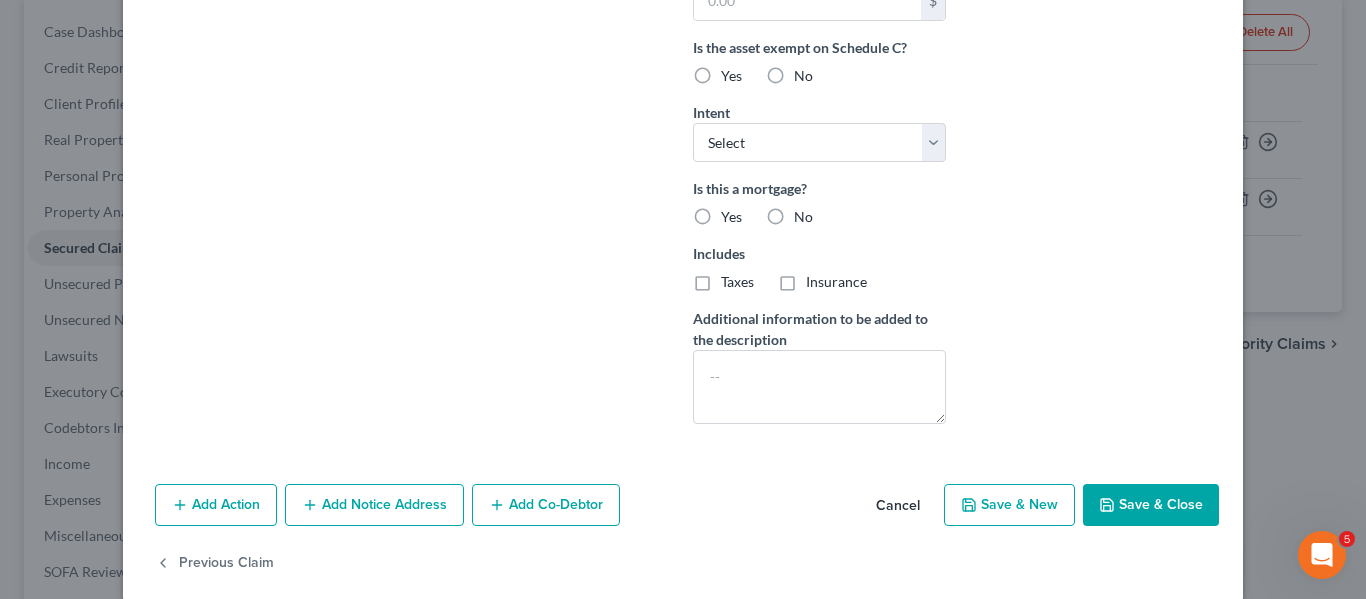 type on "1,600" 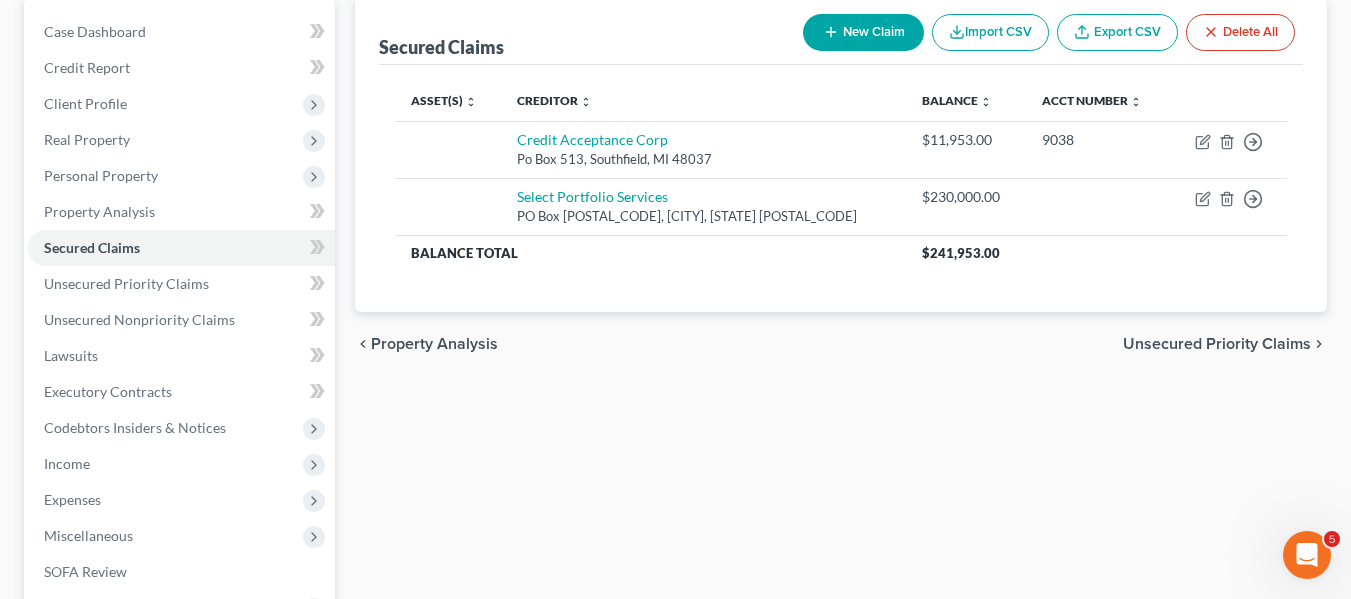 click on "New Claim" at bounding box center [863, 32] 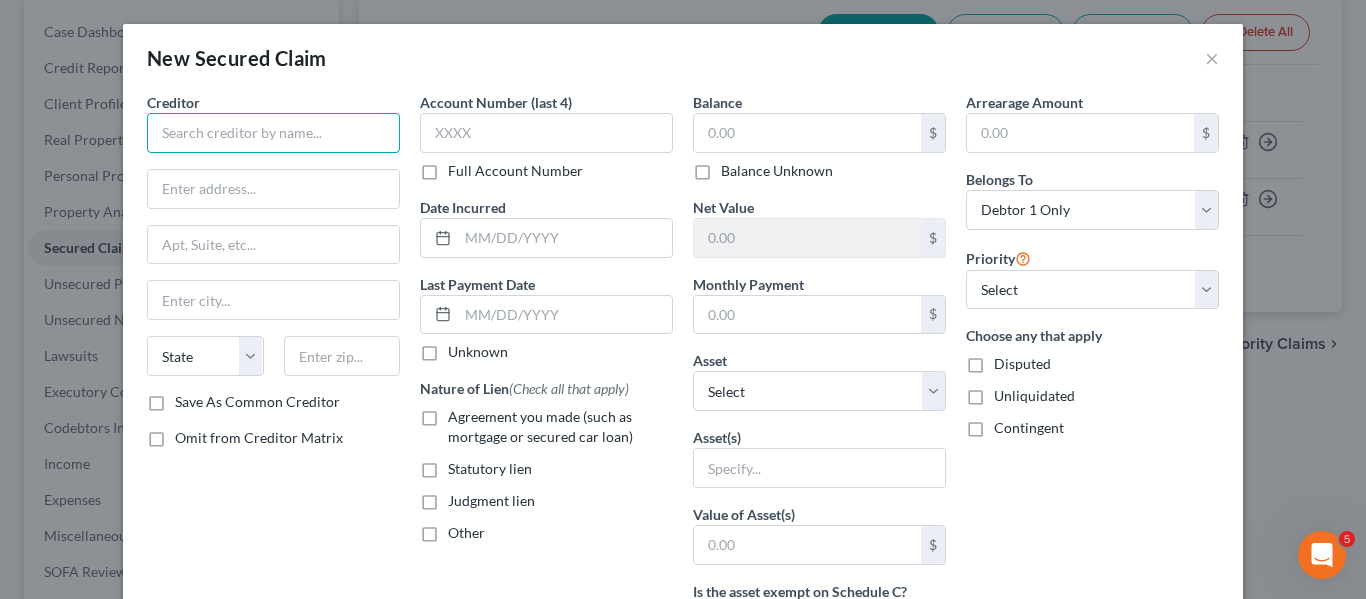 click at bounding box center (273, 133) 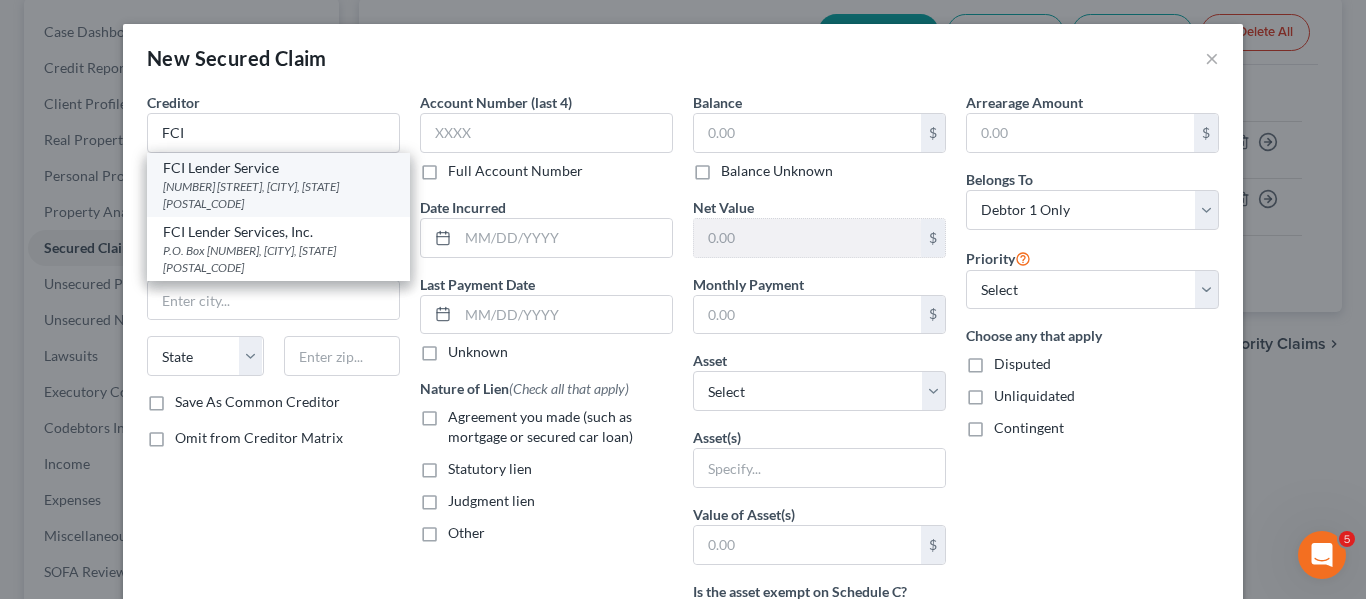 click on "8180 E Kaiser Blvd, Anaheim, CA 92808" at bounding box center [278, 195] 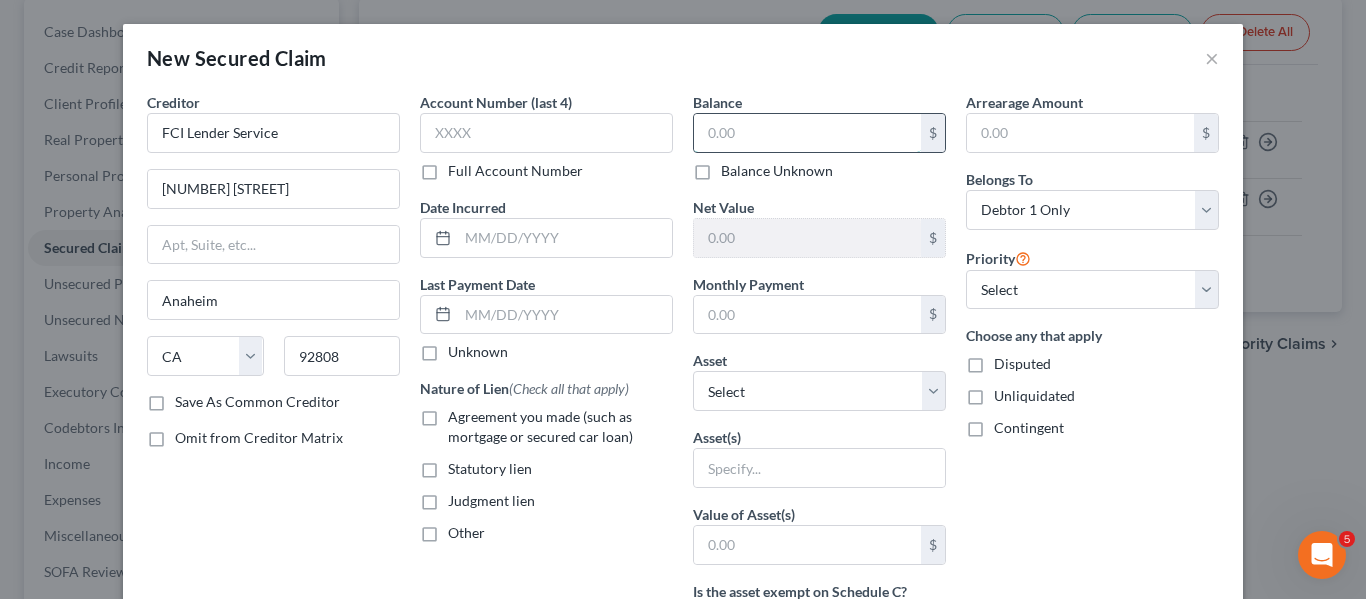 click at bounding box center [807, 133] 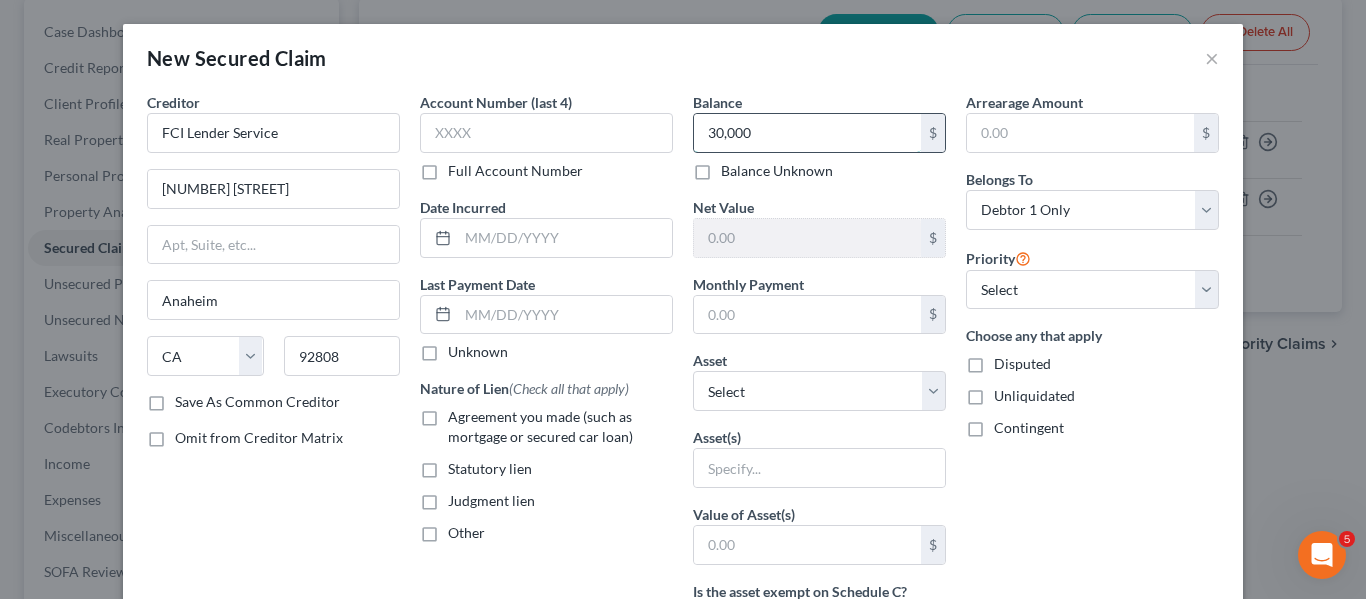 scroll, scrollTop: 0, scrollLeft: 0, axis: both 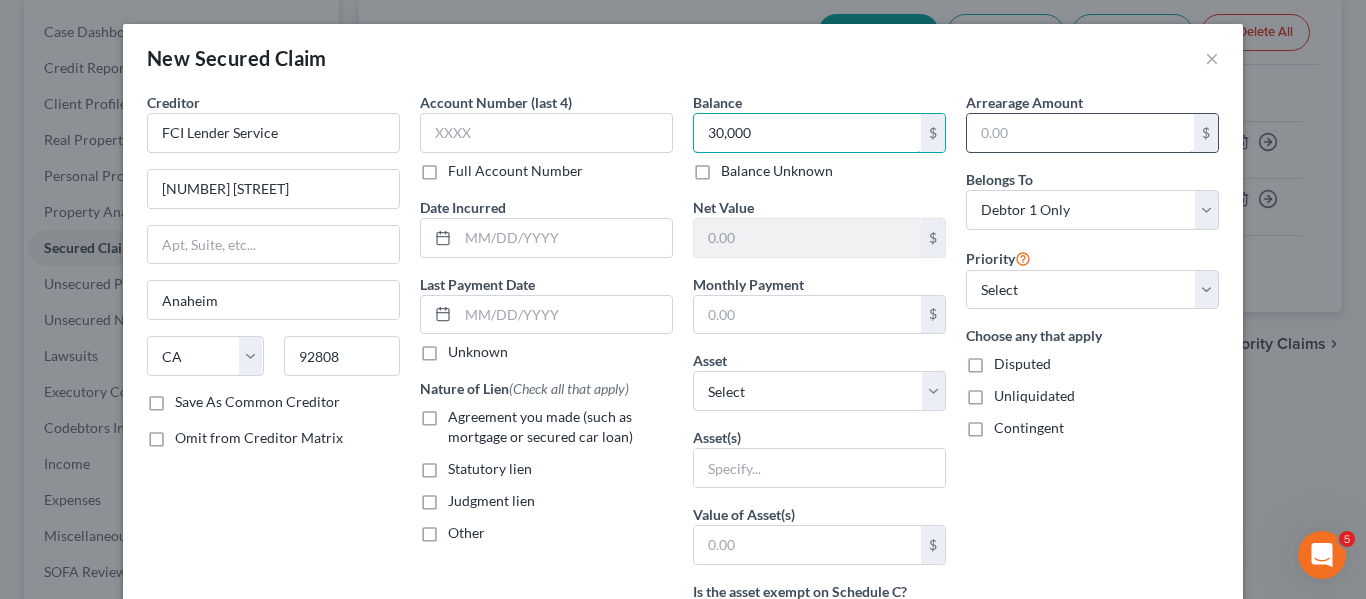 type on "30,000" 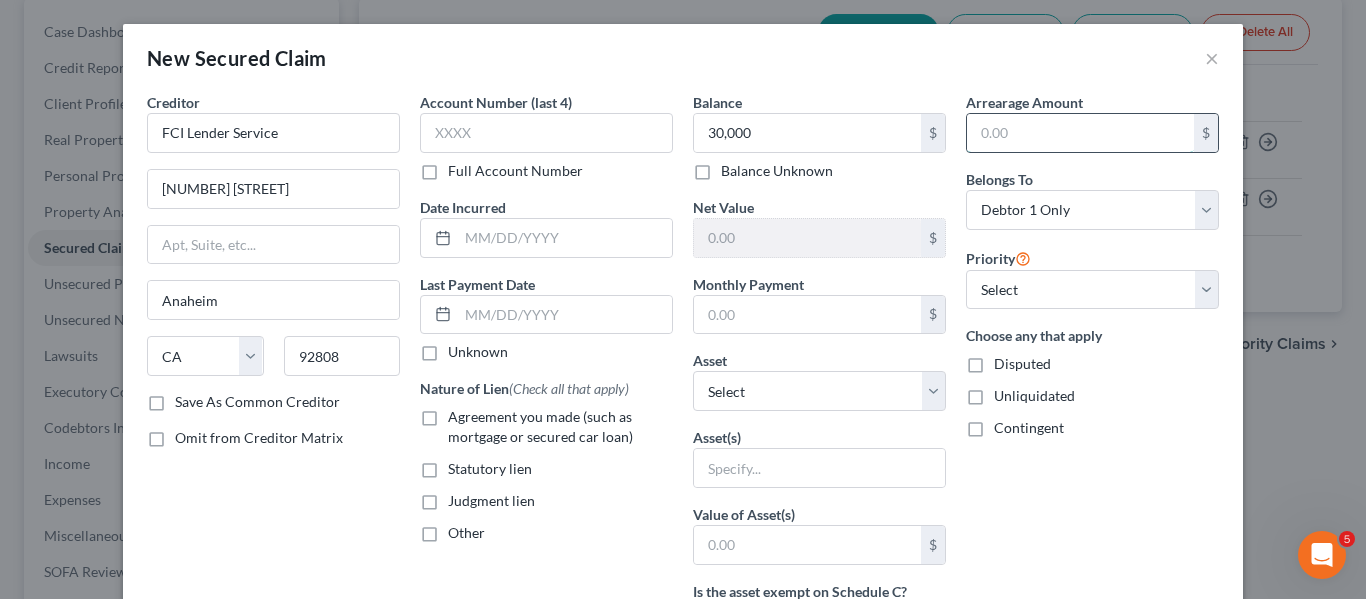 click at bounding box center [1080, 133] 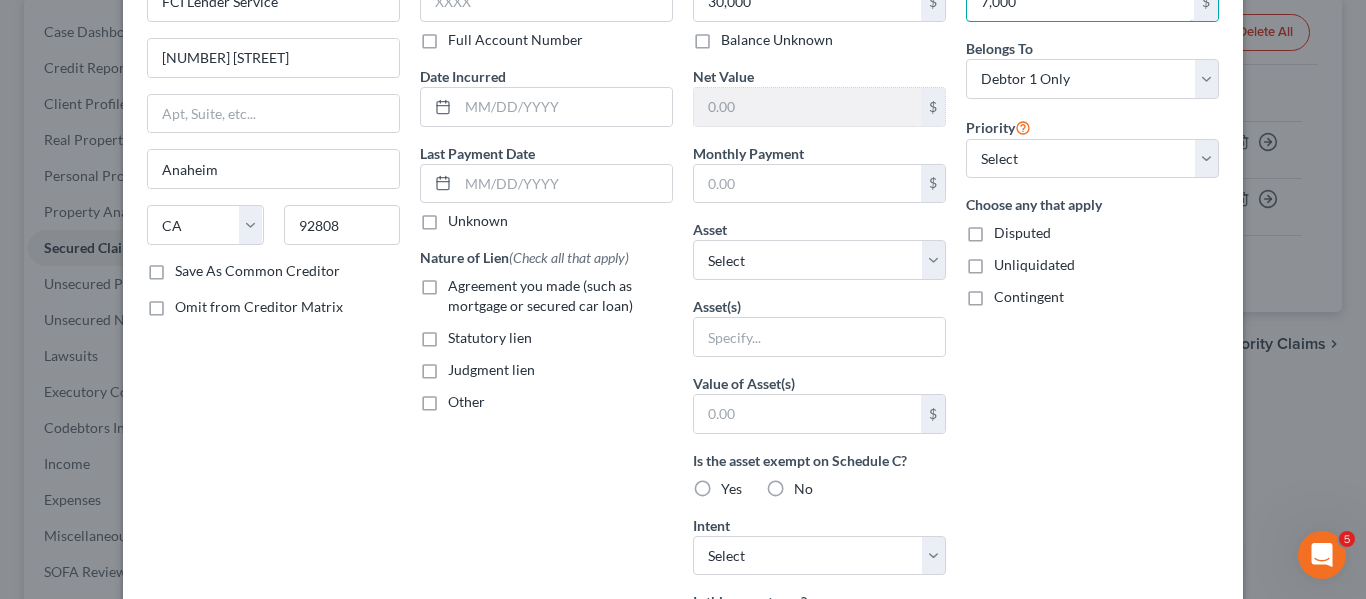 scroll, scrollTop: 132, scrollLeft: 0, axis: vertical 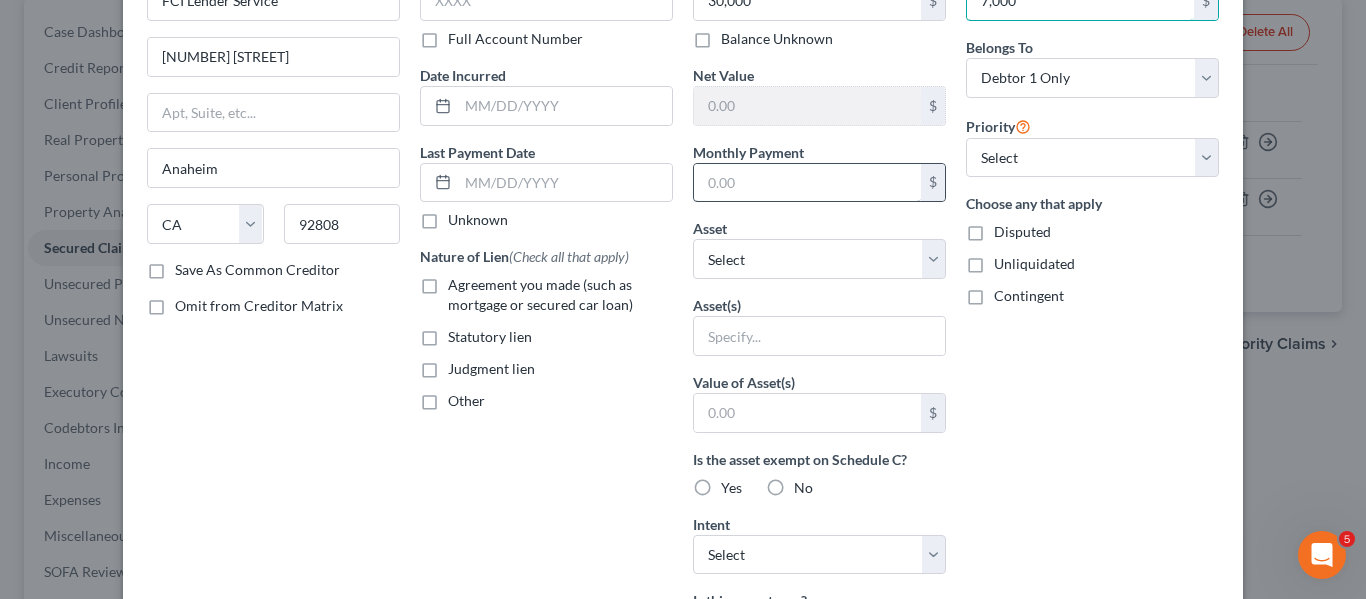 type on "7,000" 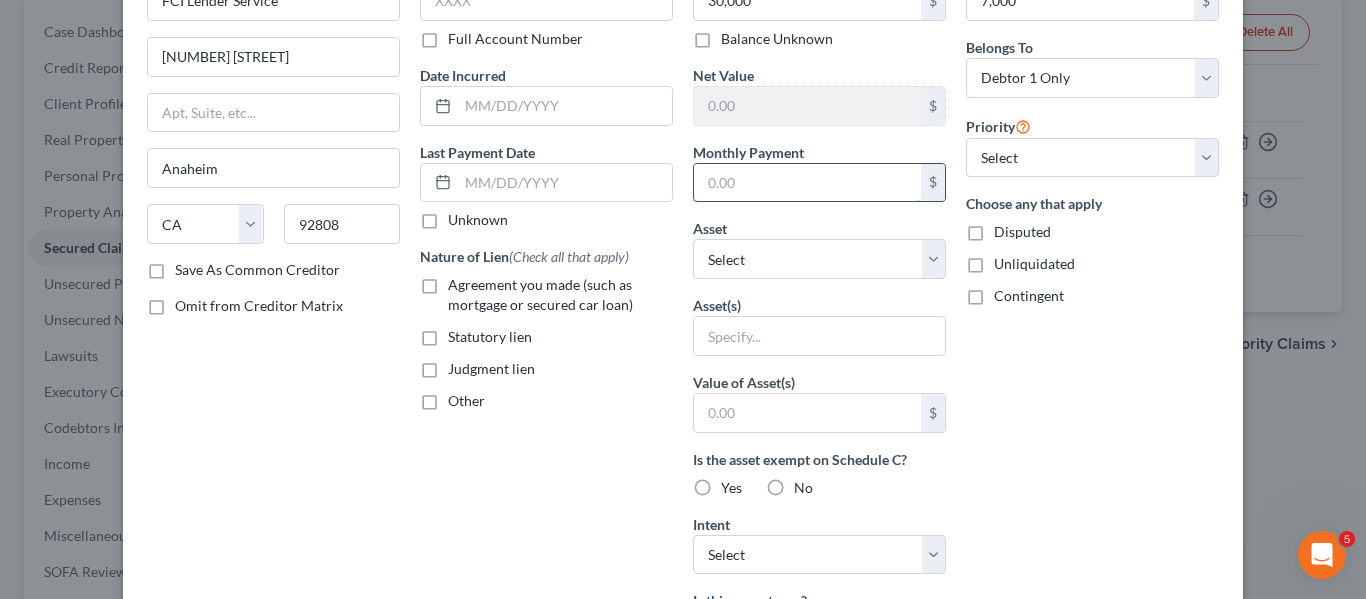 click at bounding box center (807, 183) 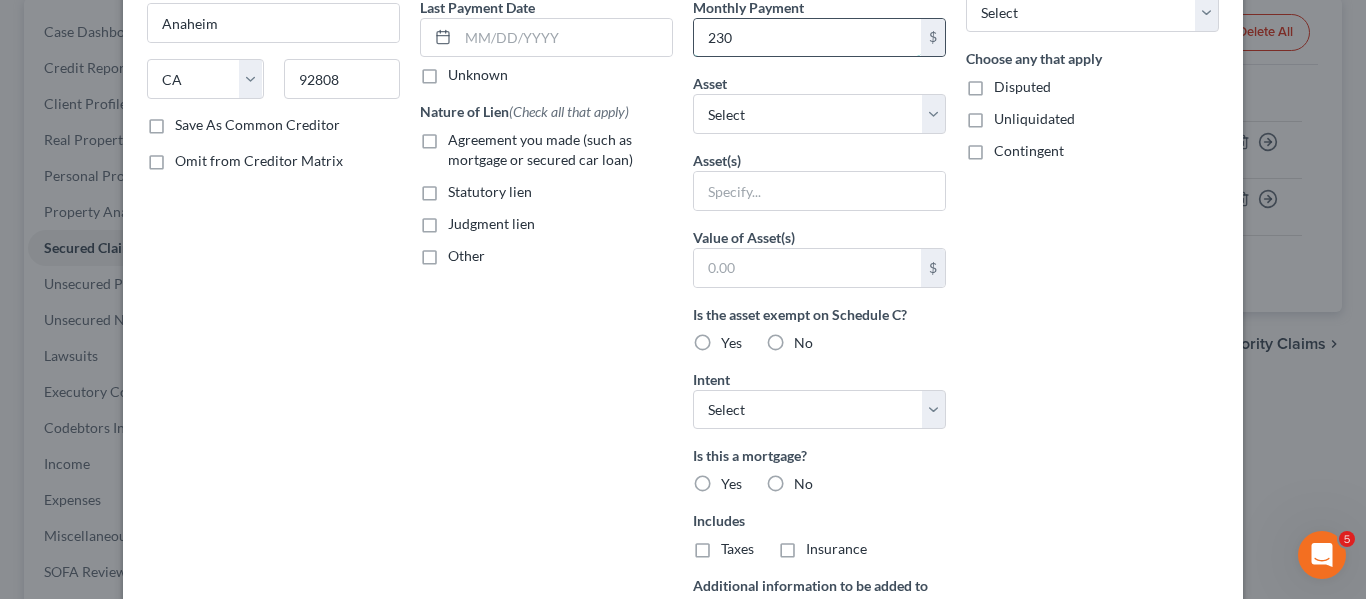 scroll, scrollTop: 511, scrollLeft: 0, axis: vertical 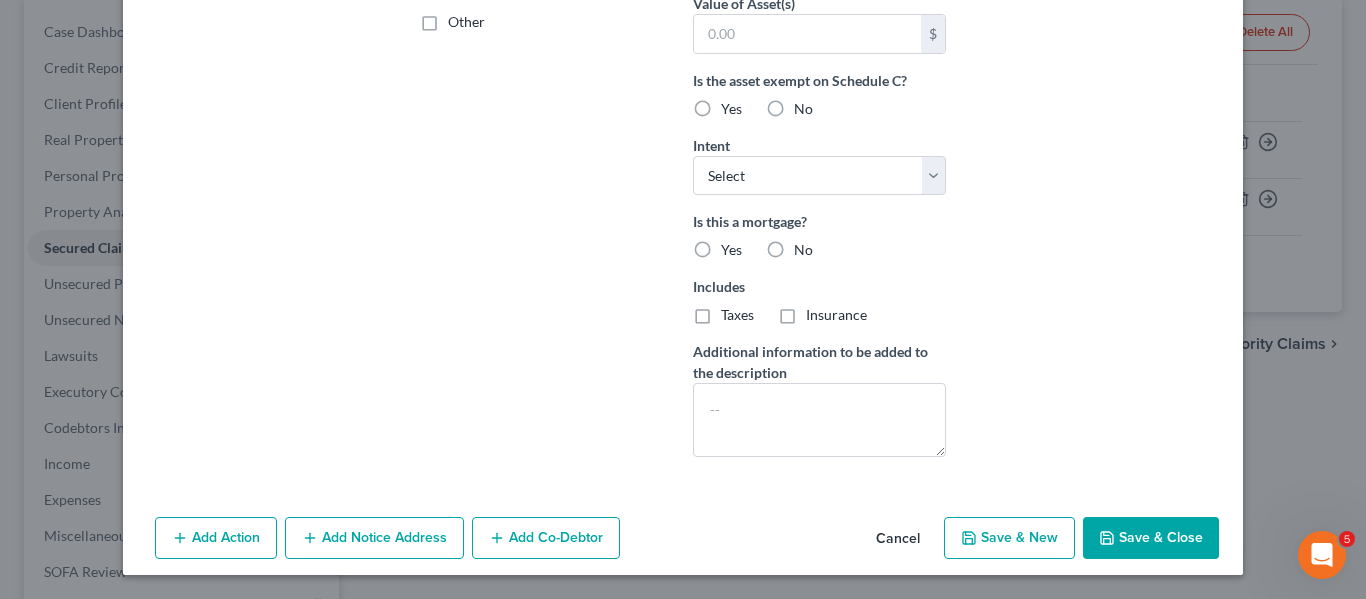 type on "230" 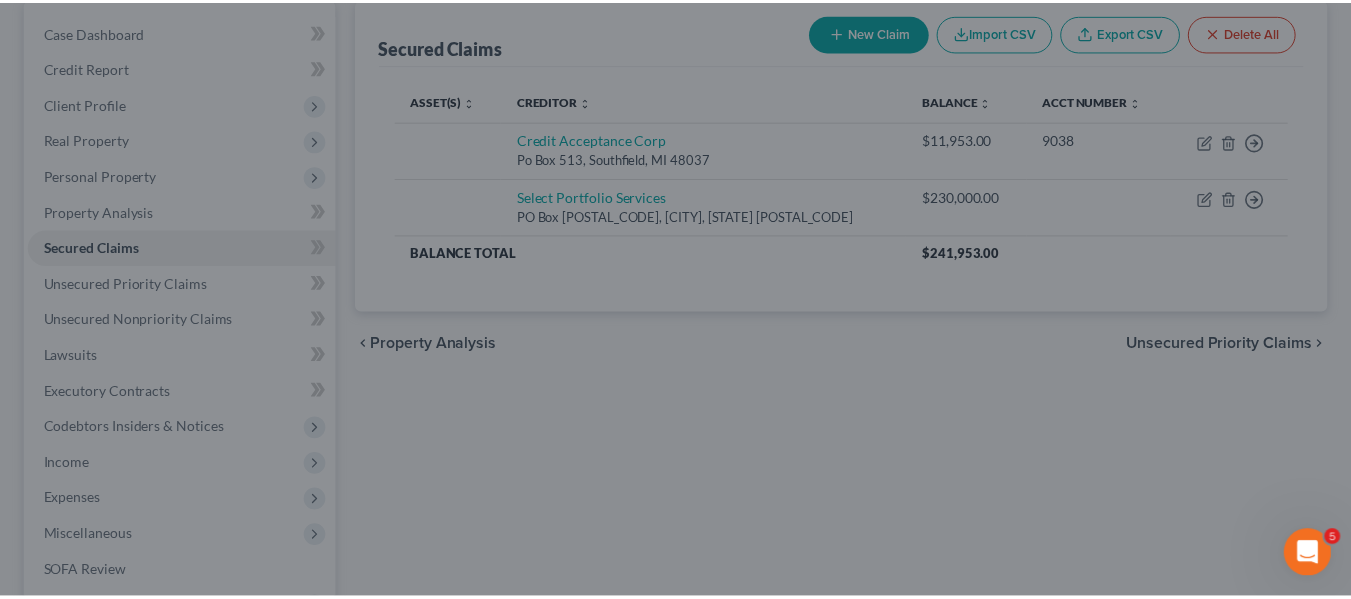 scroll, scrollTop: 293, scrollLeft: 0, axis: vertical 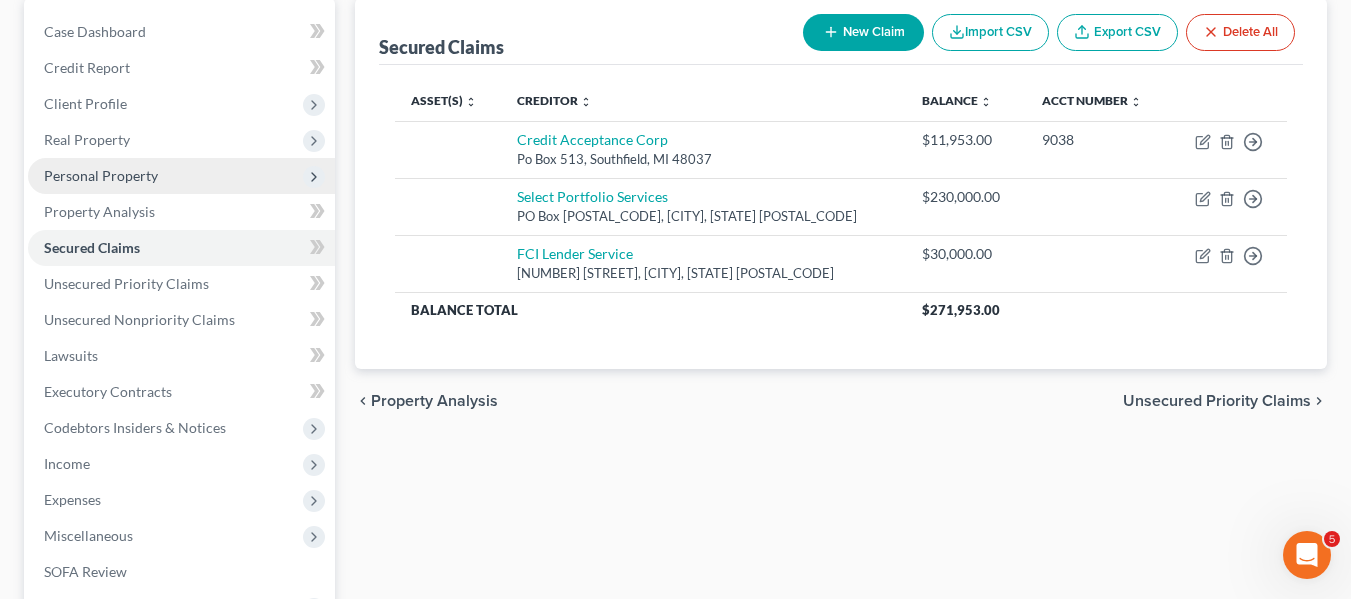 click on "Personal Property" at bounding box center [181, 176] 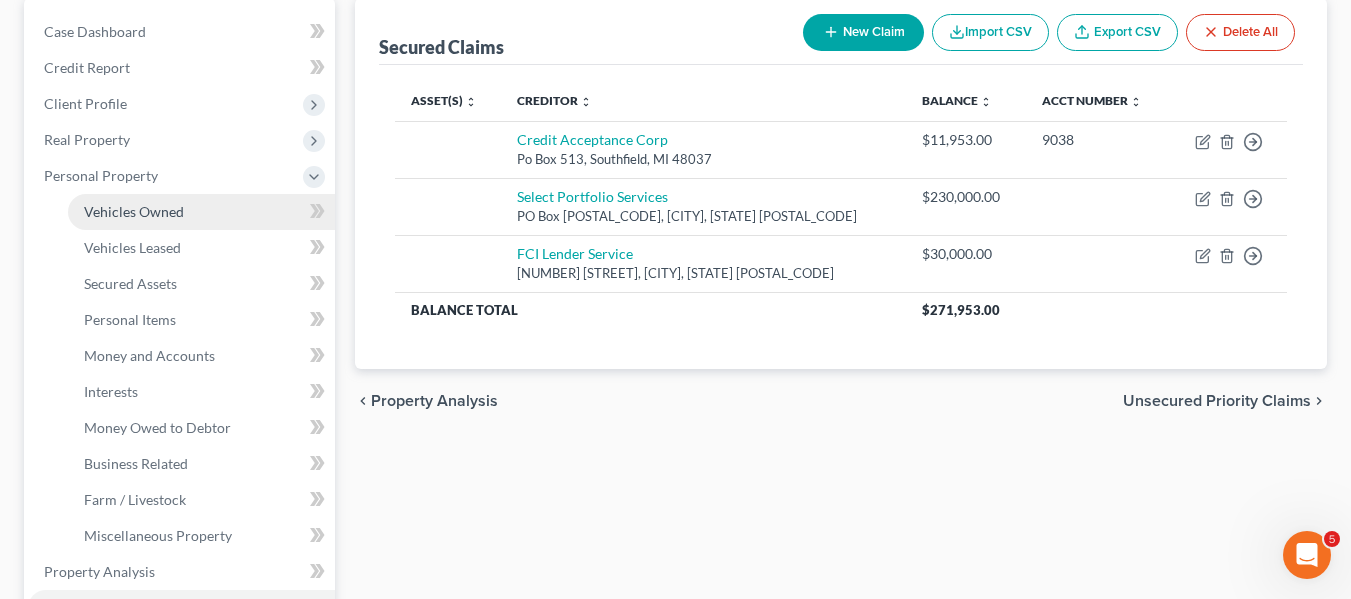 click on "Vehicles Owned" at bounding box center (134, 211) 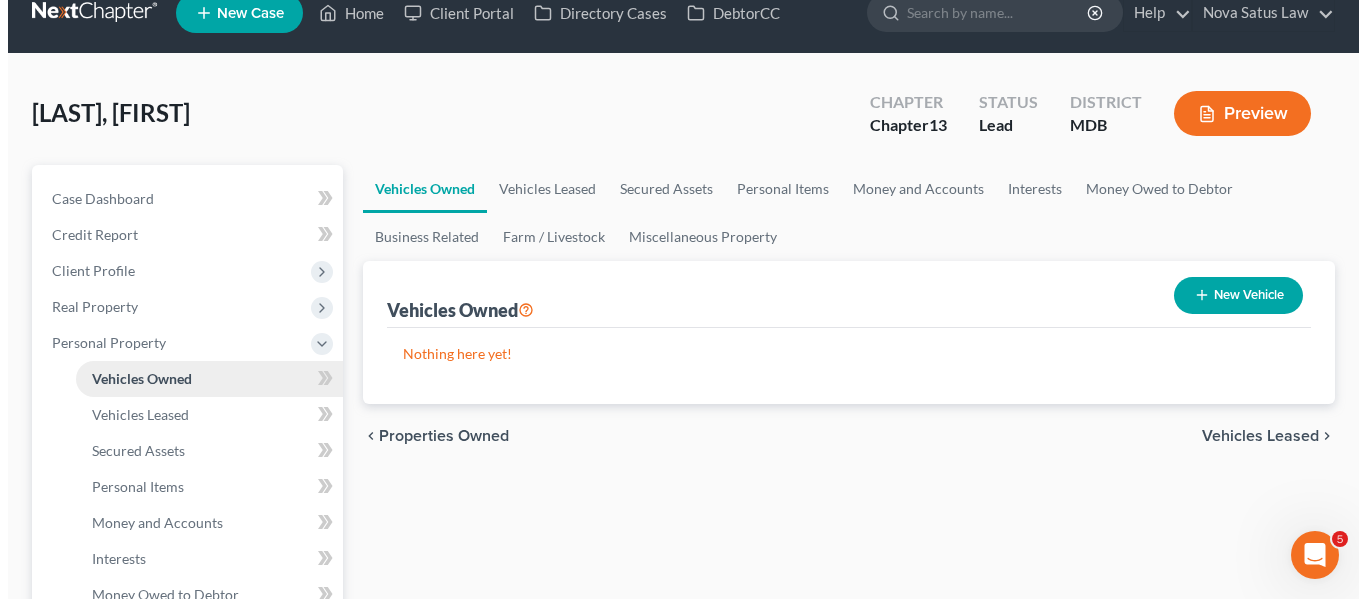 scroll, scrollTop: 0, scrollLeft: 0, axis: both 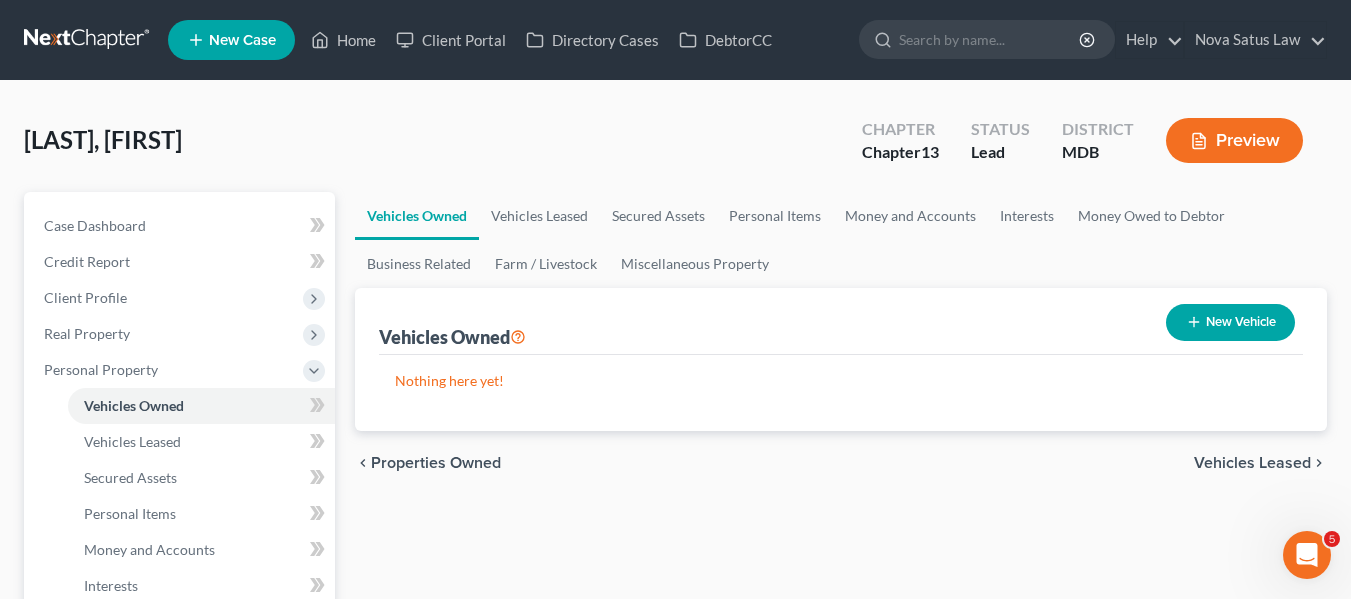 click on "New Vehicle" at bounding box center [1230, 322] 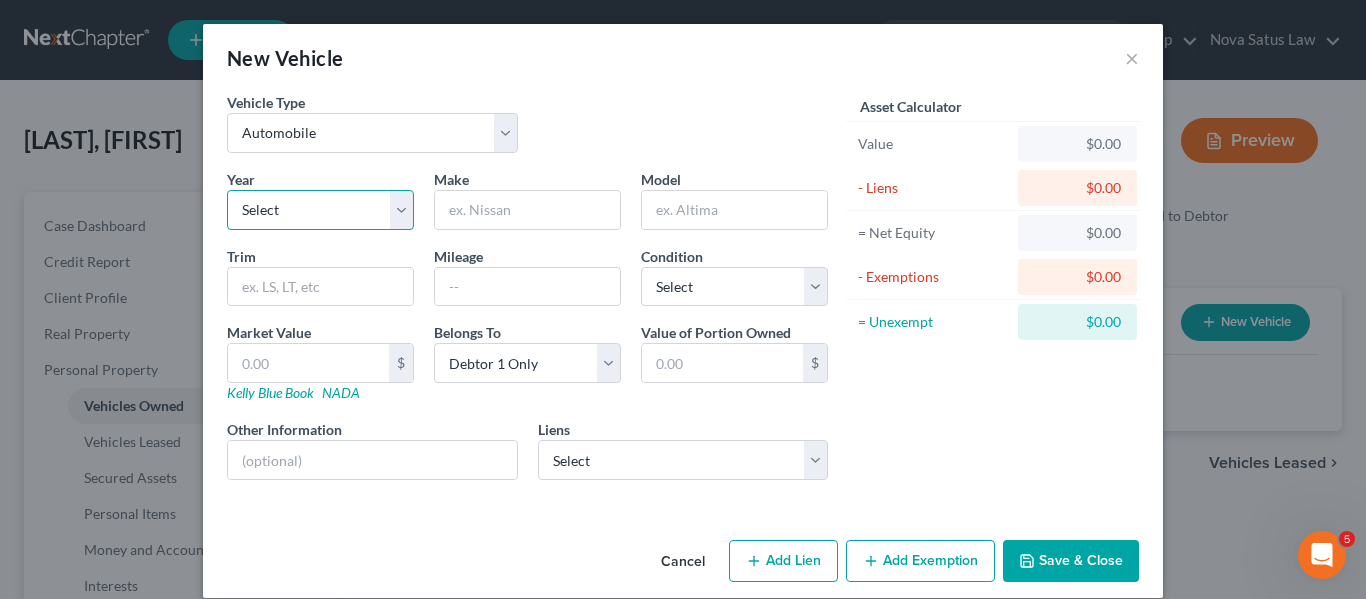 click on "Select 2026 2025 2024 2023 2022 2021 2020 2019 2018 2017 2016 2015 2014 2013 2012 2011 2010 2009 2008 2007 2006 2005 2004 2003 2002 2001 2000 1999 1998 1997 1996 1995 1994 1993 1992 1991 1990 1989 1988 1987 1986 1985 1984 1983 1982 1981 1980 1979 1978 1977 1976 1975 1974 1973 1972 1971 1970 1969 1968 1967 1966 1965 1964 1963 1962 1961 1960 1959 1958 1957 1956 1955 1954 1953 1952 1951 1950 1949 1948 1947 1946 1945 1944 1943 1942 1941 1940 1939 1938 1937 1936 1935 1934 1933 1932 1931 1930 1929 1928 1927 1926 1925 1924 1923 1922 1921 1920 1919 1918 1917 1916 1915 1914 1913 1912 1911 1910 1909 1908 1907 1906 1905 1904 1903 1902 1901" at bounding box center (320, 210) 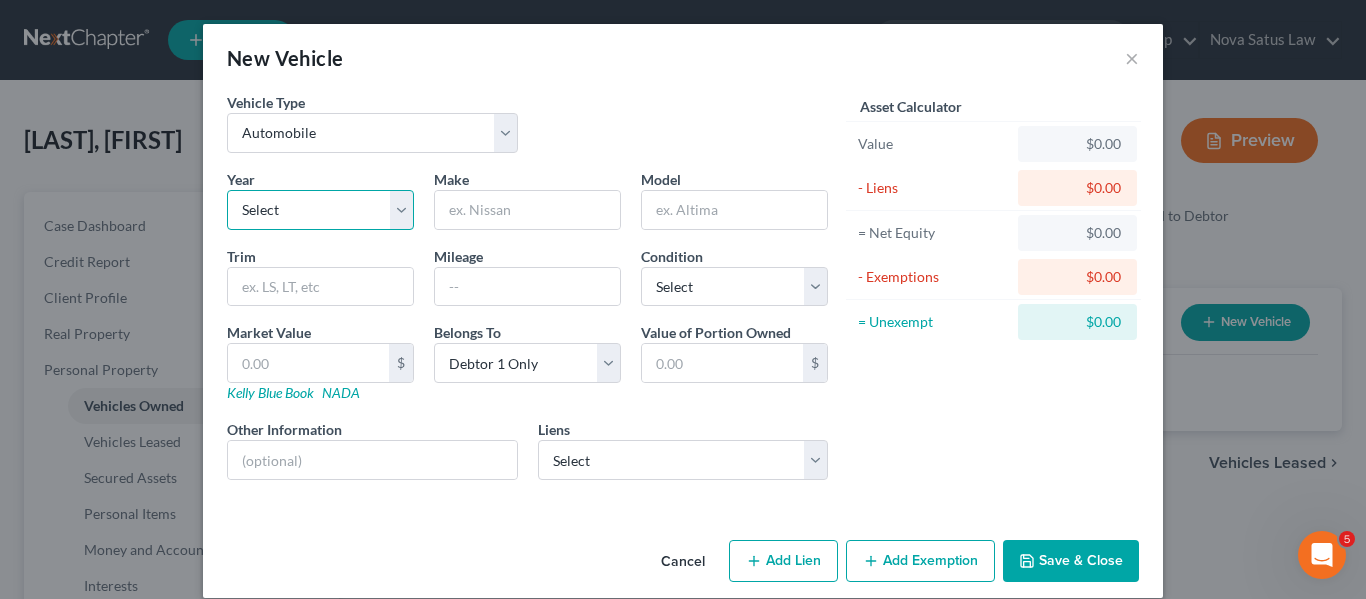select on "11" 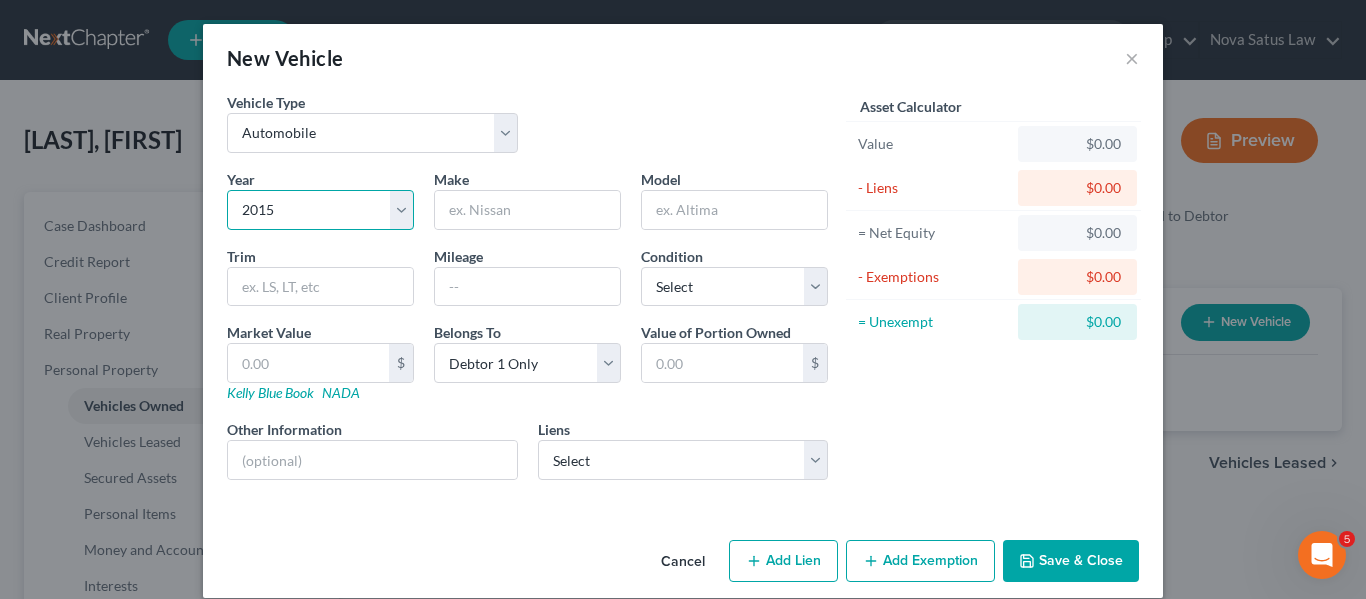 click on "Select 2026 2025 2024 2023 2022 2021 2020 2019 2018 2017 2016 2015 2014 2013 2012 2011 2010 2009 2008 2007 2006 2005 2004 2003 2002 2001 2000 1999 1998 1997 1996 1995 1994 1993 1992 1991 1990 1989 1988 1987 1986 1985 1984 1983 1982 1981 1980 1979 1978 1977 1976 1975 1974 1973 1972 1971 1970 1969 1968 1967 1966 1965 1964 1963 1962 1961 1960 1959 1958 1957 1956 1955 1954 1953 1952 1951 1950 1949 1948 1947 1946 1945 1944 1943 1942 1941 1940 1939 1938 1937 1936 1935 1934 1933 1932 1931 1930 1929 1928 1927 1926 1925 1924 1923 1922 1921 1920 1919 1918 1917 1916 1915 1914 1913 1912 1911 1910 1909 1908 1907 1906 1905 1904 1903 1902 1901" at bounding box center [320, 210] 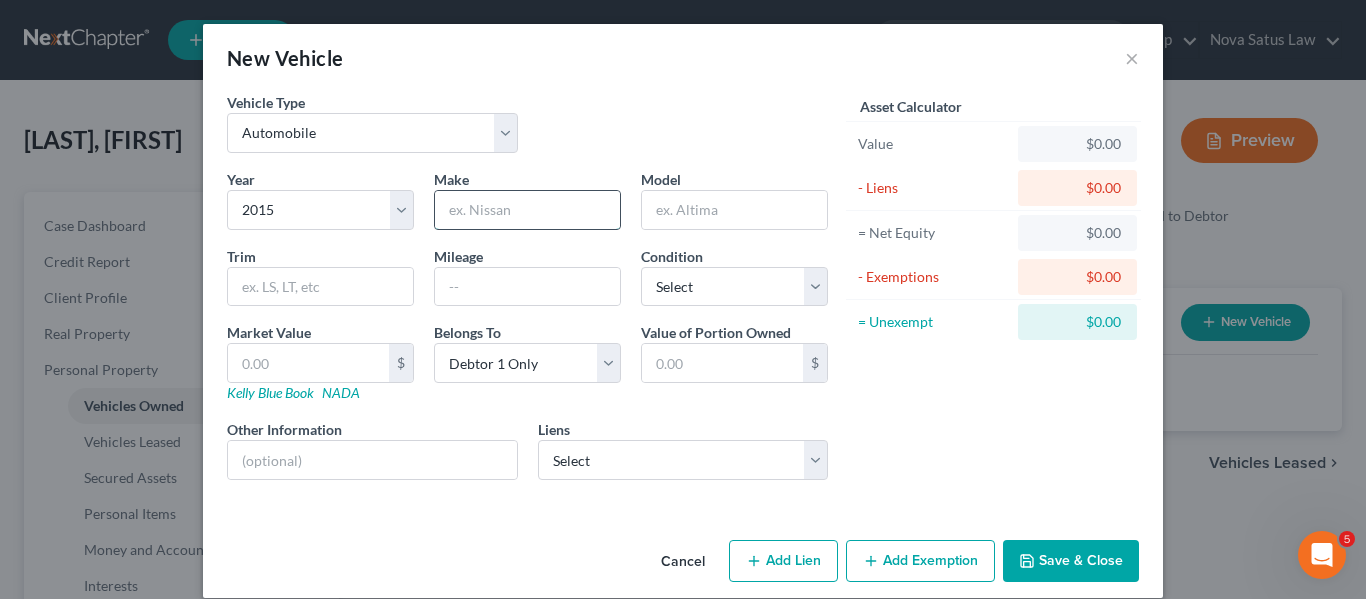 click at bounding box center (527, 210) 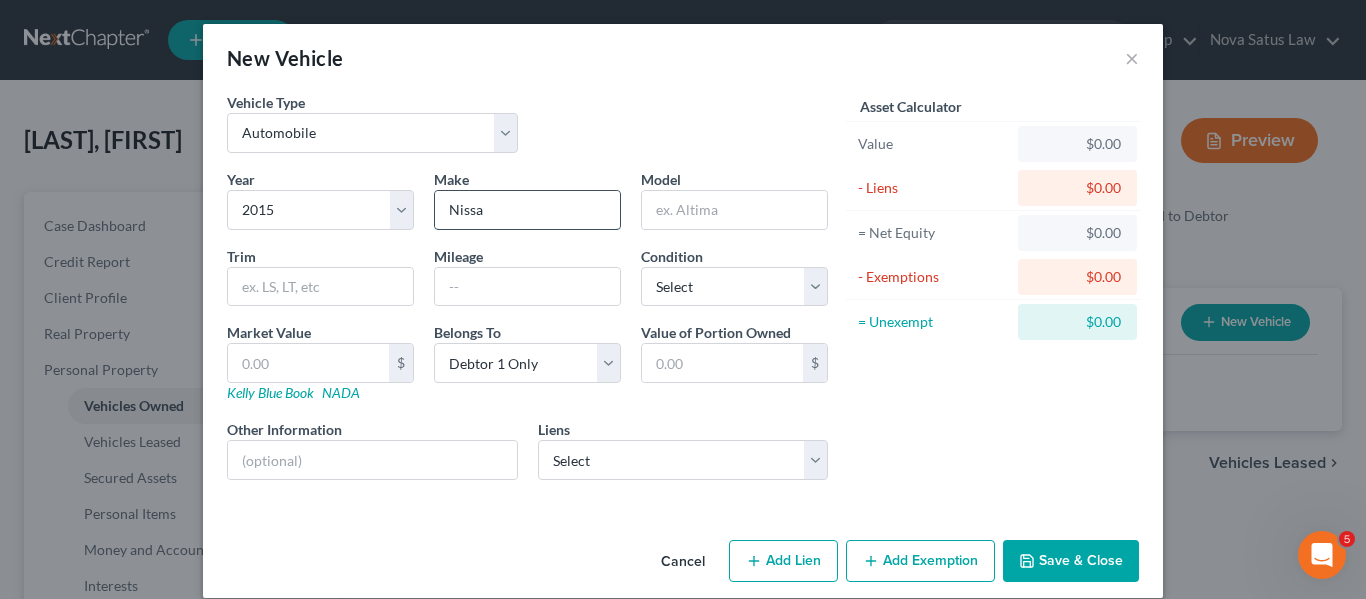 type on "Nissan" 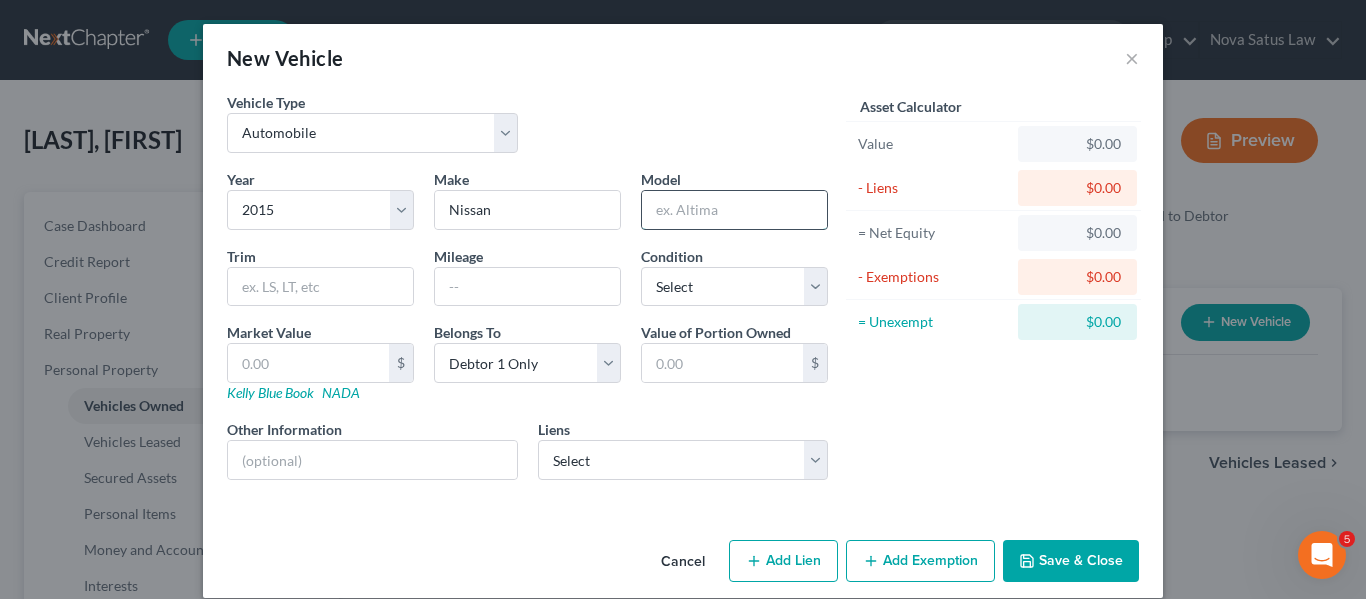 click at bounding box center [734, 210] 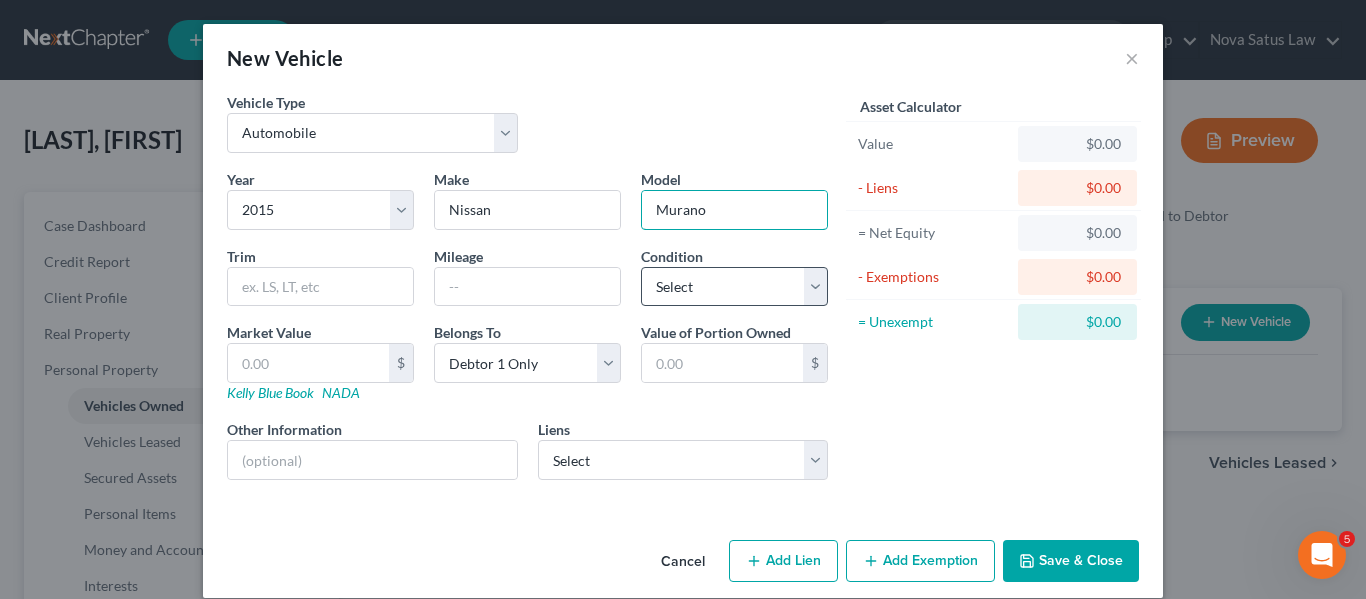 type on "Murano" 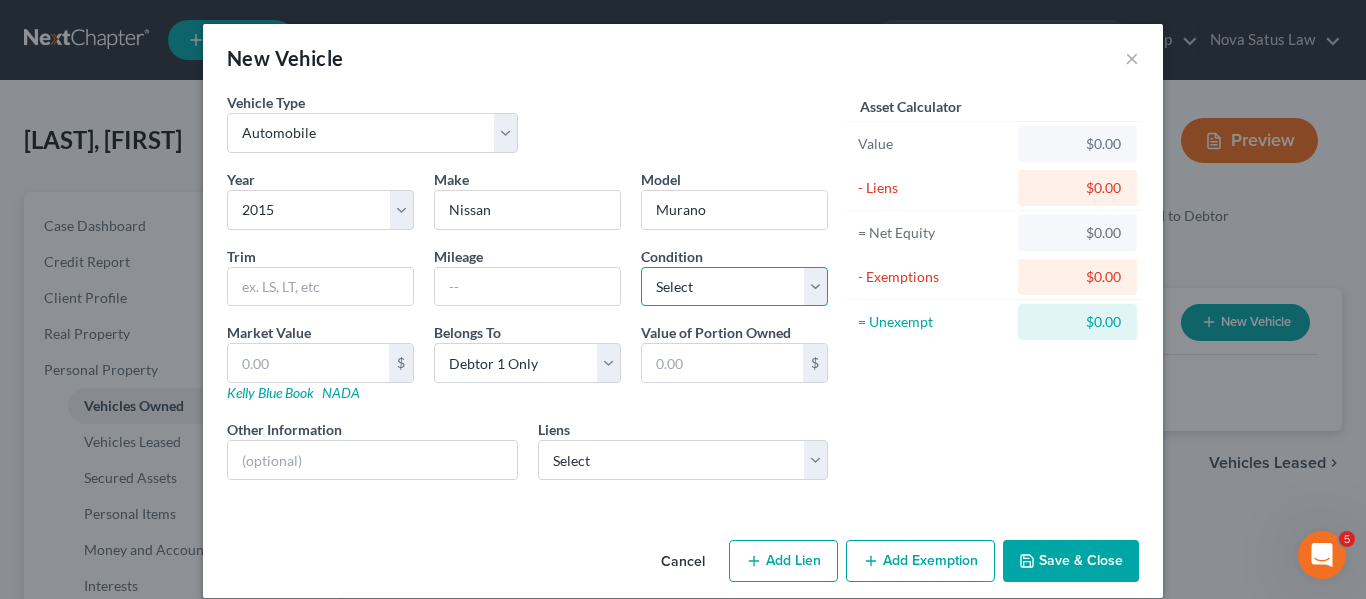 click on "Select Excellent Very Good Good Fair Poor" at bounding box center (734, 287) 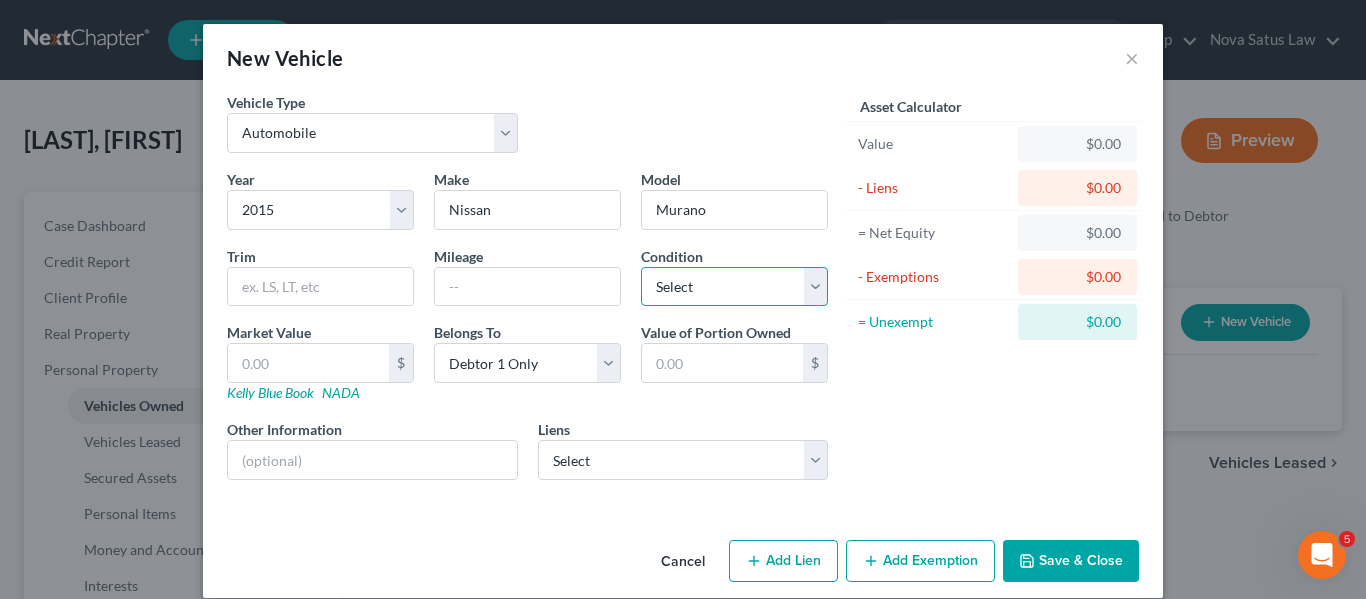 select on "2" 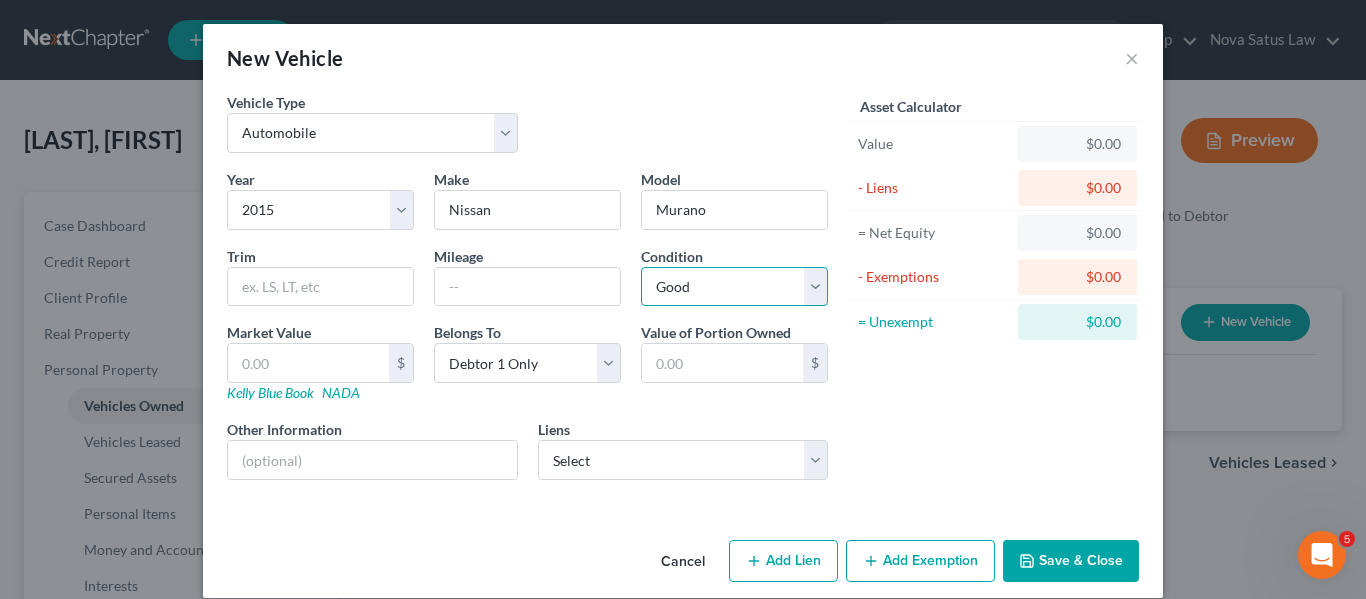 click on "Select Excellent Very Good Good Fair Poor" at bounding box center (734, 287) 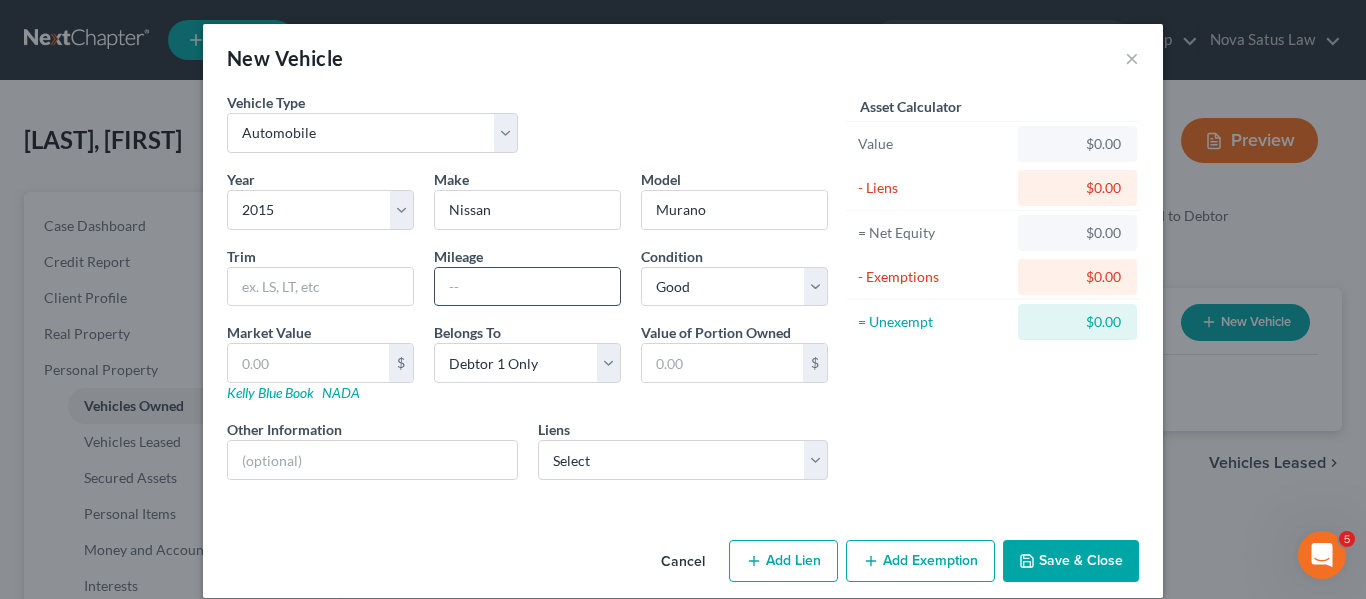 click at bounding box center (527, 287) 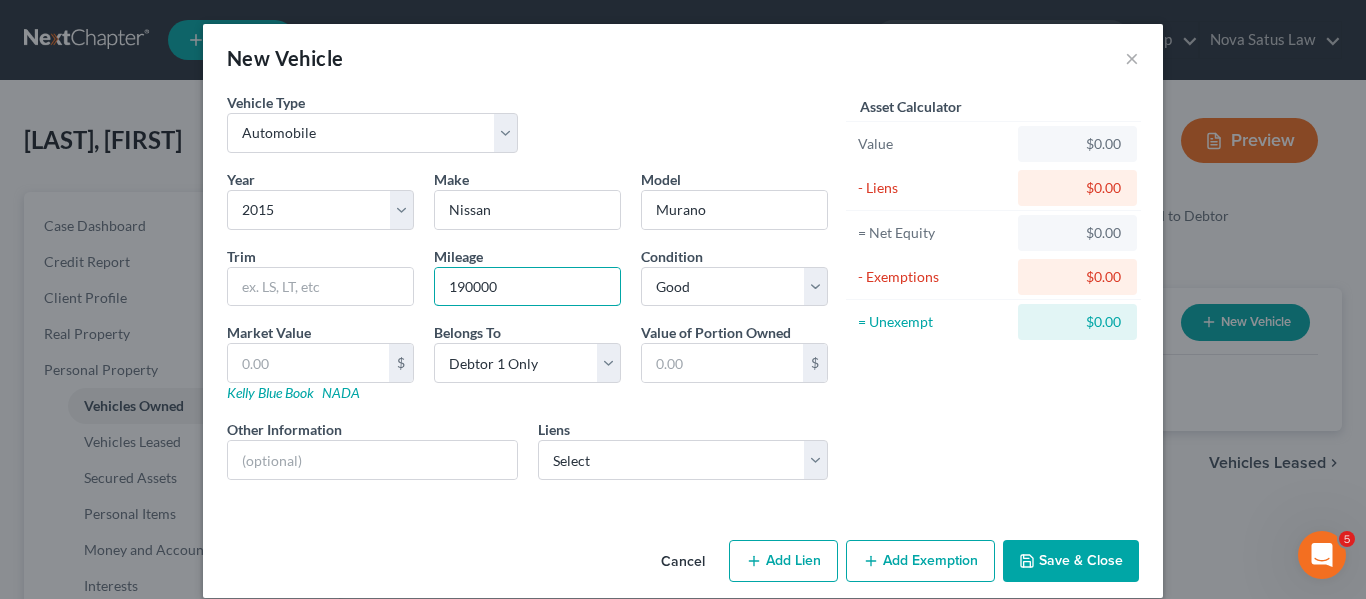 type on "190000" 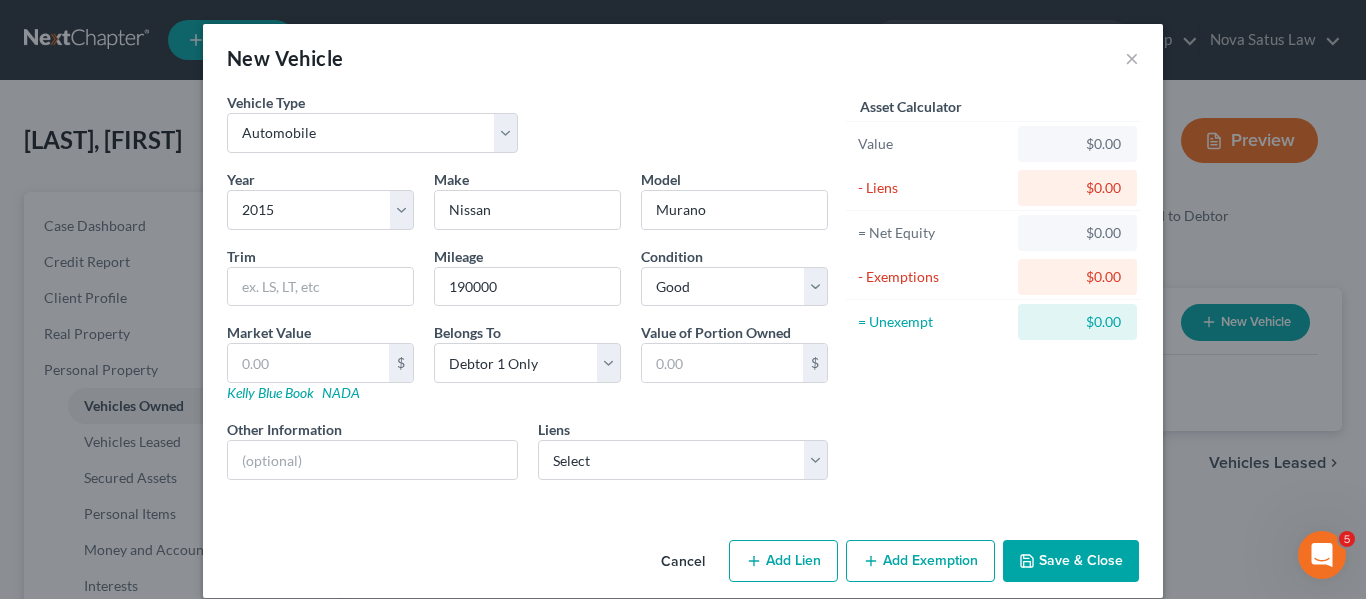 click 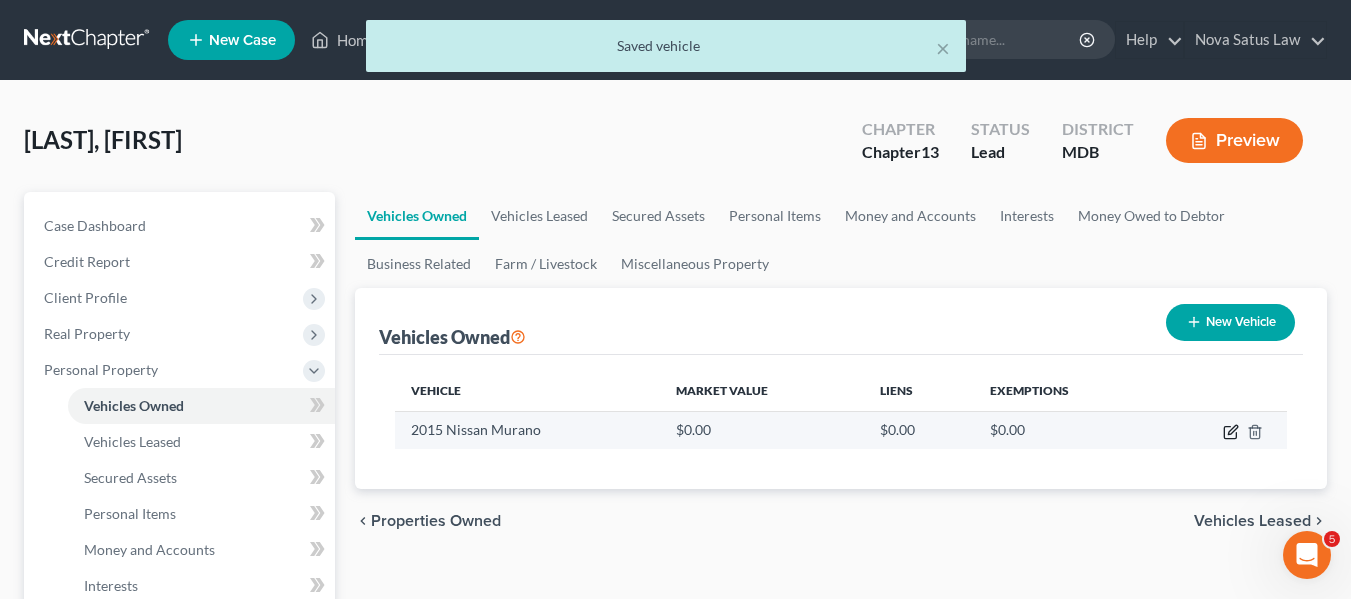 click 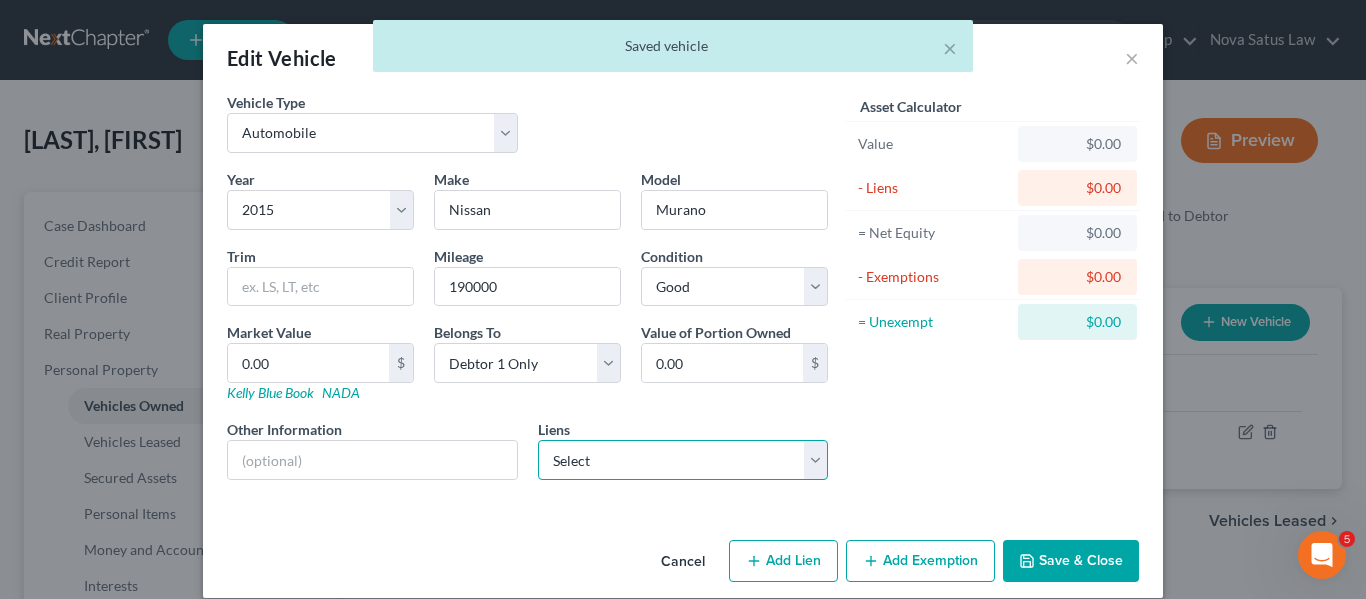 click on "Select Credit Acceptance Corp - $11,953.00 Select Portfolio Services - $230,000.00 FCI Lender Service - $30,000.00" at bounding box center (683, 460) 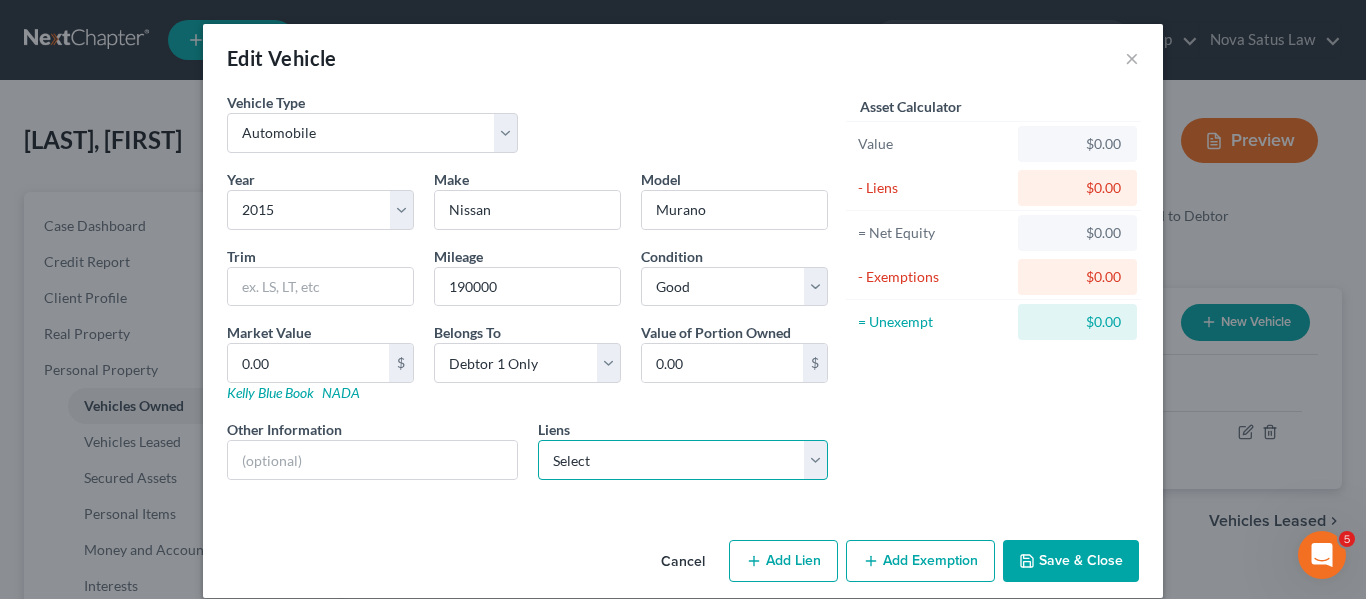 select on "0" 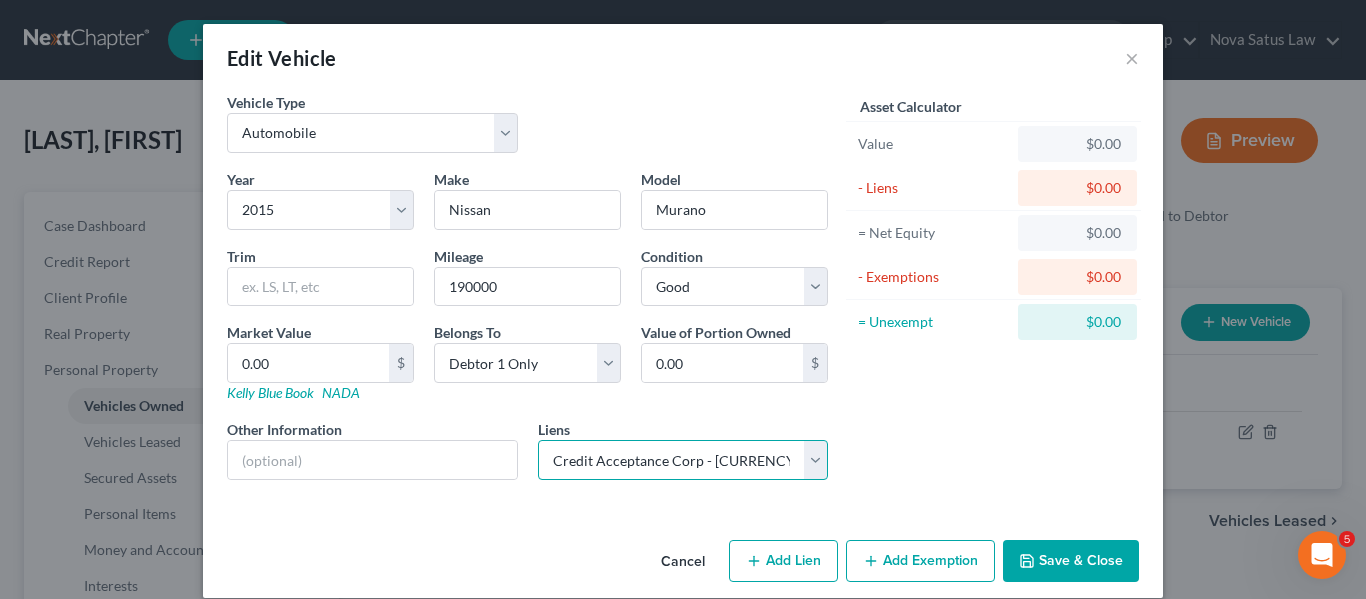 click on "Select Credit Acceptance Corp - $11,953.00 Select Portfolio Services - $230,000.00 FCI Lender Service - $30,000.00" at bounding box center (683, 460) 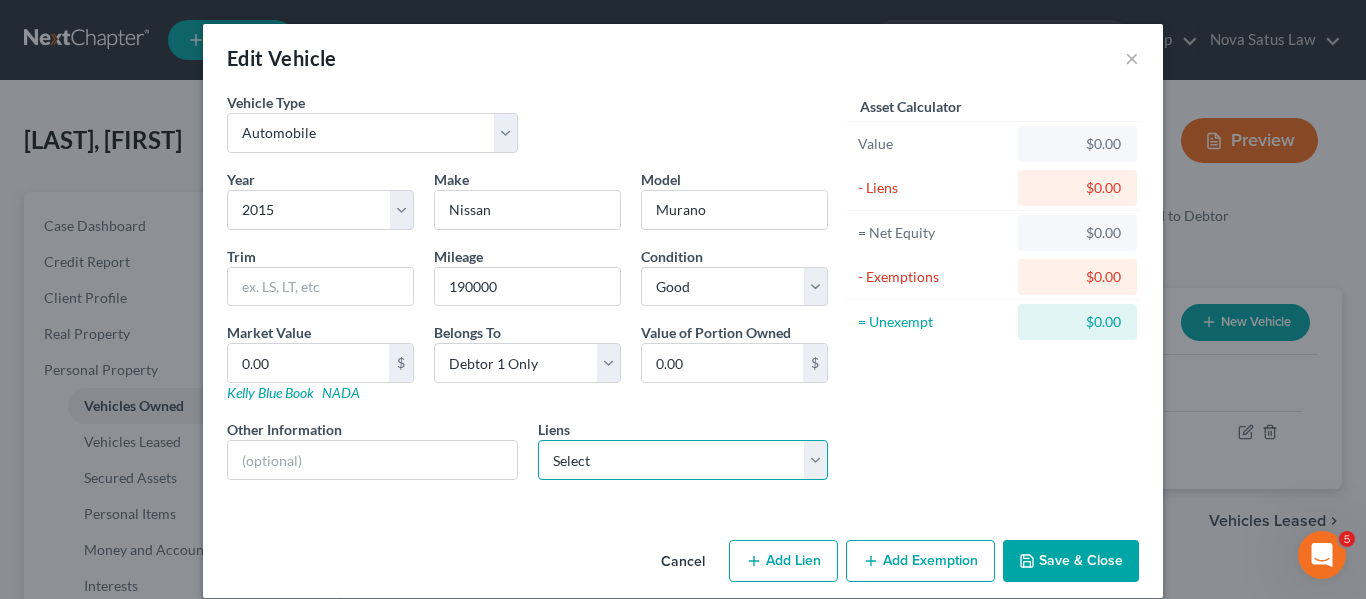 select on "23" 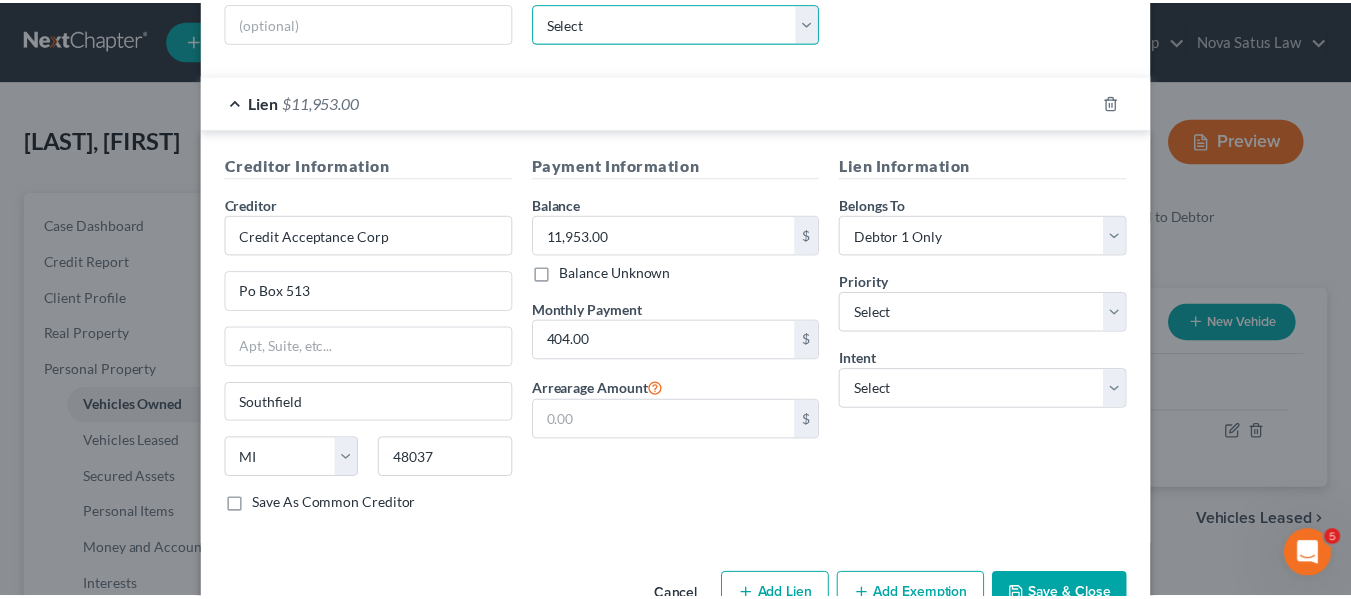 scroll, scrollTop: 495, scrollLeft: 0, axis: vertical 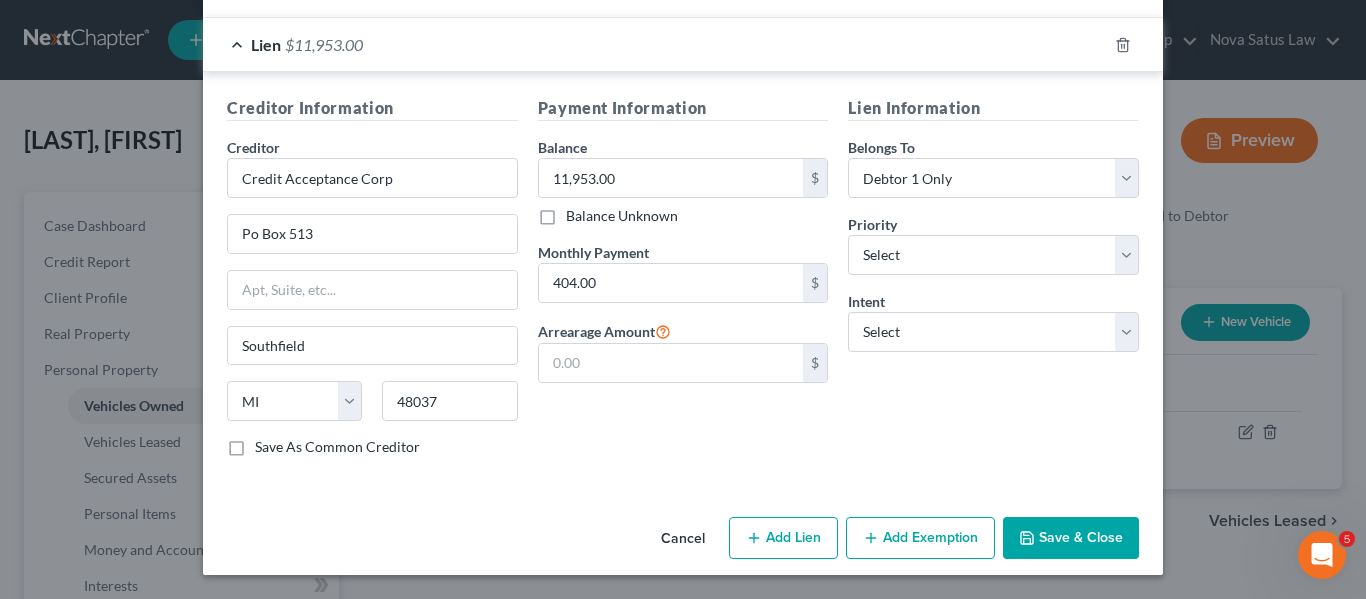 click on "Save & Close" at bounding box center (1071, 538) 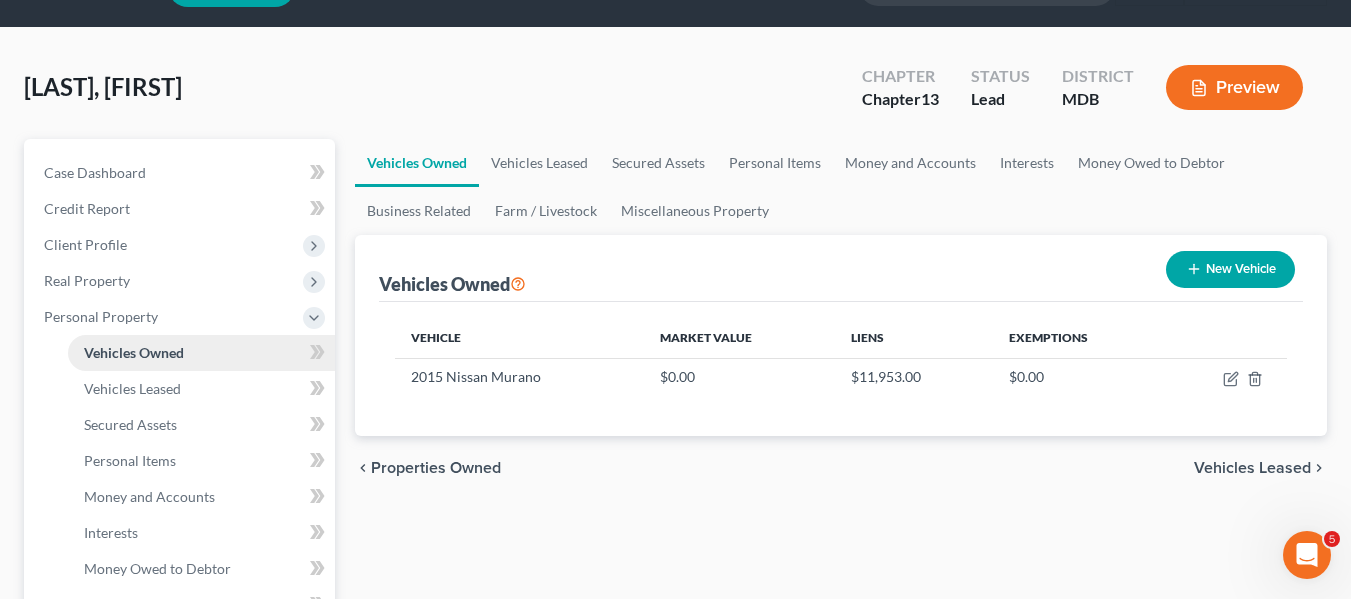 scroll, scrollTop: 49, scrollLeft: 0, axis: vertical 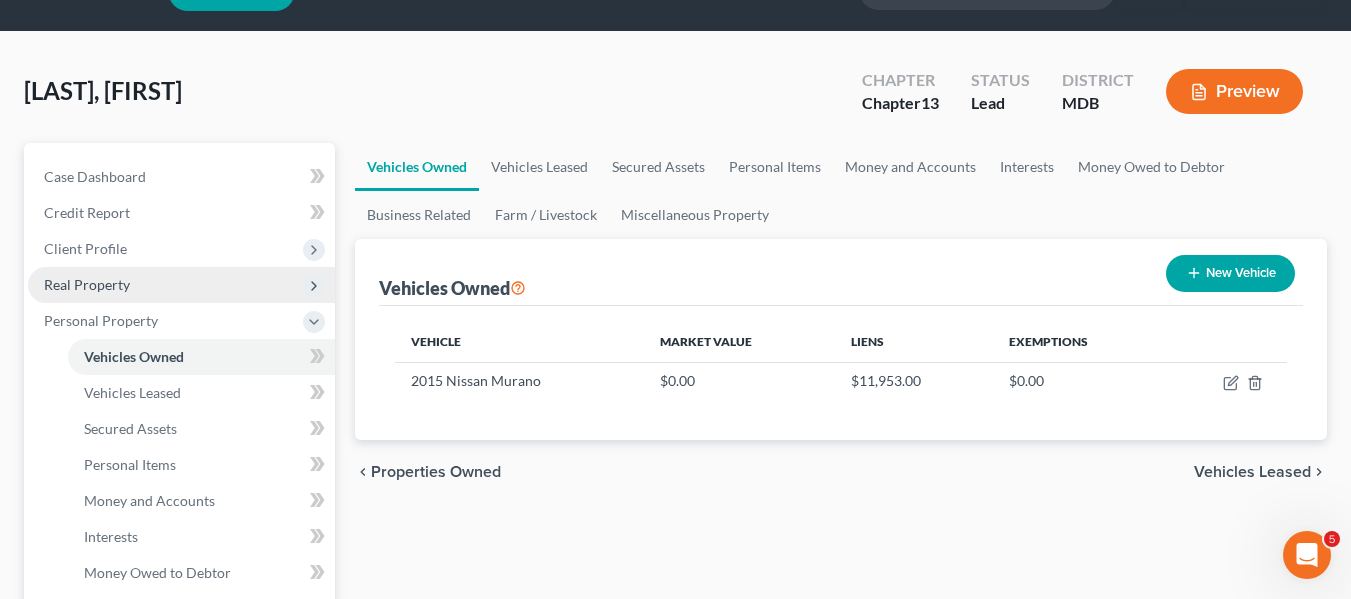 click on "Real Property" at bounding box center (87, 284) 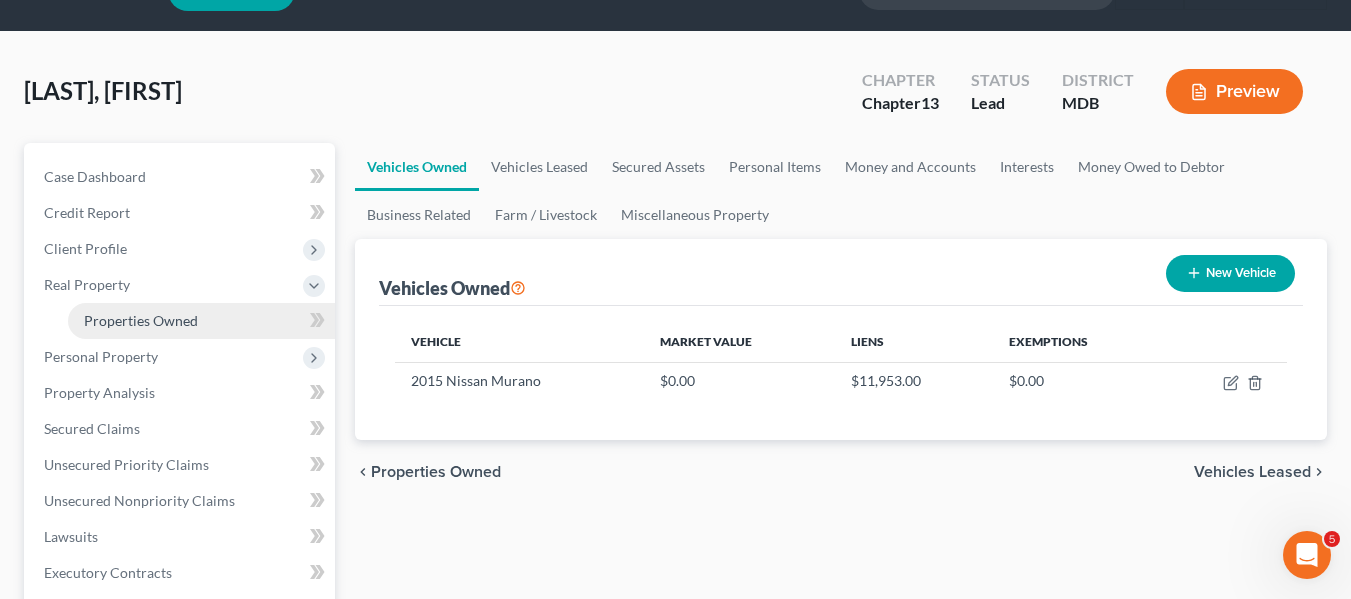 click on "Properties Owned" at bounding box center (141, 320) 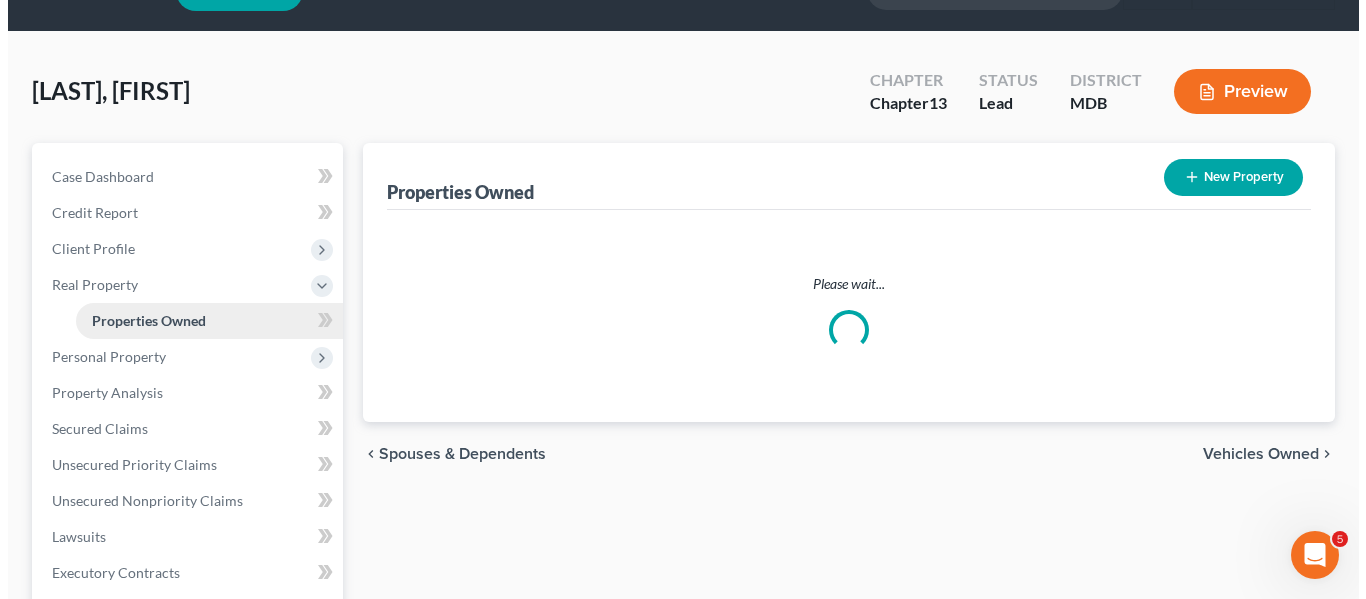 scroll, scrollTop: 0, scrollLeft: 0, axis: both 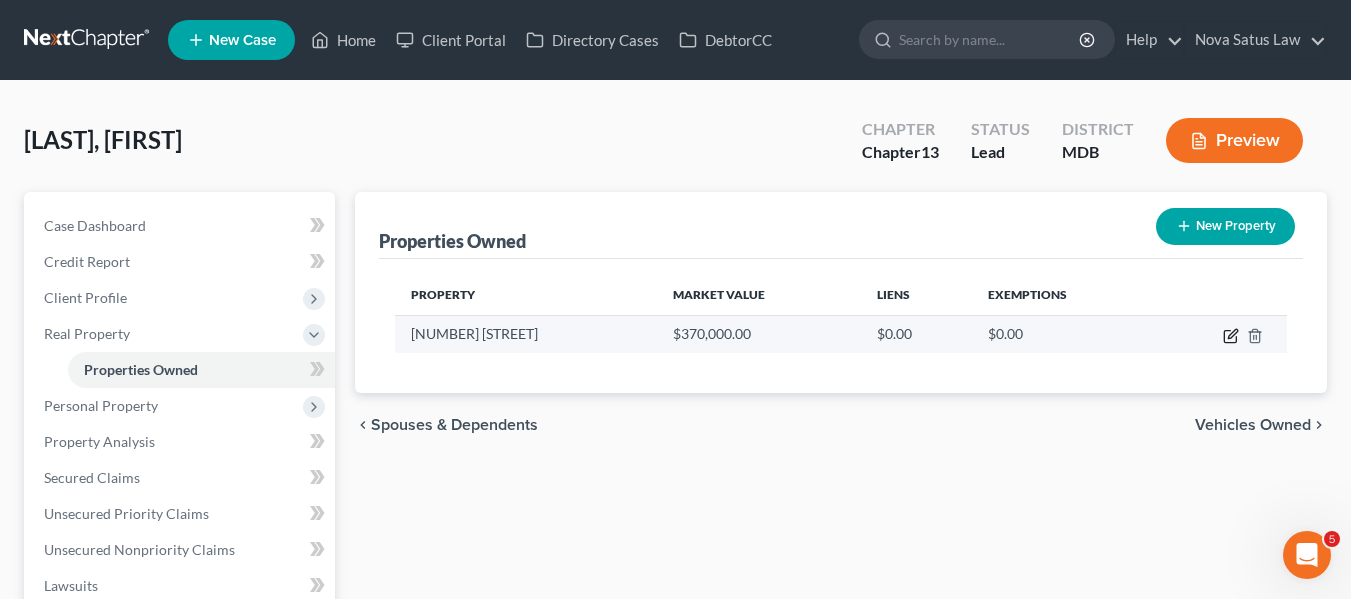click 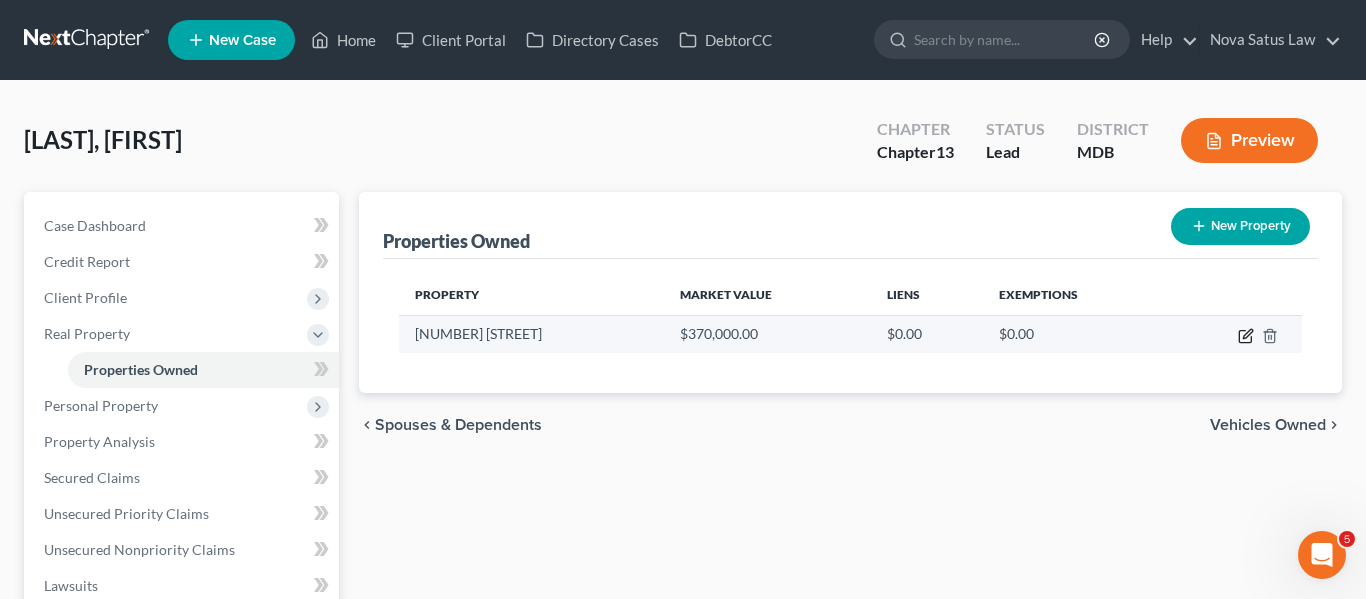 select on "21" 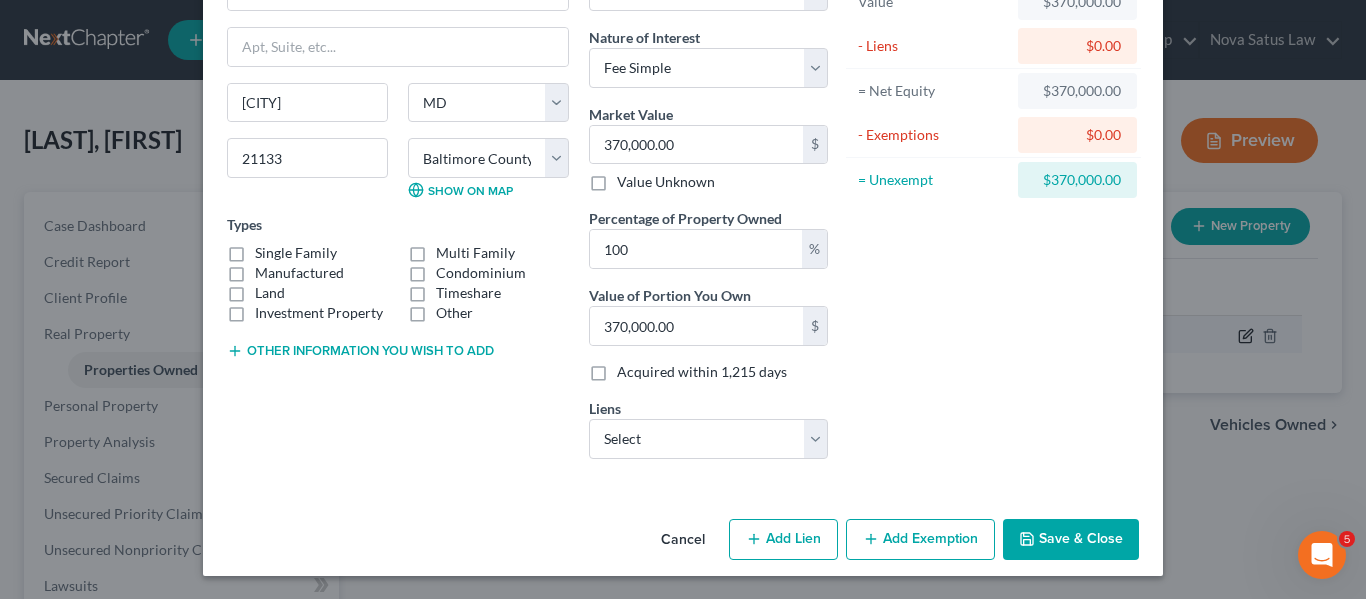 scroll, scrollTop: 143, scrollLeft: 0, axis: vertical 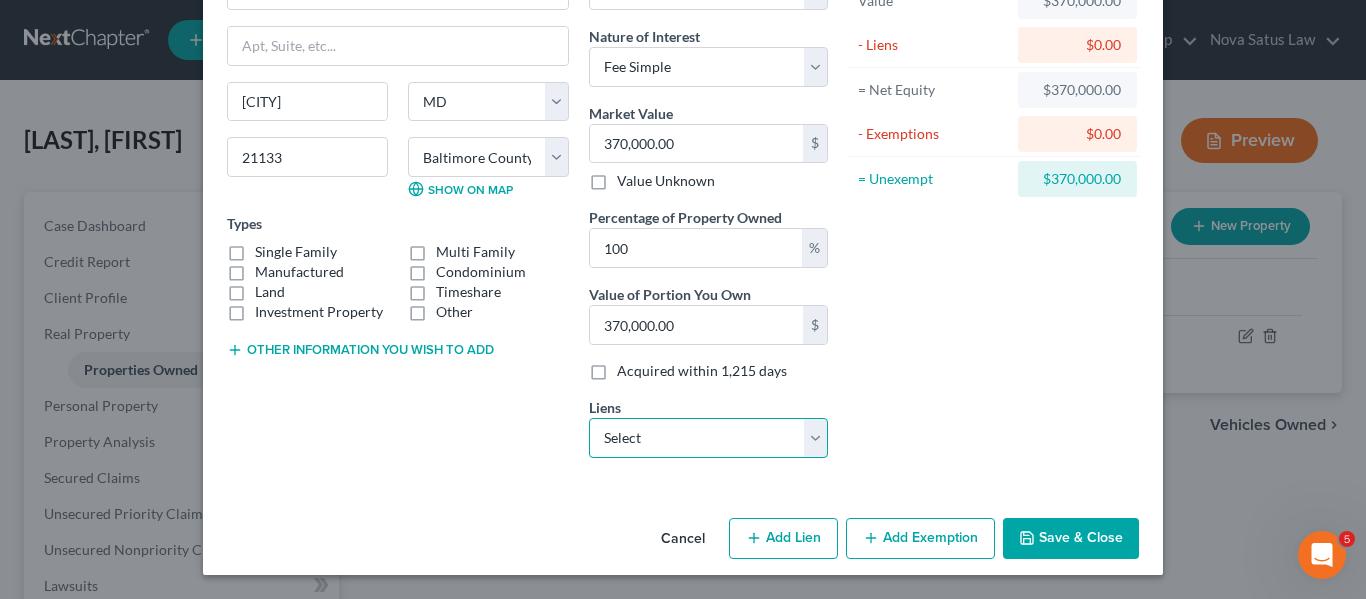click on "Select Select Portfolio Services - $230,000.00 FCI Lender Service - $30,000.00" at bounding box center (708, 438) 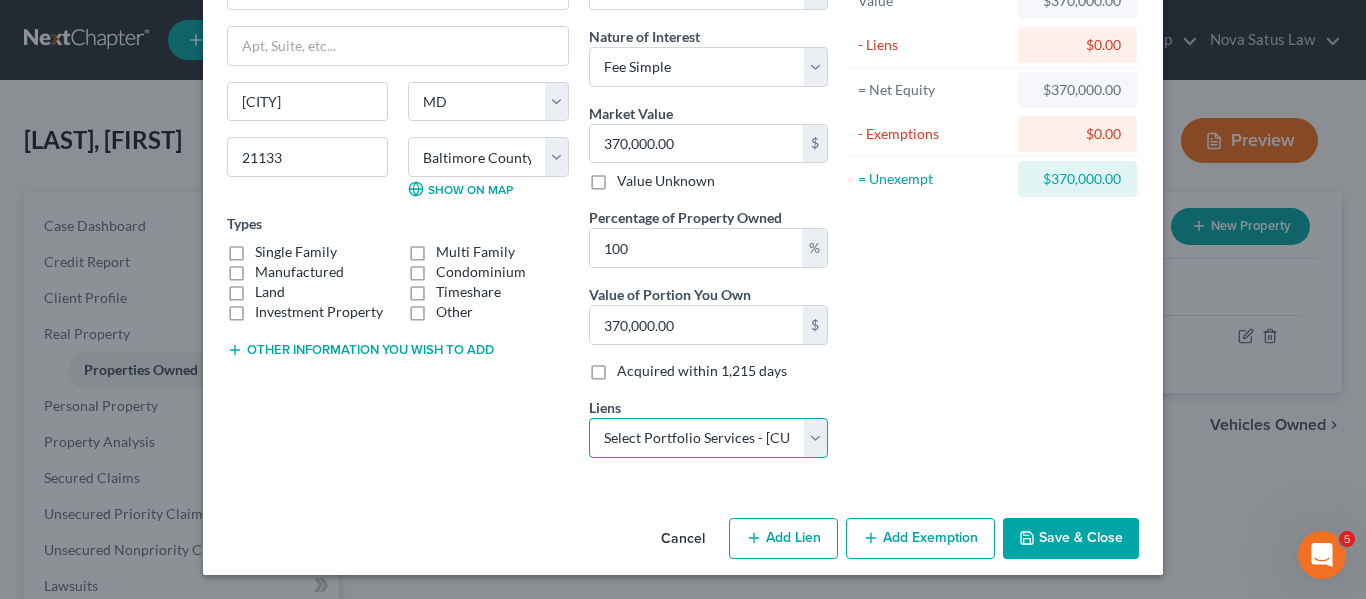 click on "Select Select Portfolio Services - $230,000.00 FCI Lender Service - $30,000.00" at bounding box center [708, 438] 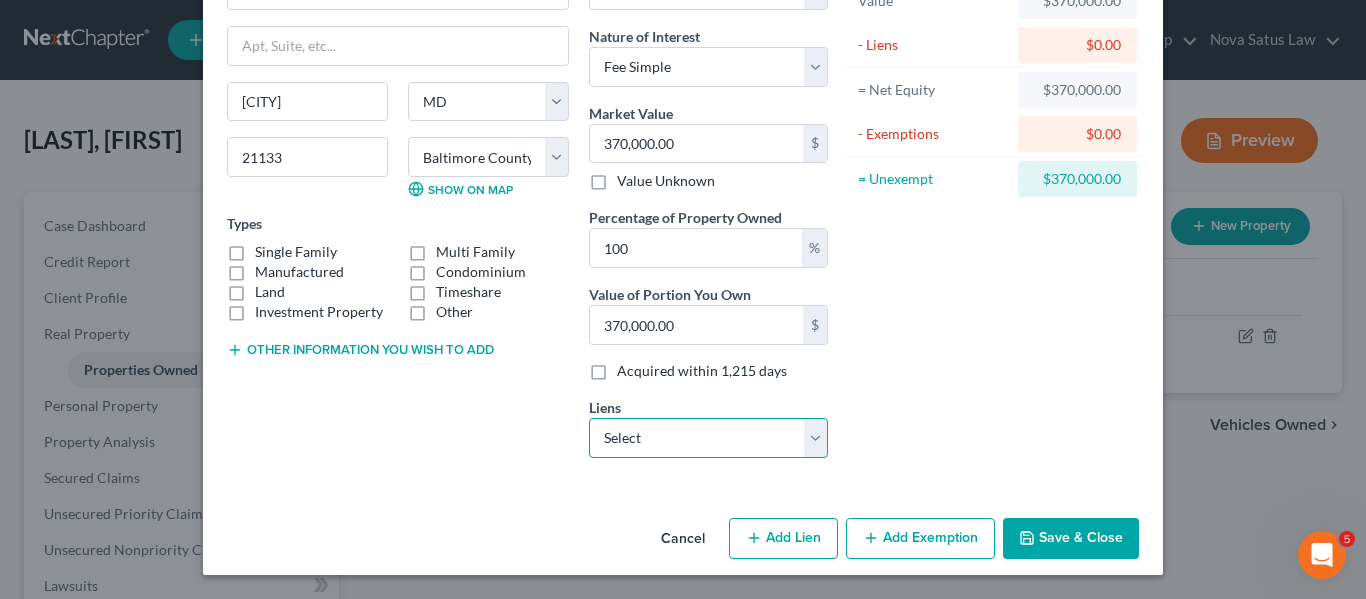 select on "46" 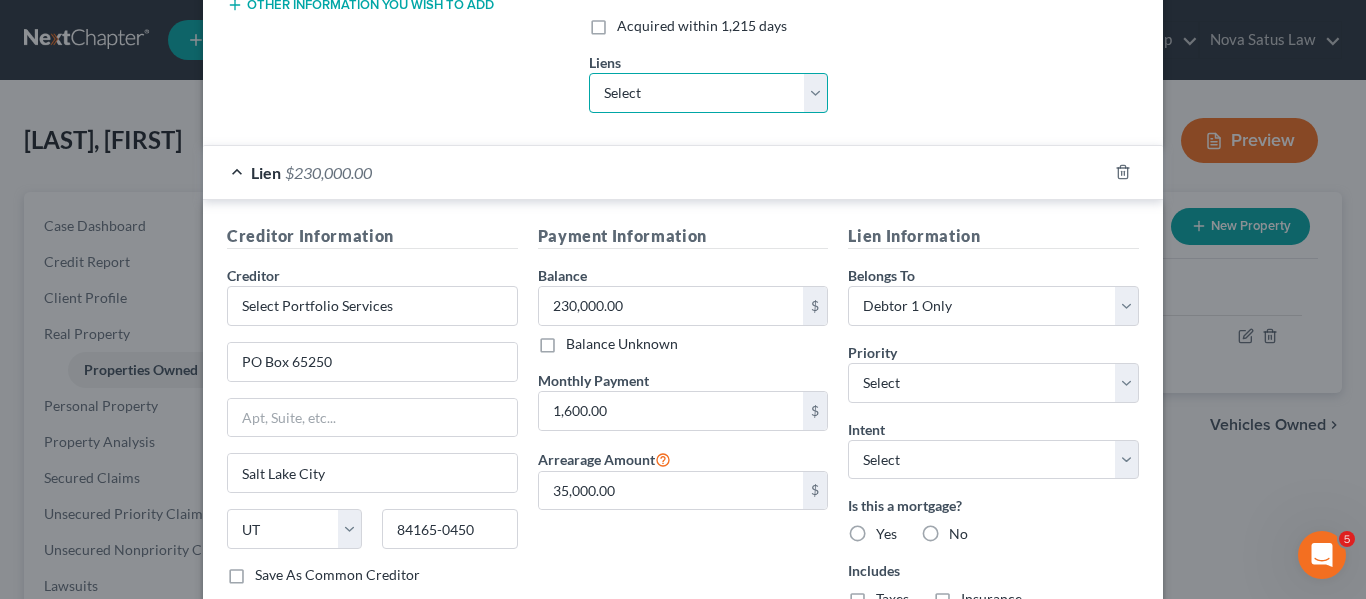 scroll, scrollTop: 483, scrollLeft: 0, axis: vertical 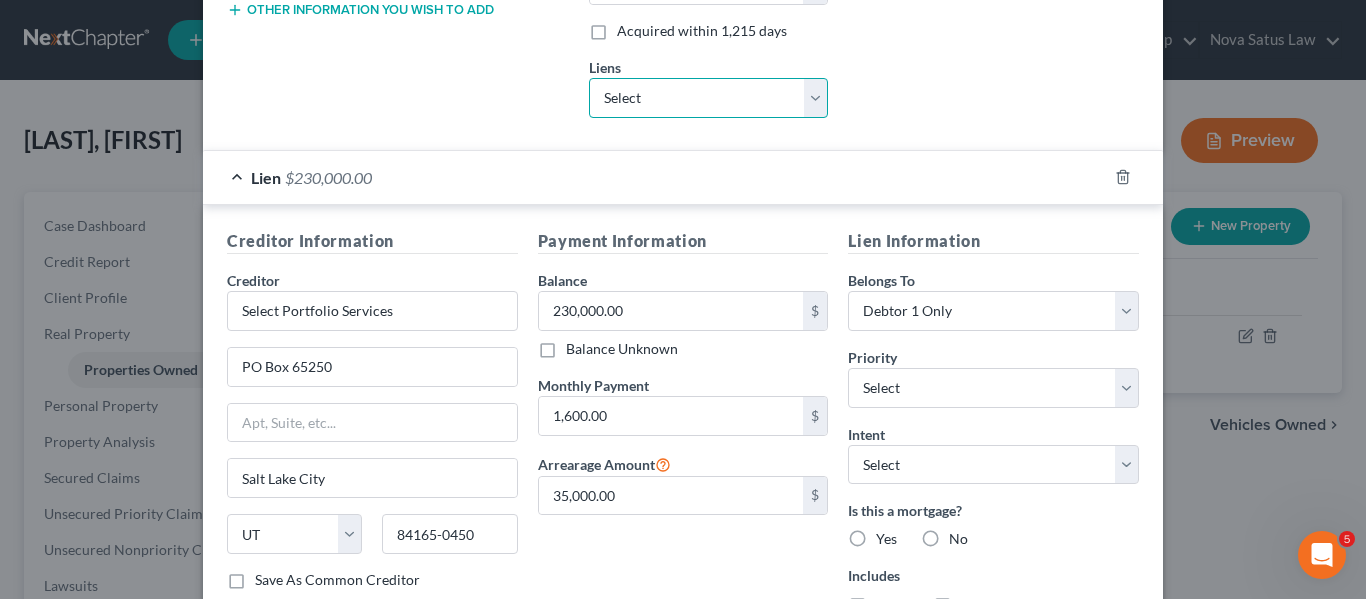 click on "Select FCI Lender Service - $30,000.00" at bounding box center [708, 98] 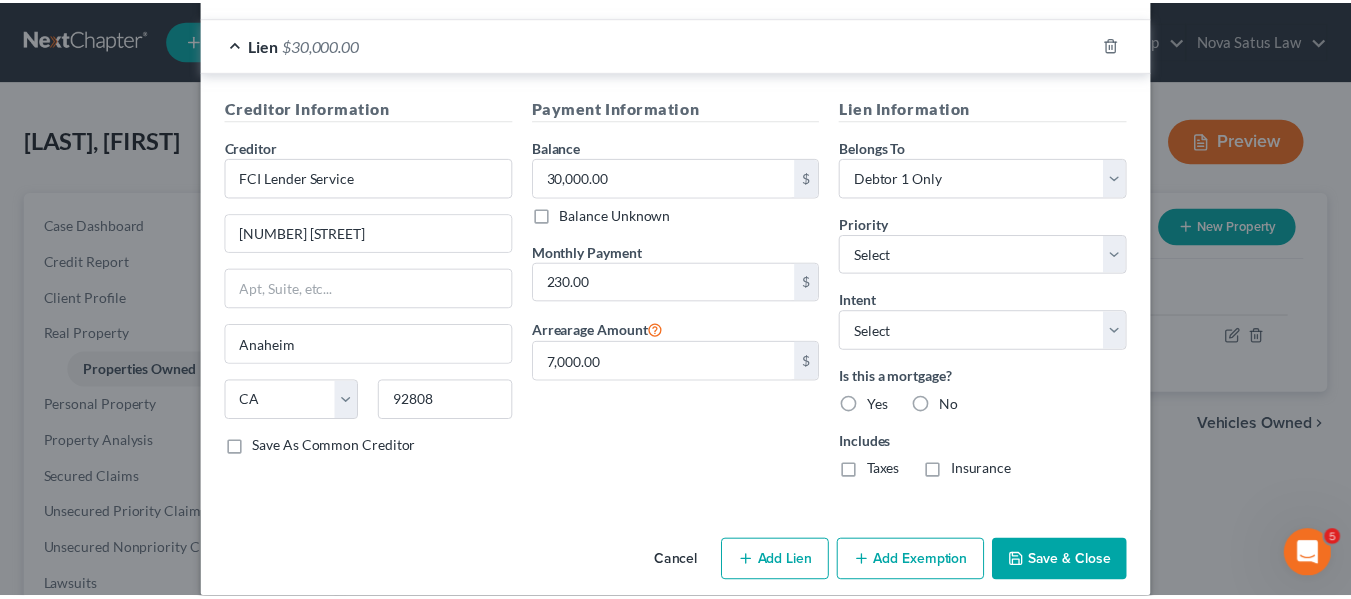 scroll, scrollTop: 1060, scrollLeft: 0, axis: vertical 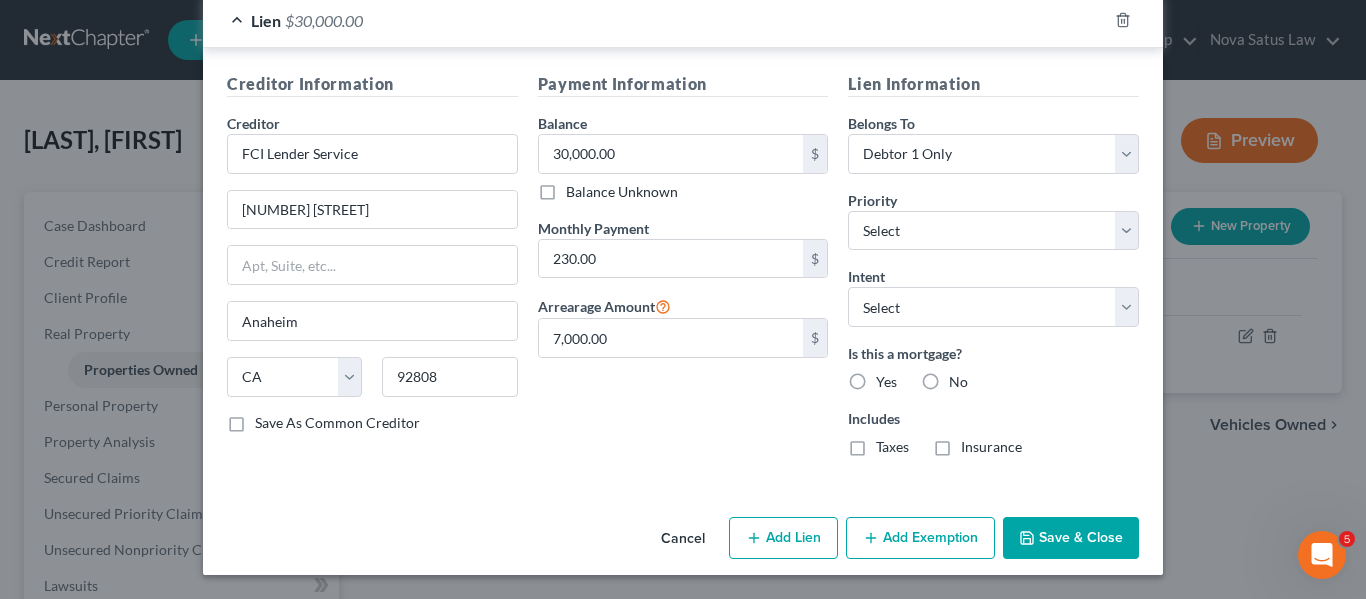 click on "Save & Close" at bounding box center (1071, 538) 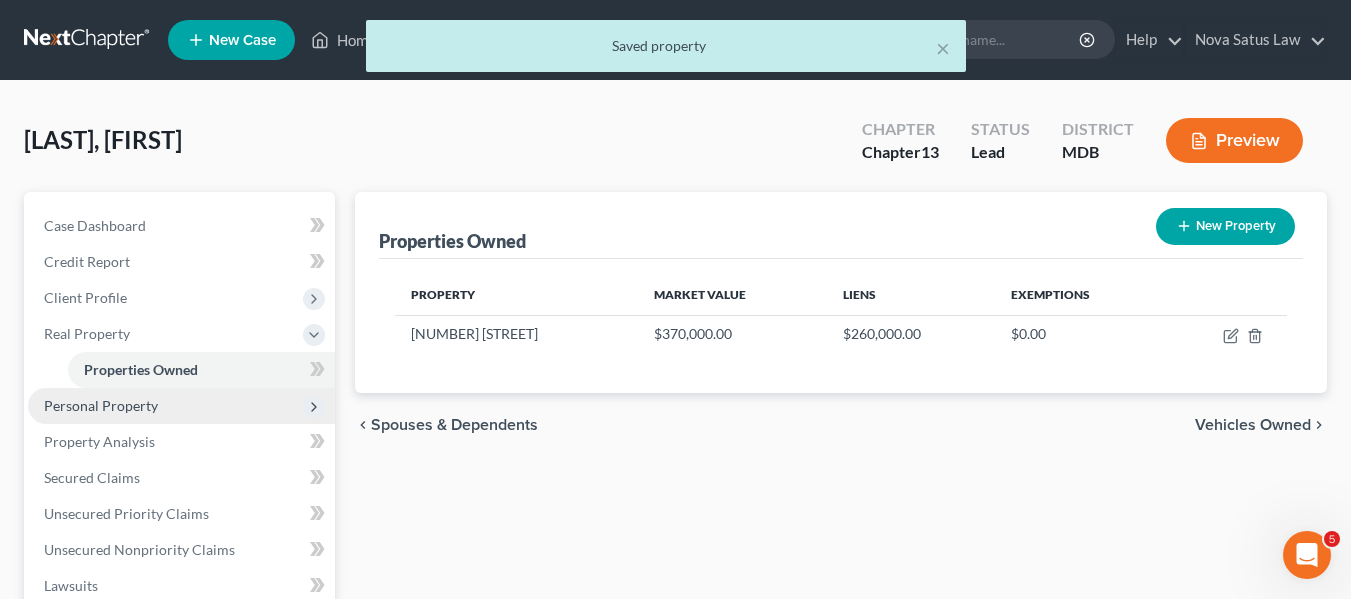 scroll, scrollTop: 96, scrollLeft: 0, axis: vertical 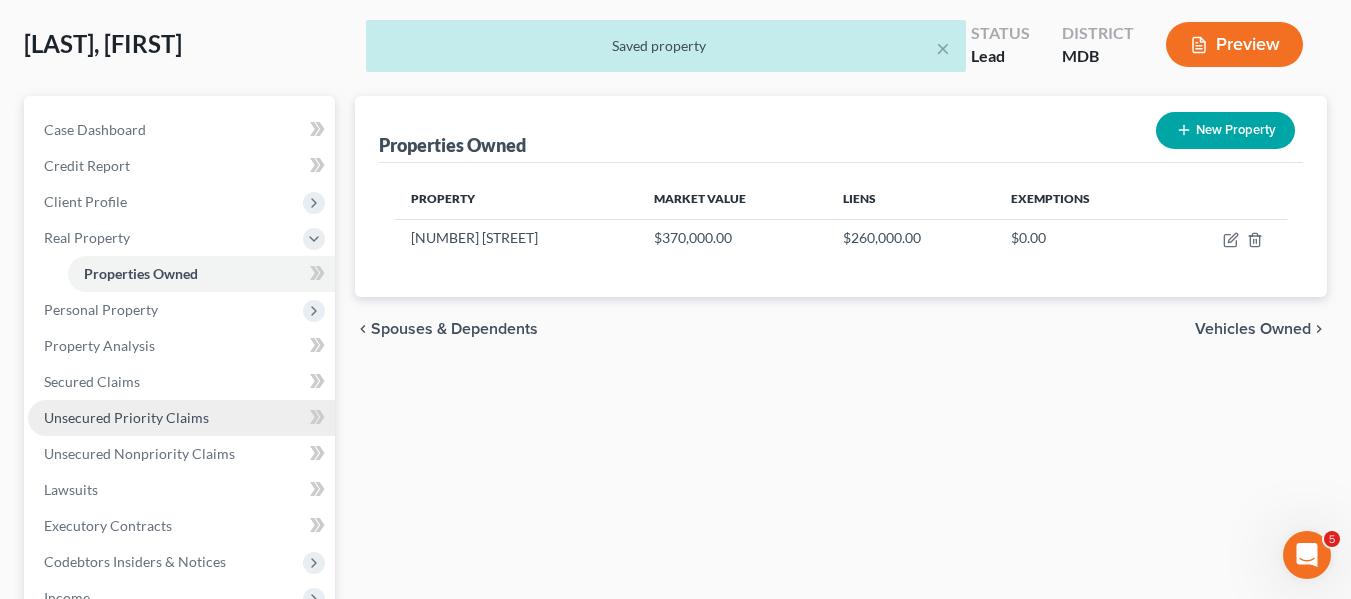 click on "Unsecured Priority Claims" at bounding box center (126, 417) 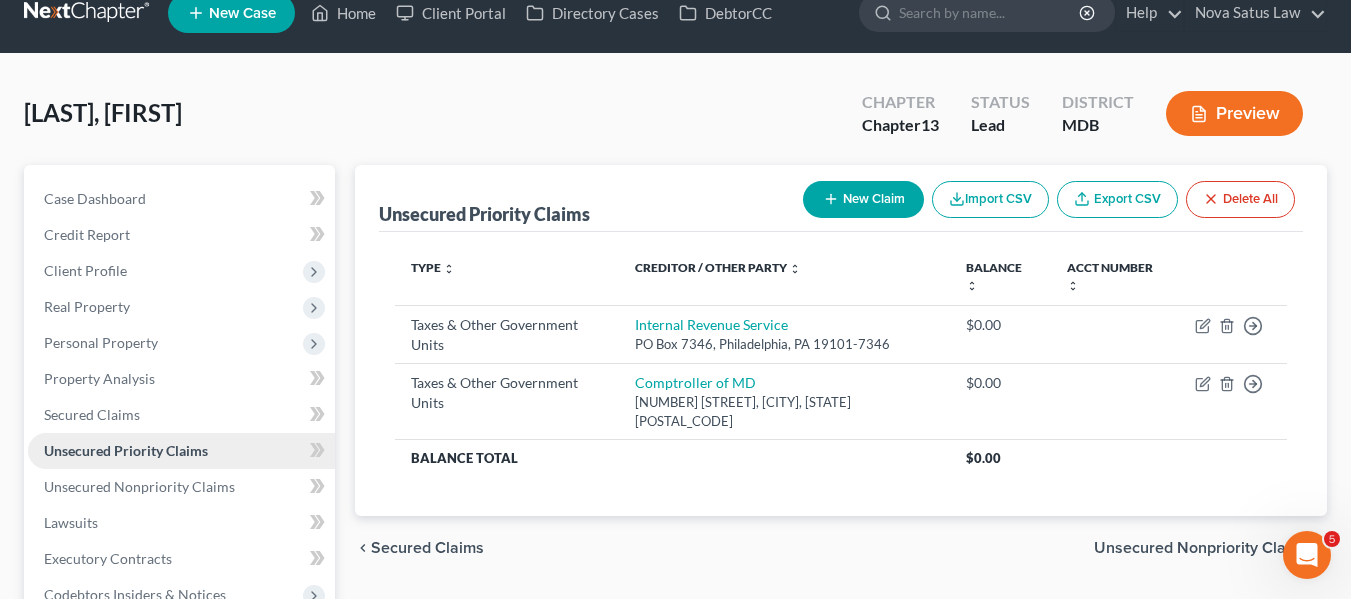 scroll, scrollTop: 28, scrollLeft: 0, axis: vertical 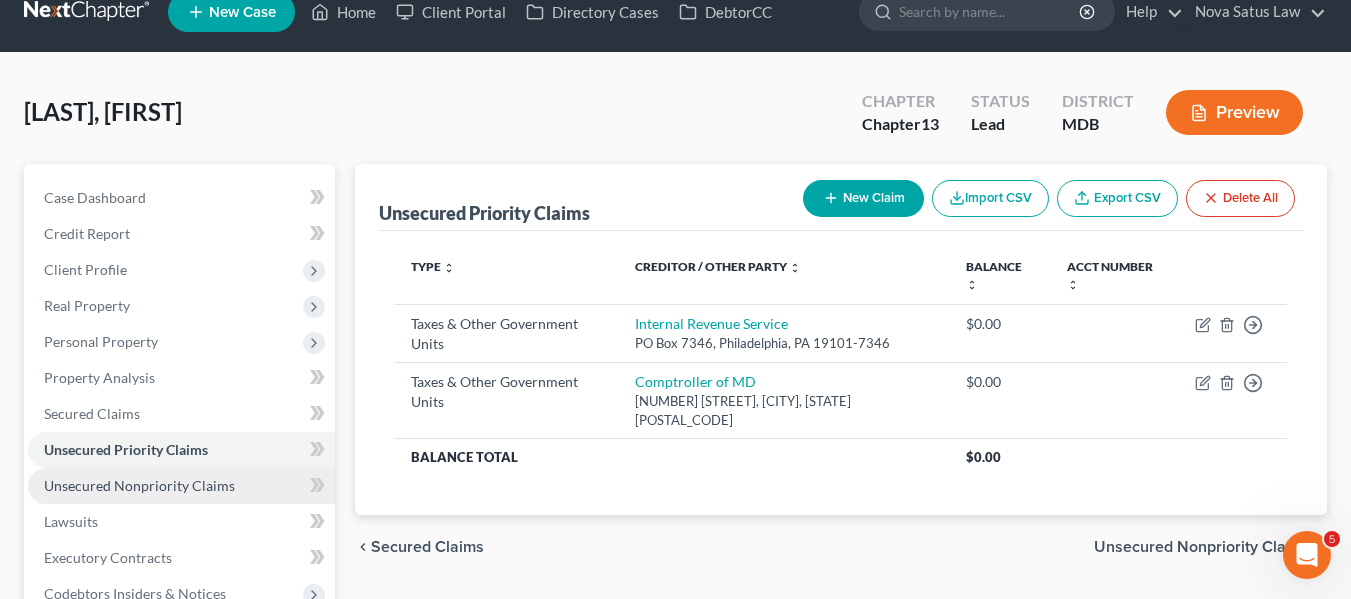 click on "Unsecured Nonpriority Claims" at bounding box center (139, 485) 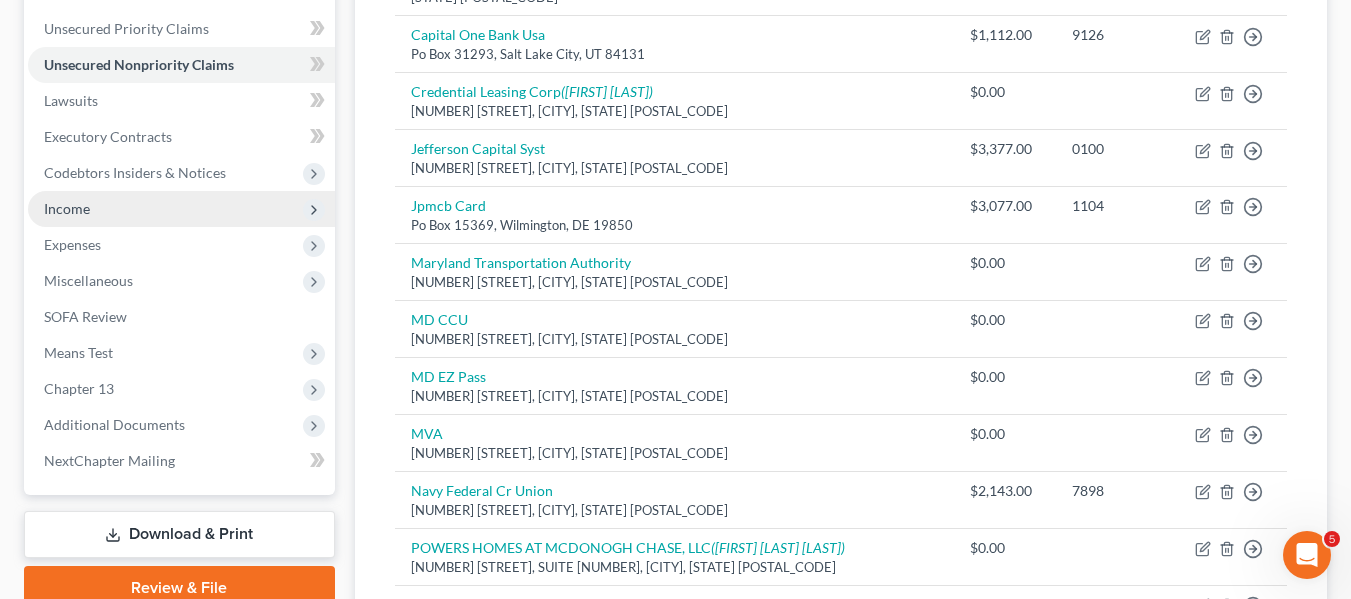 scroll, scrollTop: 375, scrollLeft: 0, axis: vertical 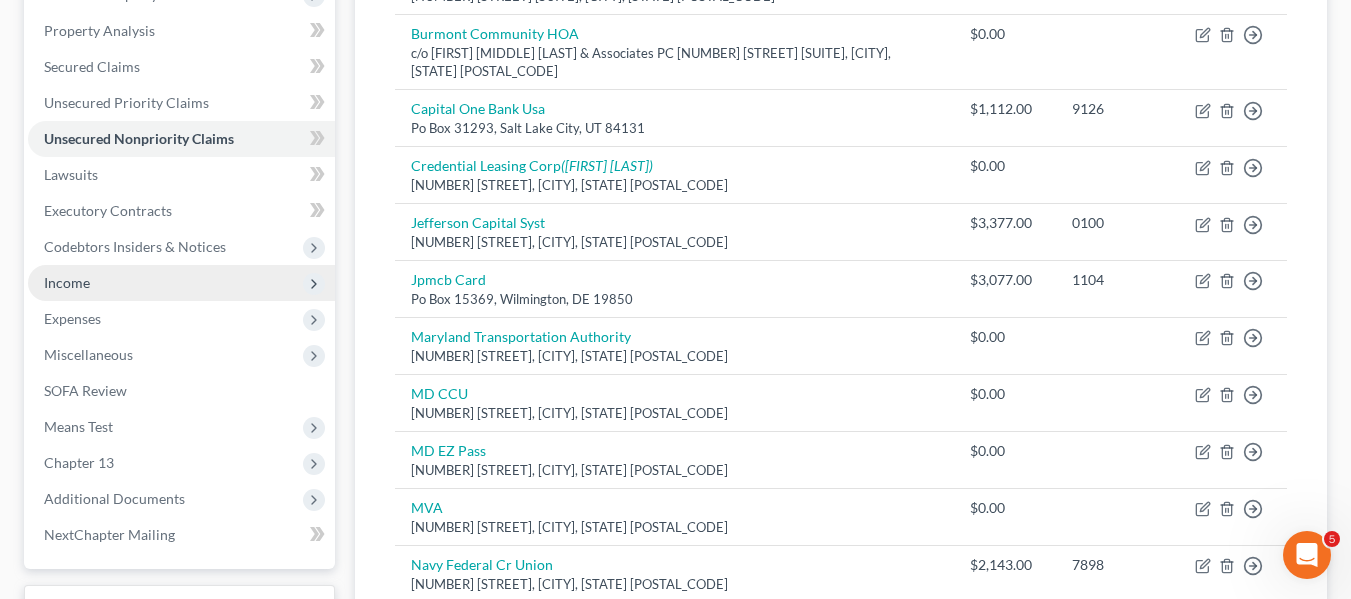 click on "Income" at bounding box center (181, 283) 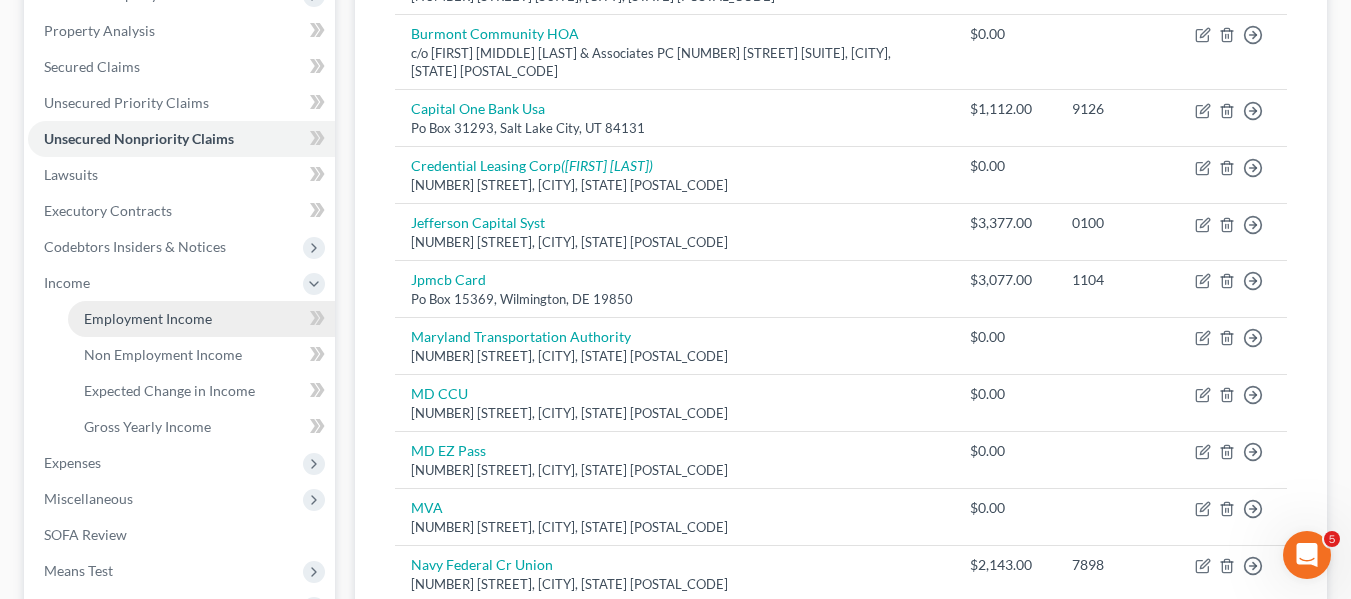 click on "Employment Income" at bounding box center [148, 318] 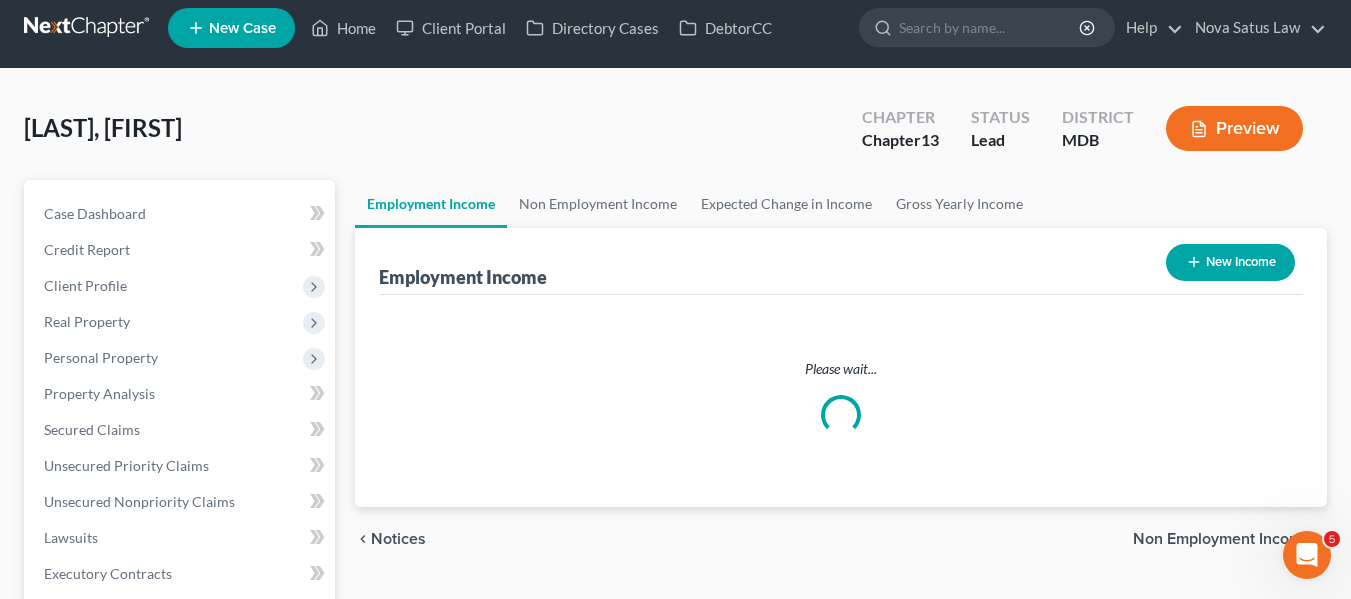 scroll, scrollTop: 0, scrollLeft: 0, axis: both 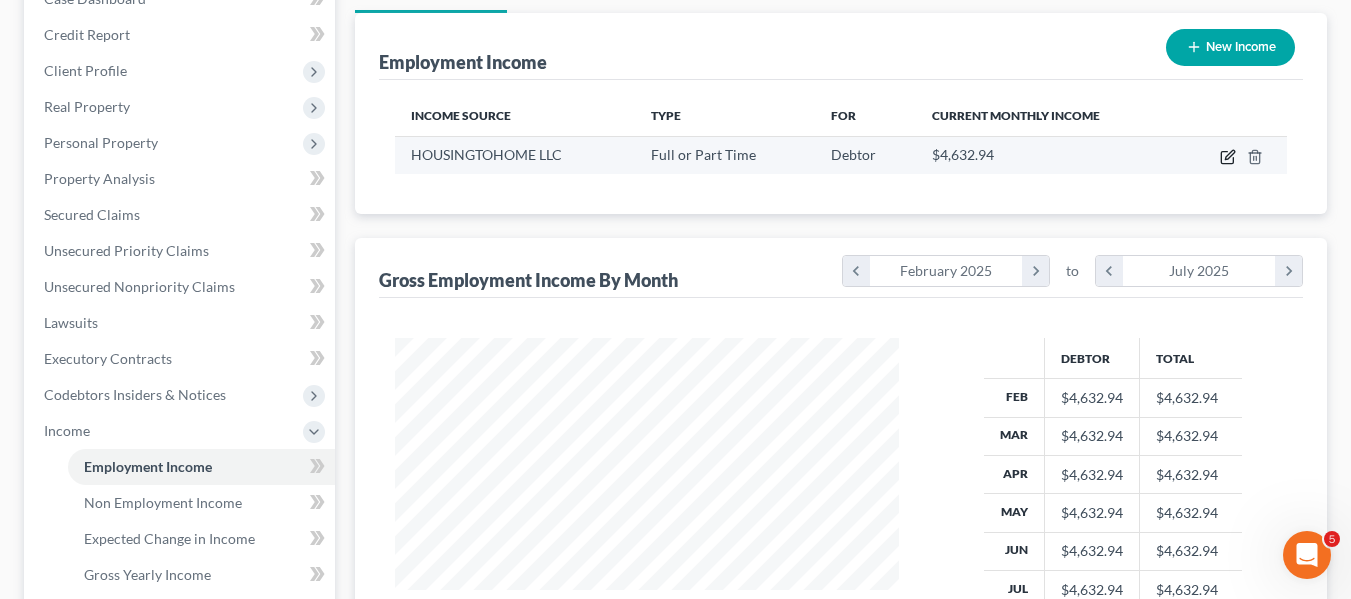 click 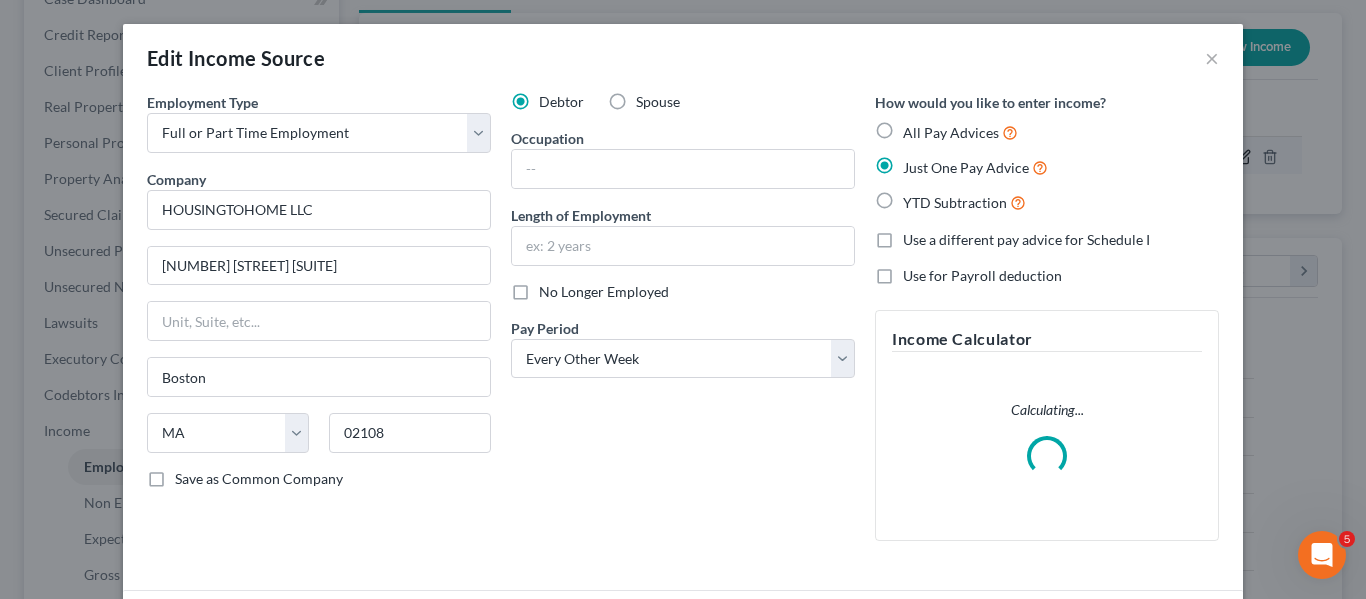 scroll, scrollTop: 999642, scrollLeft: 999450, axis: both 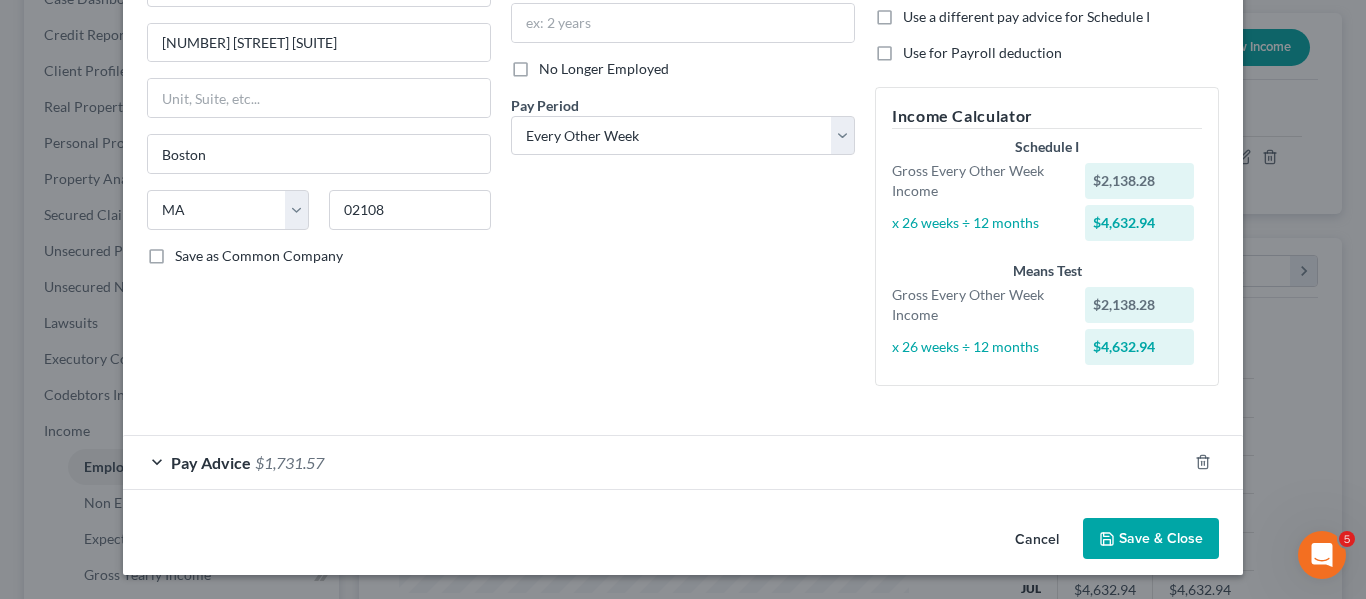 click on "Pay Advice" at bounding box center [211, 462] 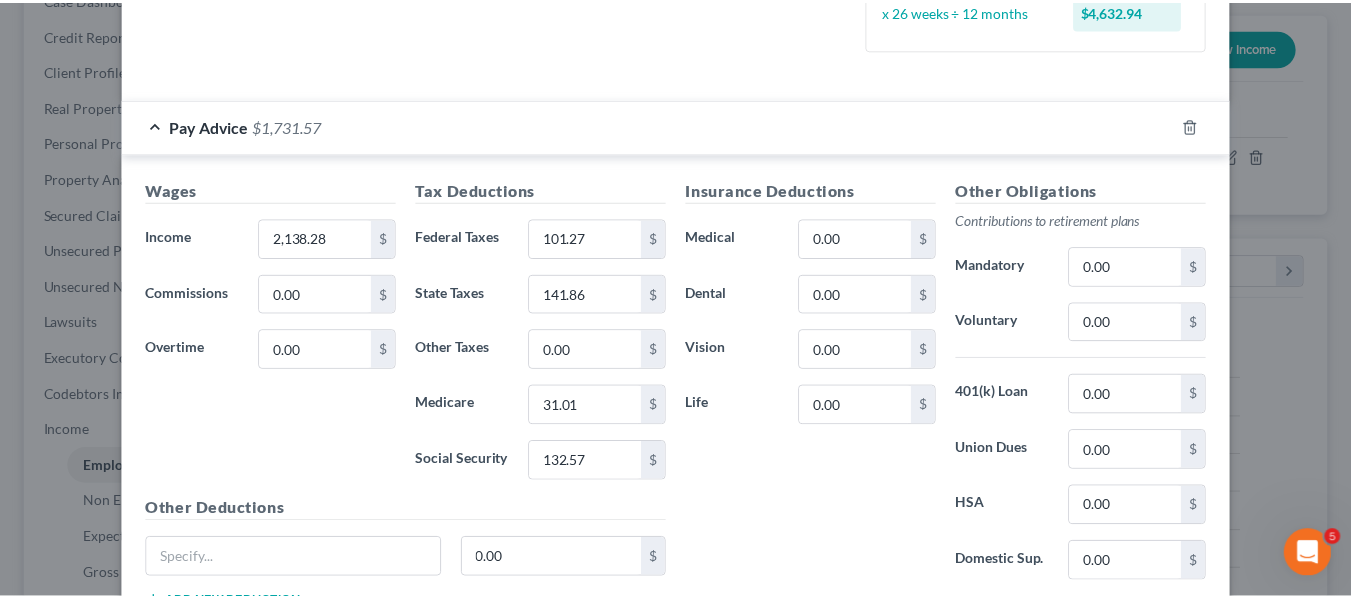 scroll, scrollTop: 712, scrollLeft: 0, axis: vertical 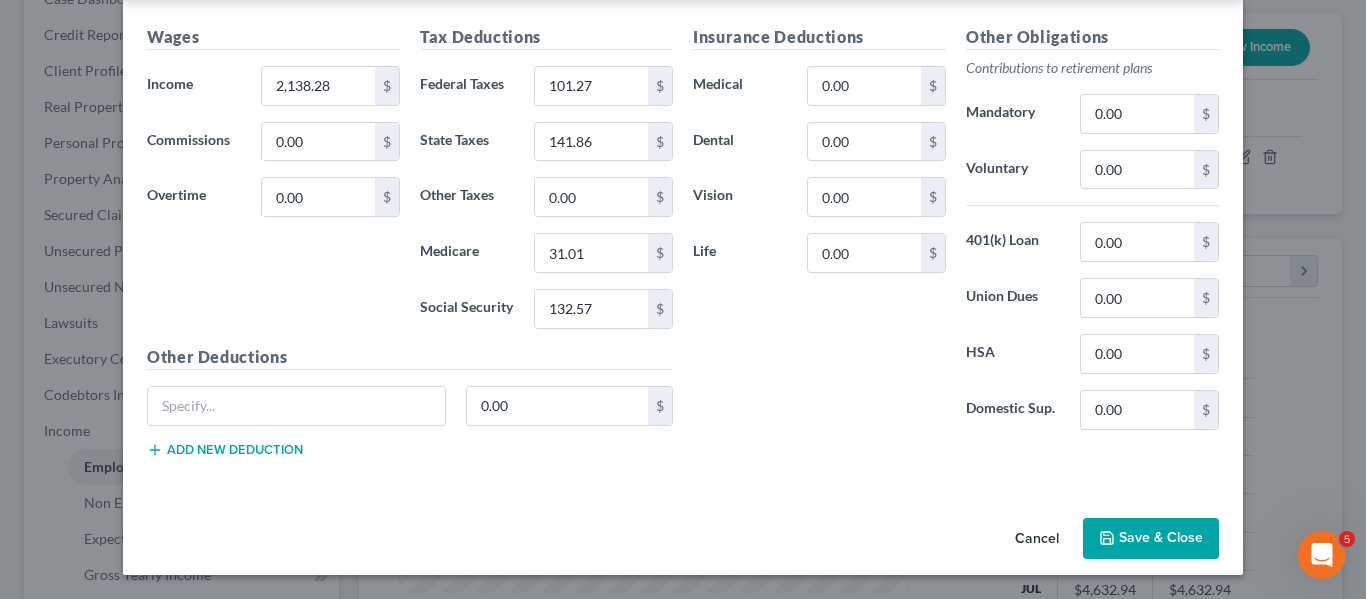 click 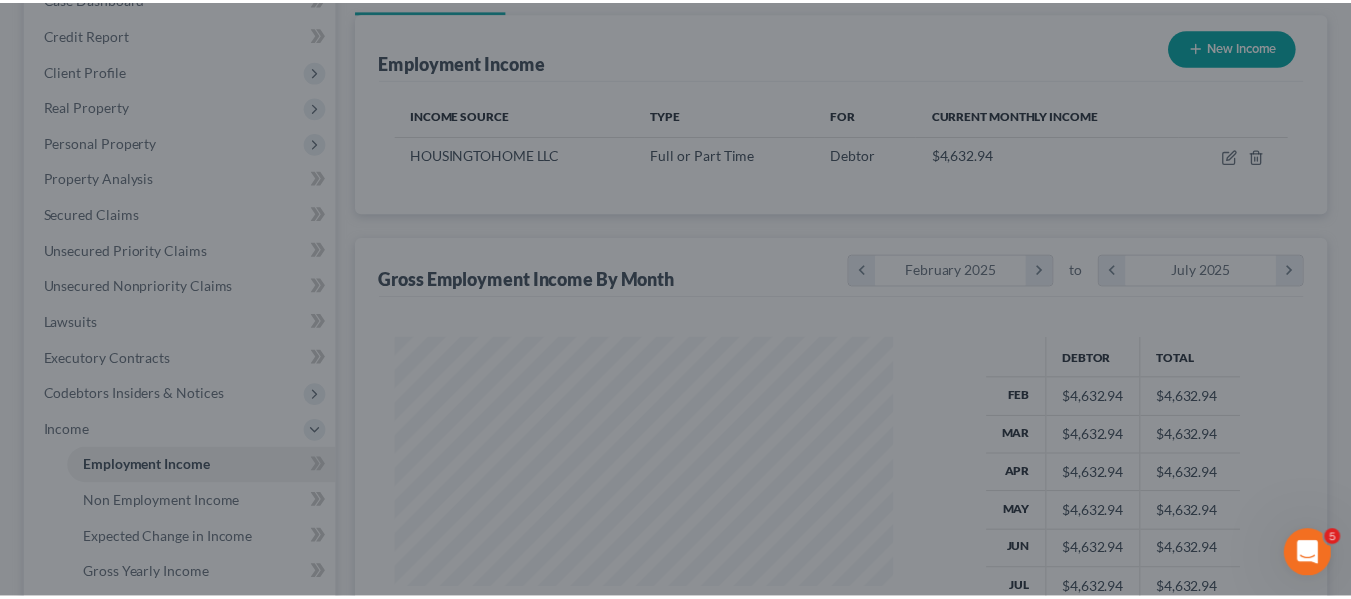scroll, scrollTop: 359, scrollLeft: 544, axis: both 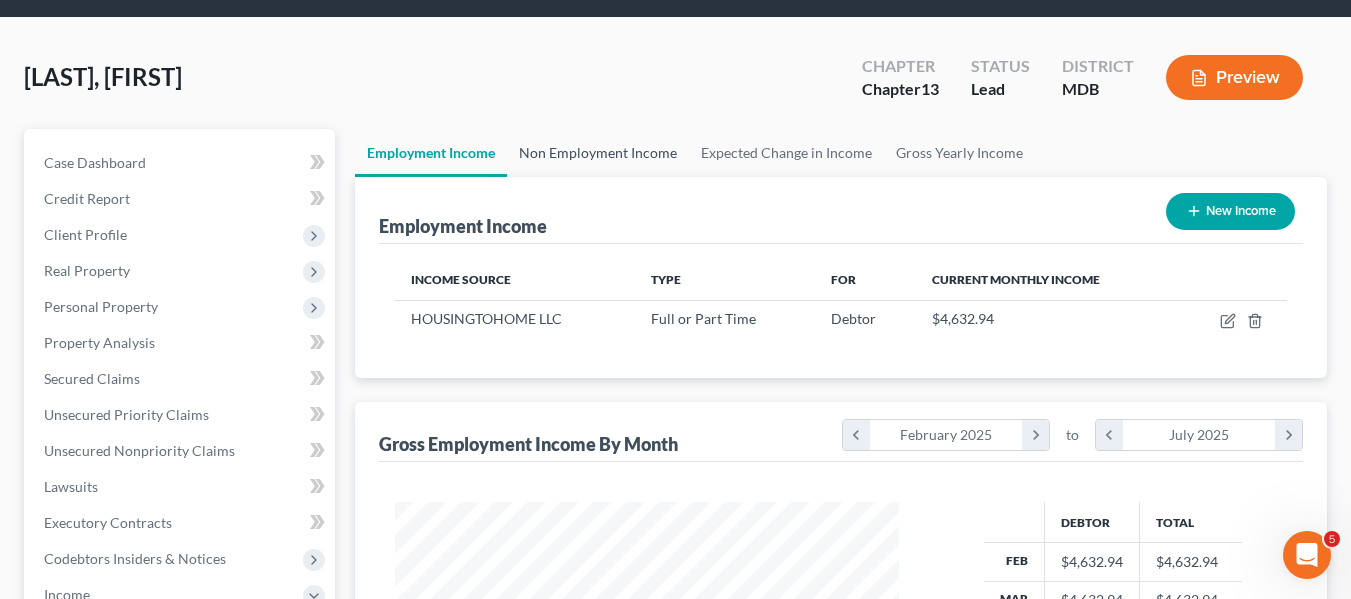 click on "Non Employment Income" at bounding box center [598, 153] 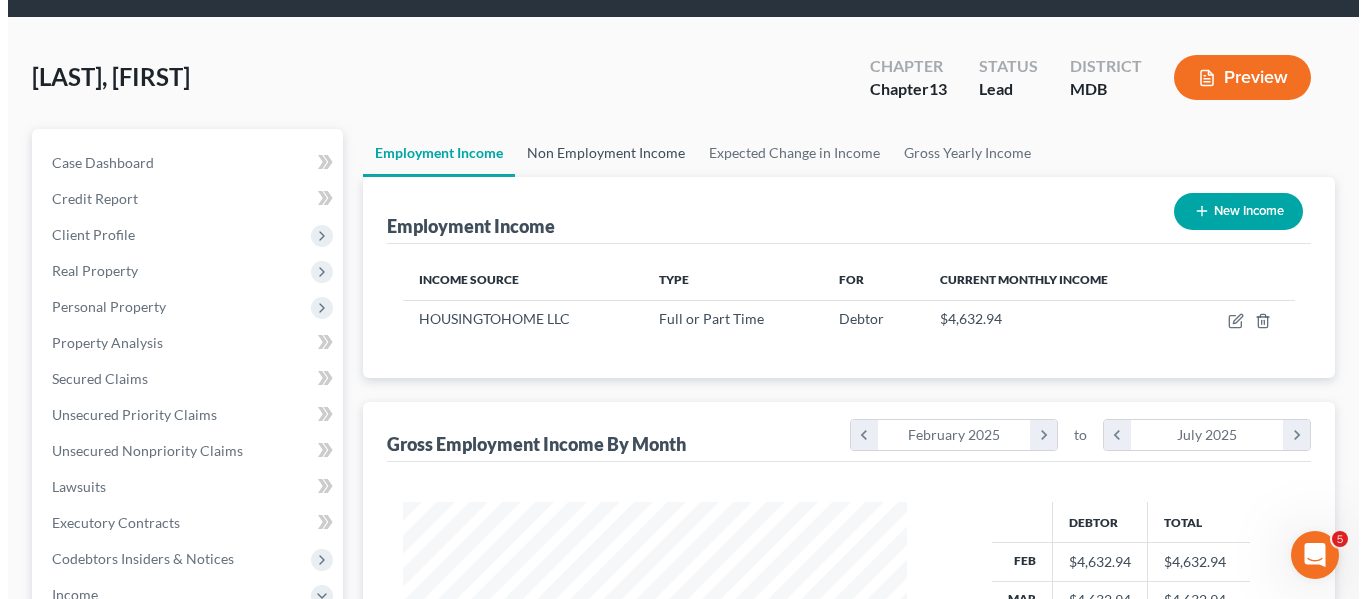 scroll, scrollTop: 0, scrollLeft: 0, axis: both 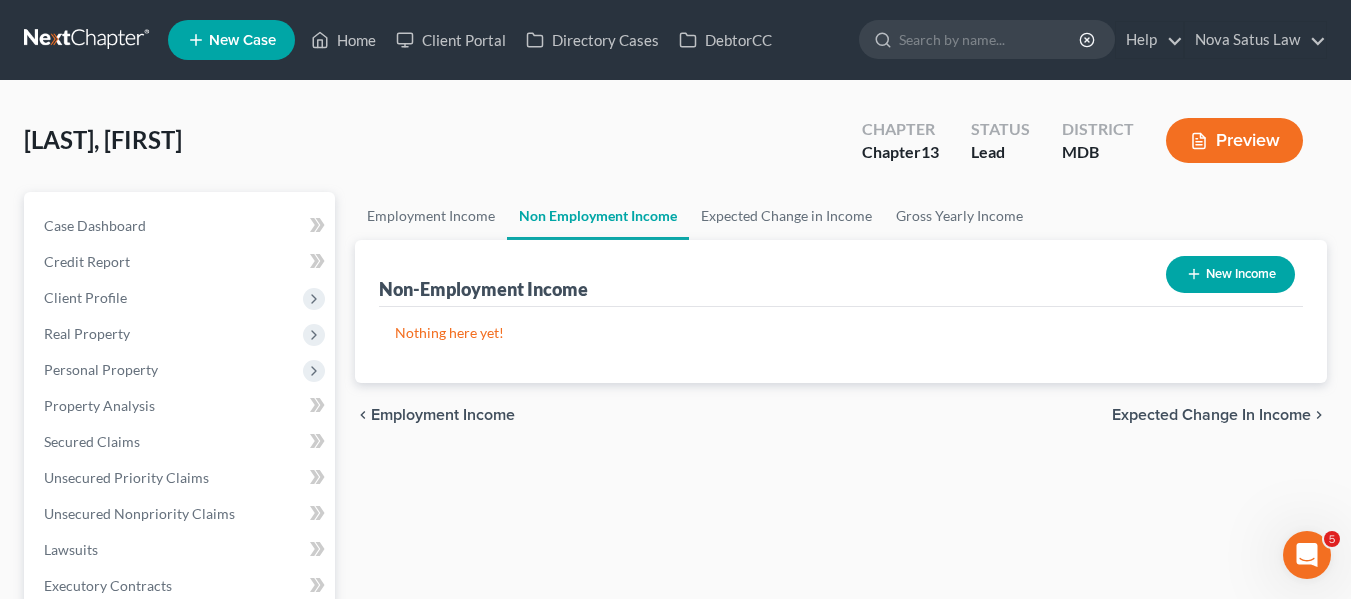 click 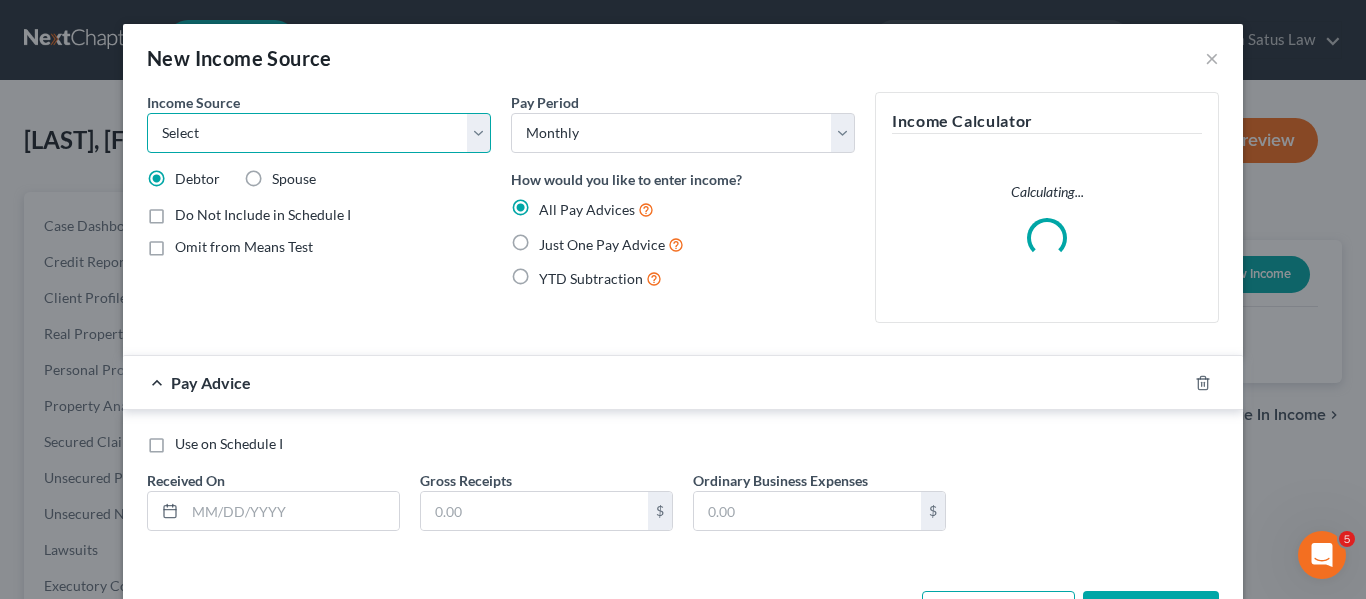 click on "Select Unemployment Disability (from employer) Pension Retirement Social Security / Social Security Disability Other Government Assistance Interests, Dividends or Royalties Child / Family Support Contributions to Household Property / Rental Business, Professional or Farm Alimony / Maintenance Payments Military Disability Benefits Other Monthly Income" at bounding box center [319, 133] 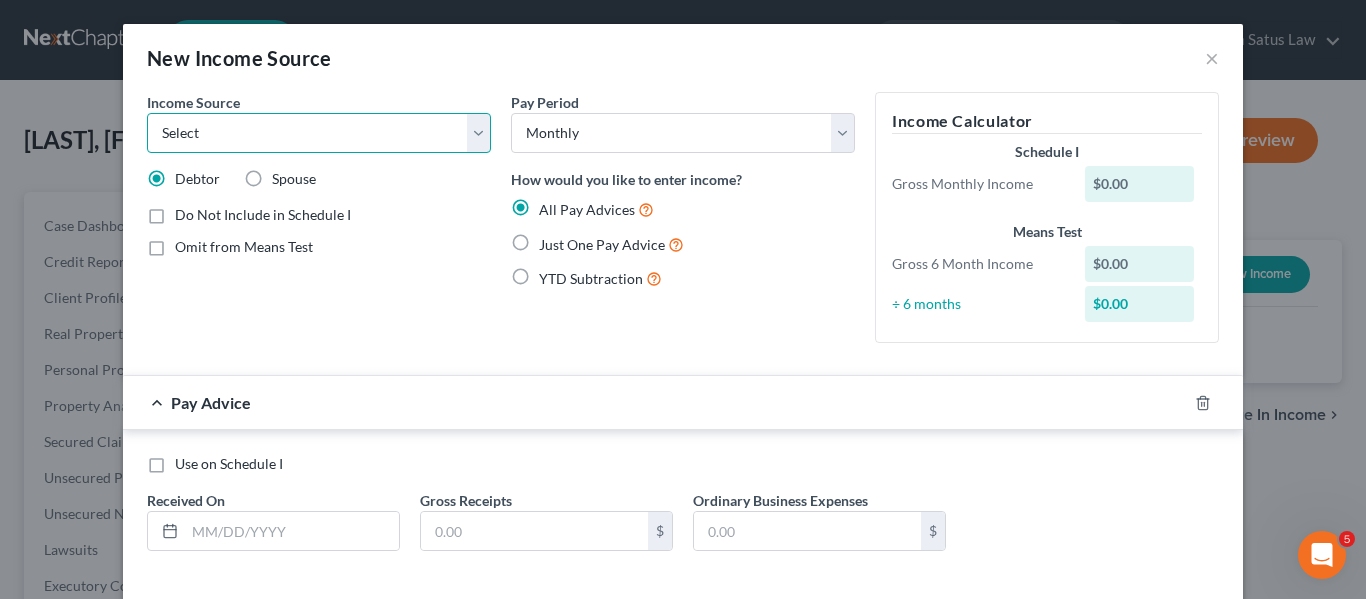 select on "9" 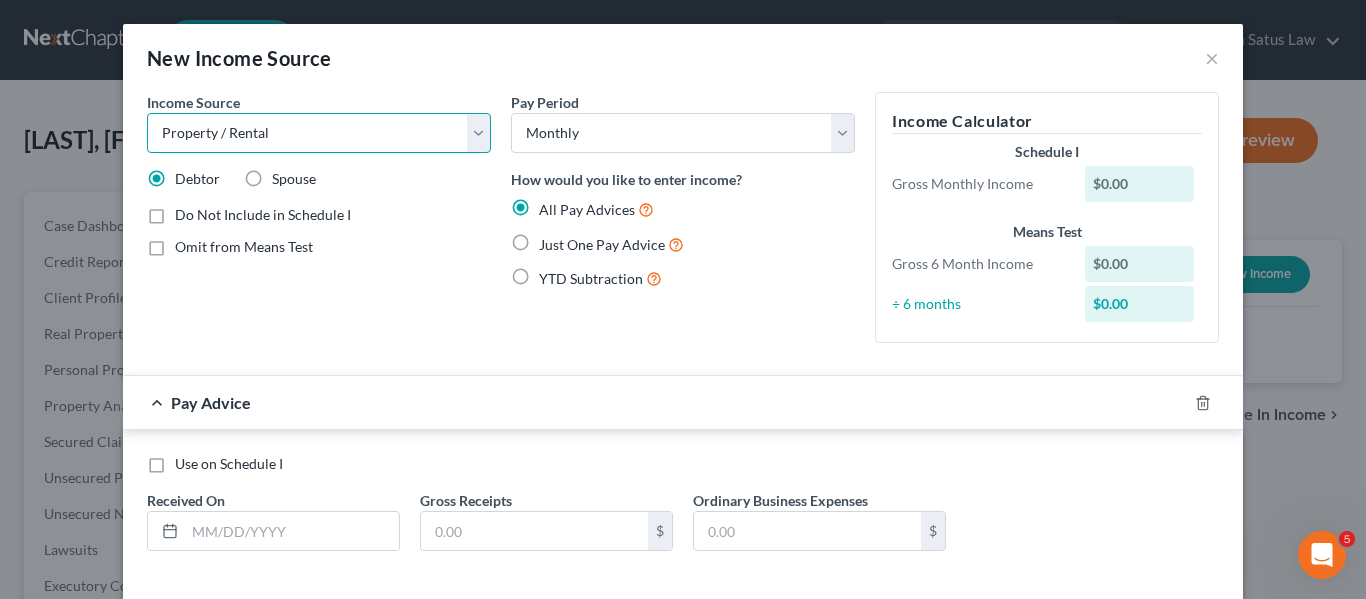 click on "Select Unemployment Disability (from employer) Pension Retirement Social Security / Social Security Disability Other Government Assistance Interests, Dividends or Royalties Child / Family Support Contributions to Household Property / Rental Business, Professional or Farm Alimony / Maintenance Payments Military Disability Benefits Other Monthly Income" at bounding box center (319, 133) 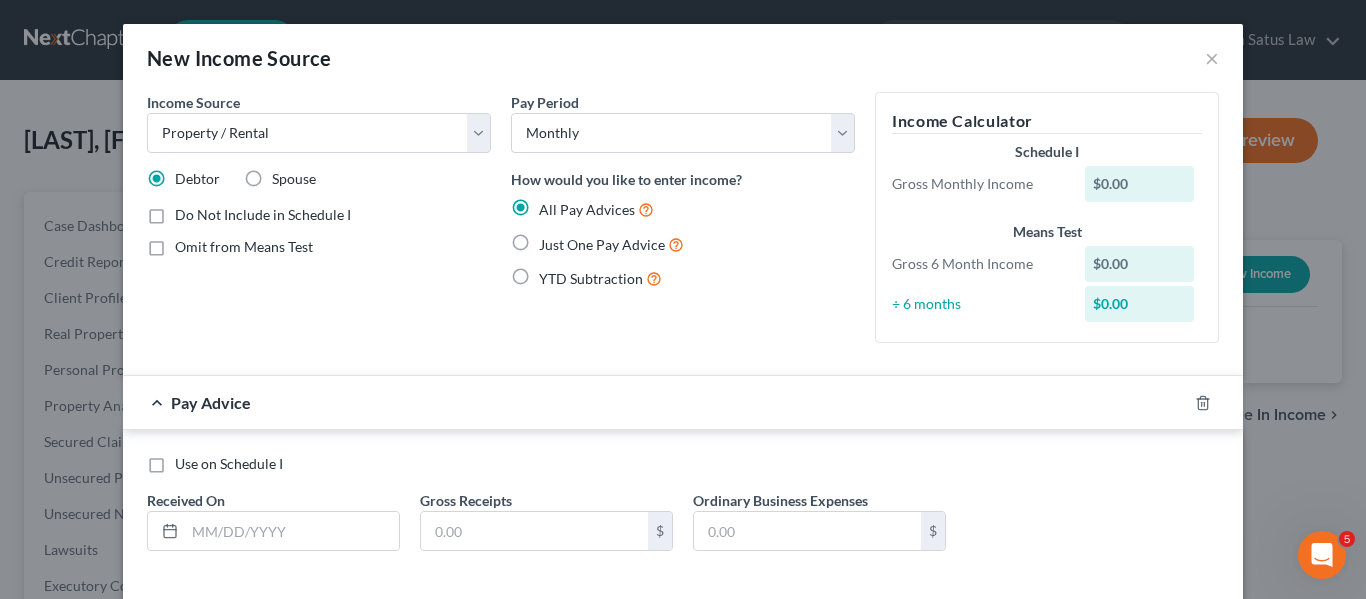 click on "Just One Pay Advice" at bounding box center (611, 244) 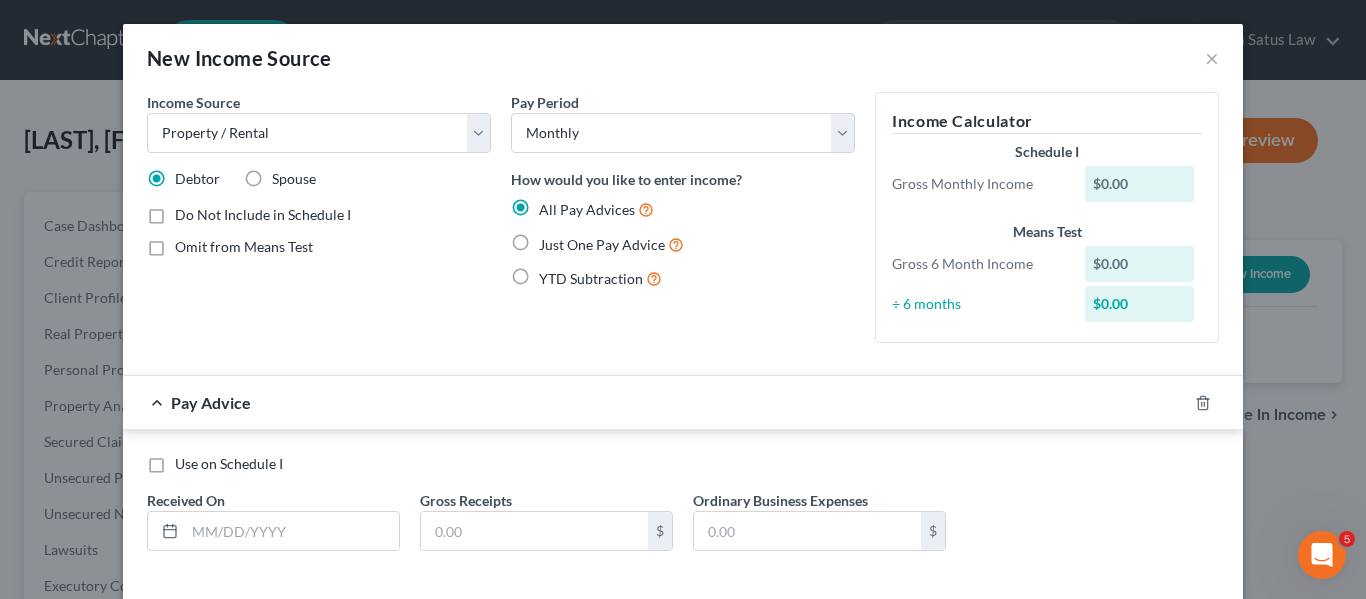 click on "Just One Pay Advice" at bounding box center (553, 239) 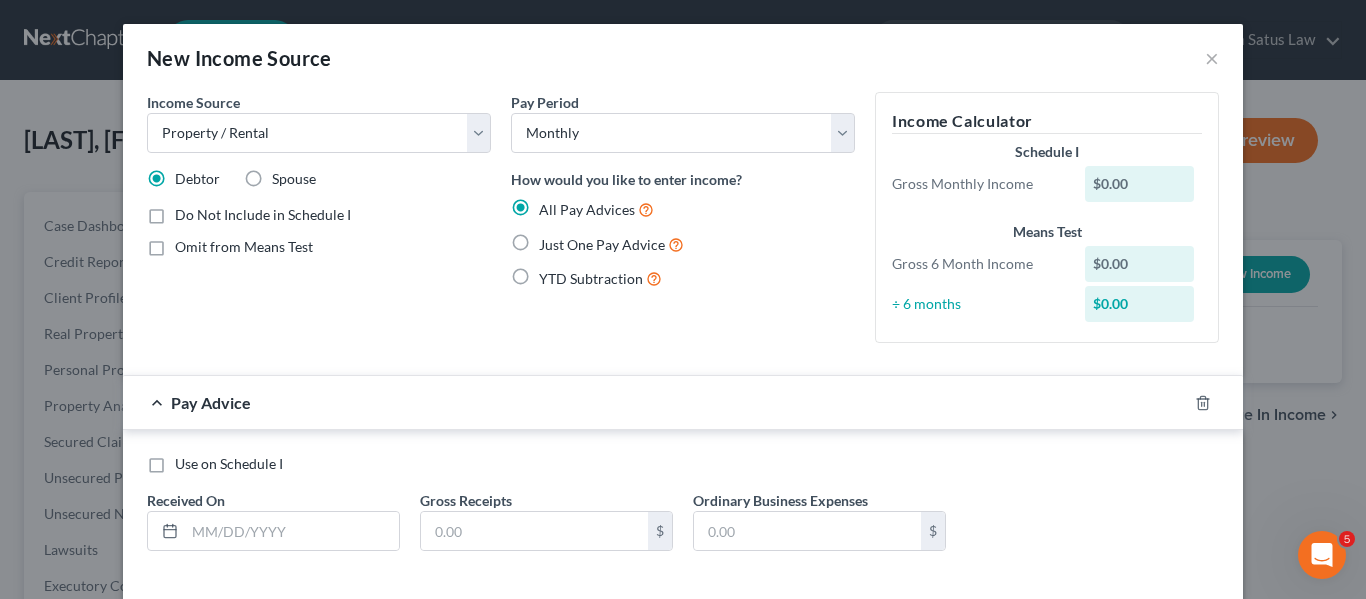 radio on "true" 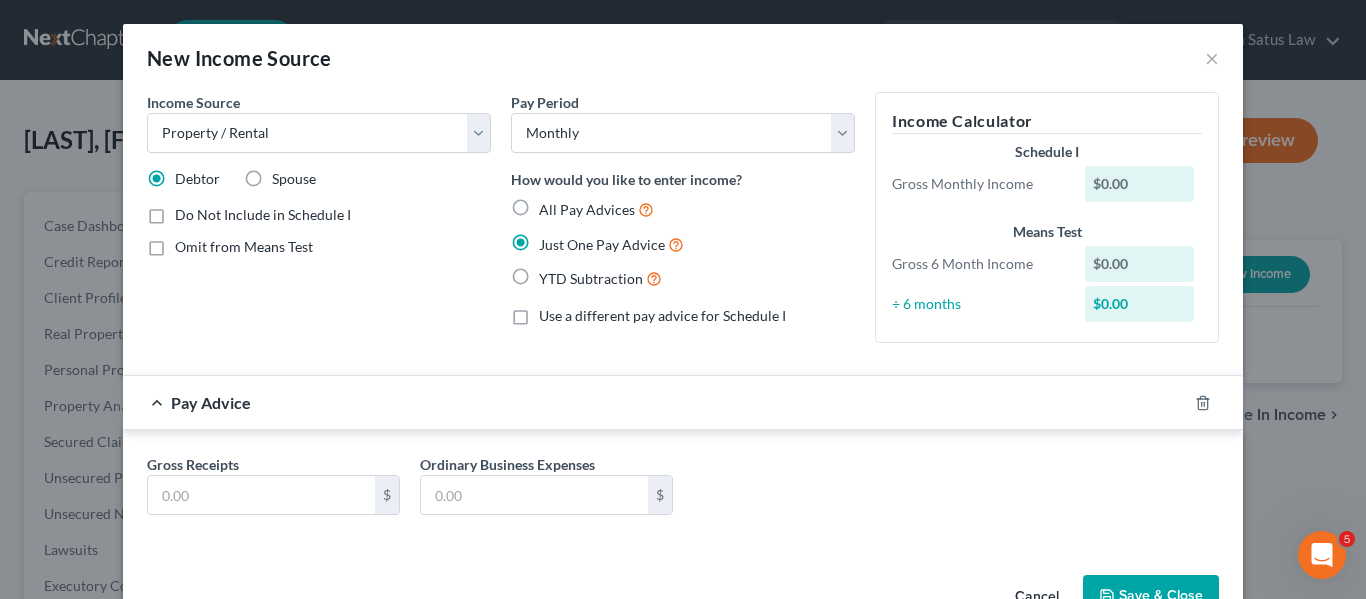 scroll, scrollTop: 58, scrollLeft: 0, axis: vertical 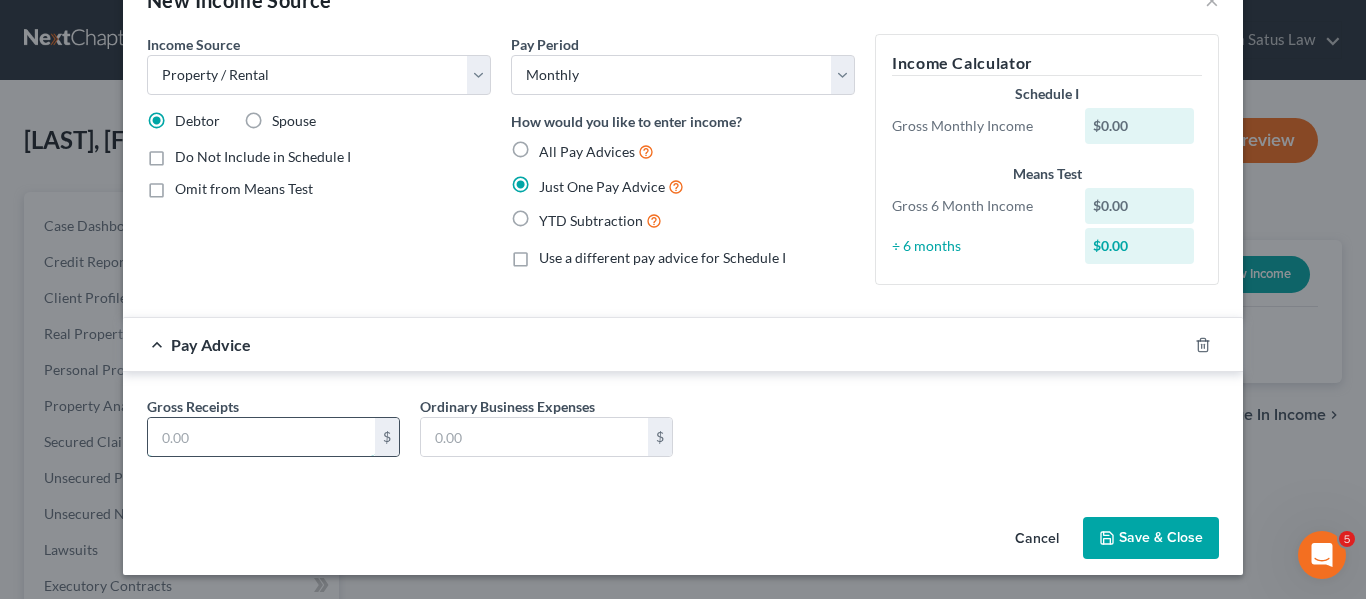 click at bounding box center (261, 437) 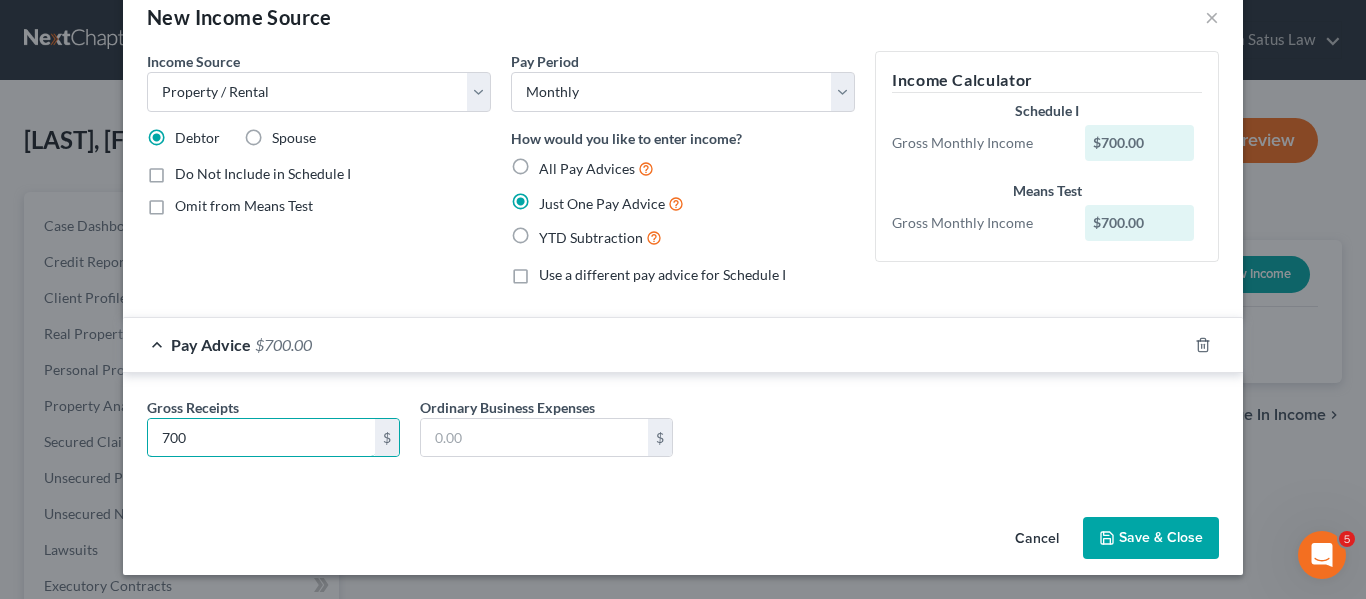 scroll, scrollTop: 41, scrollLeft: 0, axis: vertical 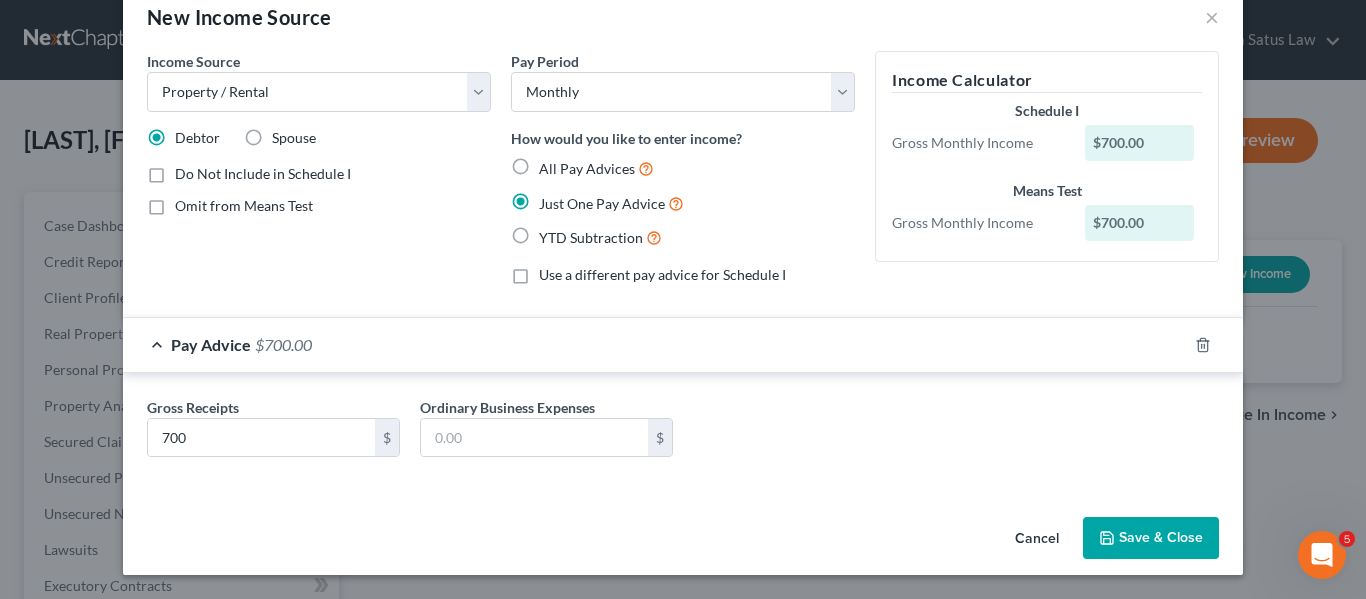 click on "Save & Close" at bounding box center [1151, 538] 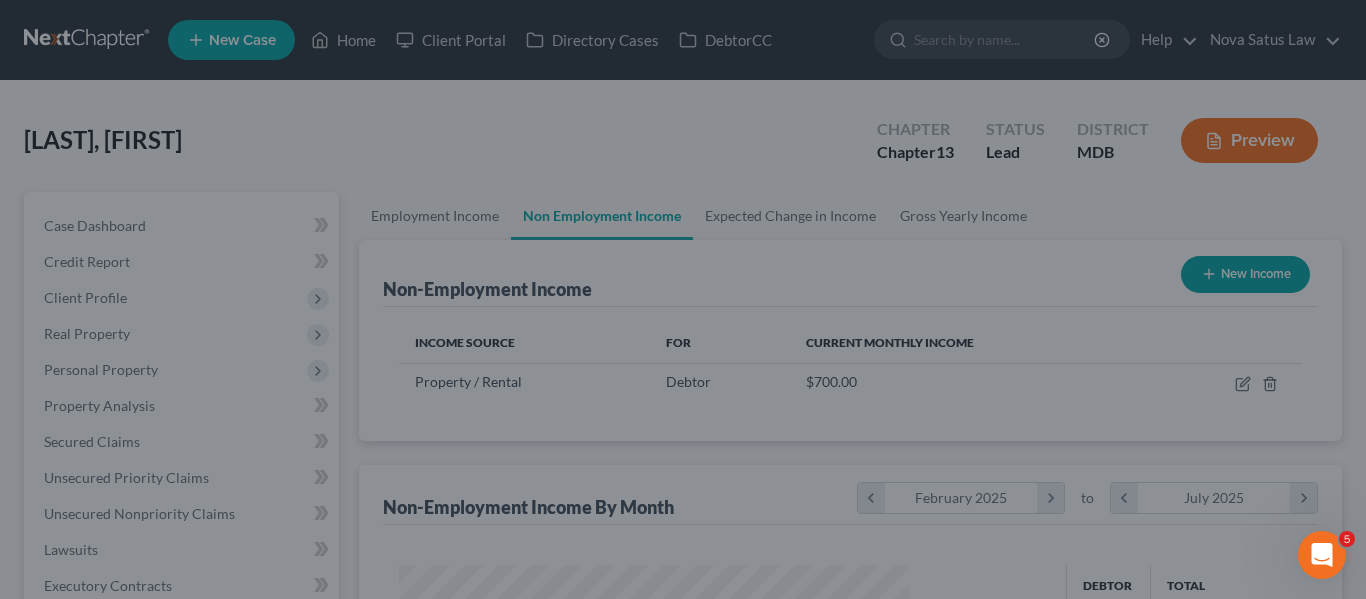 scroll, scrollTop: 999642, scrollLeft: 999450, axis: both 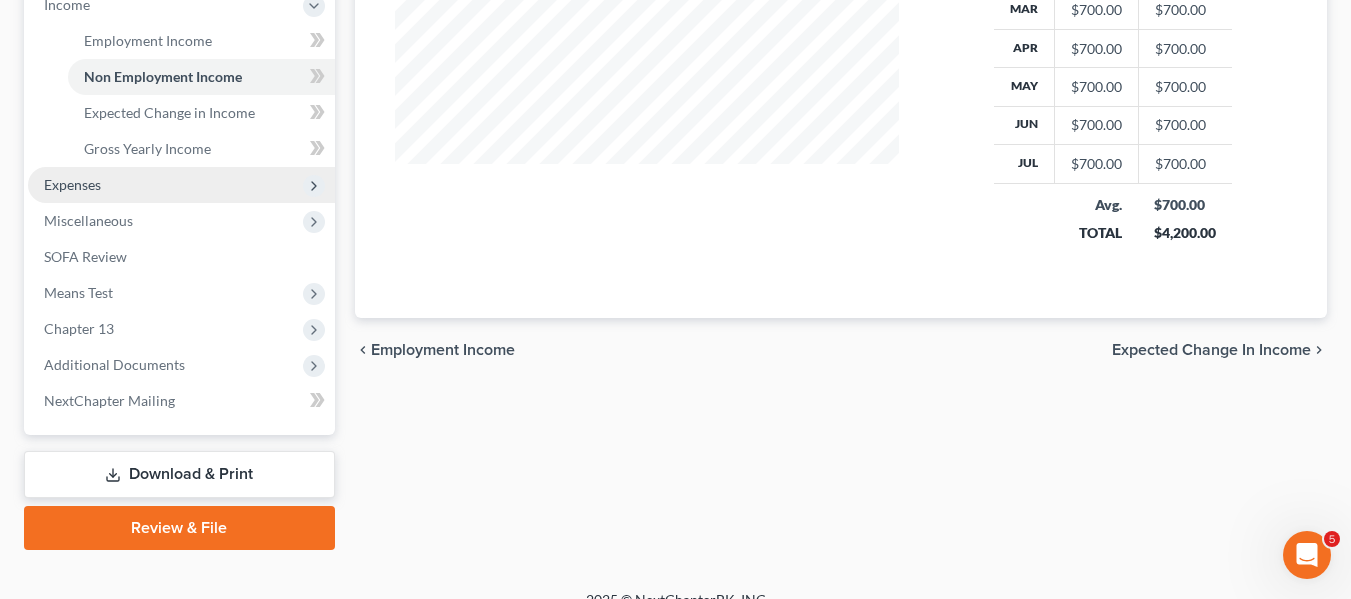 click on "Expenses" at bounding box center [181, 185] 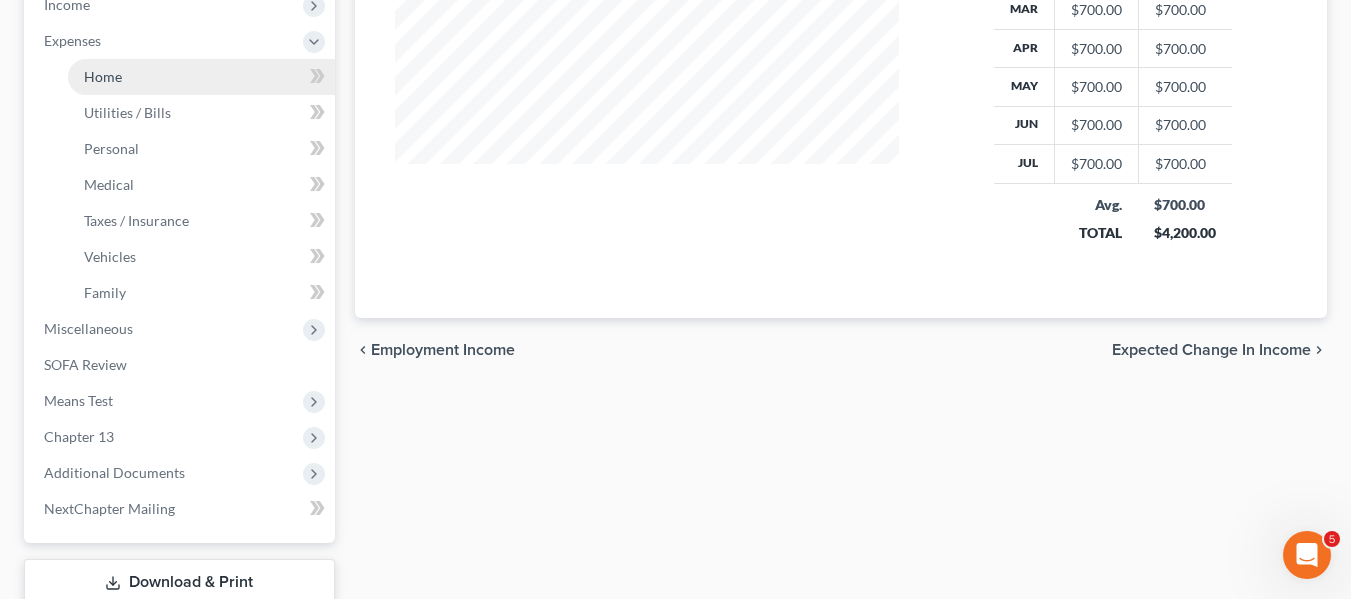 click on "Home" at bounding box center [201, 77] 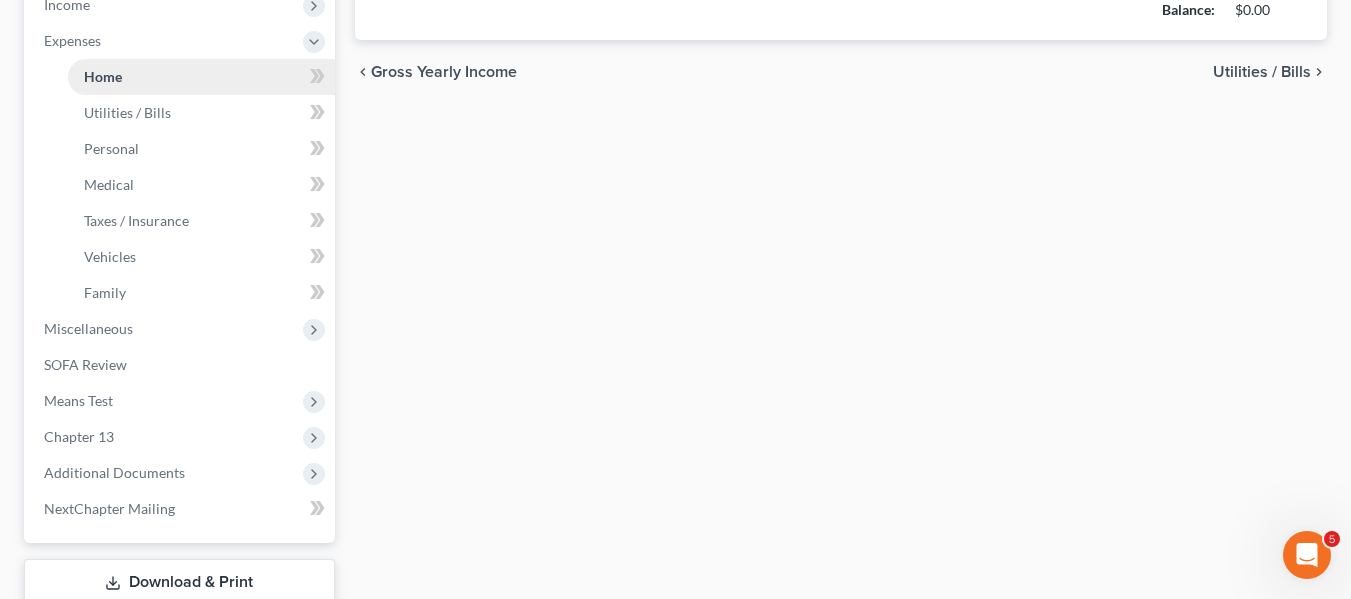 type on "0.00" 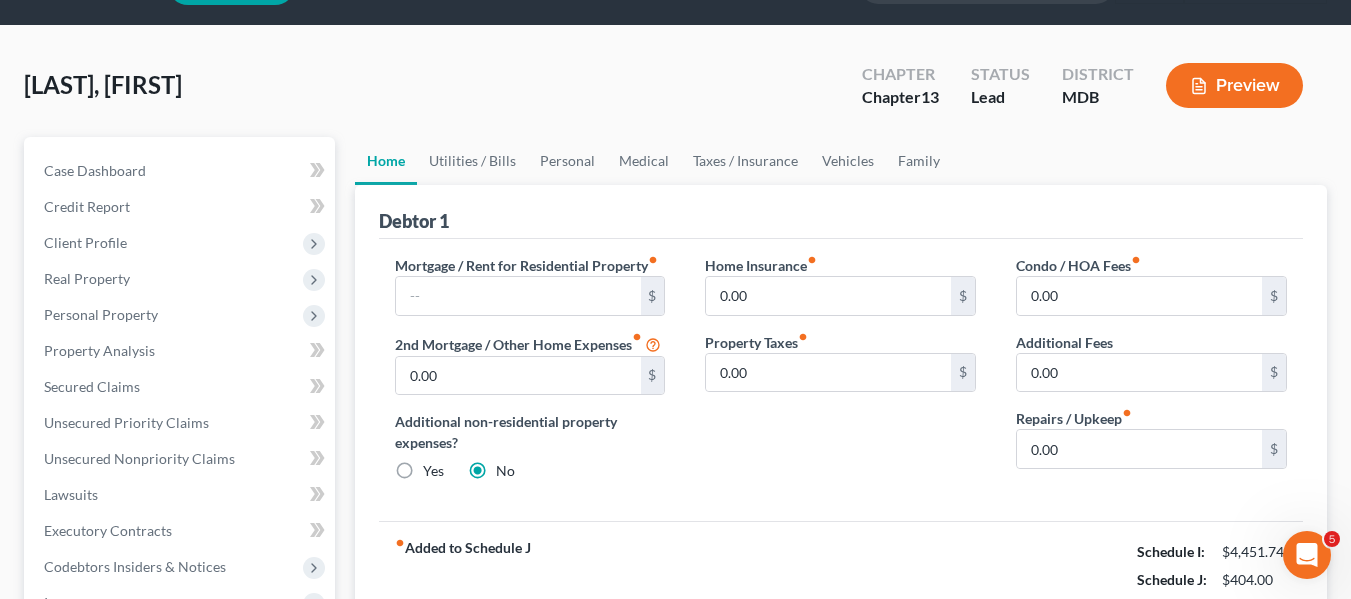 scroll, scrollTop: 0, scrollLeft: 0, axis: both 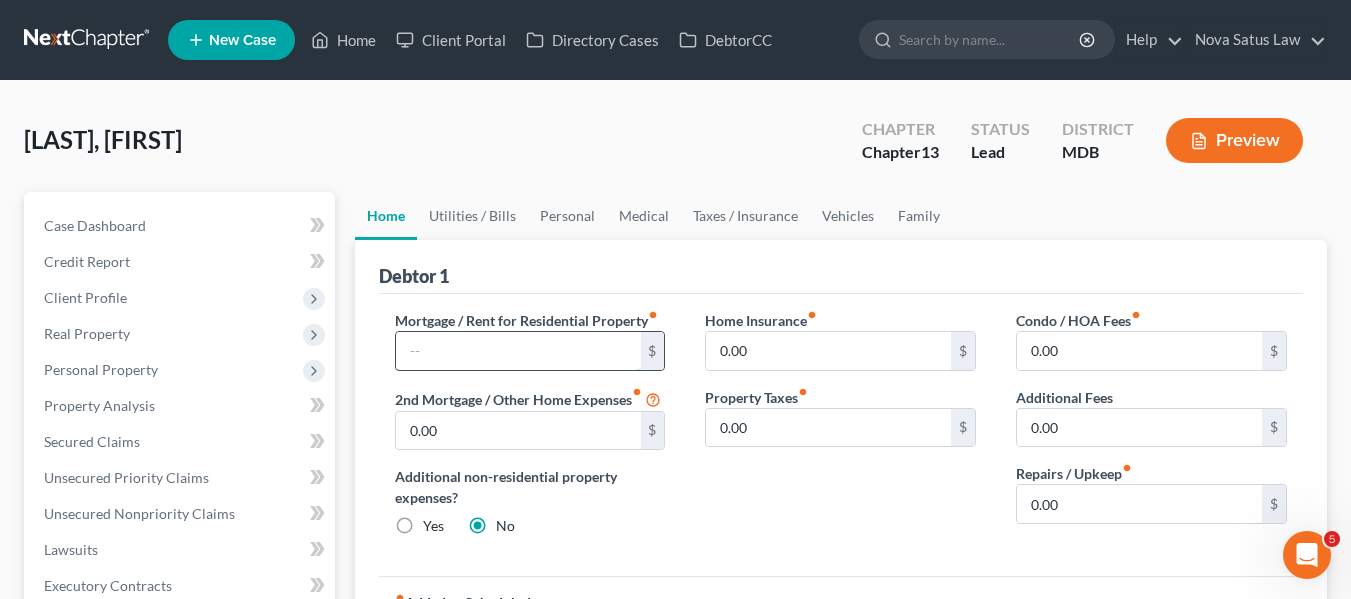 click at bounding box center (518, 351) 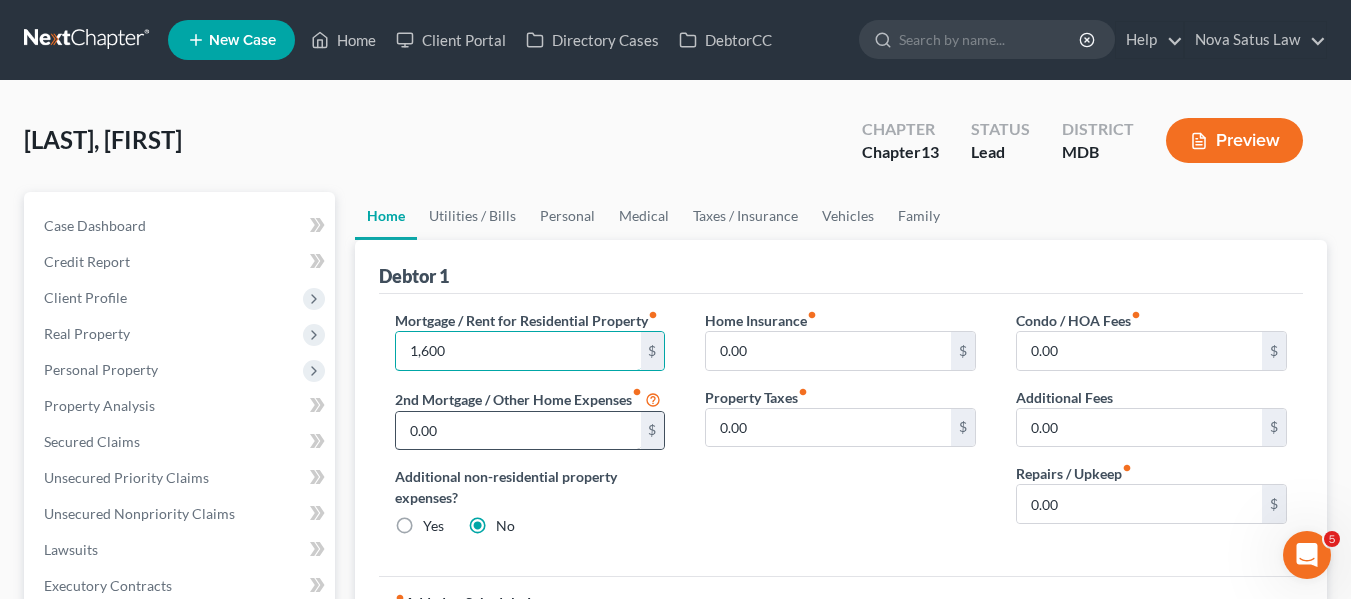 type on "1,600" 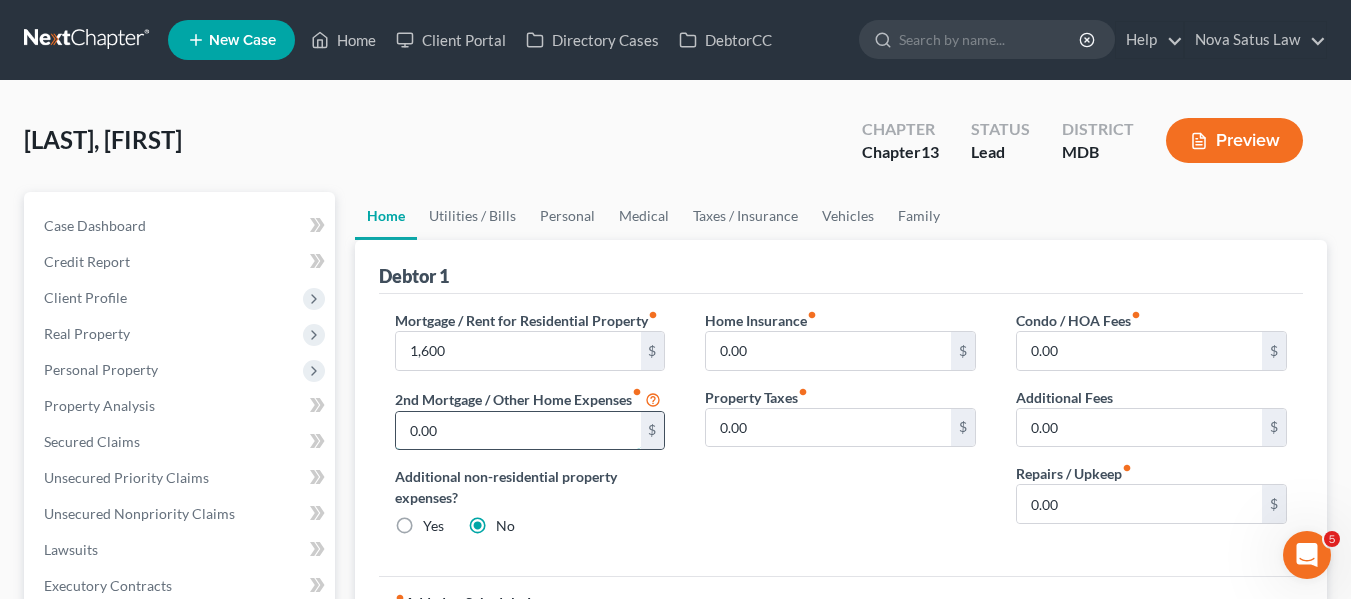 click on "0.00" at bounding box center [518, 431] 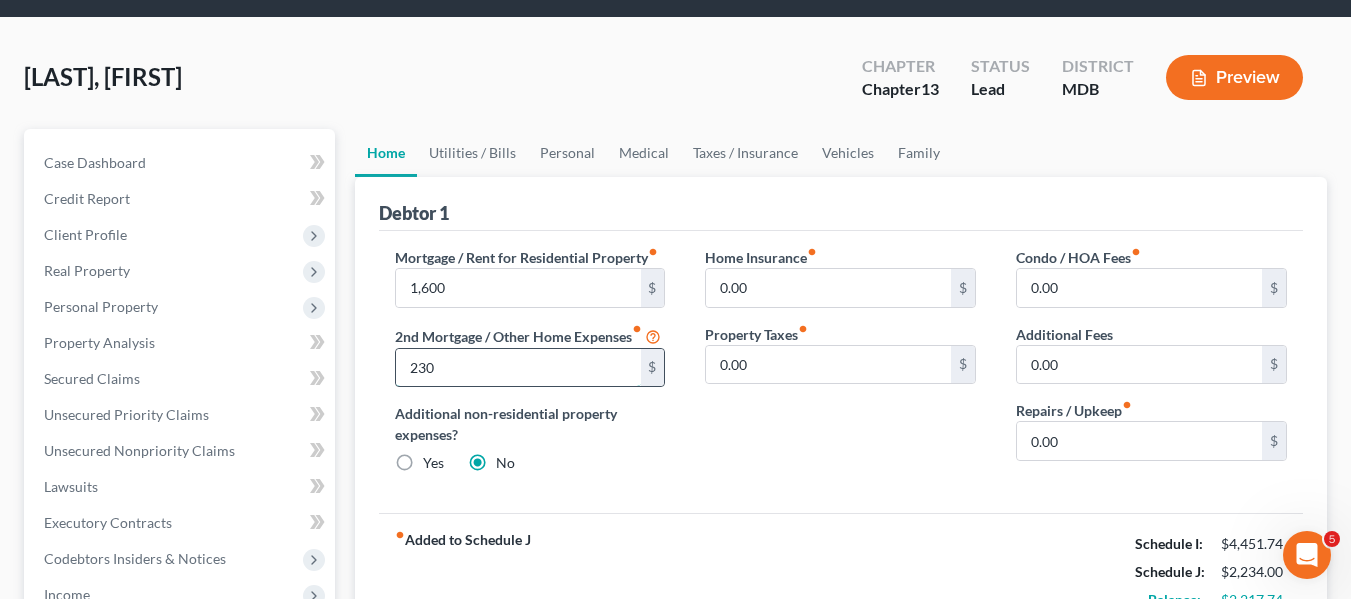 scroll, scrollTop: 62, scrollLeft: 0, axis: vertical 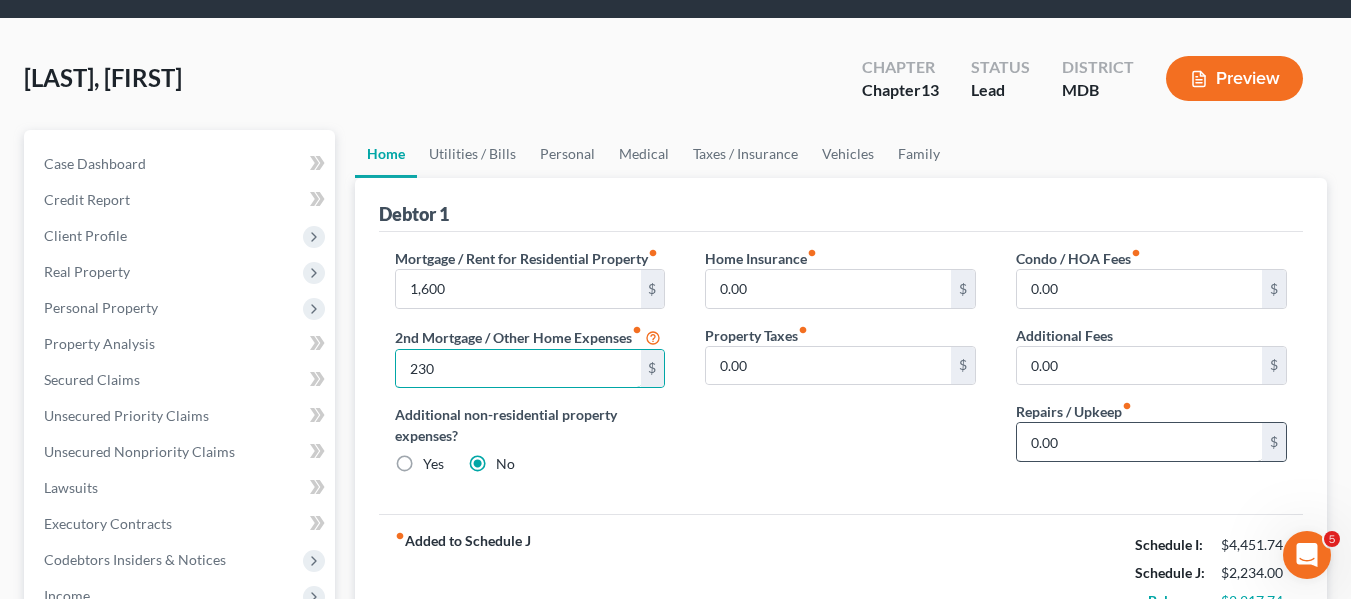 type on "230" 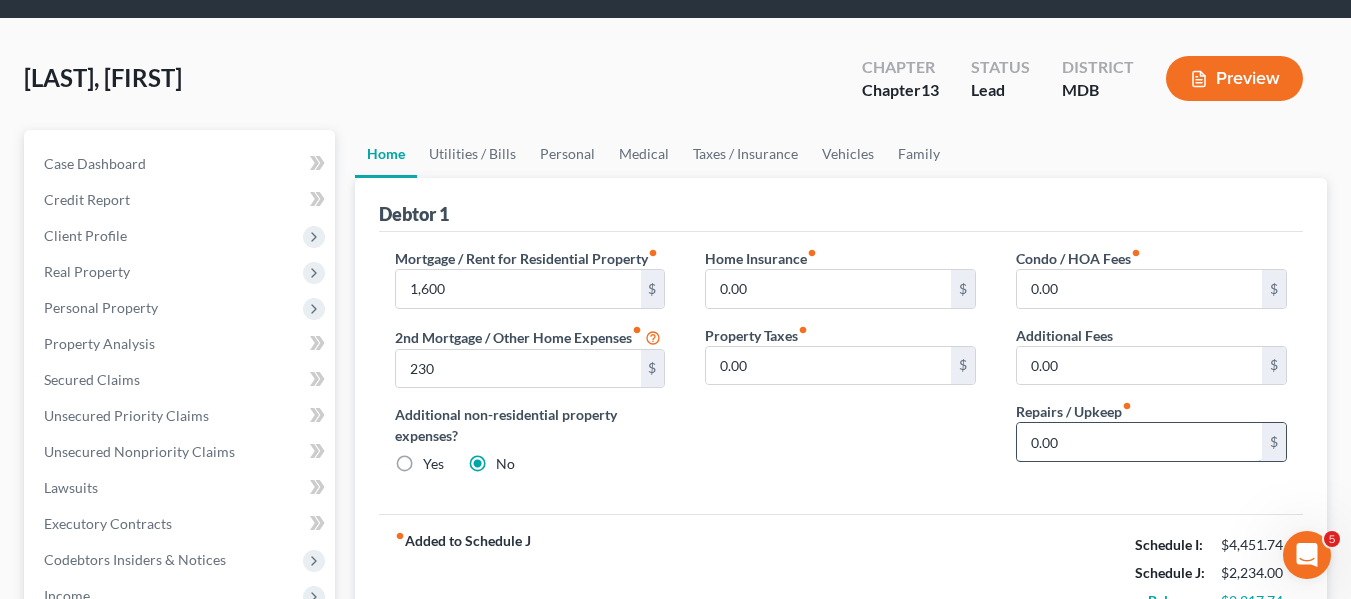 click on "0.00" at bounding box center [1139, 442] 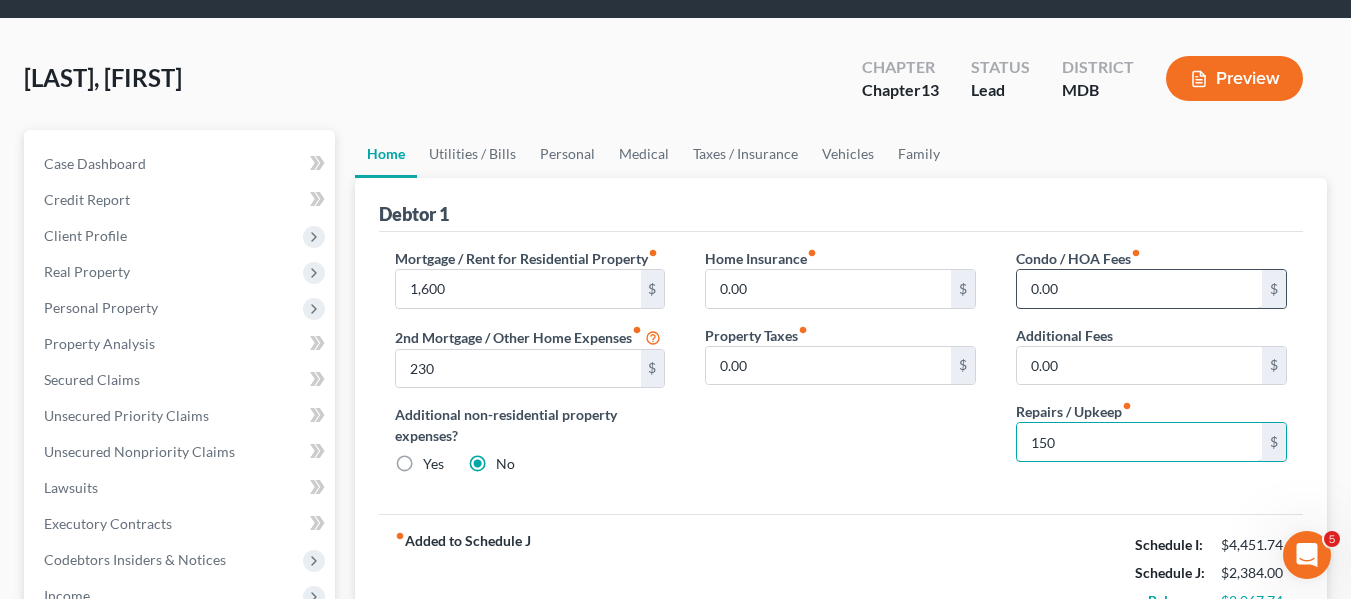 type on "150" 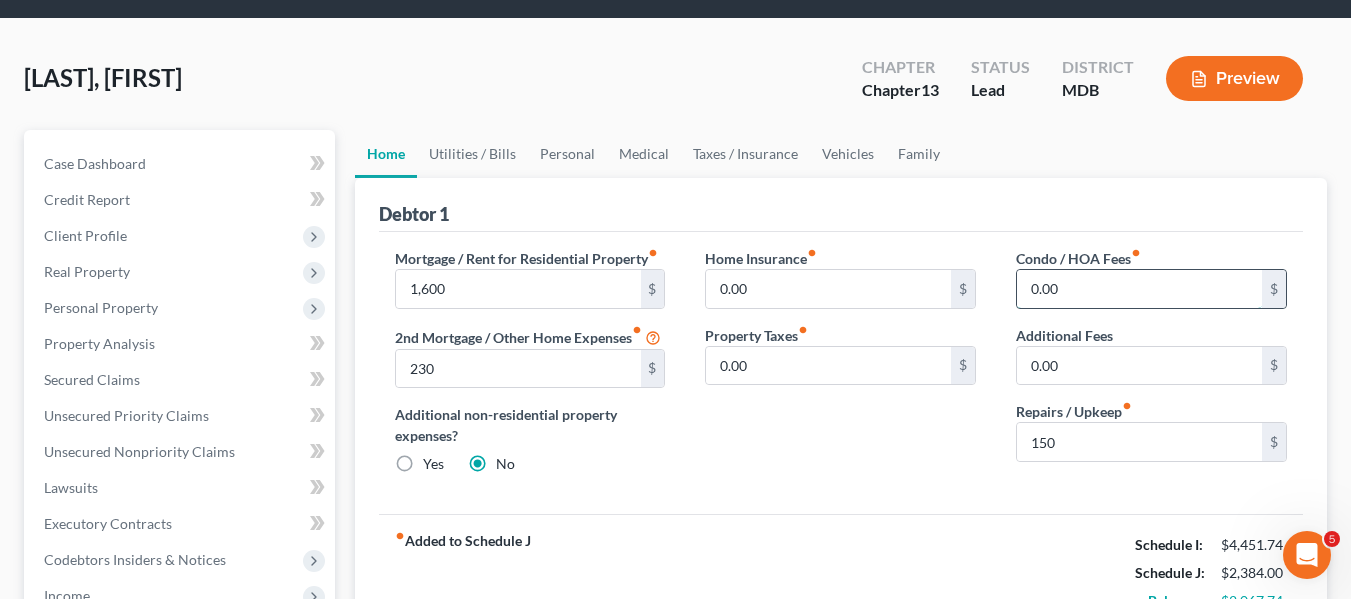 click on "0.00" at bounding box center (1139, 289) 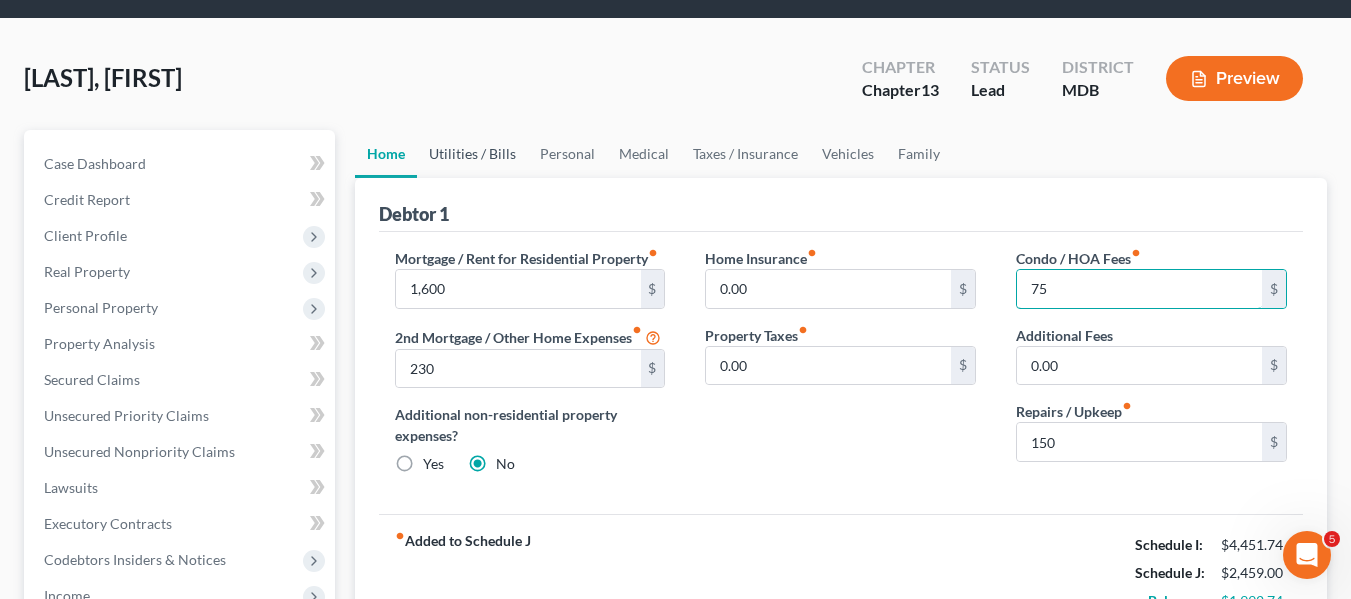 type on "75" 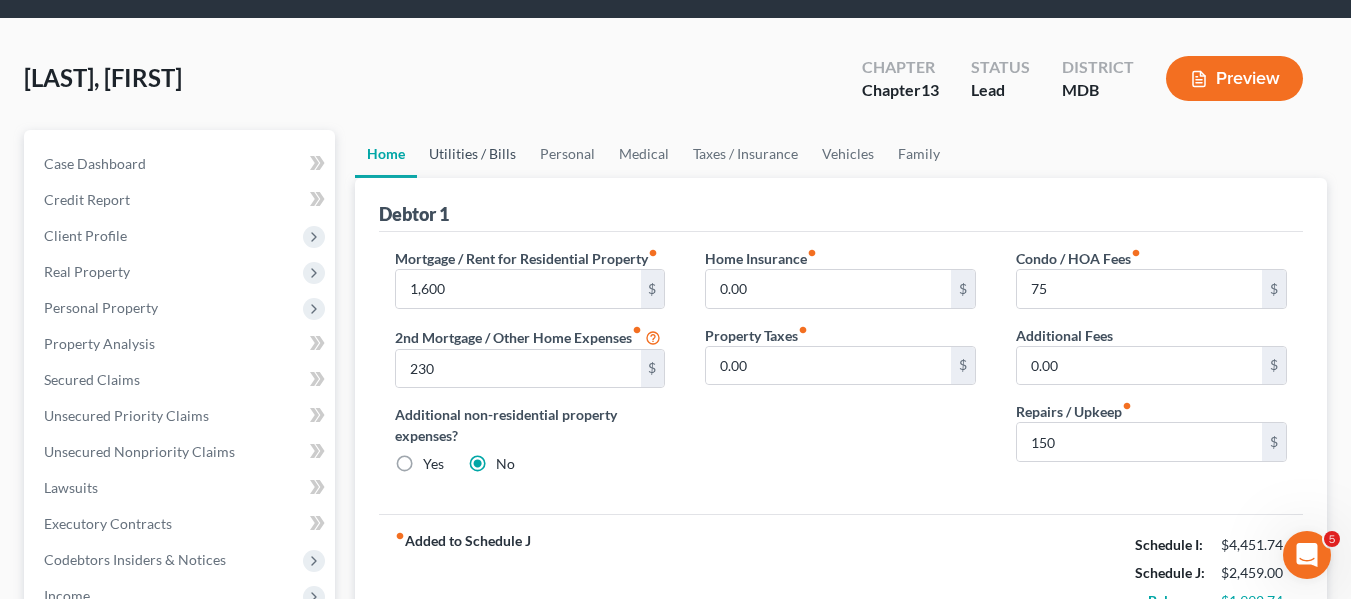 click on "Utilities / Bills" at bounding box center (472, 154) 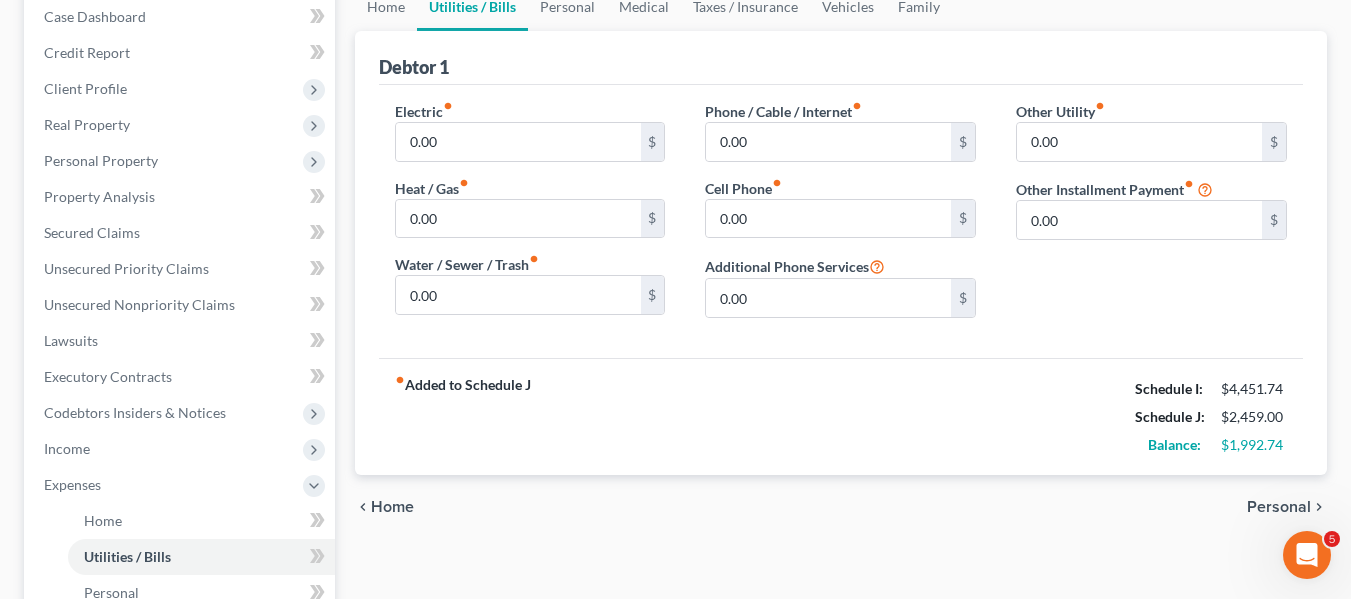 scroll, scrollTop: 210, scrollLeft: 0, axis: vertical 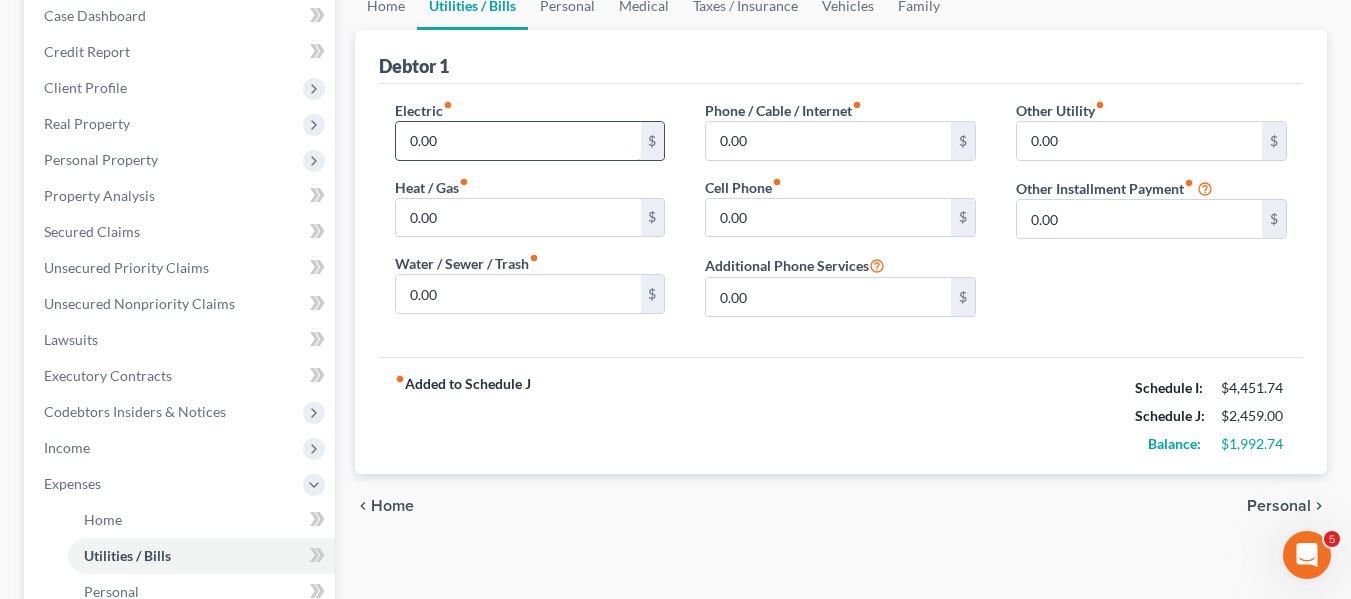 click on "0.00" at bounding box center [518, 141] 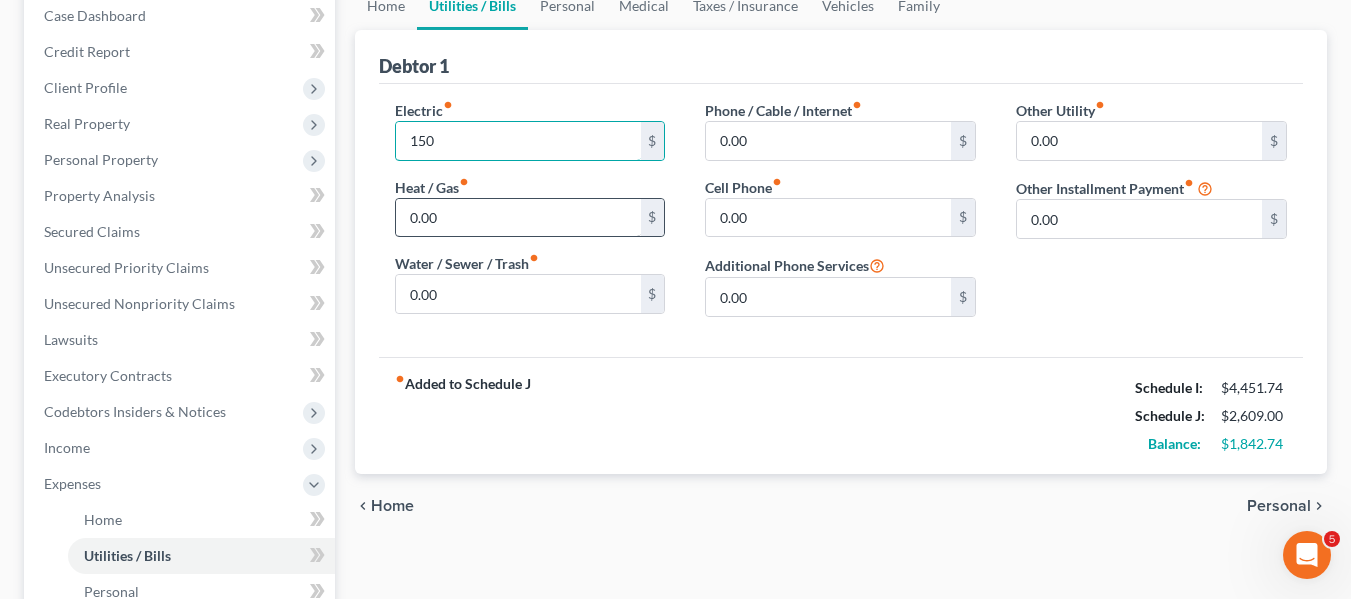 type on "150" 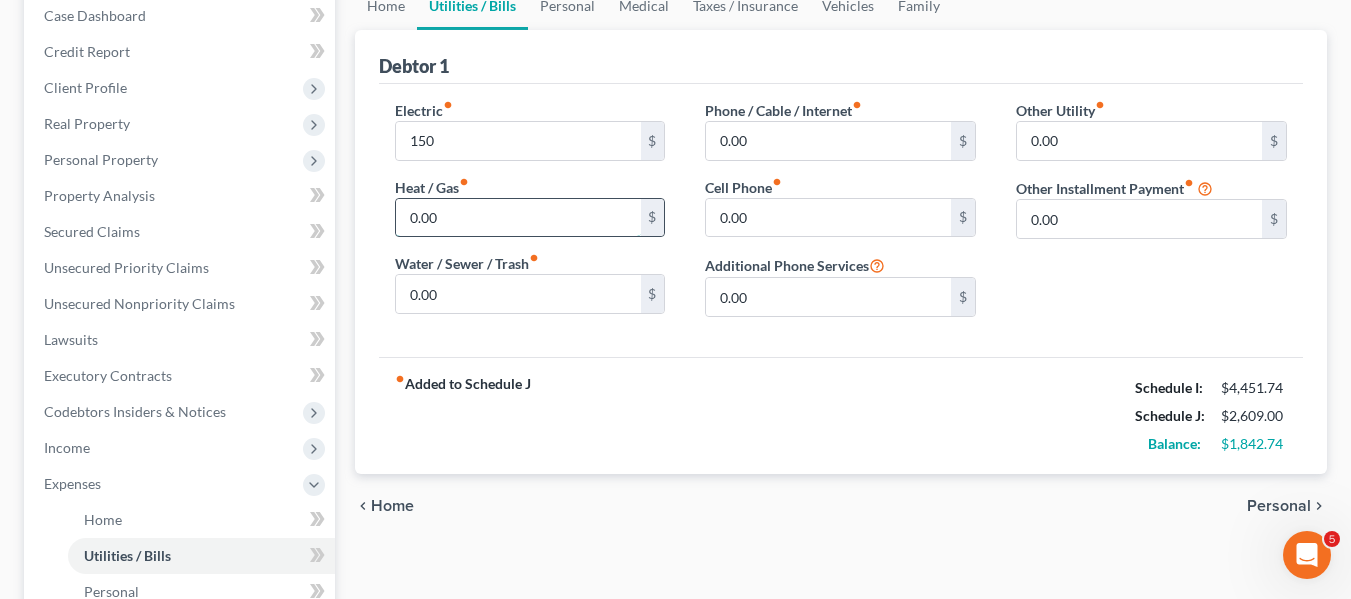 click on "0.00" at bounding box center [518, 218] 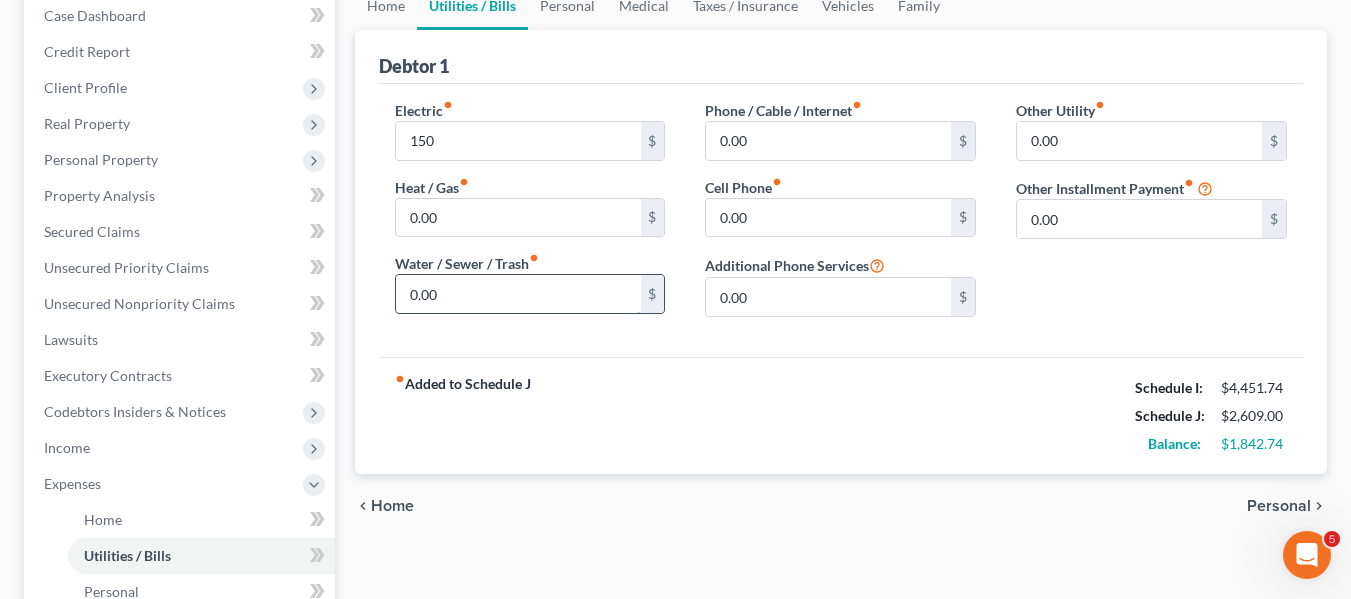 click on "0.00" at bounding box center (518, 294) 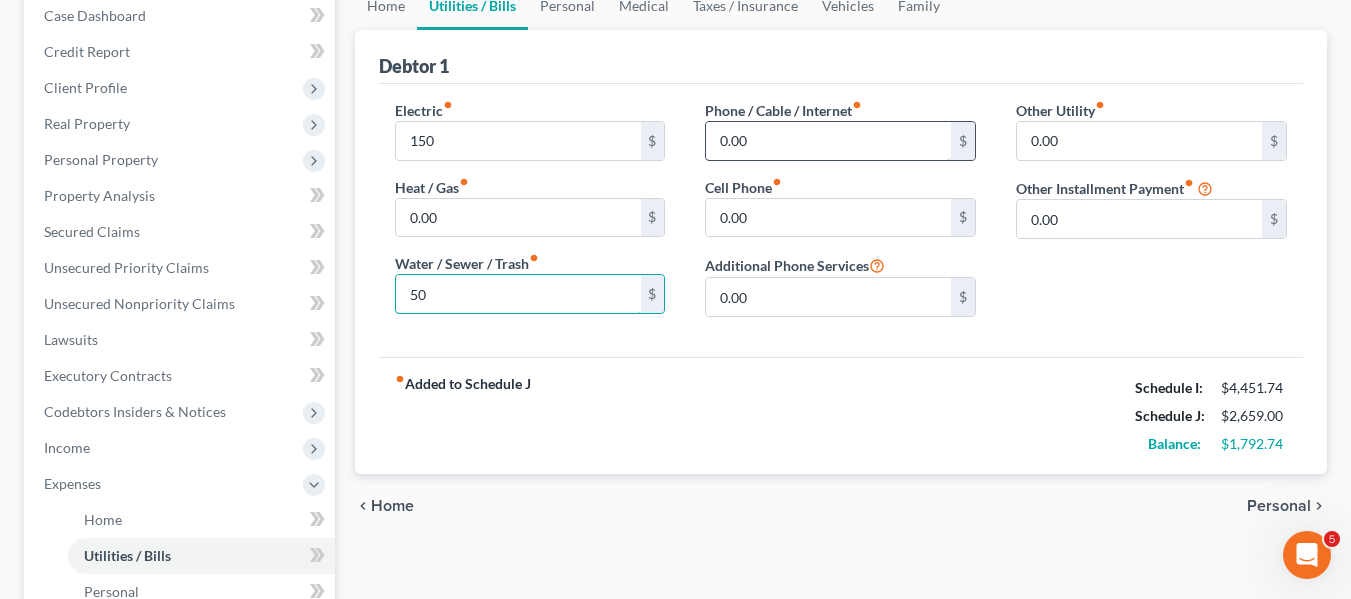 type on "50" 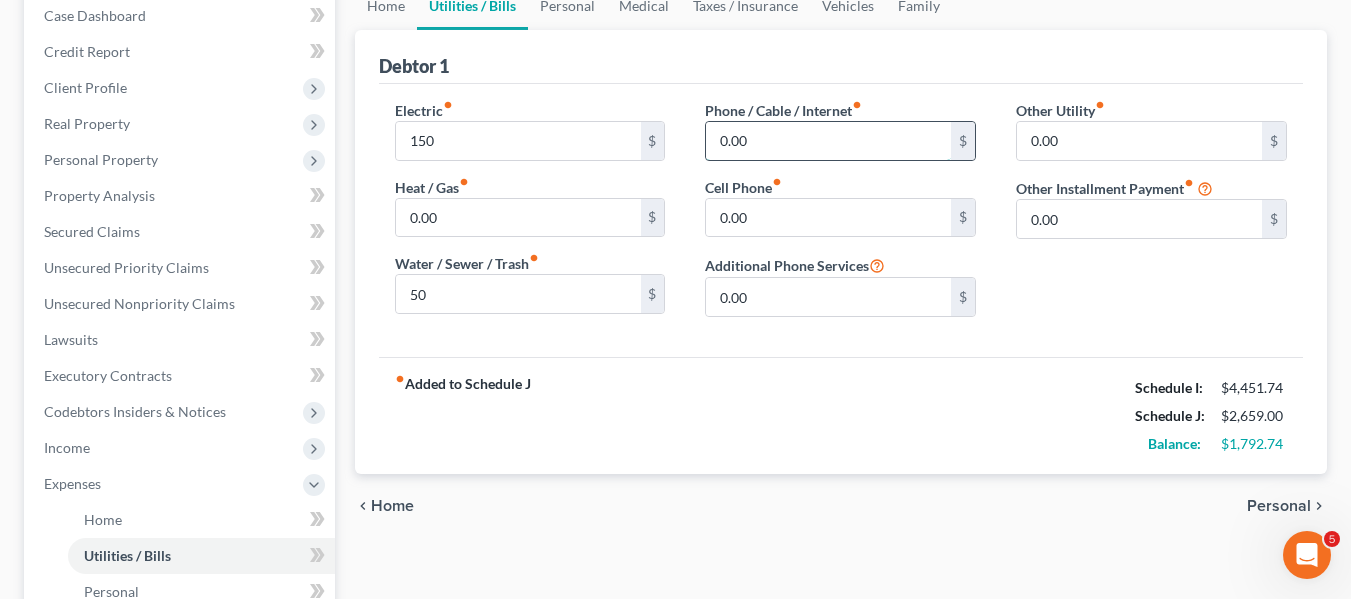 click on "0.00" at bounding box center [828, 141] 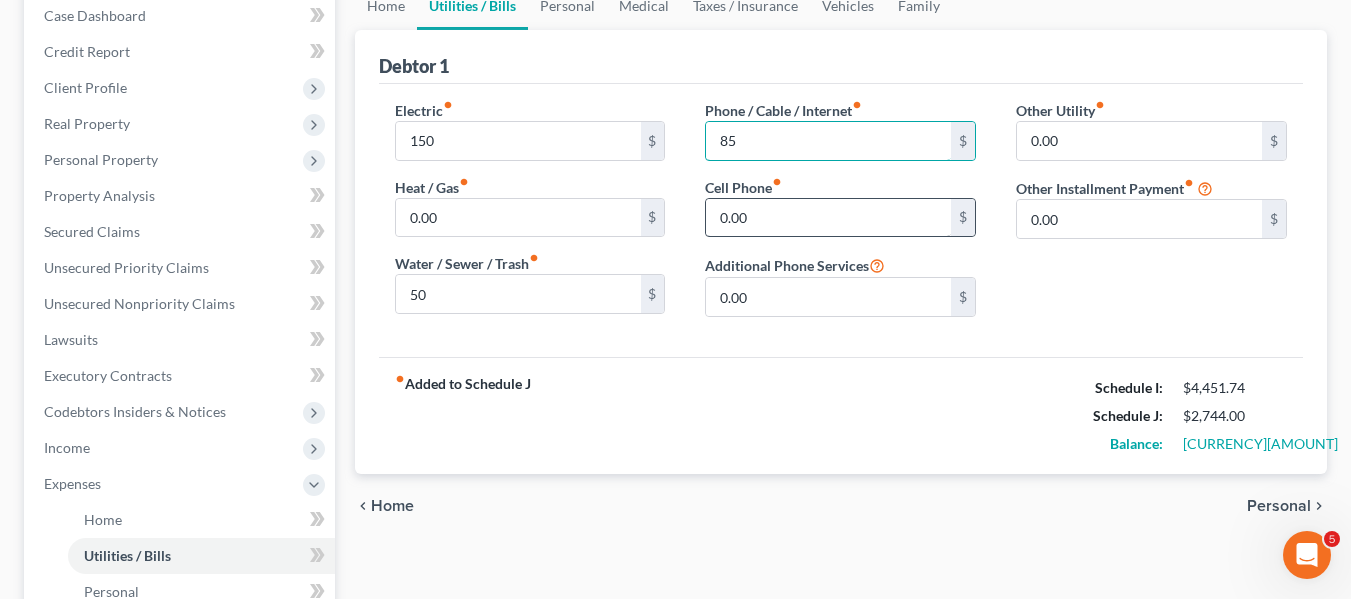 type on "85" 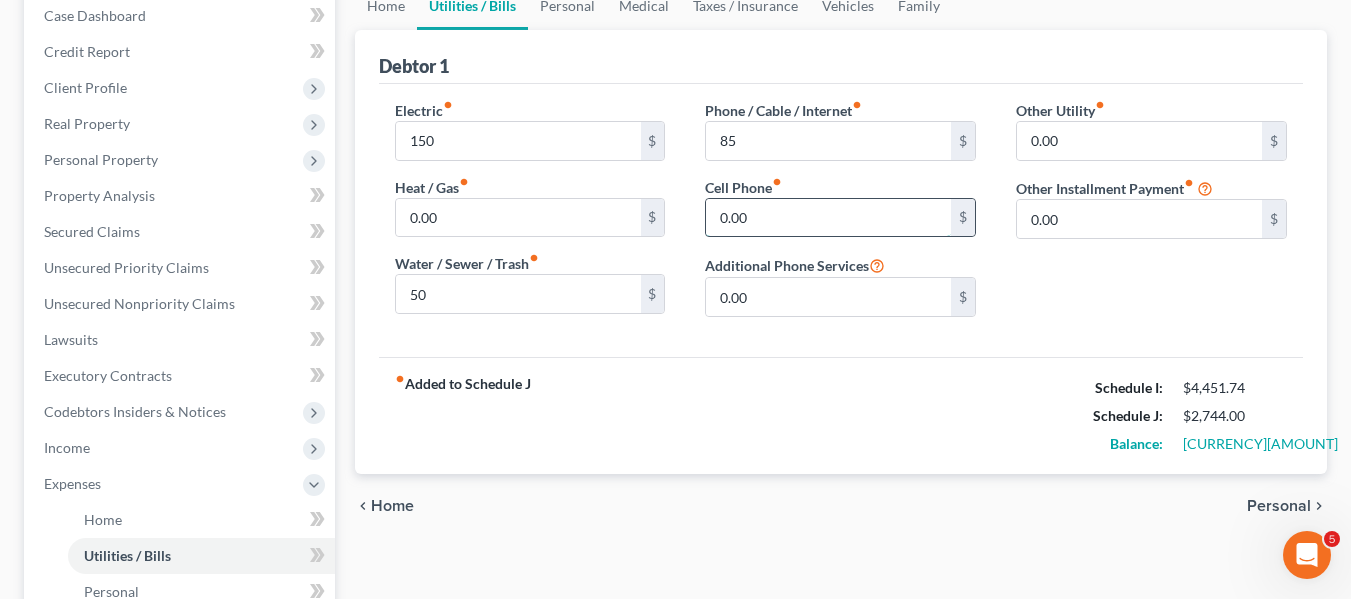 click on "0.00" at bounding box center [828, 218] 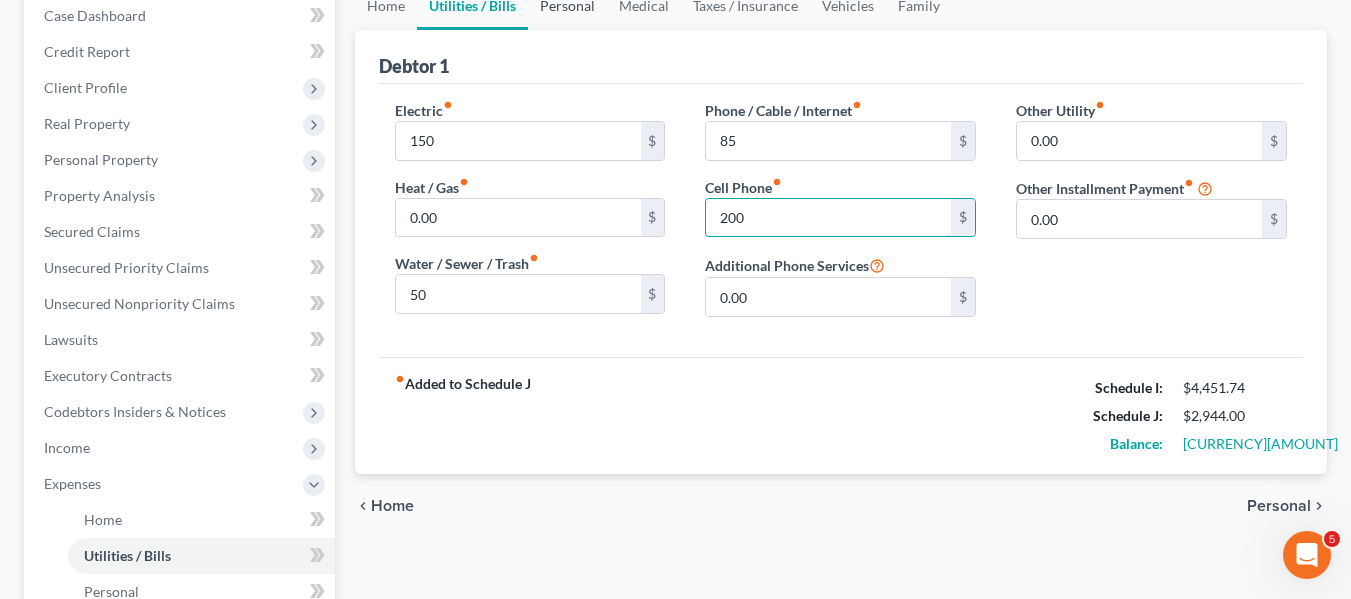 type on "200" 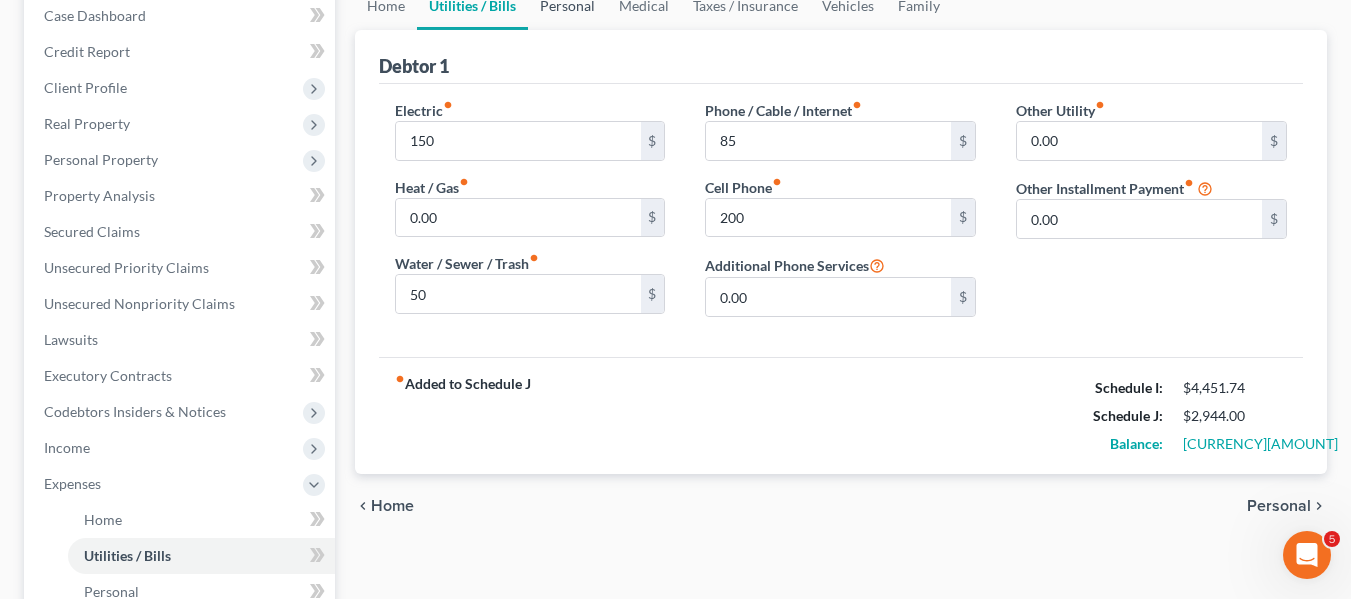 click on "Personal" at bounding box center (567, 6) 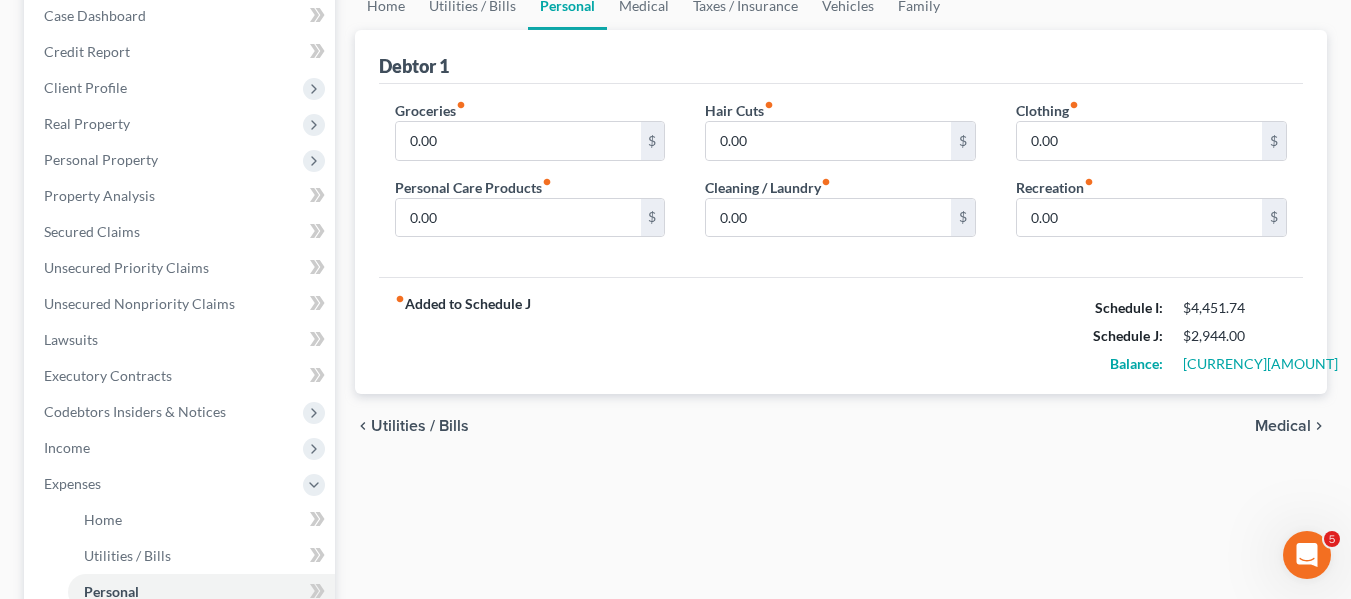 scroll, scrollTop: 0, scrollLeft: 0, axis: both 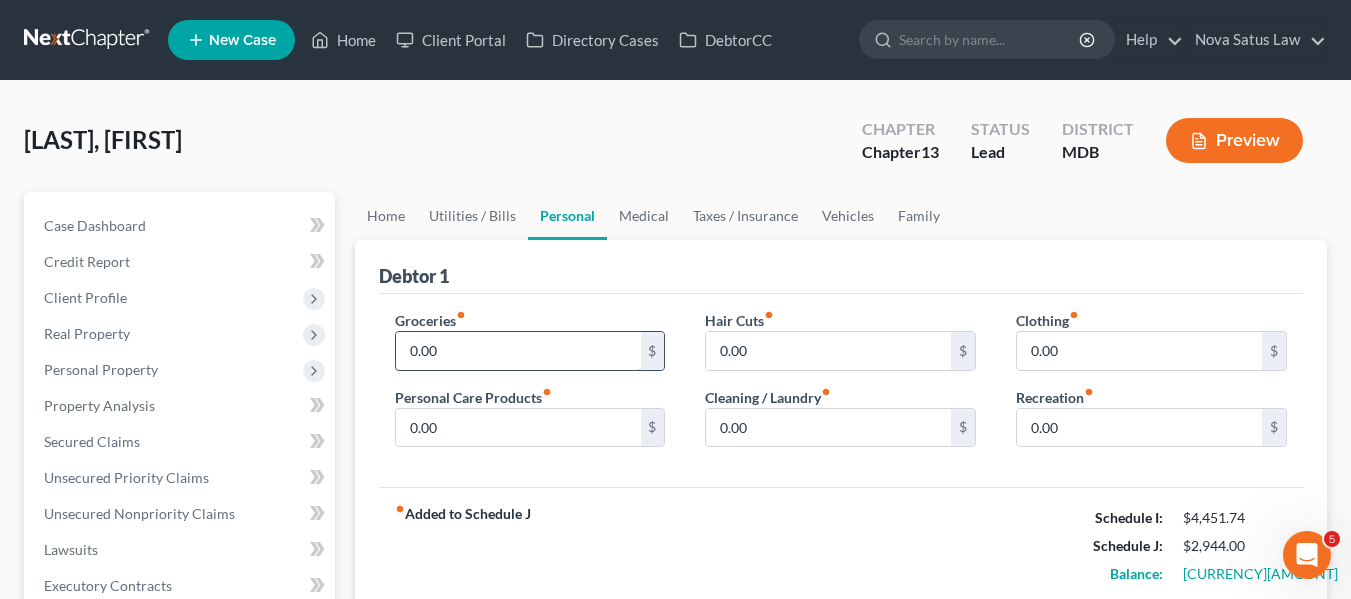 click on "0.00" at bounding box center [518, 351] 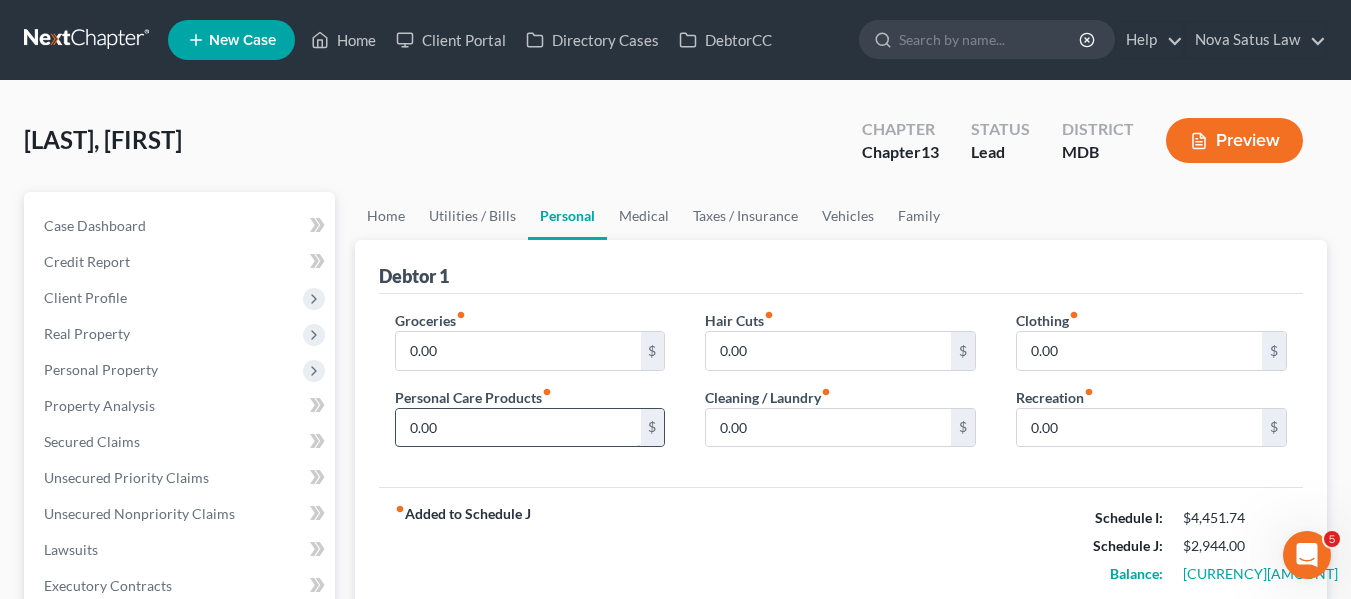 click on "0.00" at bounding box center [518, 428] 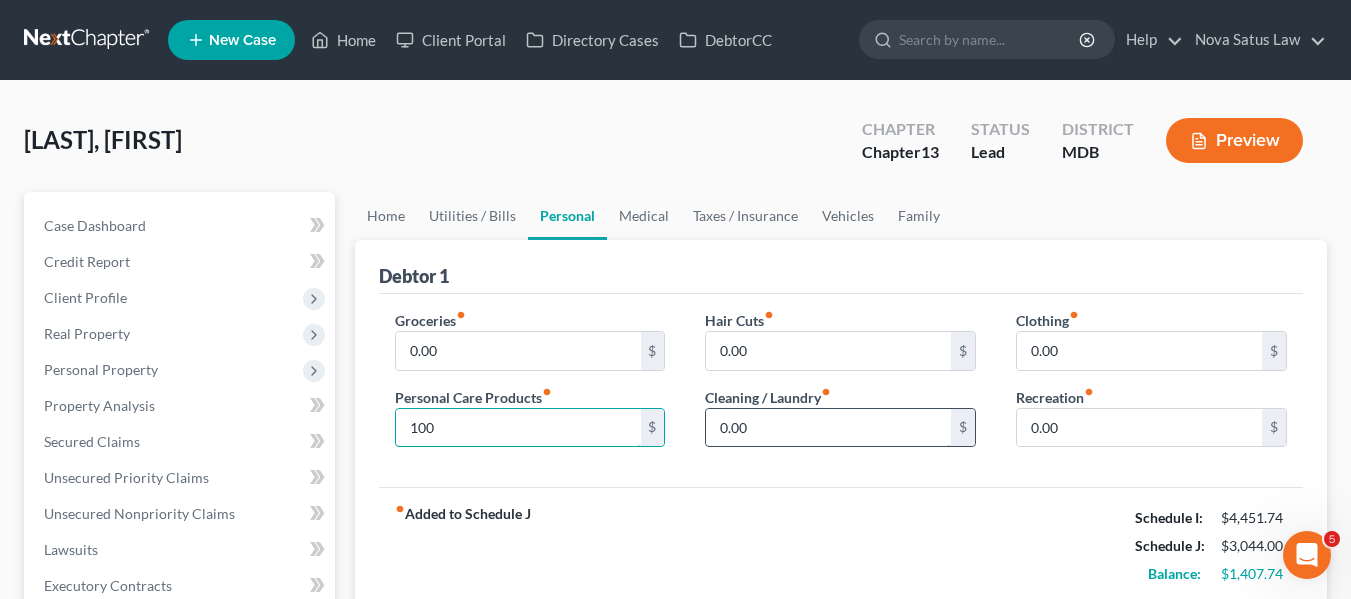 type on "100" 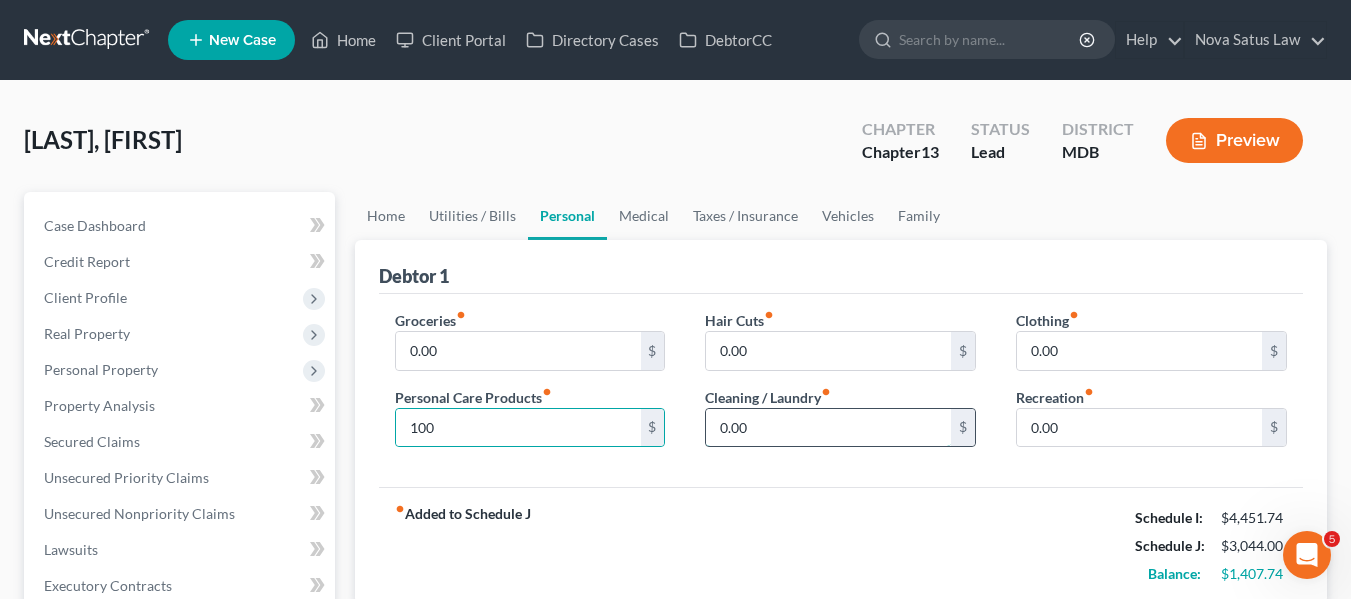 click on "0.00" at bounding box center (828, 428) 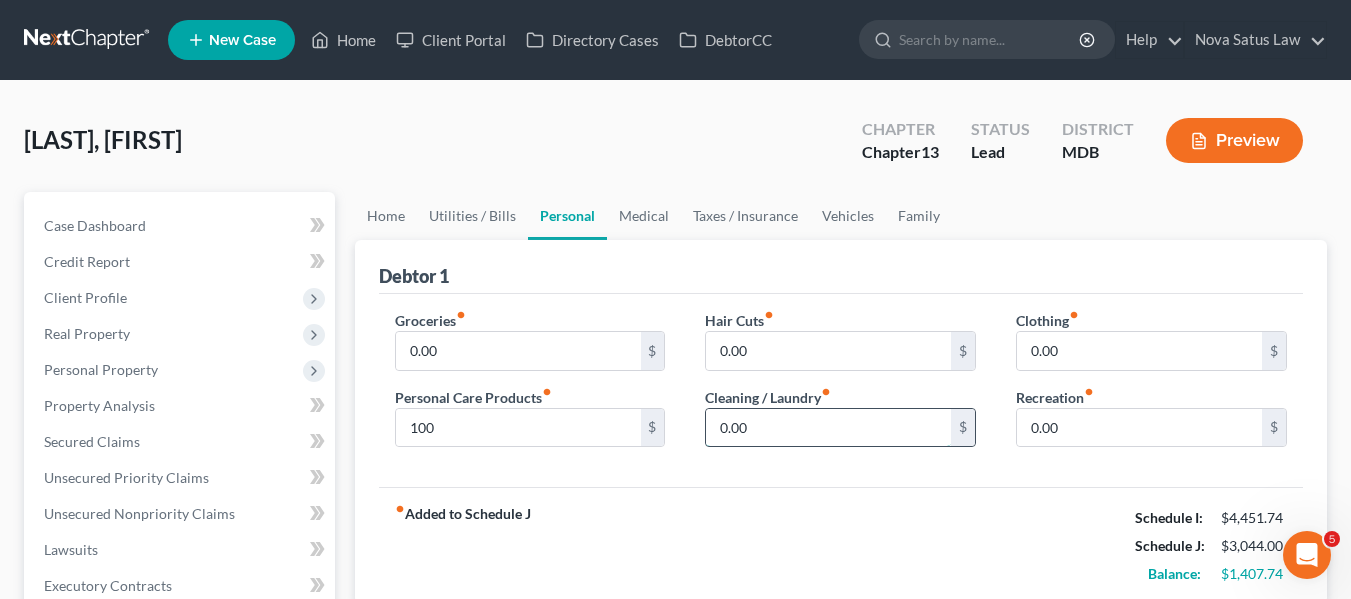 click on "0.00" at bounding box center (828, 428) 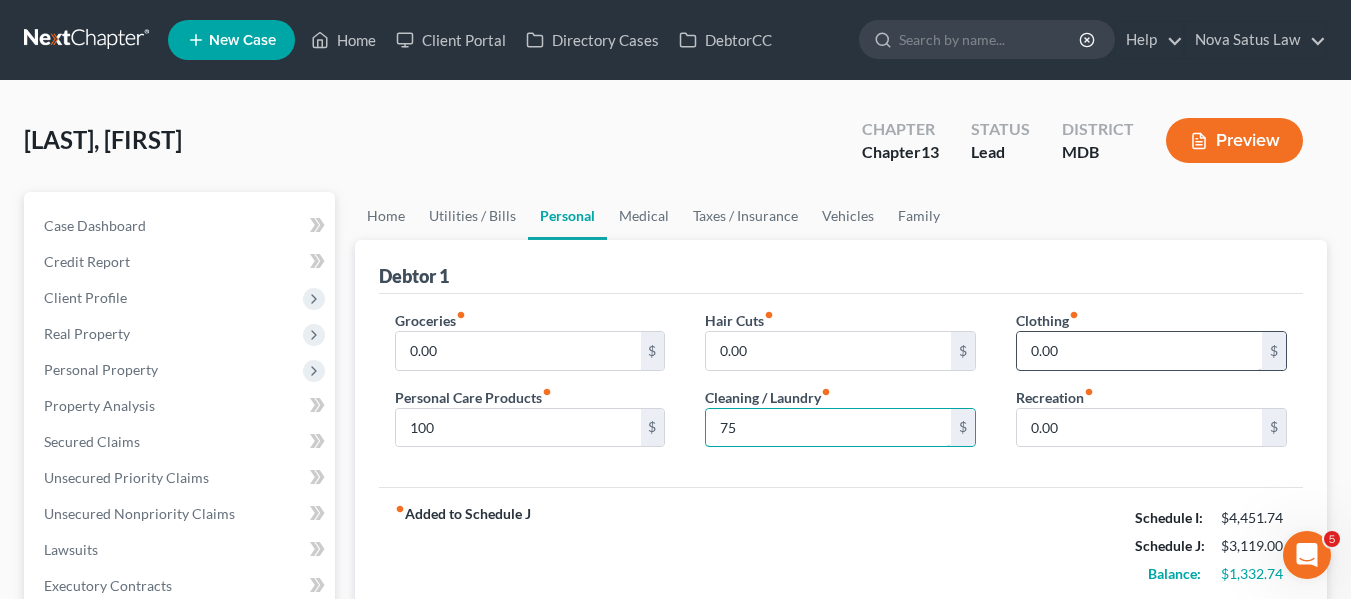 type on "75" 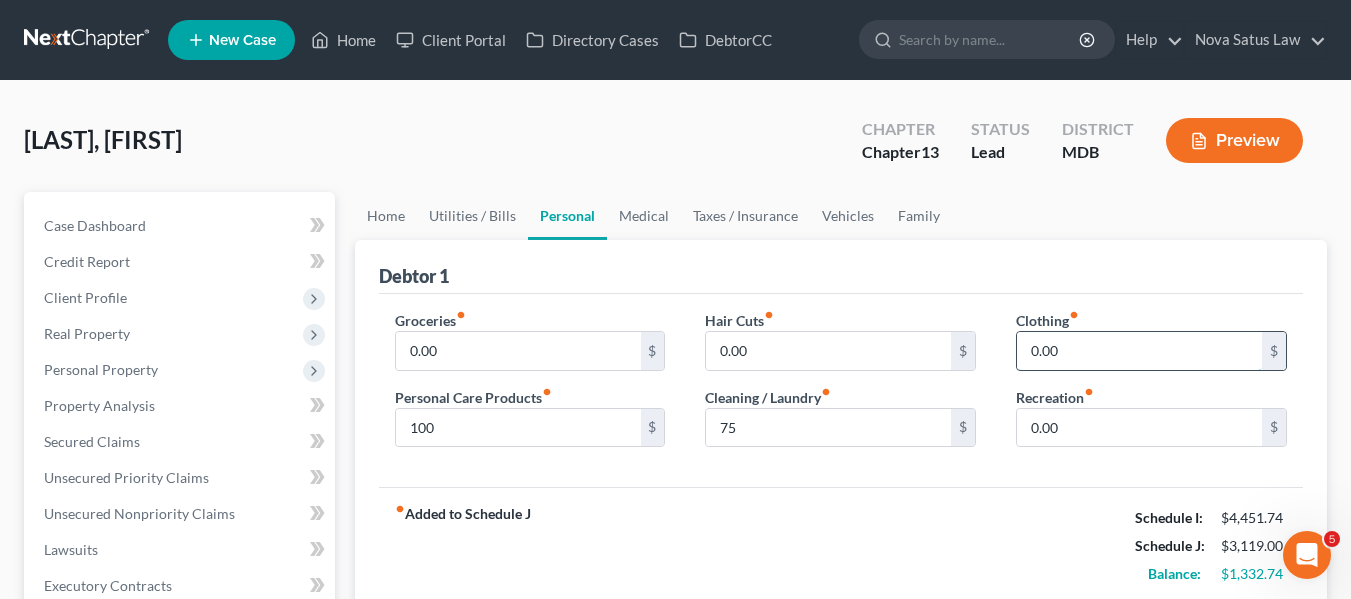 click on "0.00" at bounding box center (1139, 351) 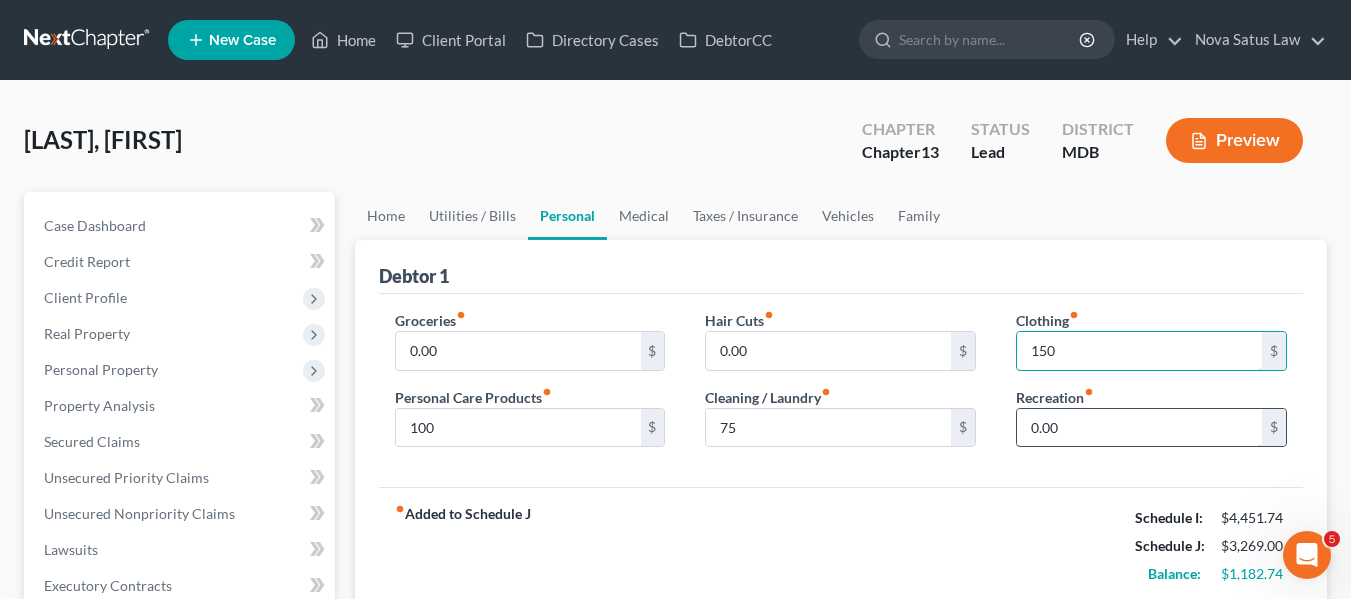 type on "150" 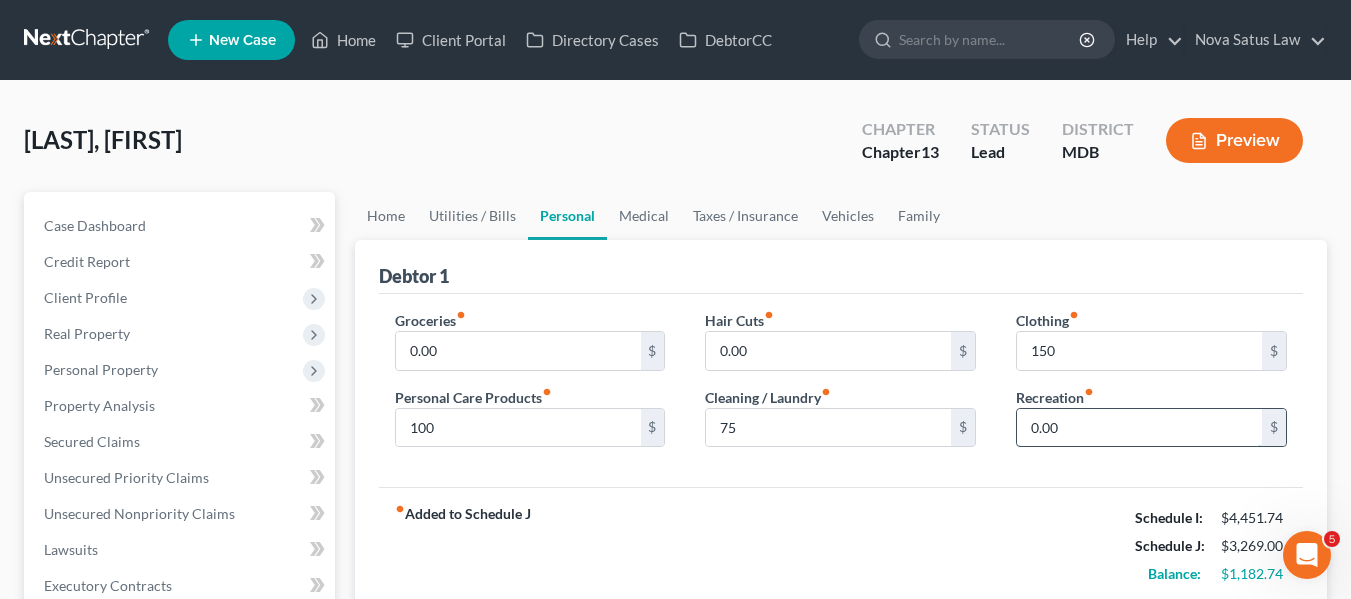 click on "0.00" at bounding box center [1139, 428] 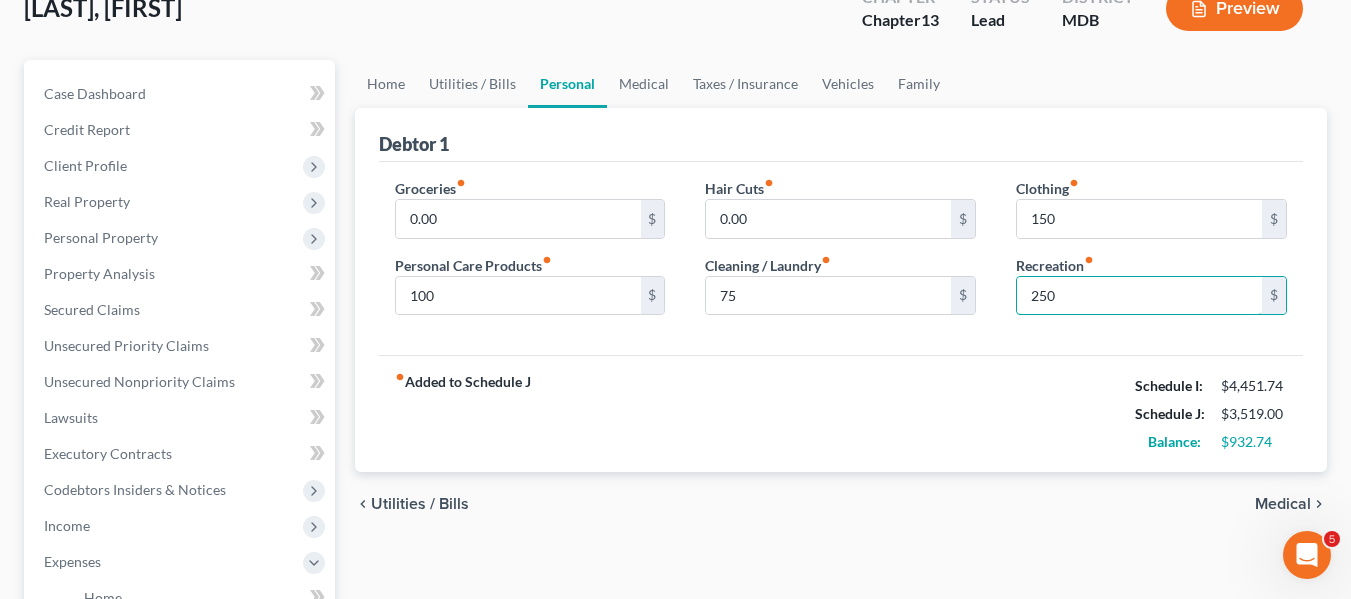 scroll, scrollTop: 134, scrollLeft: 0, axis: vertical 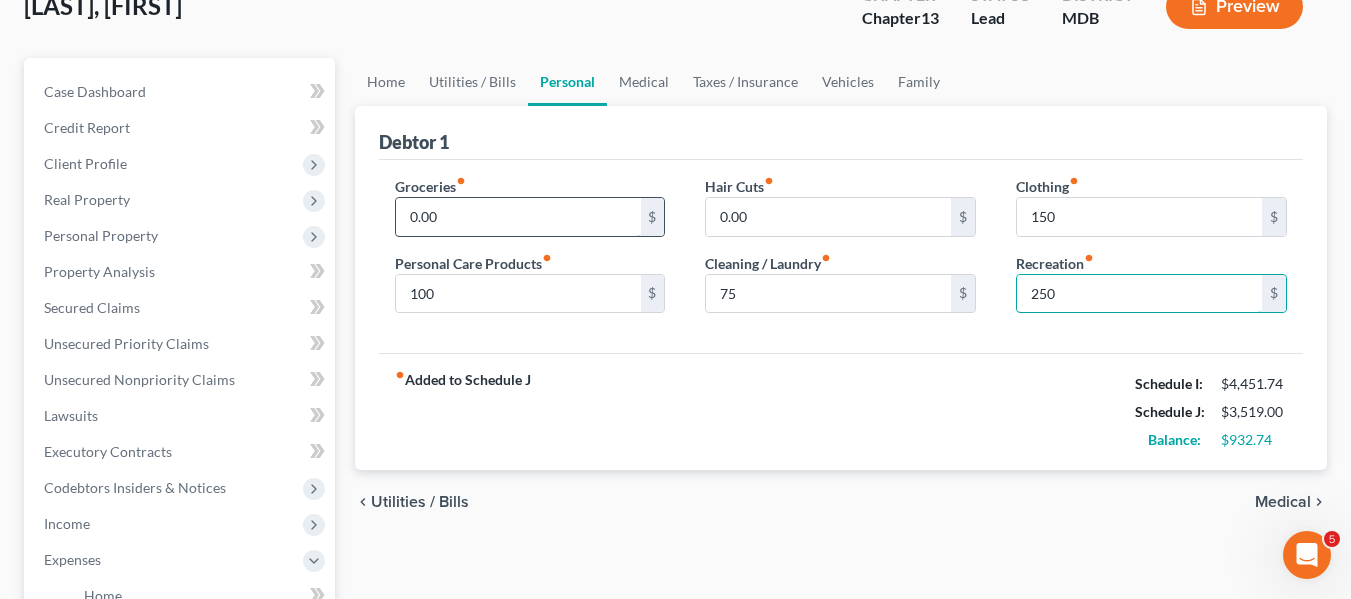 type on "250" 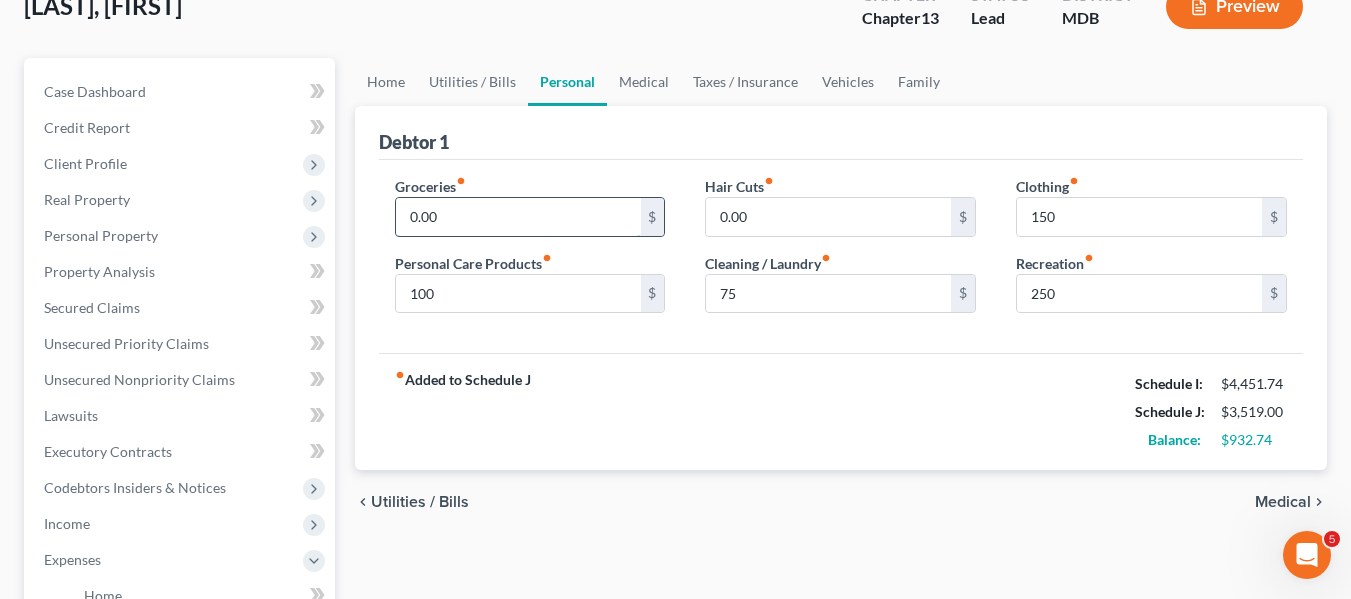 click on "0.00" at bounding box center [518, 217] 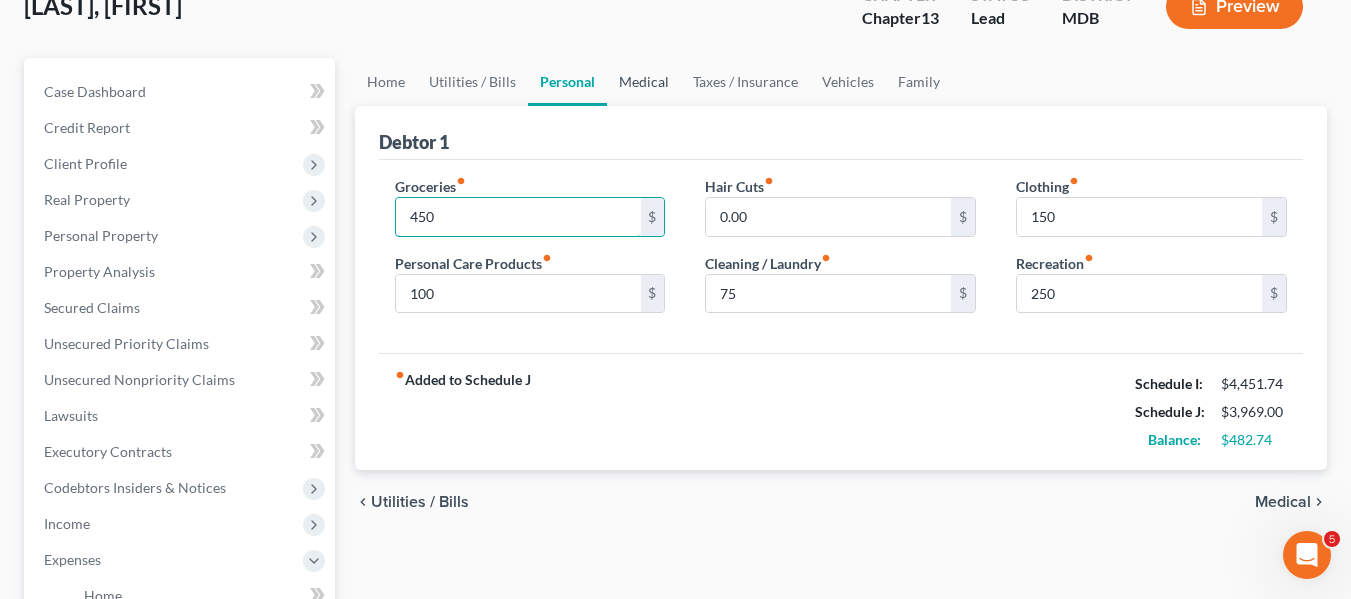 type on "450" 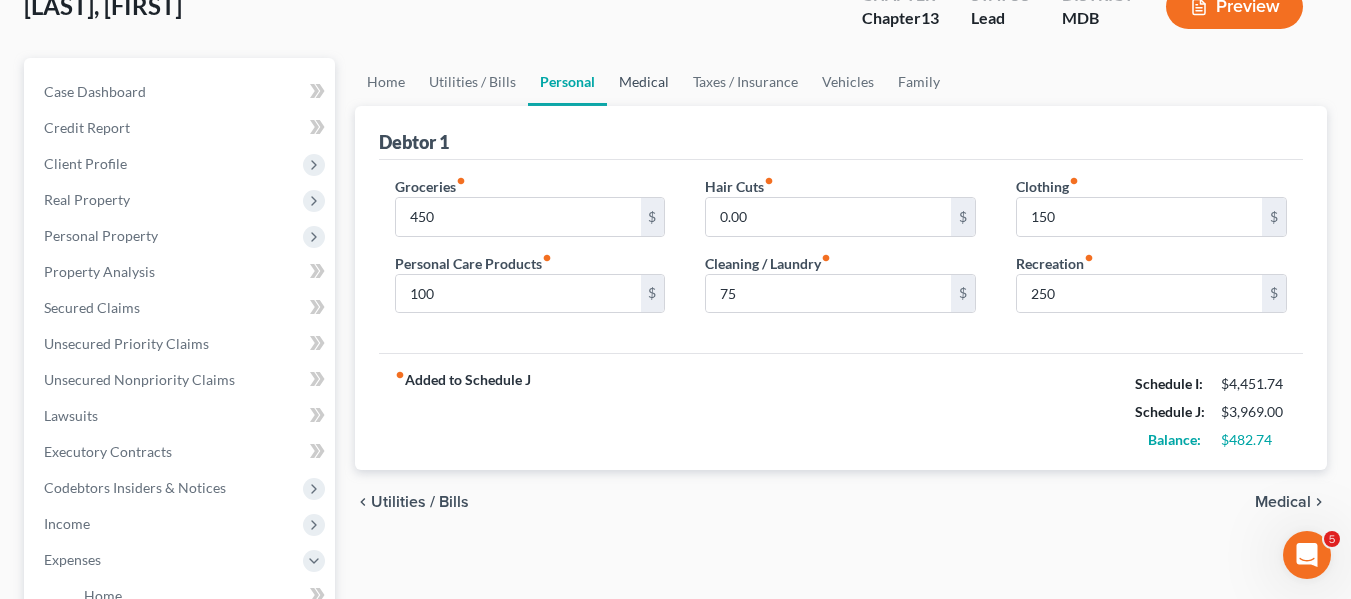 click on "Medical" at bounding box center [644, 82] 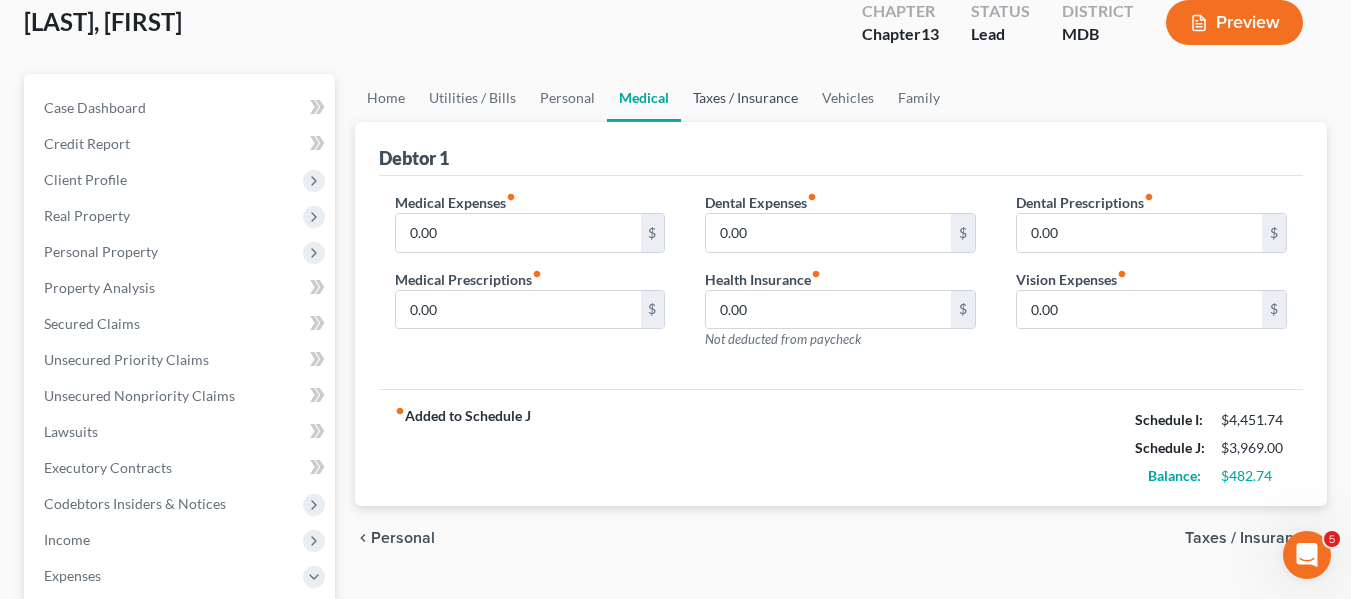 scroll, scrollTop: 119, scrollLeft: 0, axis: vertical 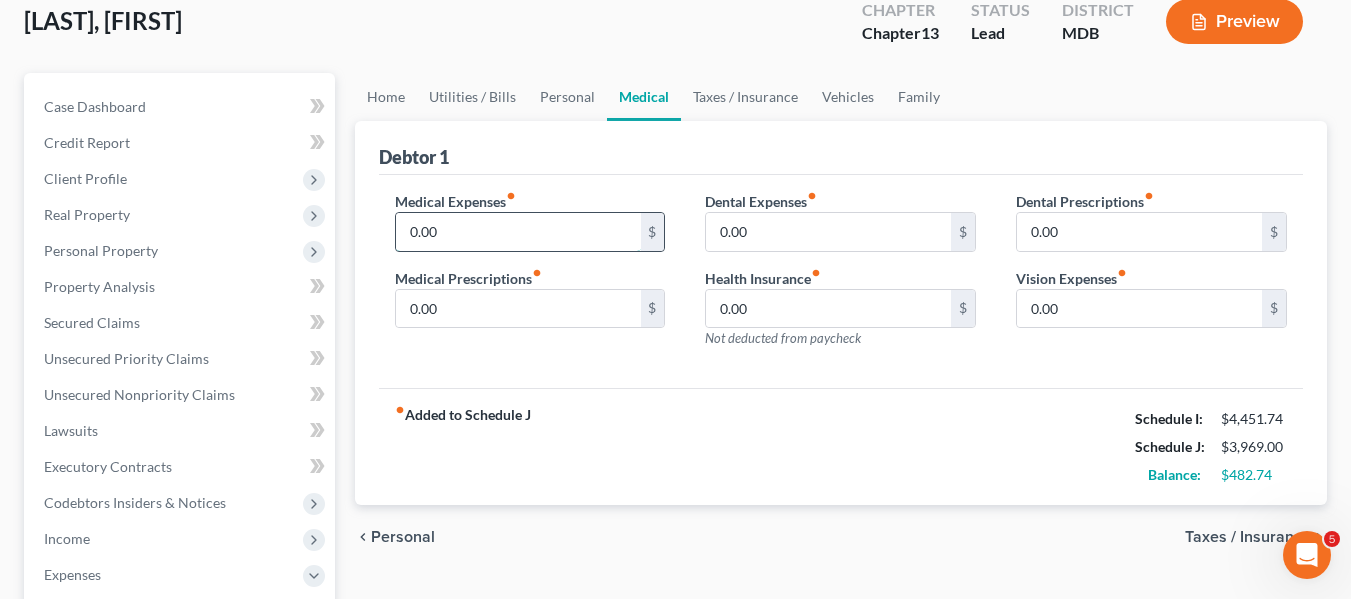click on "0.00" at bounding box center (518, 232) 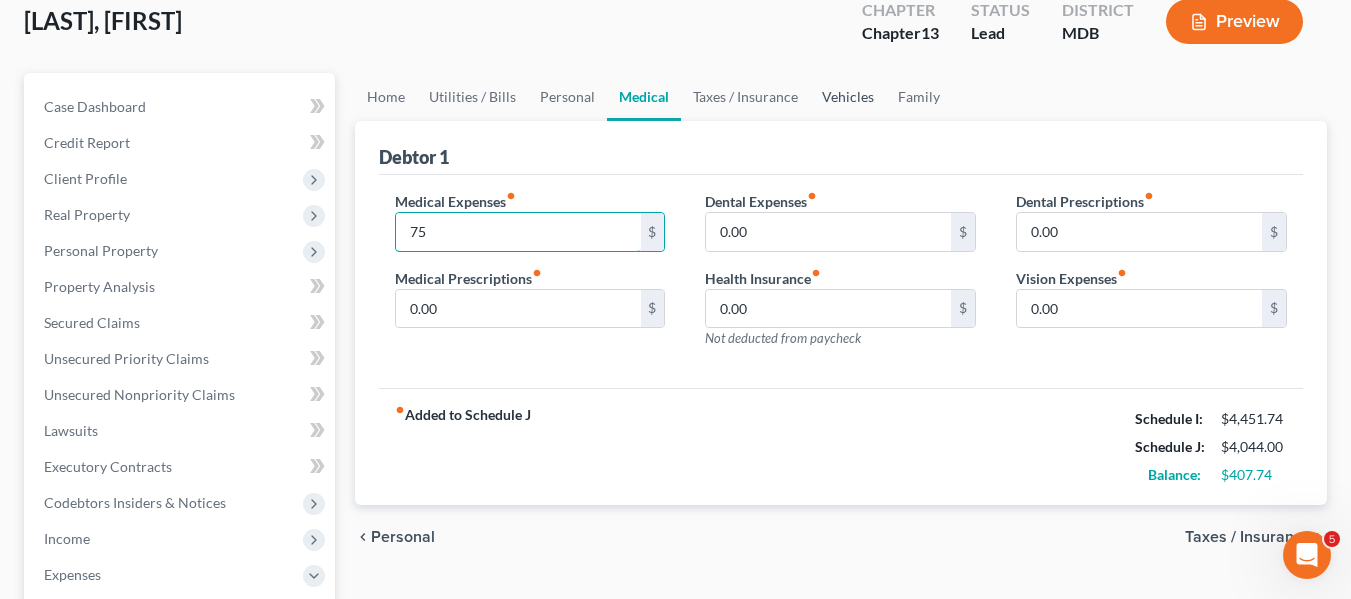 type on "75" 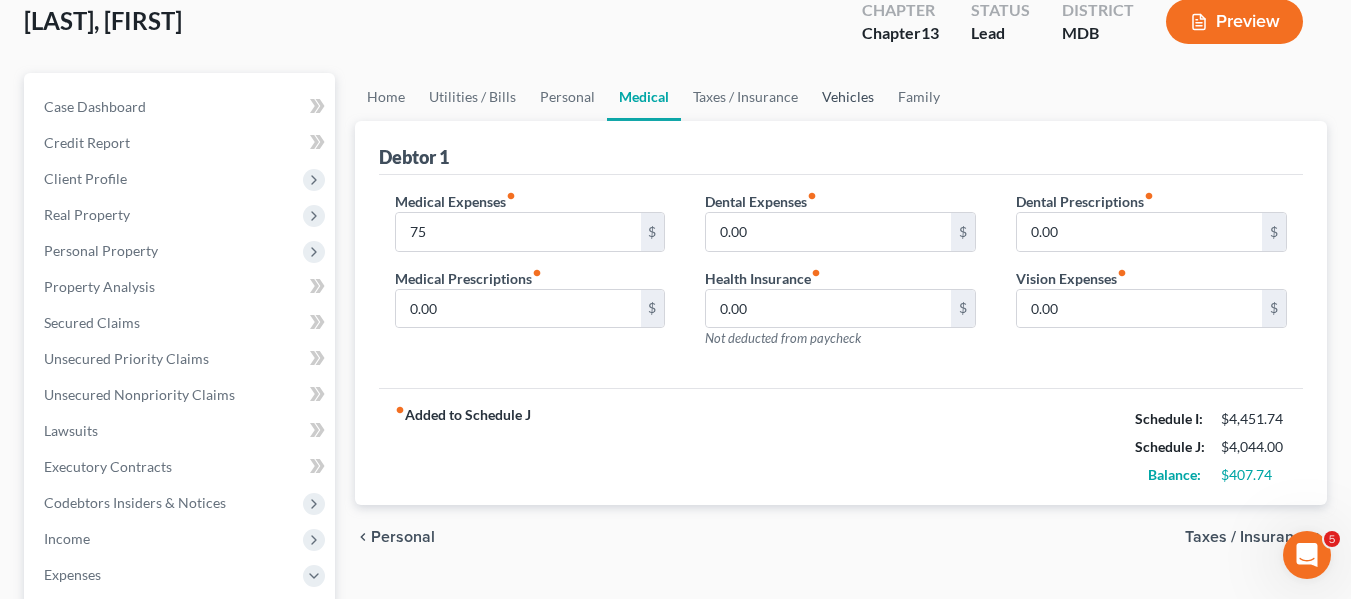 click on "Vehicles" at bounding box center (848, 97) 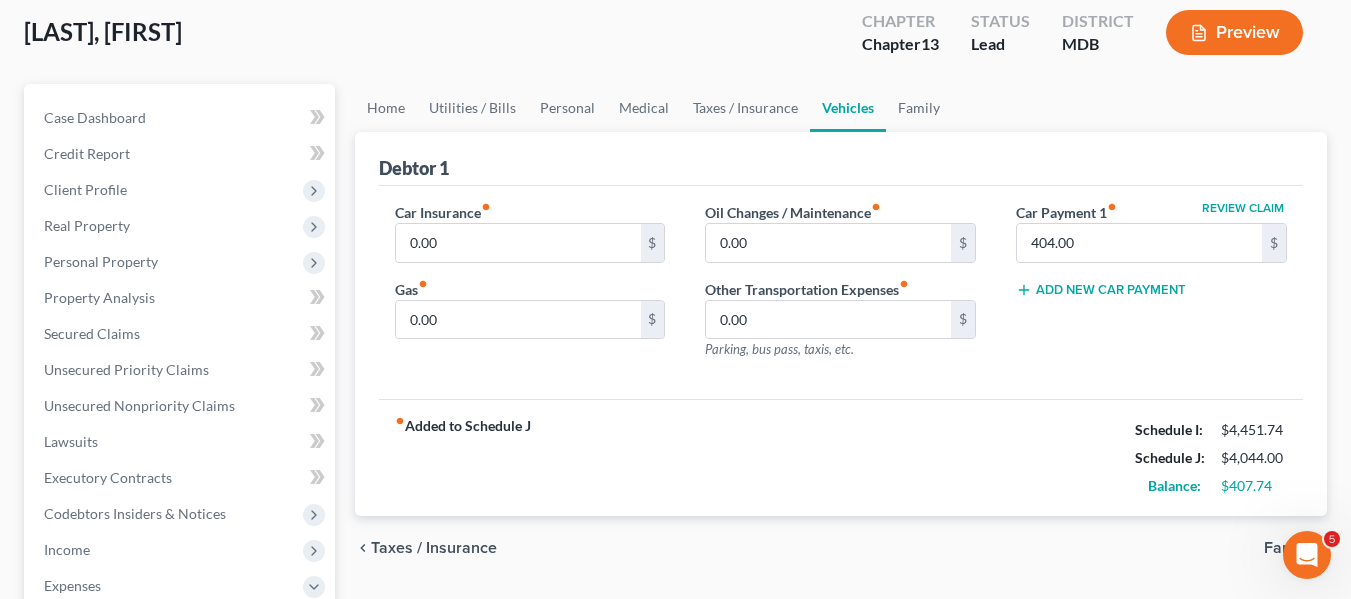 scroll, scrollTop: 109, scrollLeft: 0, axis: vertical 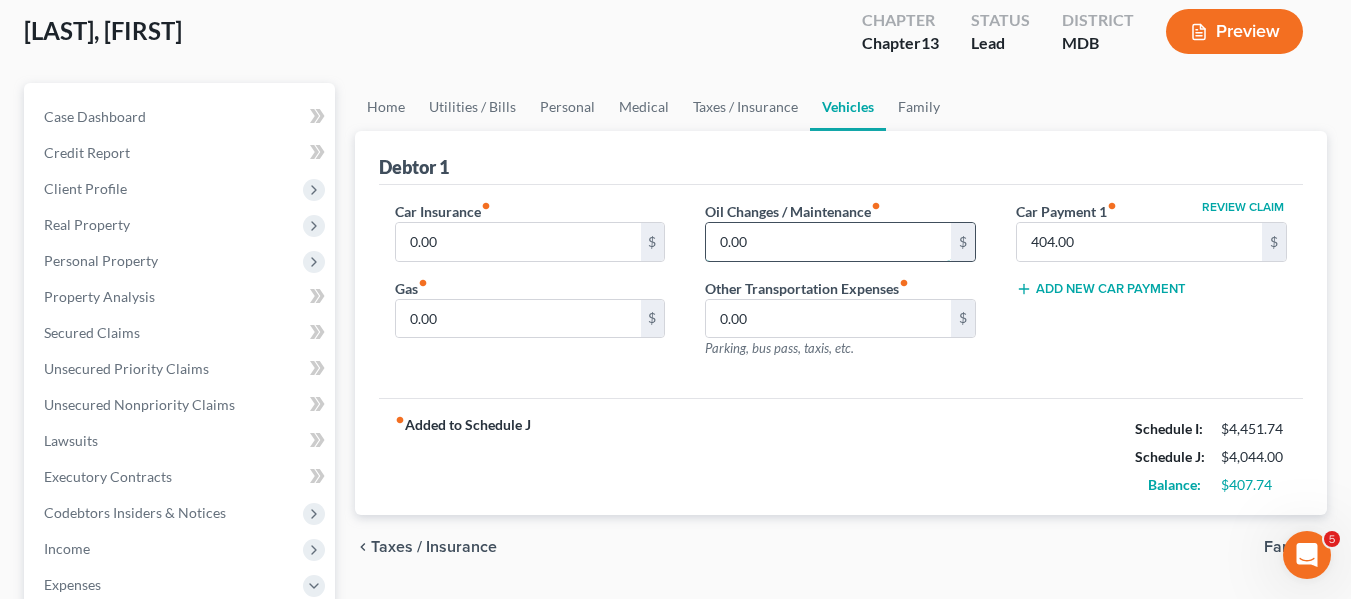 click on "0.00" at bounding box center (828, 242) 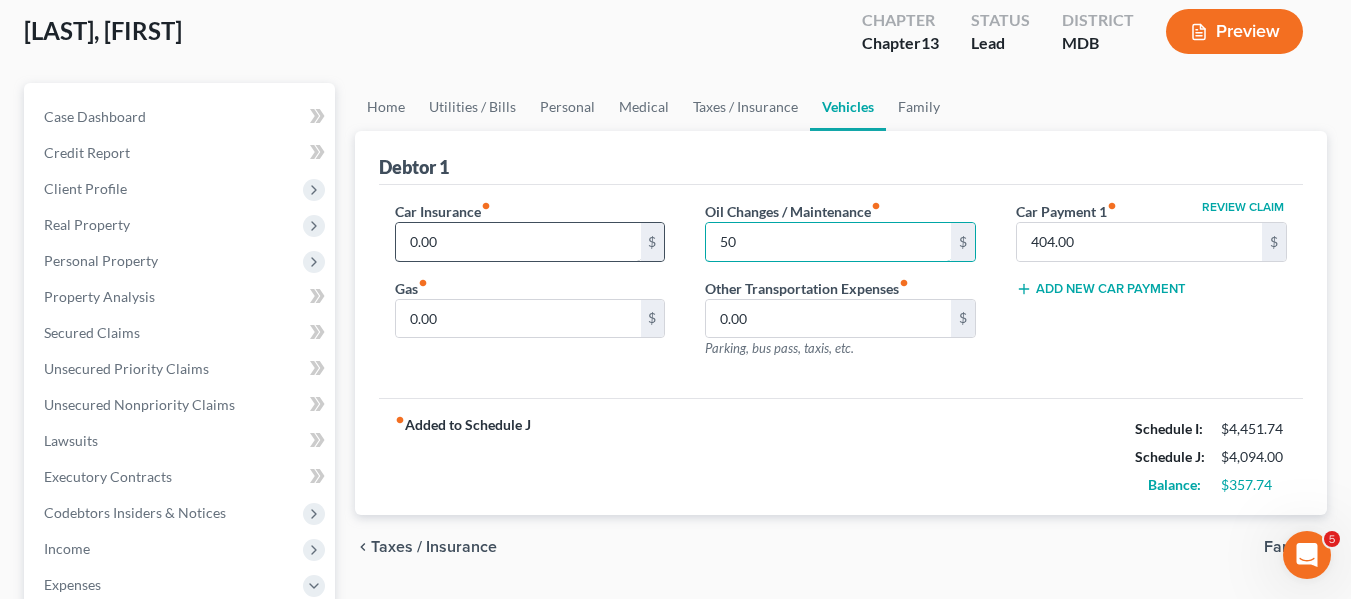 type on "50" 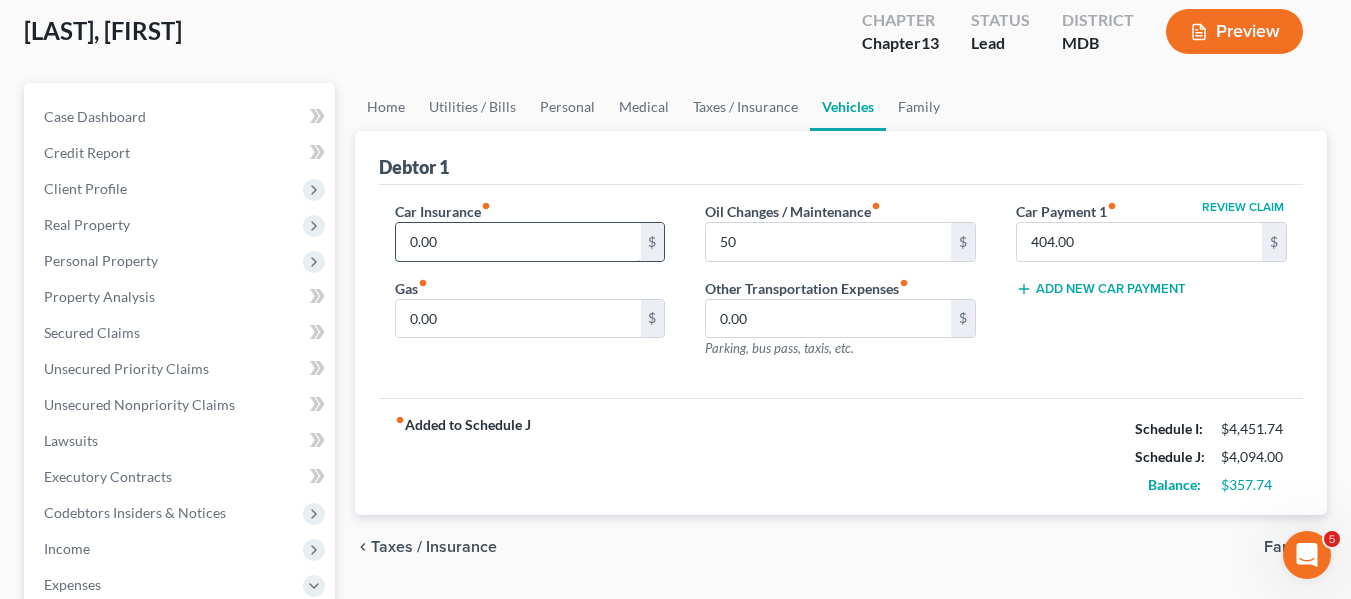 click on "0.00" at bounding box center [518, 242] 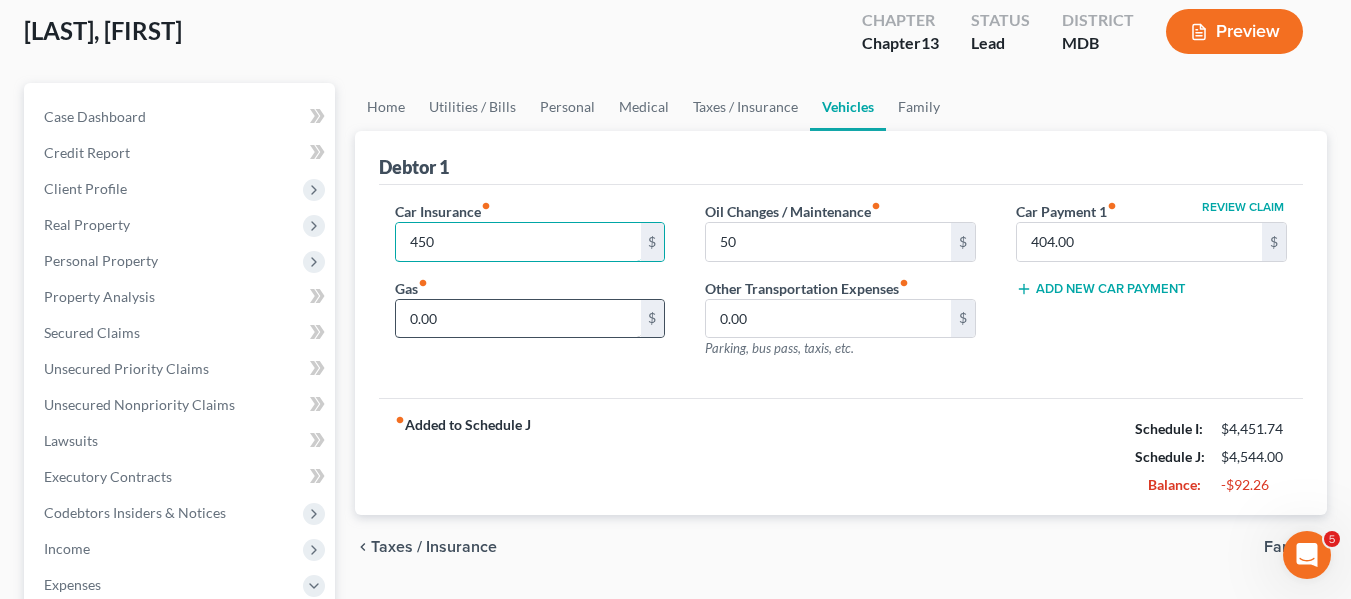 type on "450" 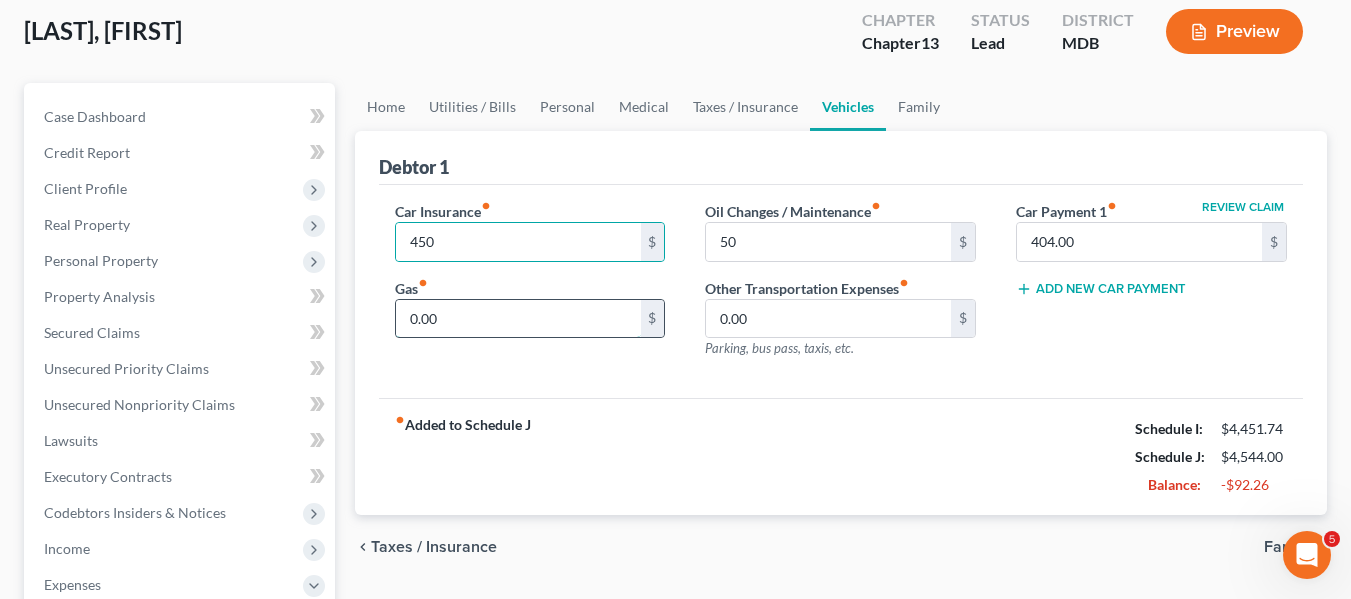 click on "0.00" at bounding box center [518, 319] 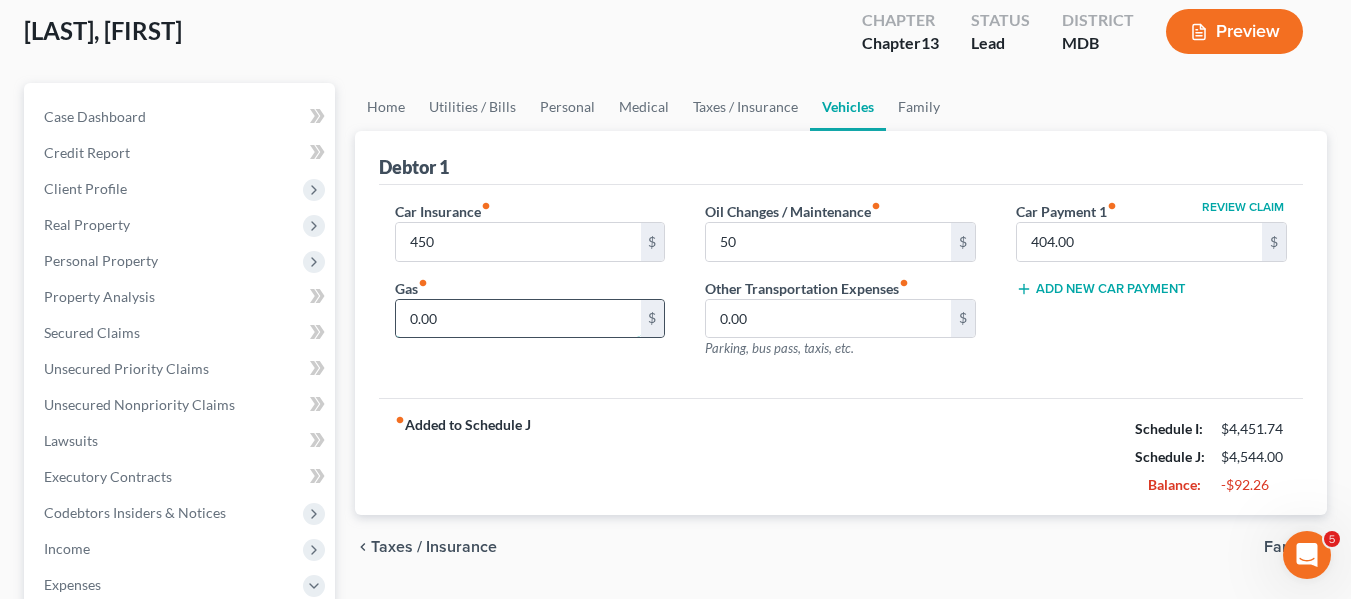 click on "0.00" at bounding box center (518, 319) 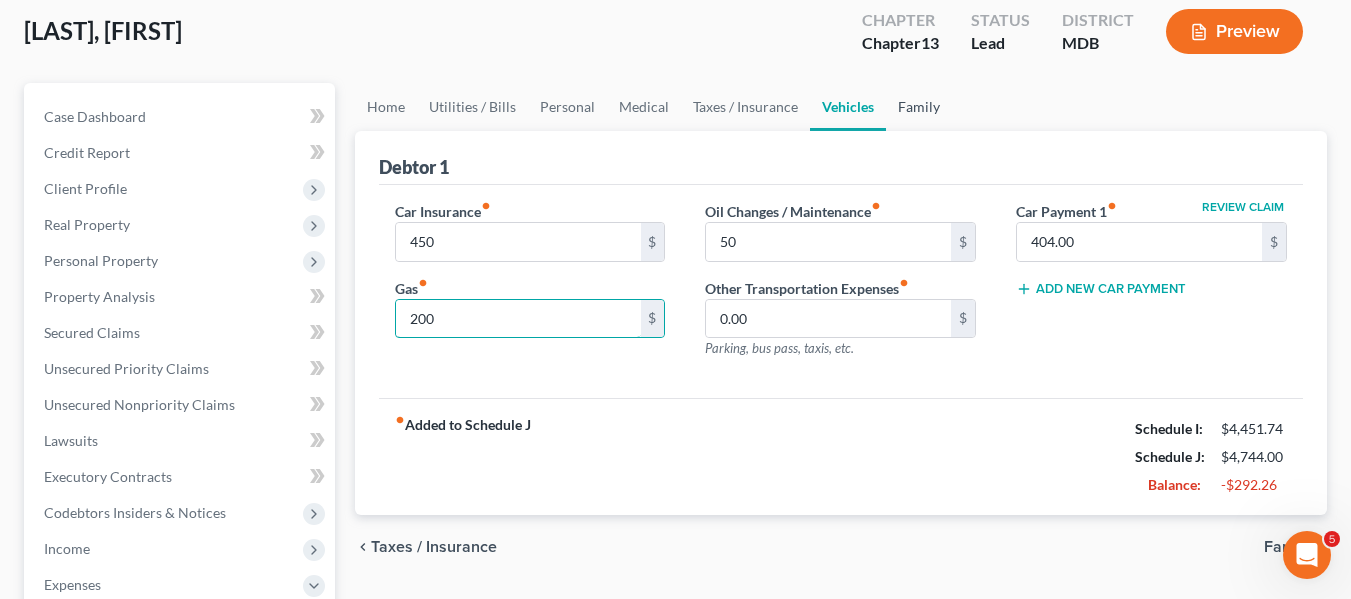 type on "200" 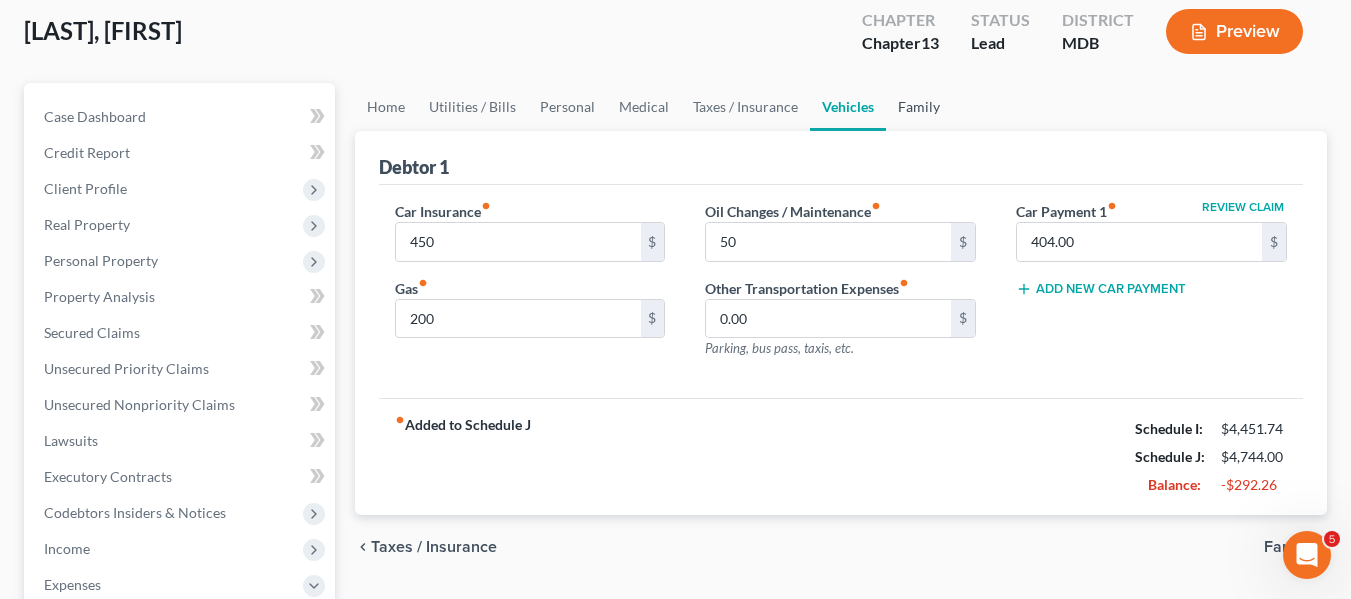 click on "Family" at bounding box center (919, 107) 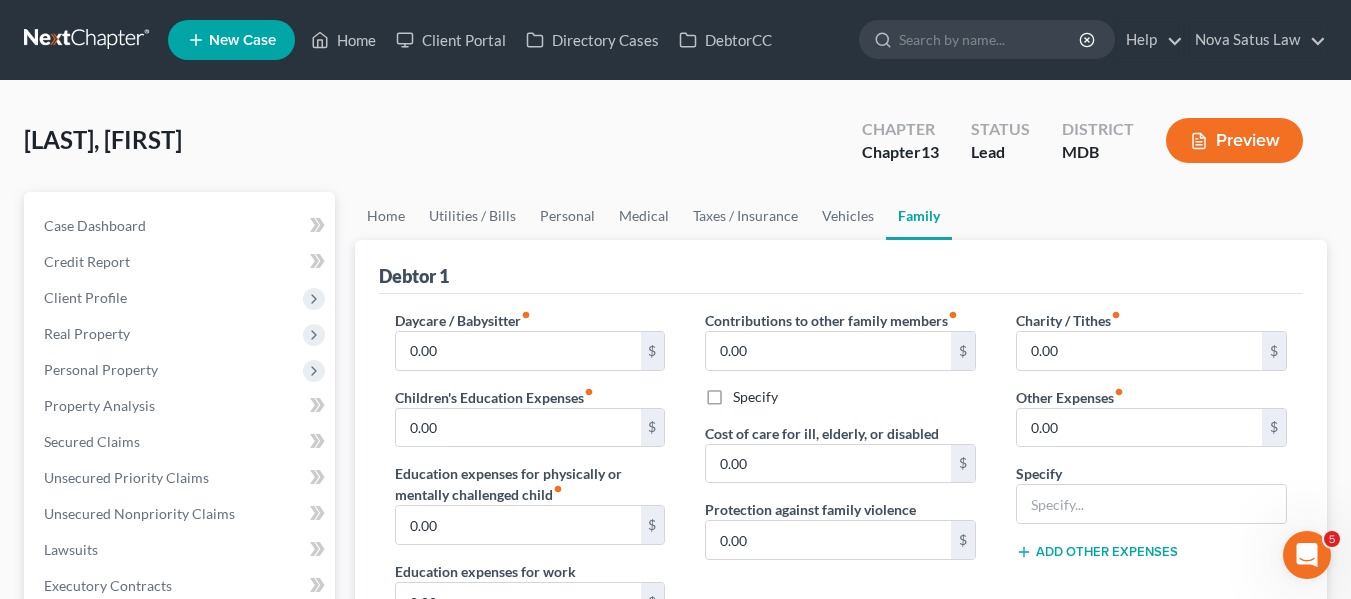 scroll, scrollTop: 100, scrollLeft: 0, axis: vertical 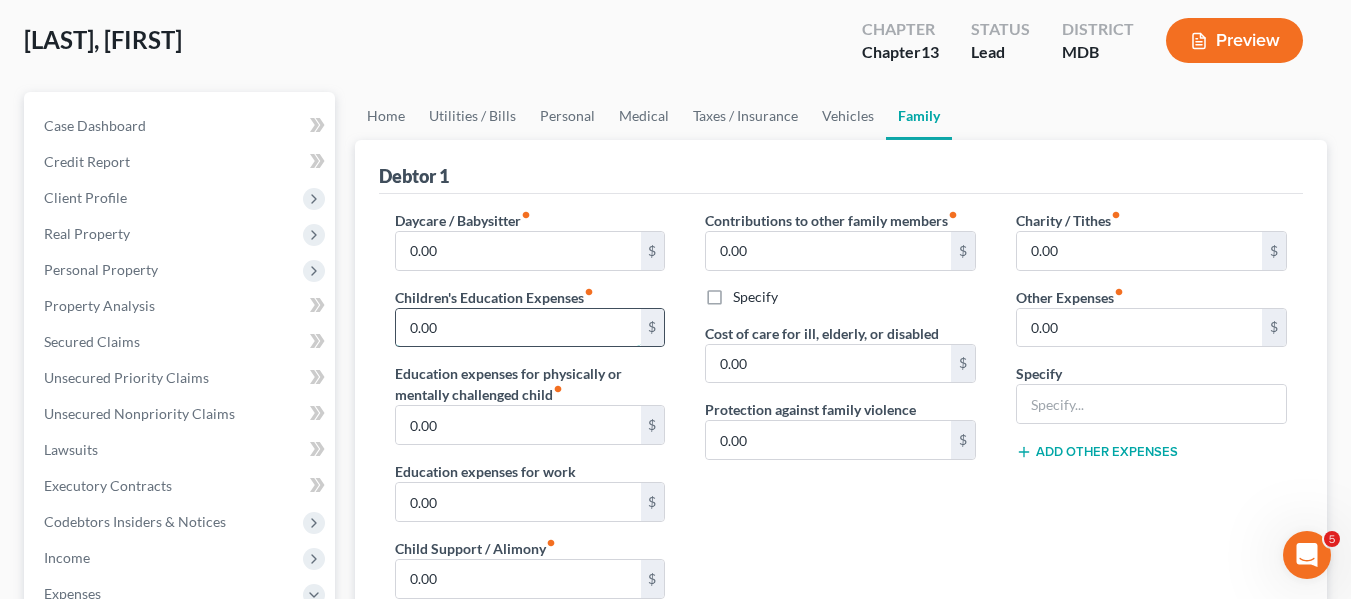 click on "0.00" at bounding box center (518, 328) 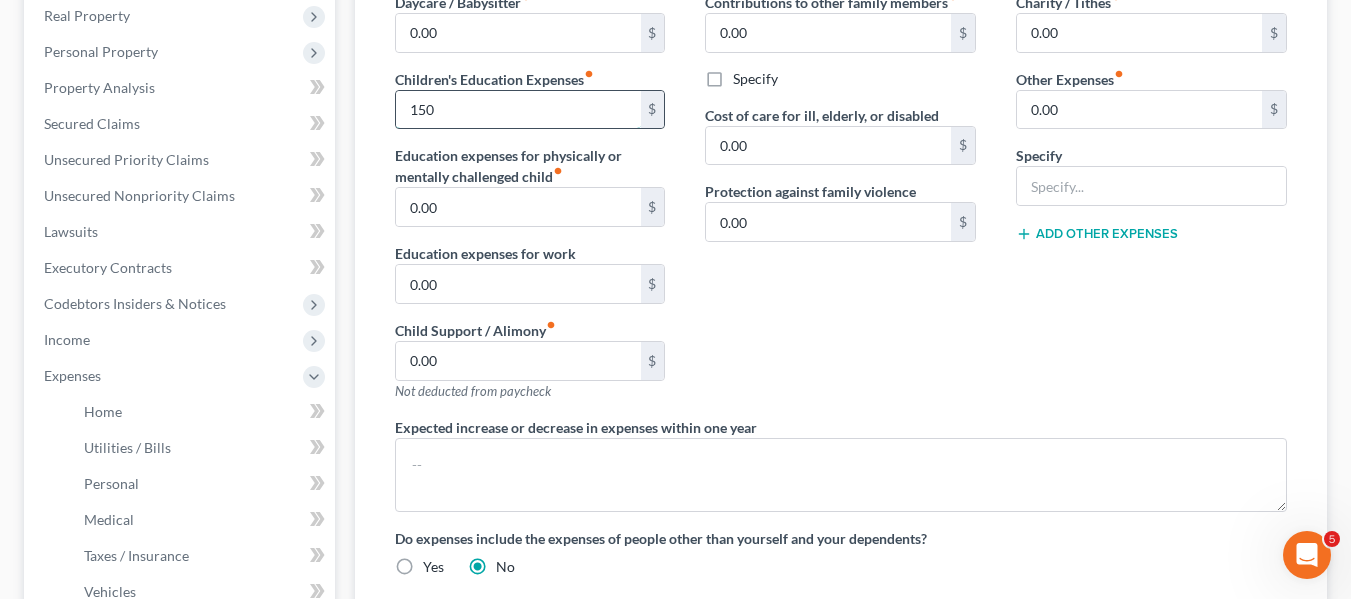 scroll, scrollTop: 319, scrollLeft: 0, axis: vertical 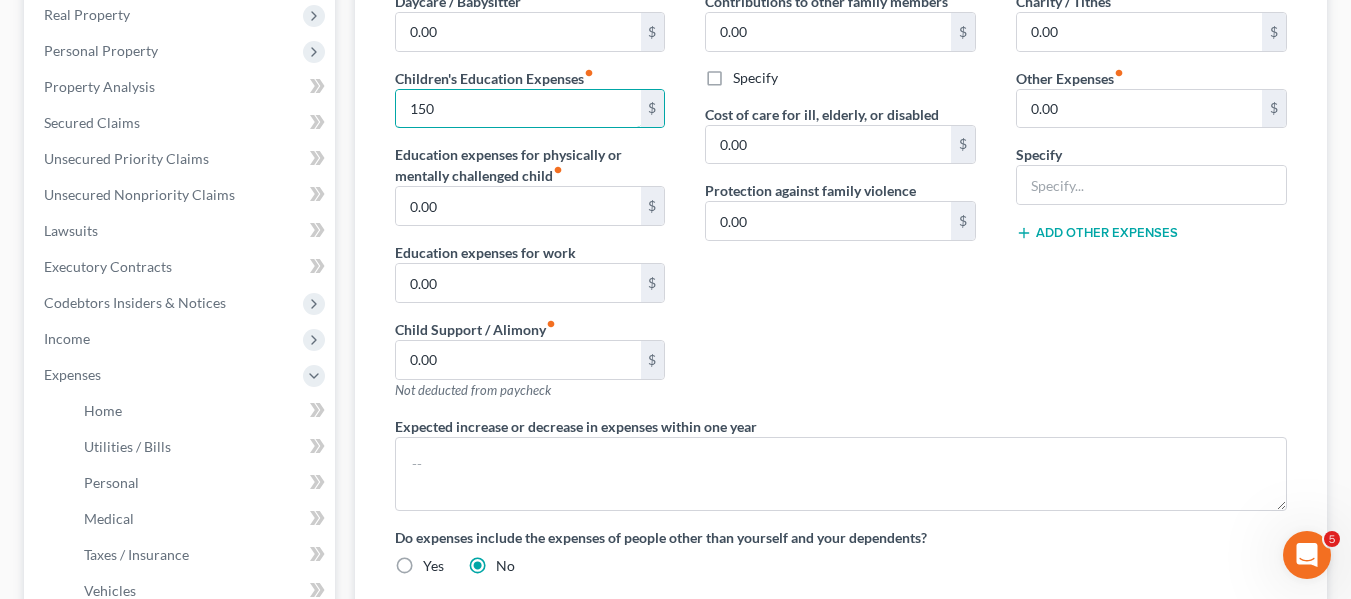 type on "150" 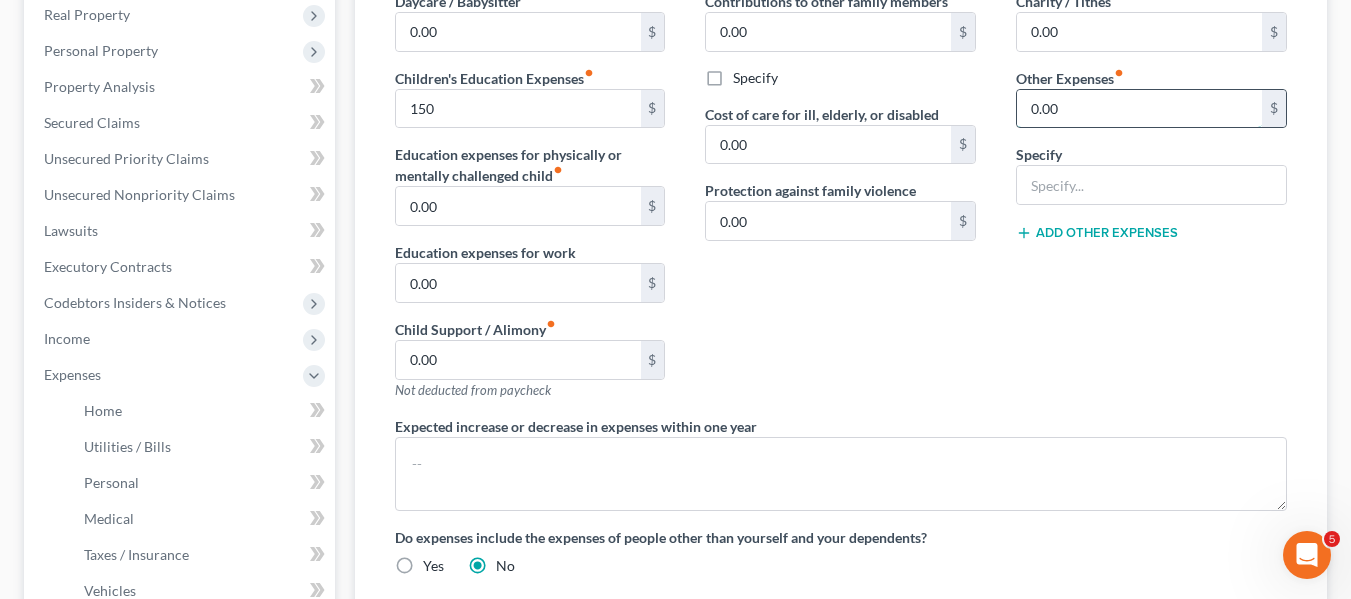 click on "0.00" at bounding box center [1139, 109] 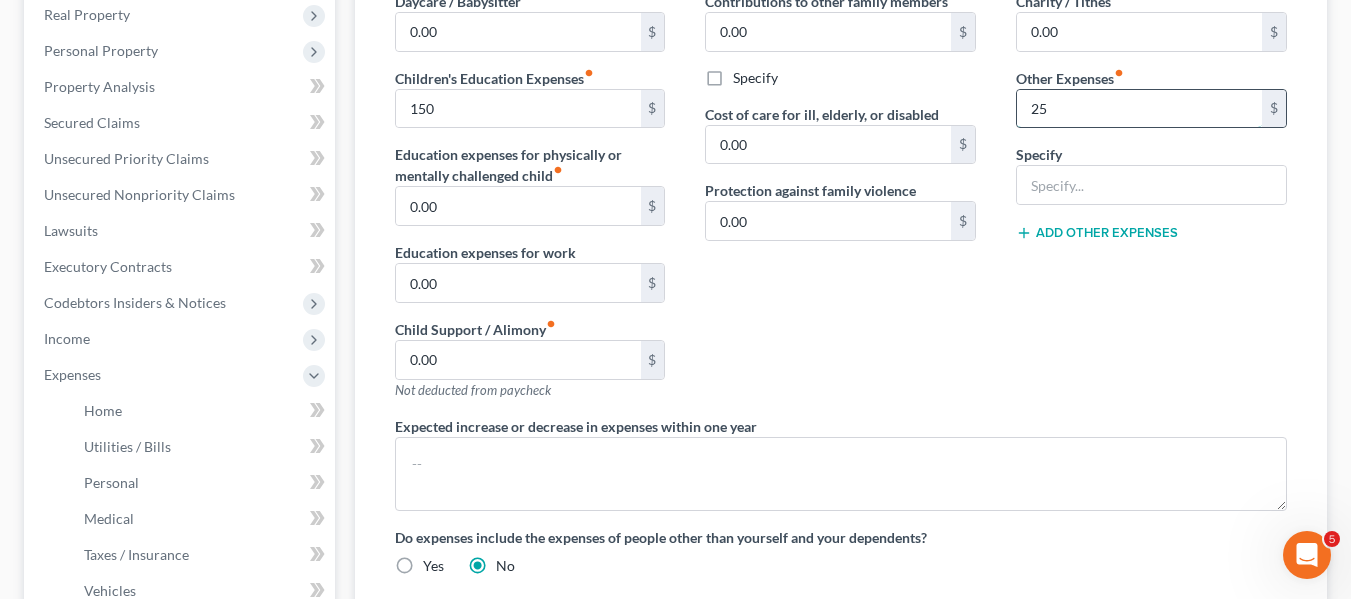 type on "2" 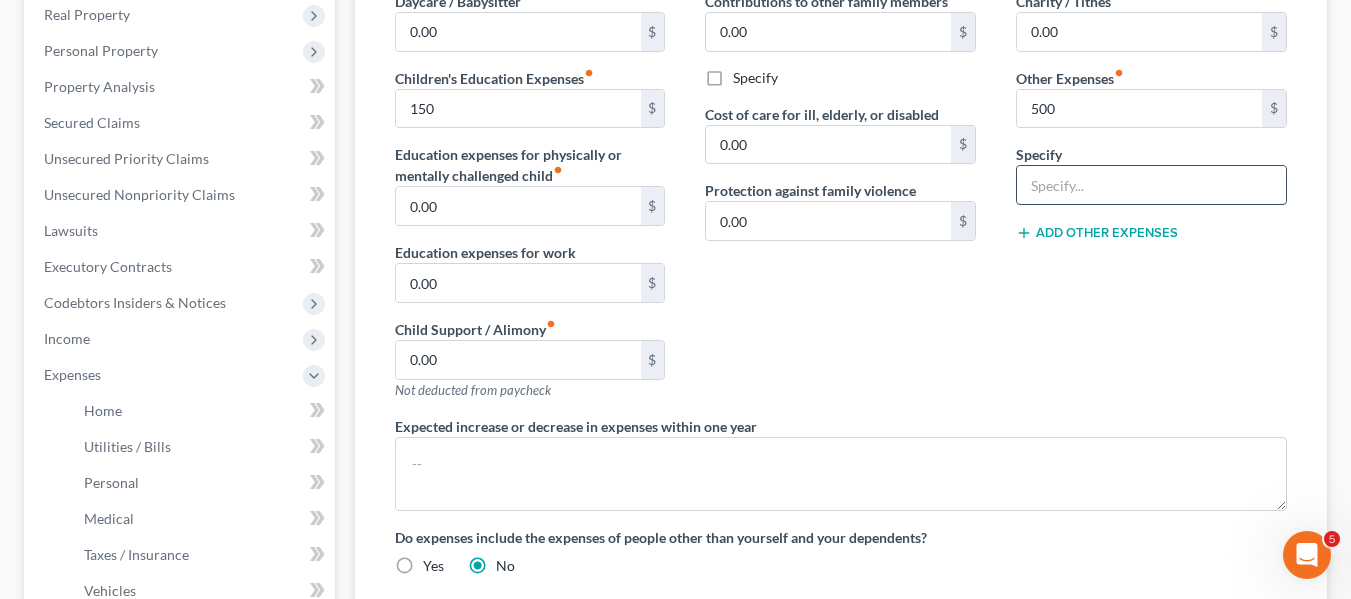 click at bounding box center [1151, 185] 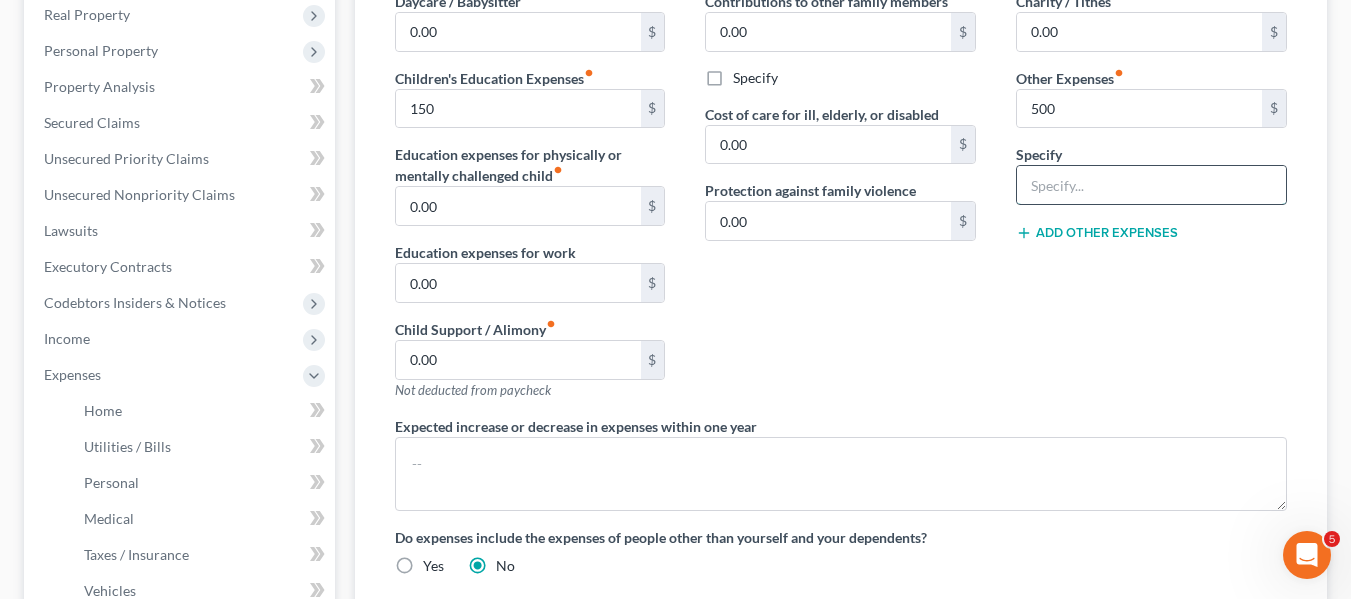 scroll, scrollTop: 317, scrollLeft: 0, axis: vertical 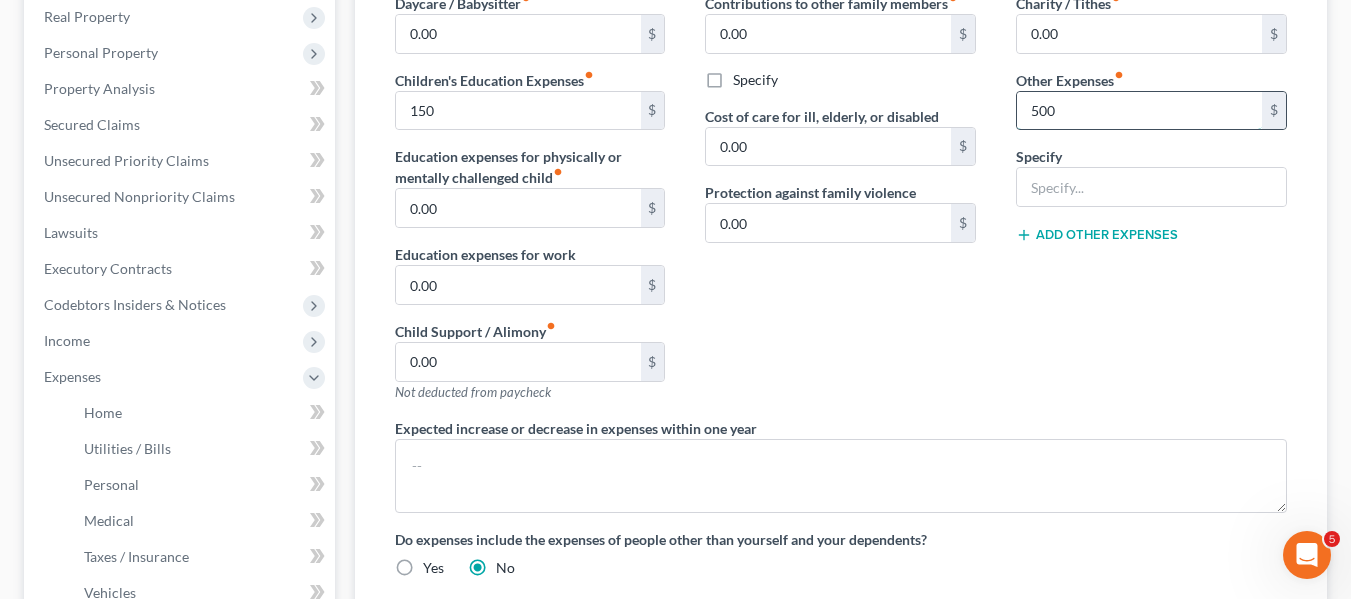 click on "500" at bounding box center (1139, 111) 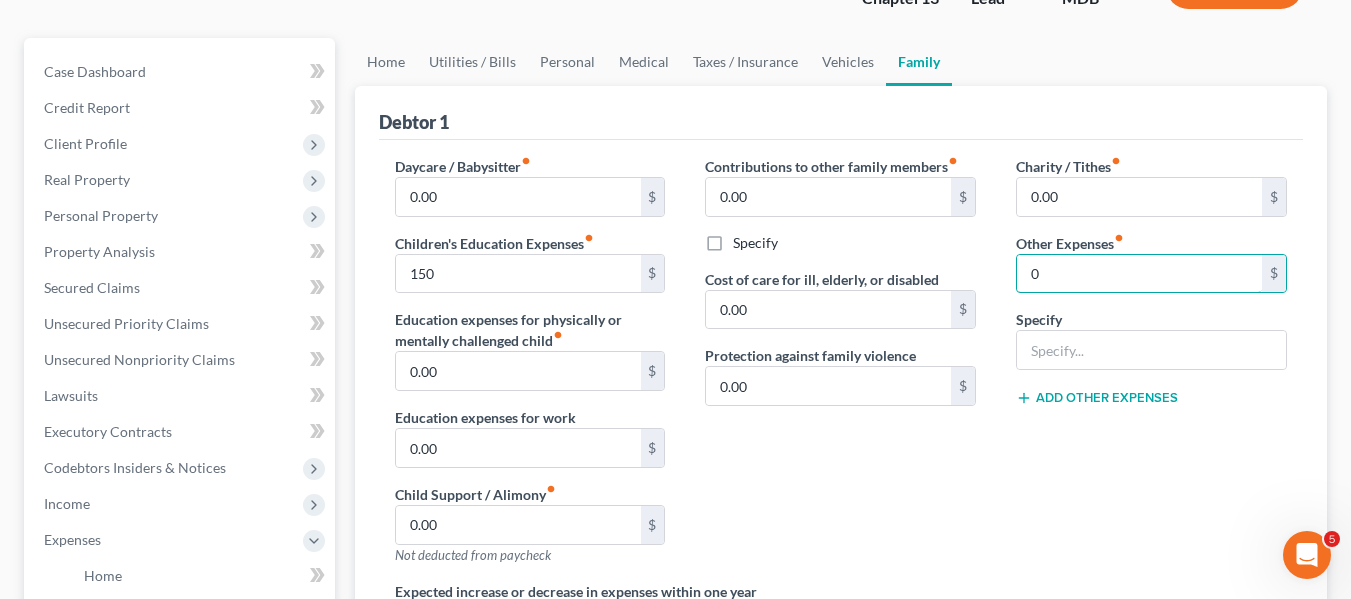 scroll, scrollTop: 283, scrollLeft: 0, axis: vertical 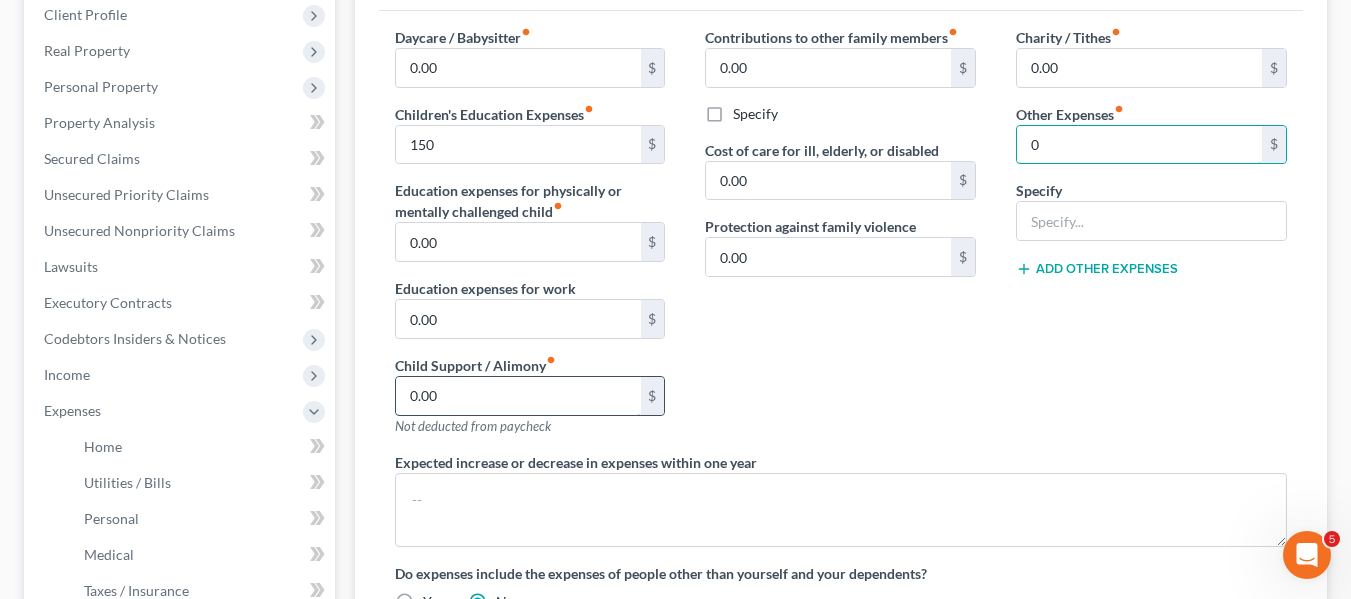 type on "0" 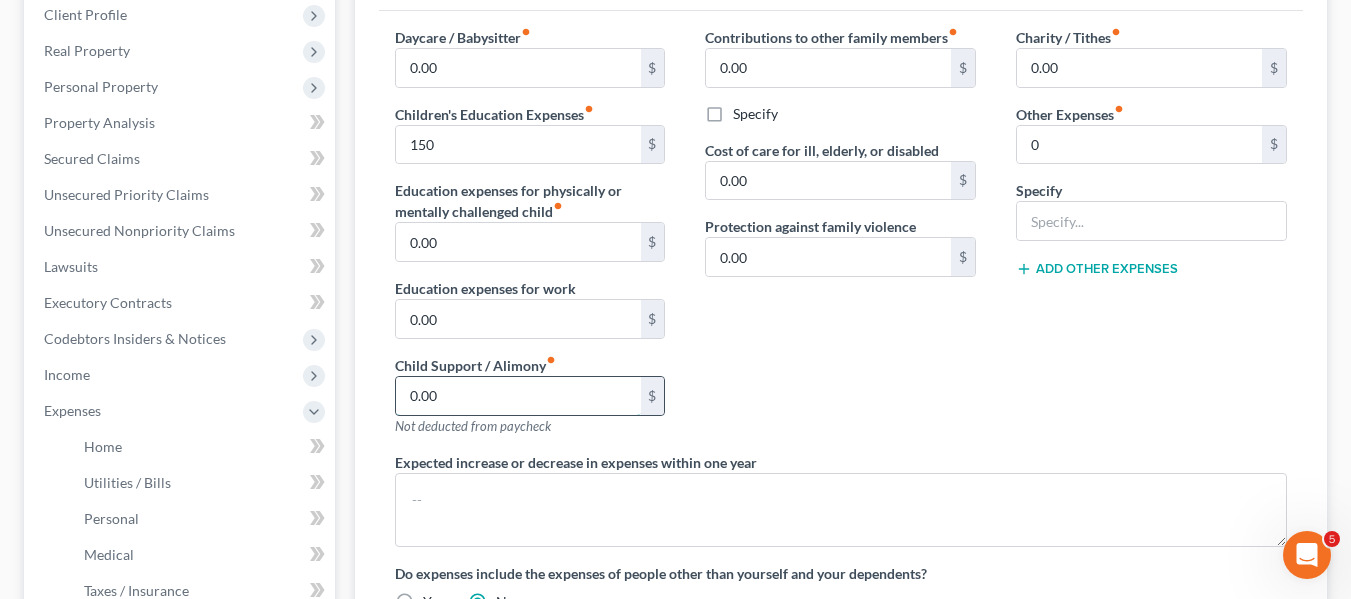 click on "0.00" at bounding box center (518, 396) 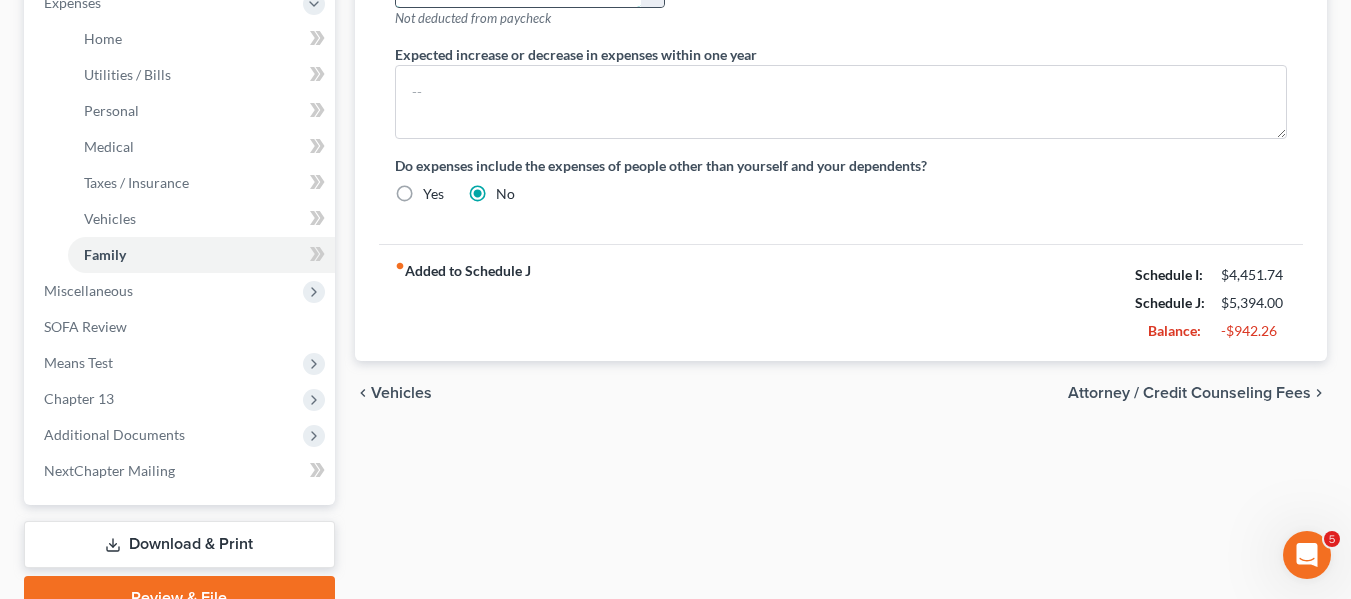 scroll, scrollTop: 788, scrollLeft: 0, axis: vertical 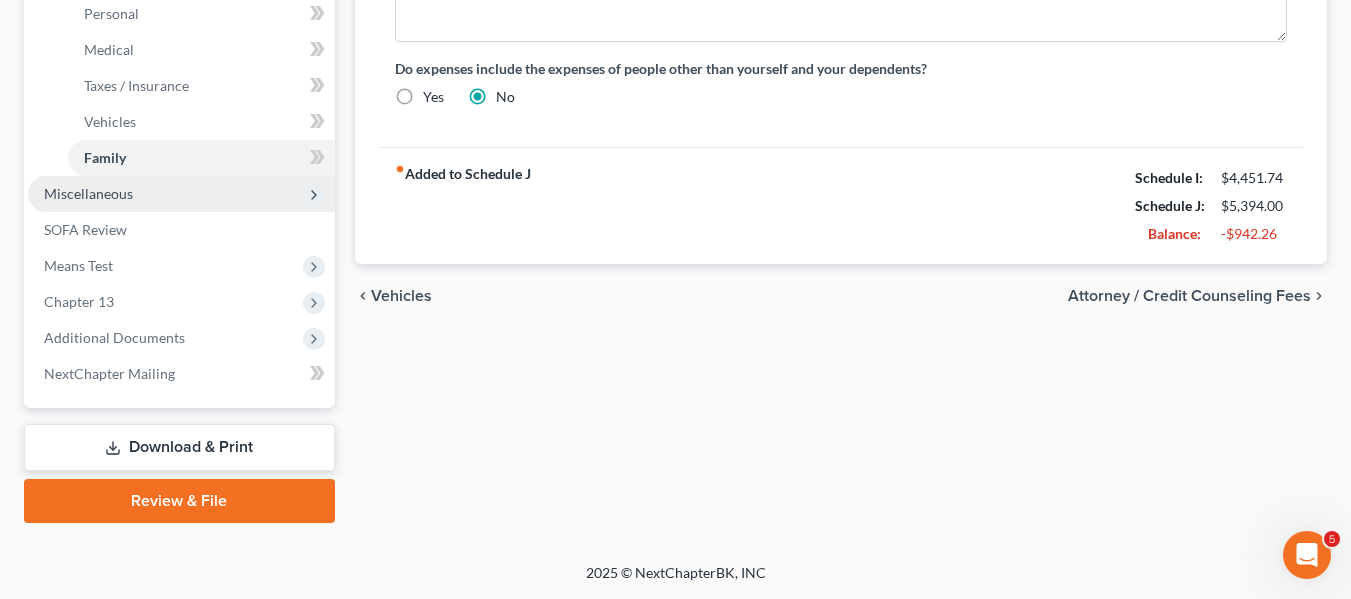 type on "500" 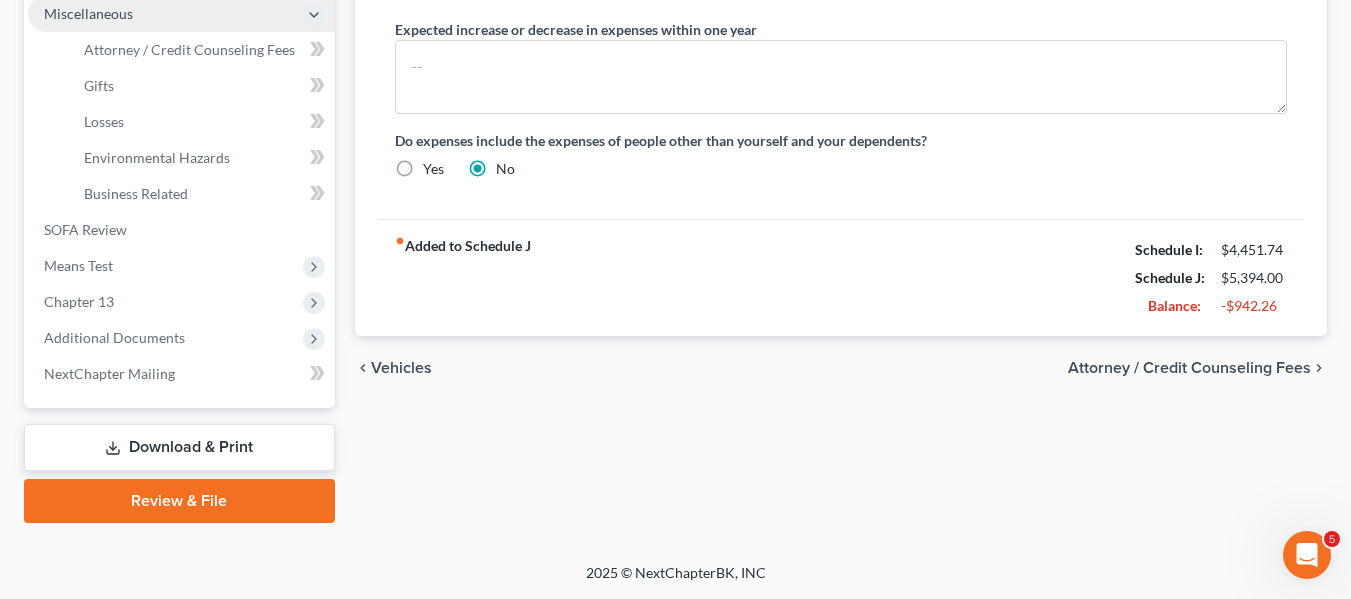 scroll, scrollTop: 716, scrollLeft: 0, axis: vertical 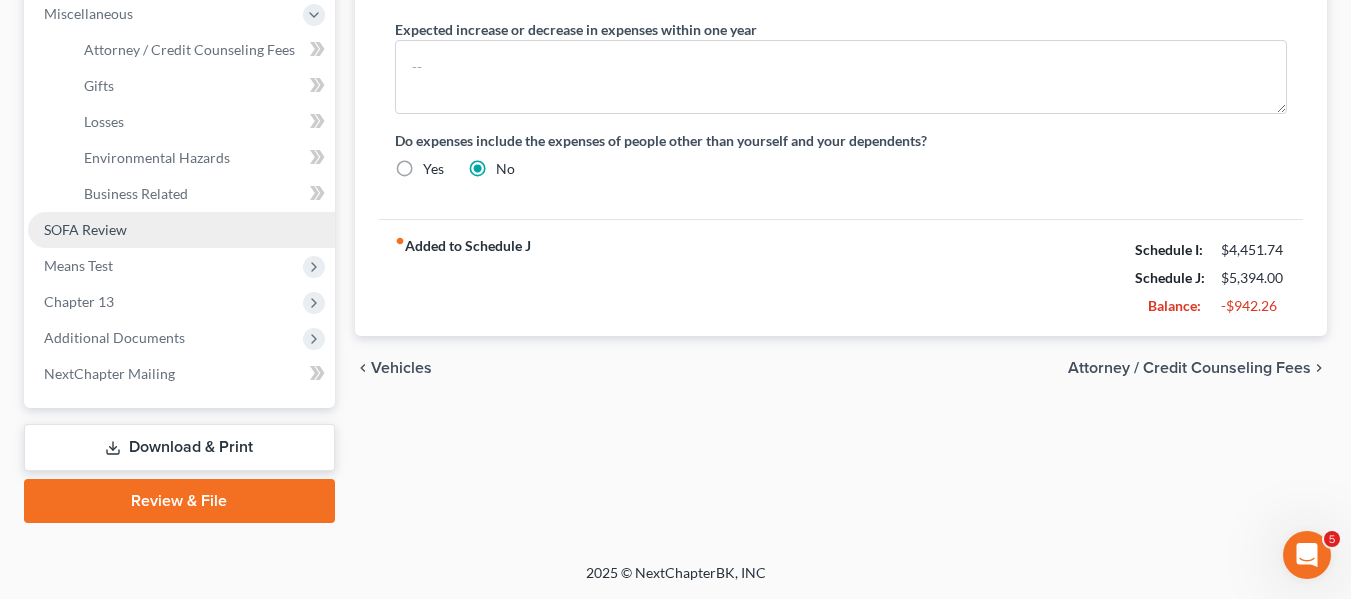 click on "SOFA Review" at bounding box center [181, 230] 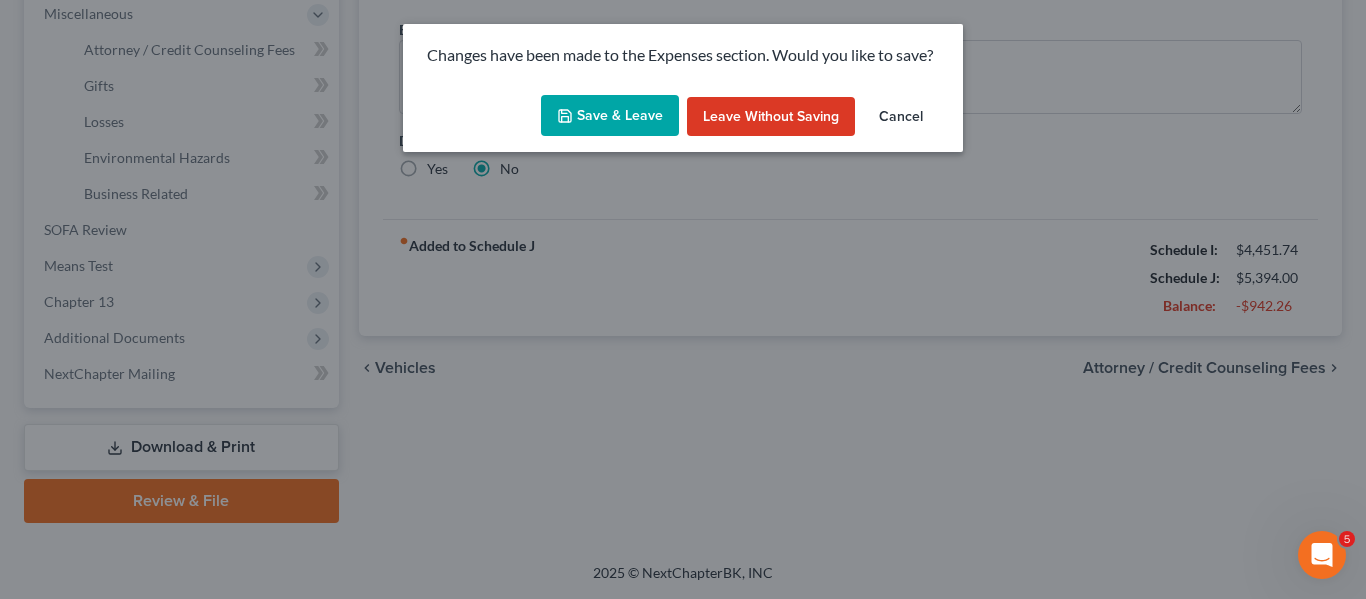 click on "Save & Leave" at bounding box center [610, 116] 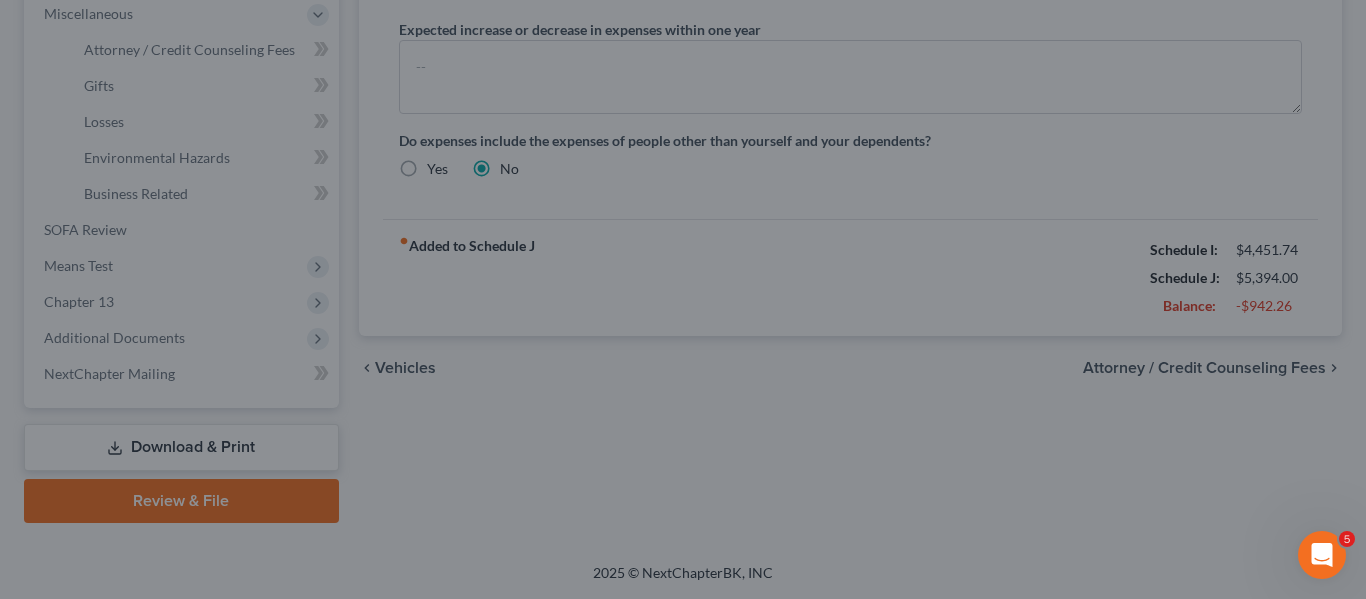 type on "150.00" 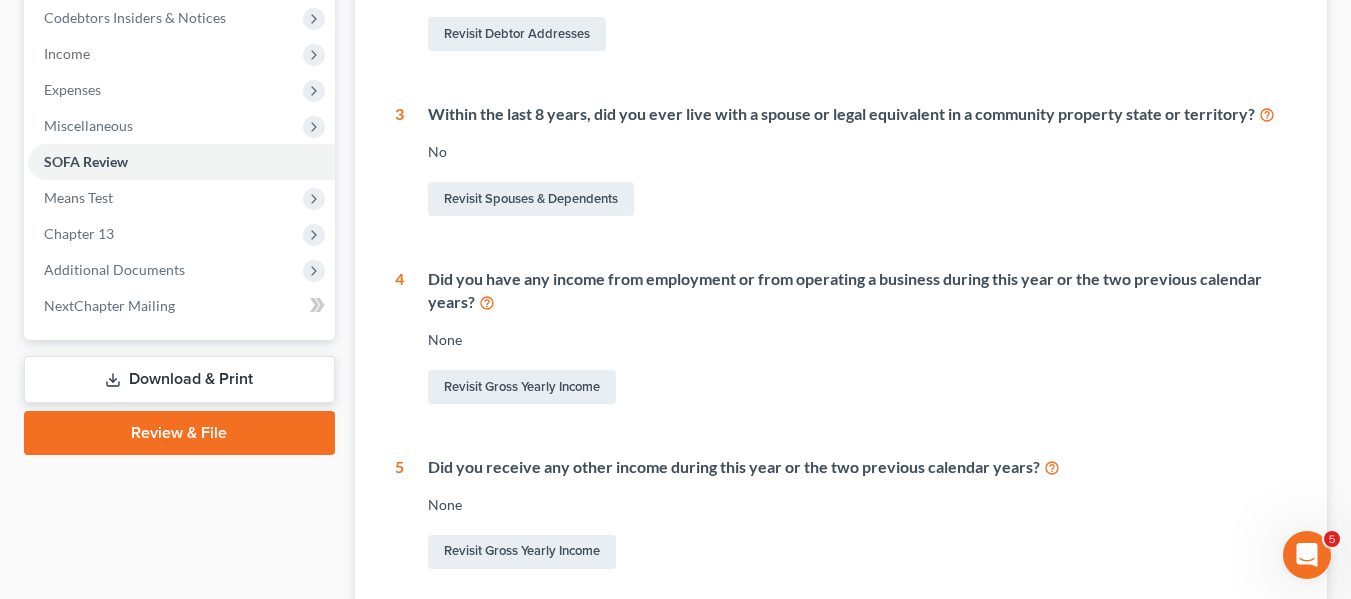 scroll, scrollTop: 605, scrollLeft: 0, axis: vertical 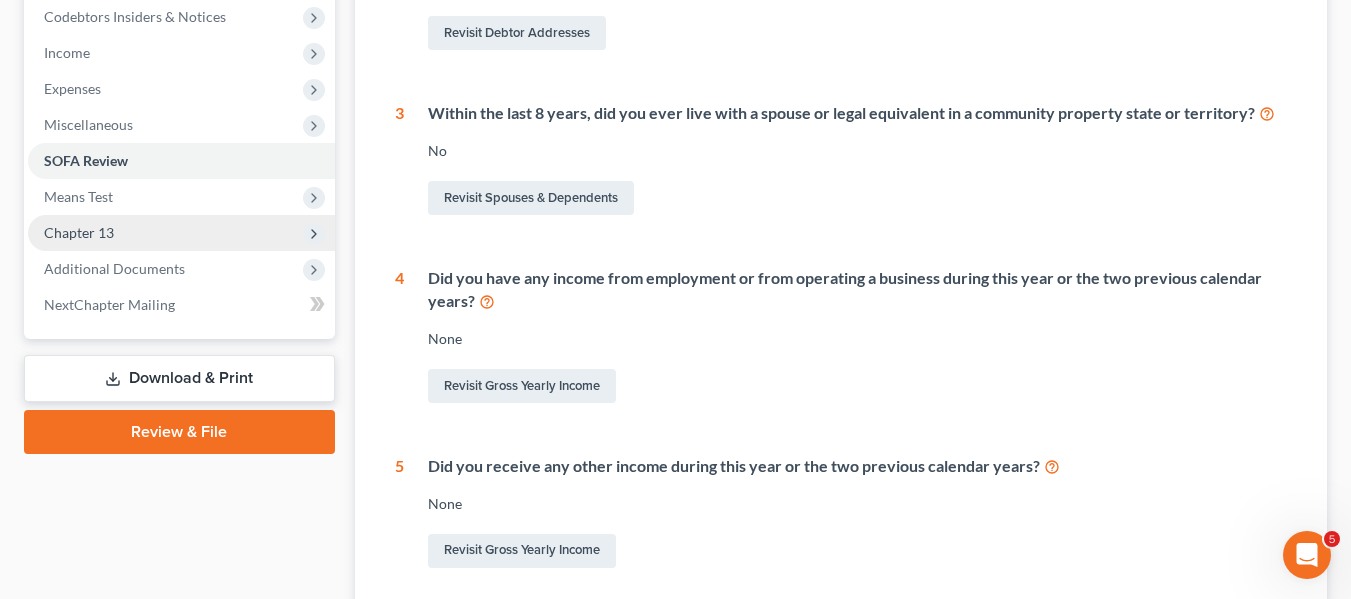 click on "Chapter 13" at bounding box center (181, 233) 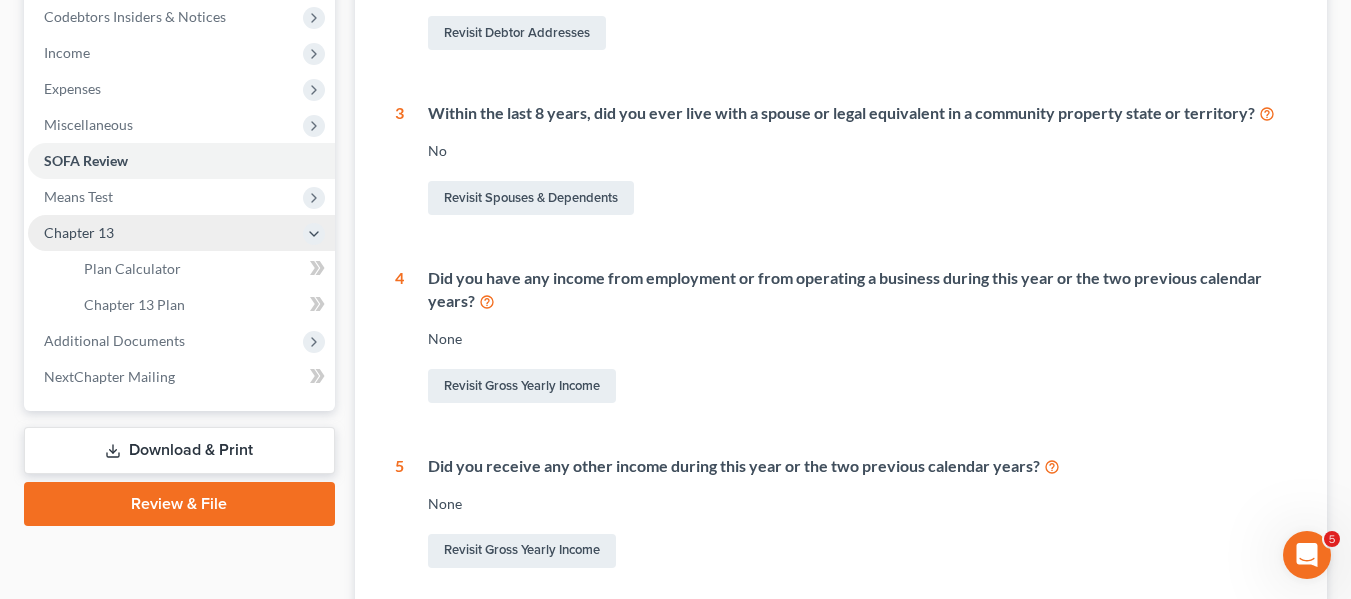 click on "Chapter 13" at bounding box center (181, 233) 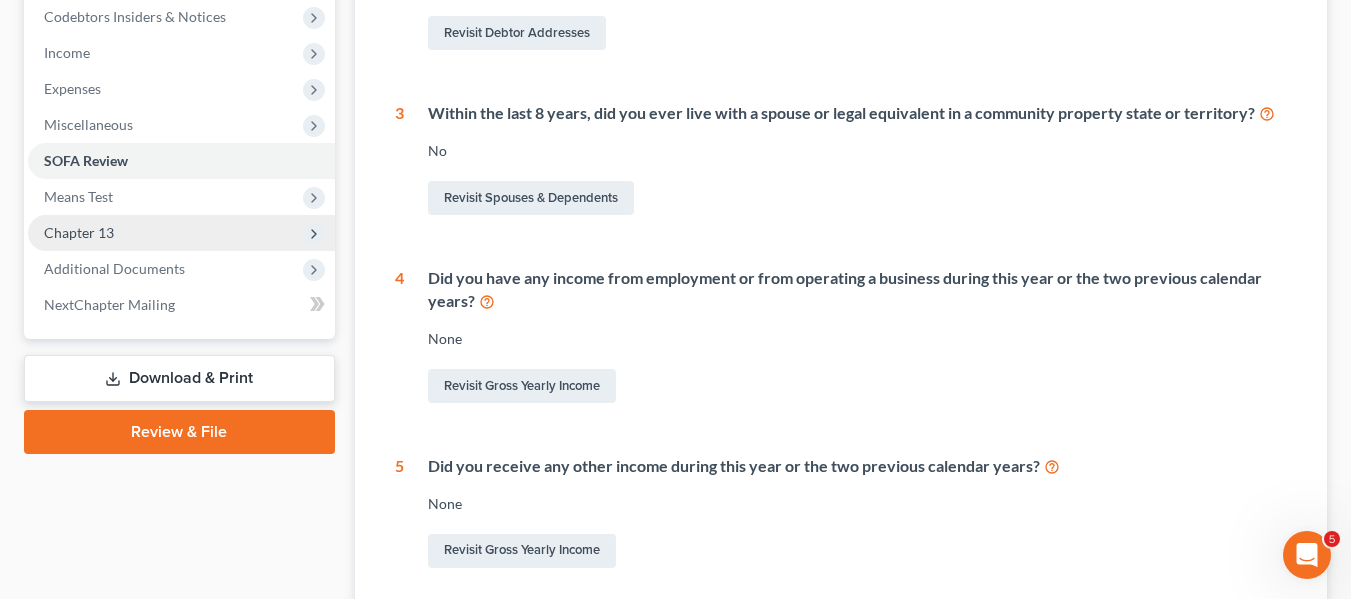click on "Chapter 13" at bounding box center [181, 233] 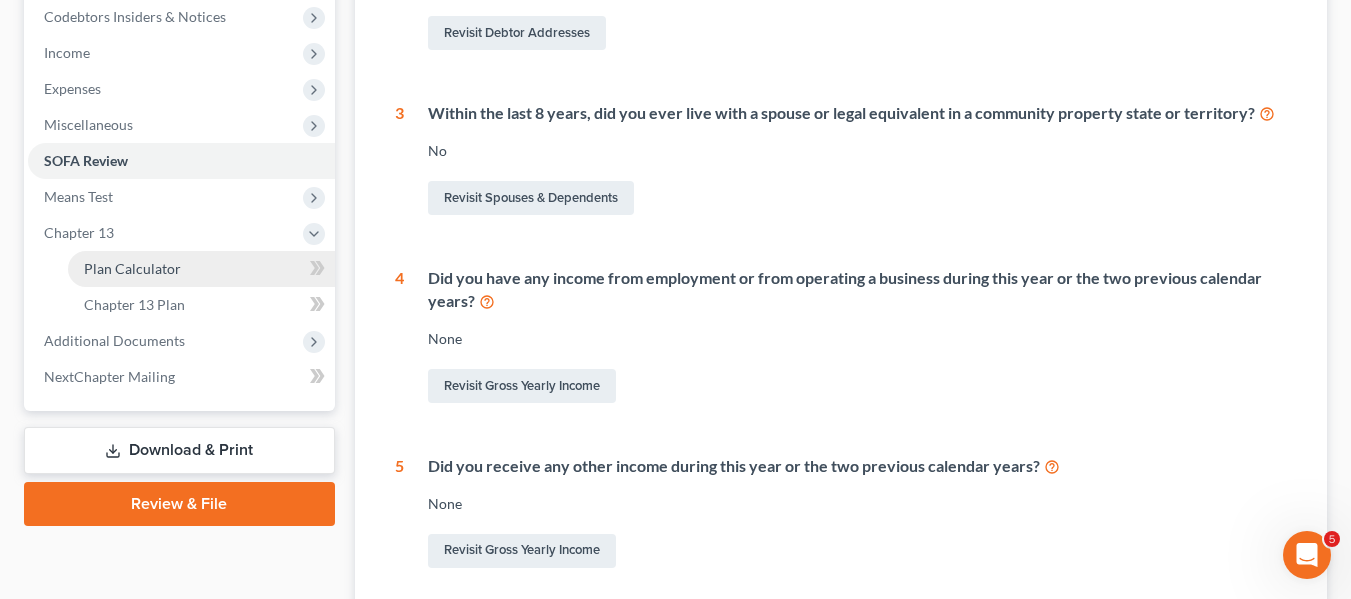 click on "Plan Calculator" at bounding box center (132, 268) 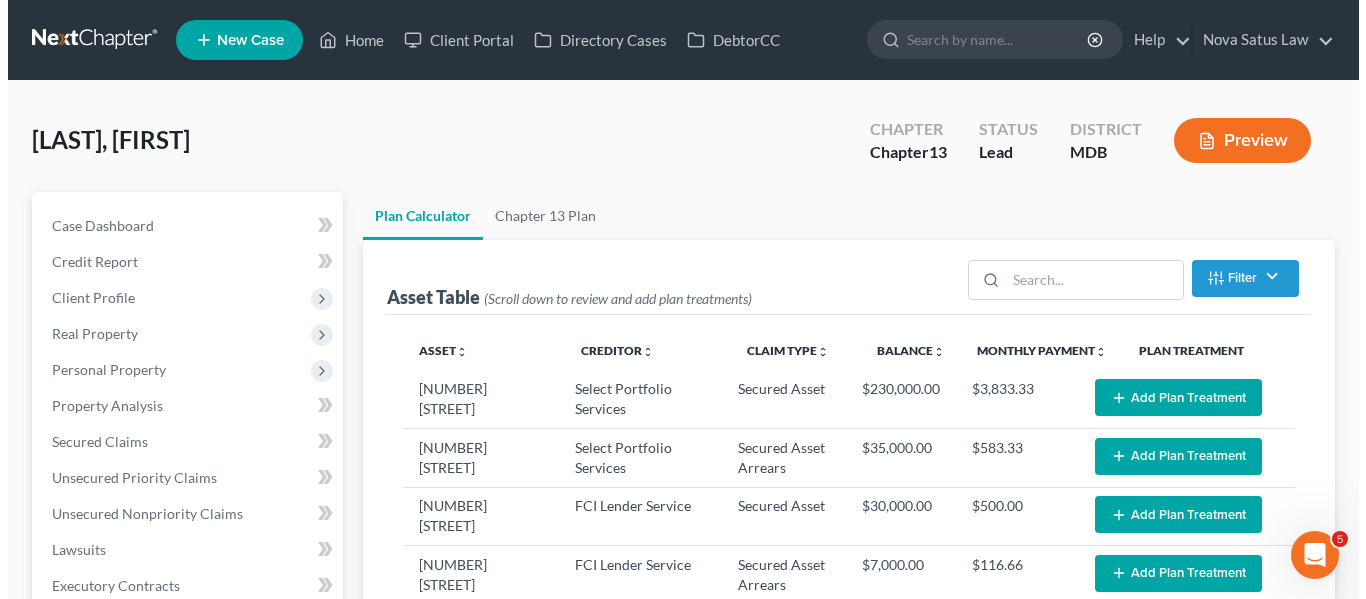 scroll, scrollTop: 159, scrollLeft: 0, axis: vertical 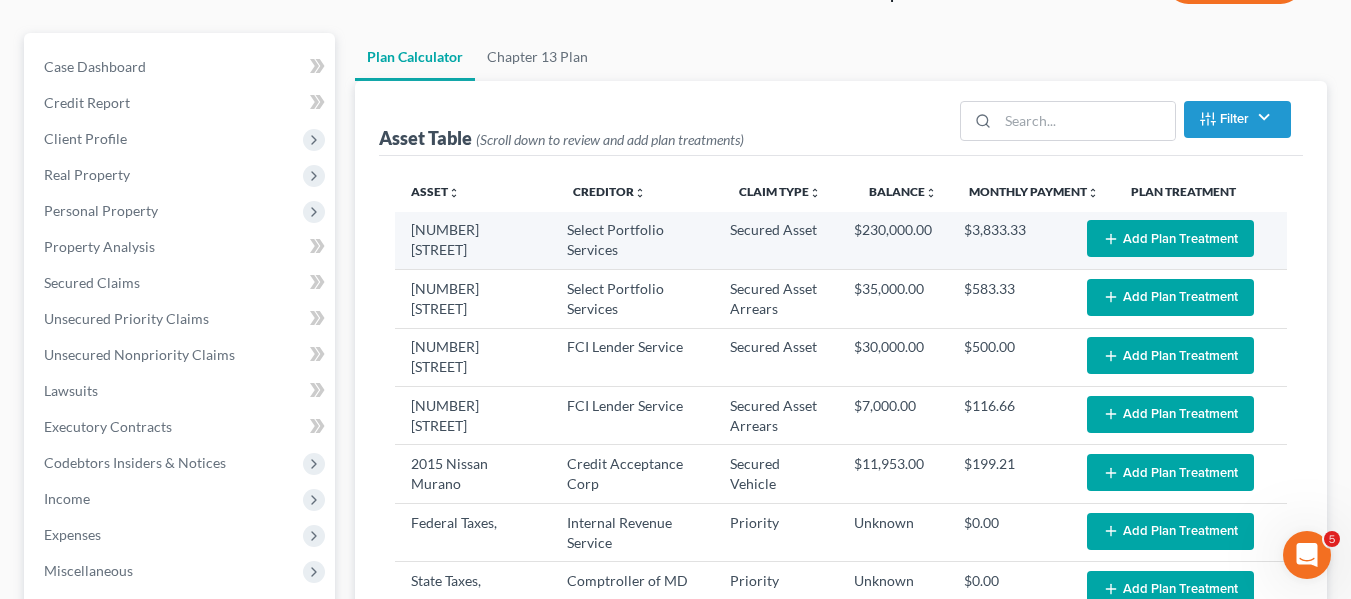 click on "Add Plan Treatment" at bounding box center [1170, 238] 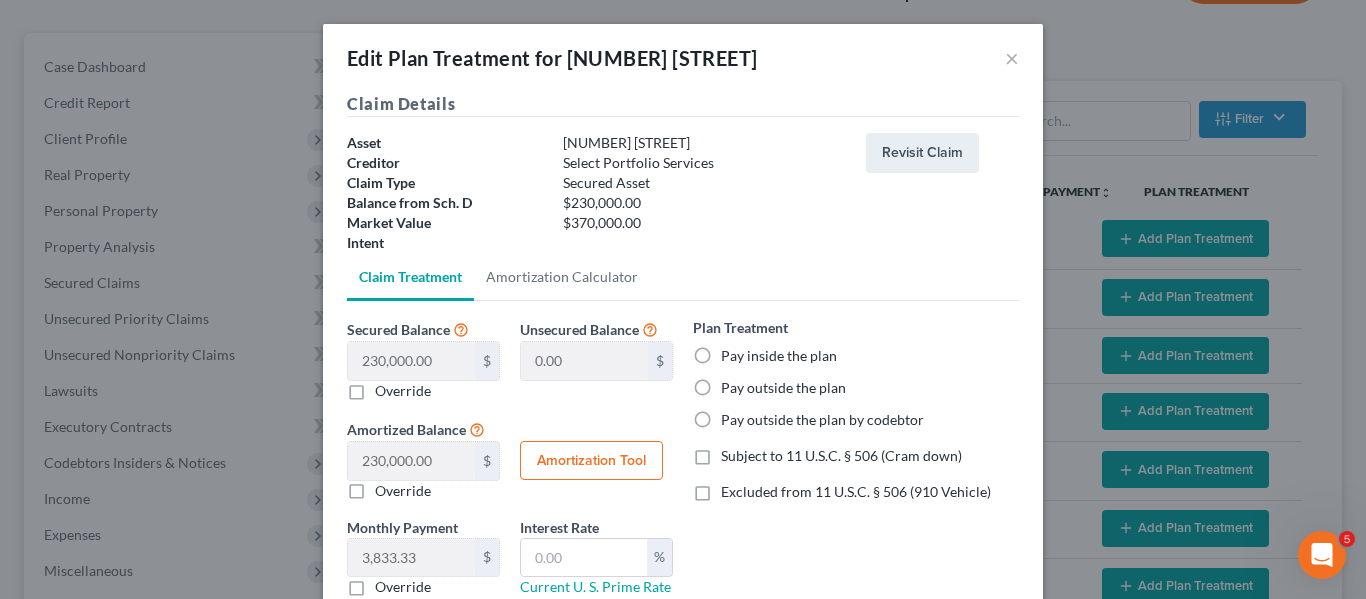 click on "Pay outside the plan" at bounding box center (783, 388) 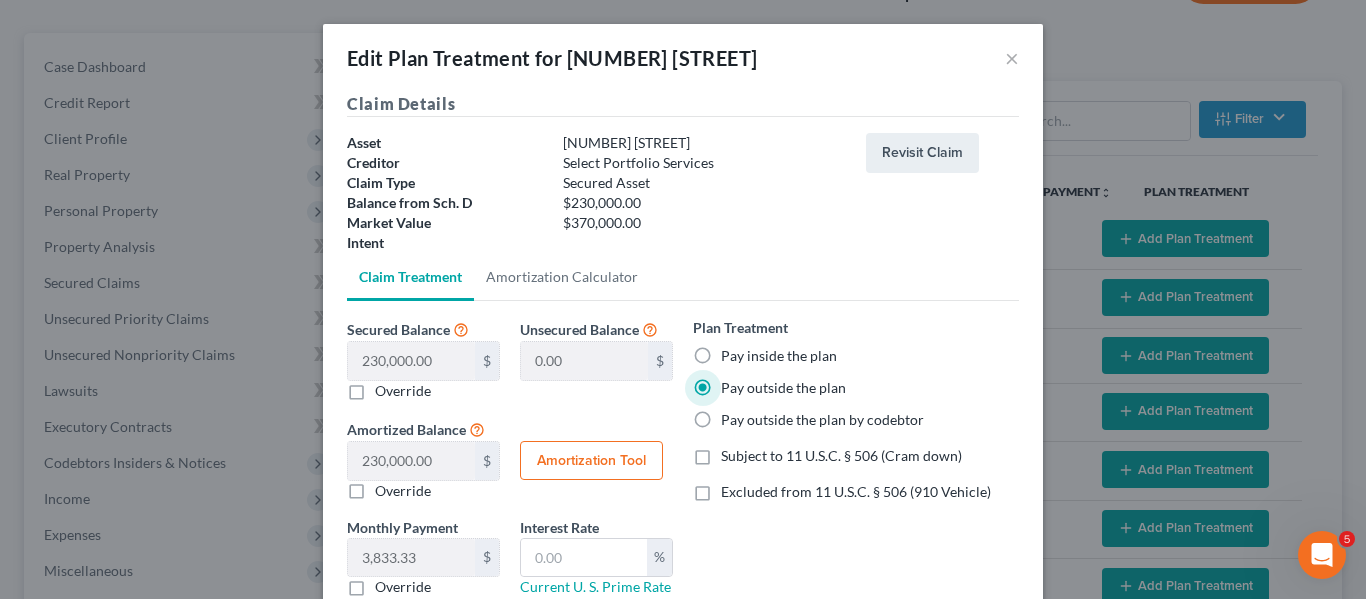 scroll, scrollTop: 140, scrollLeft: 0, axis: vertical 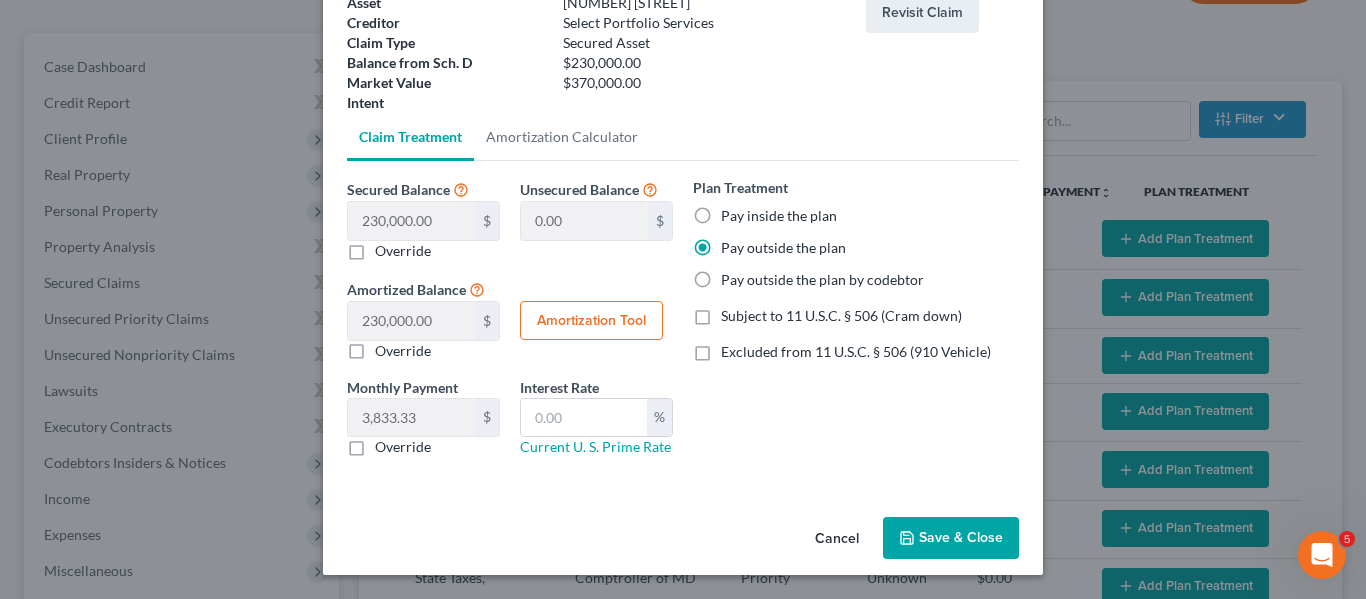 click 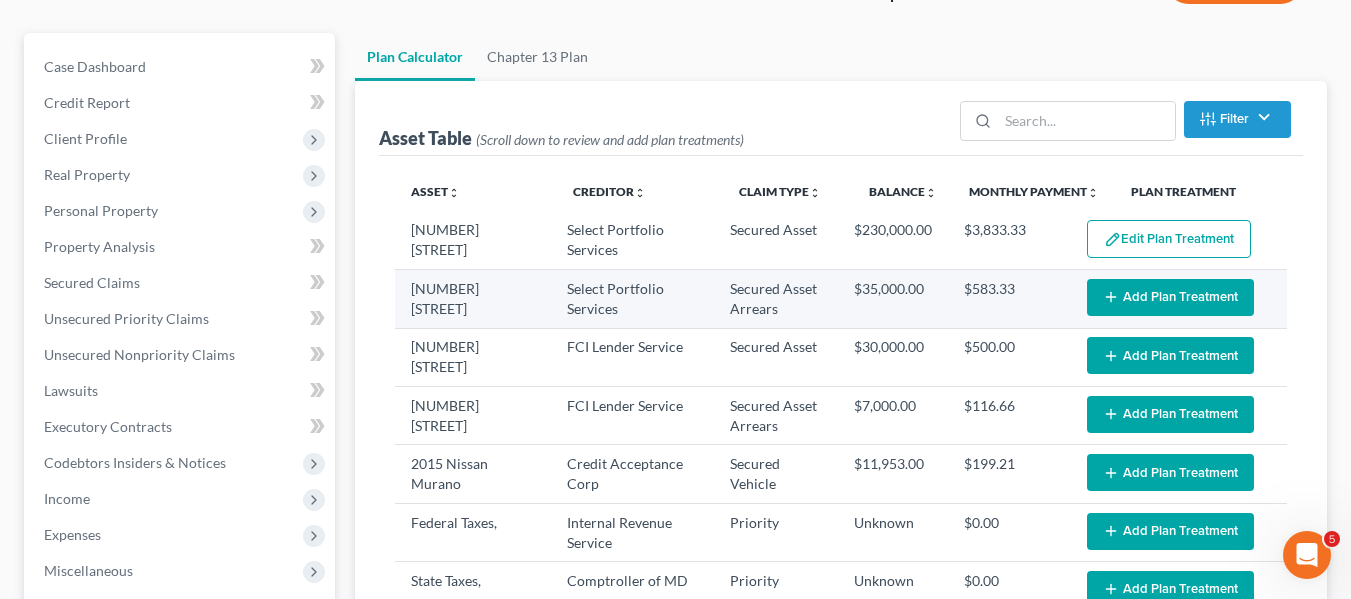 click on "Add Plan Treatment" at bounding box center (1170, 297) 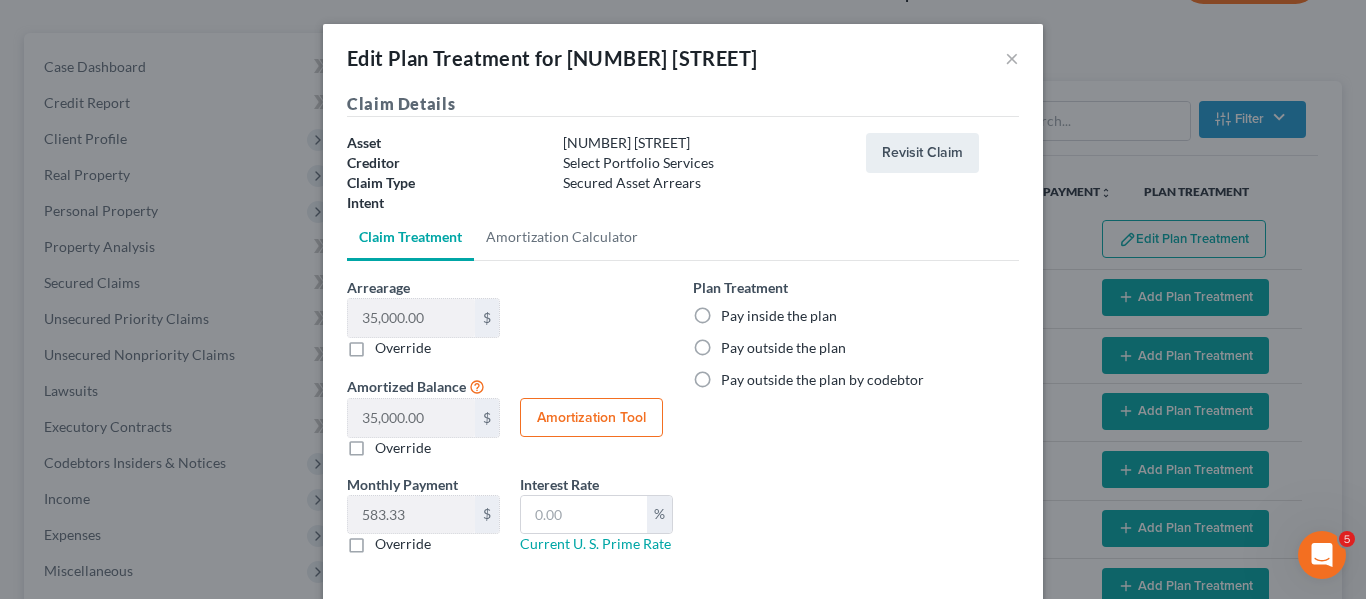 click on "Pay outside the plan" at bounding box center [783, 348] 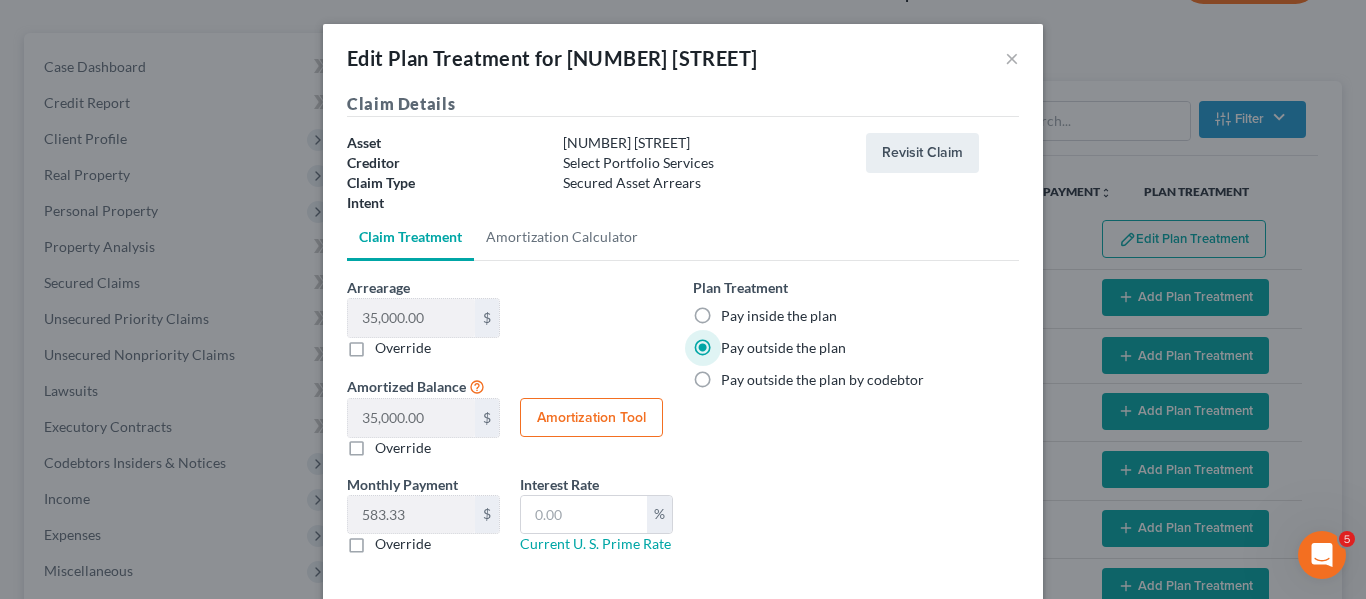 scroll, scrollTop: 97, scrollLeft: 0, axis: vertical 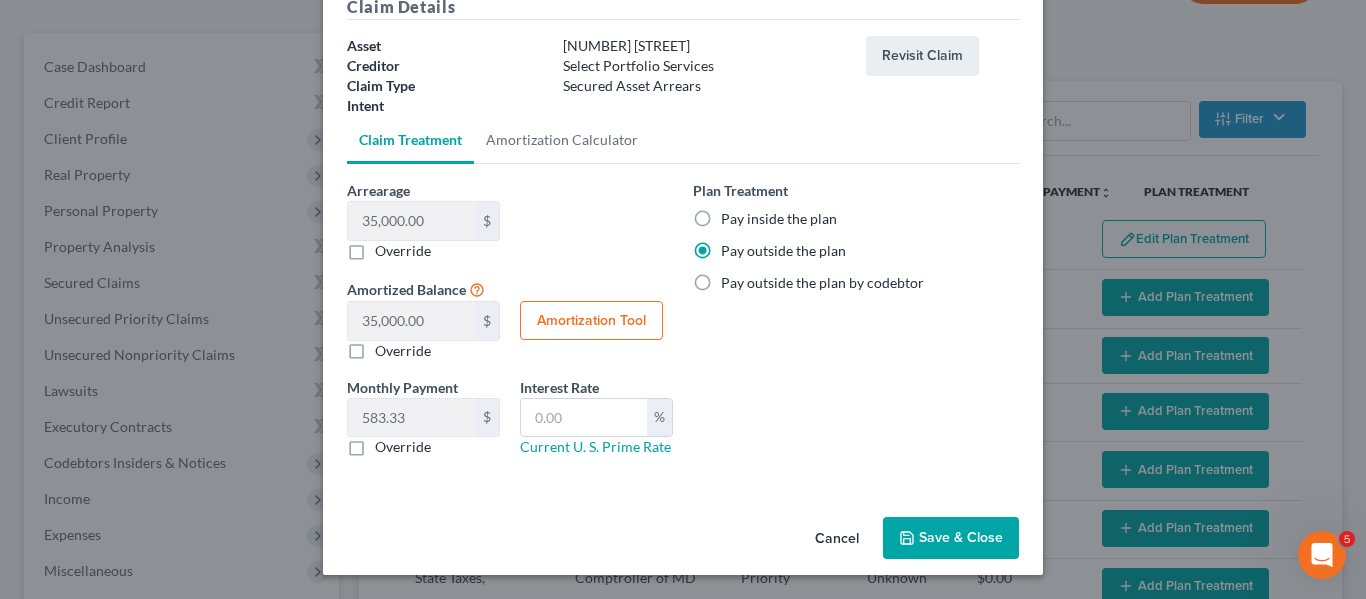 click on "Save & Close" at bounding box center [951, 538] 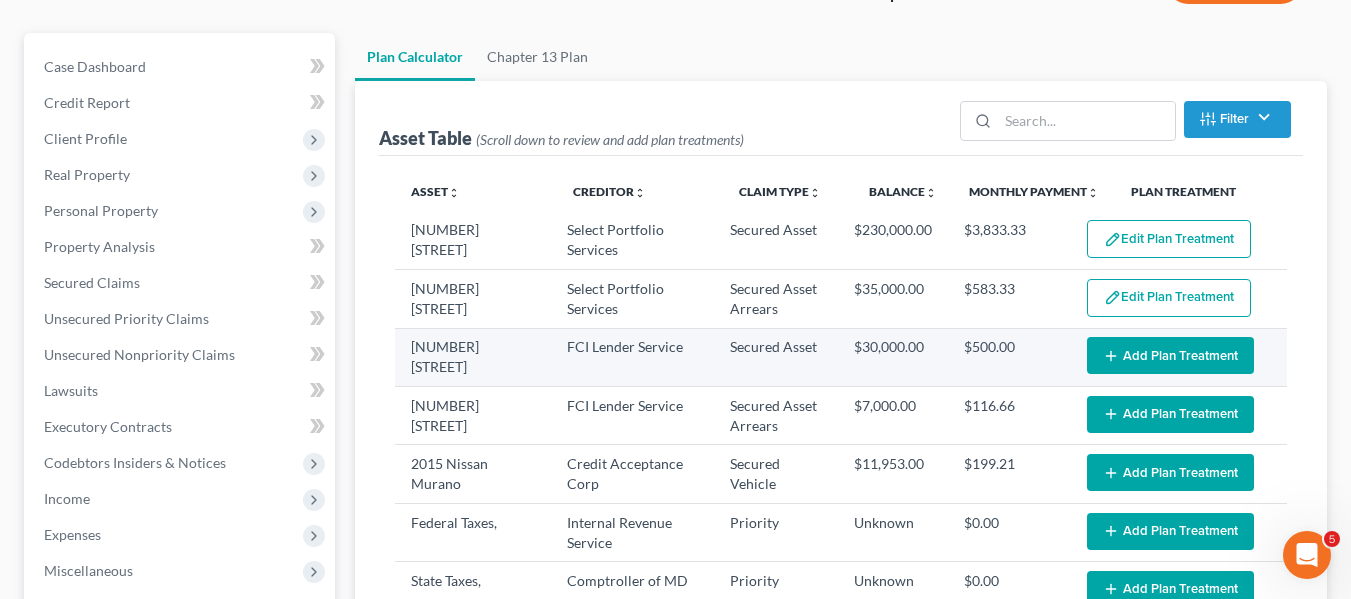 click on "Add Plan Treatment" at bounding box center (1170, 355) 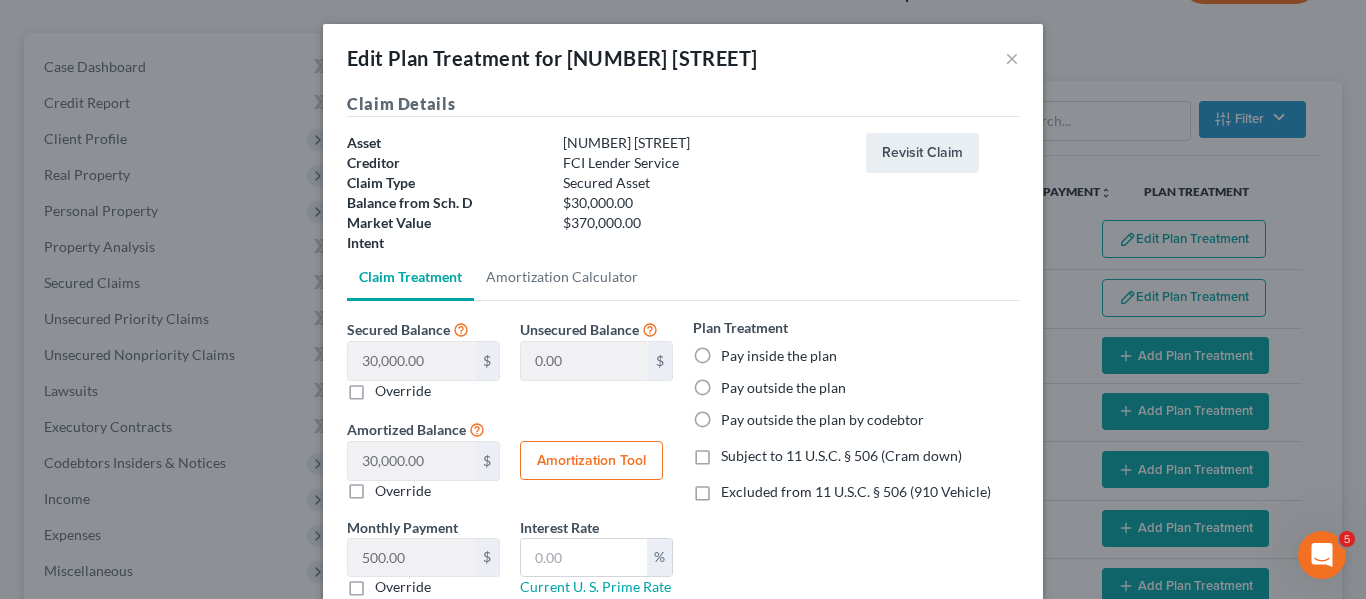 click on "Pay inside the plan" at bounding box center [779, 356] 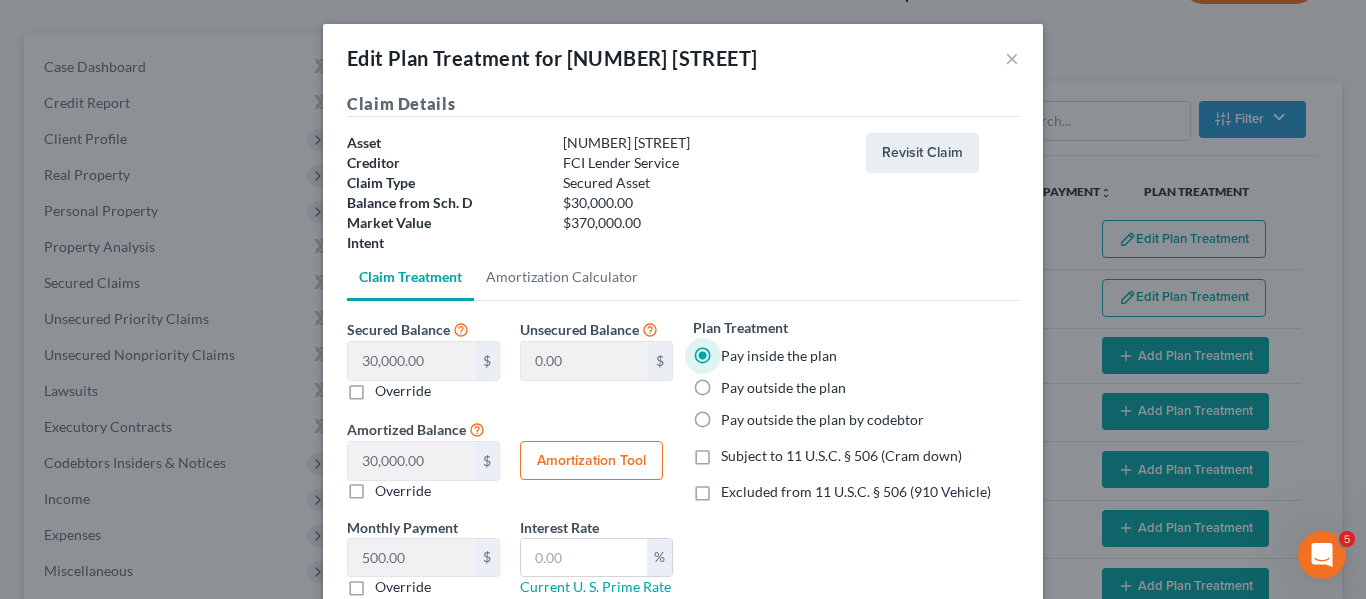 scroll, scrollTop: 140, scrollLeft: 0, axis: vertical 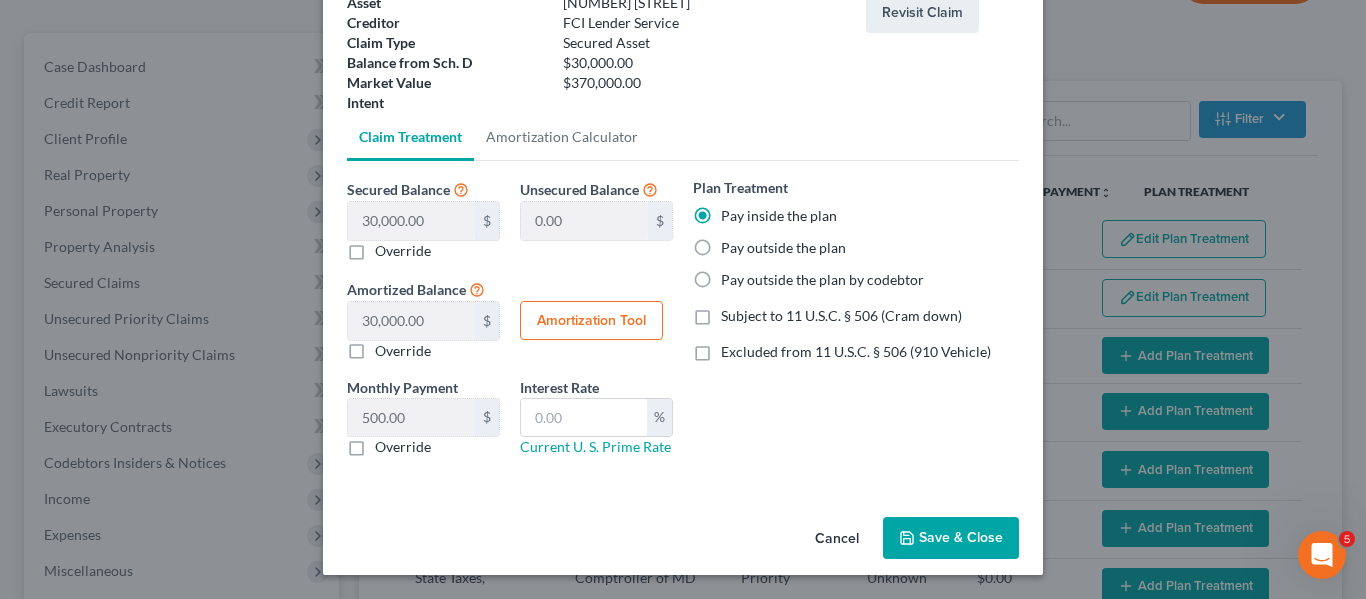 click 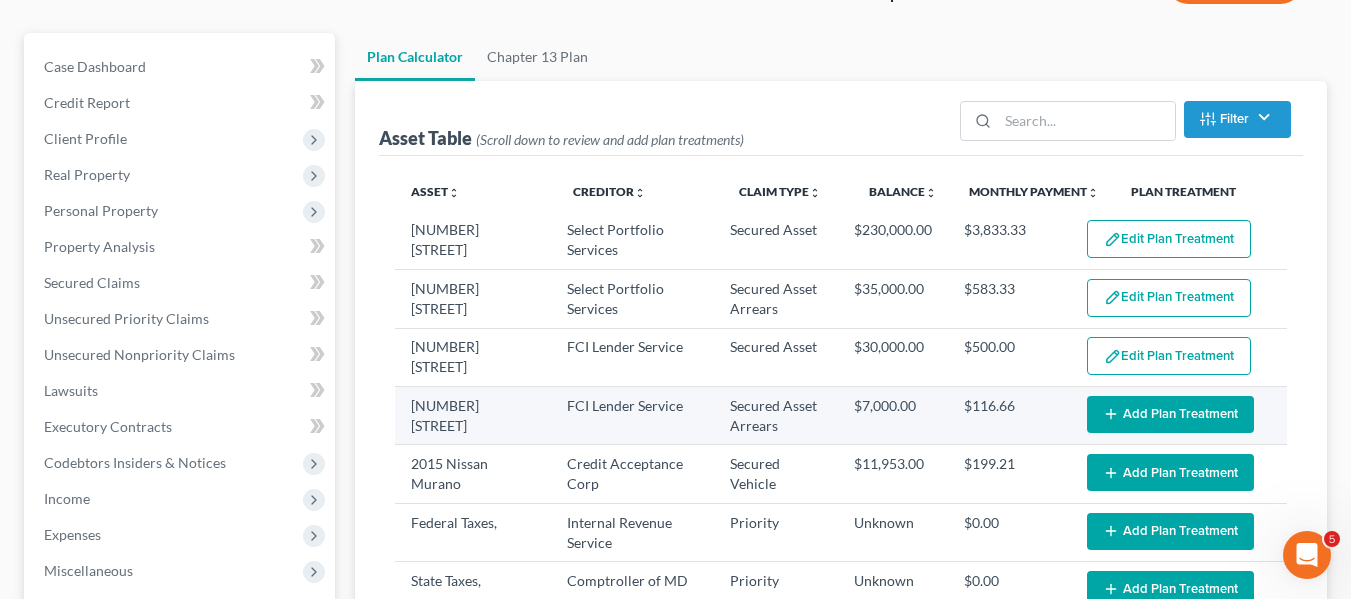 click on "Add Plan Treatment" at bounding box center (1170, 414) 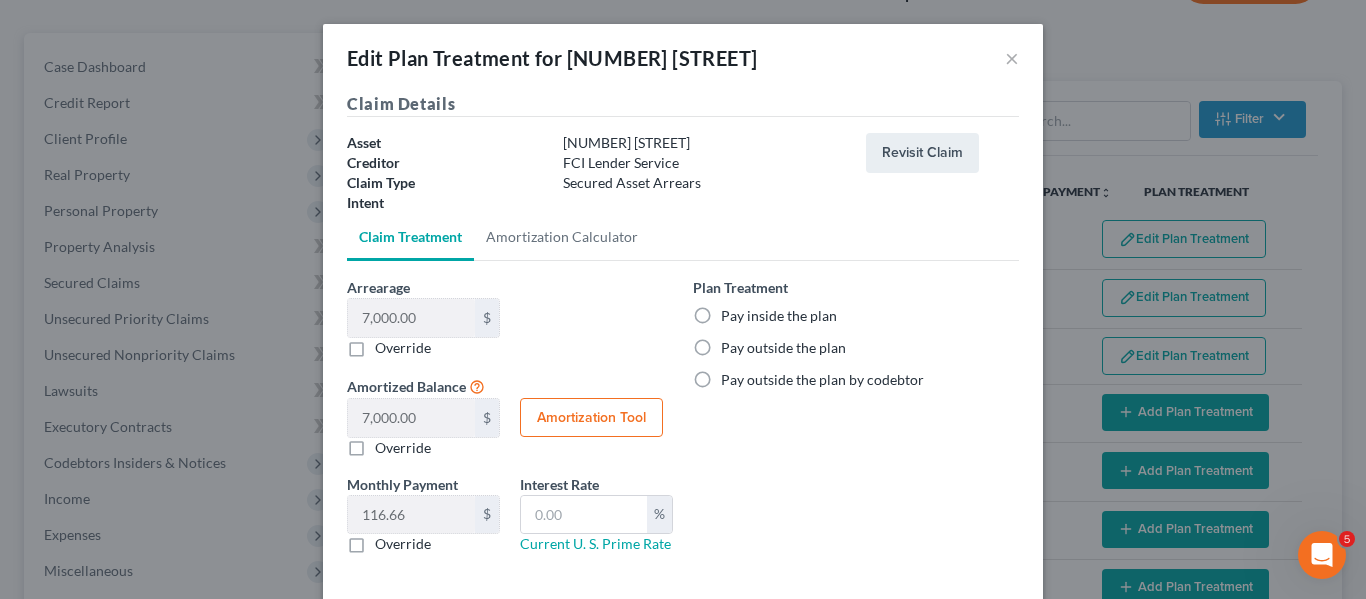 click on "Pay inside the plan" at bounding box center (779, 316) 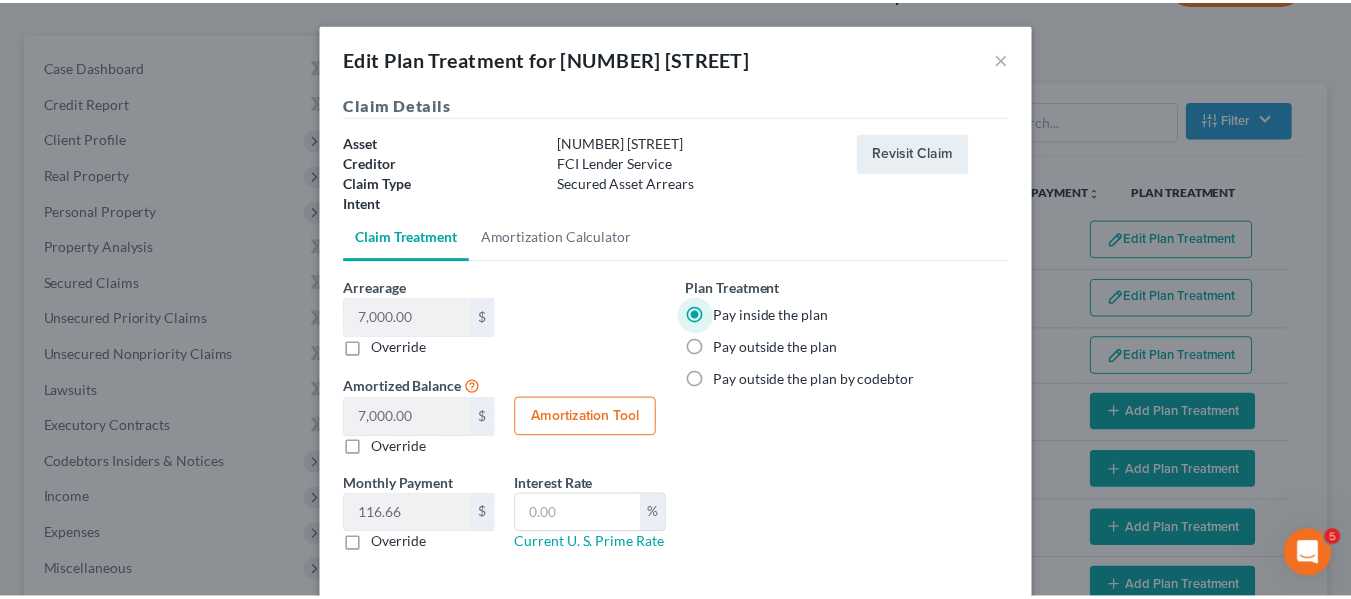 scroll, scrollTop: 97, scrollLeft: 0, axis: vertical 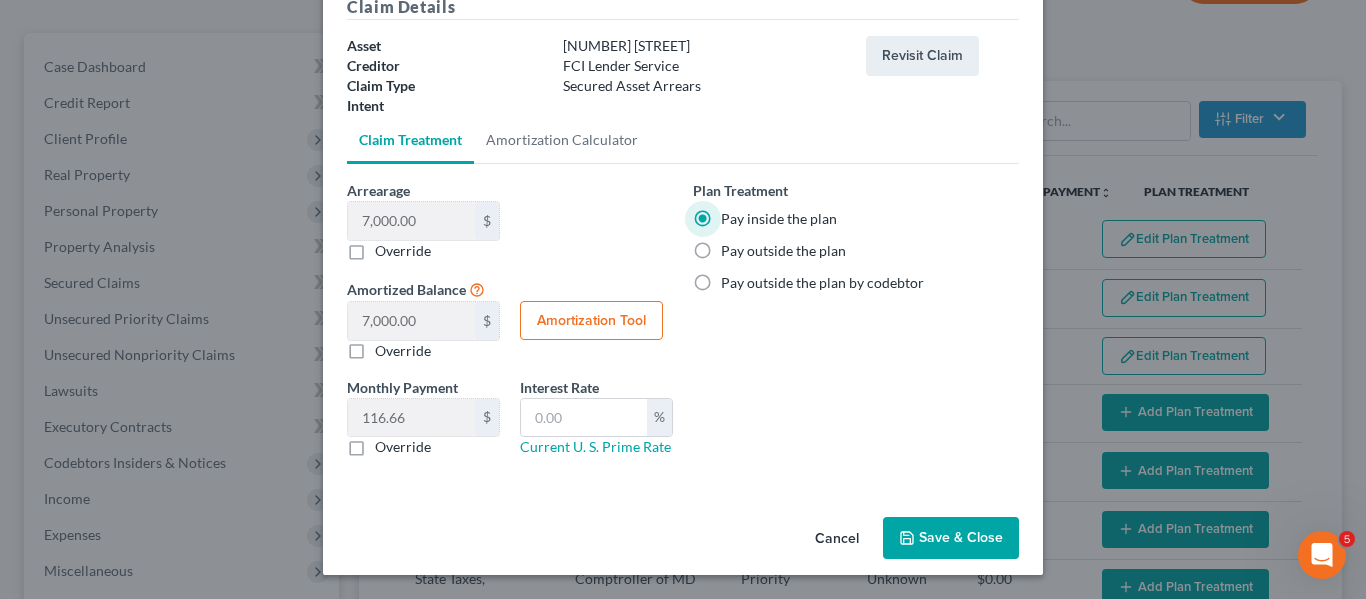 click 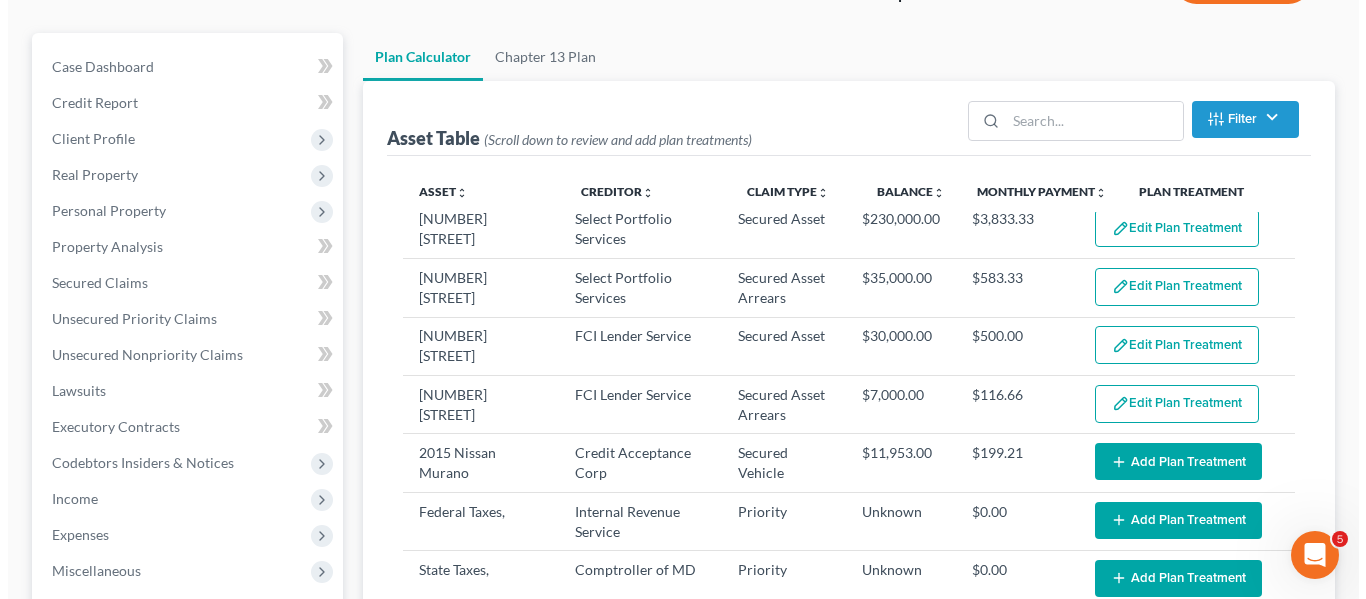scroll, scrollTop: 12, scrollLeft: 0, axis: vertical 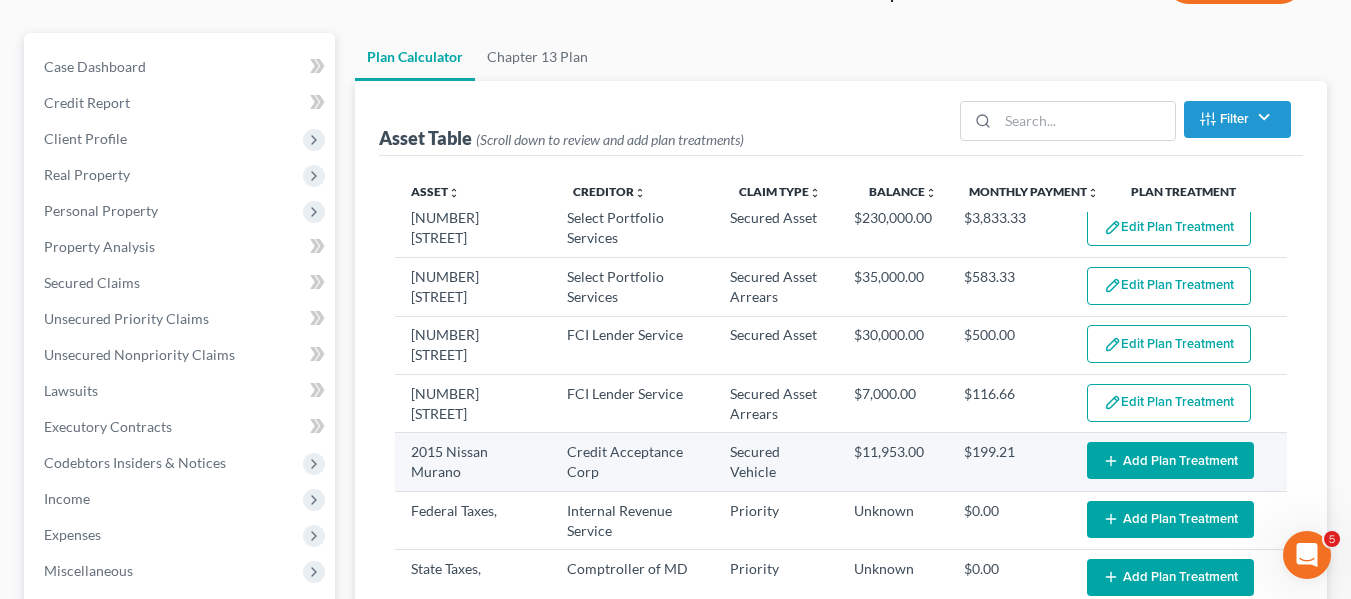 click 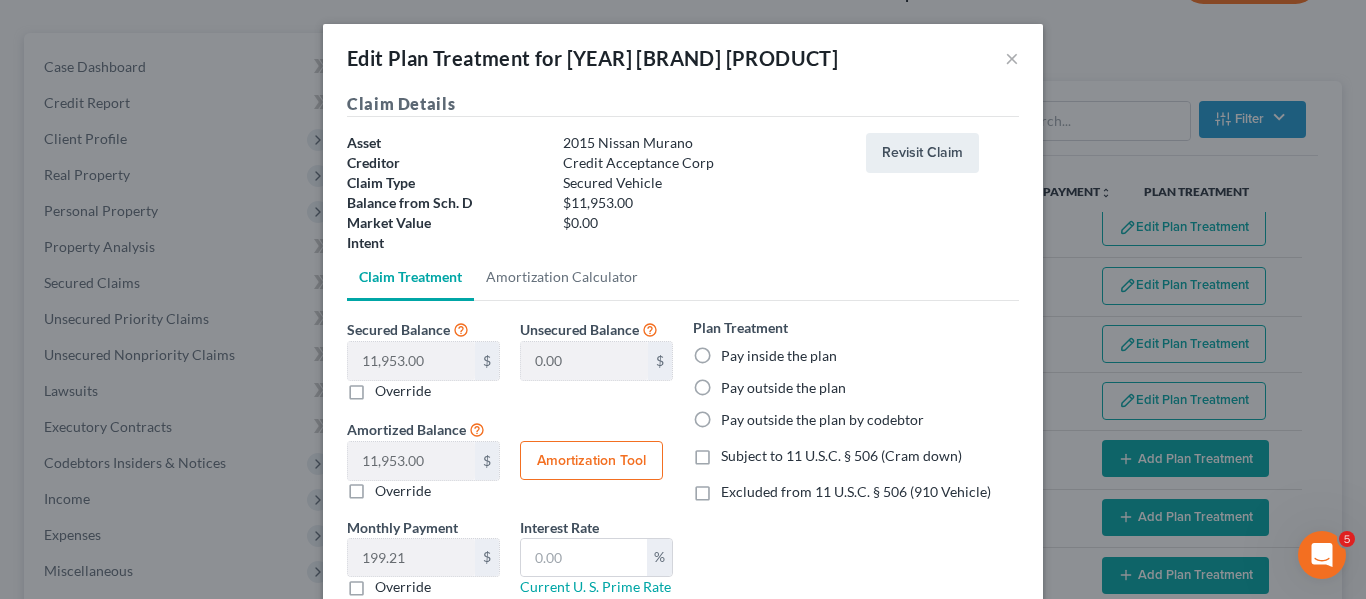 click on "Pay outside the plan" at bounding box center (783, 388) 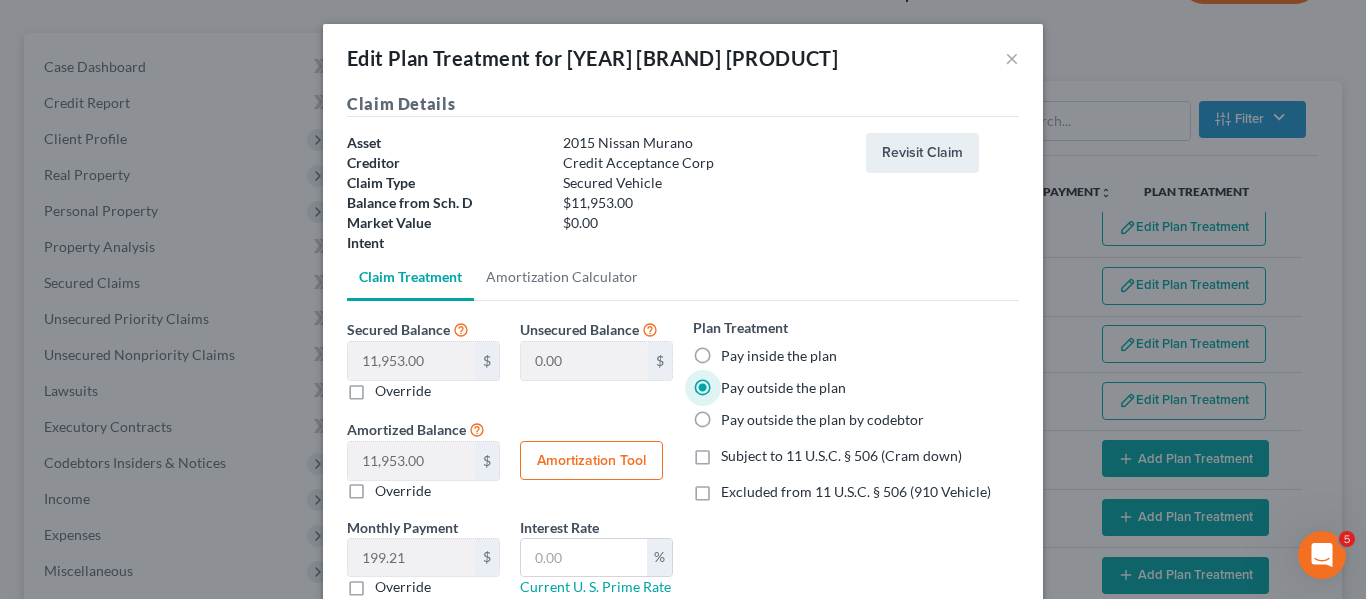 scroll, scrollTop: 140, scrollLeft: 0, axis: vertical 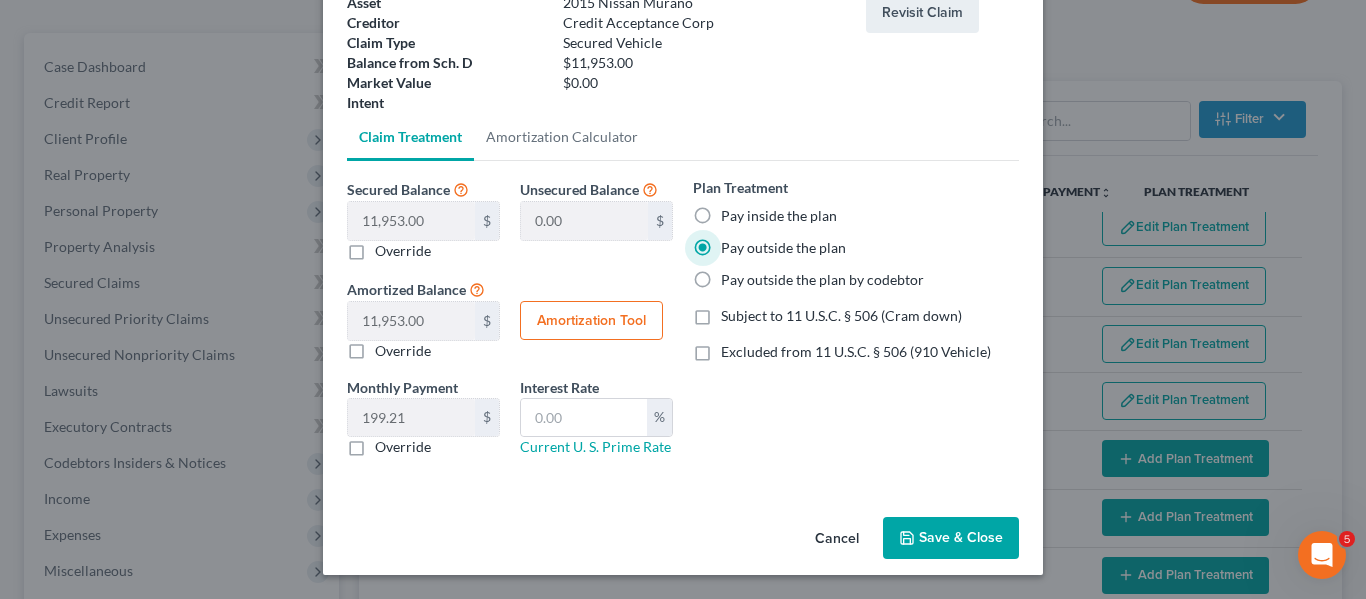 select on "59" 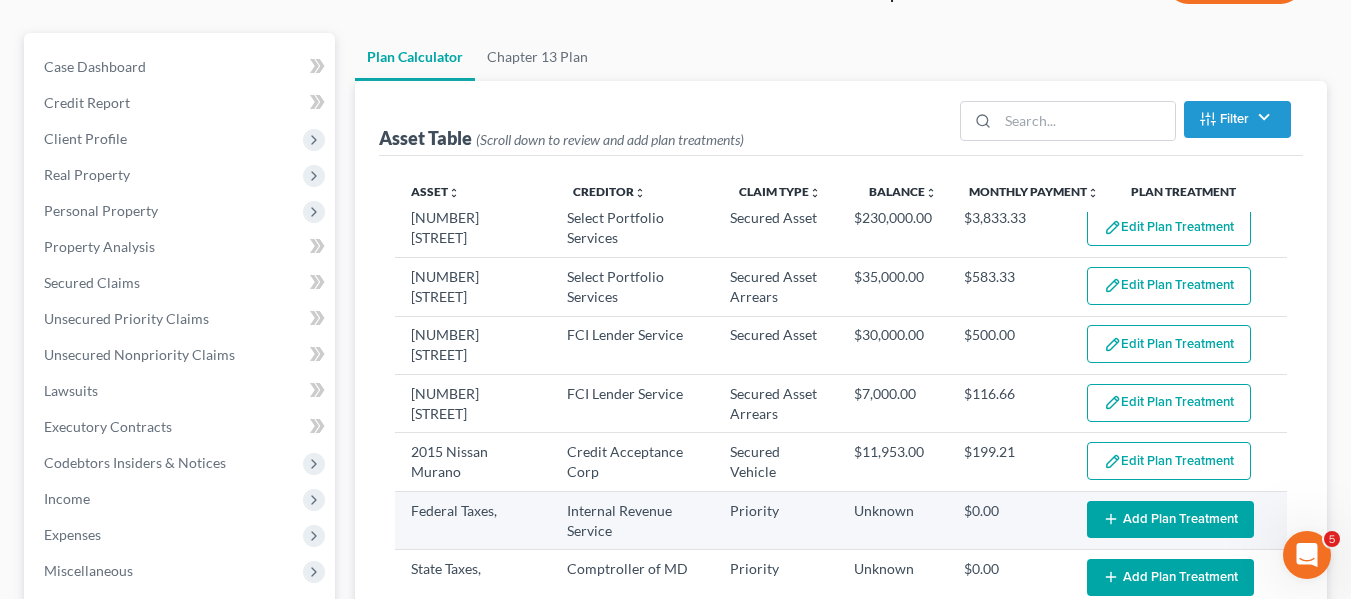 select on "59" 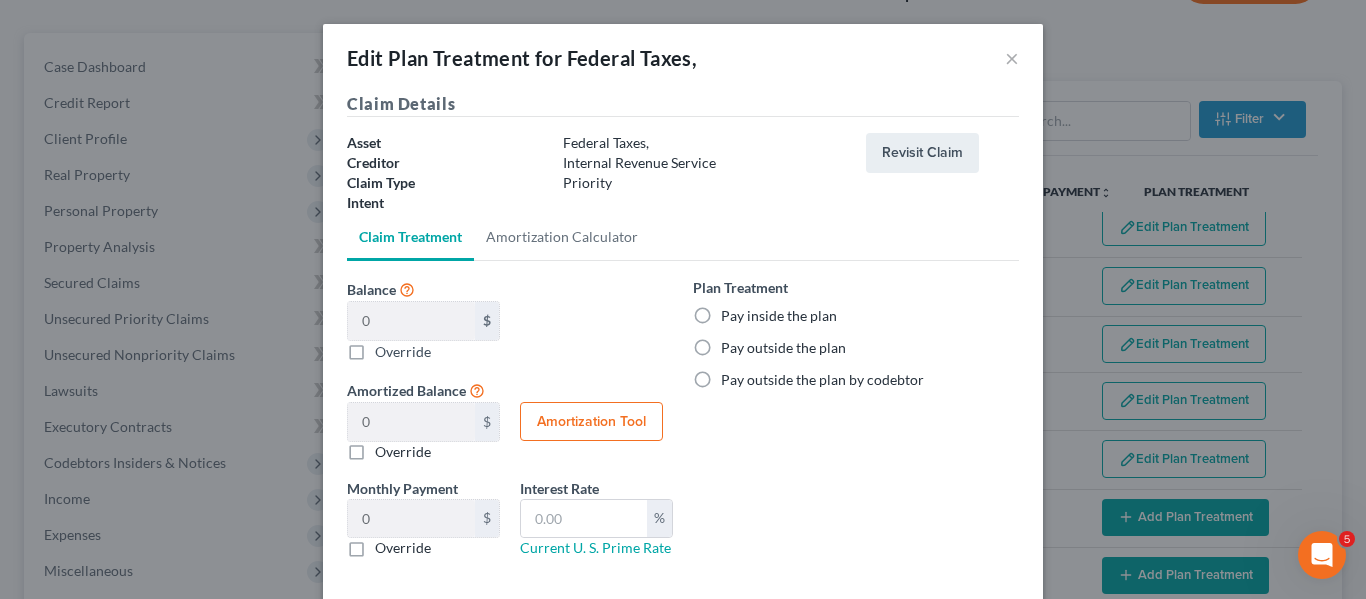 click on "Pay inside the plan" at bounding box center (779, 316) 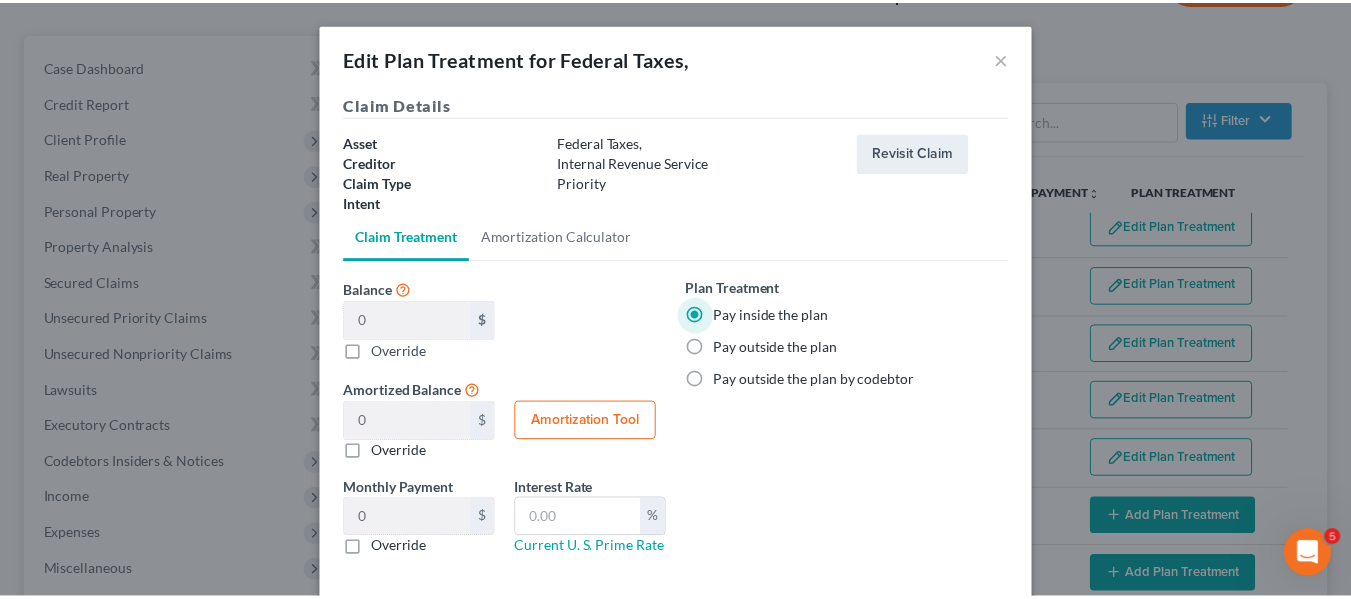 scroll, scrollTop: 101, scrollLeft: 0, axis: vertical 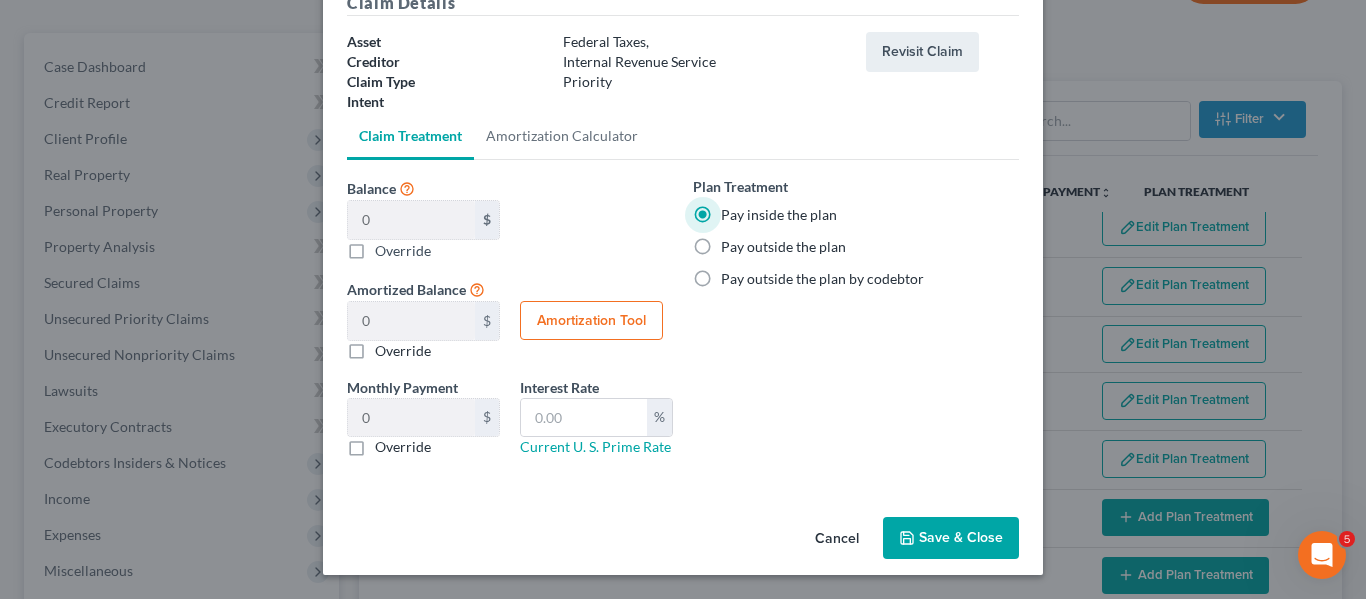 click 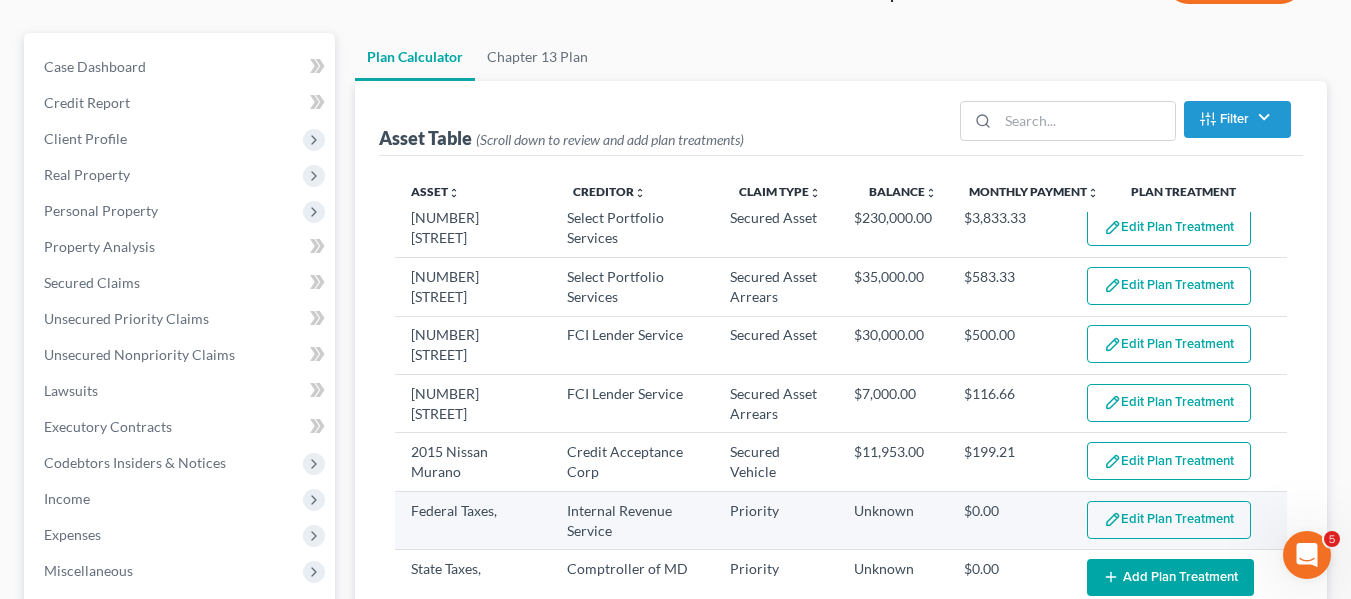 select on "59" 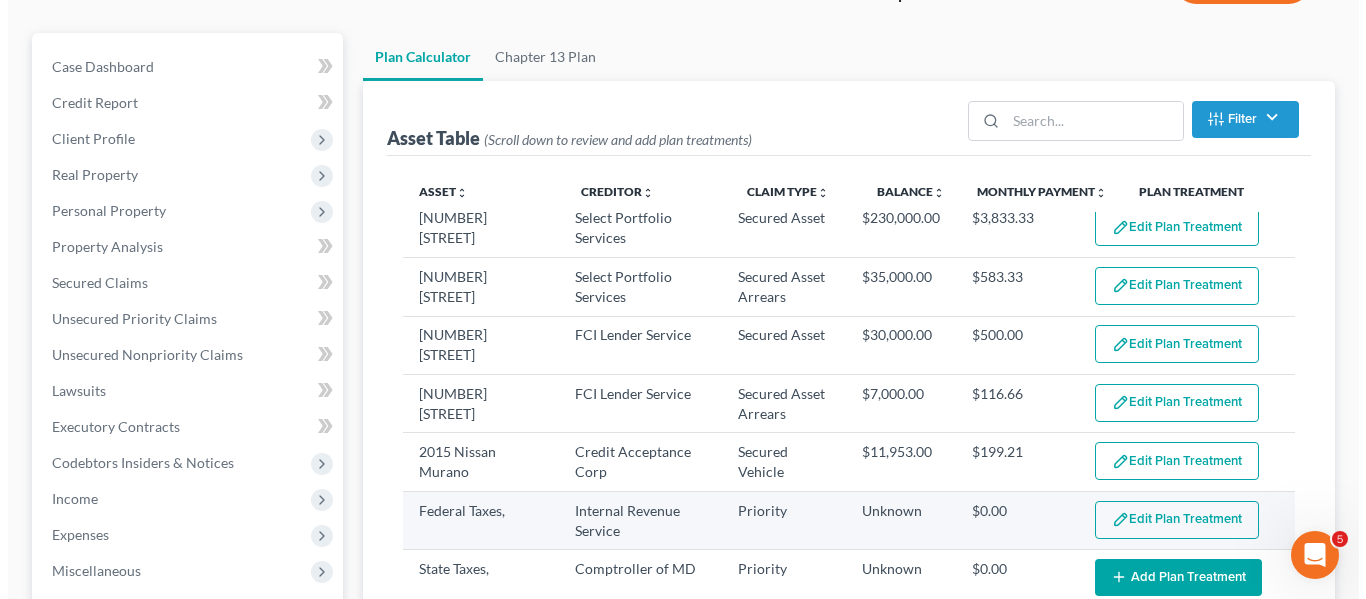 scroll, scrollTop: 130, scrollLeft: 0, axis: vertical 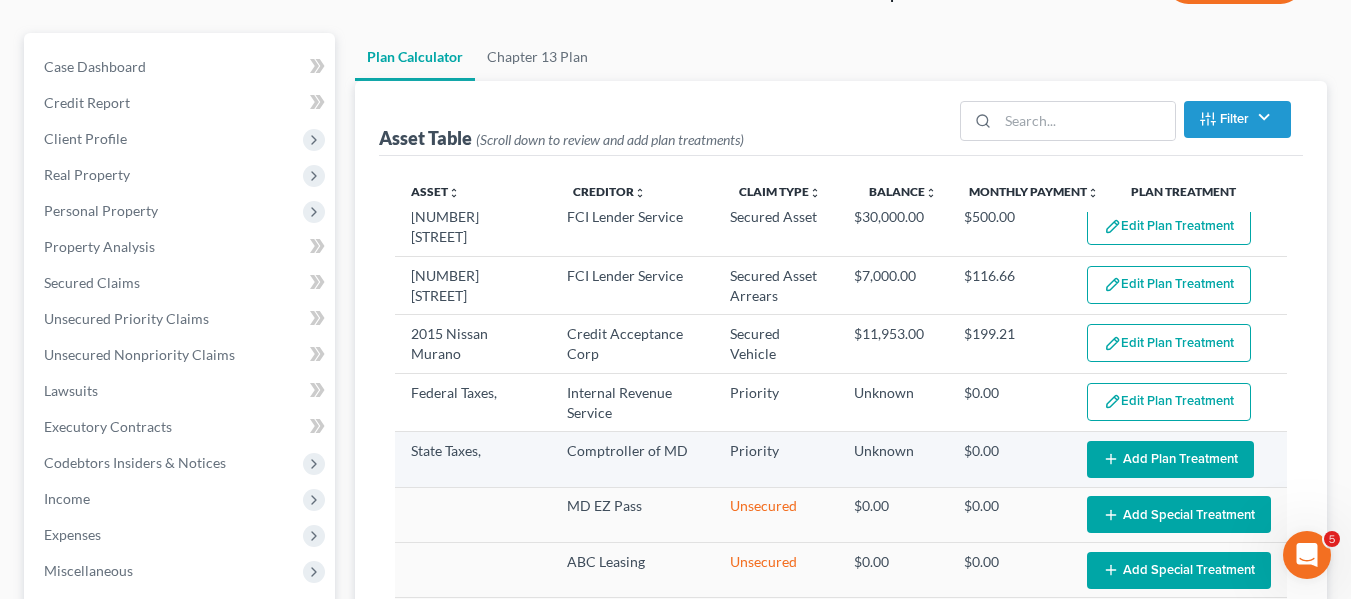 click 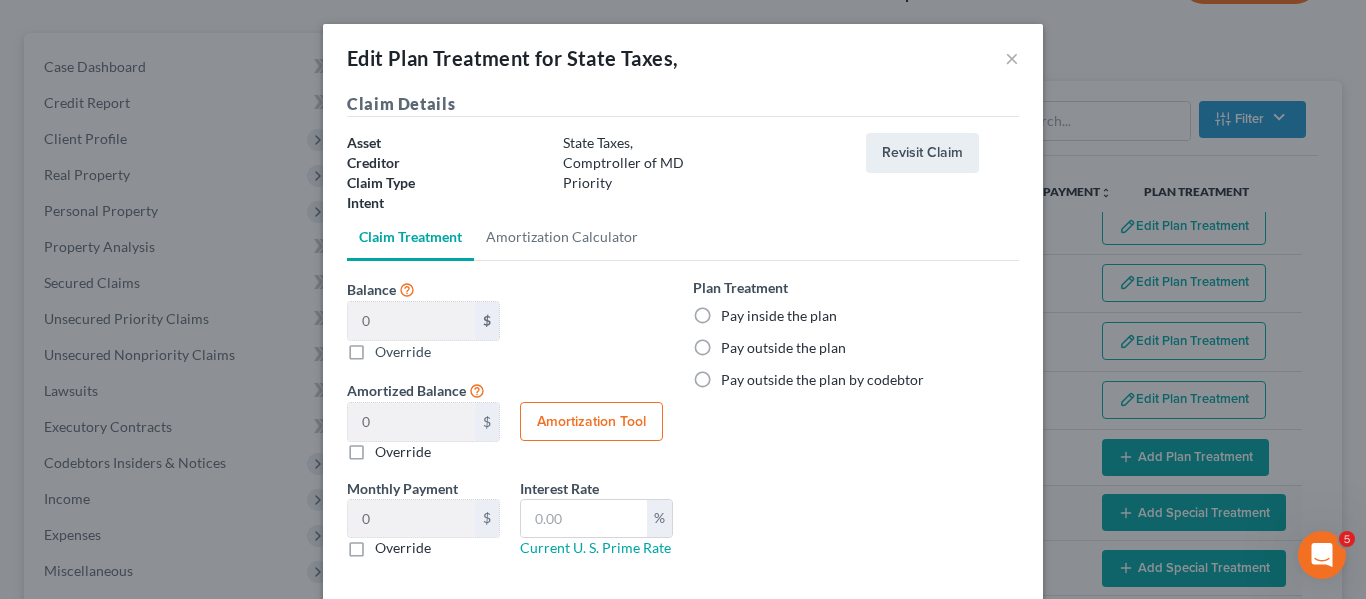 click on "Pay inside the plan" at bounding box center (779, 316) 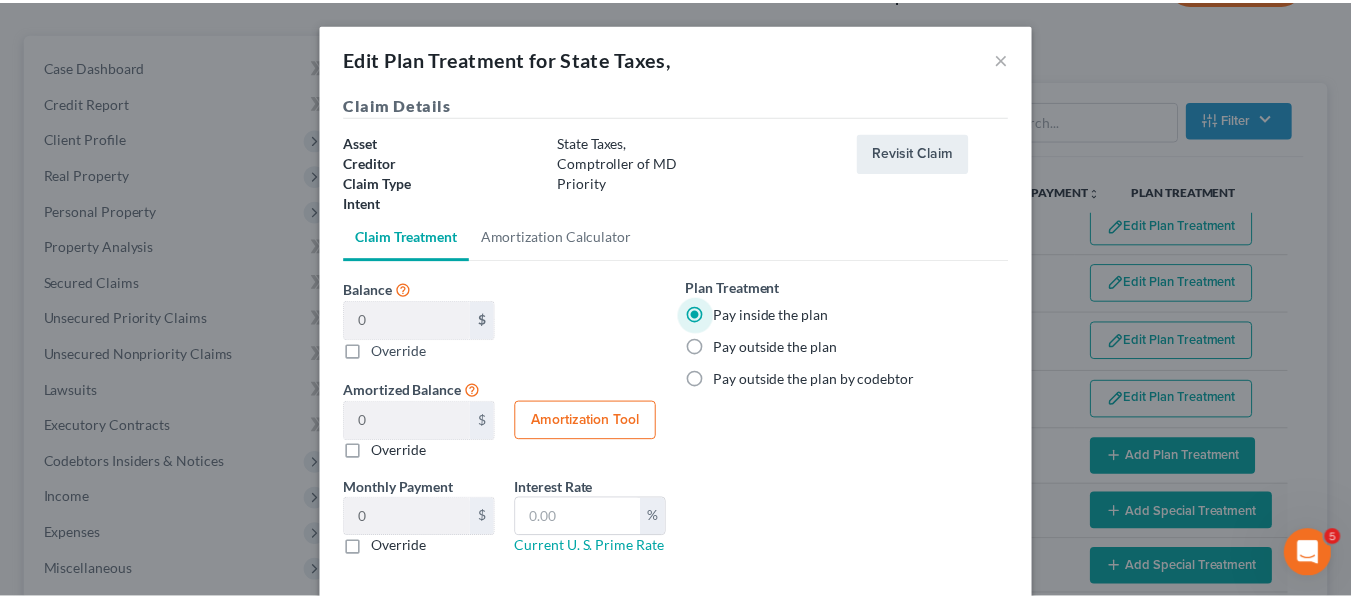 scroll, scrollTop: 101, scrollLeft: 0, axis: vertical 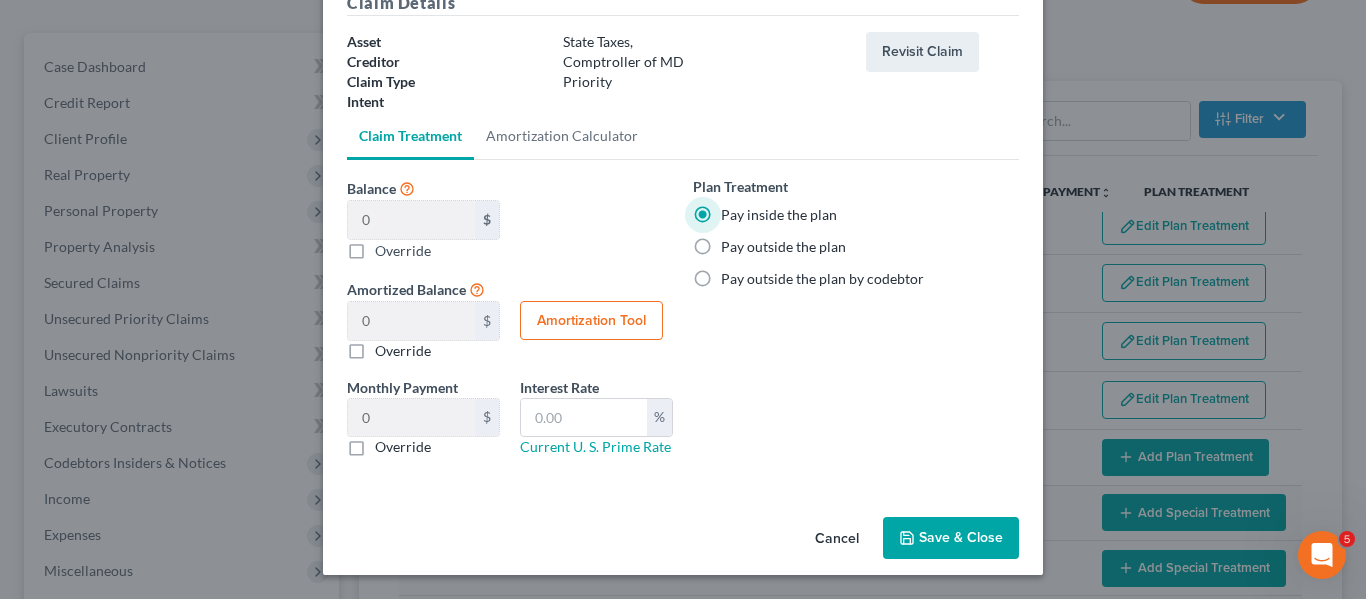 click 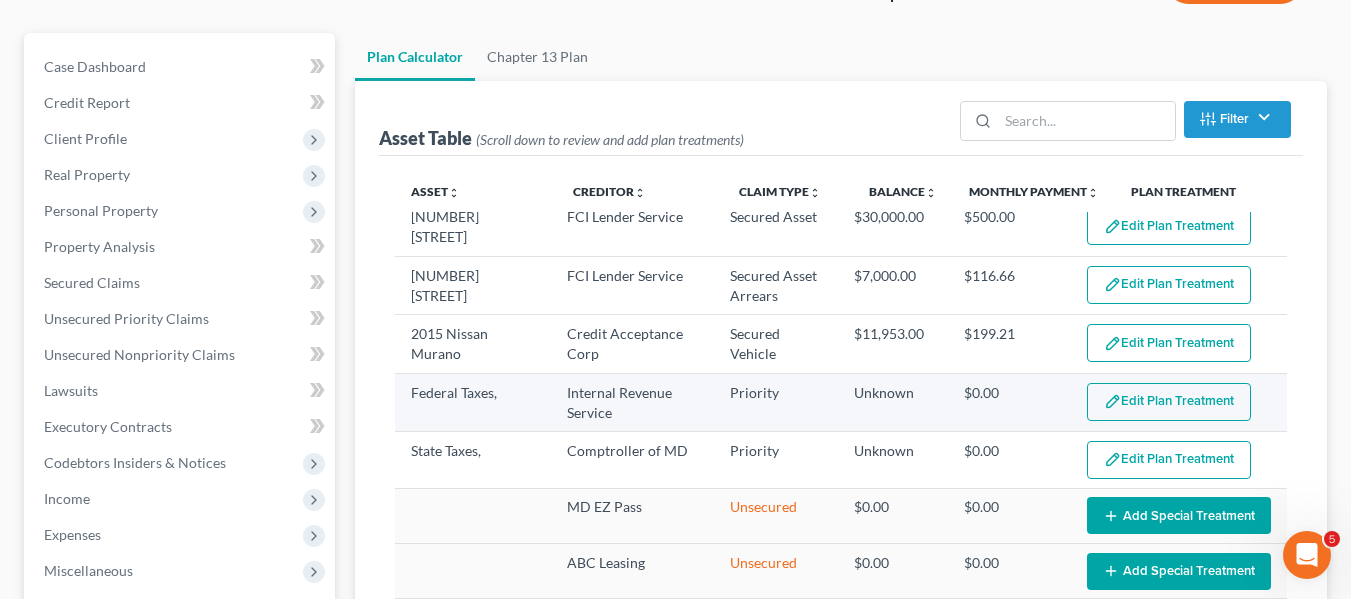 select on "59" 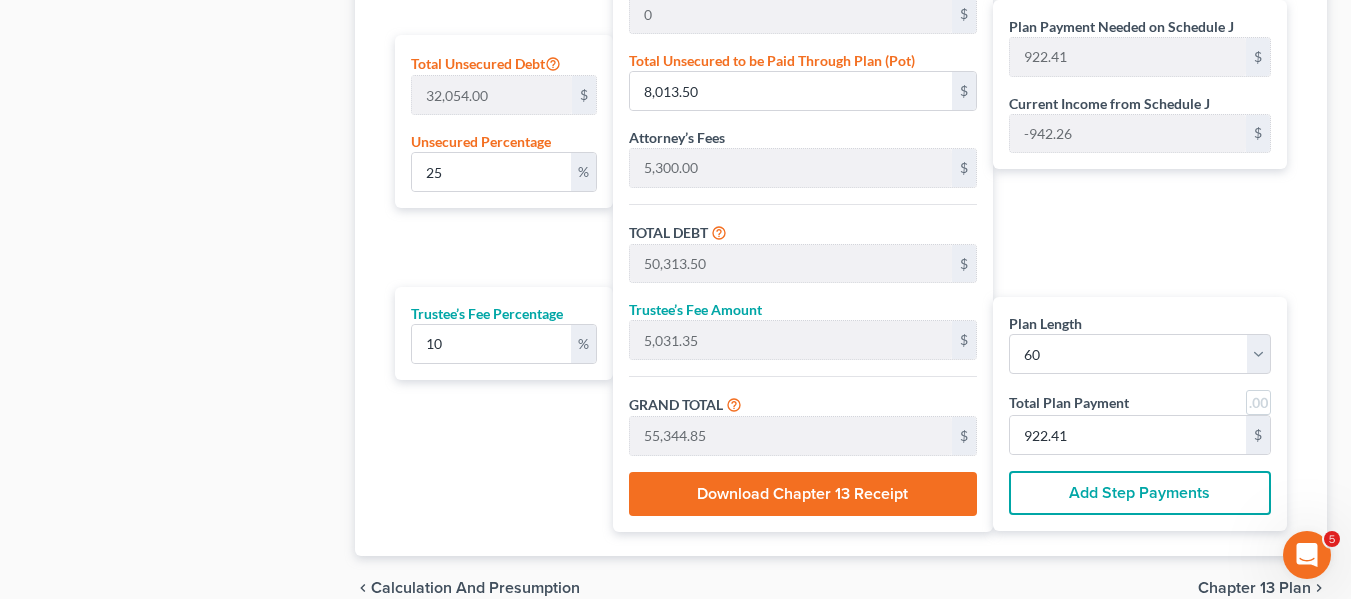 scroll, scrollTop: 1250, scrollLeft: 0, axis: vertical 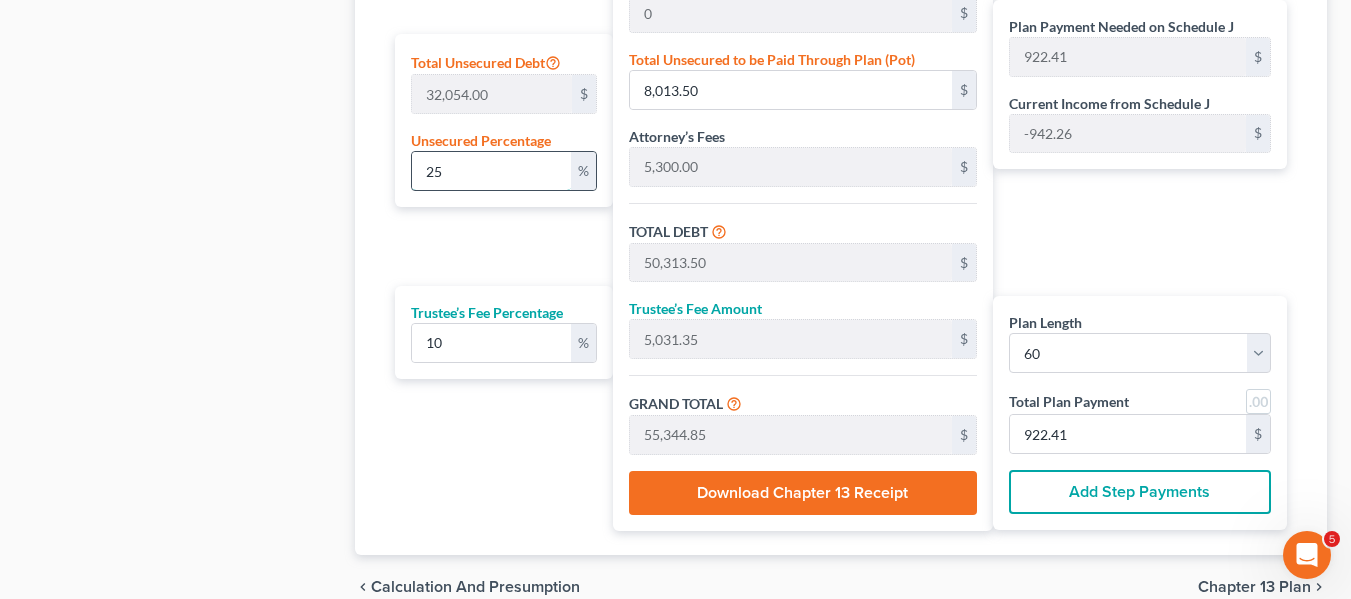 click on "25" at bounding box center [491, 171] 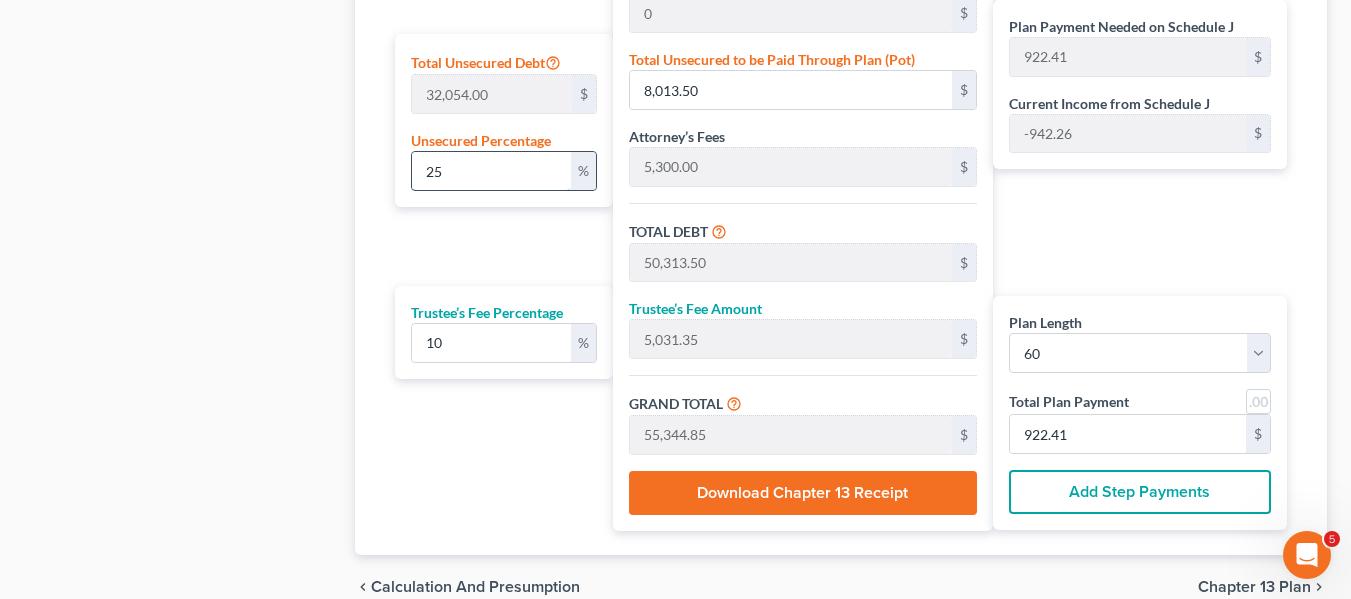 click on "25" at bounding box center (491, 171) 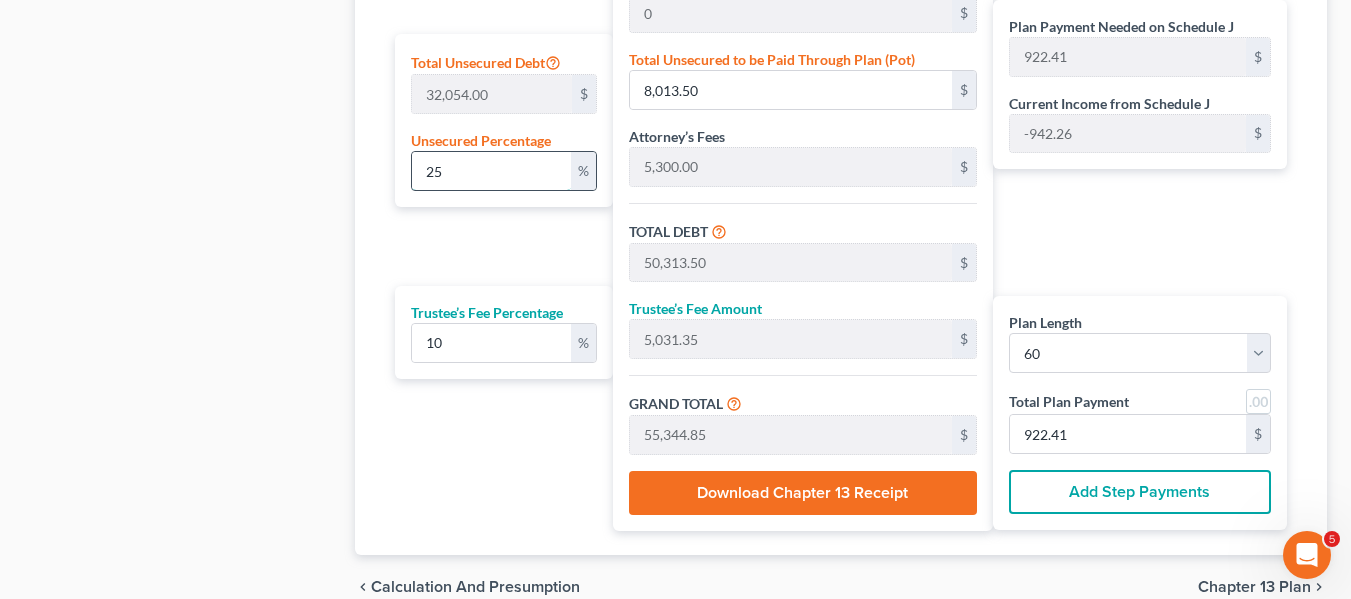 type on "1" 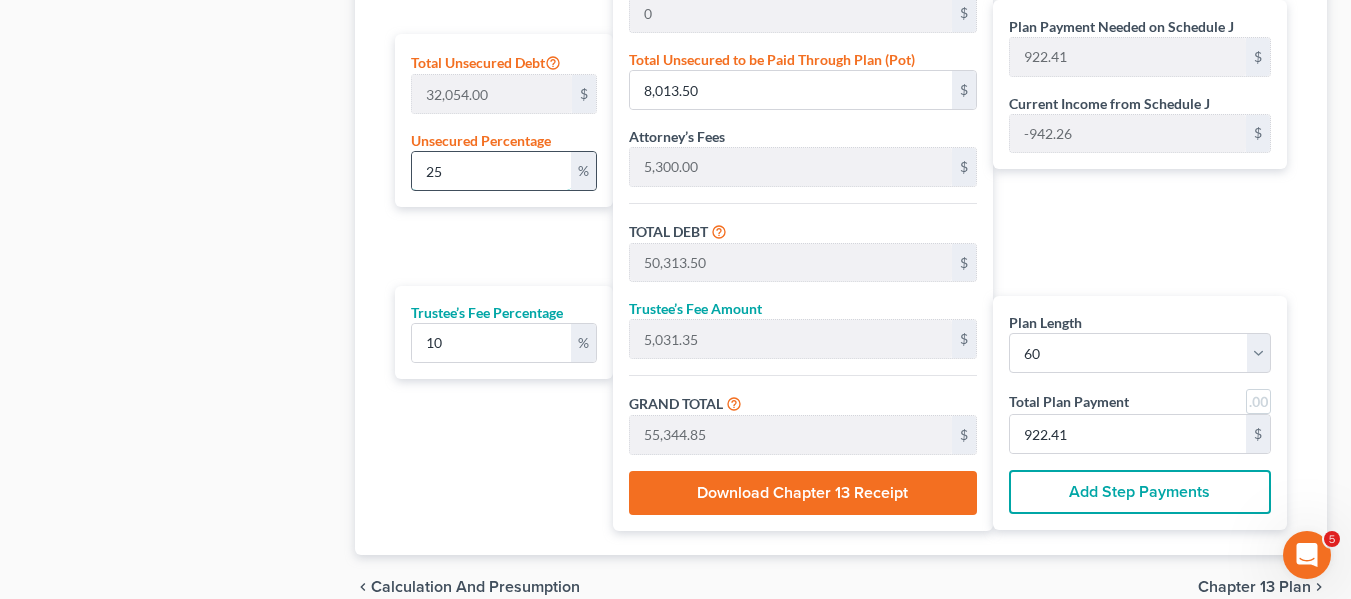 type on "320.54" 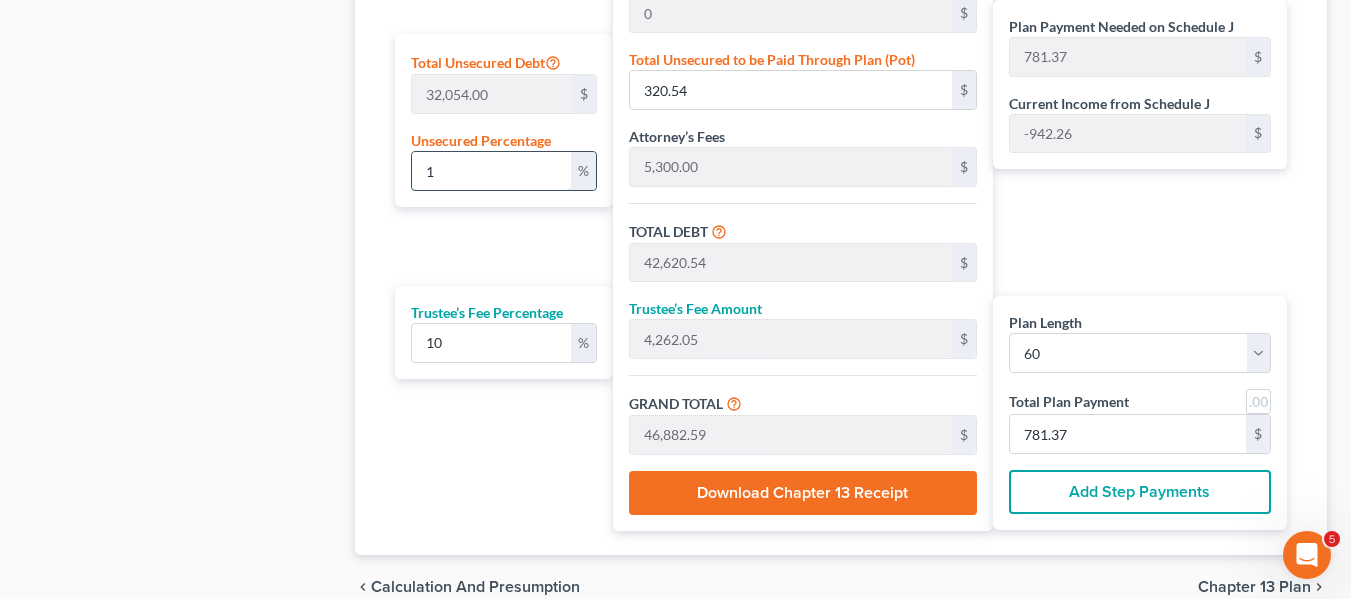 type on "10" 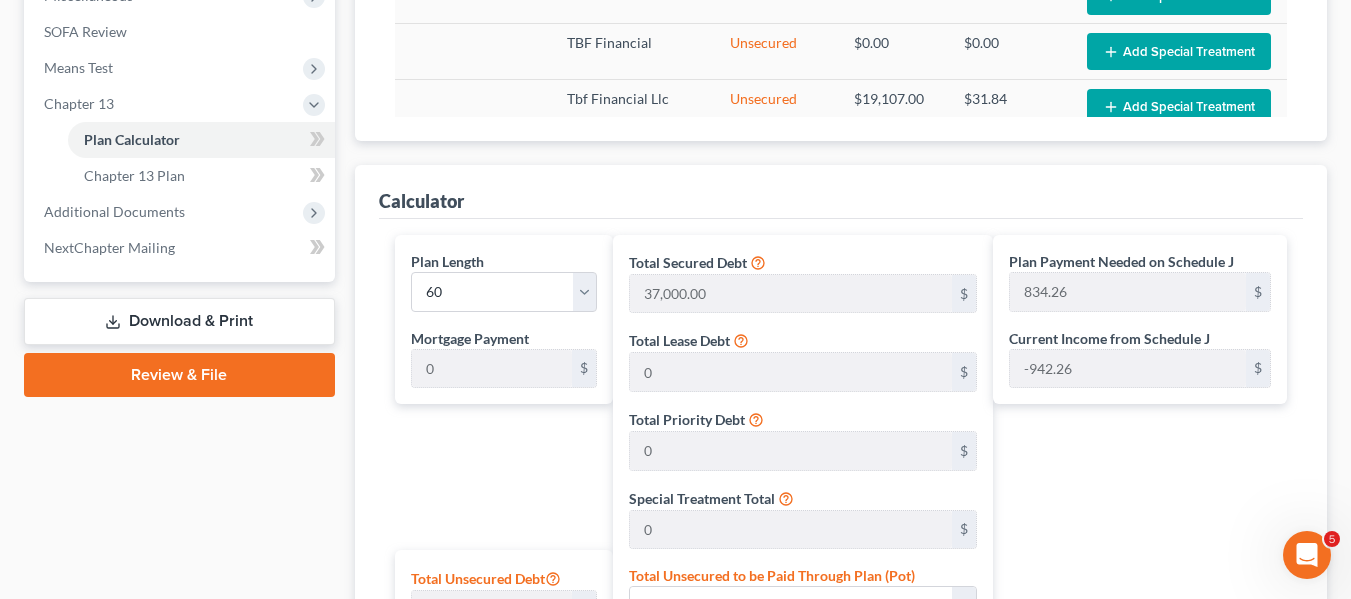 scroll, scrollTop: 731, scrollLeft: 0, axis: vertical 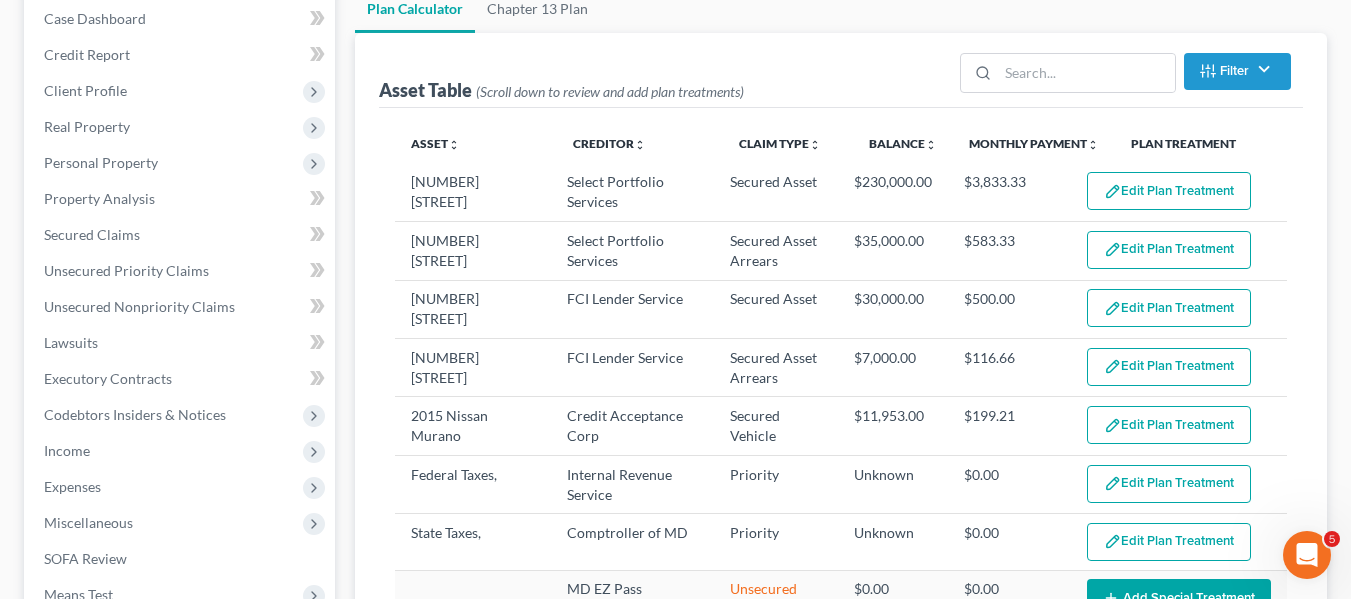 type on "10" 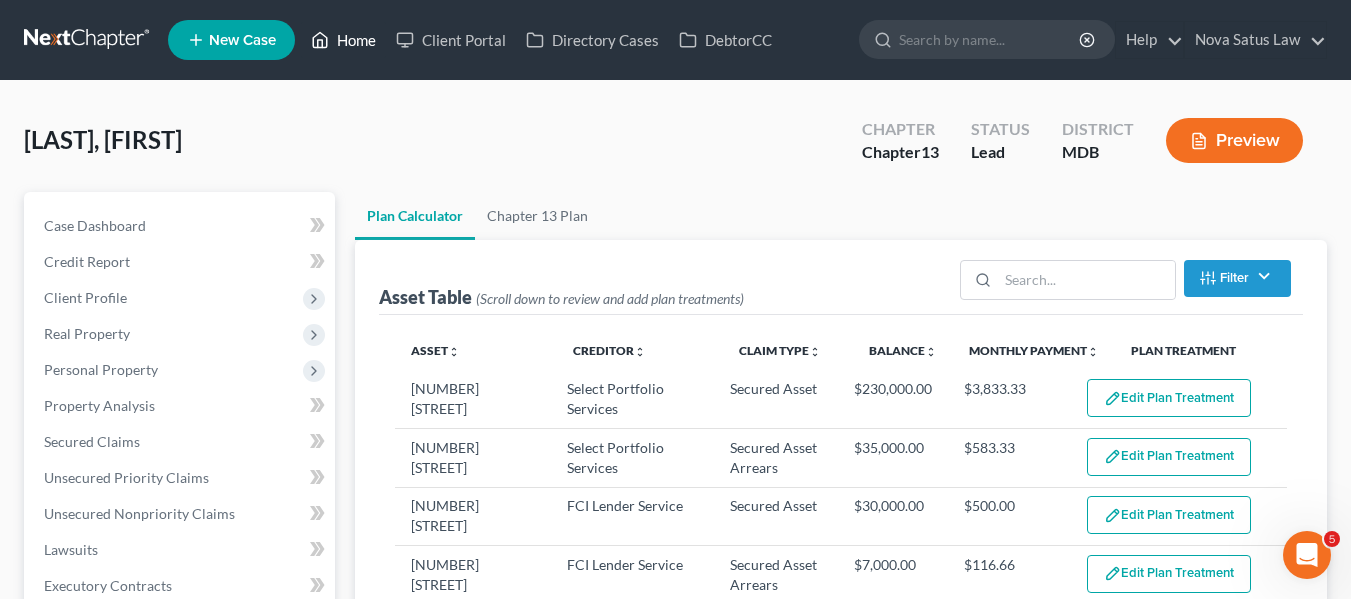 click on "Home" at bounding box center [343, 40] 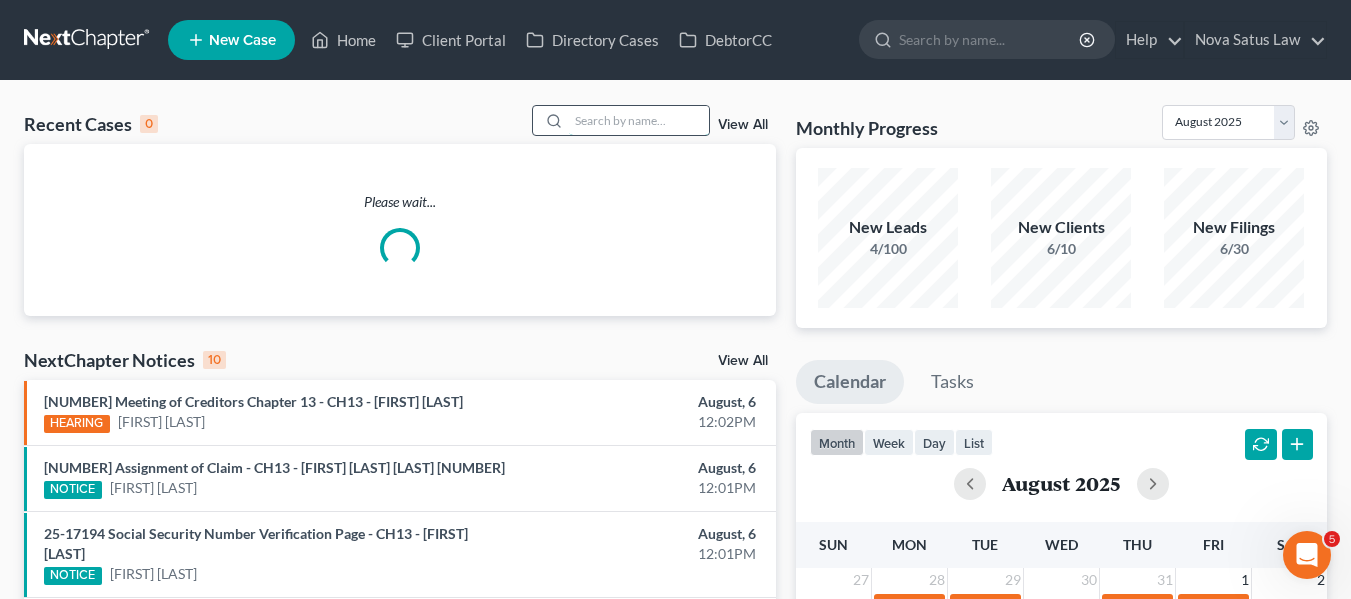 click at bounding box center (639, 120) 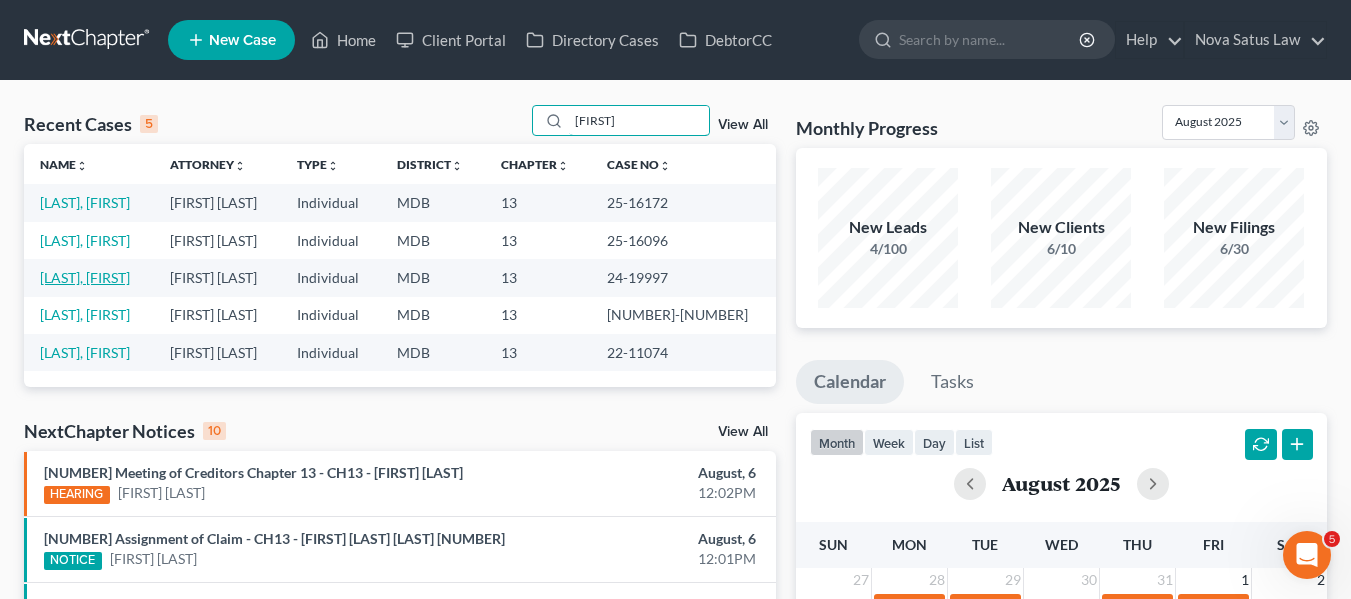 type on "juanita" 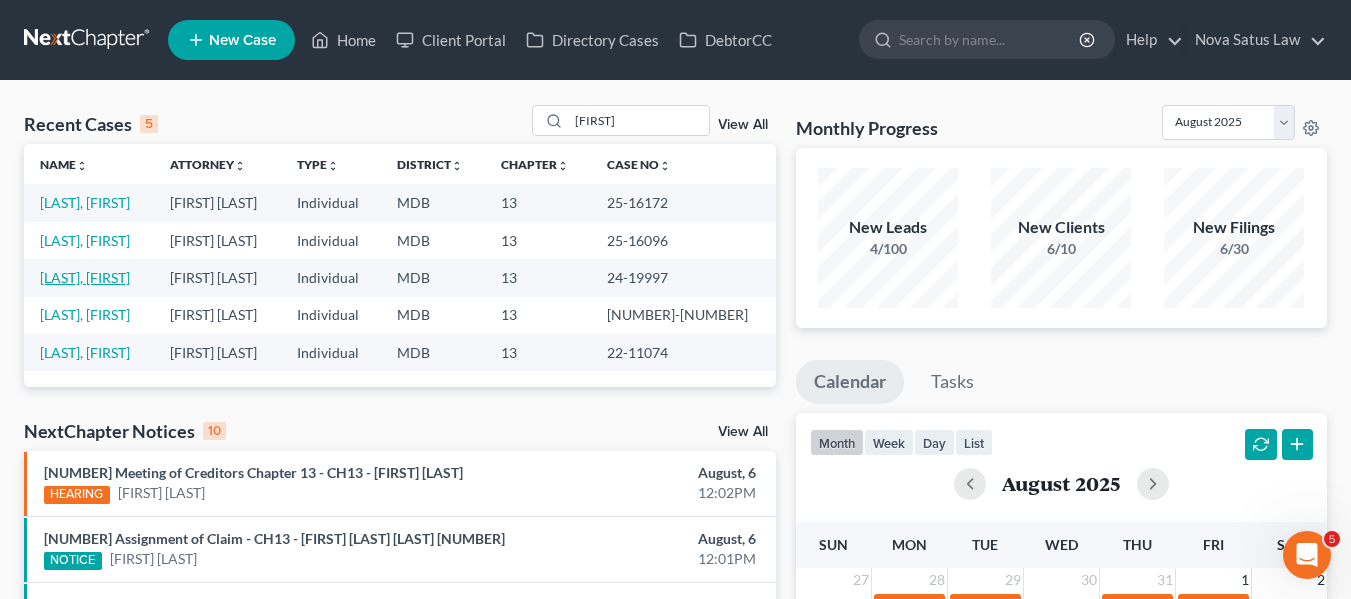 click on "Jewett, Juanita" at bounding box center (85, 277) 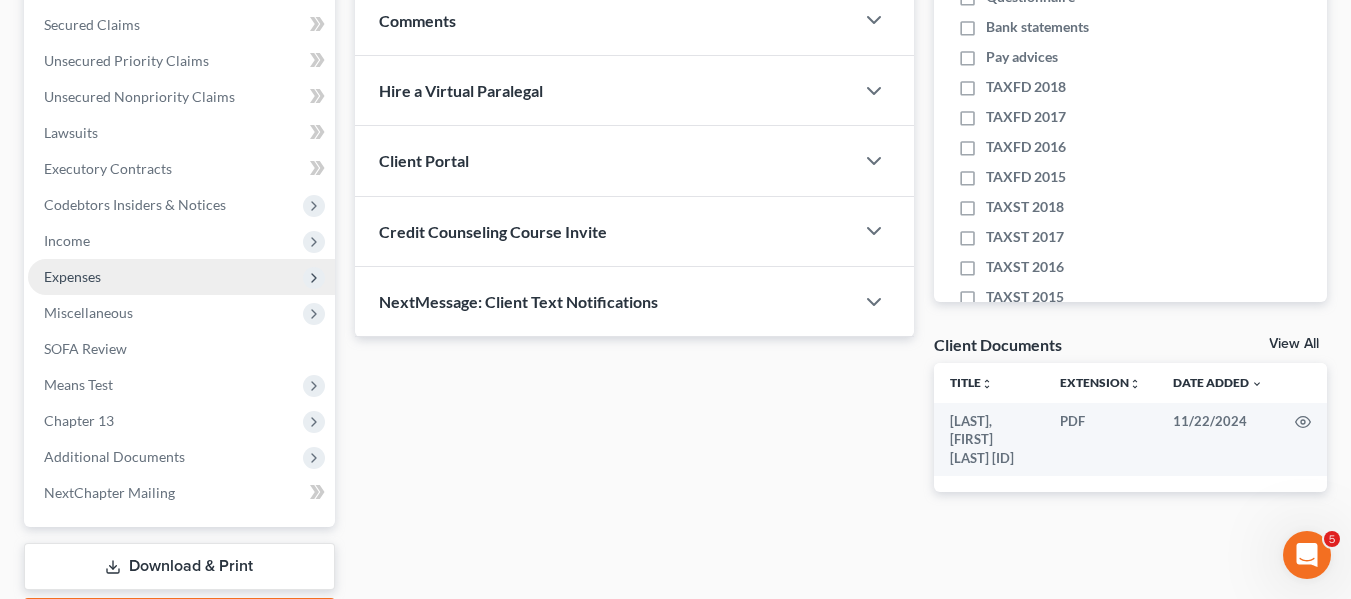 scroll, scrollTop: 536, scrollLeft: 0, axis: vertical 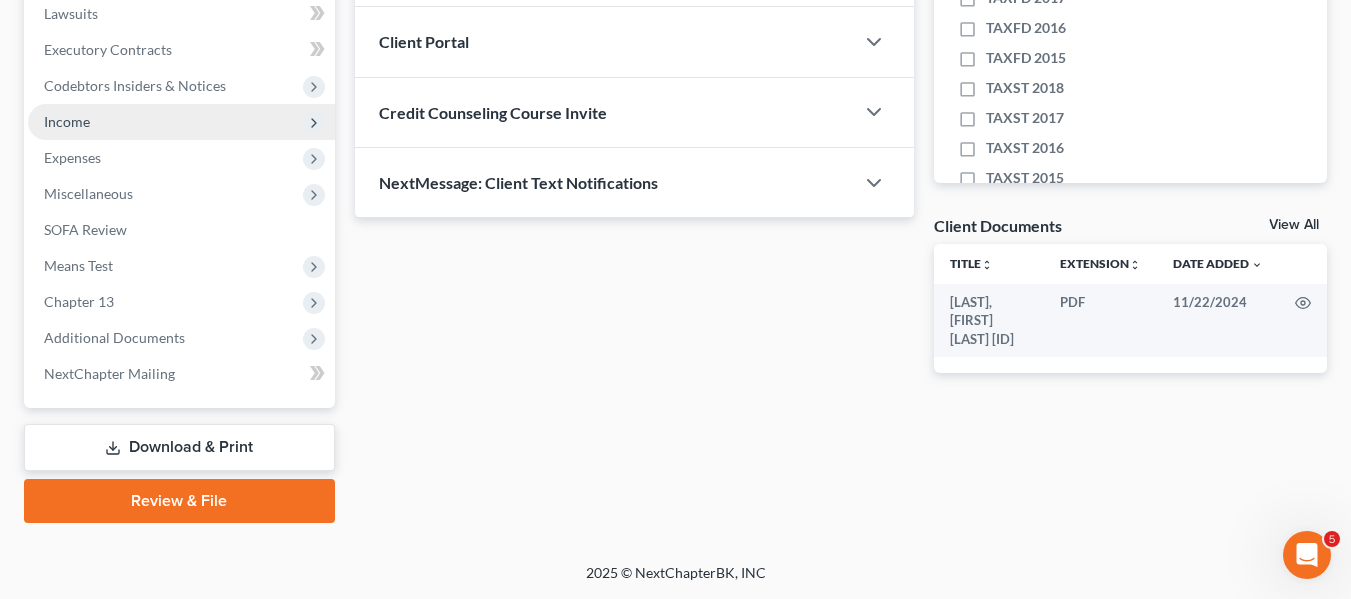 click on "Income" at bounding box center (67, 121) 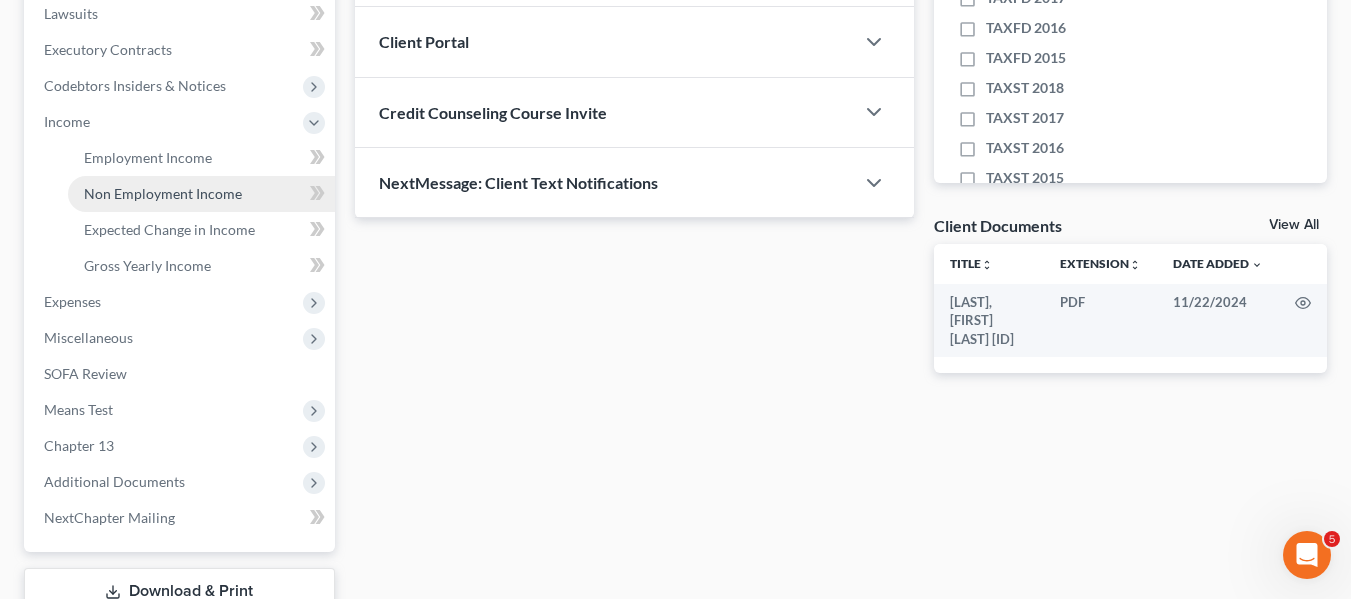click on "Non Employment Income" at bounding box center [163, 193] 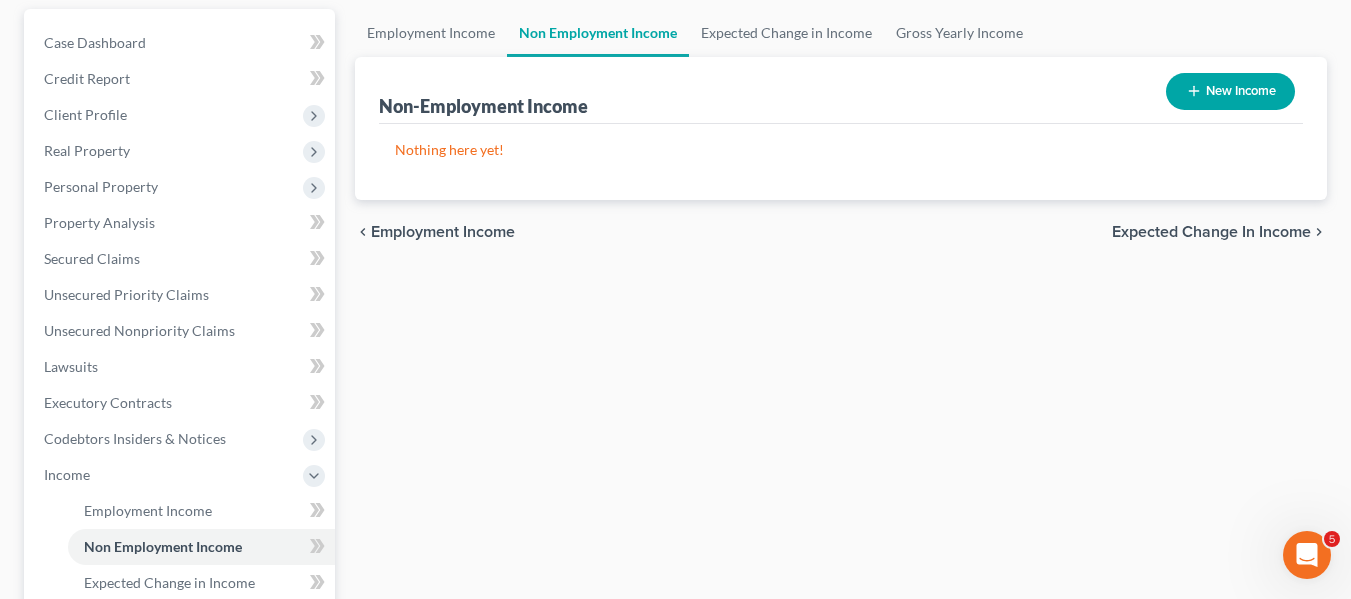 scroll, scrollTop: 184, scrollLeft: 0, axis: vertical 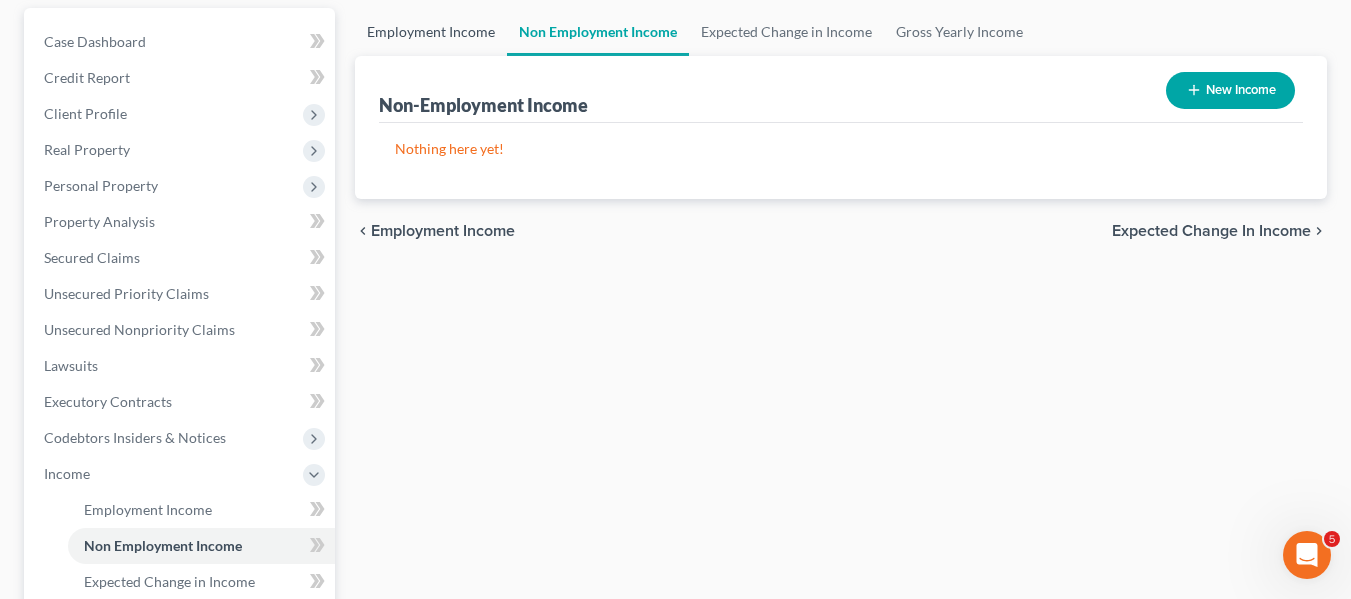 click on "Employment Income" at bounding box center (431, 32) 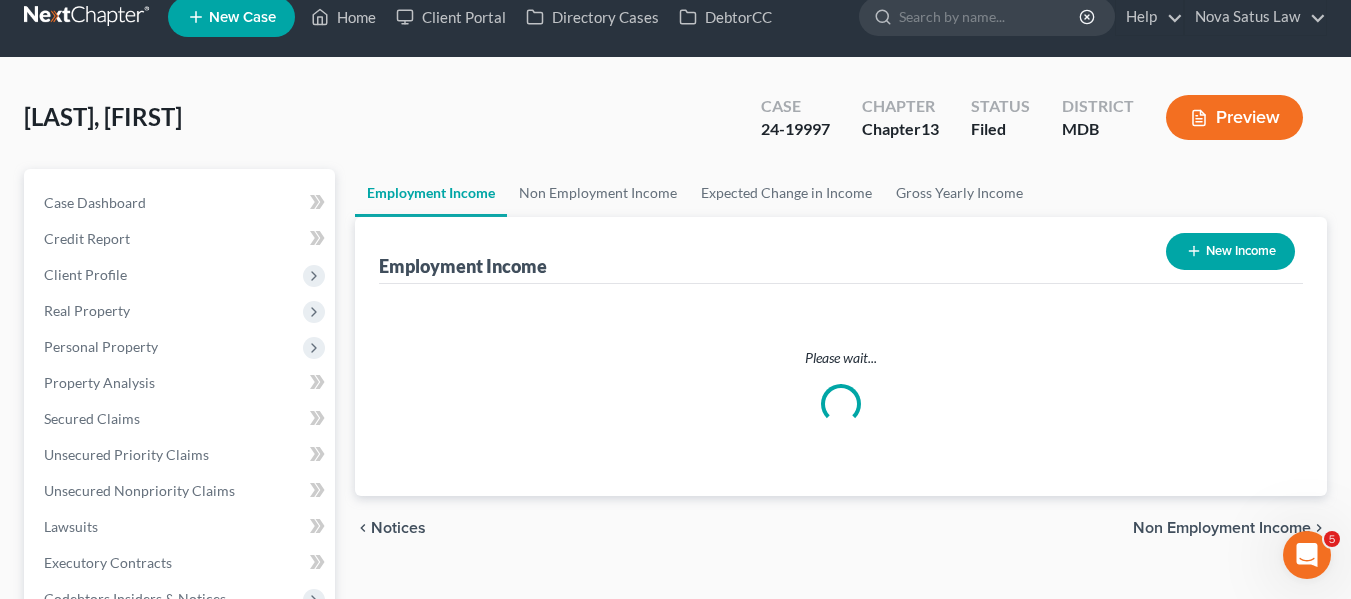 scroll, scrollTop: 0, scrollLeft: 0, axis: both 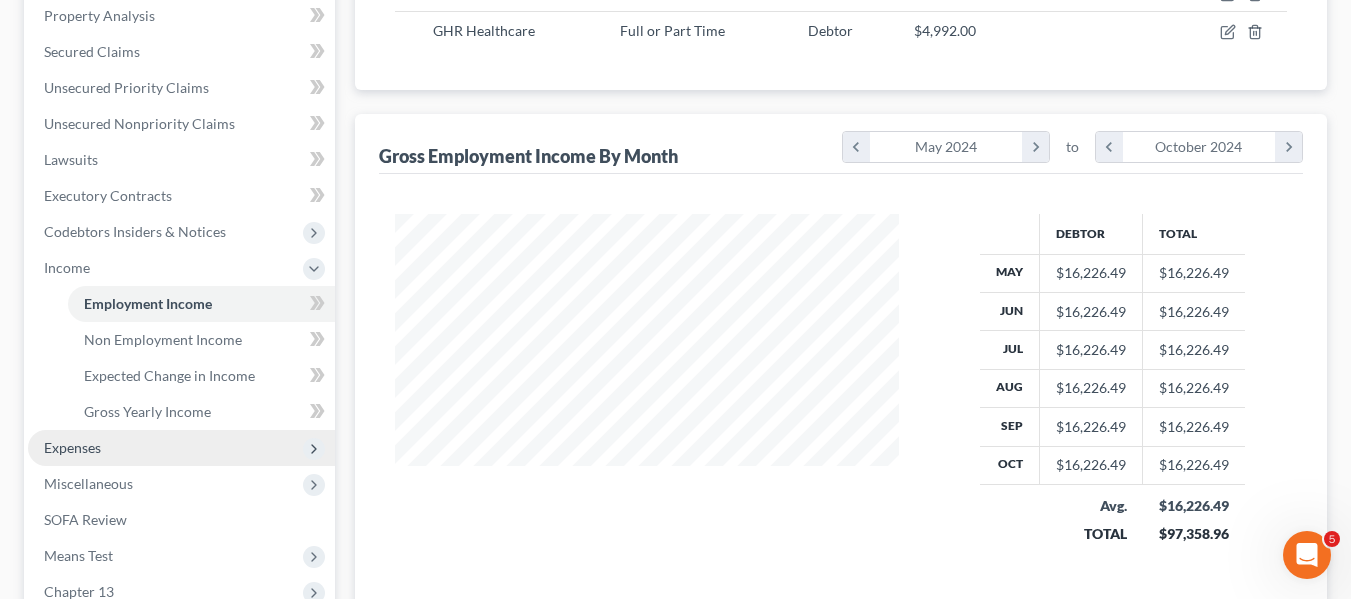 click on "Expenses" at bounding box center (72, 447) 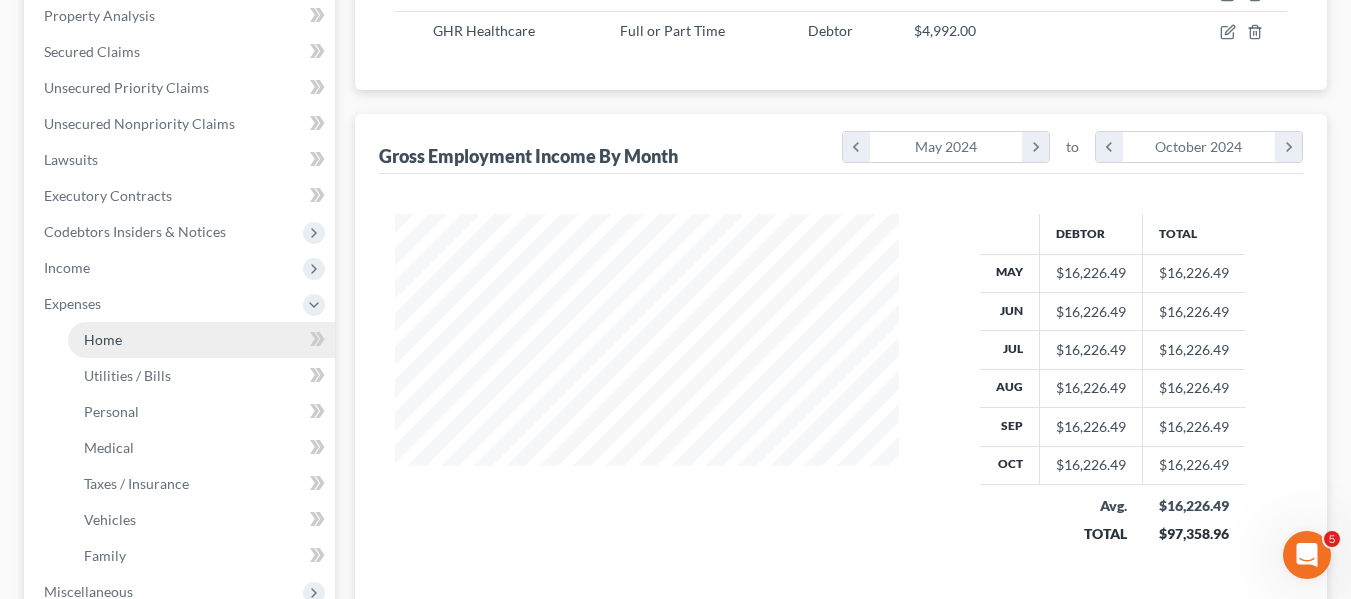 click on "Home" at bounding box center (201, 340) 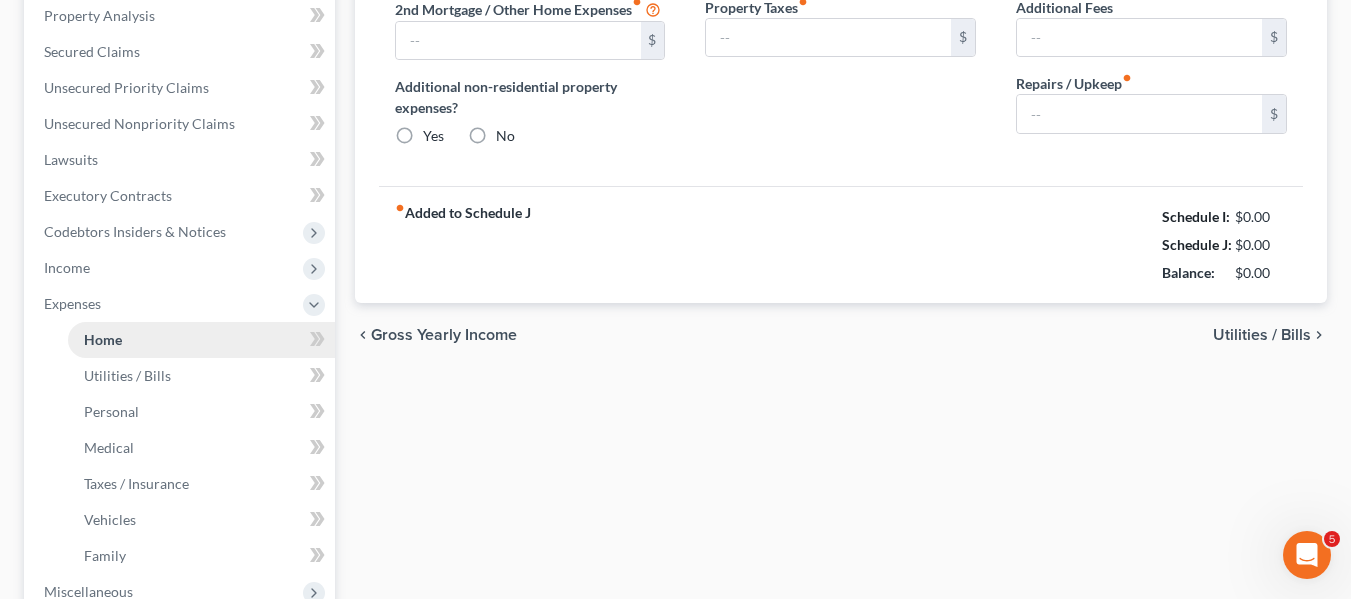 scroll, scrollTop: 120, scrollLeft: 0, axis: vertical 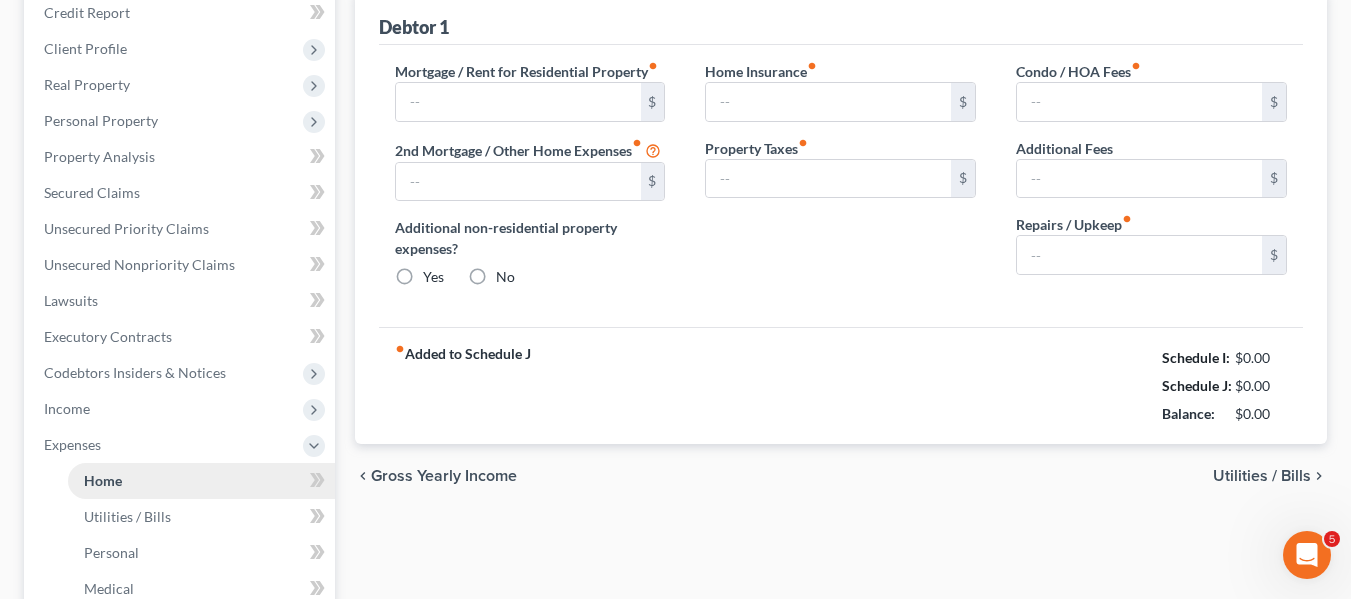 type on "3,200.00" 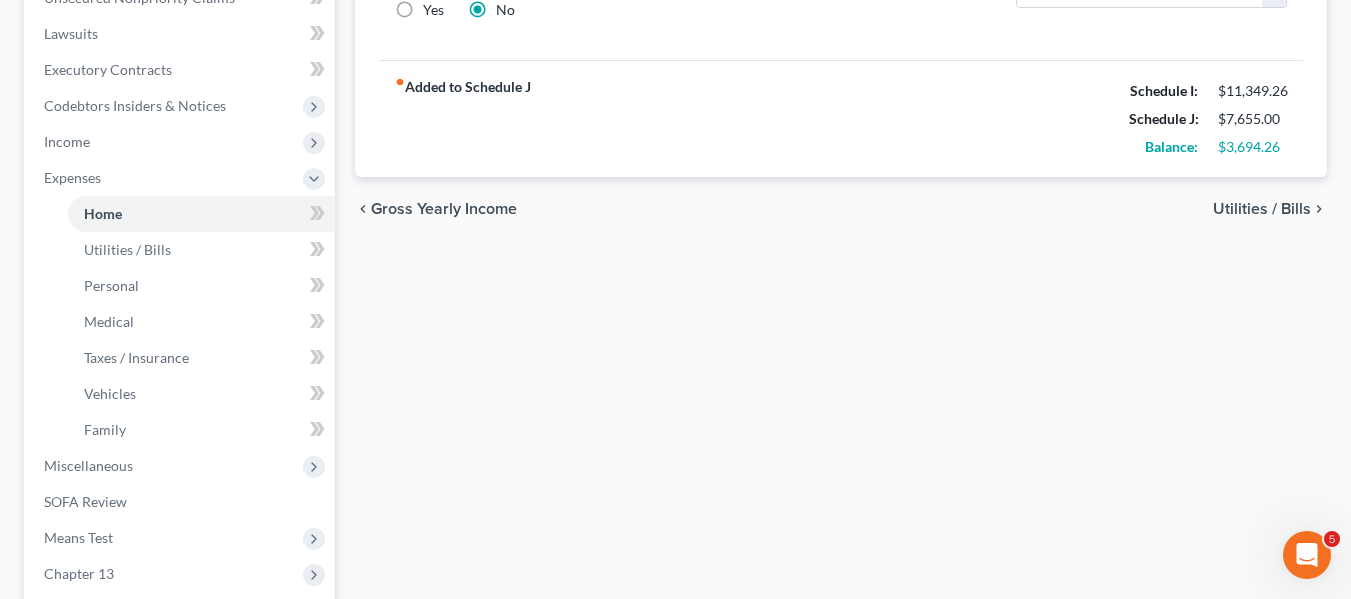 scroll, scrollTop: 517, scrollLeft: 0, axis: vertical 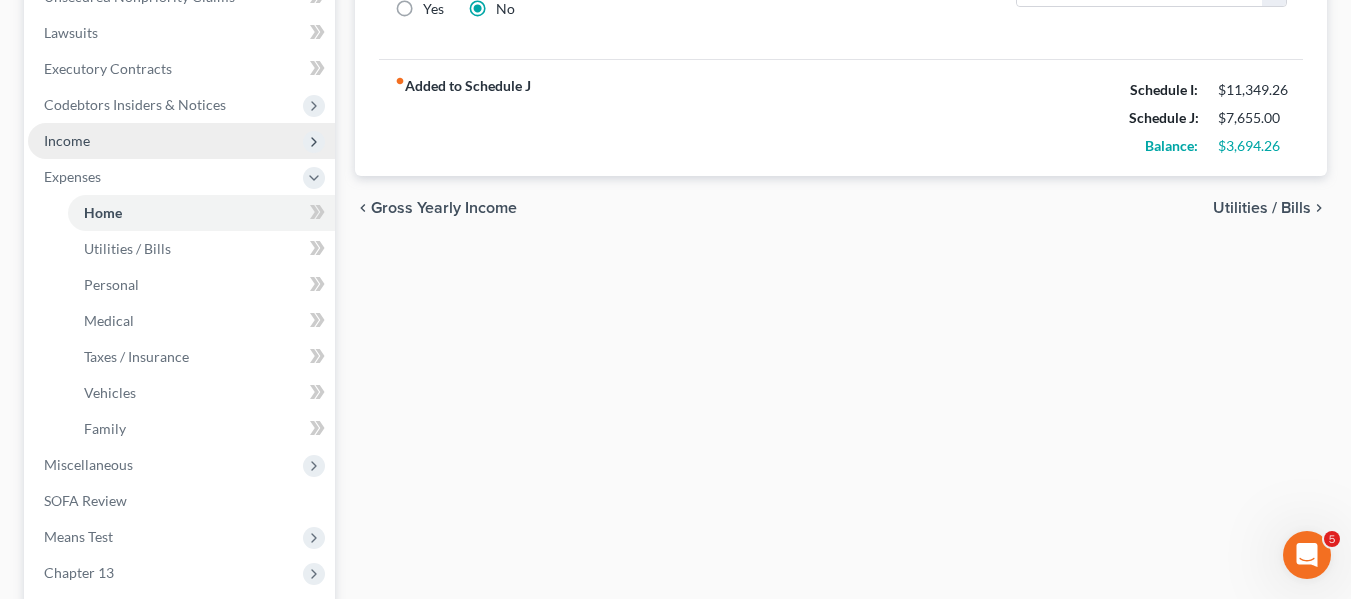 click on "Income" at bounding box center (181, 141) 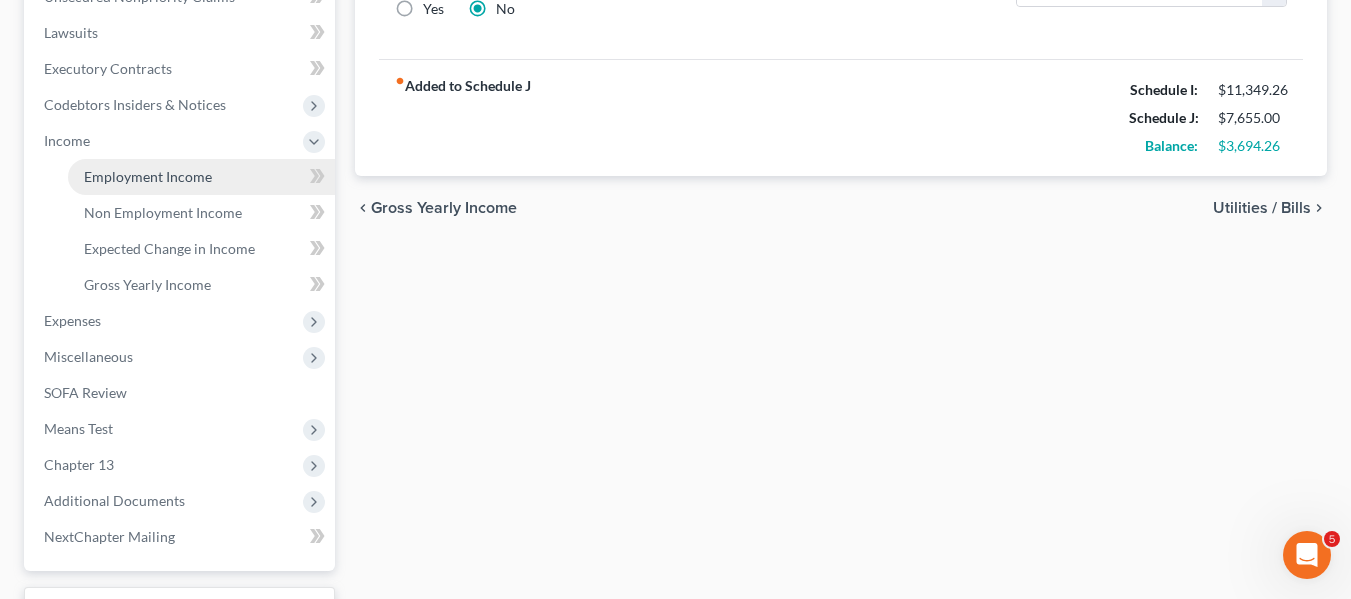 click on "Employment Income" at bounding box center (148, 176) 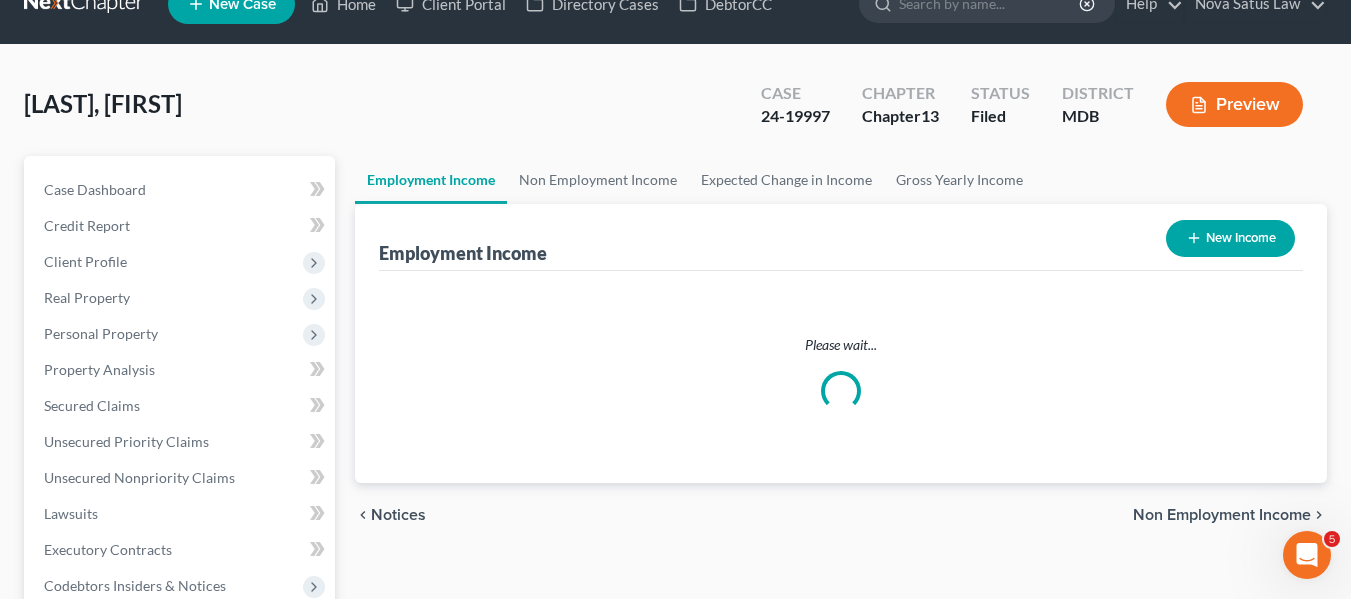 scroll, scrollTop: 0, scrollLeft: 0, axis: both 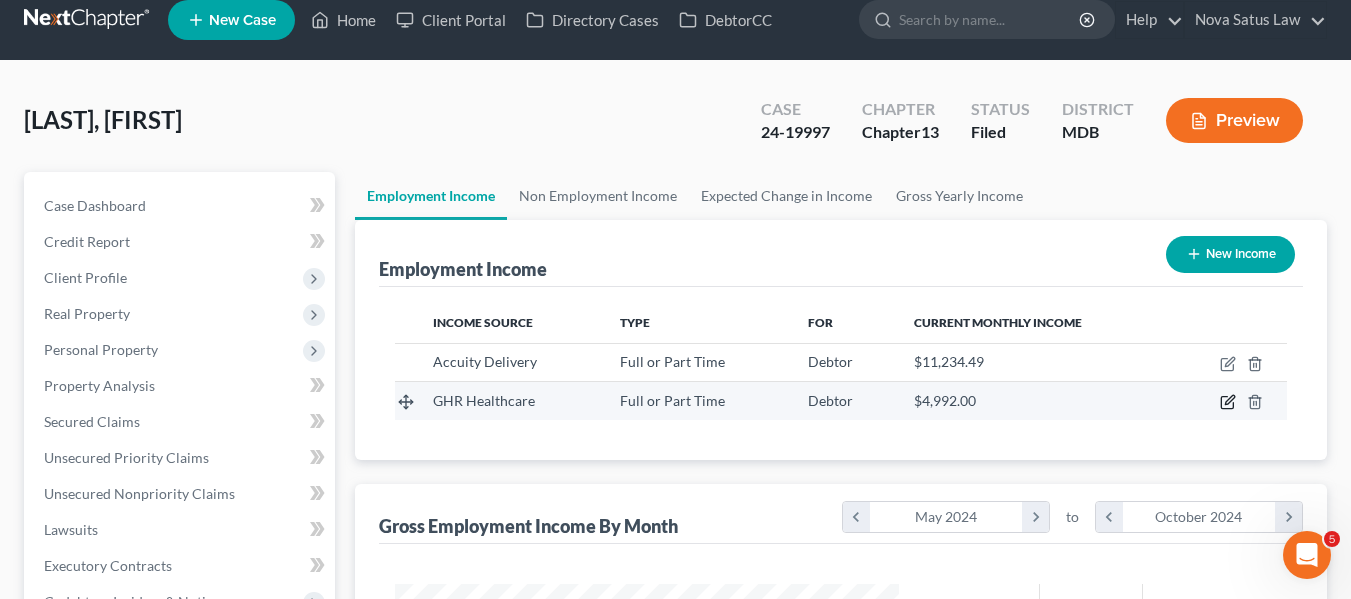 click 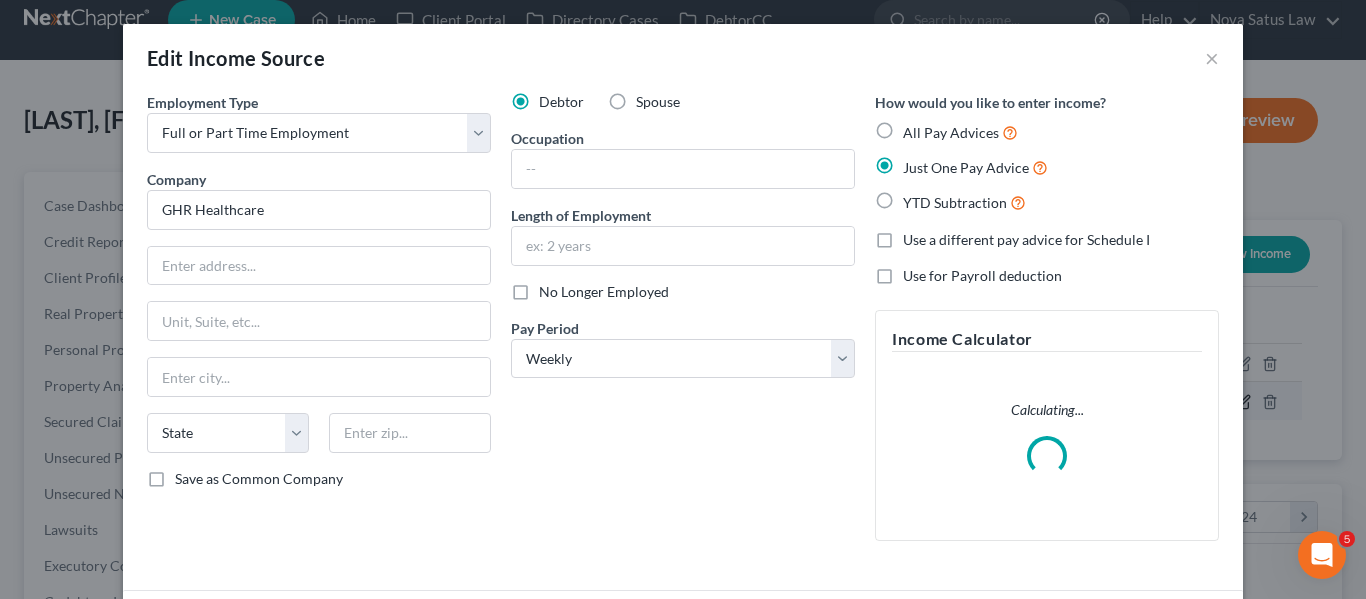 scroll, scrollTop: 999642, scrollLeft: 999450, axis: both 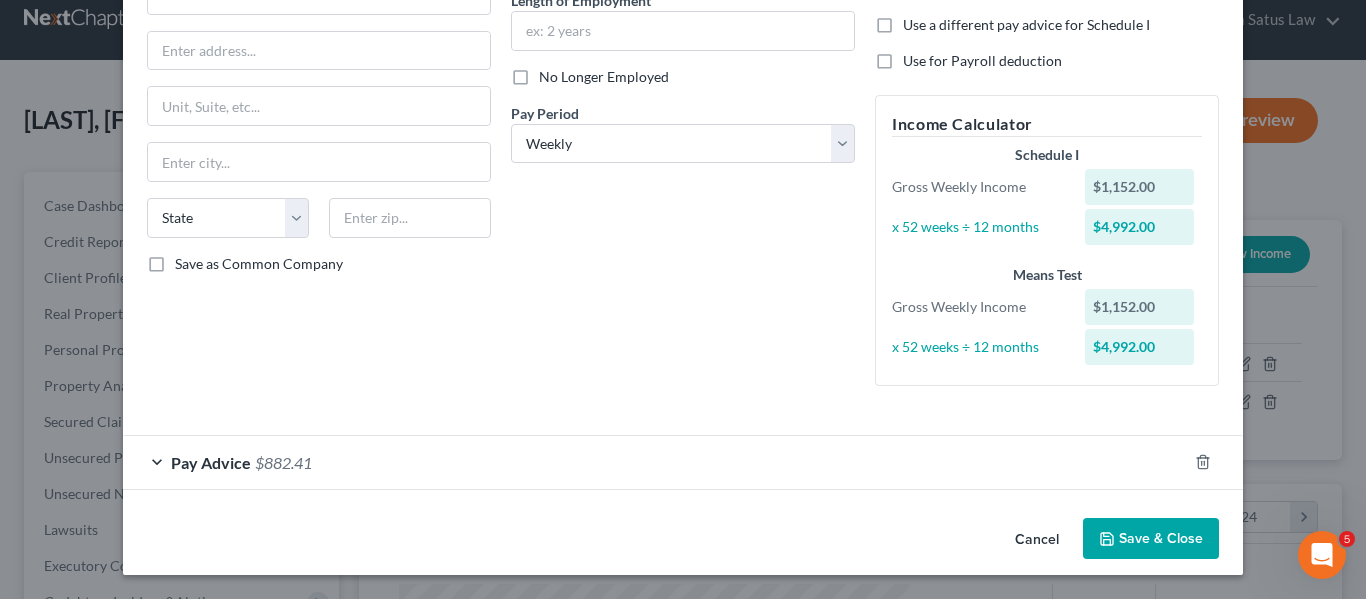 click 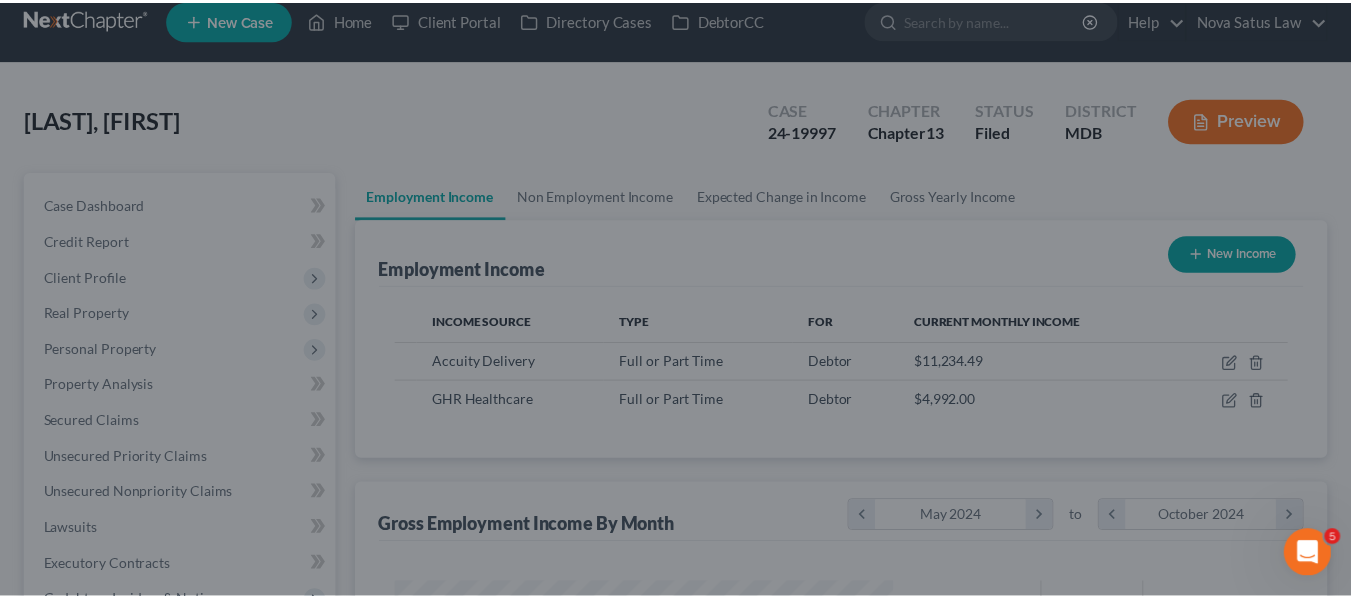 scroll, scrollTop: 359, scrollLeft: 544, axis: both 